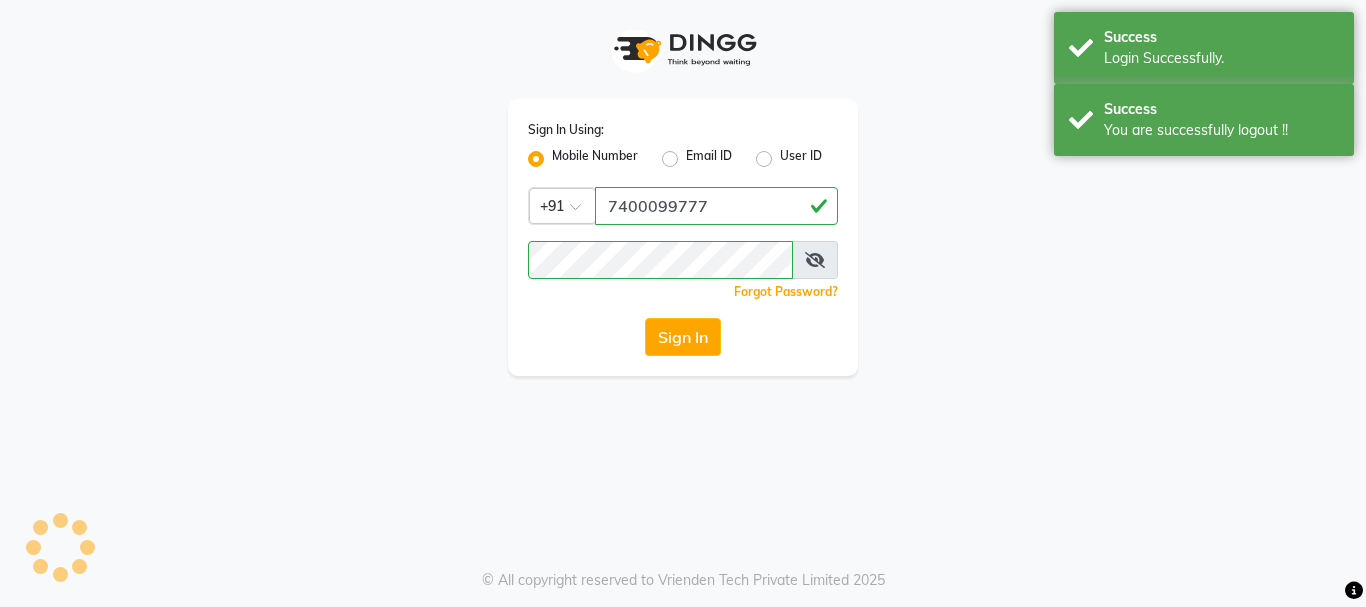 scroll, scrollTop: 0, scrollLeft: 0, axis: both 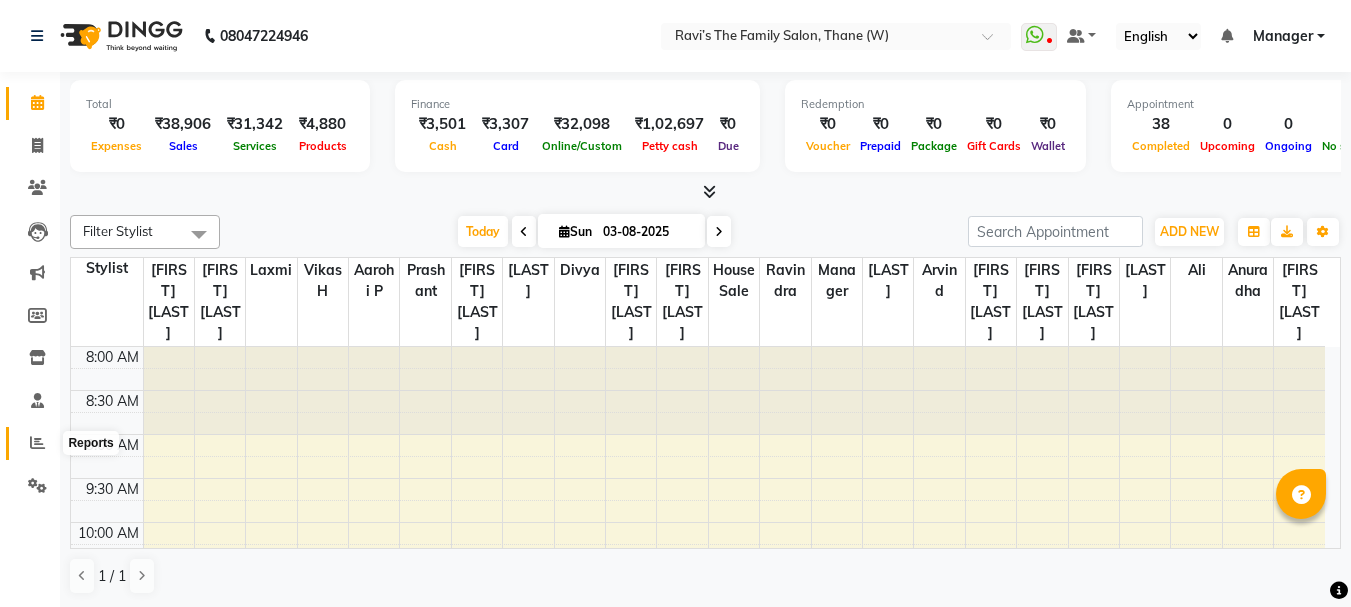 click 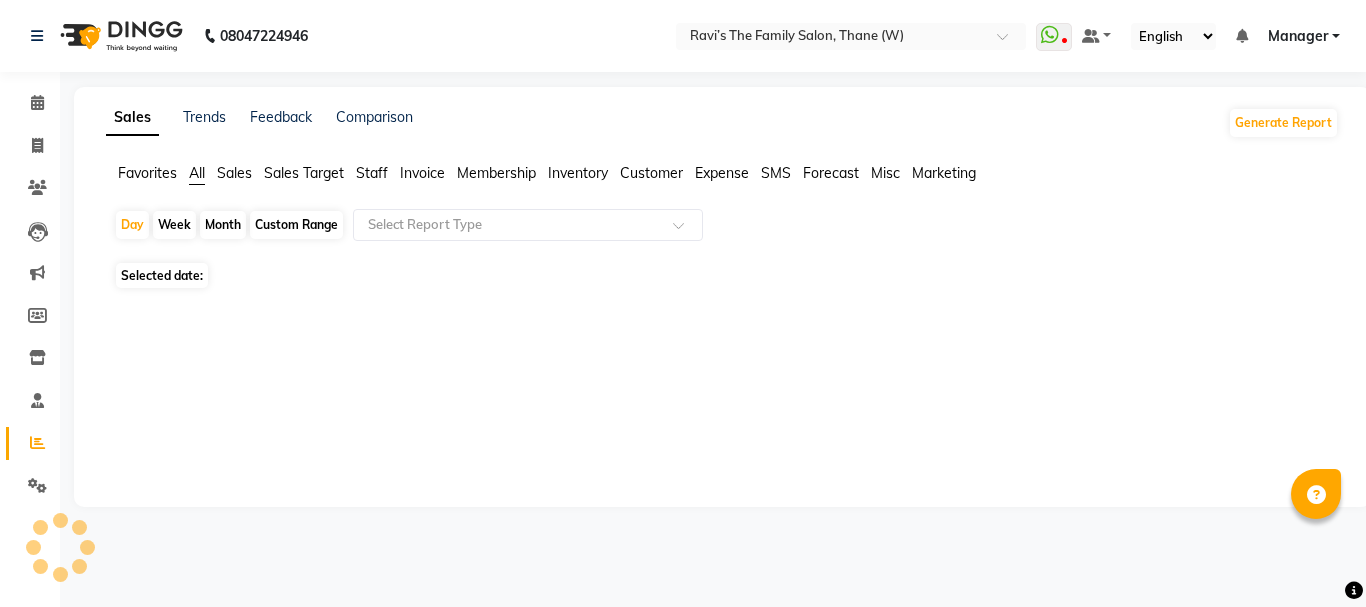 click on "Custom Range" 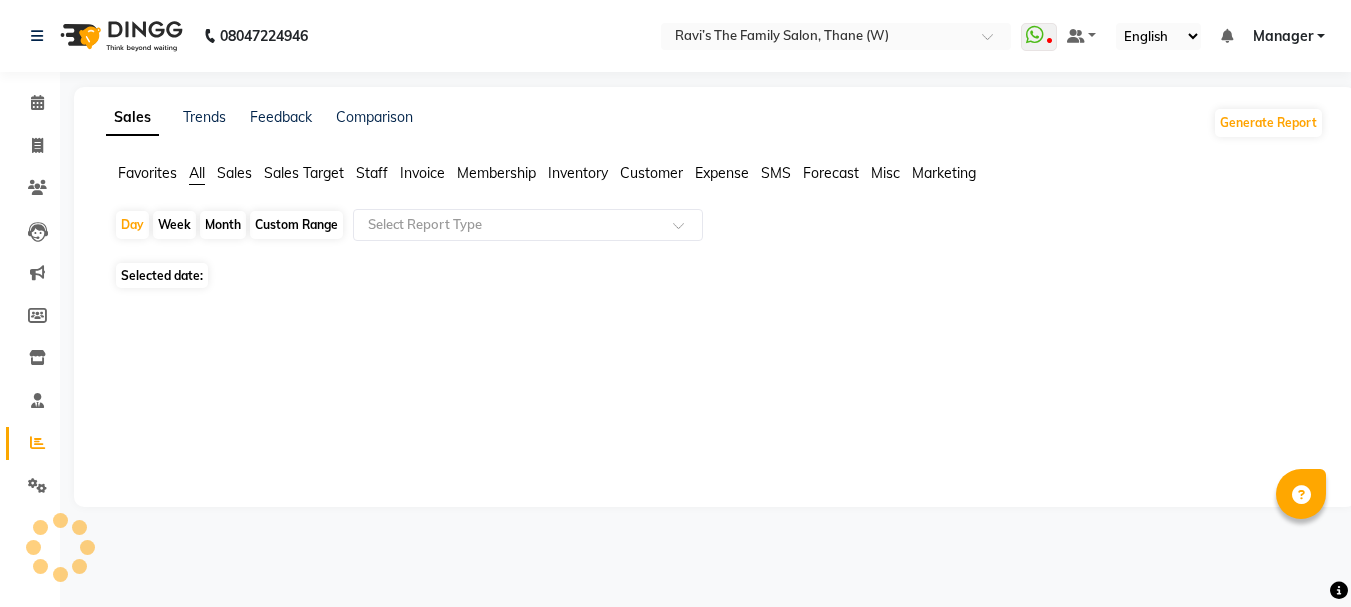select on "8" 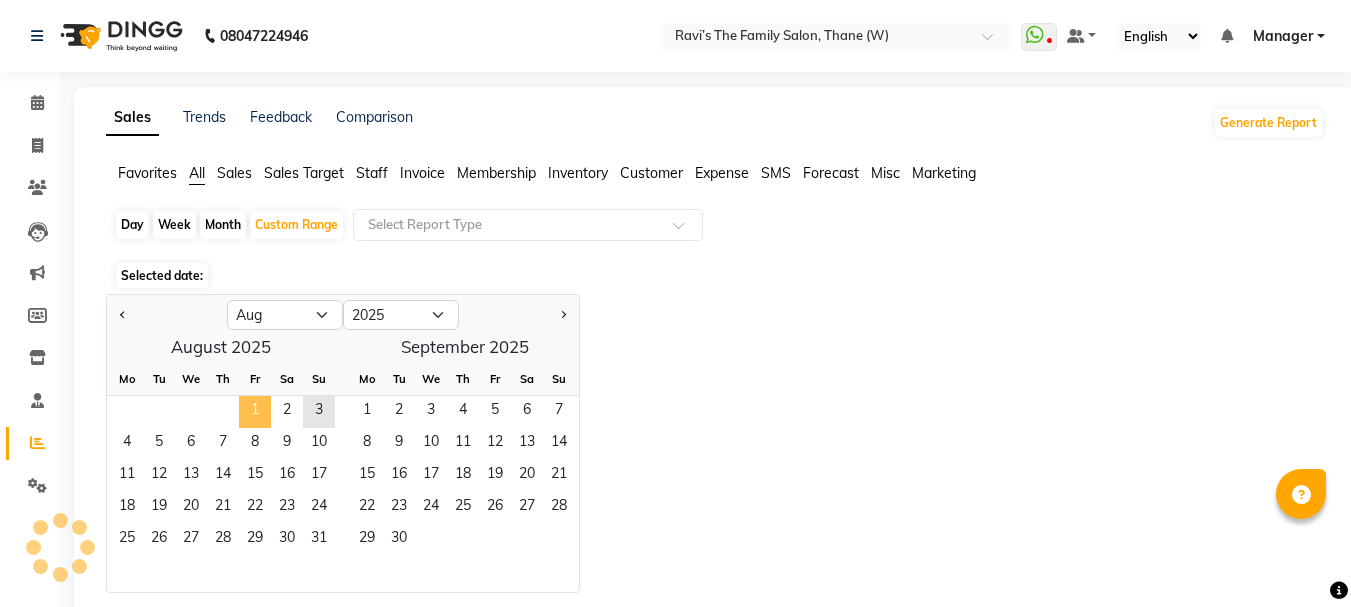 click on "1" 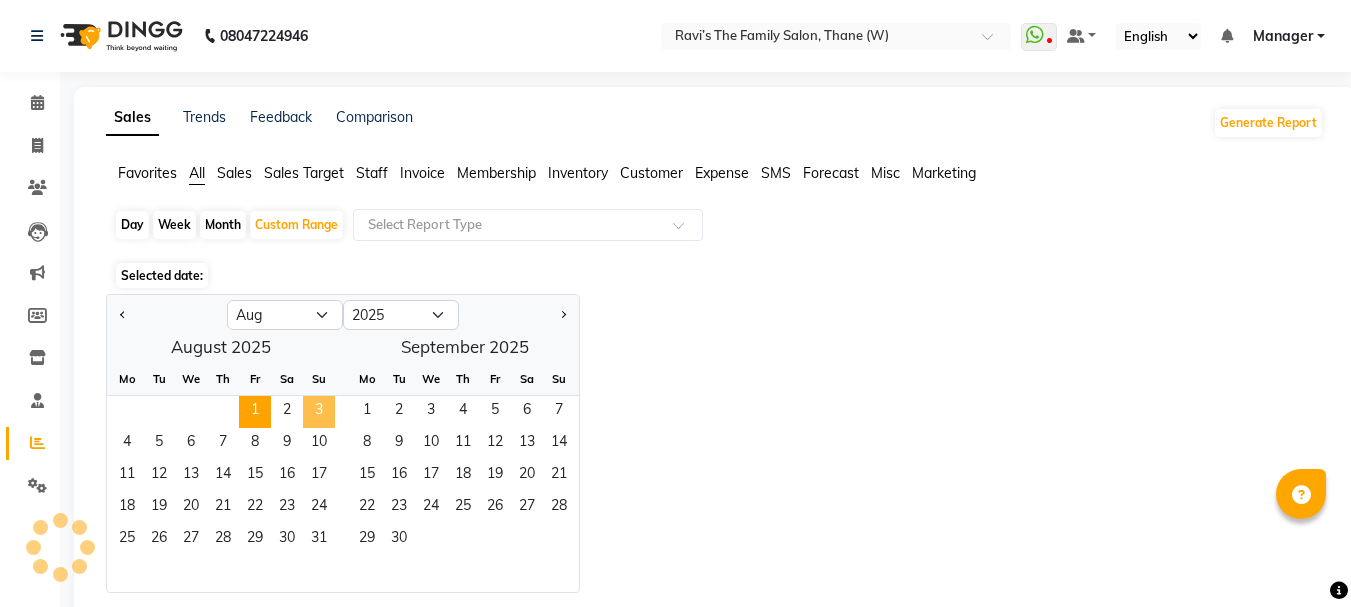 click on "3" 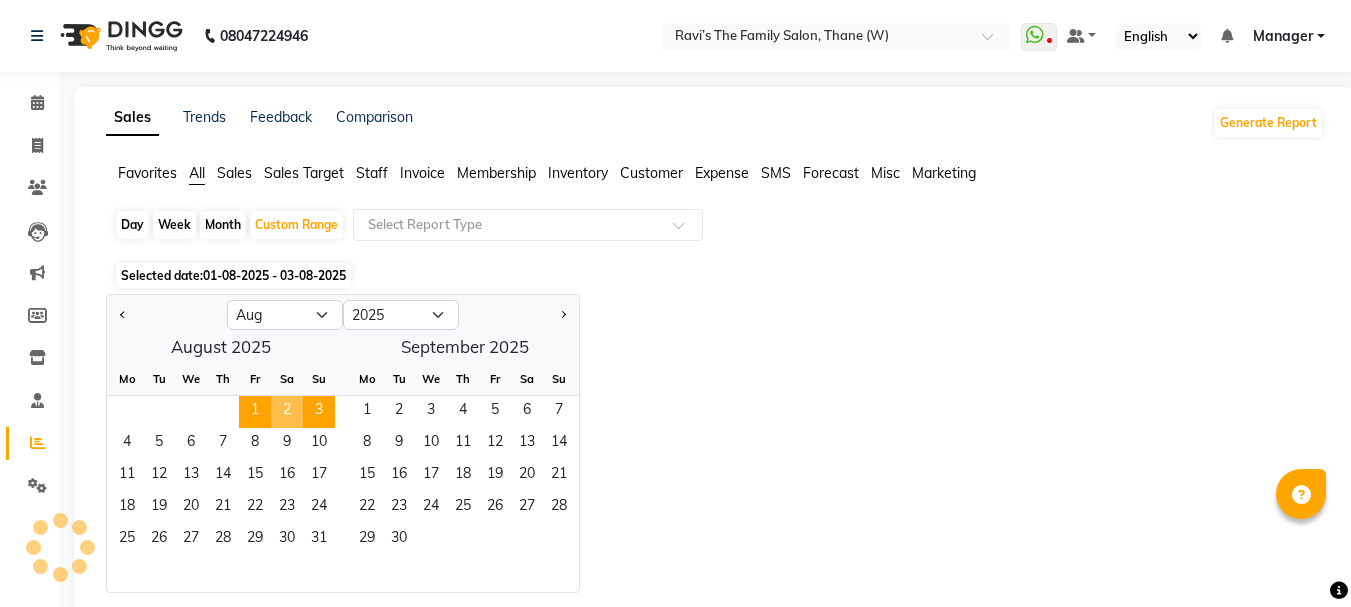 click on "Day   Week   Month   Custom Range  Select Report Type Selected date:  01-08-2025 - 03-08-2025  Jan Feb Mar Apr May Jun Jul Aug Sep Oct Nov Dec 2015 2016 2017 2018 2019 2020 2021 2022 2023 2024 2025 2026 2027 2028 2029 2030 2031 2032 2033 2034 2035  August 2025  Mo Tu We Th Fr Sa Su  1   2   3   4   5   6   7   8   9   10   11   12   13   14   15   16   17   18   19   20   21   22   23   24   25   26   27   28   29   30   31   September 2025  Mo Tu We Th Fr Sa Su  1   2   3   4   5   6   7   8   9   10   11   12   13   14   15   16   17   18   19   20   21   22   23   24   25   26   27   28   29   30  ★ Mark as Favorite  Choose how you'd like to save "" report to favorites  Save to Personal Favorites:   Only you can see this report in your favorites tab. Share with Organization:   Everyone in your organization can see this report in their favorites tab.  Save to Favorites" 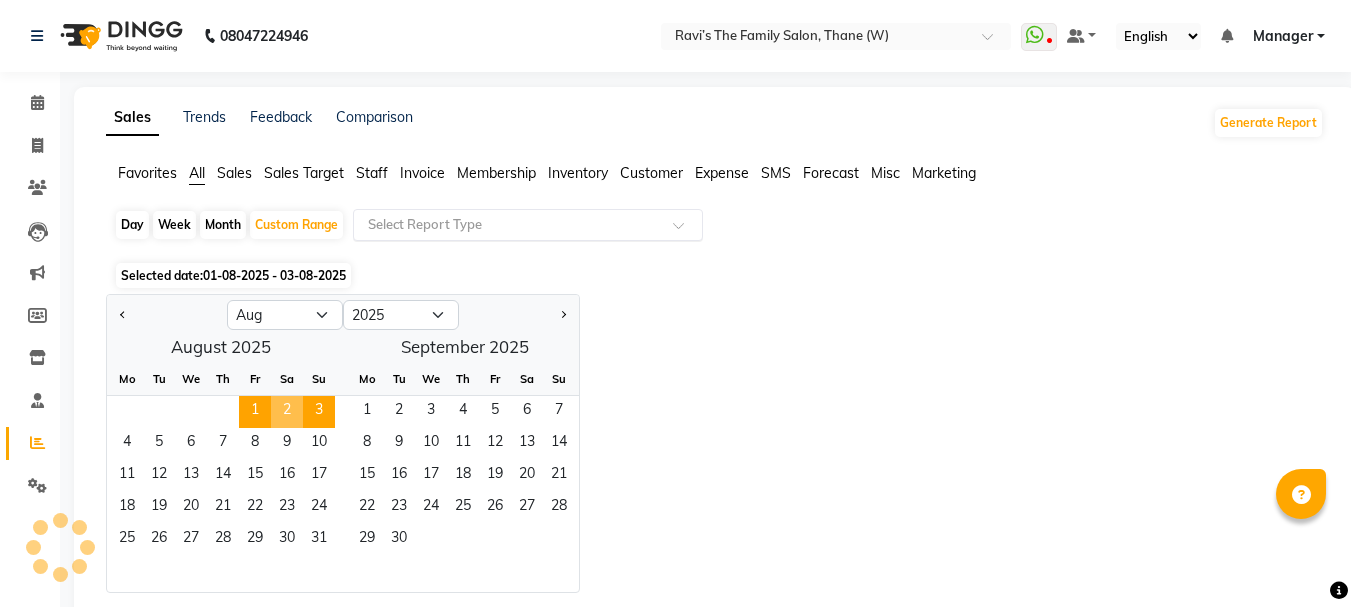 click on "Select Report Type" 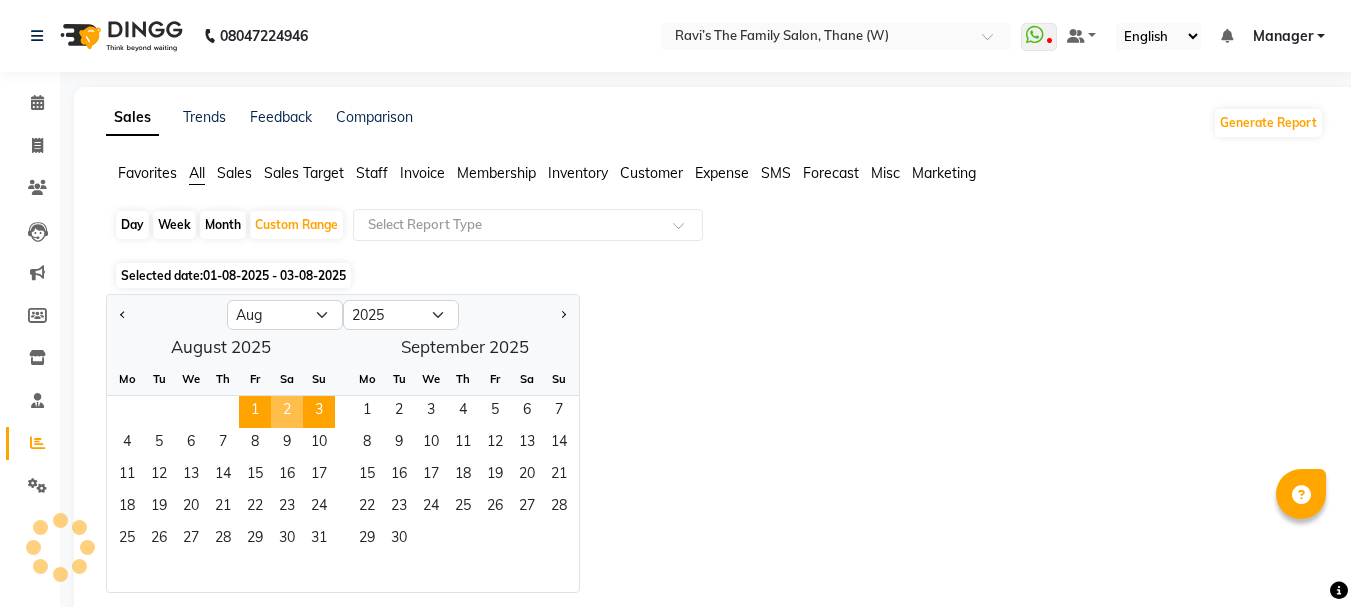 click on "Staff" 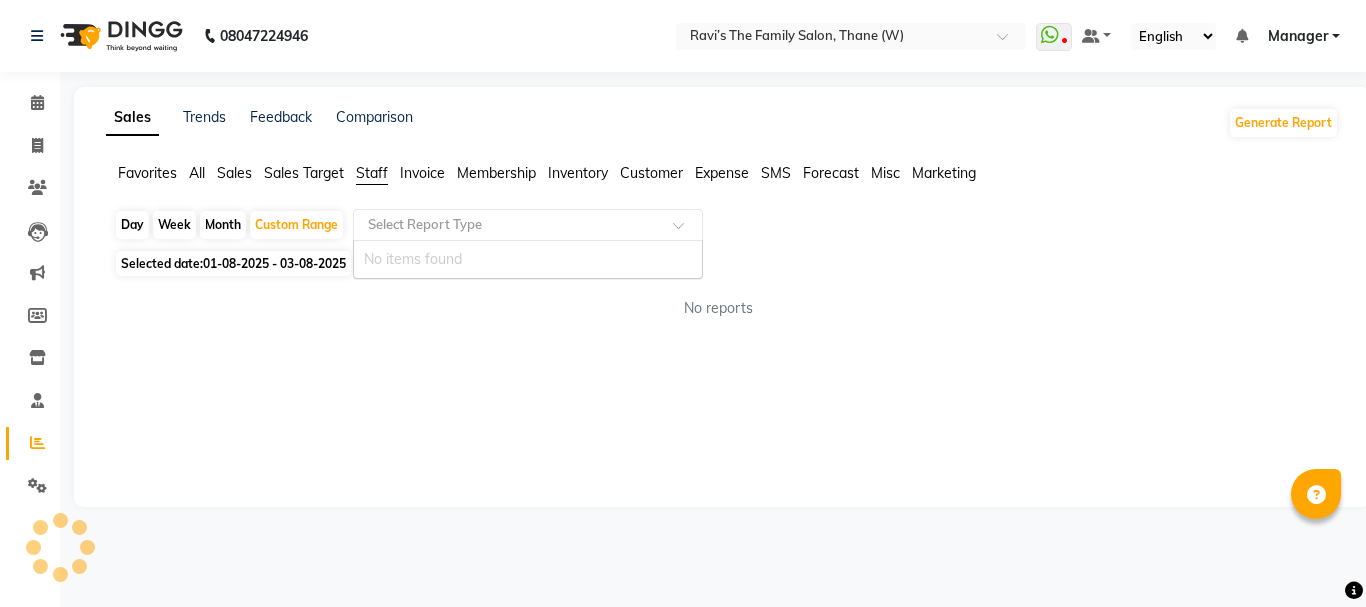 click on "Select Report Type" 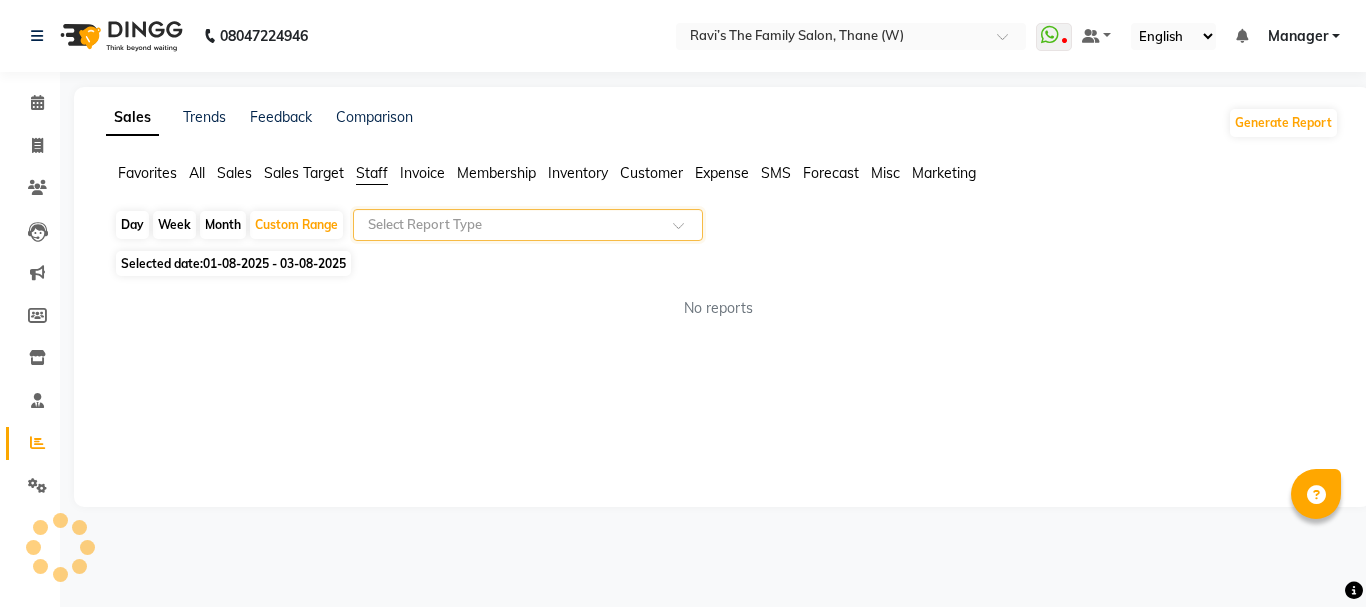 click 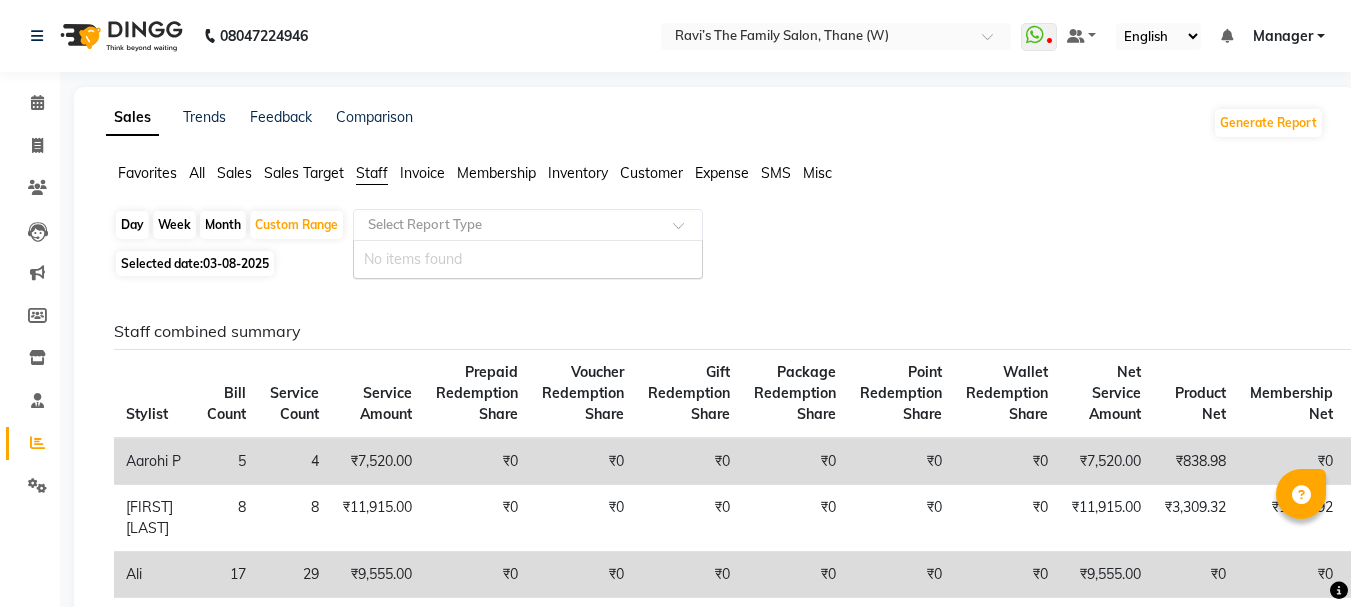 click 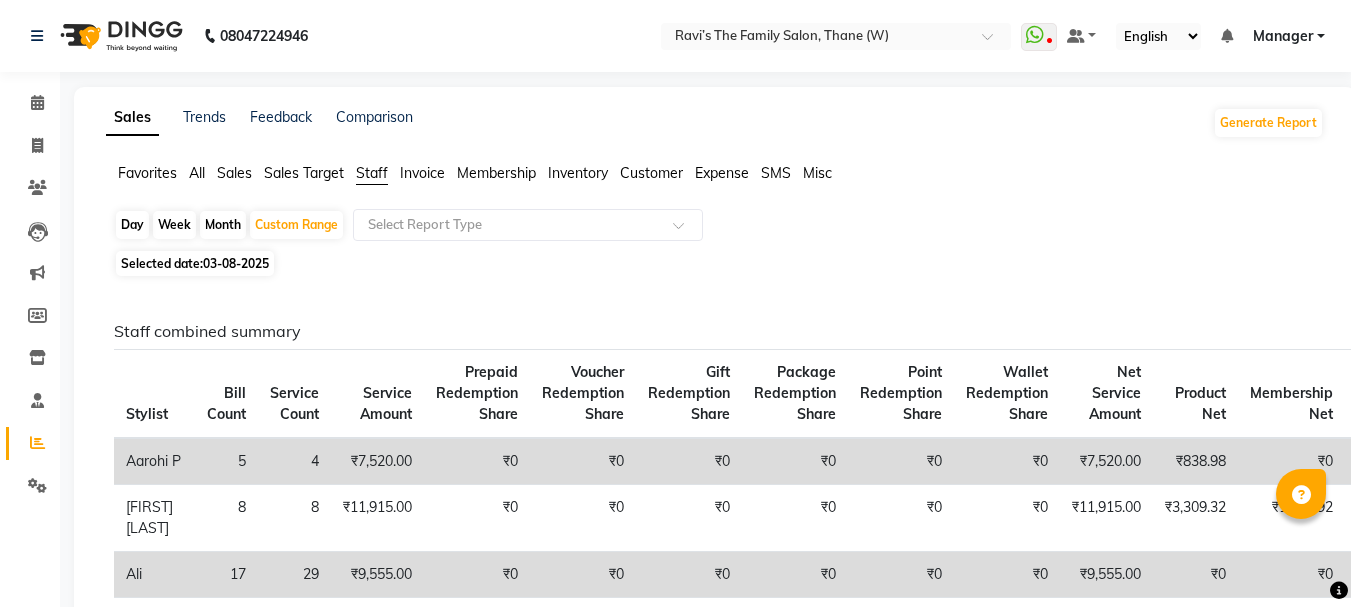 click on "Staff combined summary Stylist Bill Count Service Count Service Amount Prepaid Redemption Share Voucher Redemption Share Gift Redemption Share Package Redemption Share Point Redemption Share Wallet Redemption Share Net Service Amount Product Net Membership Net Prepaid Net Voucher Net Gift Net Package Net  Aarohi P   5 4 ₹7,520.00 ₹0 ₹0 ₹0 ₹0 ₹0 ₹0 ₹7,520.00 ₹838.98 ₹0 ₹0 ₹0 ₹0 ₹206.00  Aksahy Auty 8 8 ₹11,915.00 ₹0 ₹0 ₹0 ₹0 ₹0 ₹0 ₹11,915.00 ₹3,309.32 ₹1,694.92 ₹0 ₹0 ₹0 ₹0  Ali  17 29 ₹9,555.00 ₹0 ₹0 ₹0 ₹0 ₹0 ₹0 ₹9,555.00 ₹0 ₹0 ₹0 ₹0 ₹0 ₹0  Kajal Maurya 1 4 ₹950.00 ₹0 ₹0 ₹0 ₹0 ₹0 ₹0 ₹950.00 ₹0 ₹0 ₹0 ₹0 ₹0 ₹0  Laxmi   10 15 ₹7,744.50 ₹0 ₹0 ₹0 ₹0 ₹0 ₹0 ₹7,744.50 ₹2,016.95 ₹1,694.92 ₹0 ₹0 ₹0 ₹0  Moin Salmani 19 26 ₹7,447.50 ₹0 ₹0 ₹0 ₹0 ₹0 ₹0 ₹7,447.50 ₹0 ₹847.46 ₹0 ₹0 ₹0 ₹294.00  Ravindra 2 2 ₹790.00 ₹0 ₹0 ₹0 ₹0 ₹0 ₹0 ₹790.00 ₹0 3" 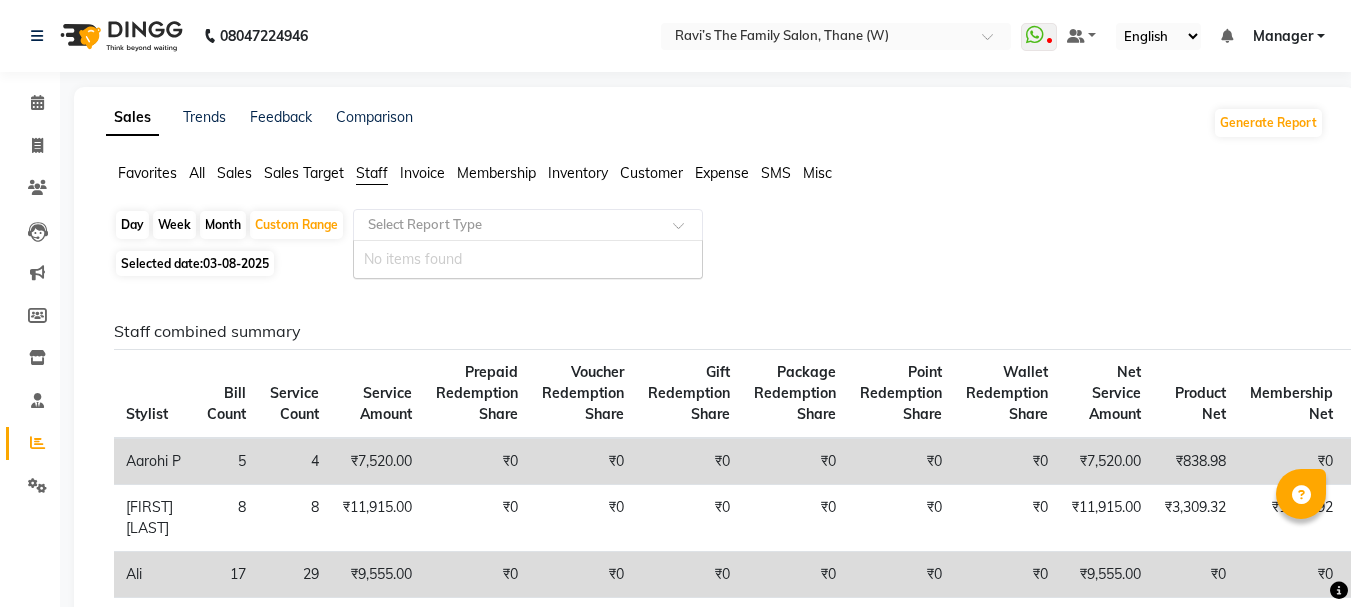 click 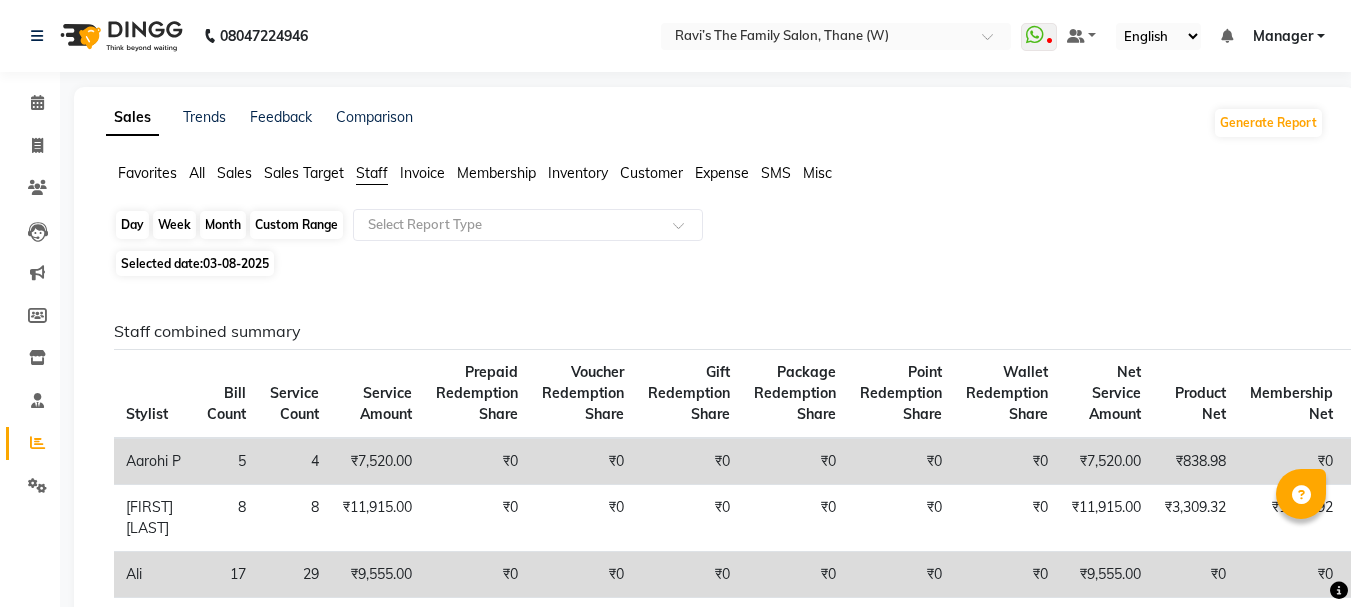 click on "Custom Range" 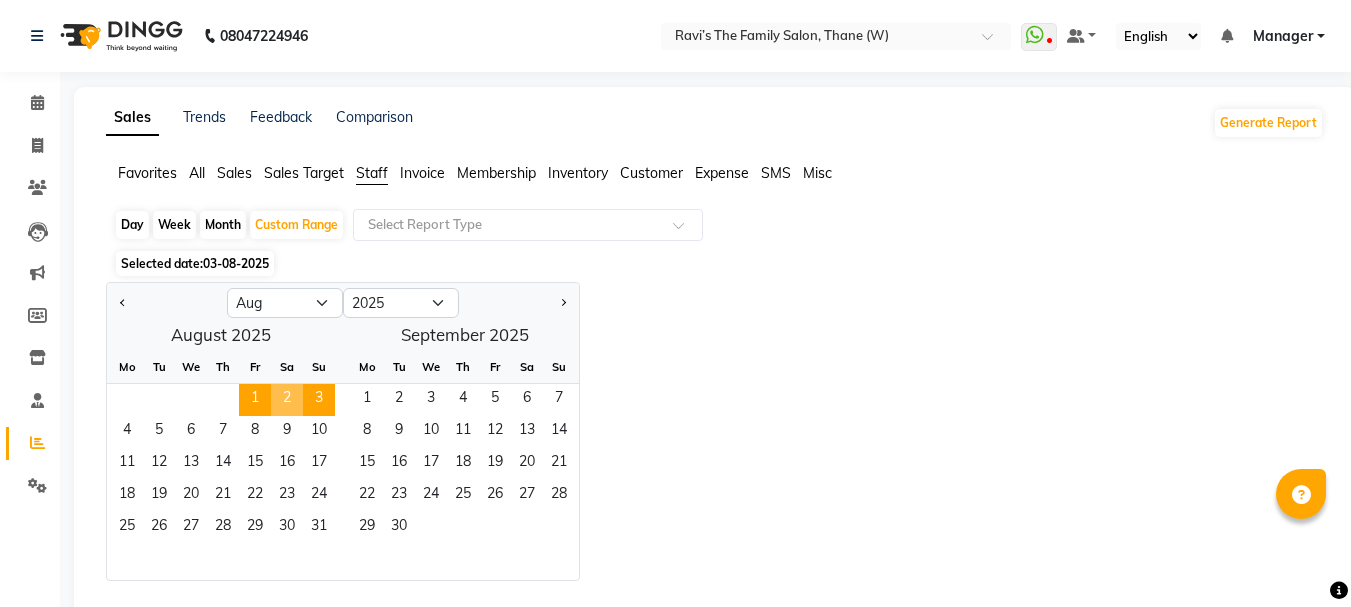 click on "Jan Feb Mar Apr May Jun Jul Aug Sep Oct Nov Dec 2015 2016 2017 2018 2019 2020 2021 2022 2023 2024 2025 2026 2027 2028 2029 2030 2031 2032 2033 2034 2035  August 2025  Mo Tu We Th Fr Sa Su  1   2   3   4   5   6   7   8   9   10   11   12   13   14   15   16   17   18   19   20   21   22   23   24   25   26   27   28   29   30   31   September 2025  Mo Tu We Th Fr Sa Su  1   2   3   4   5   6   7   8   9   10   11   12   13   14   15   16   17   18   19   20   21   22   23   24   25   26   27   28   29   30" 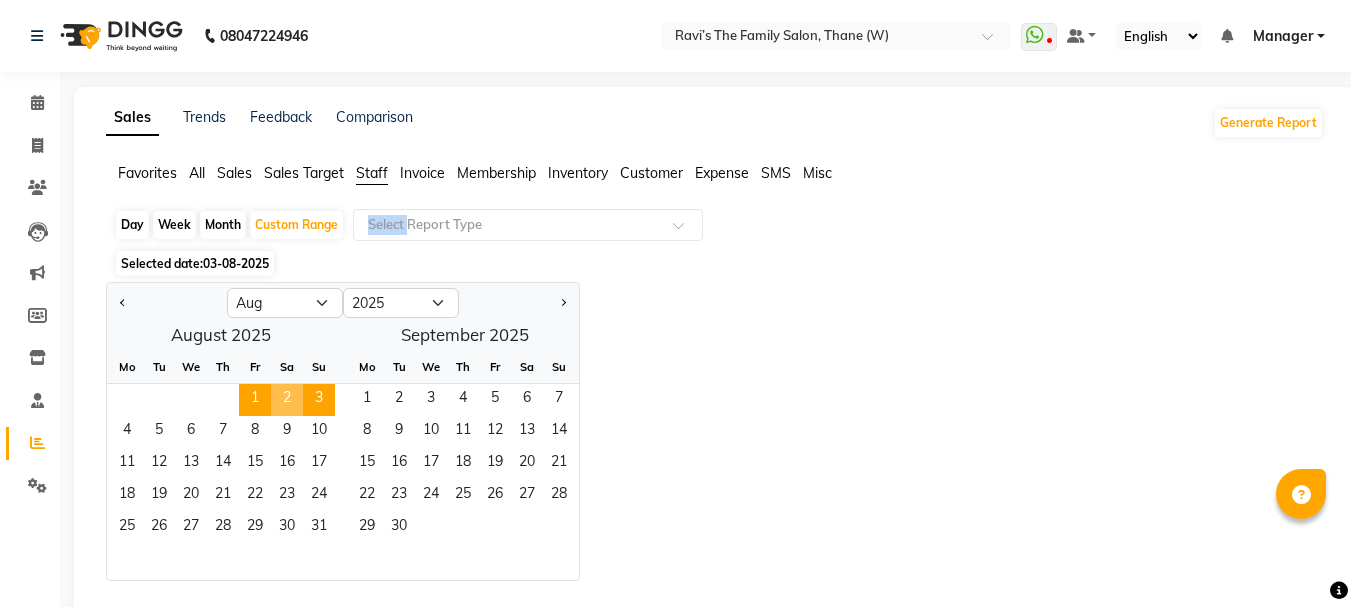 click on "Day   Week   Month   Custom Range  Select Report Type" 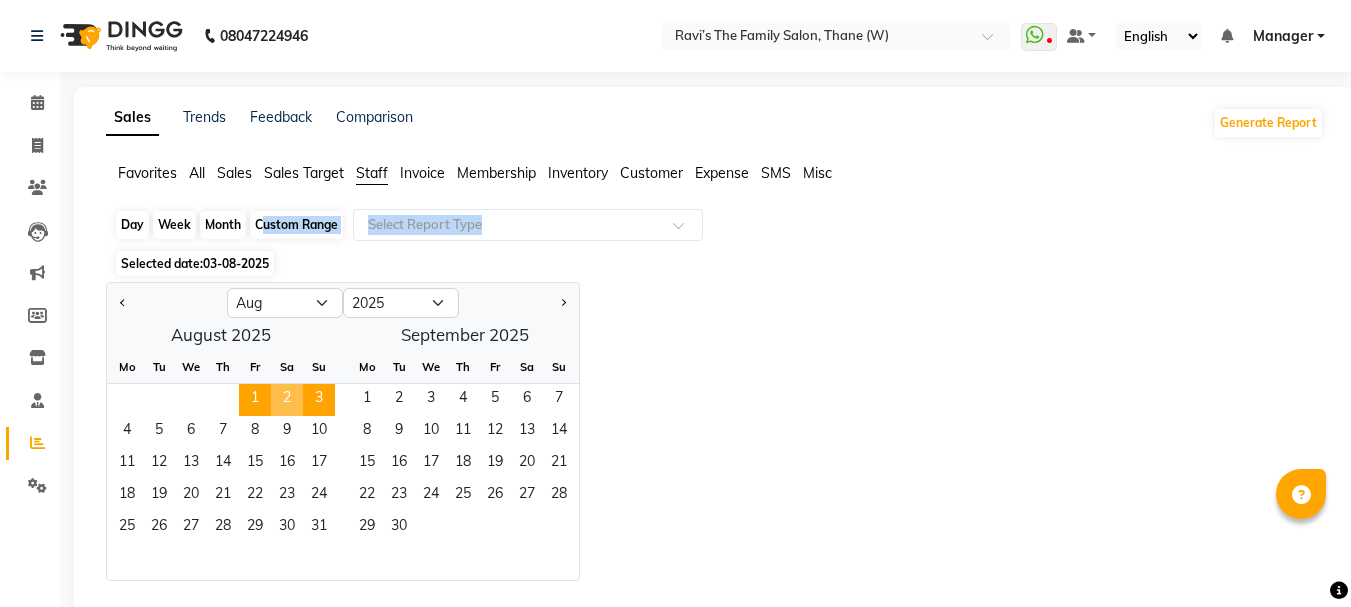 drag, startPoint x: 399, startPoint y: 243, endPoint x: 333, endPoint y: 239, distance: 66.1211 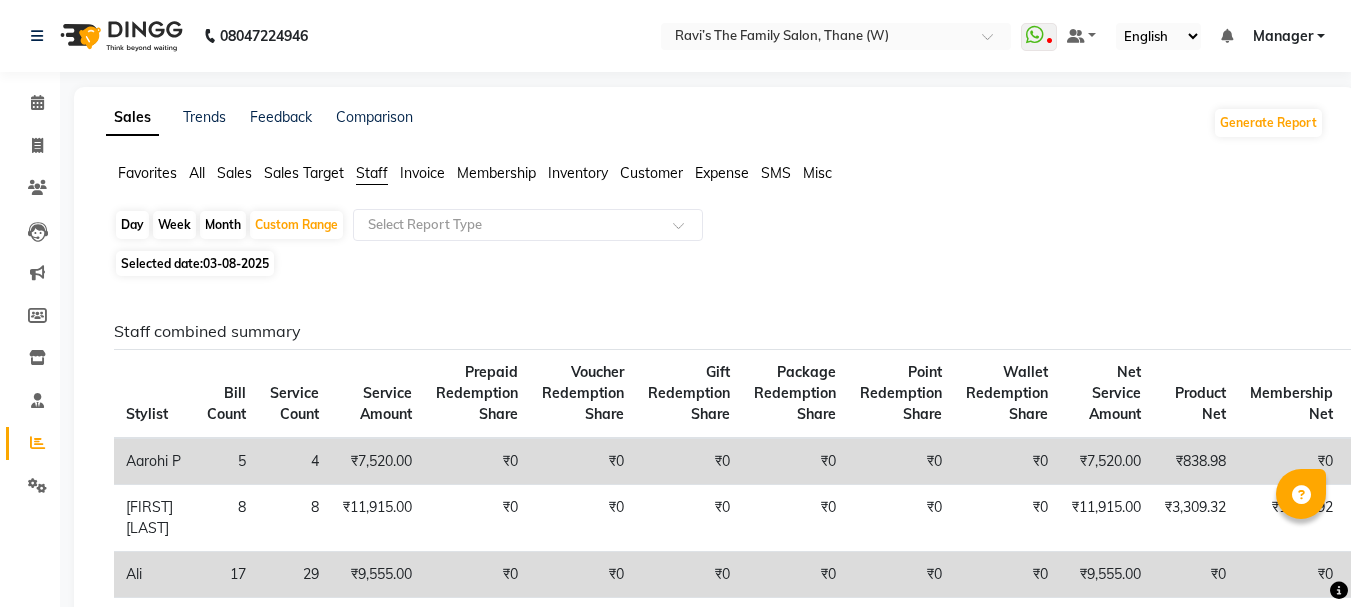 click on "Selected date:  03-08-2025  Staff combined summary Stylist Bill Count Service Count Service Amount Prepaid Redemption Share Voucher Redemption Share Gift Redemption Share Package Redemption Share Point Redemption Share Wallet Redemption Share Net Service Amount Product Net Membership Net Prepaid Net Voucher Net Gift Net Package Net  Aarohi P   5 4 ₹7,520.00 ₹0 ₹0 ₹0 ₹0 ₹0 ₹0 ₹7,520.00 ₹838.98 ₹0 ₹0 ₹0 ₹0 ₹206.00  Aksahy Auty 8 8 ₹11,915.00 ₹0 ₹0 ₹0 ₹0 ₹0 ₹0 ₹11,915.00 ₹3,309.32 ₹1,694.92 ₹0 ₹0 ₹0 ₹0  Ali  17 29 ₹9,555.00 ₹0 ₹0 ₹0 ₹0 ₹0 ₹0 ₹9,555.00 ₹0 ₹0 ₹0 ₹0 ₹0 ₹0  Kajal Maurya 1 4 ₹950.00 ₹0 ₹0 ₹0 ₹0 ₹0 ₹0 ₹950.00 ₹0 ₹0 ₹0 ₹0 ₹0 ₹0  Laxmi   10 15 ₹7,744.50 ₹0 ₹0 ₹0 ₹0 ₹0 ₹0 ₹7,744.50 ₹2,016.95 ₹1,694.92 ₹0 ₹0 ₹0 ₹0  Moin Salmani 19 26 ₹7,447.50 ₹0 ₹0 ₹0 ₹0 ₹0 ₹0 ₹7,447.50 ₹0 ₹847.46 ₹0 ₹0 2" 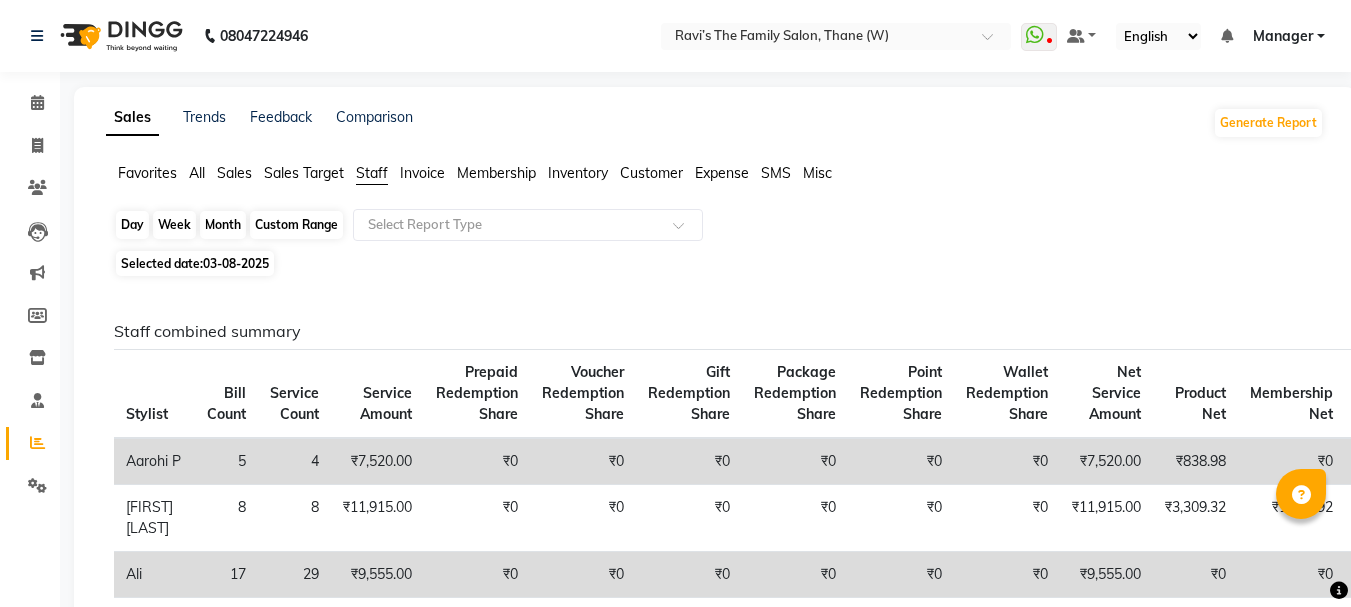 click on "Custom Range" 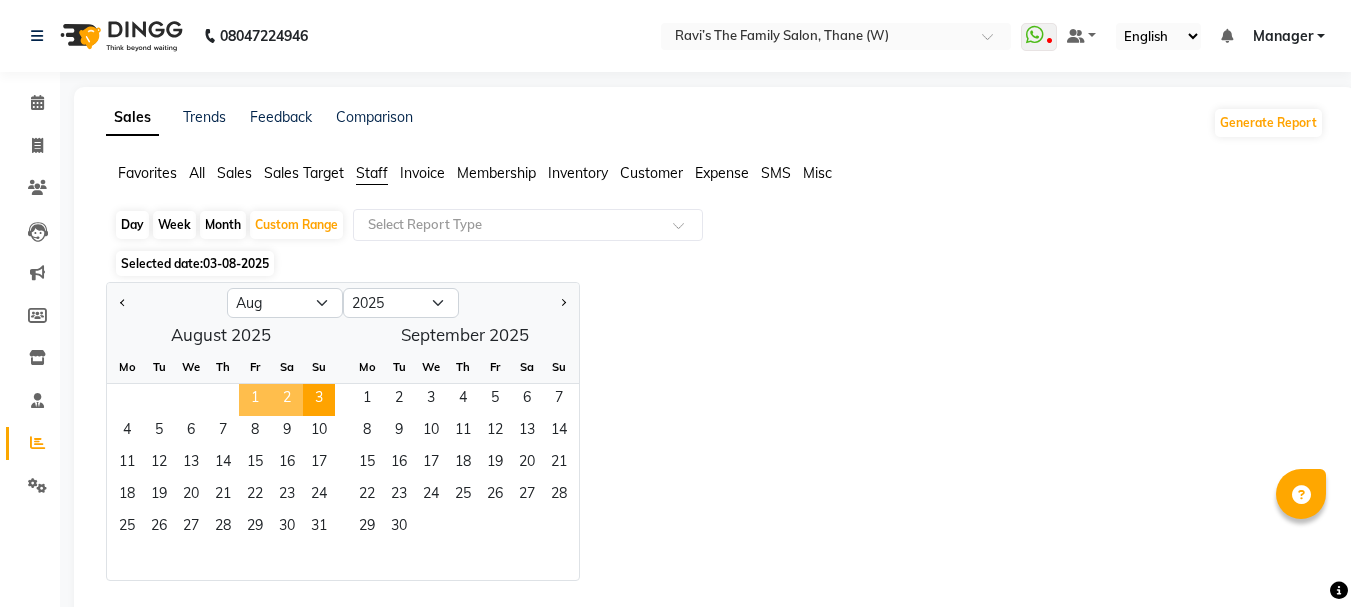click on "1" 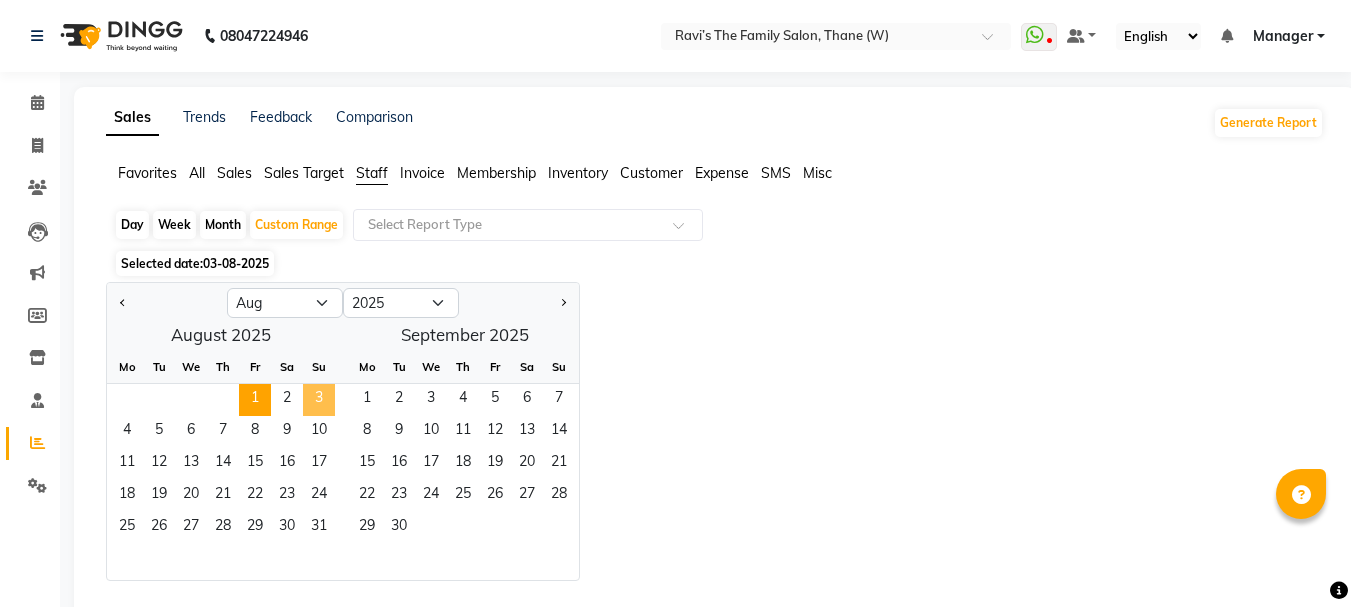 click on "3" 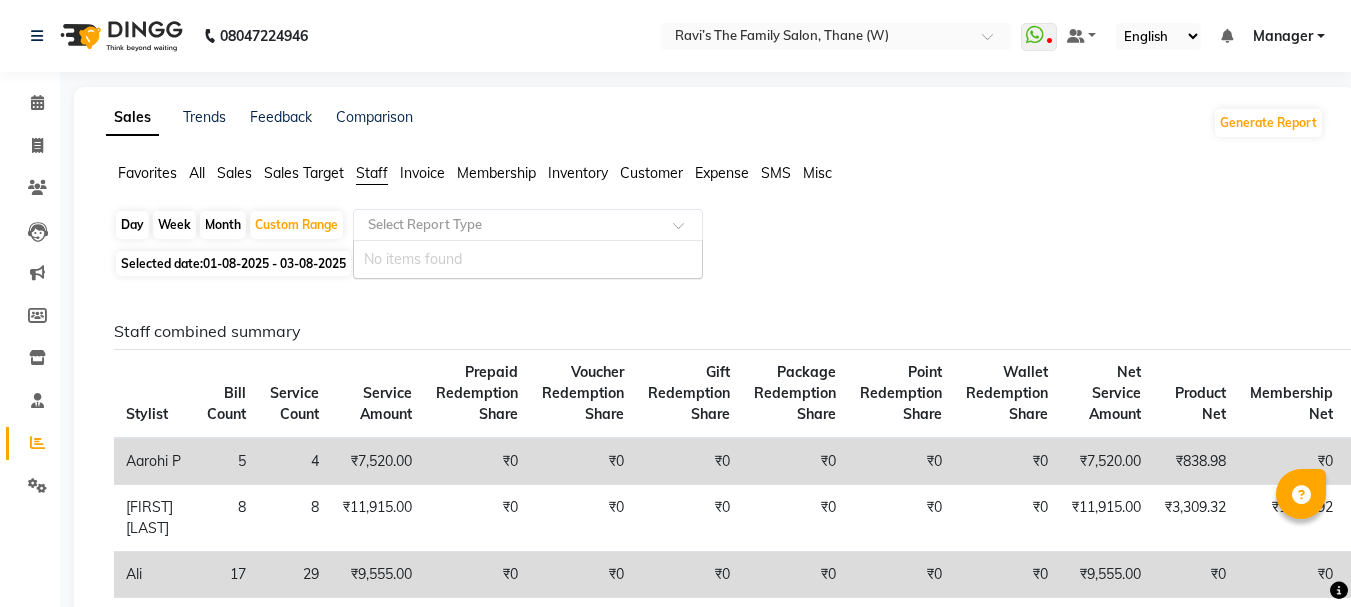 click 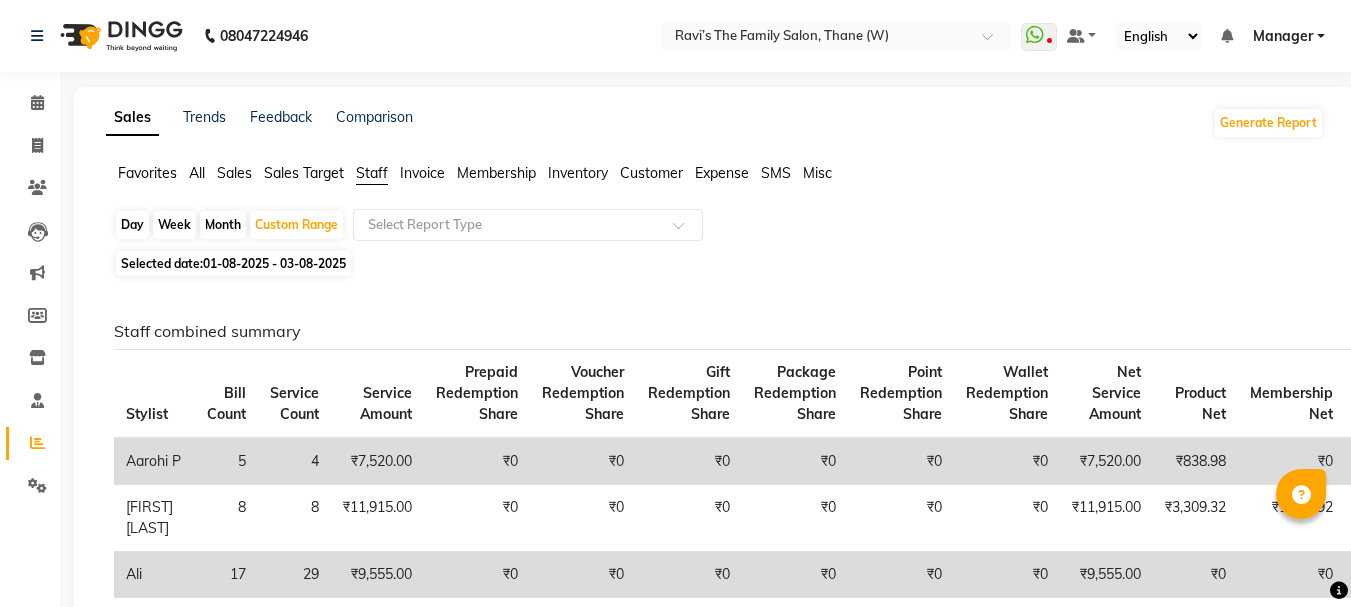click on "Staff" 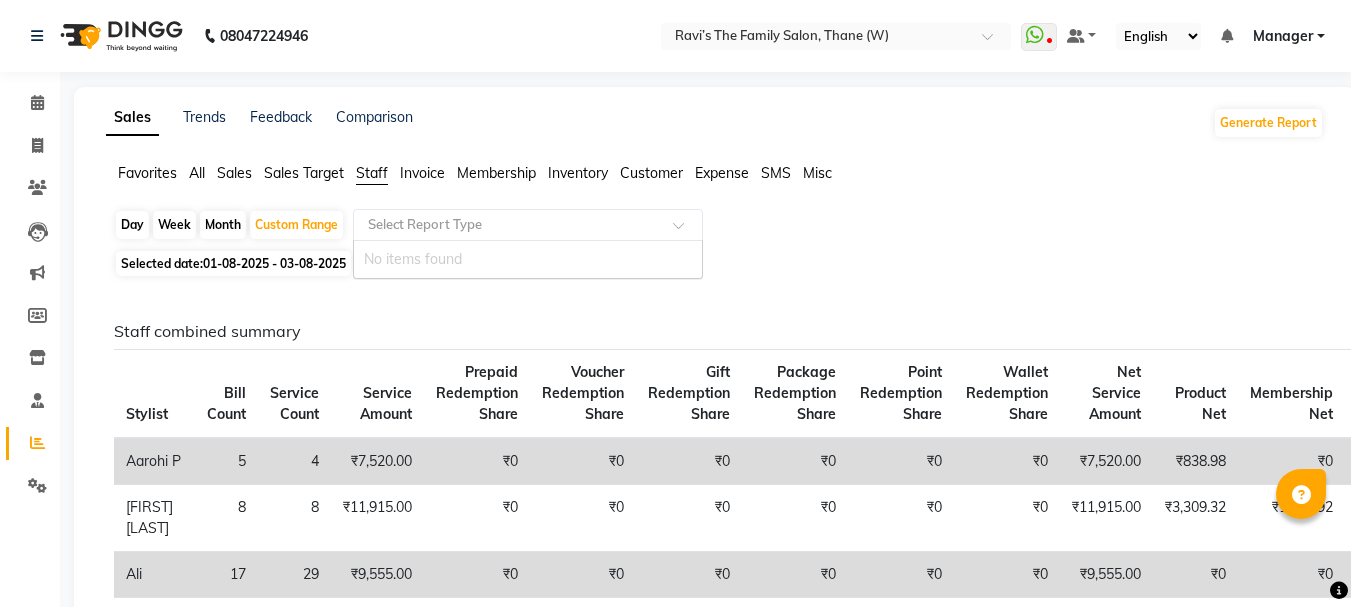 click 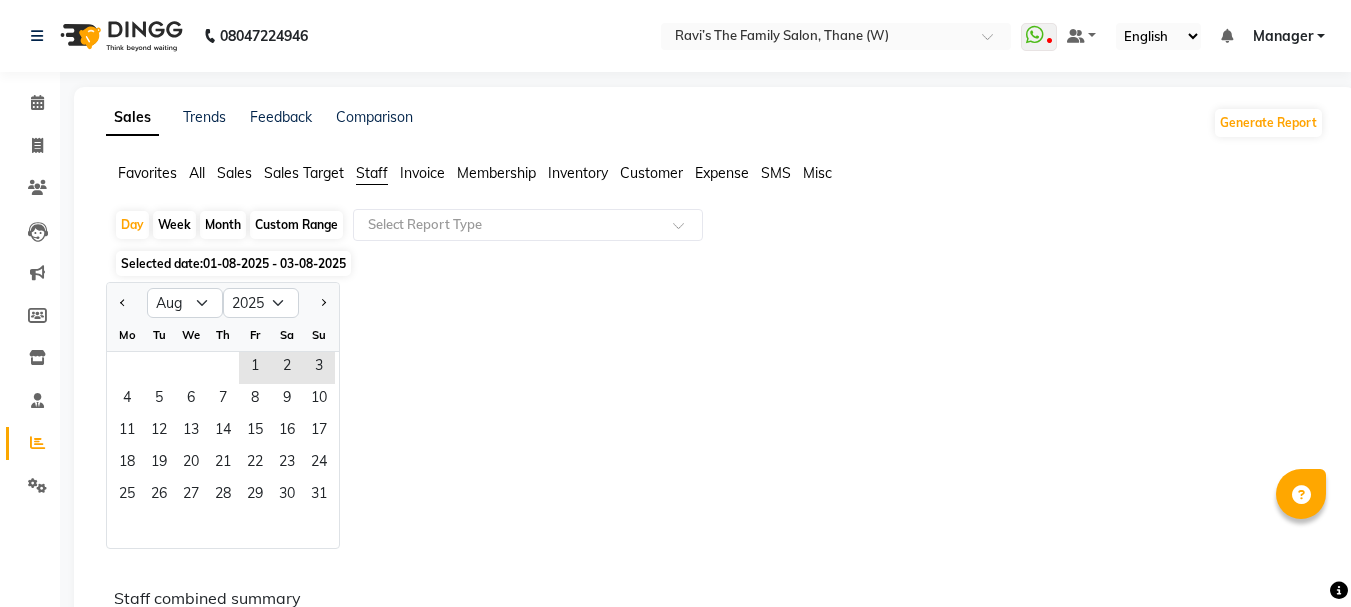 click on "All" 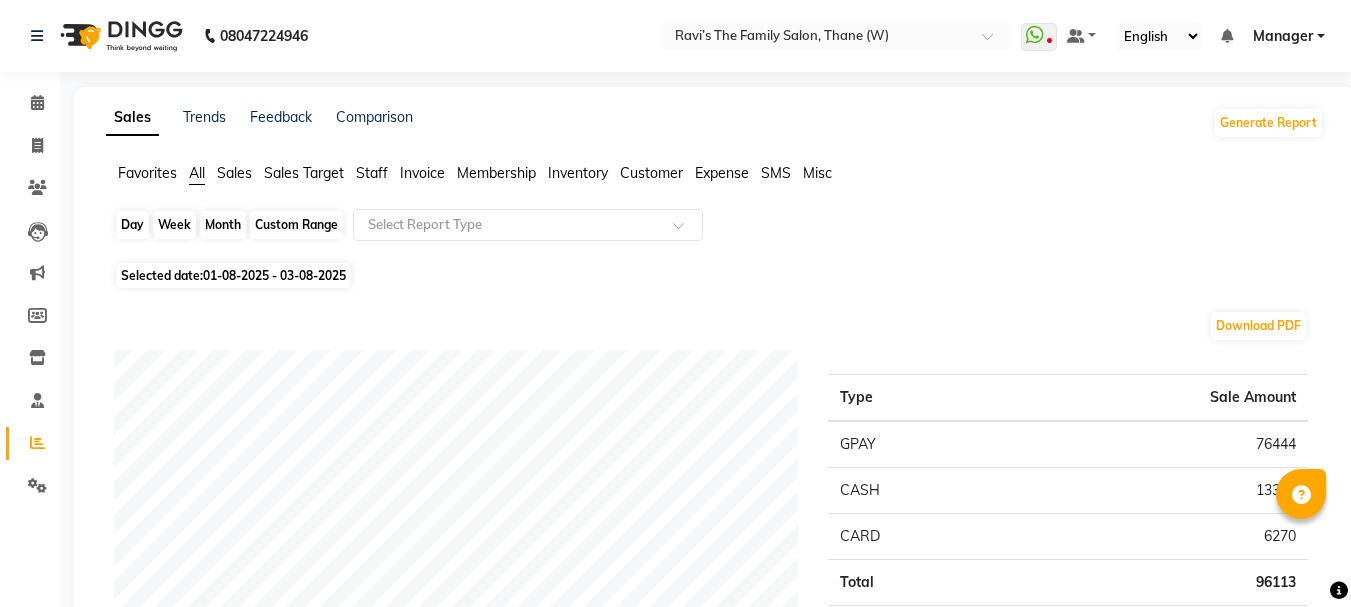 click on "Day" 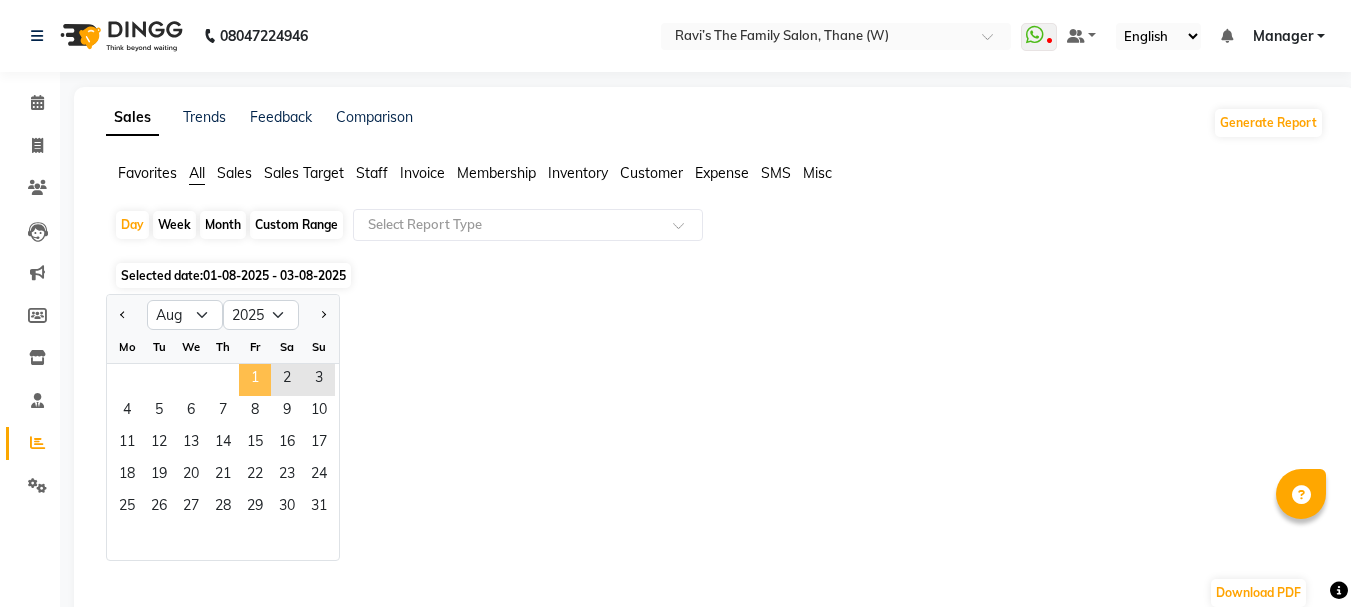 click on "1" 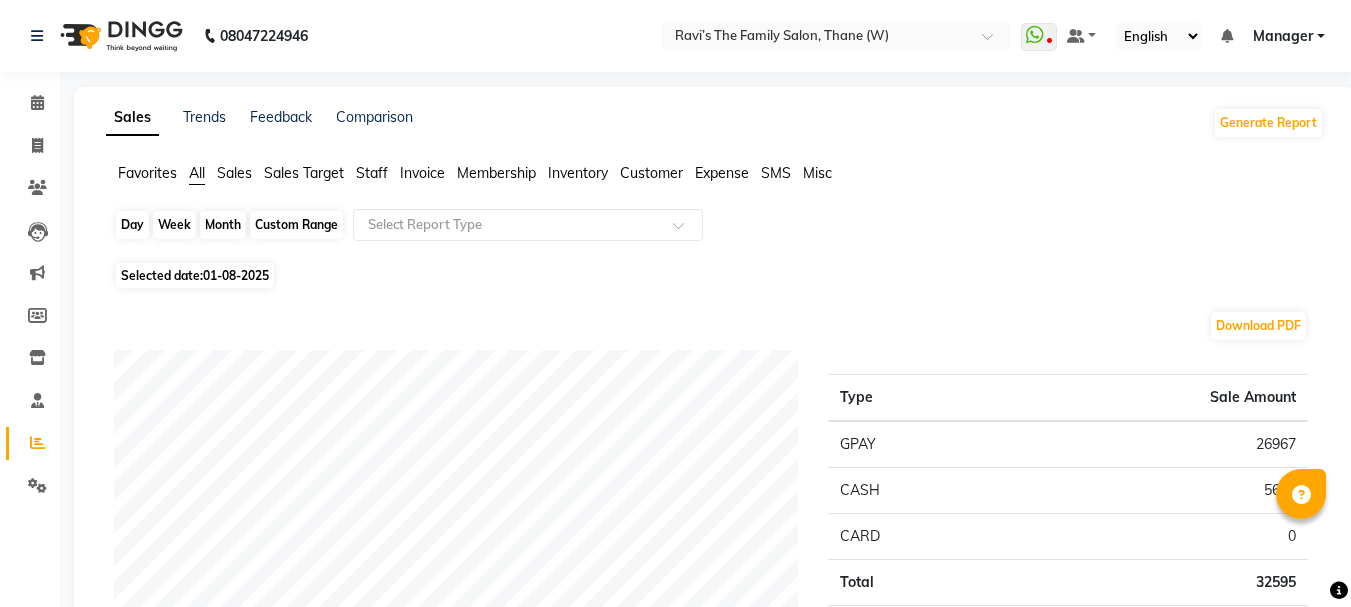 click on "Day" 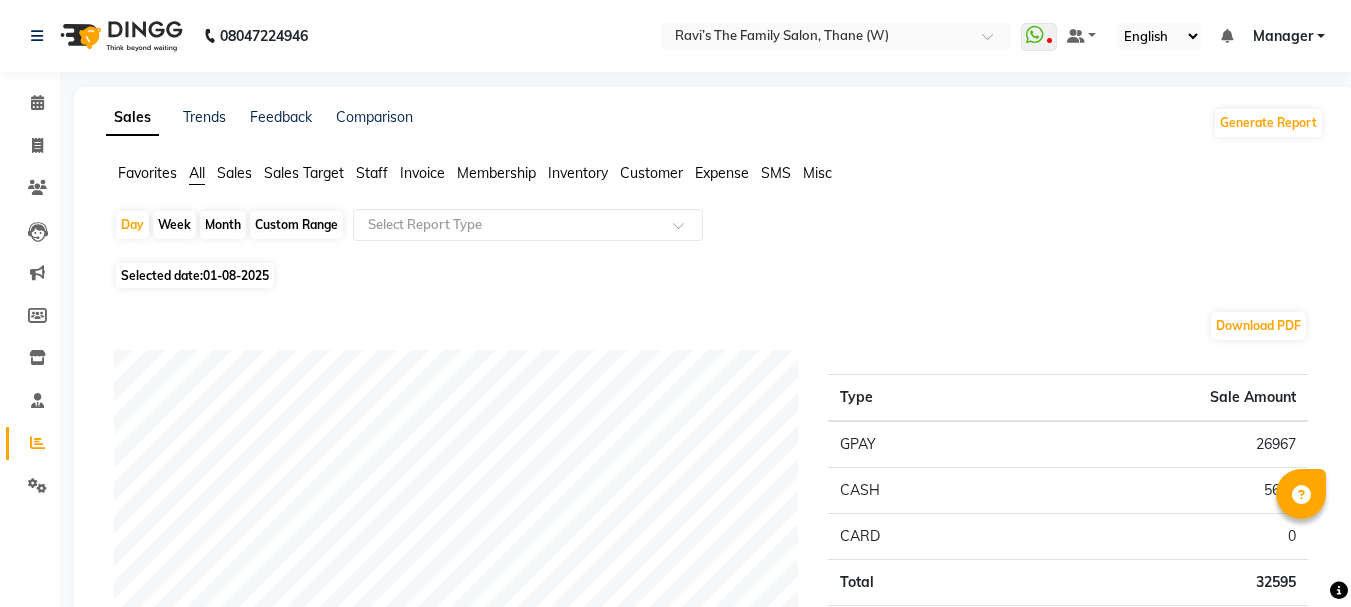 select on "8" 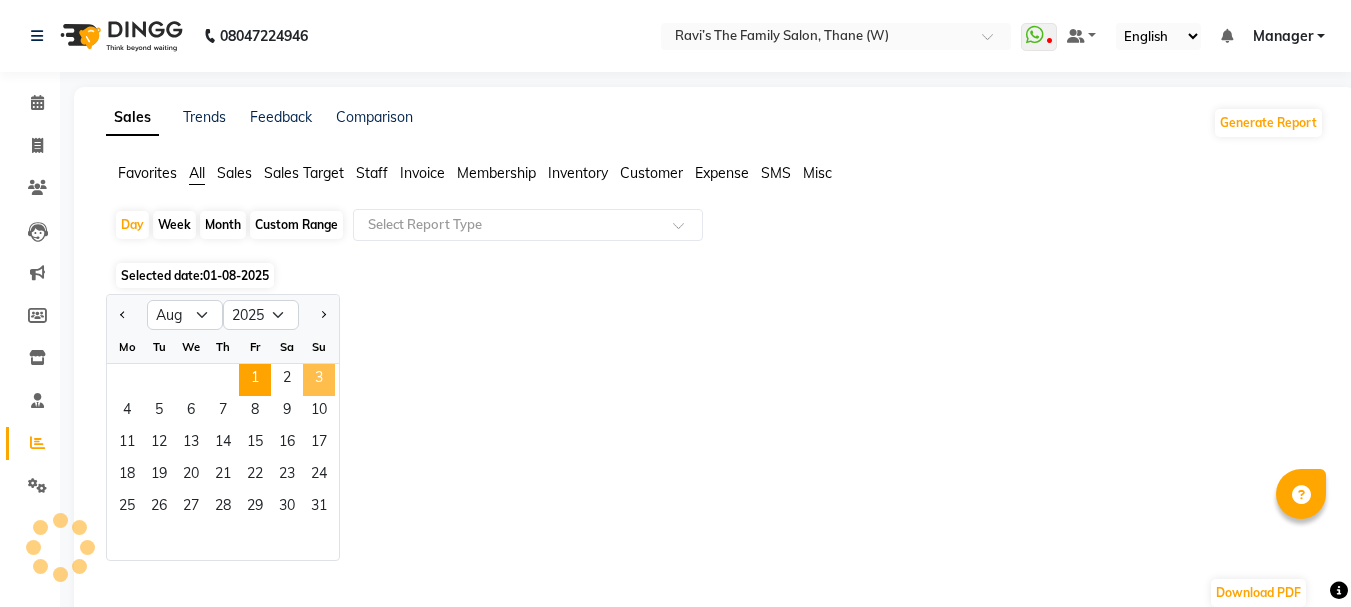 click on "3" 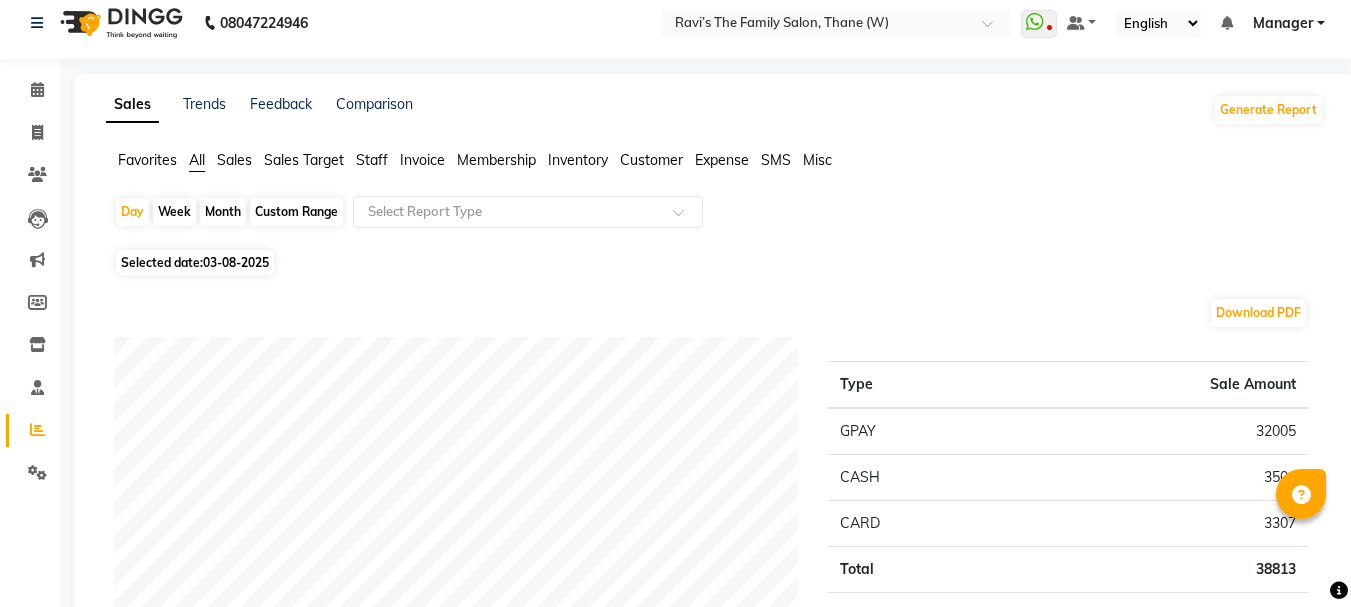 scroll, scrollTop: 0, scrollLeft: 0, axis: both 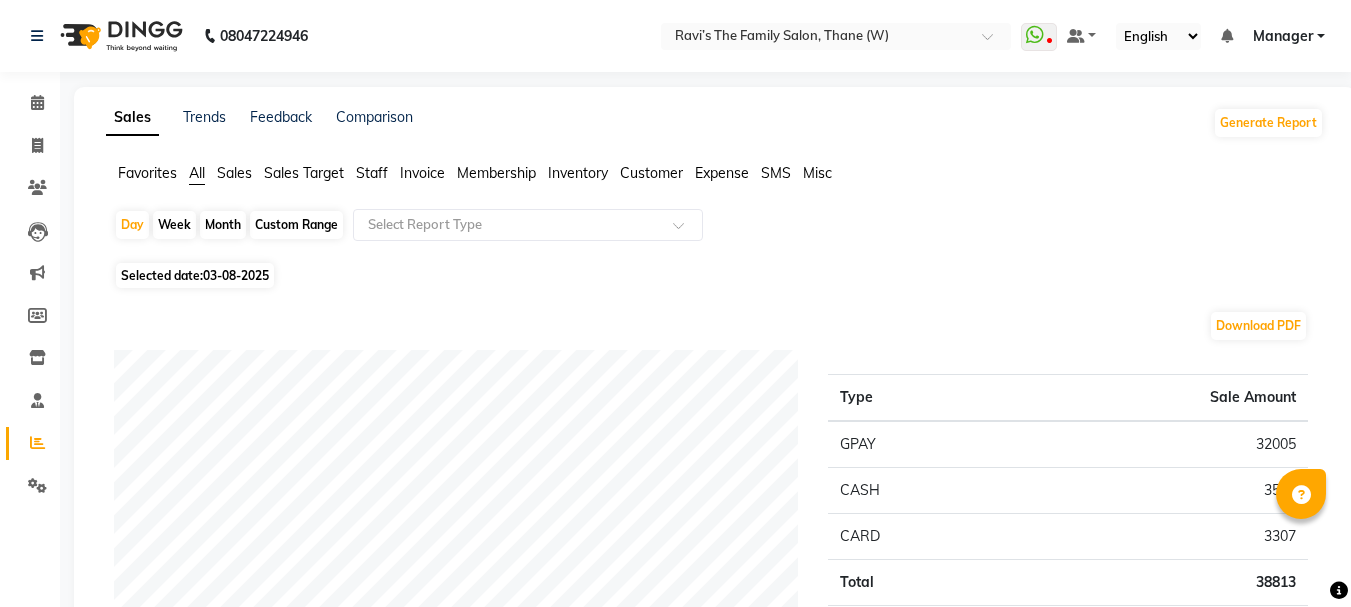 click on "Staff" 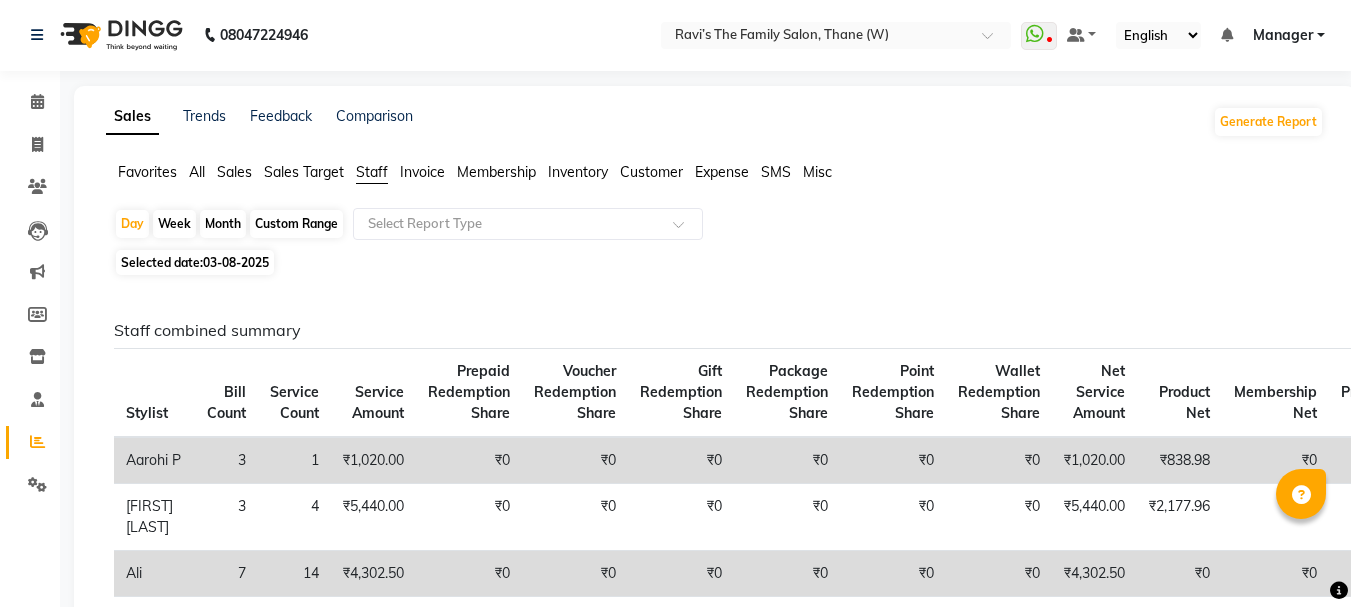scroll, scrollTop: 0, scrollLeft: 0, axis: both 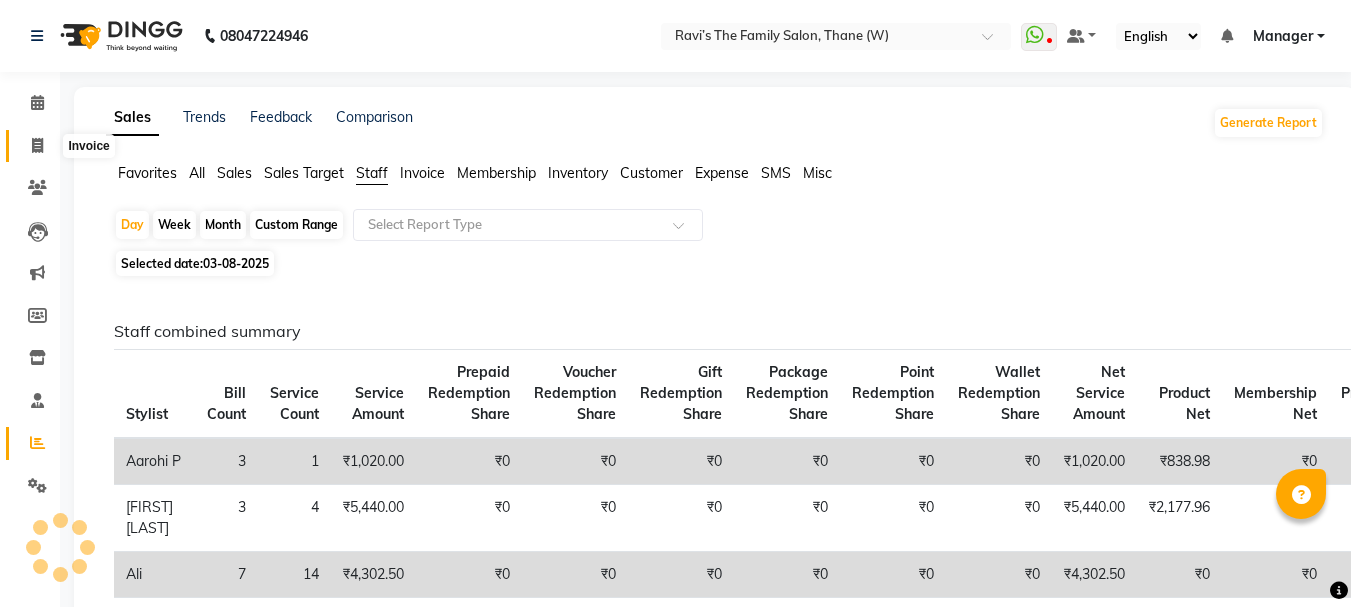 click 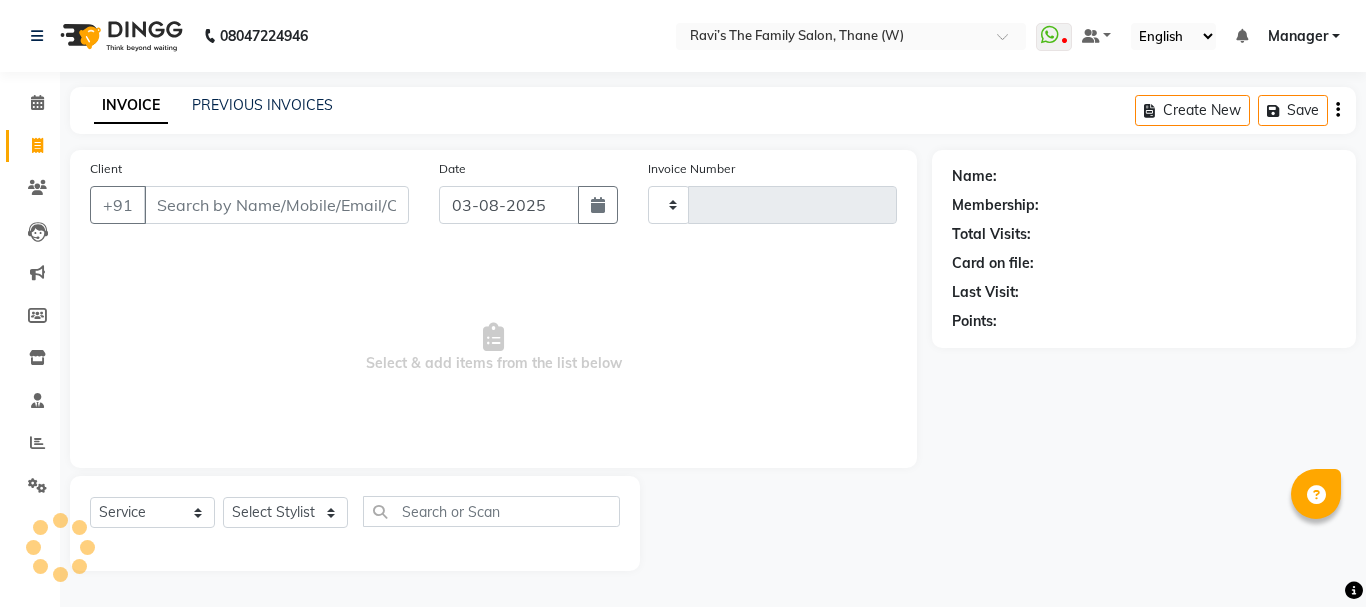 type on "2596" 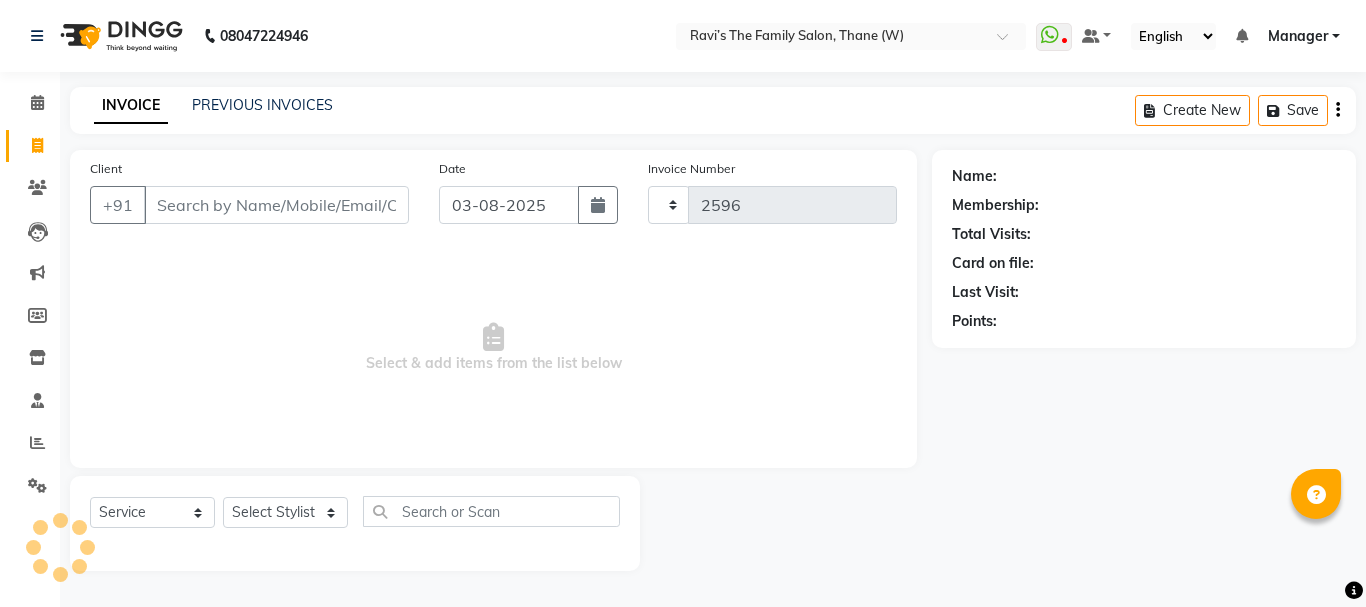 select on "8004" 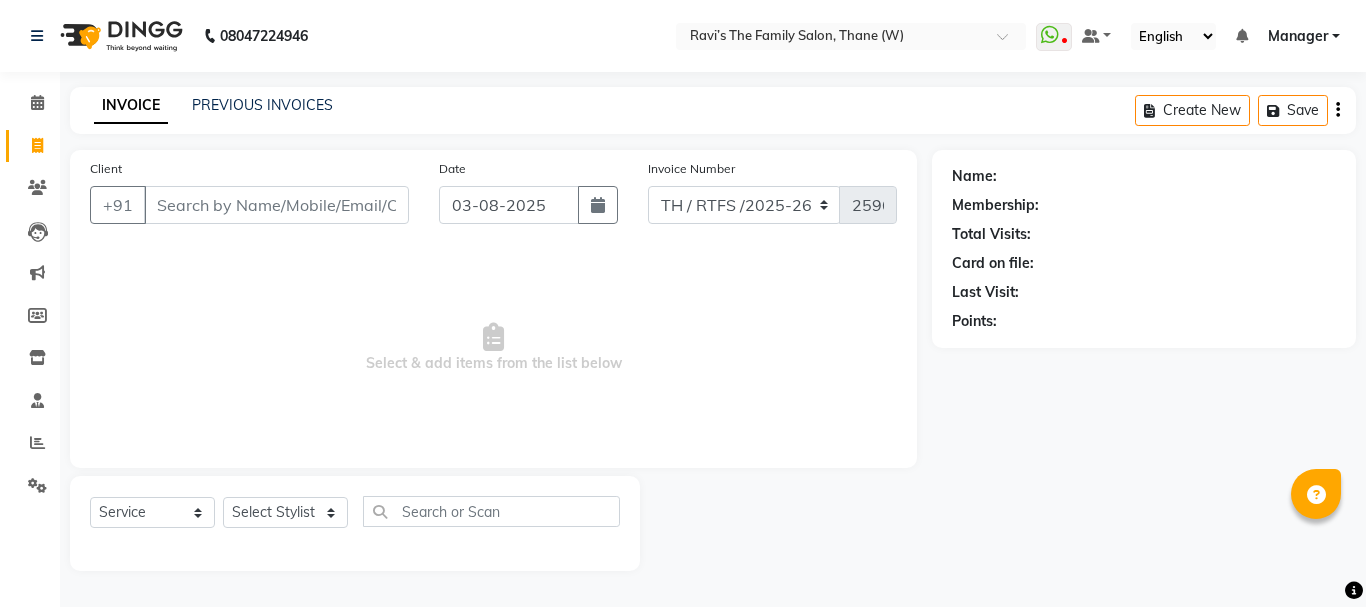 click on "Client" at bounding box center [276, 205] 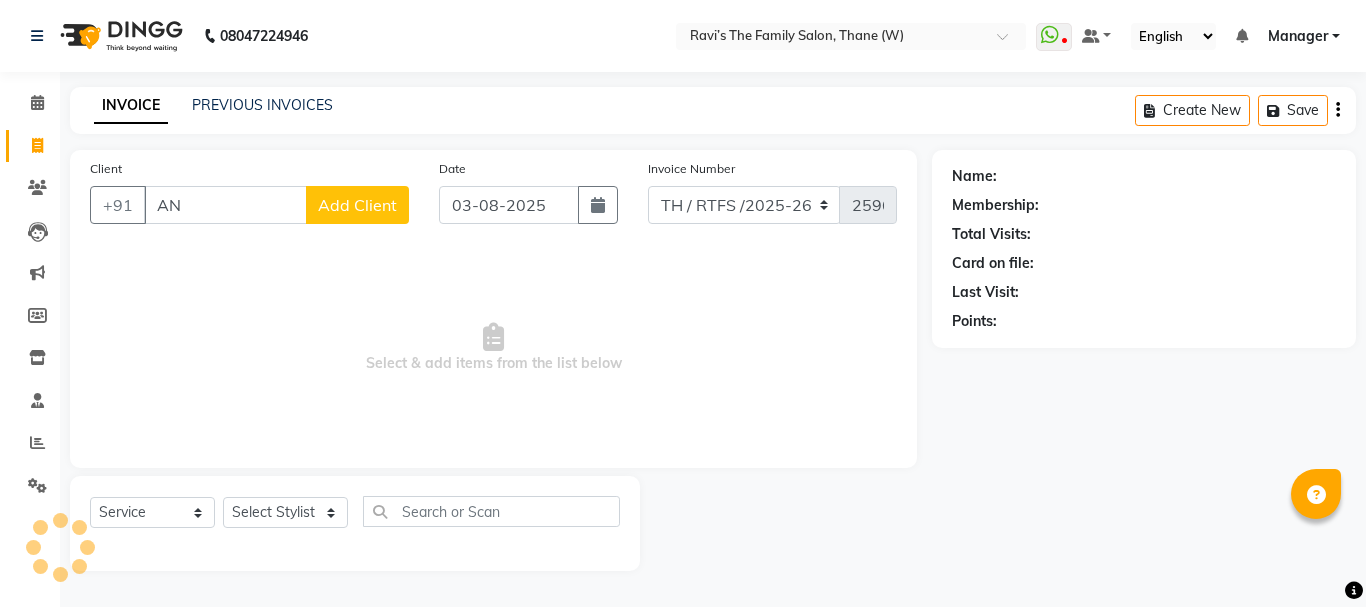 type on "A" 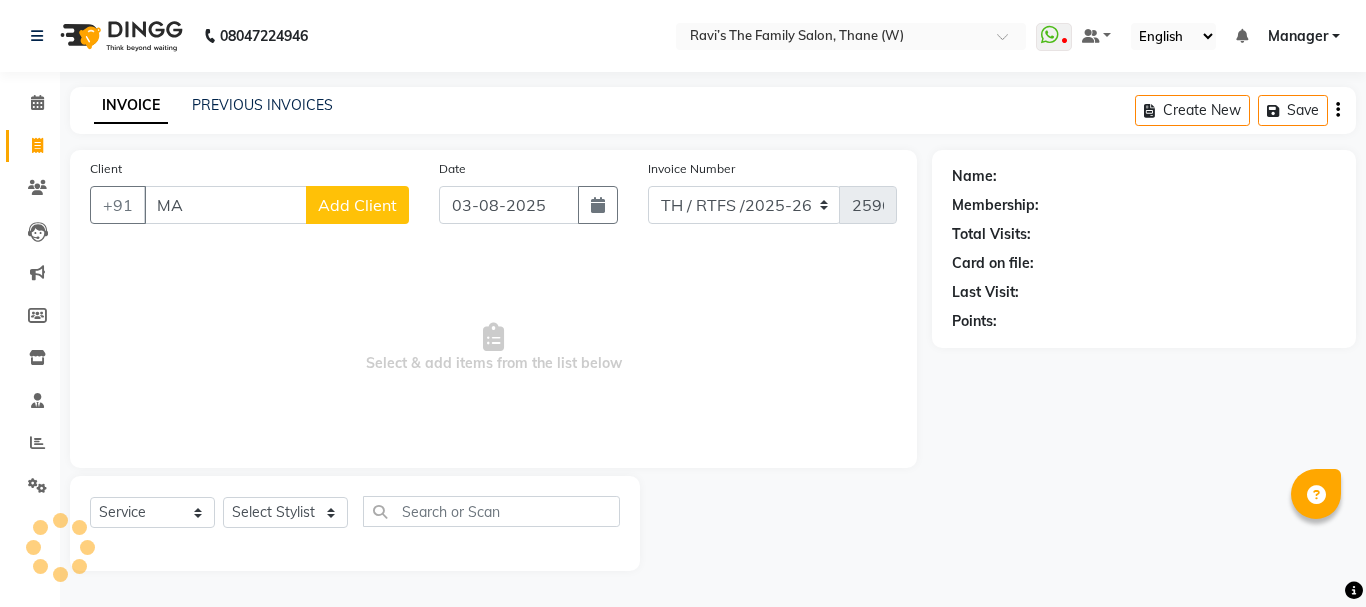 type on "M" 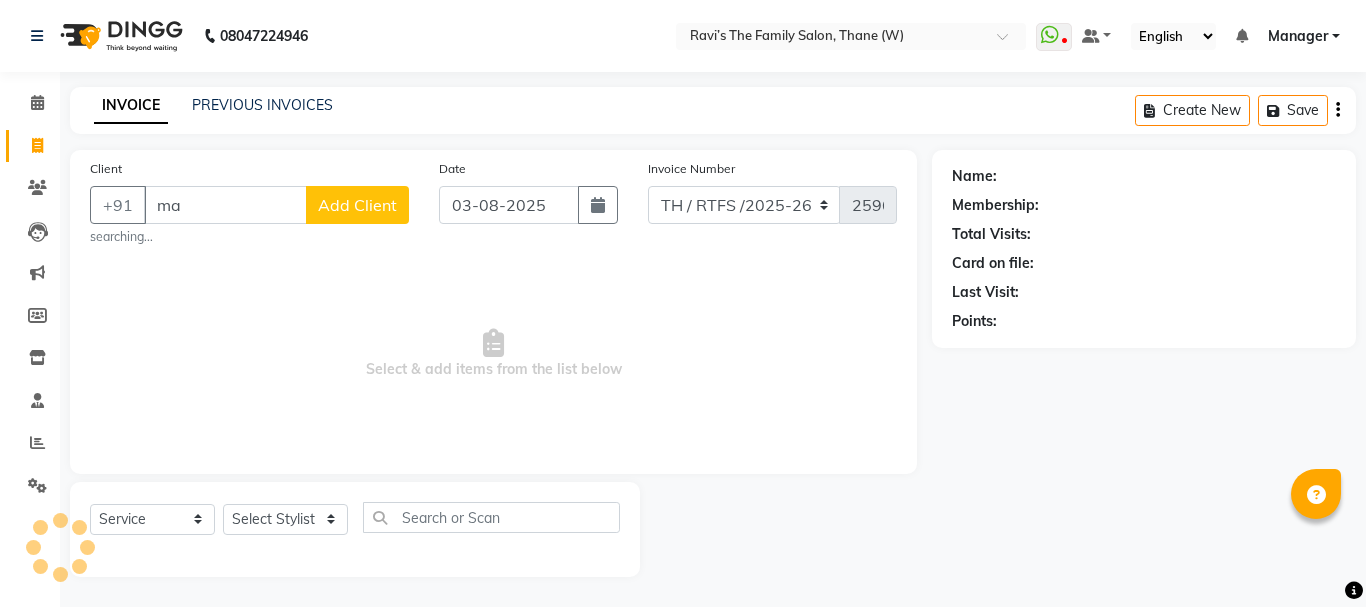 type on "m" 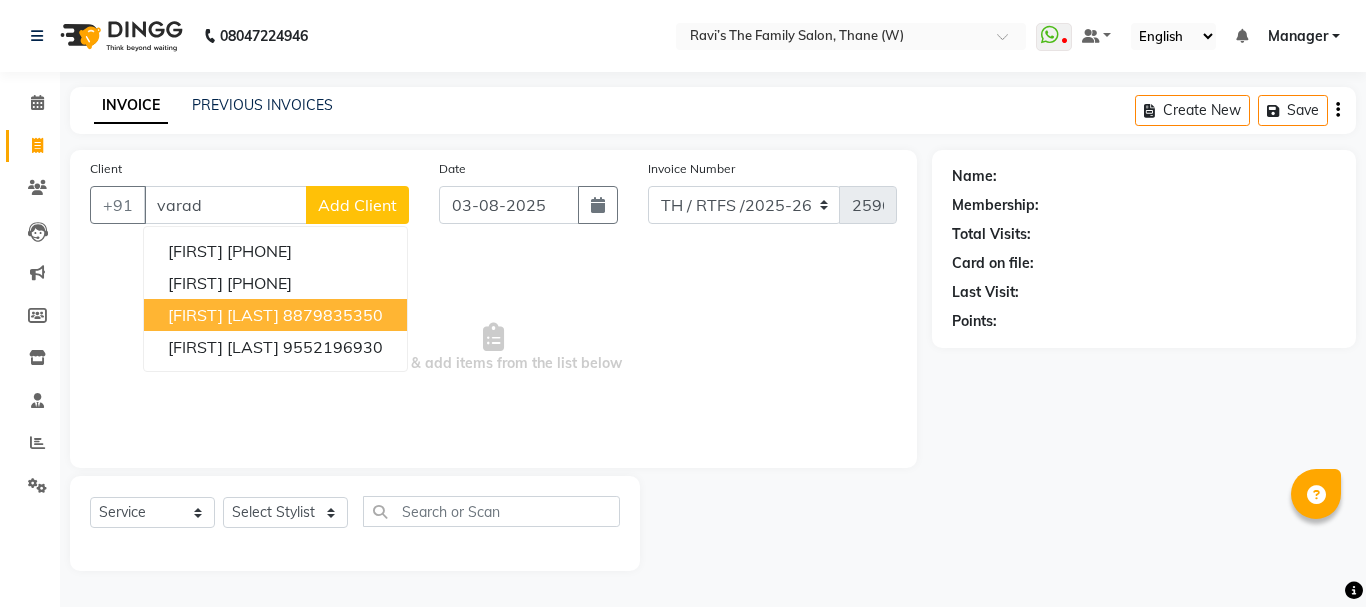 click on "[FIRST] [LAST]" at bounding box center [223, 315] 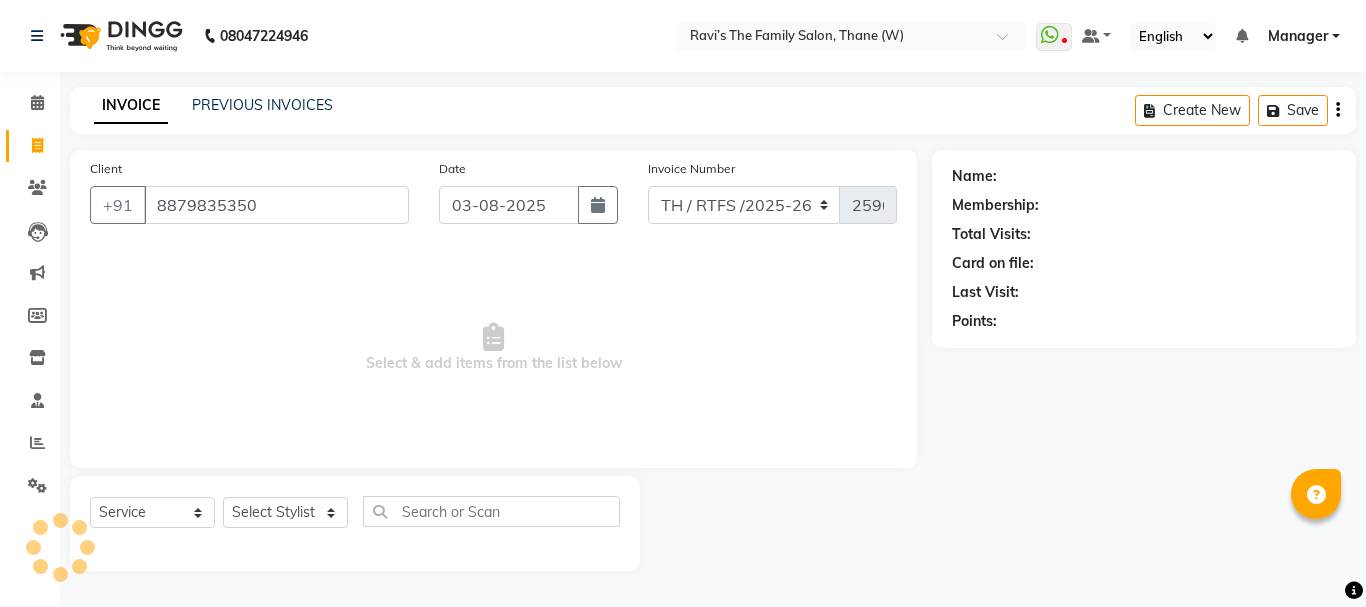 type on "8879835350" 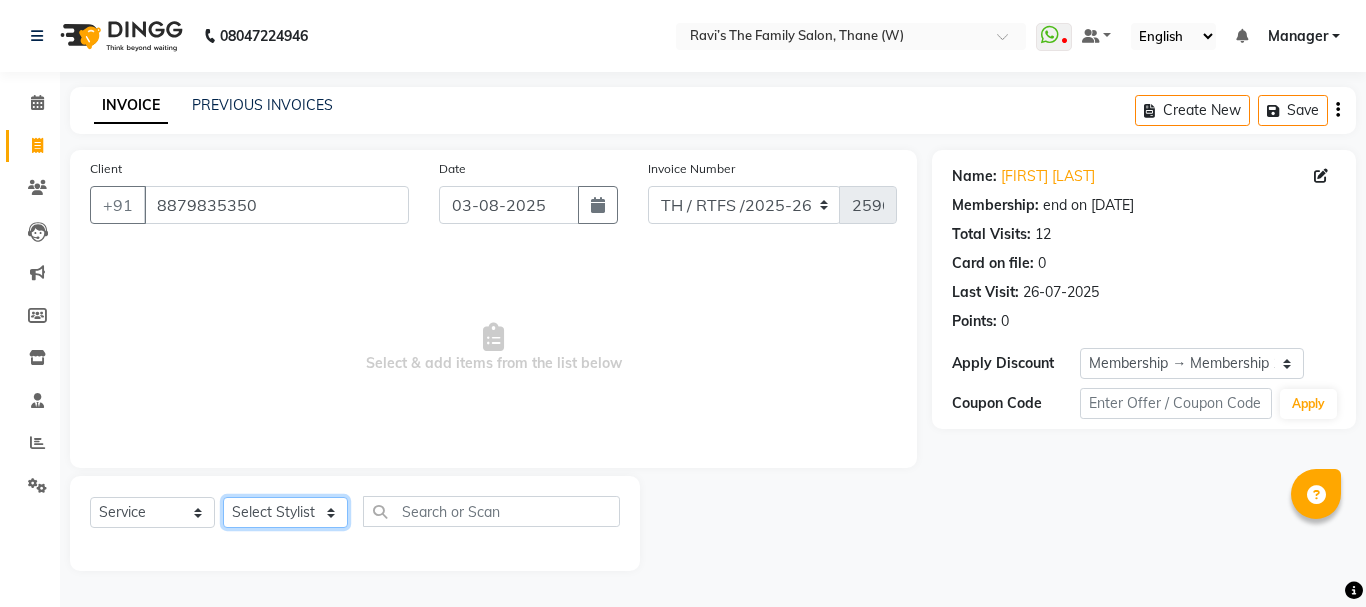click on "Select Stylist Aarohi P   Aksahy auty Ali  Aniket A  Anuradha arvind Divya gautam .kasrade House sale KAJAL MAURYA Komal Waghmare  Laxmi   Manager Moin salmani Prashant   Ravindra Samrat Kumar Sangita Dighe Sanjana Kharat  Shreepad M  shrishti  jaiwala  vaibhavi  gudekar  Vikas H" 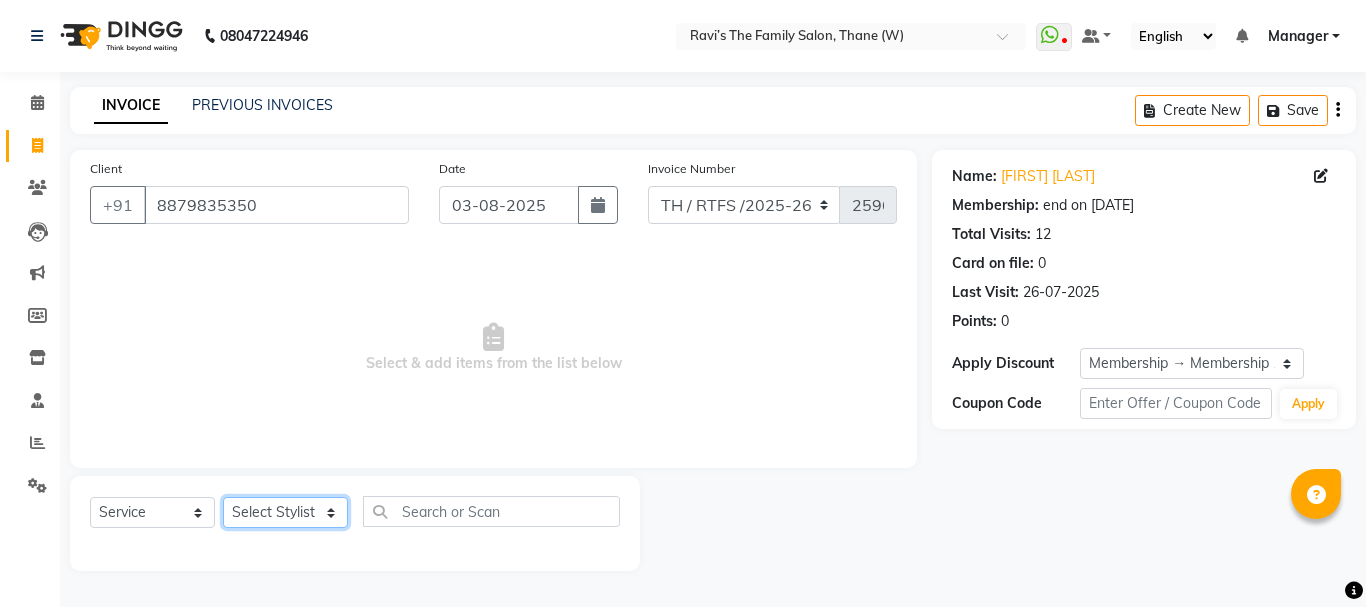 select on "35597" 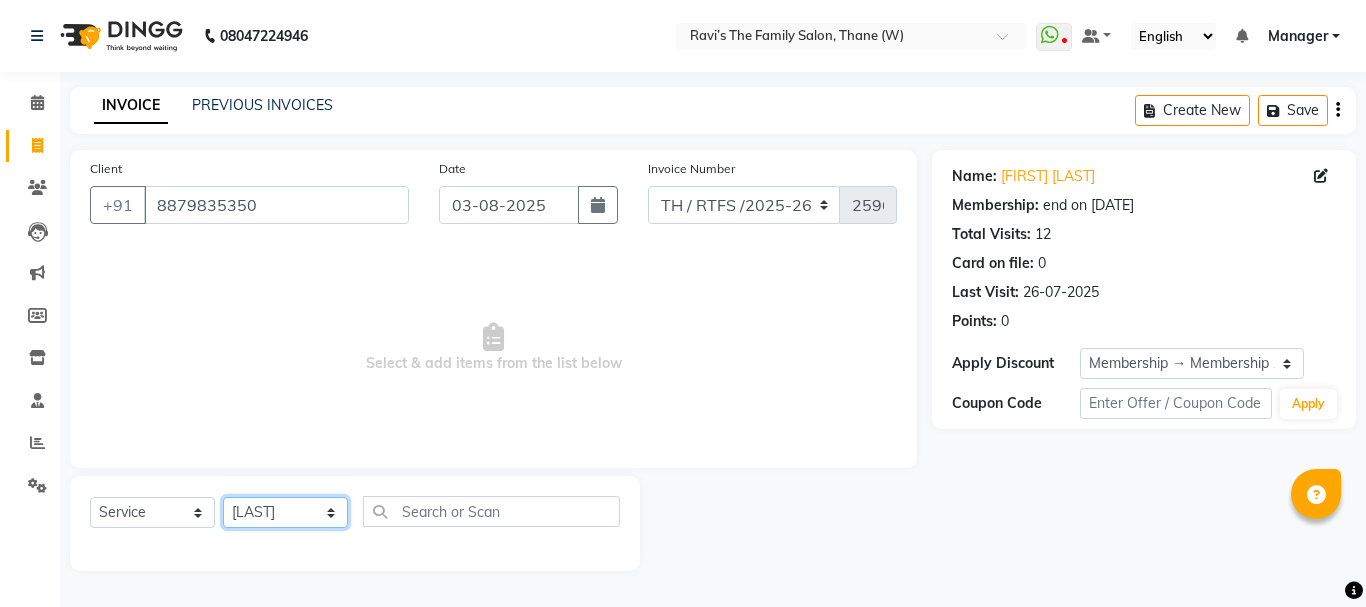click on "Select Stylist Aarohi P   Aksahy auty Ali  Aniket A  Anuradha arvind Divya gautam .kasrade House sale KAJAL MAURYA Komal Waghmare  Laxmi   Manager Moin salmani Prashant   Ravindra Samrat Kumar Sangita Dighe Sanjana Kharat  Shreepad M  shrishti  jaiwala  vaibhavi  gudekar  Vikas H" 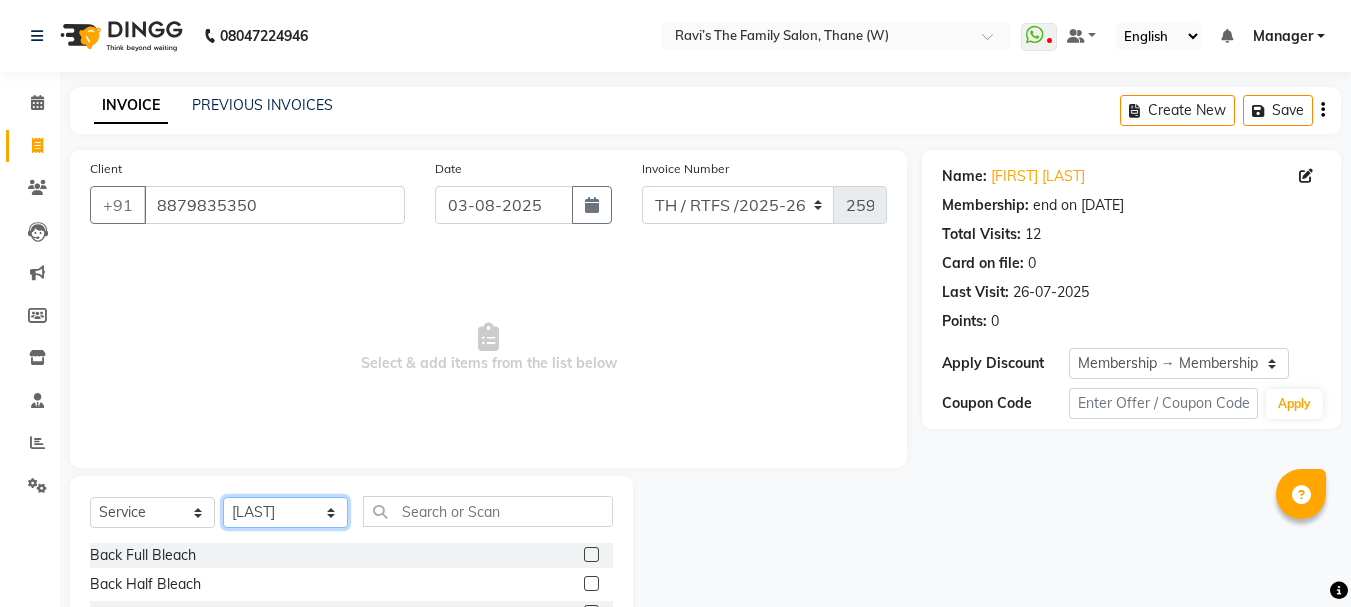 scroll, scrollTop: 194, scrollLeft: 0, axis: vertical 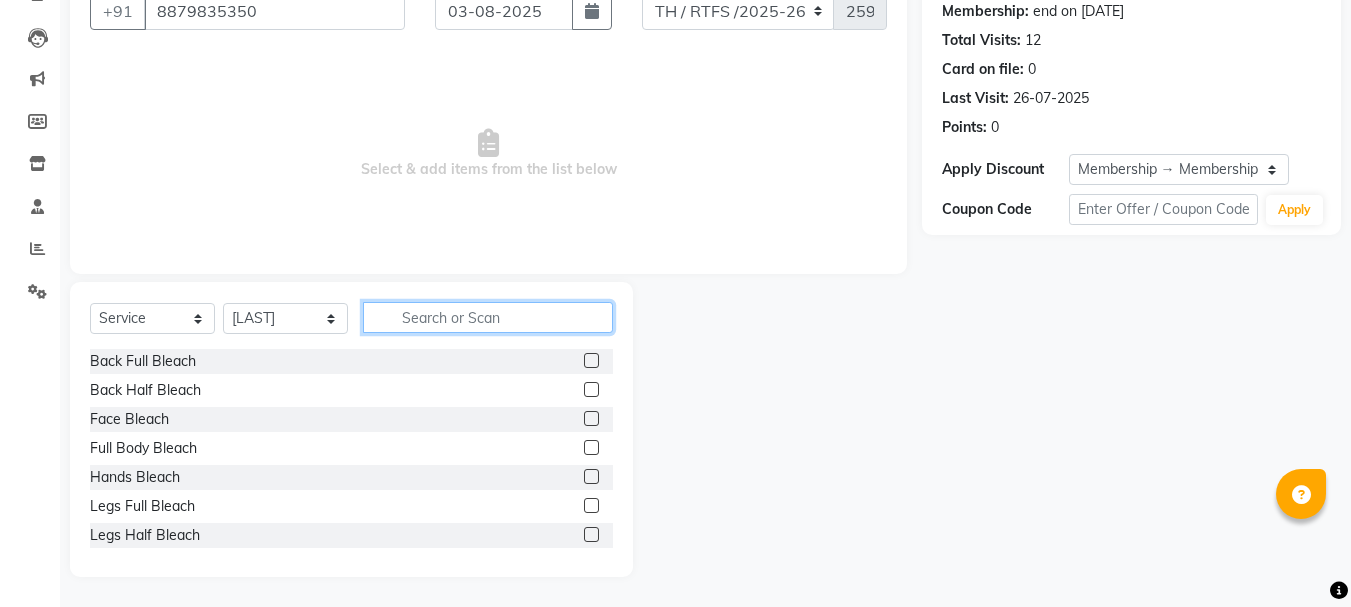click 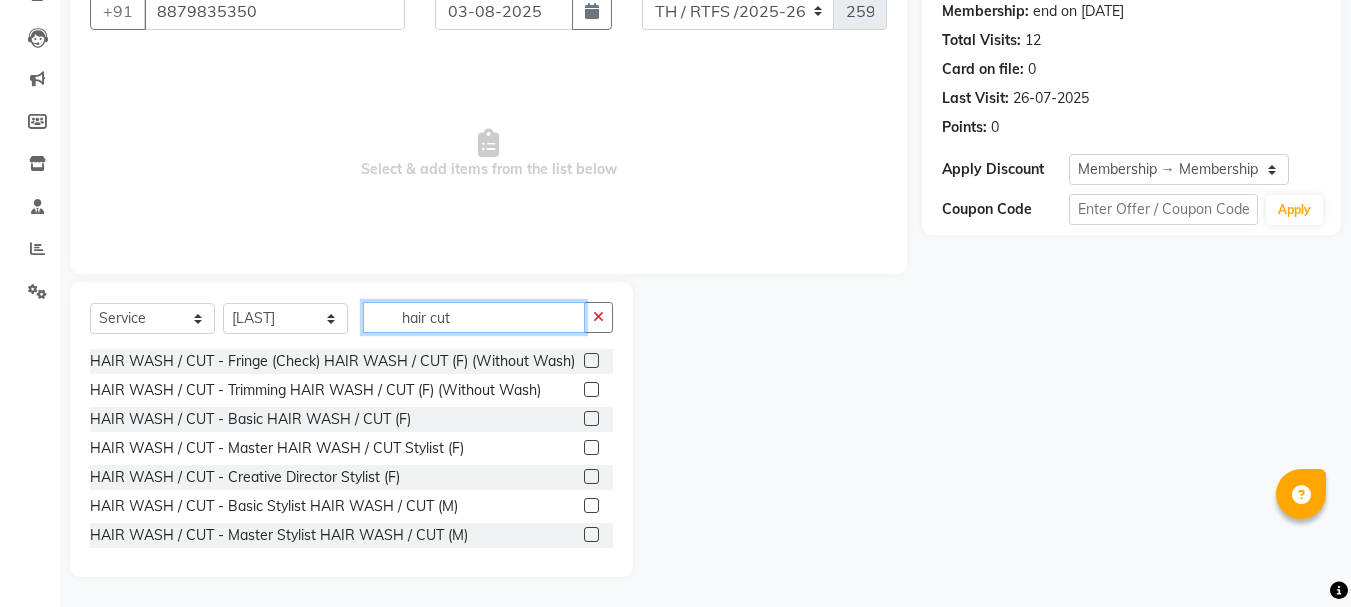 type on "hair cut" 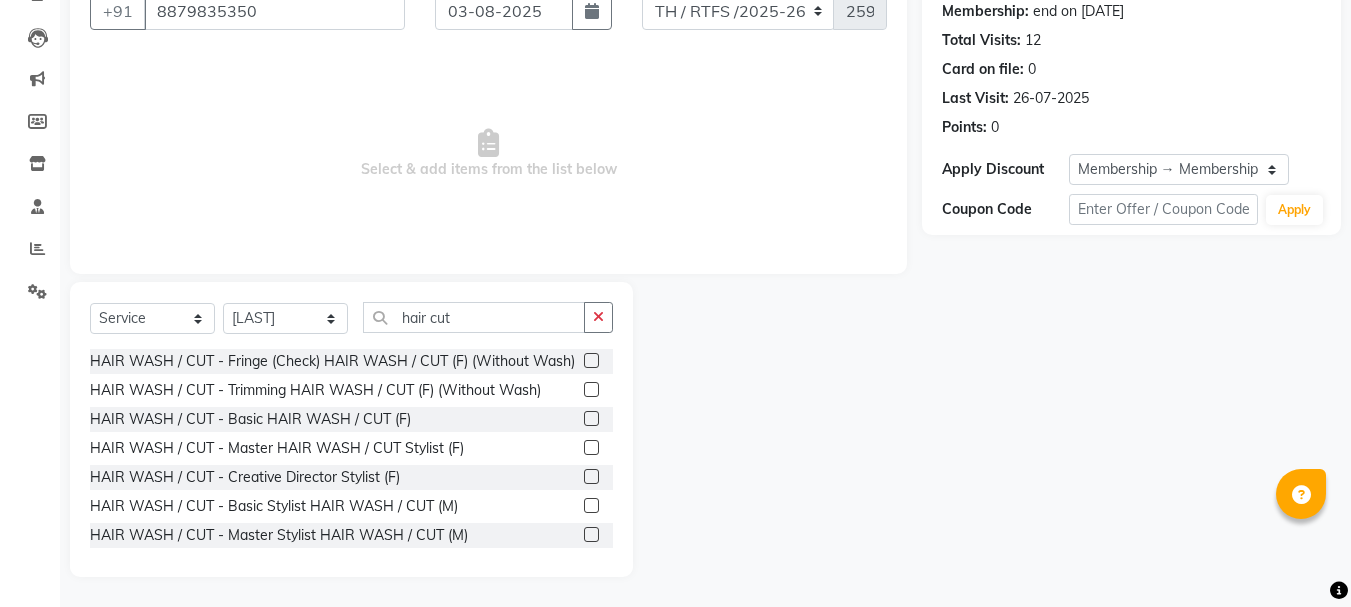 click 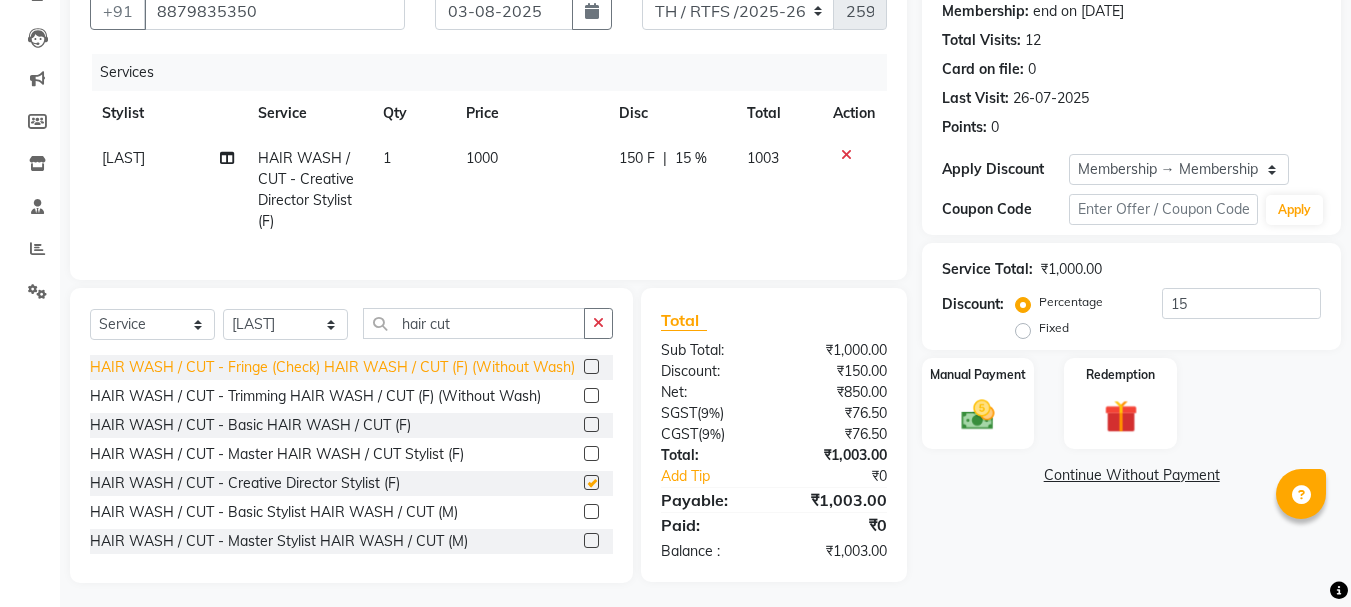 checkbox on "false" 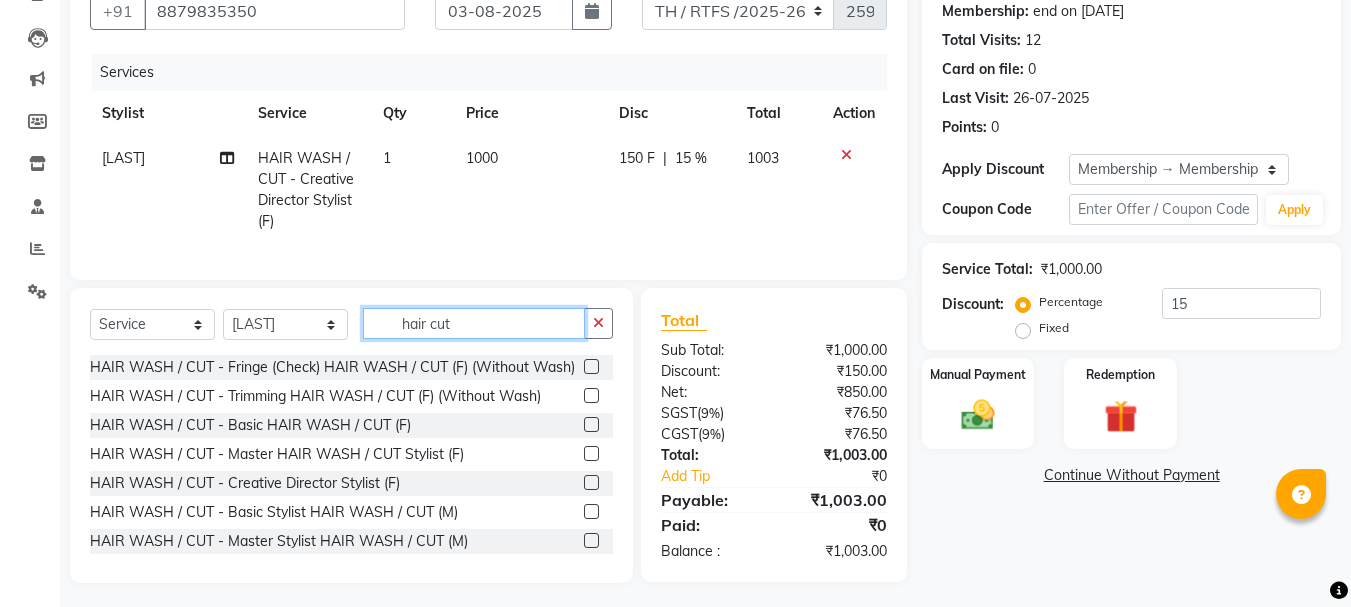 click on "hair cut" 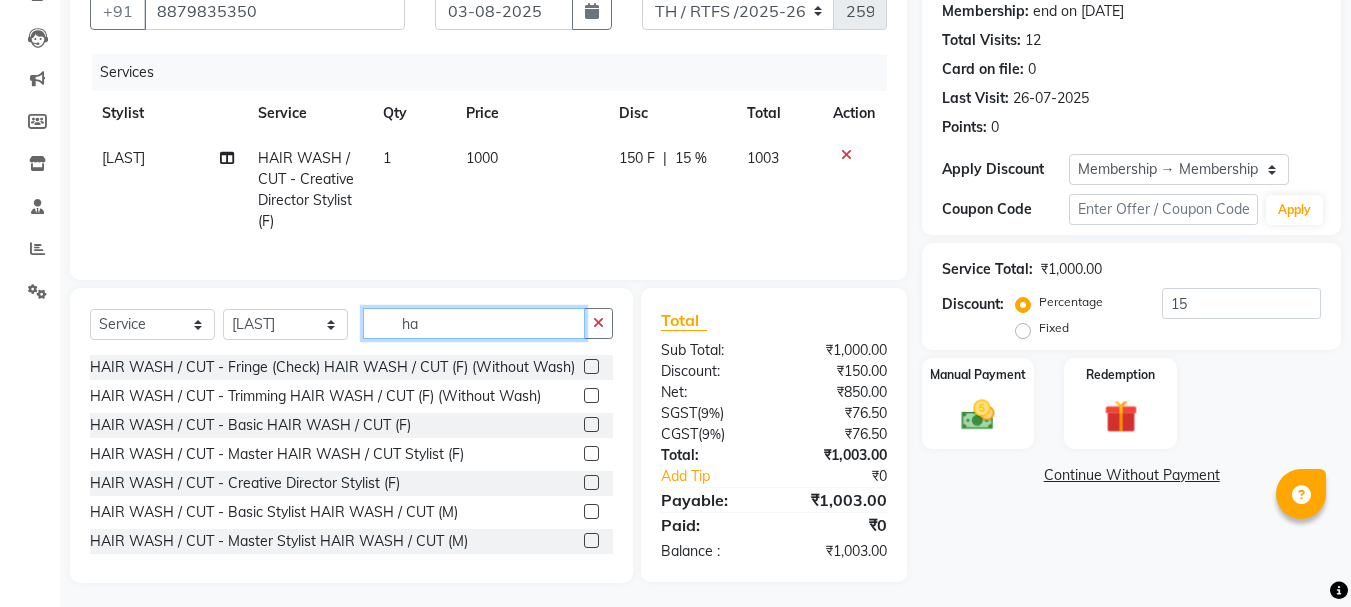 type on "h" 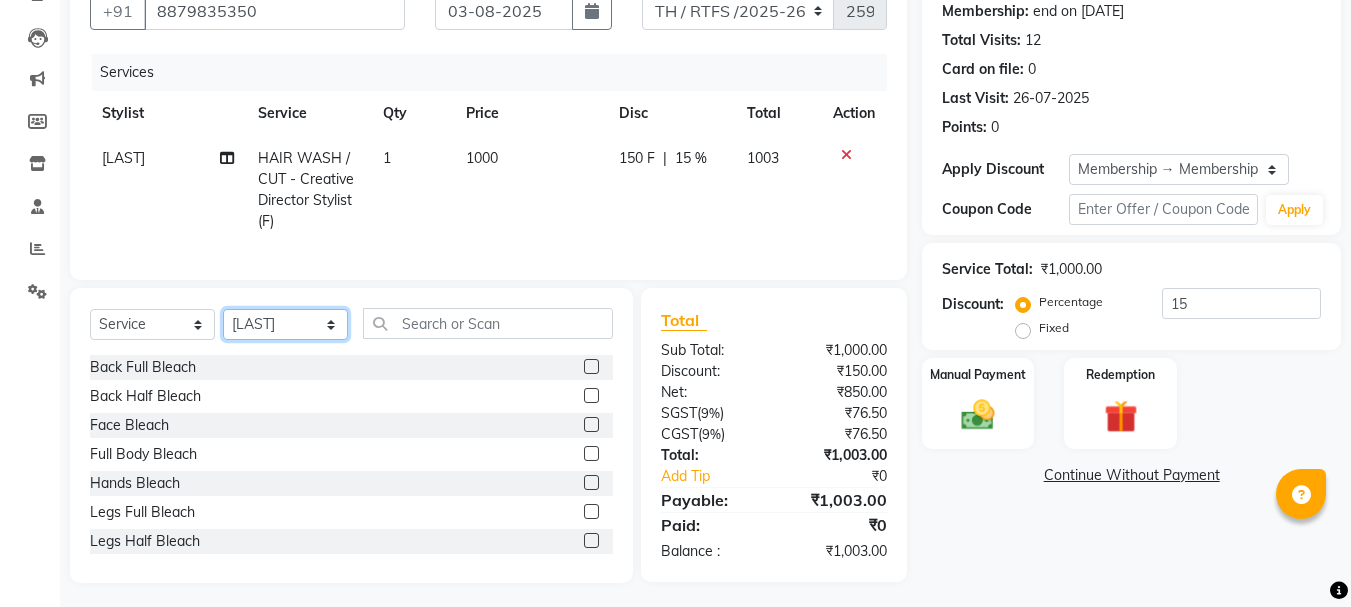 click on "Select Stylist Aarohi P   Aksahy auty Ali  Aniket A  Anuradha arvind Divya gautam .kasrade House sale KAJAL MAURYA Komal Waghmare  Laxmi   Manager Moin salmani Prashant   Ravindra Samrat Kumar Sangita Dighe Sanjana Kharat  Shreepad M  shrishti  jaiwala  vaibhavi  gudekar  Vikas H" 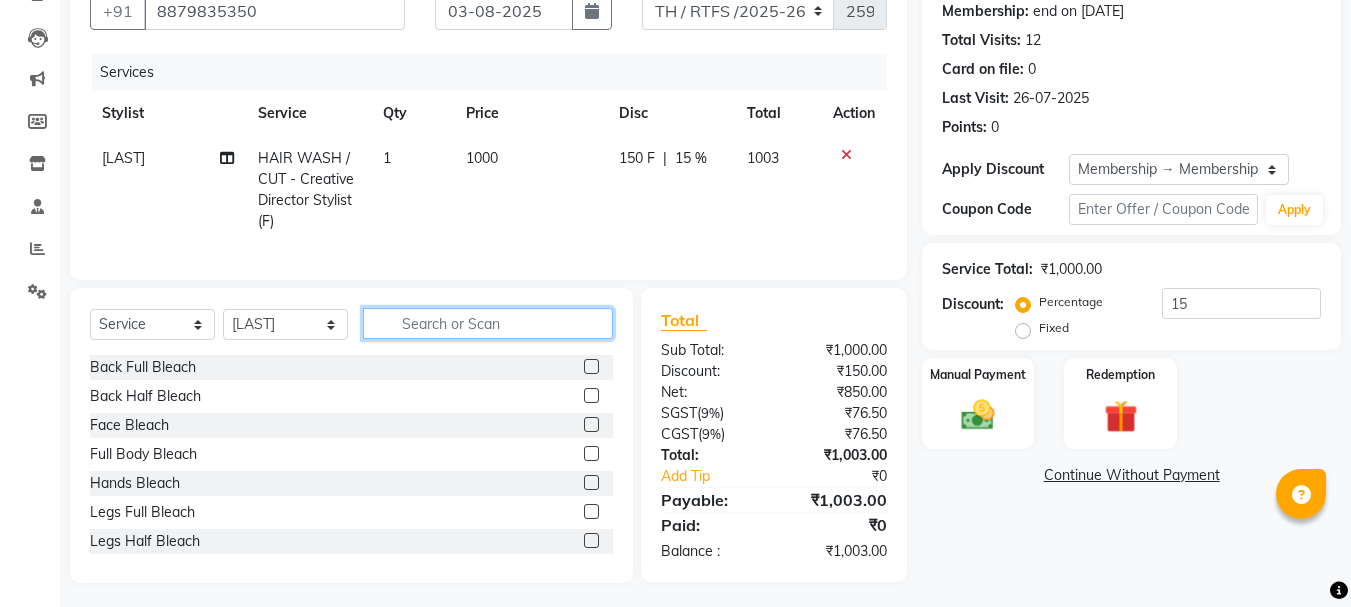 click 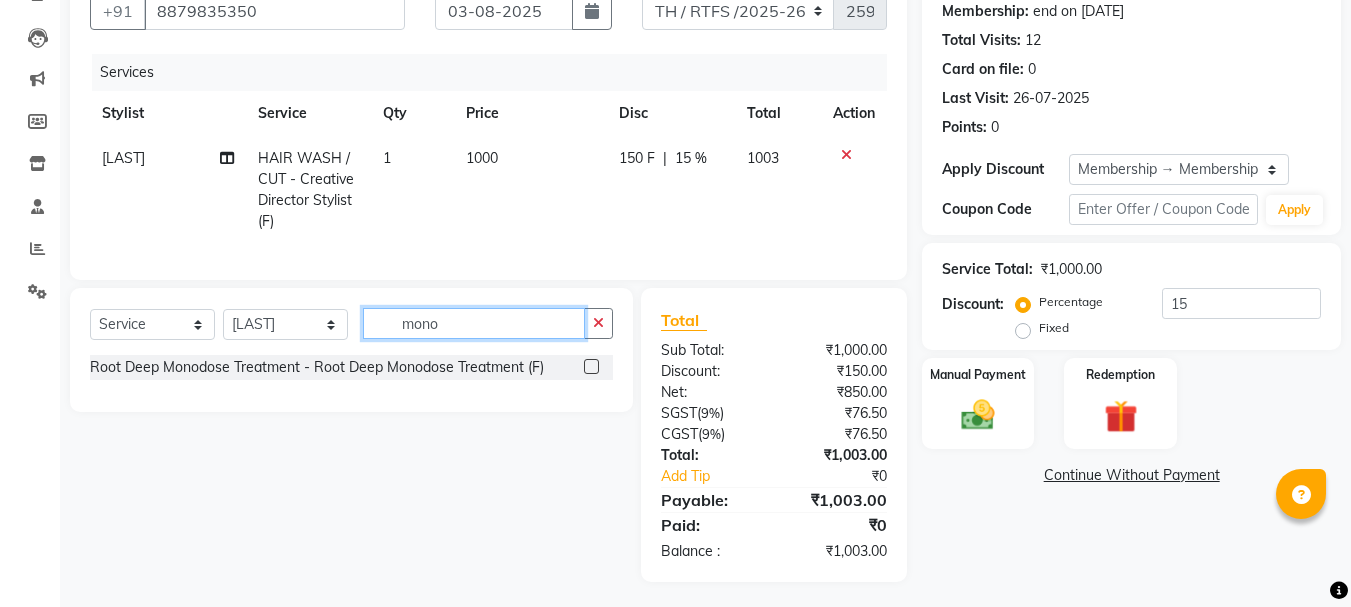 type on "mono" 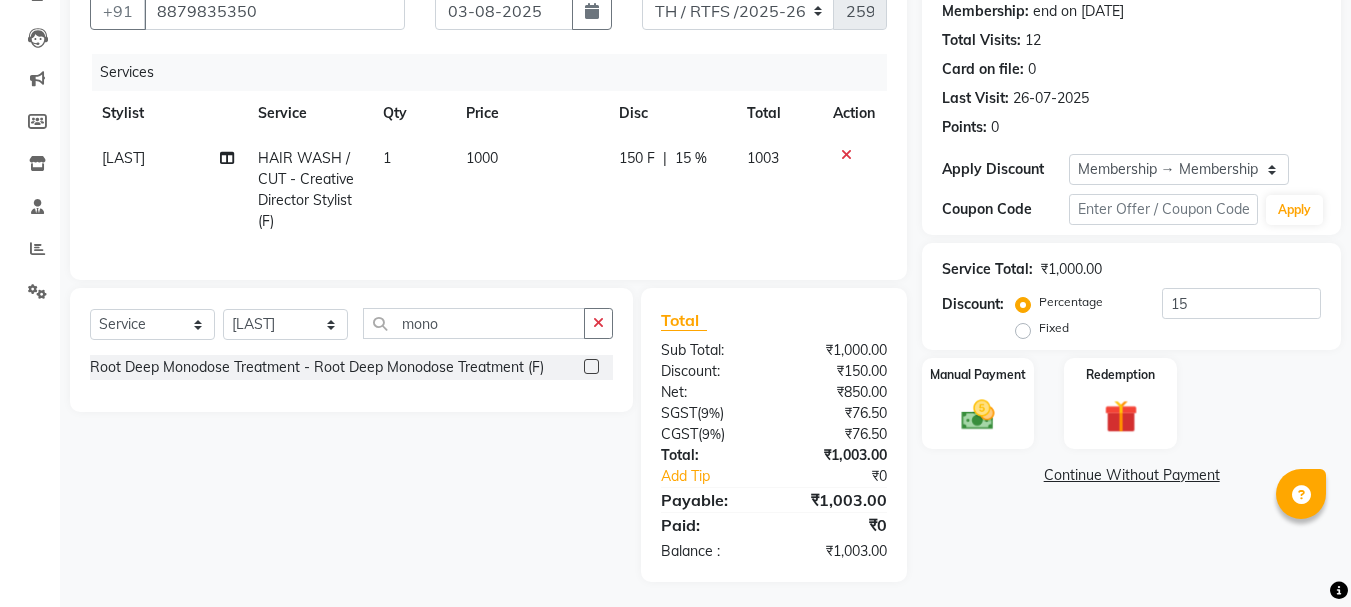 click 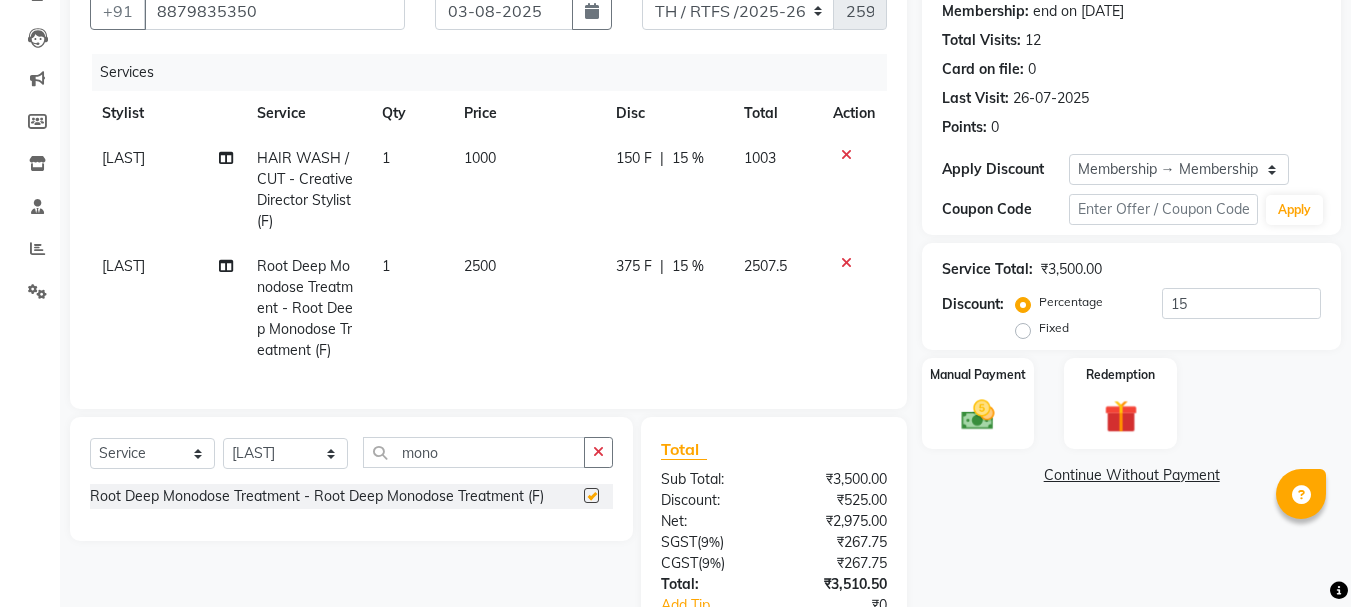 checkbox on "false" 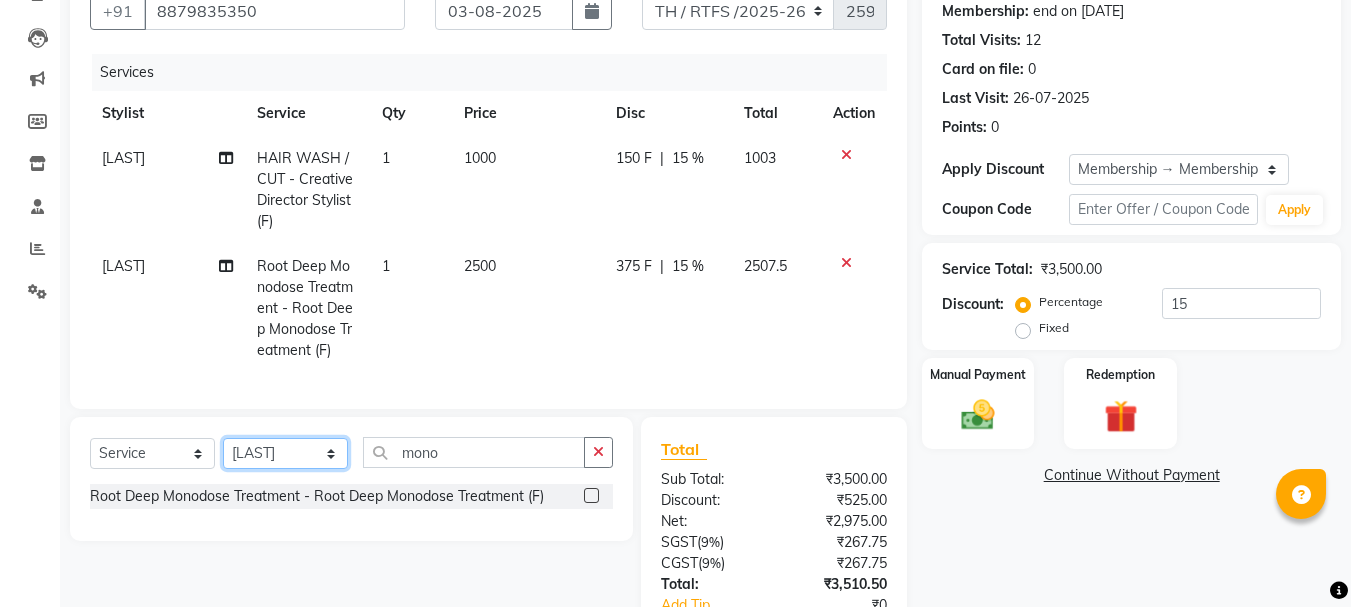click on "Select Stylist Aarohi P   Aksahy auty Ali  Aniket A  Anuradha arvind Divya gautam .kasrade House sale KAJAL MAURYA Komal Waghmare  Laxmi   Manager Moin salmani Prashant   Ravindra Samrat Kumar Sangita Dighe Sanjana Kharat  Shreepad M  shrishti  jaiwala  vaibhavi  gudekar  Vikas H" 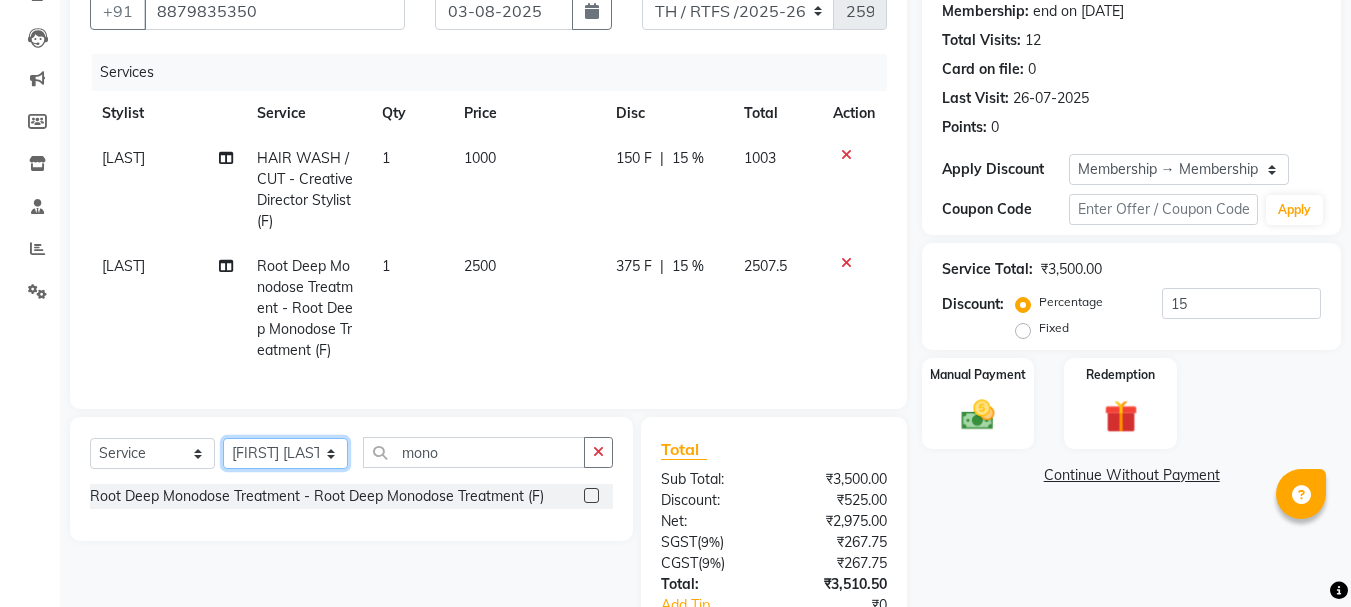 click on "Select Stylist Aarohi P   Aksahy auty Ali  Aniket A  Anuradha arvind Divya gautam .kasrade House sale KAJAL MAURYA Komal Waghmare  Laxmi   Manager Moin salmani Prashant   Ravindra Samrat Kumar Sangita Dighe Sanjana Kharat  Shreepad M  shrishti  jaiwala  vaibhavi  gudekar  Vikas H" 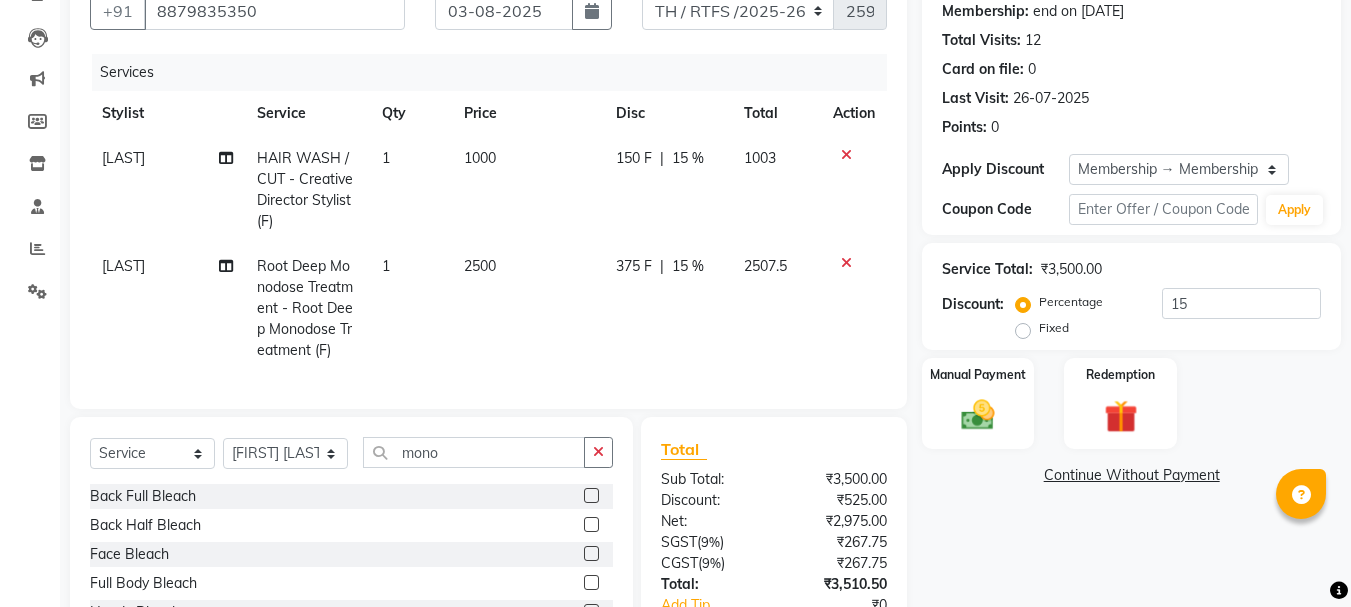 click on "Select  Service  Product  Membership  Package VoucherPrepaid Gift Card  Select Stylist [FIRST] P   Aksahy auty Ali  Aniket A  Anuradha arvind Divya gautam .kasrade House sale [FIRST] [LAST] Komal Waghmare  Laxmi   Manager [FIRST] [LAST] Prashant   Ravindra Samrat Kumar Sangita Dighe Sanjana Kharat  Shreepad M  shrishti  jaiwala  vaibhavi  gudekar  Vikas H mono" 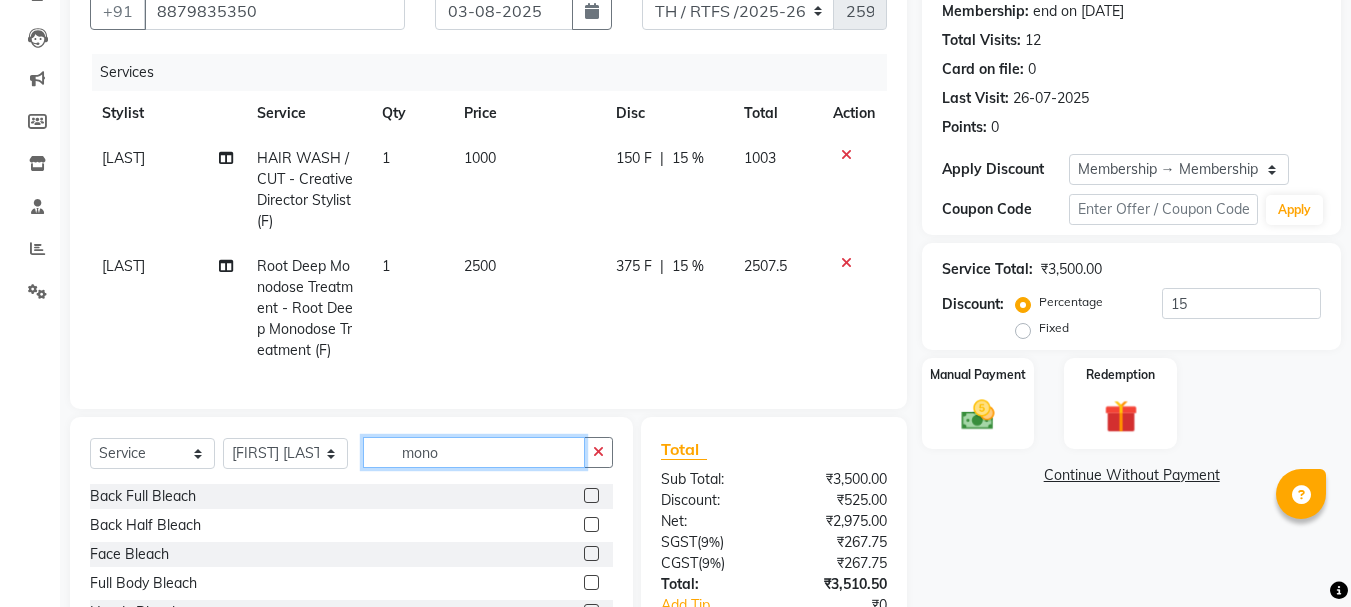 click on "mono" 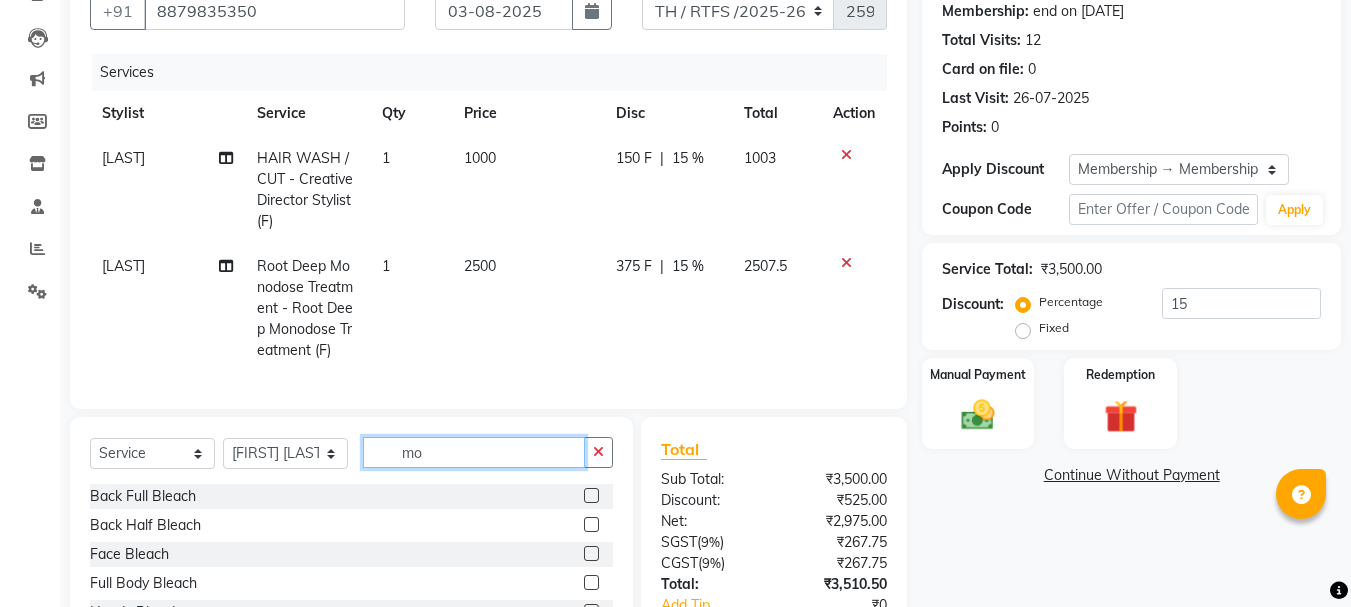 type on "m" 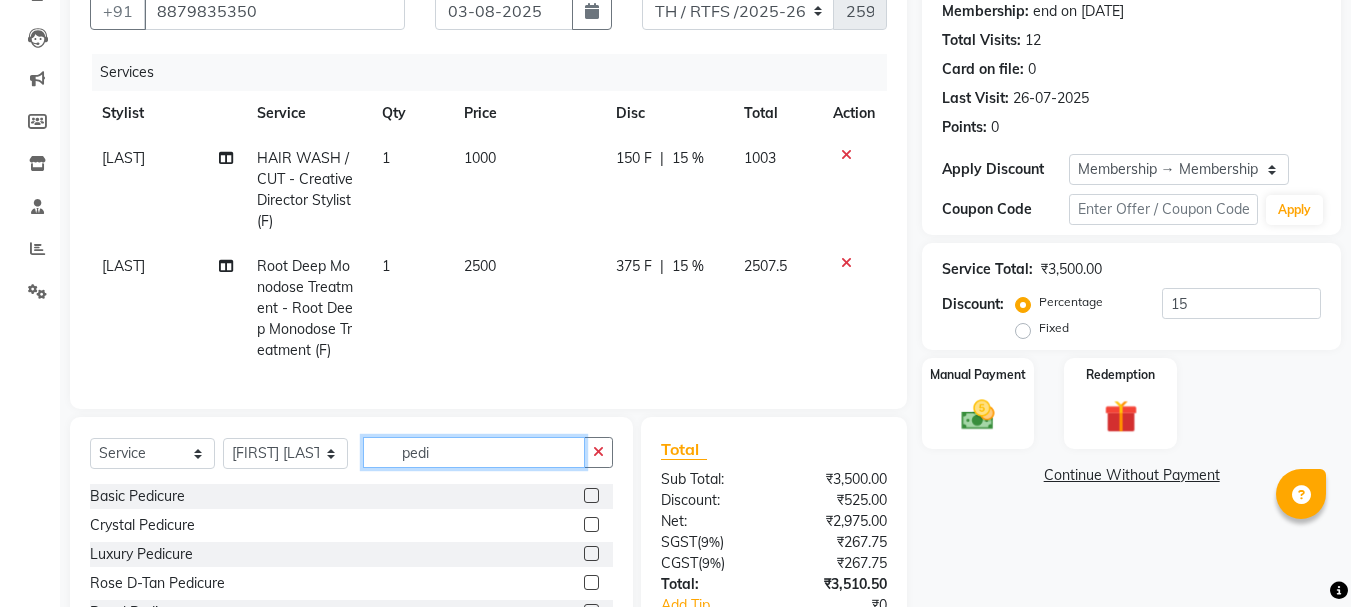 type on "pedi" 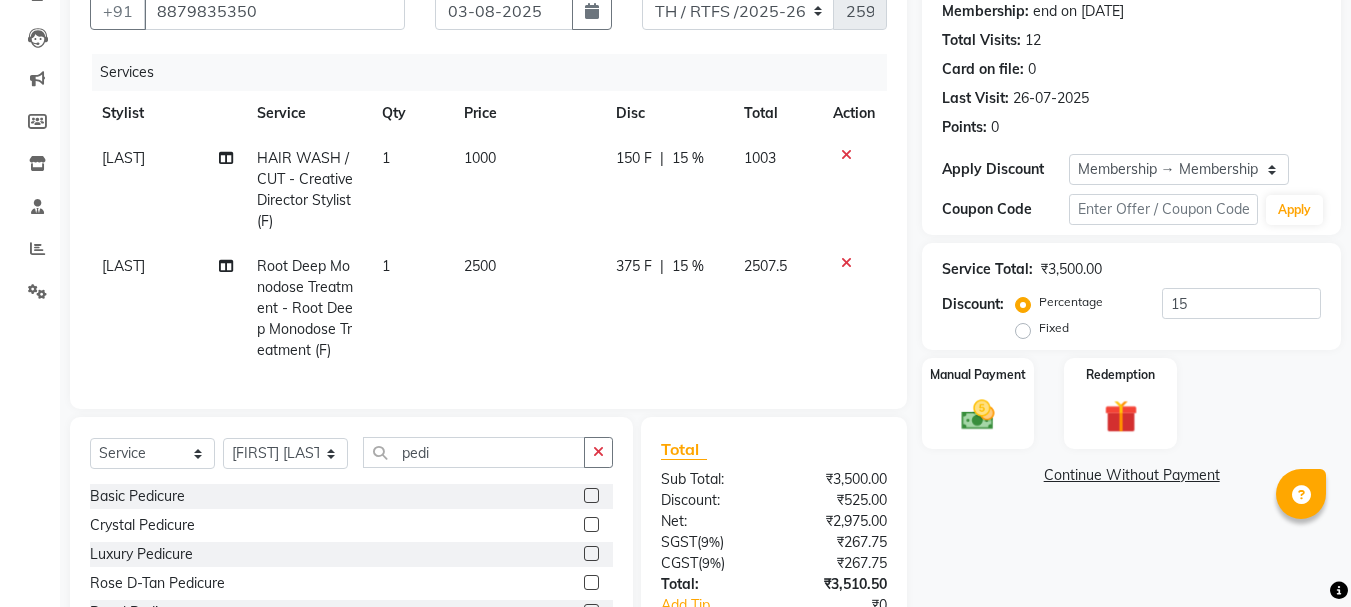click 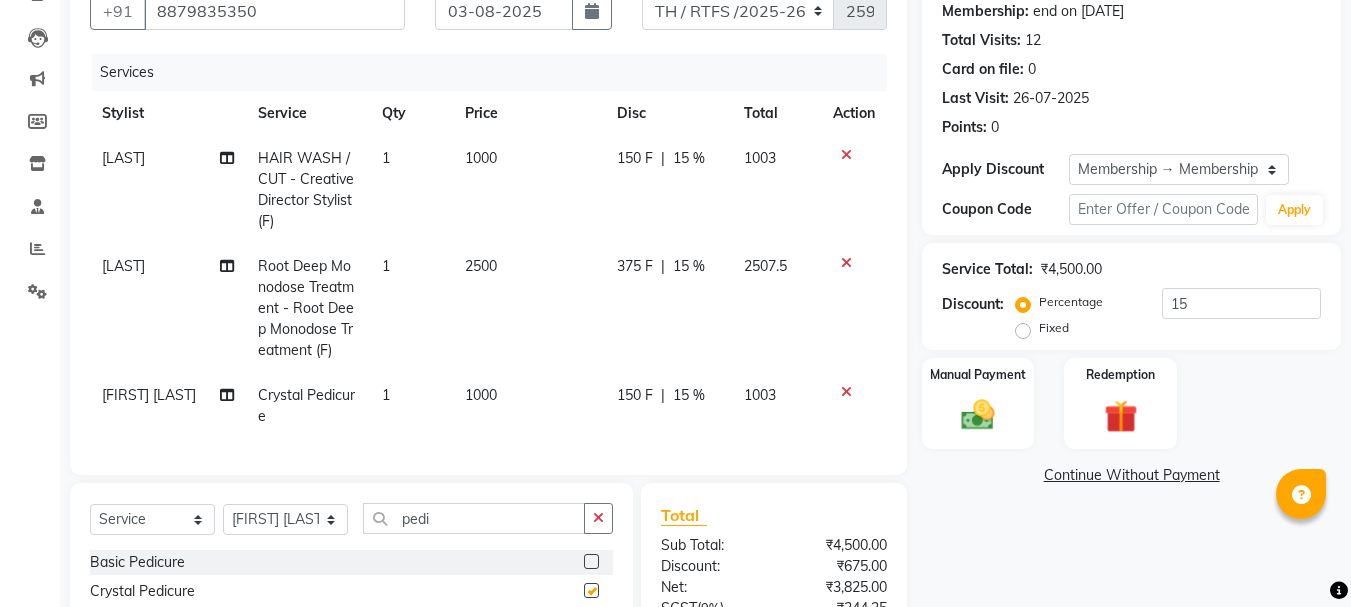 checkbox on "false" 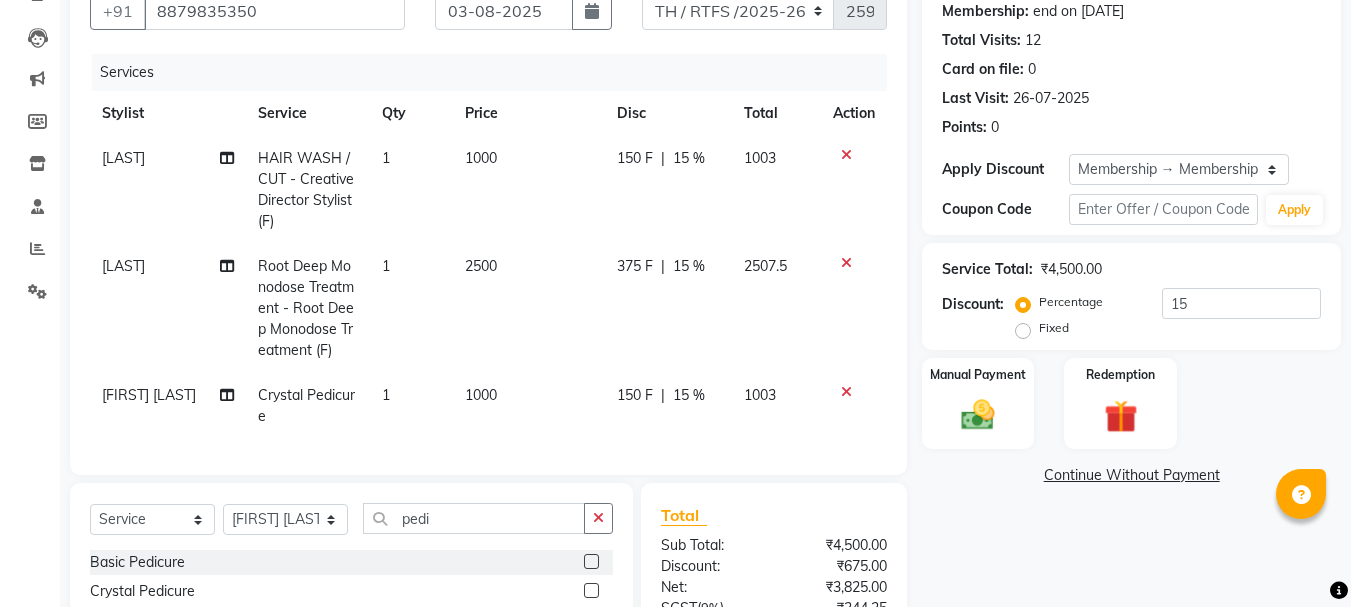 scroll, scrollTop: 430, scrollLeft: 0, axis: vertical 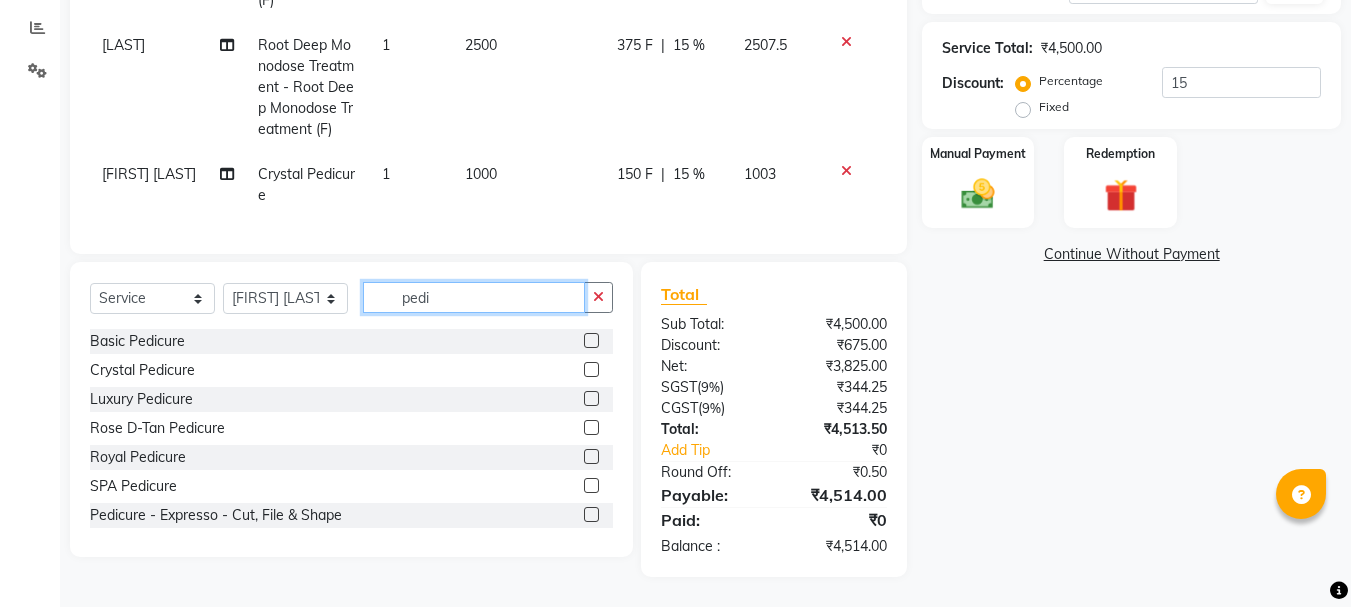 click on "pedi" 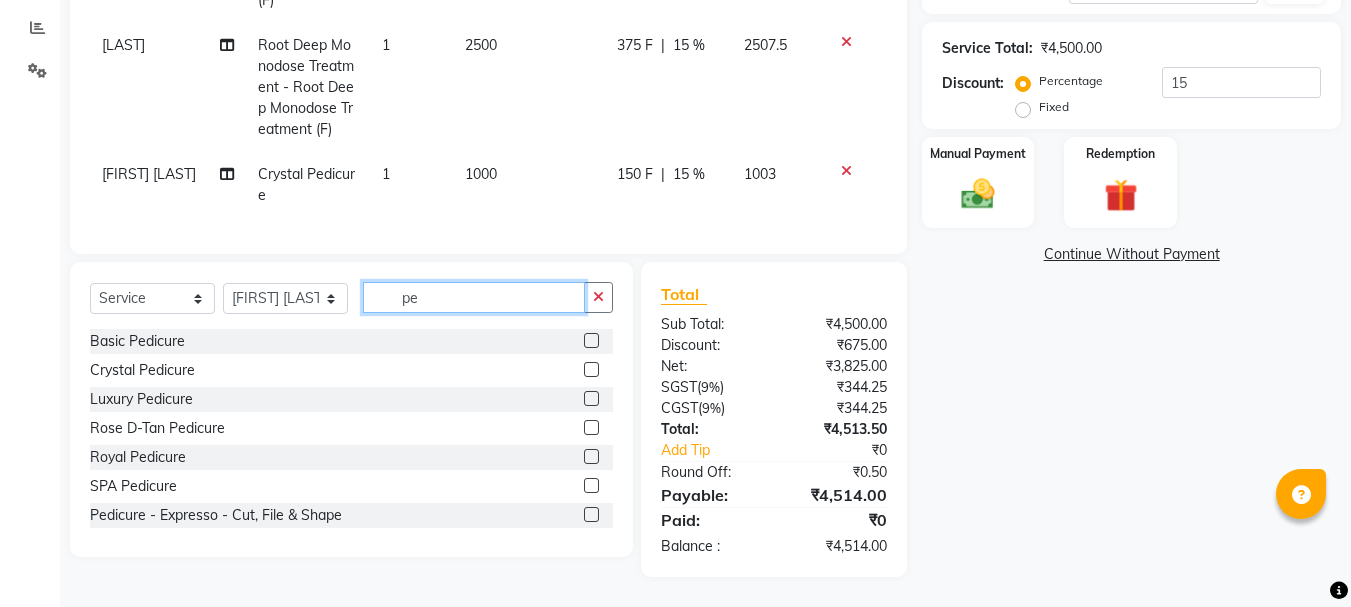 type on "p" 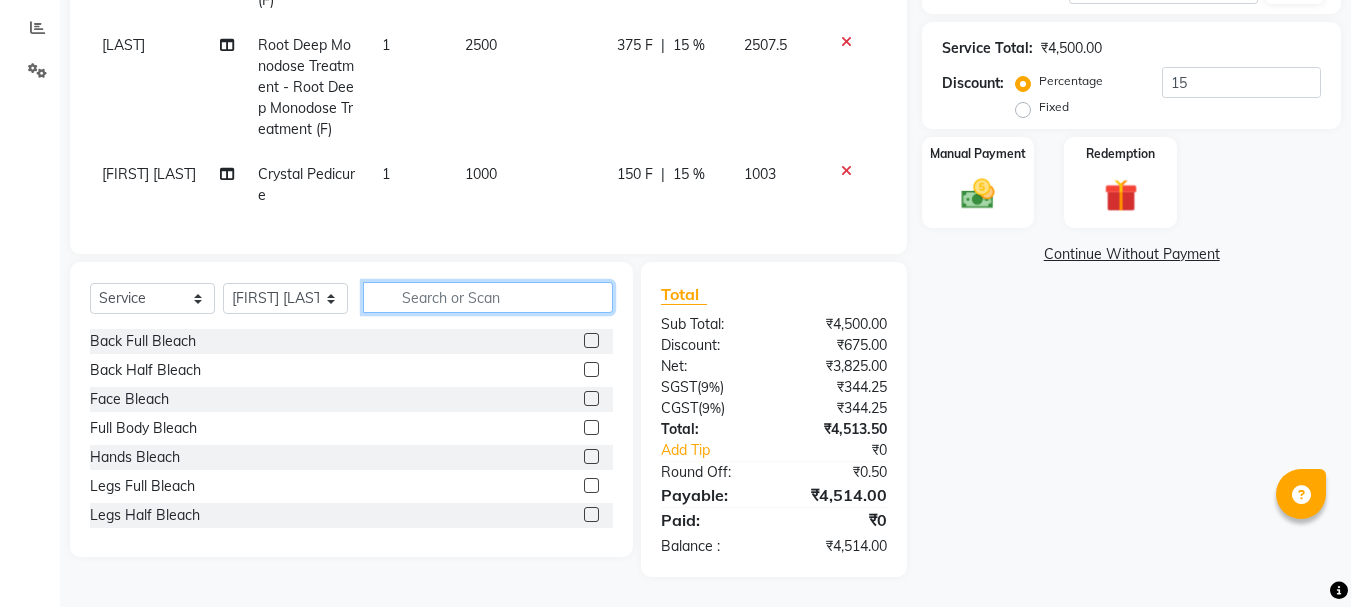 type on "e" 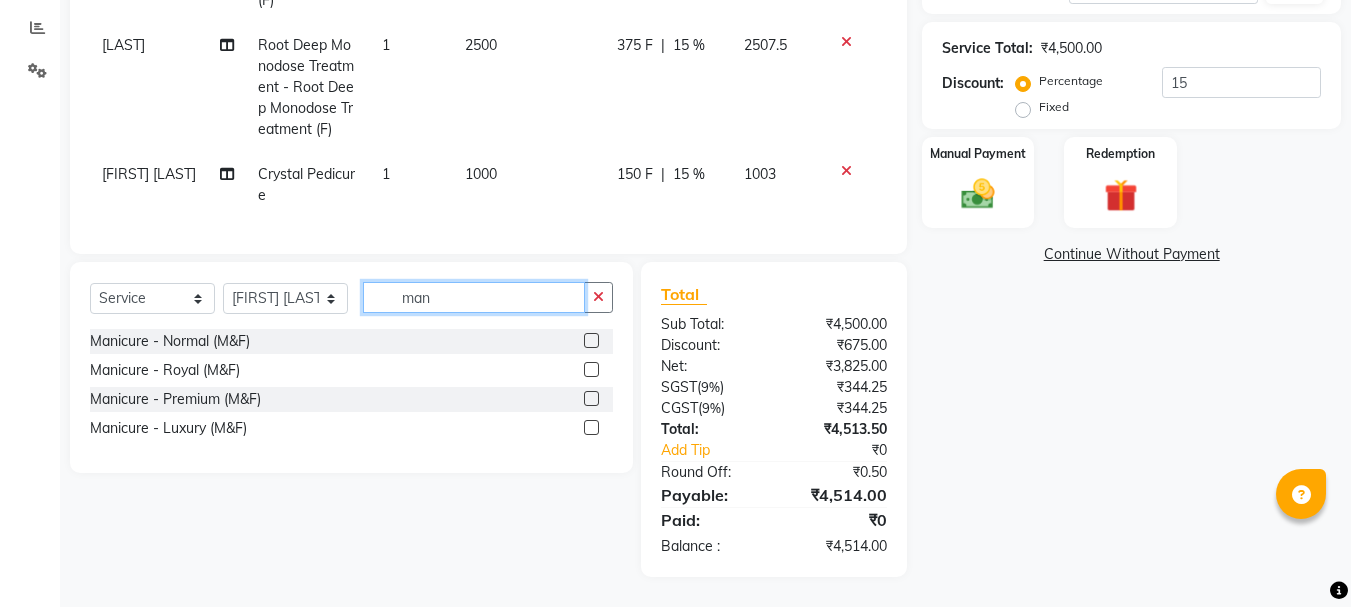 type on "man" 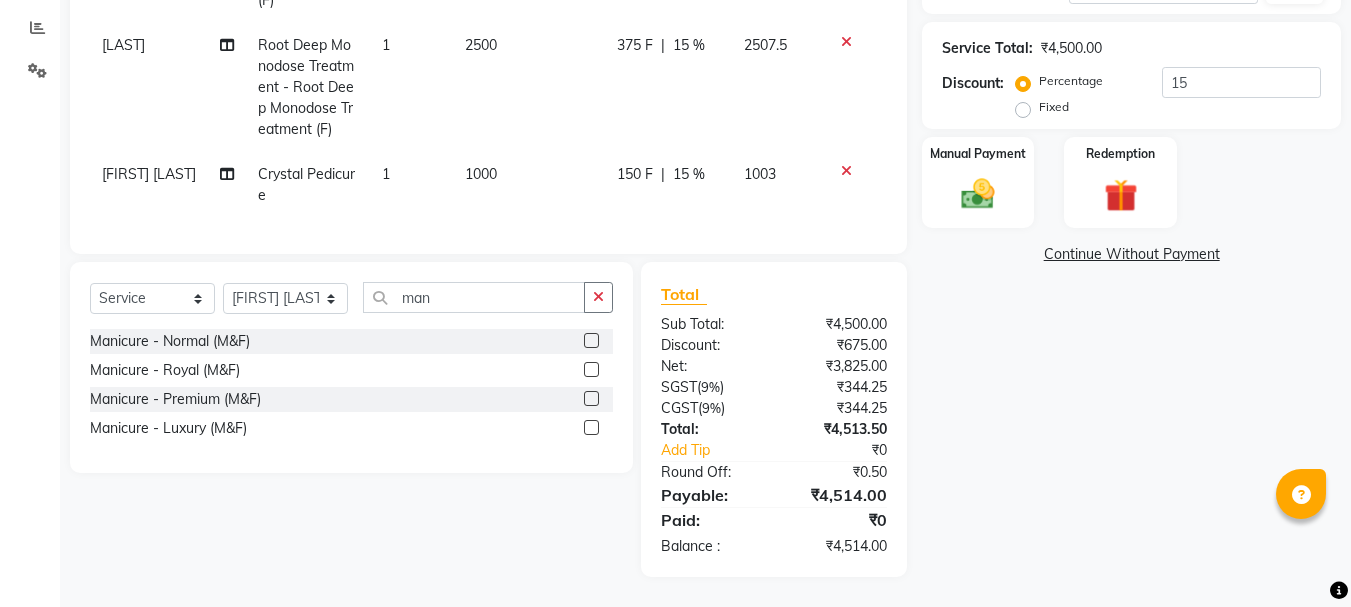 click on "1000" 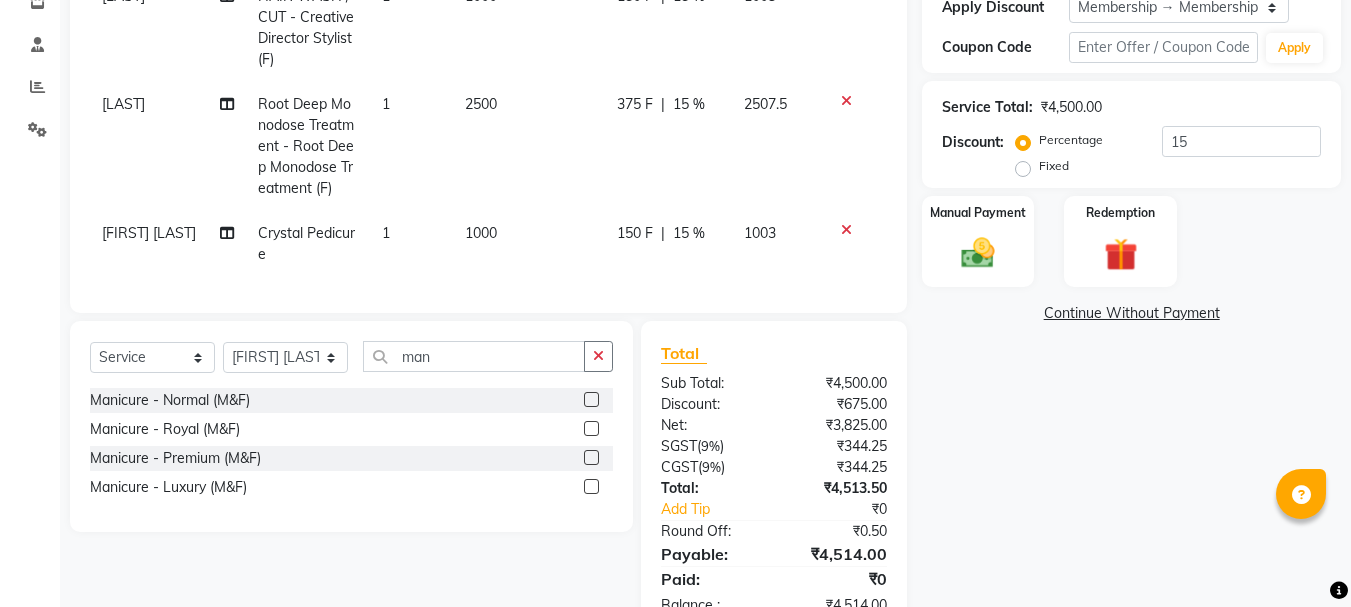 select on "87859" 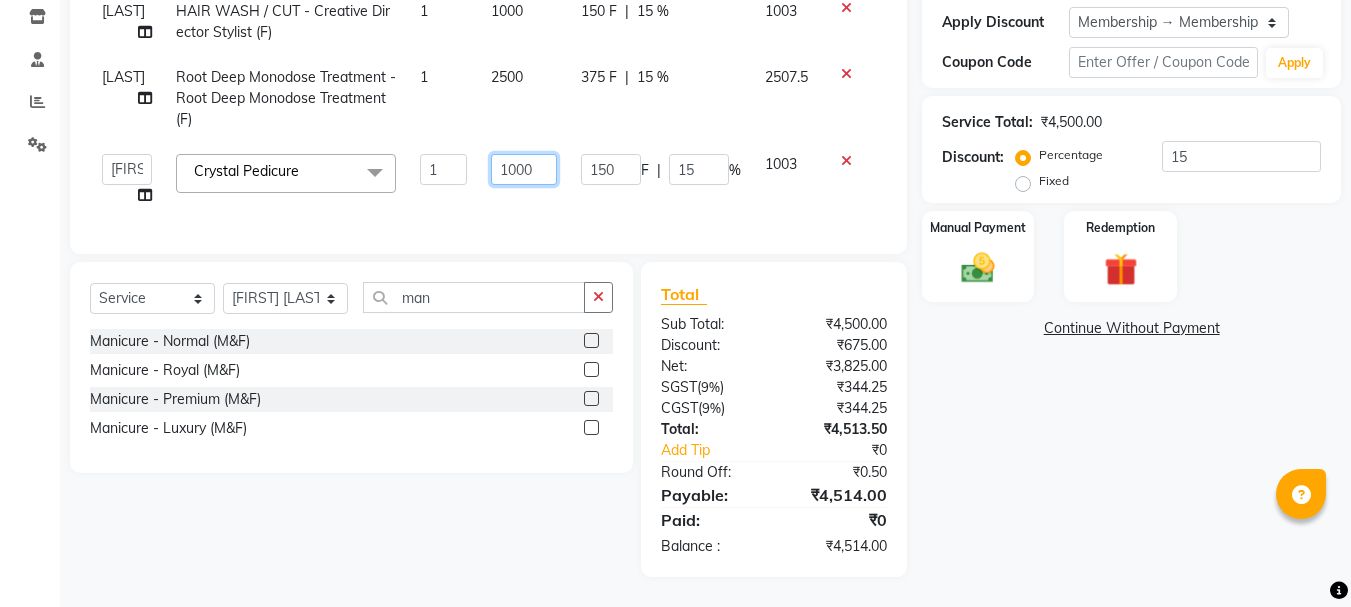 click on "1000" 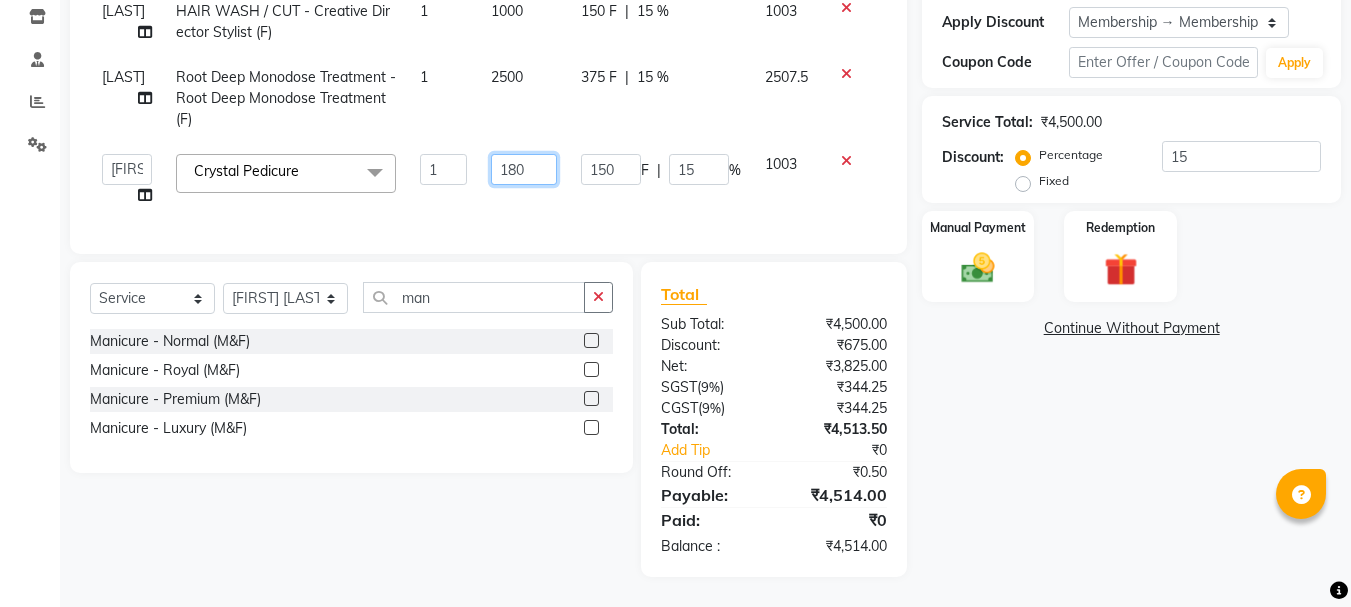 type on "1800" 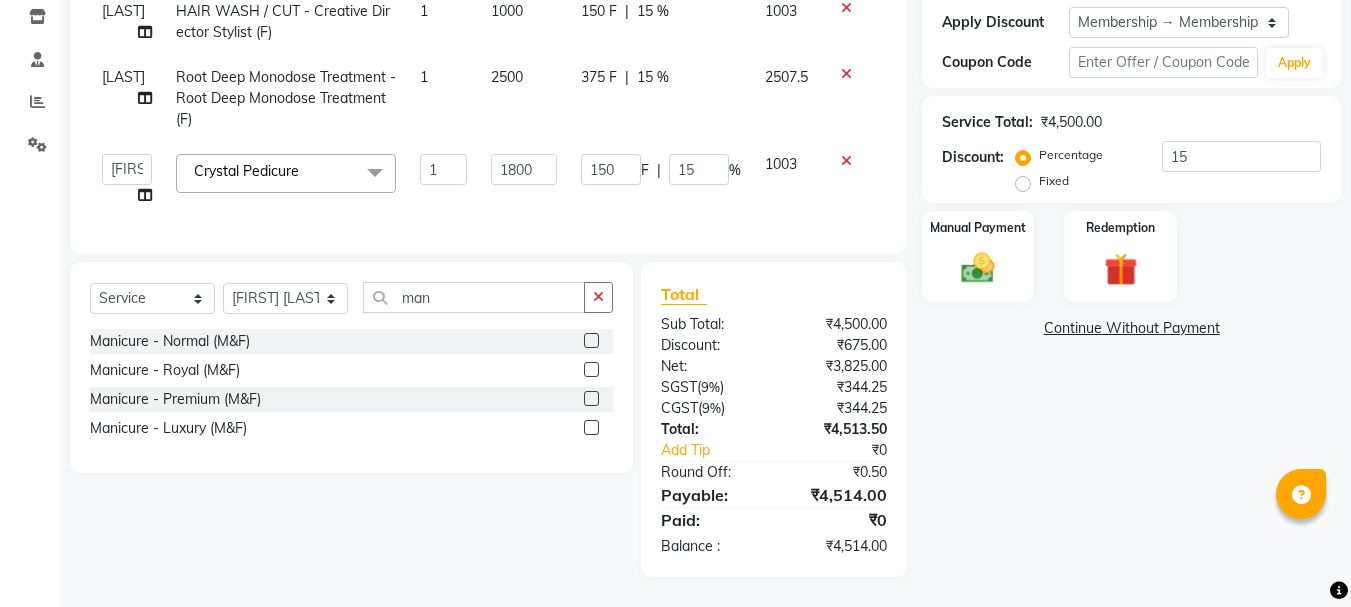click on "Manicure - Normal (M&F)  Manicure - Royal (M&F)  Manicure - Premium (M&F)  Manicure - Luxury (M&F)" 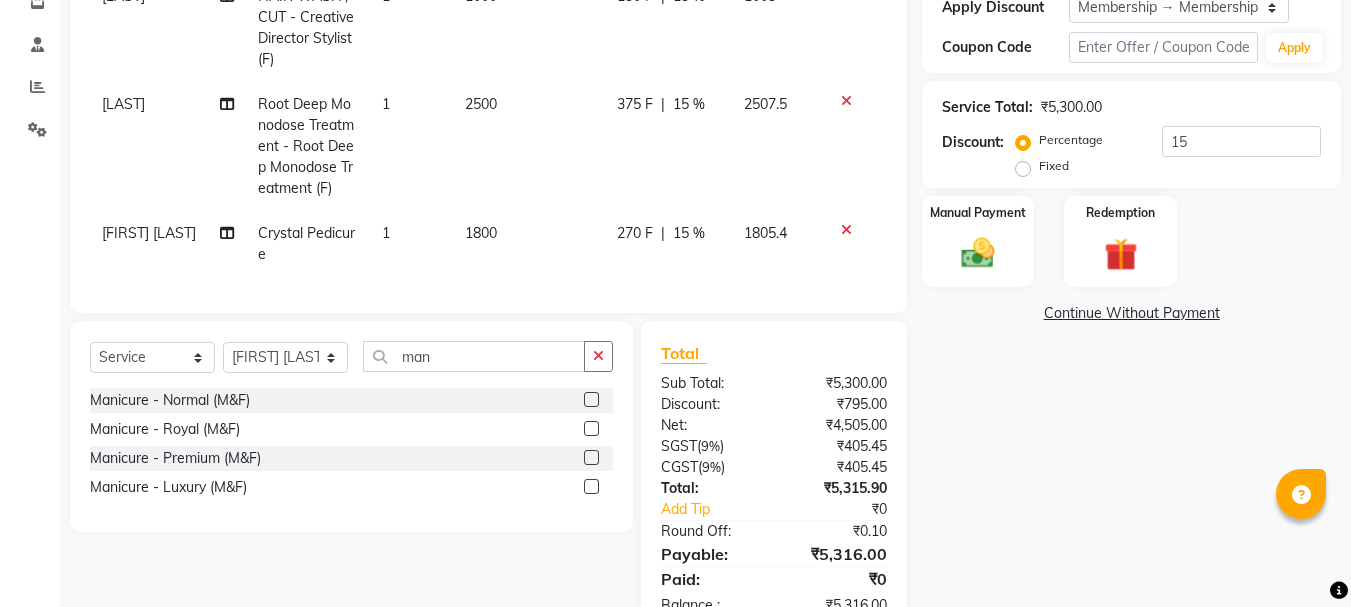 click 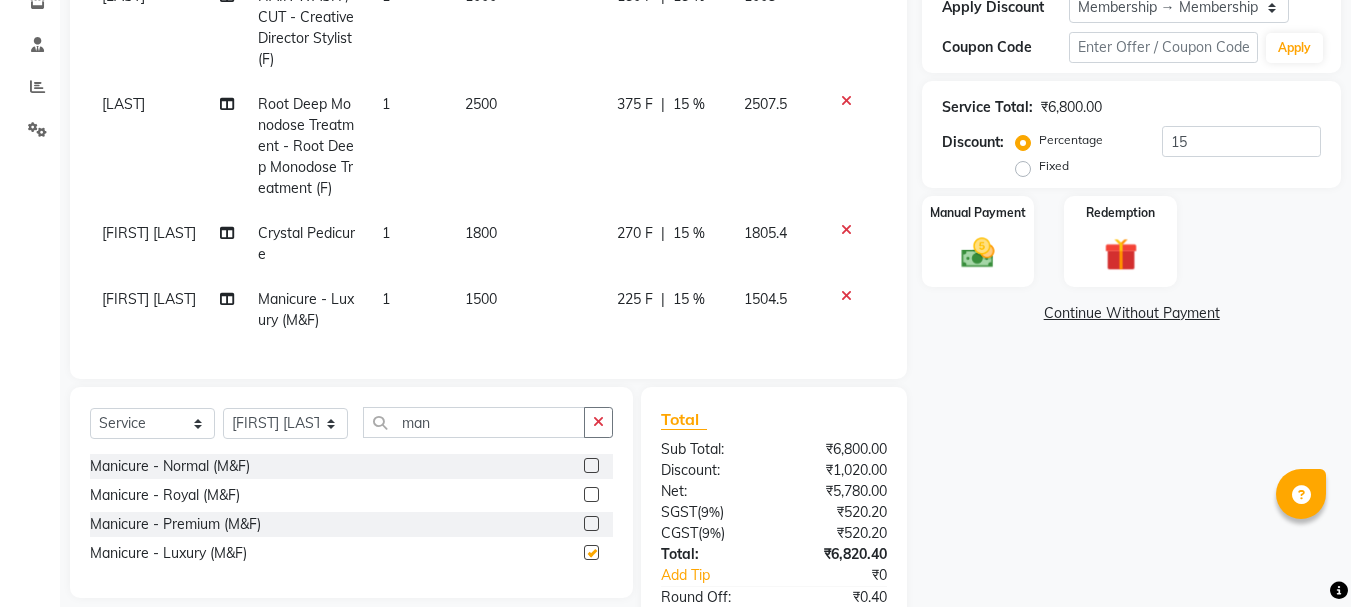 checkbox on "false" 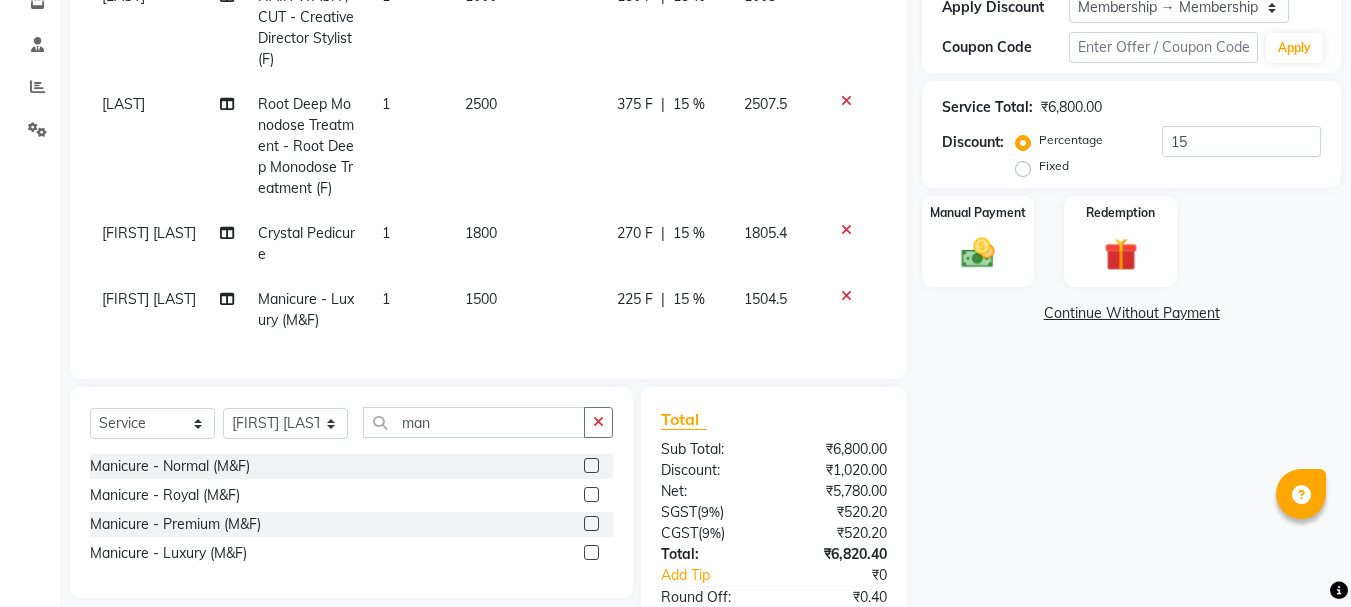 click on "1500" 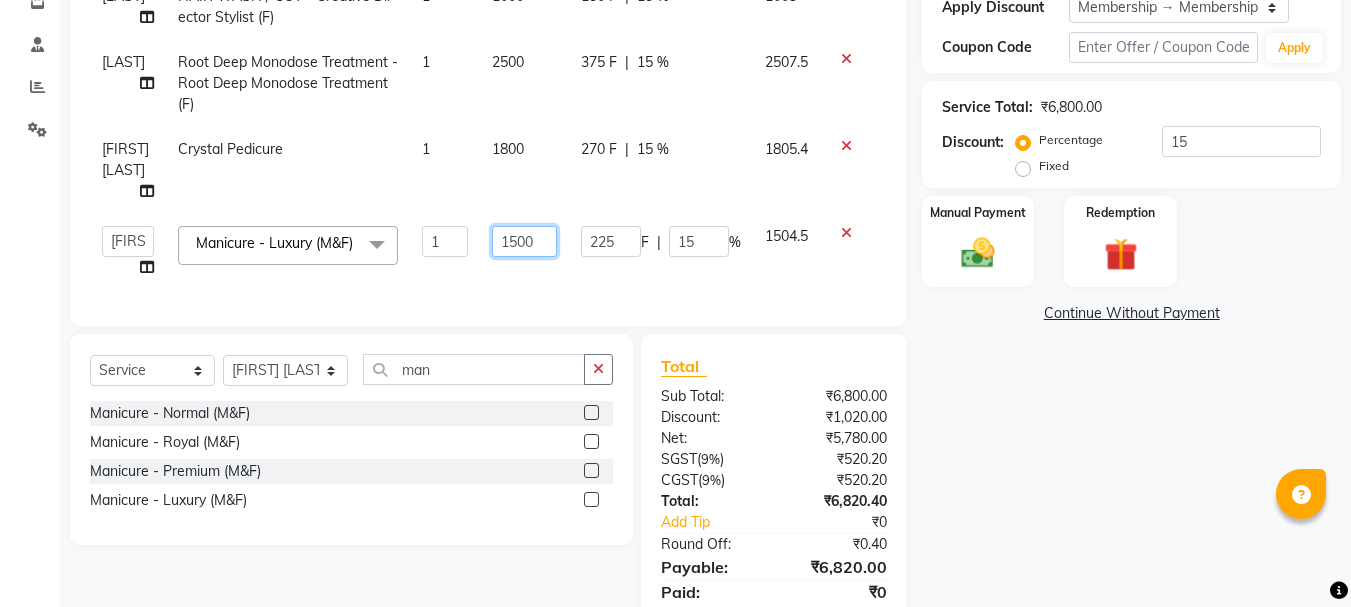 click on "1500" 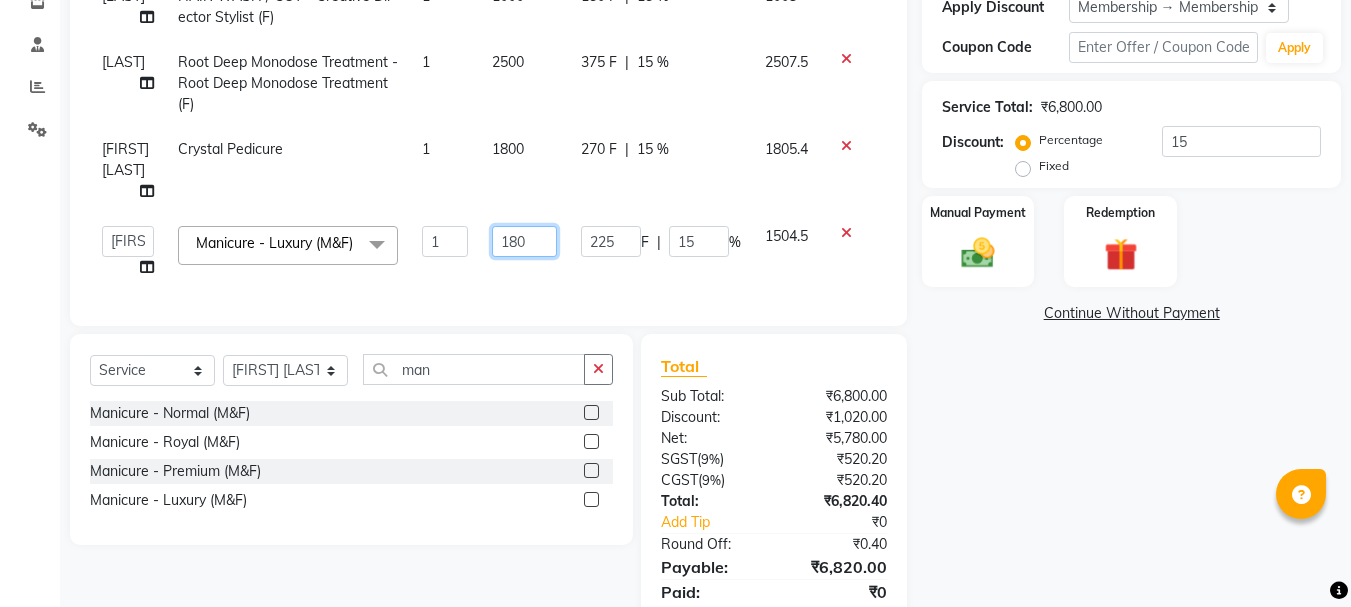 type on "1800" 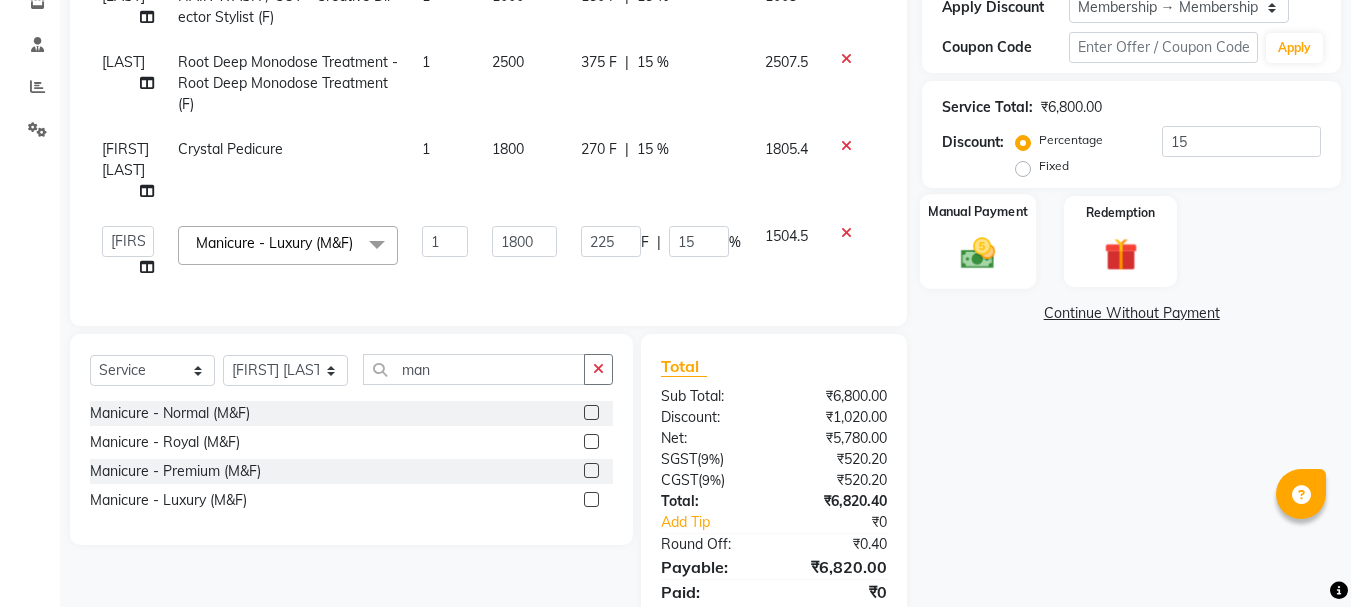 click on "Manual Payment" 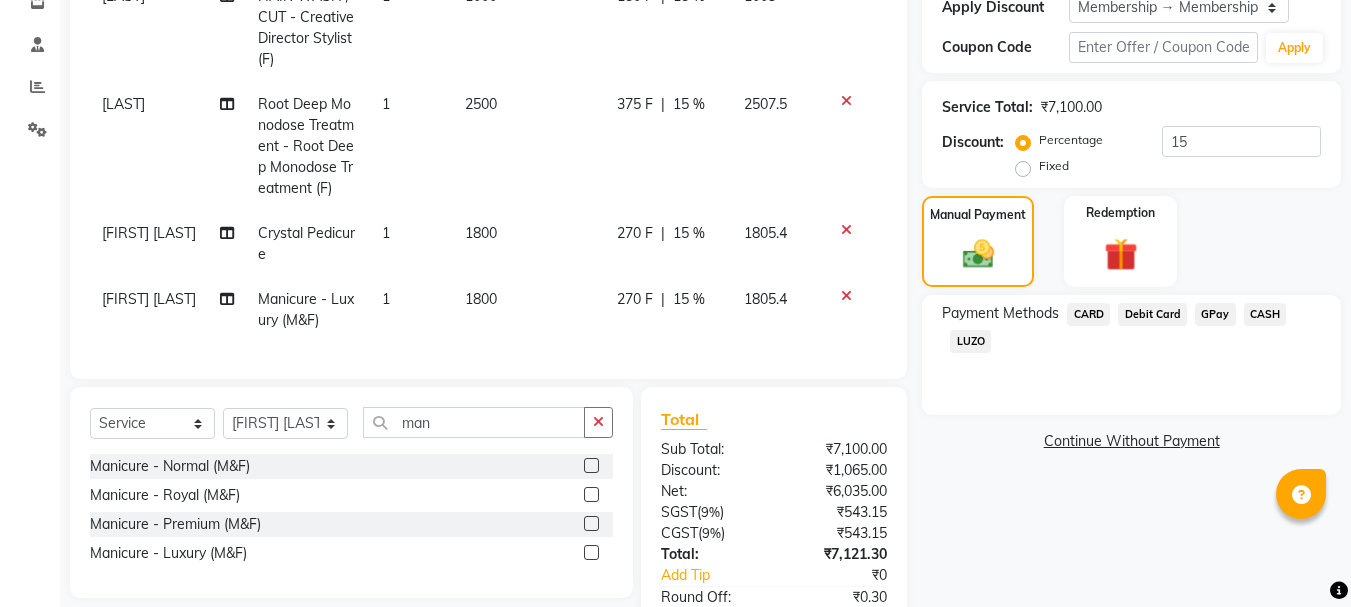 scroll, scrollTop: 496, scrollLeft: 0, axis: vertical 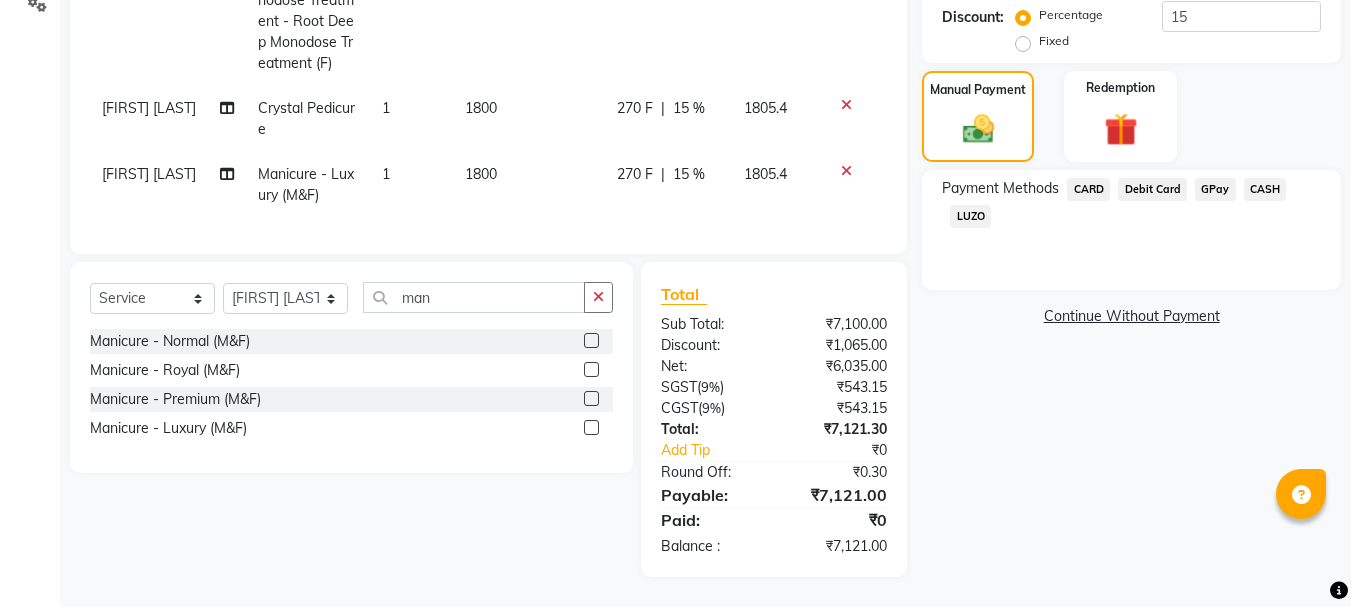 click on "CASH" 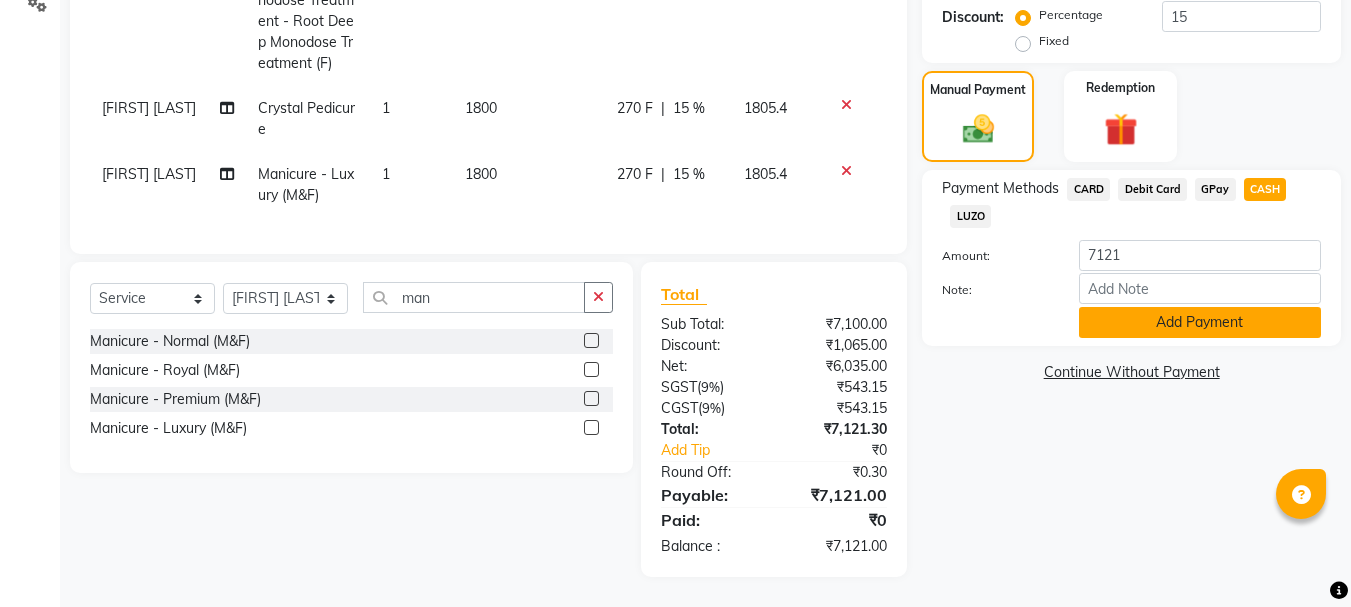 click on "Add Payment" 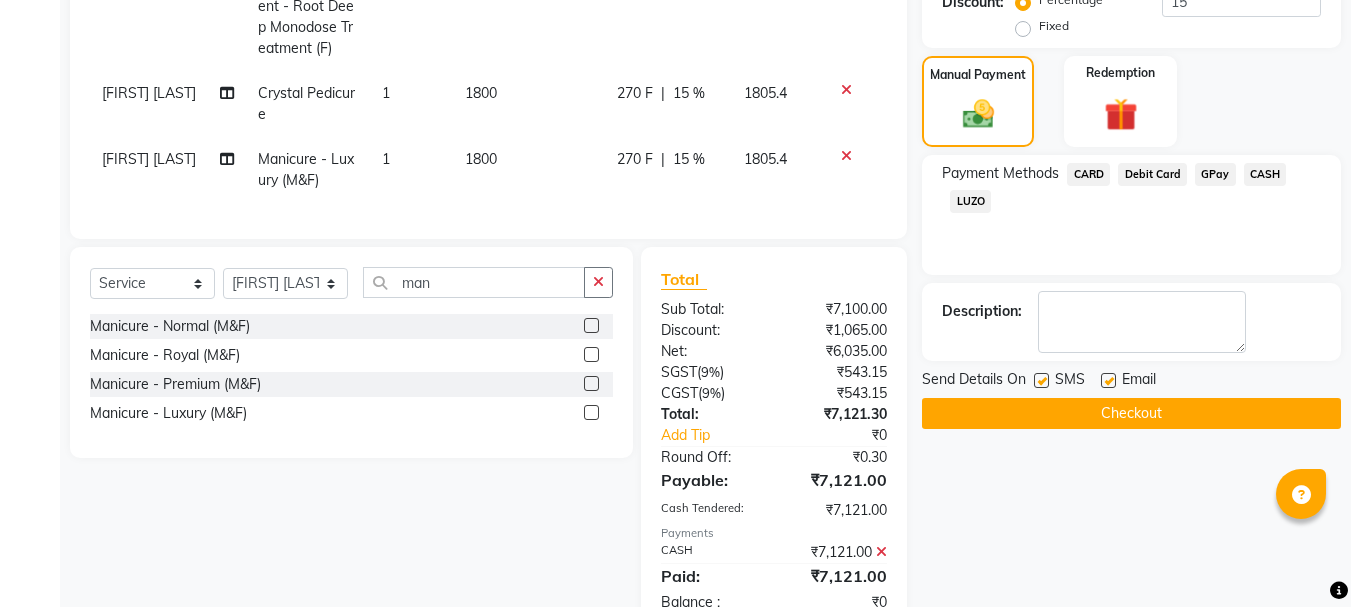 click on "Checkout" 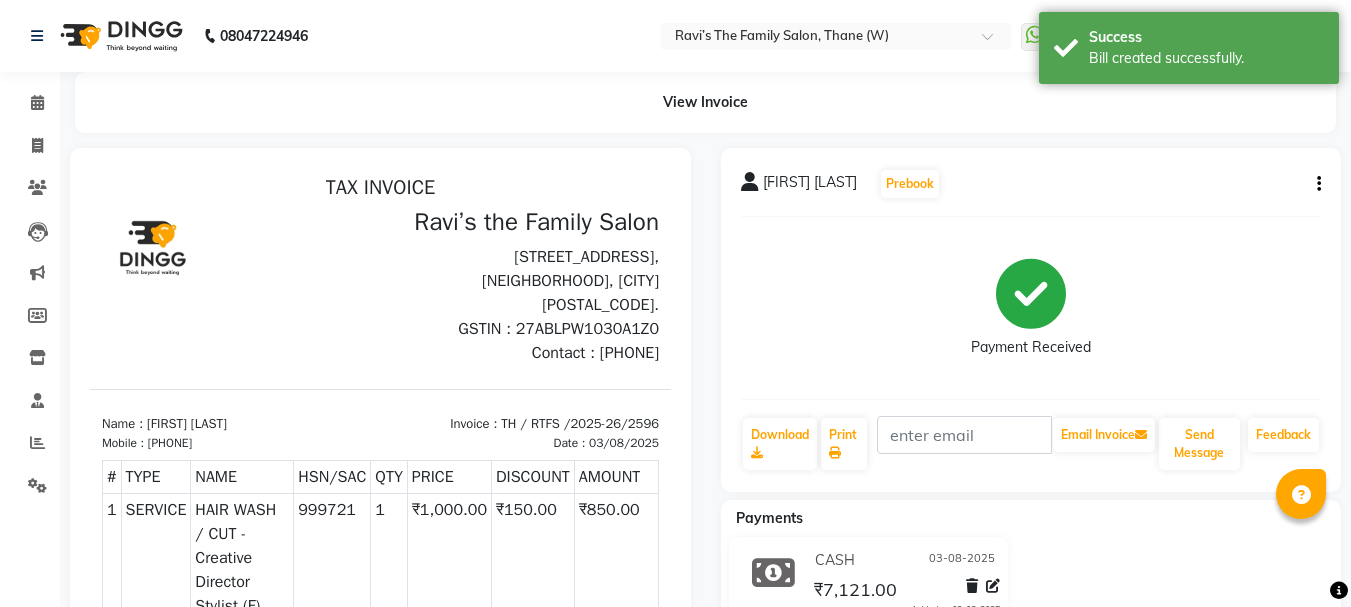 scroll, scrollTop: 0, scrollLeft: 0, axis: both 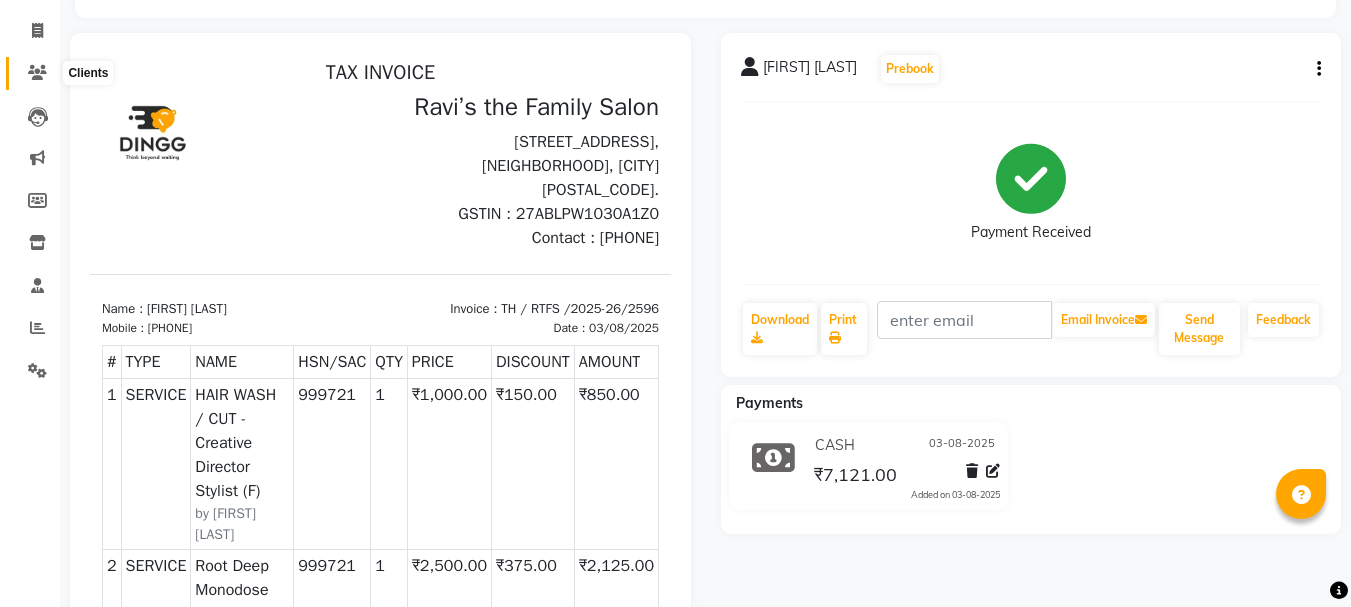 click 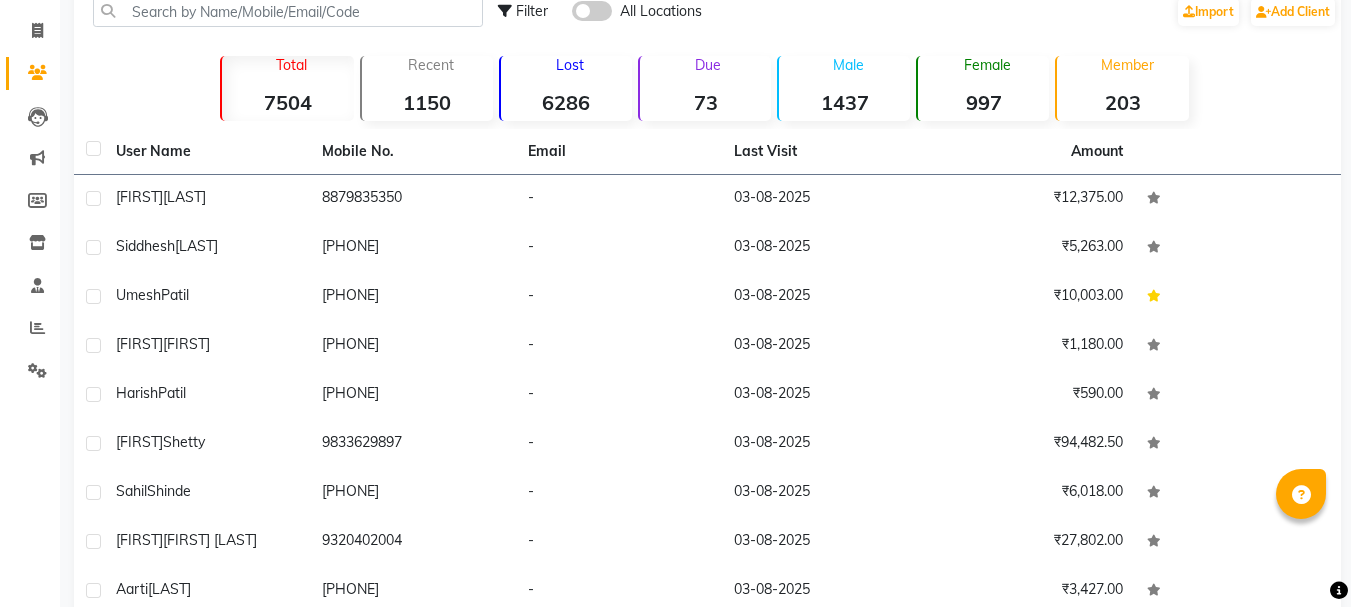 click on "Total  7504  Recent  1150  Lost  6286  Due  73  Male  1437  Female  997  Member  203" 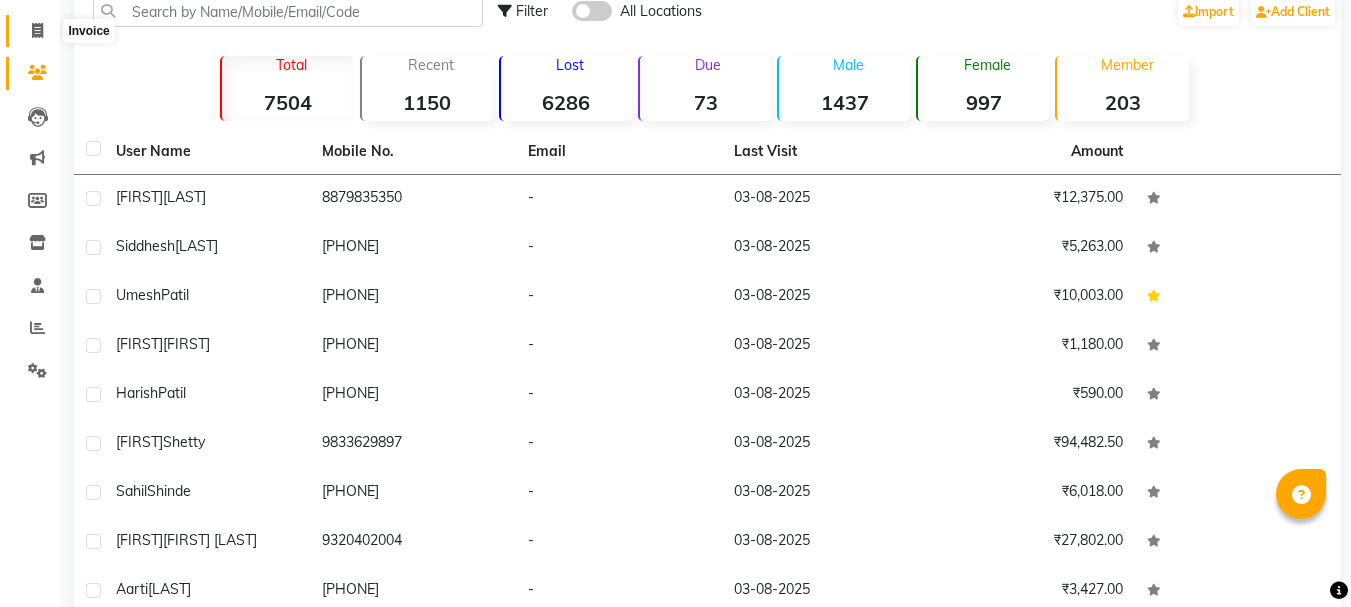 click 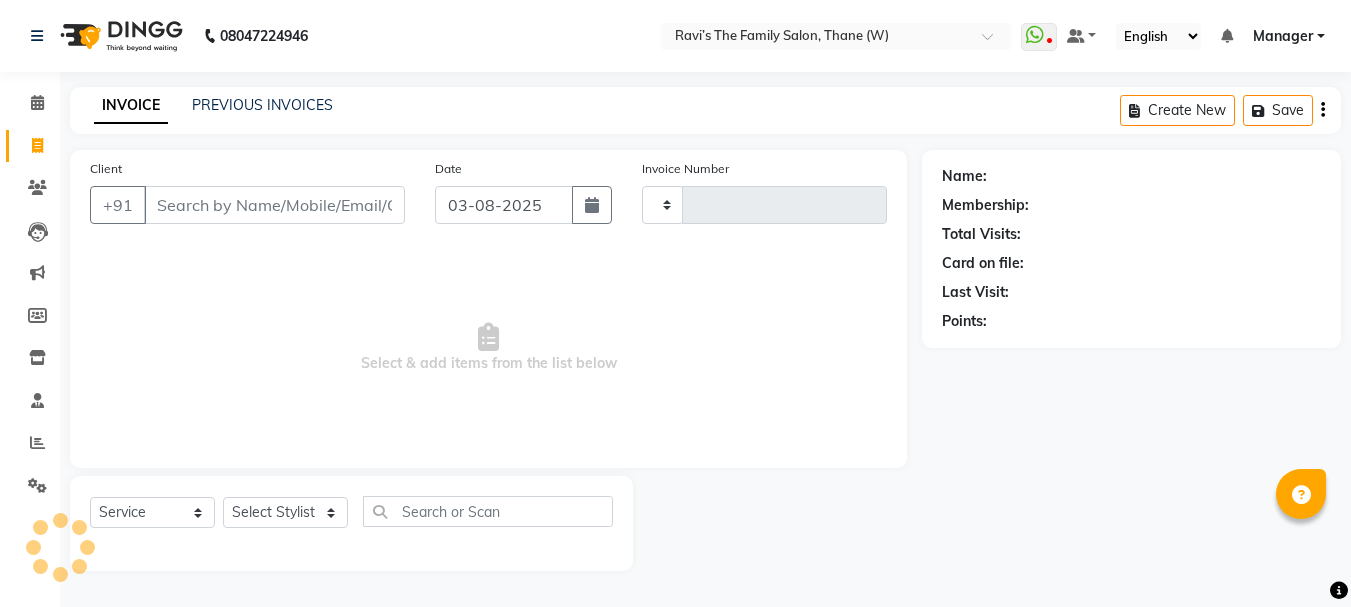 scroll, scrollTop: 0, scrollLeft: 0, axis: both 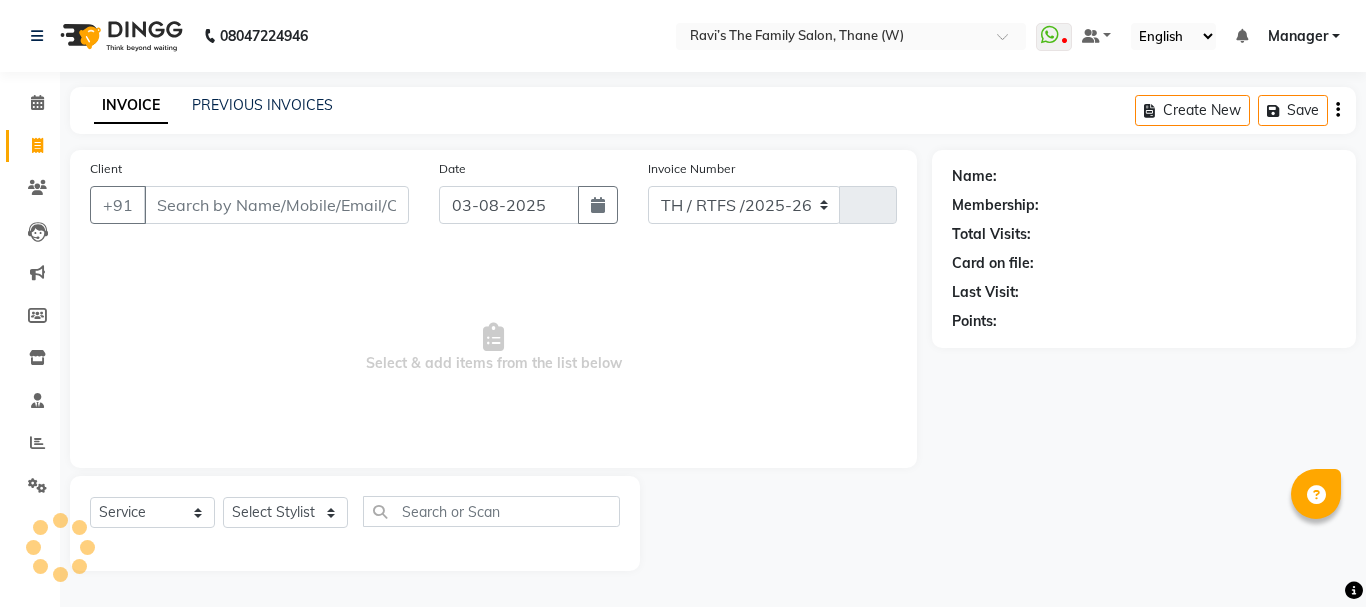 select on "8004" 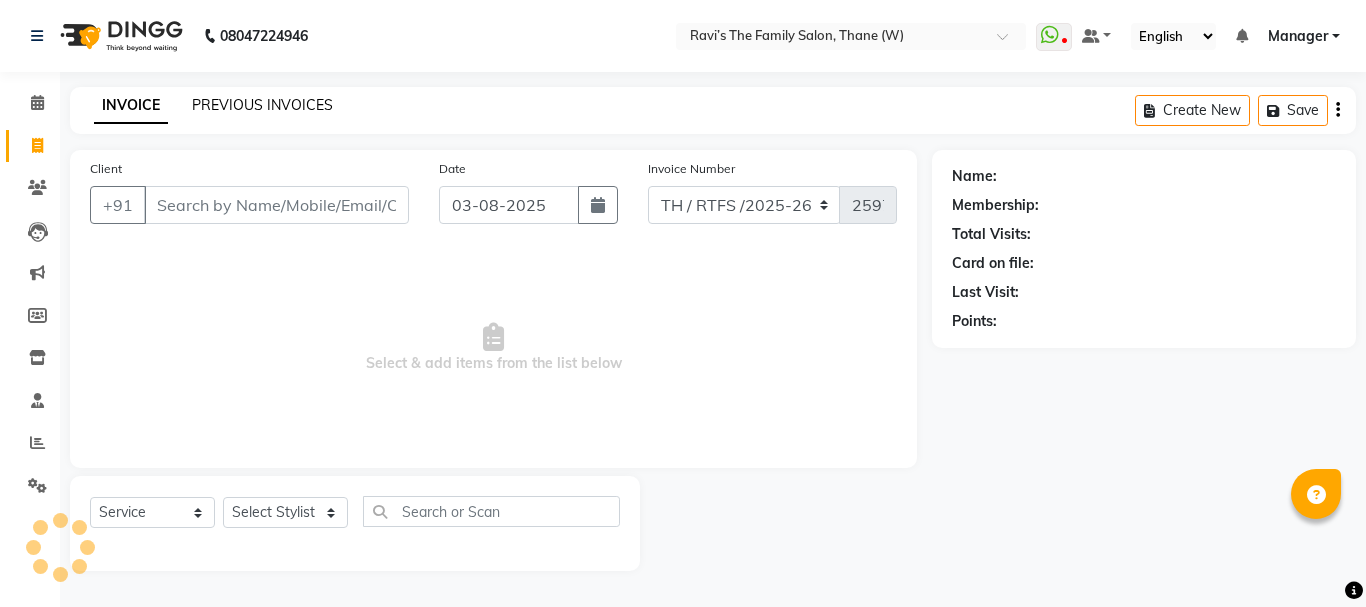 click on "PREVIOUS INVOICES" 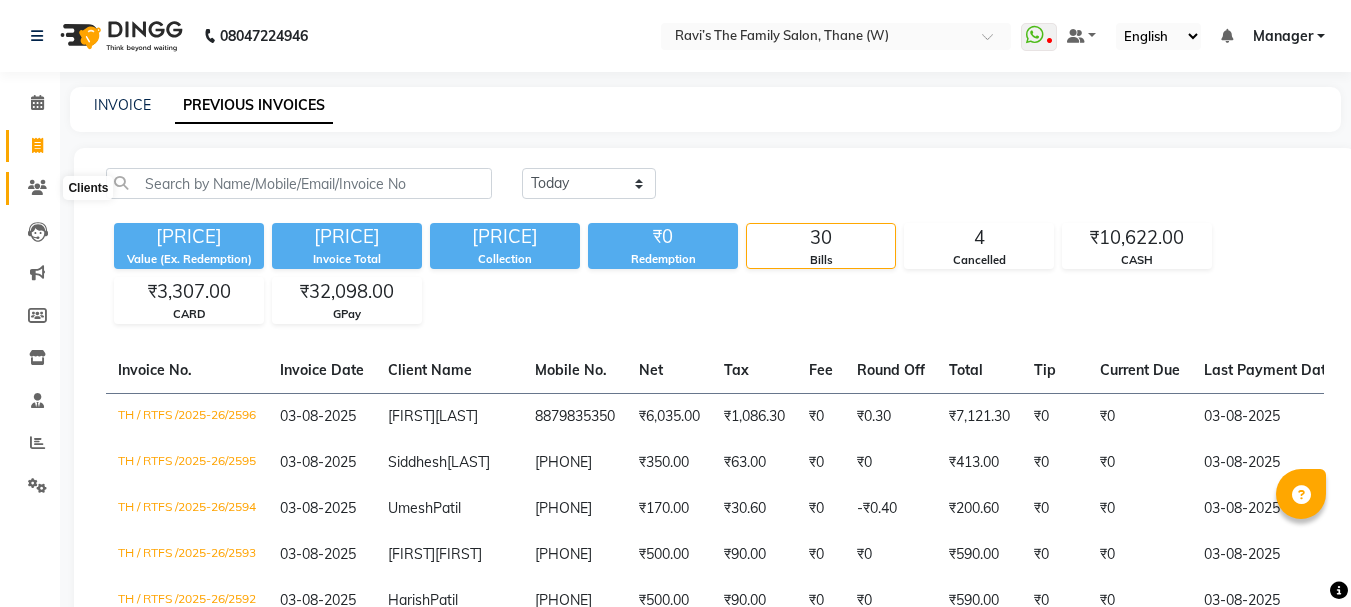click 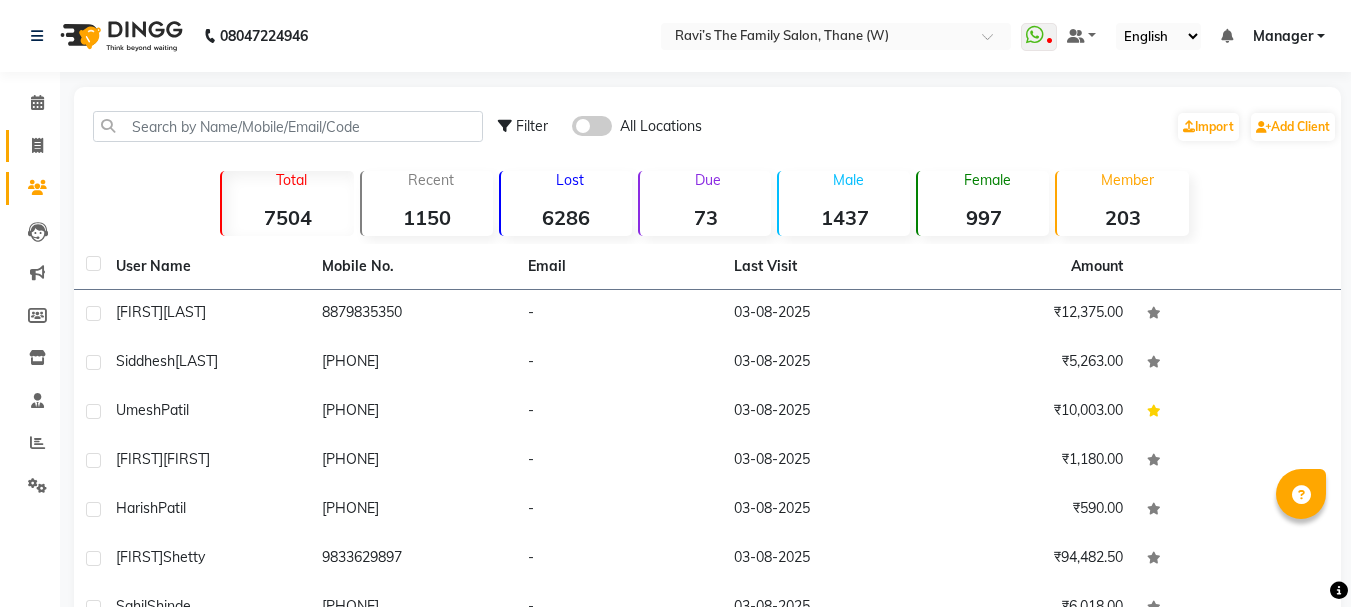 click on "Invoice" 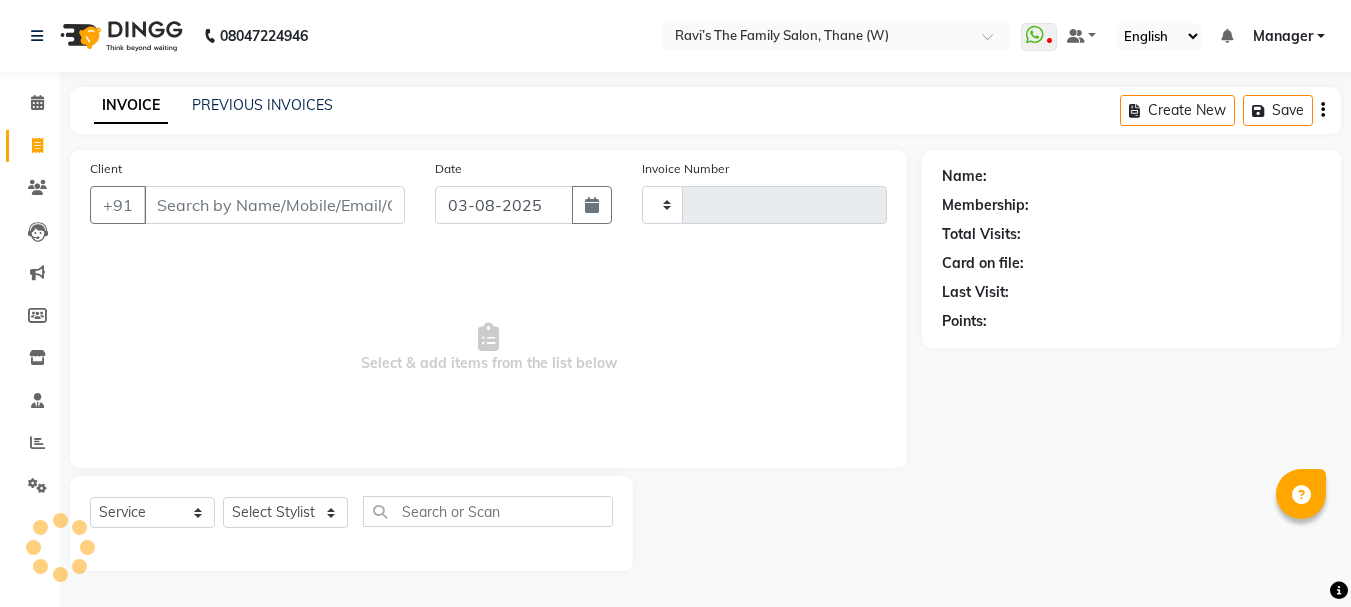 type on "2597" 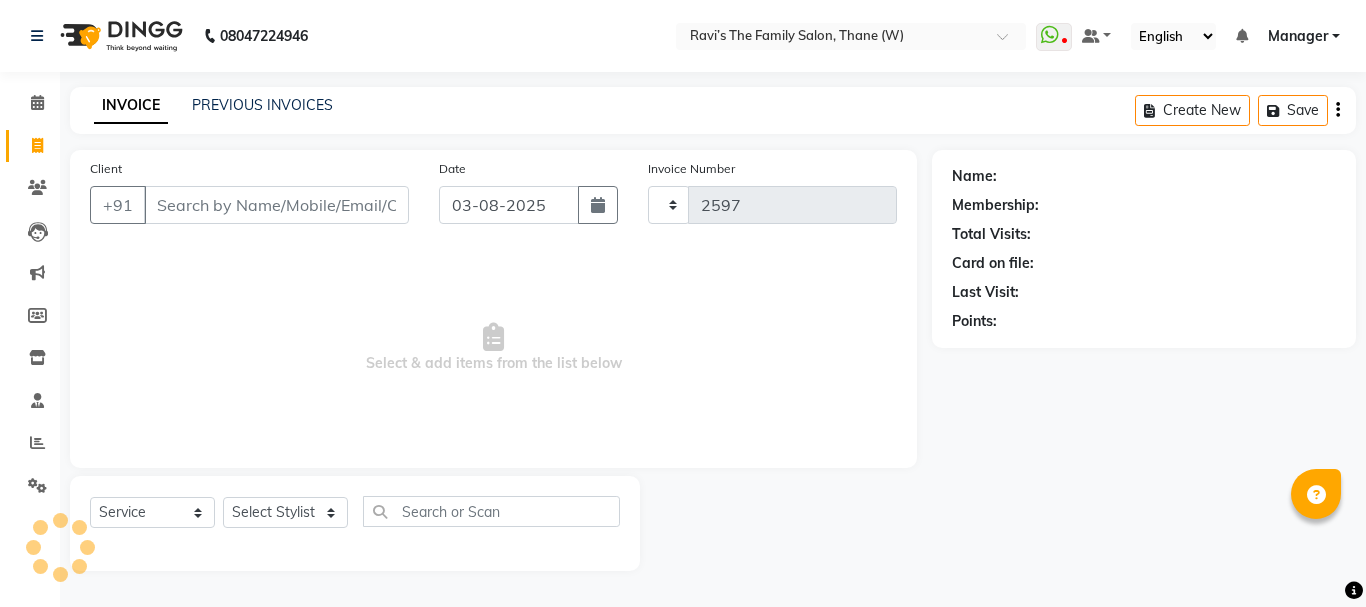 select on "8004" 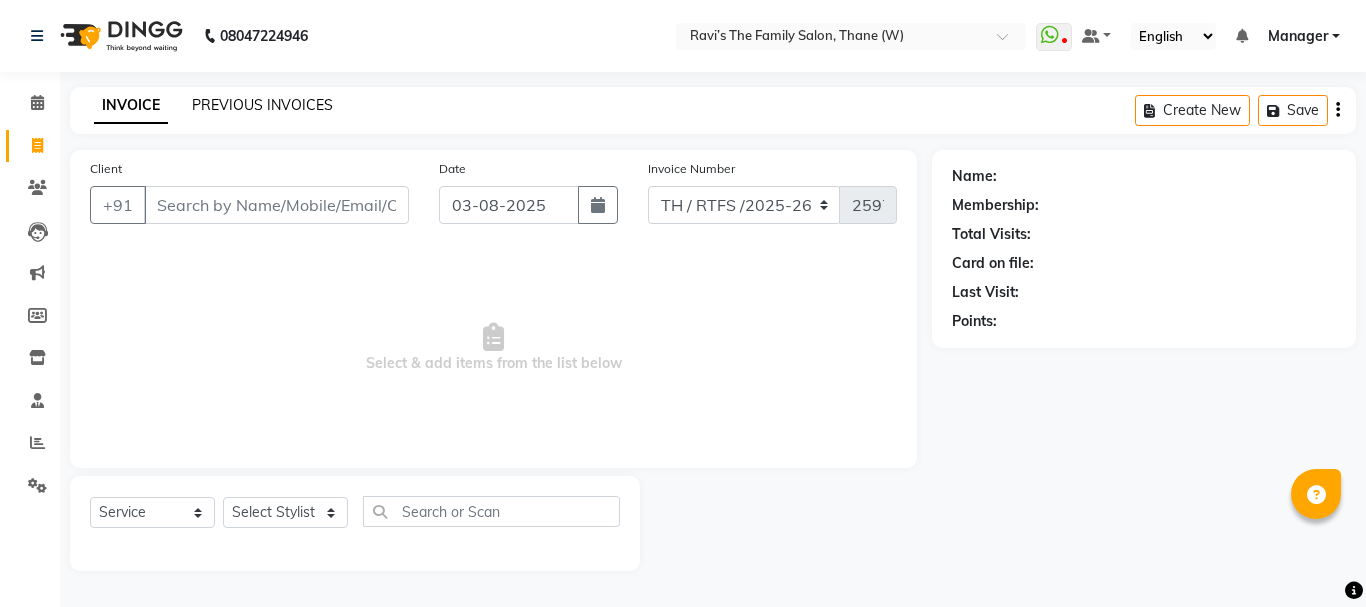 click on "PREVIOUS INVOICES" 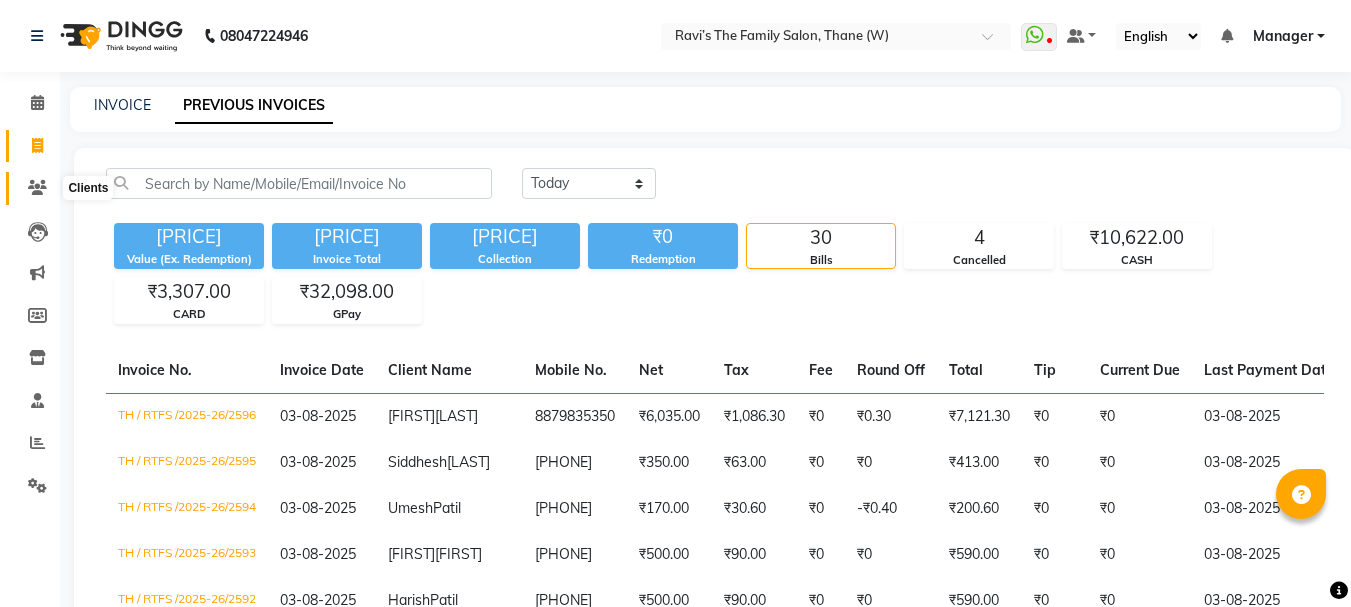 click 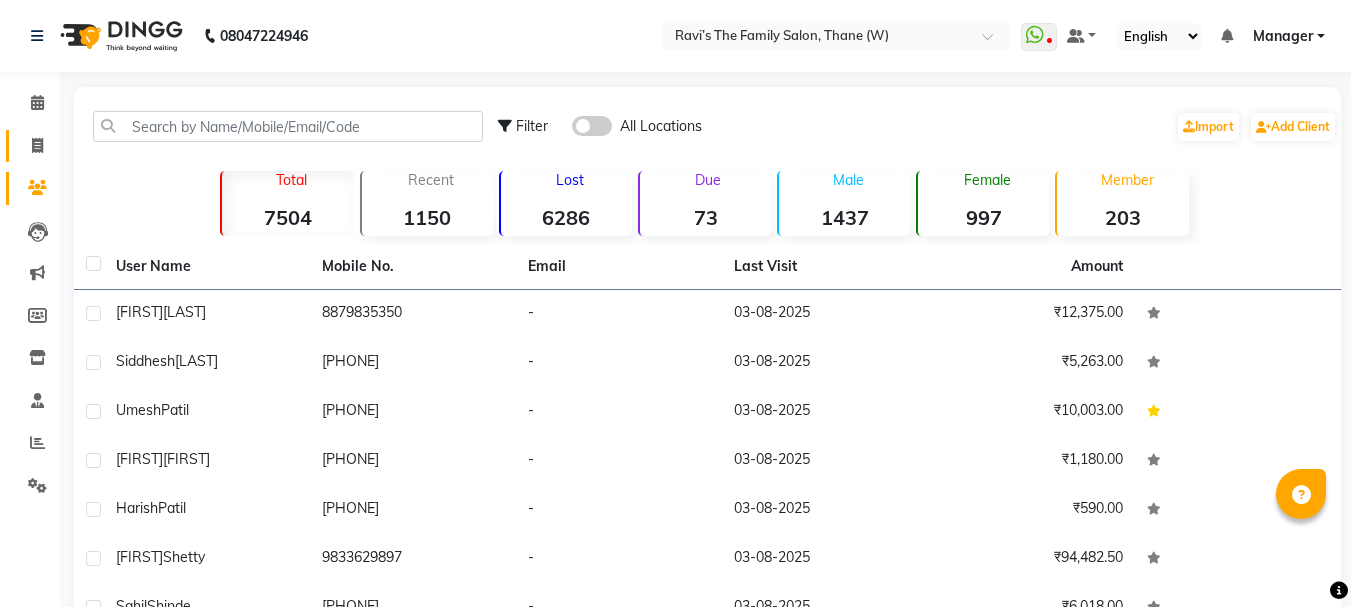 click on "Invoice" 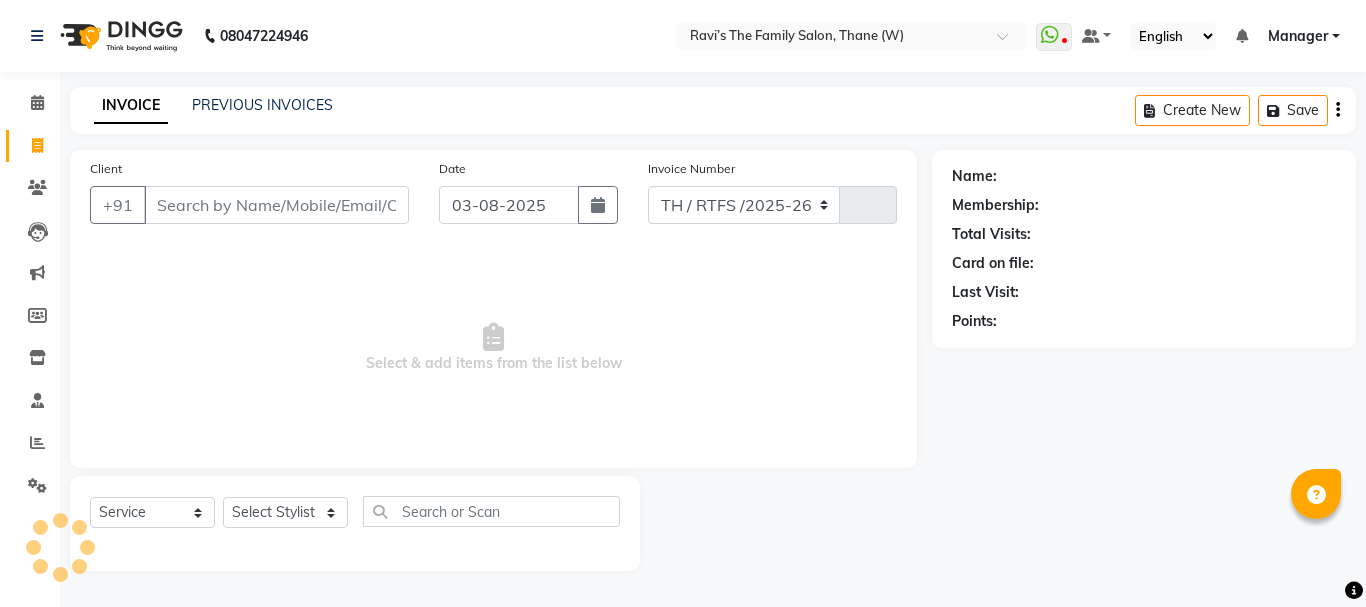 select on "8004" 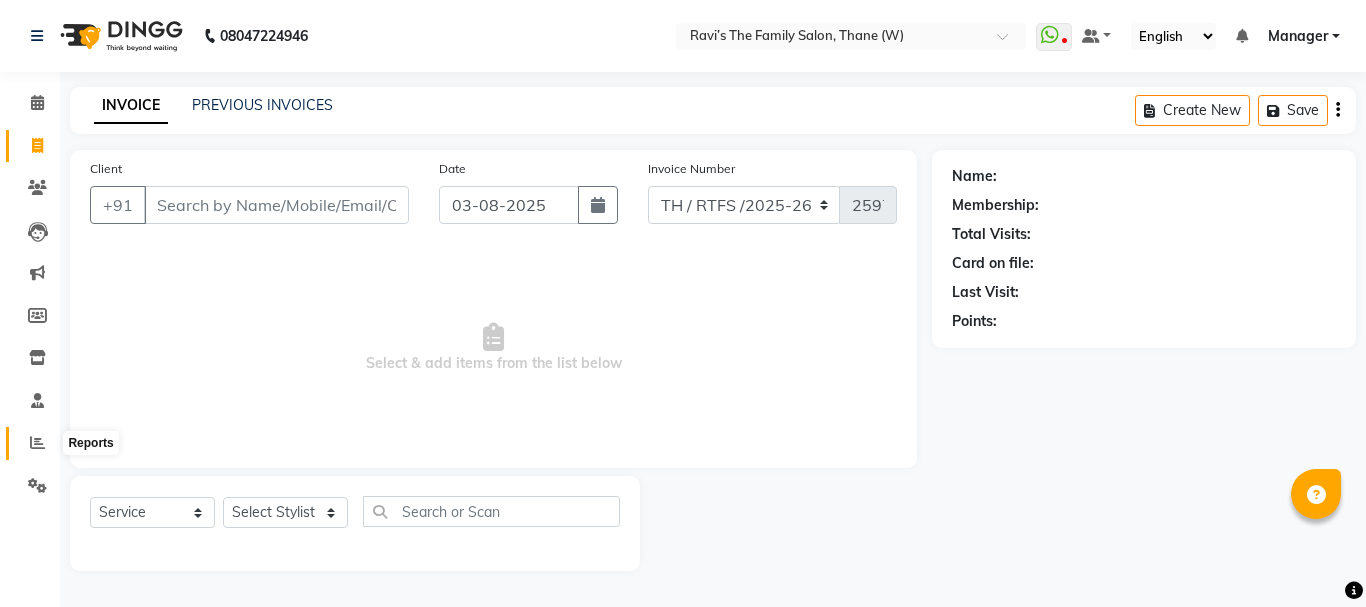 click 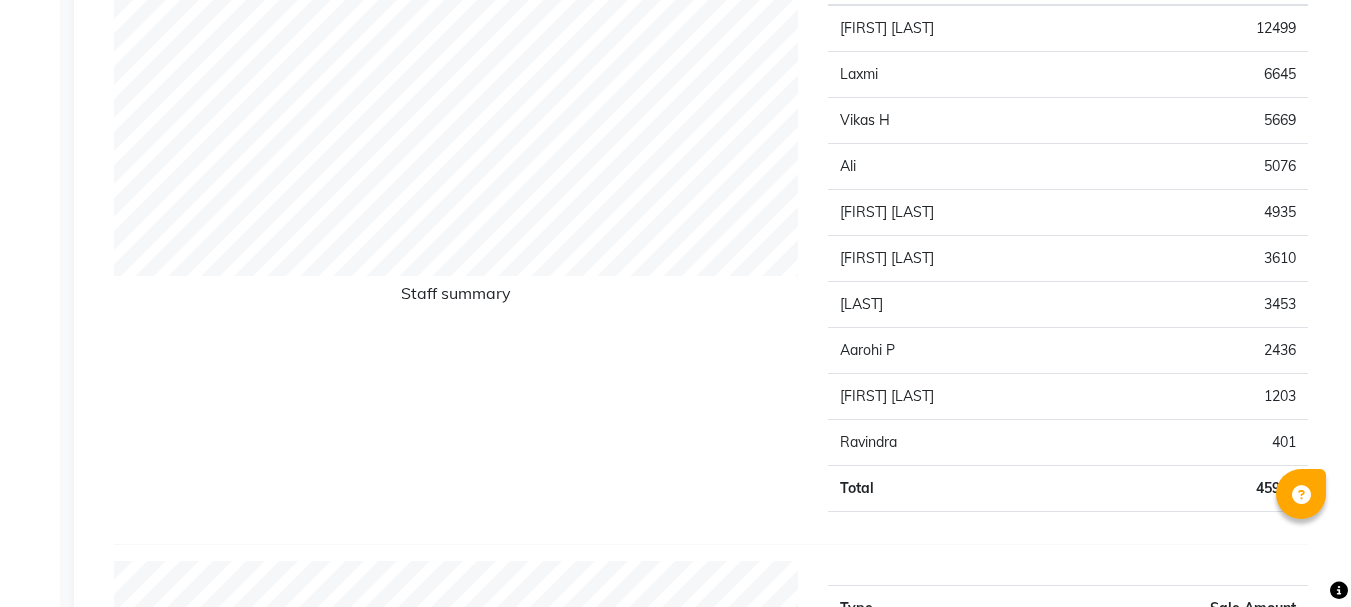 scroll, scrollTop: 880, scrollLeft: 0, axis: vertical 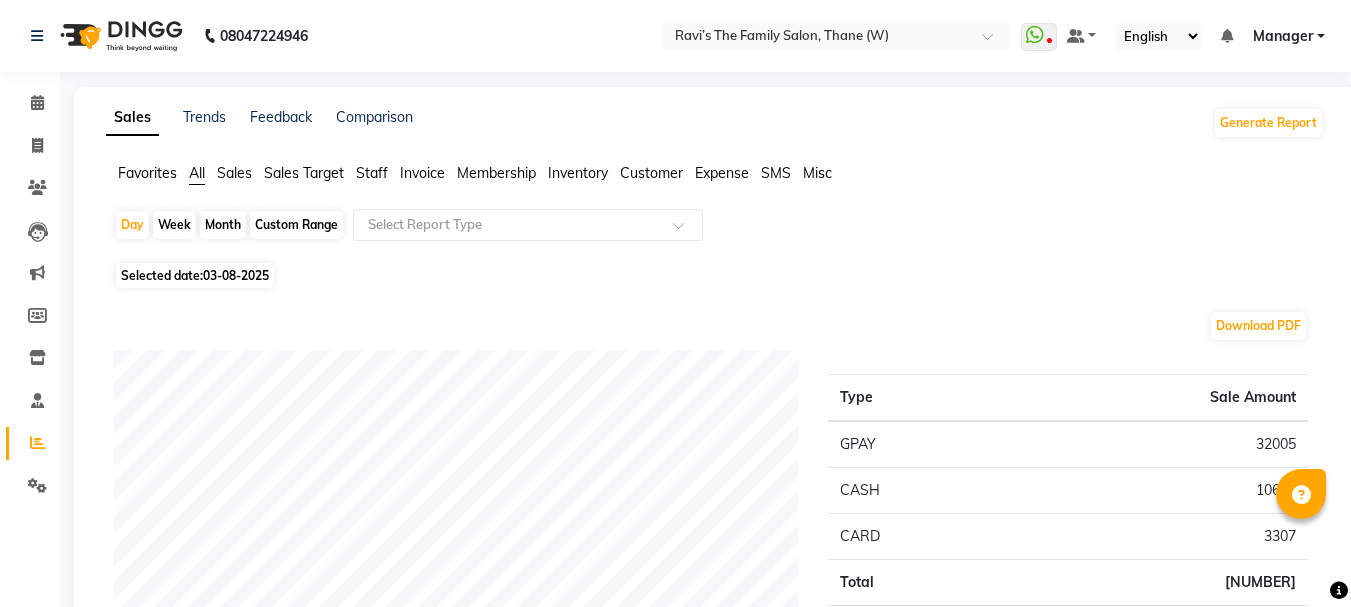 click on "Custom Range" 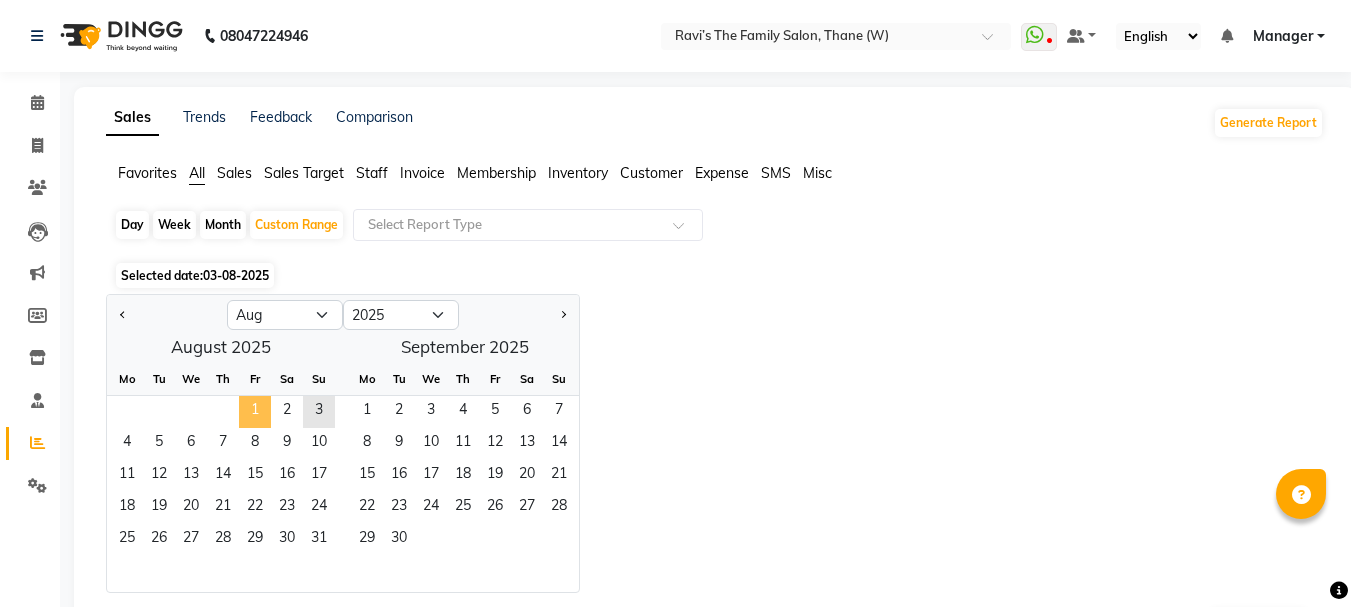click on "1" 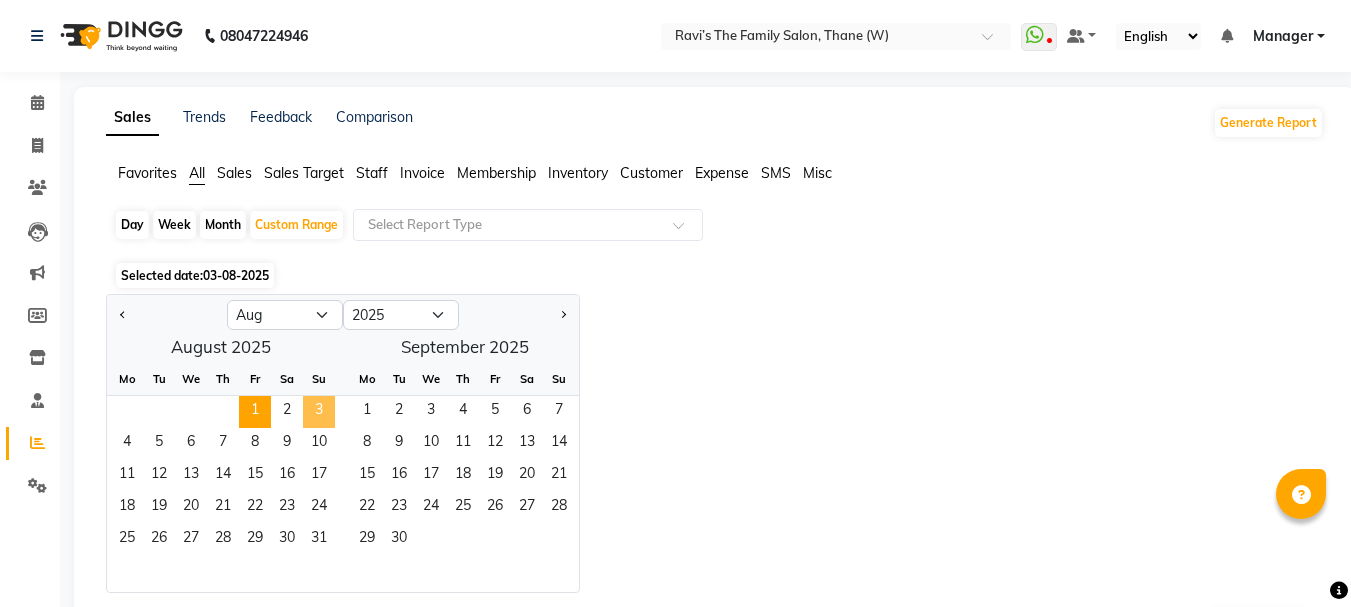 click on "3" 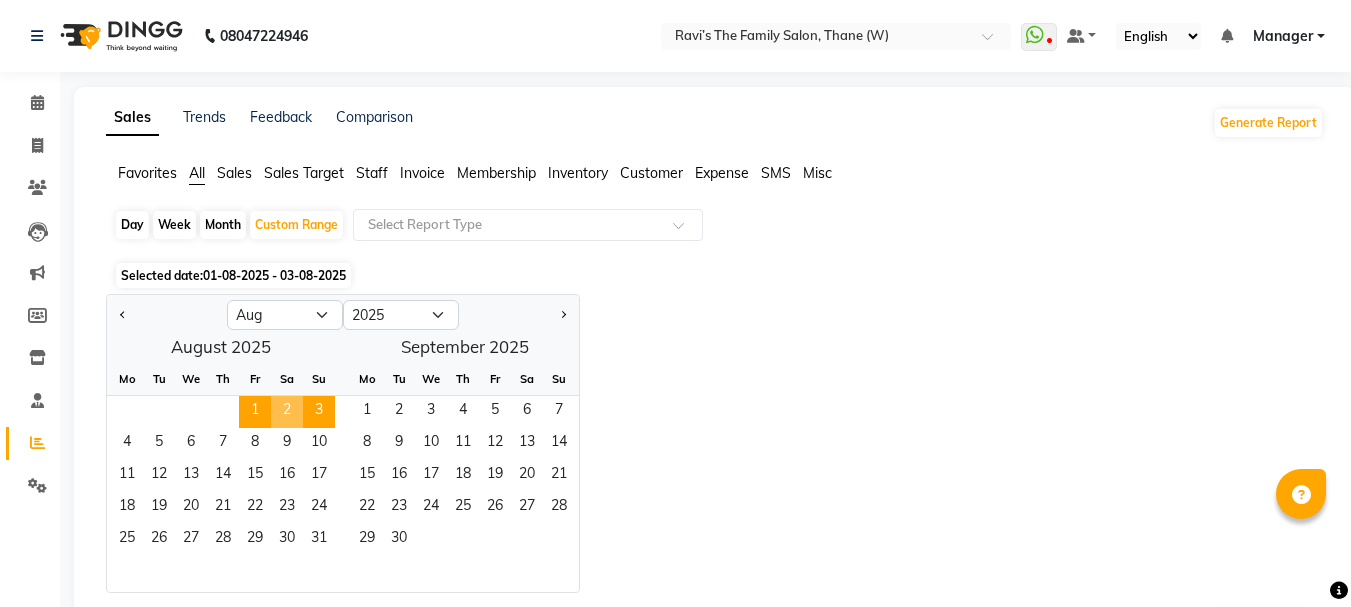 click on "2" 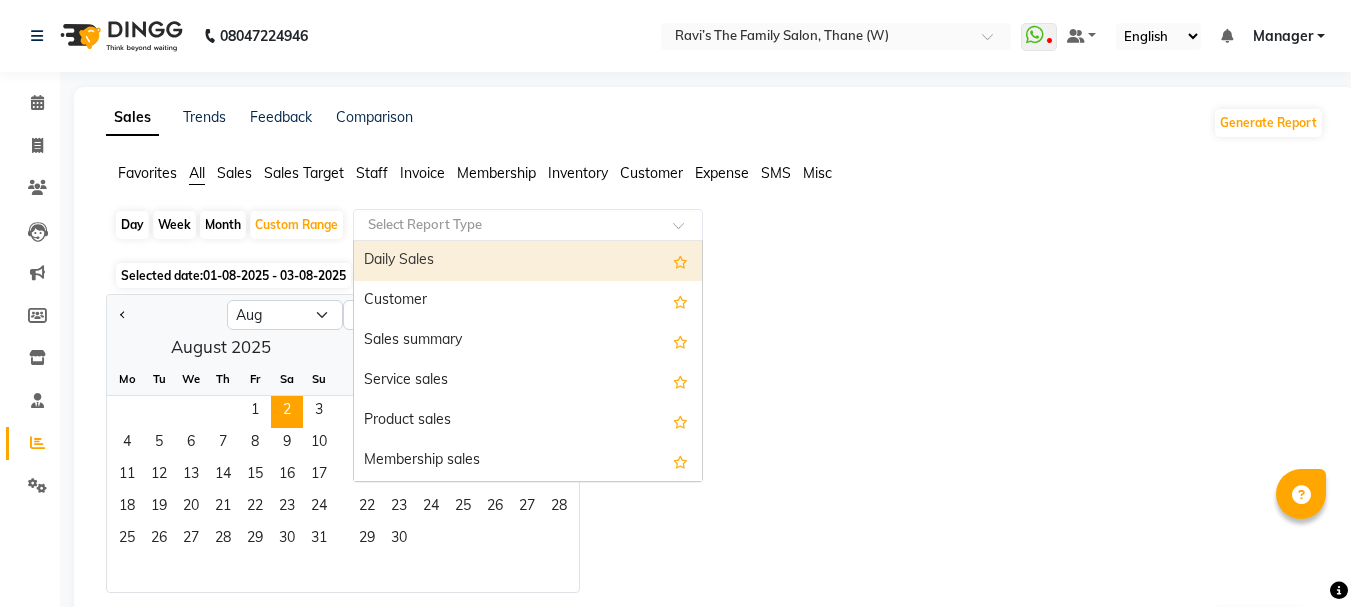 click 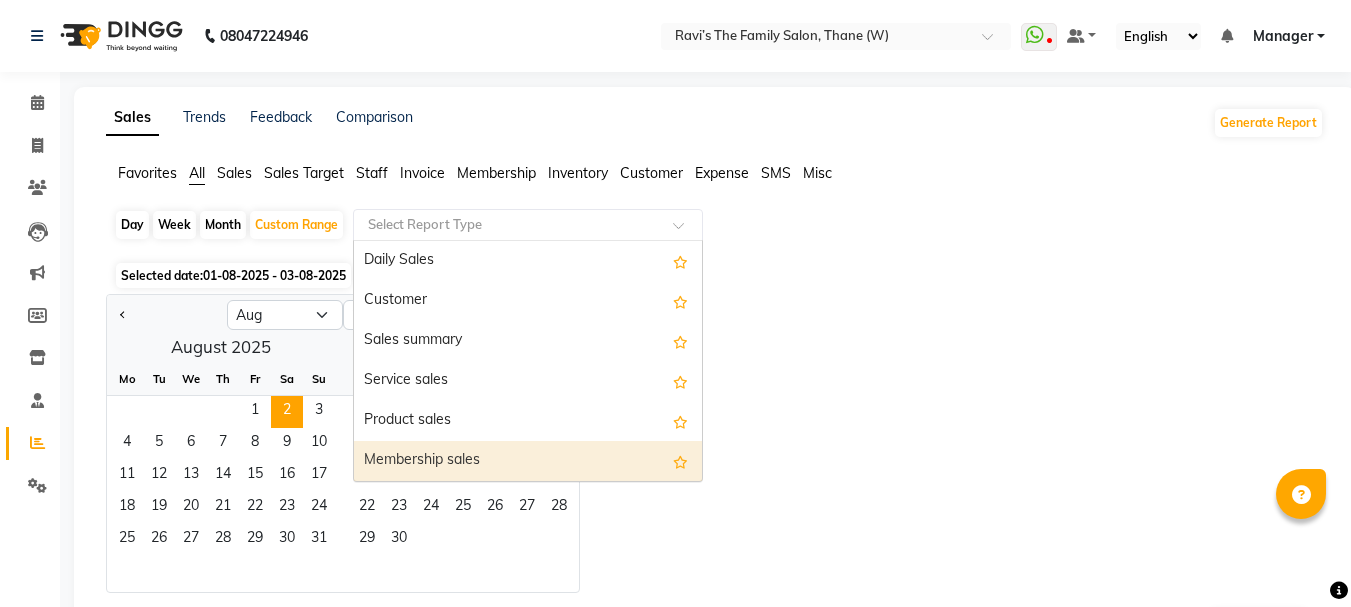 click on "Daily Sales   Customer   Sales summary   Service sales   Product sales   Membership sales   Package sales   Prepaid sales   Voucher sales   Payment mode   Service by category   Sales by center   Gift card sales   Business Analysis   Backline Transaction Log Summary   Backline Transaction Log   Staff summary   Staff by service   Staff by product   Staff by membership   Staff by customer service   Staff by customer   Staff attendance   Staff attendance logs   Staff performance   Staff performance service   Staff performance product   Staff combined summary   Staff service summary   Staff product summary   Staff membership summary   Staff prepaid summary   Staff voucher summary   Staff package summary   Staff transfer   Staff performance summary   Staff Gift card Summary   Staff Tip Summary   Invoice   Tax invoice   Tax detail invoice   Invoice unpaid(balance due)   Invoice tax report (Products only)   Invoice discount summary   Invoice Item wise   HSN/SAC Code wise tax report   Tax summary   Active packages" at bounding box center [528, 361] 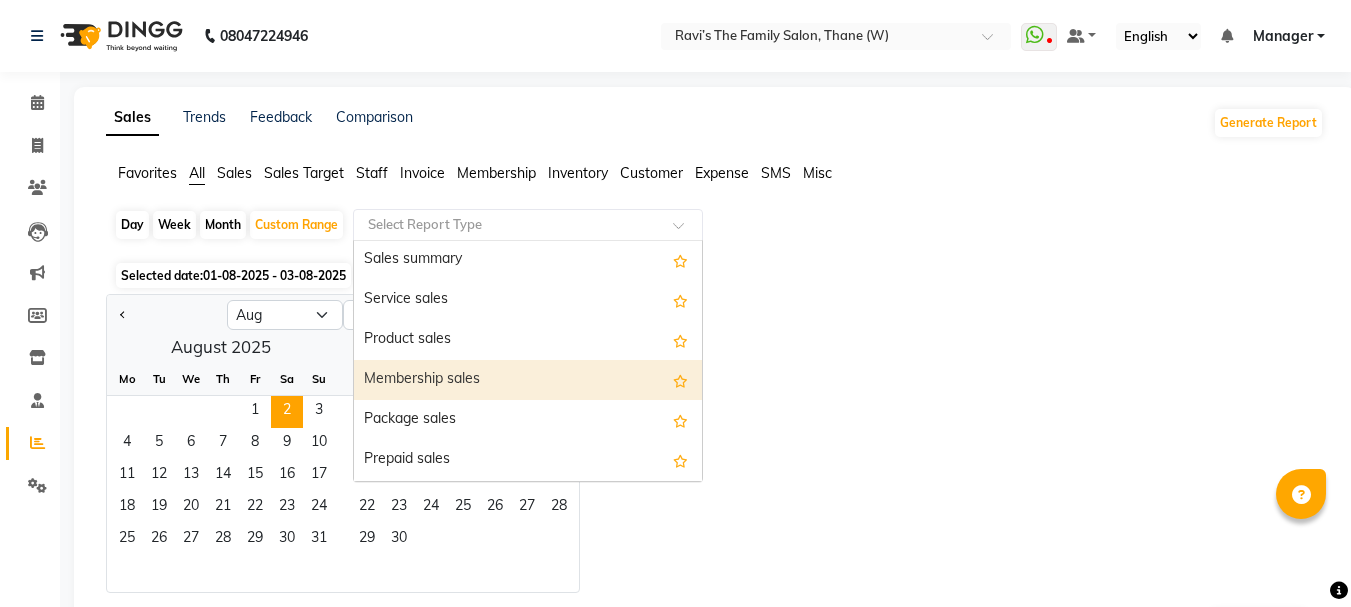scroll, scrollTop: 120, scrollLeft: 0, axis: vertical 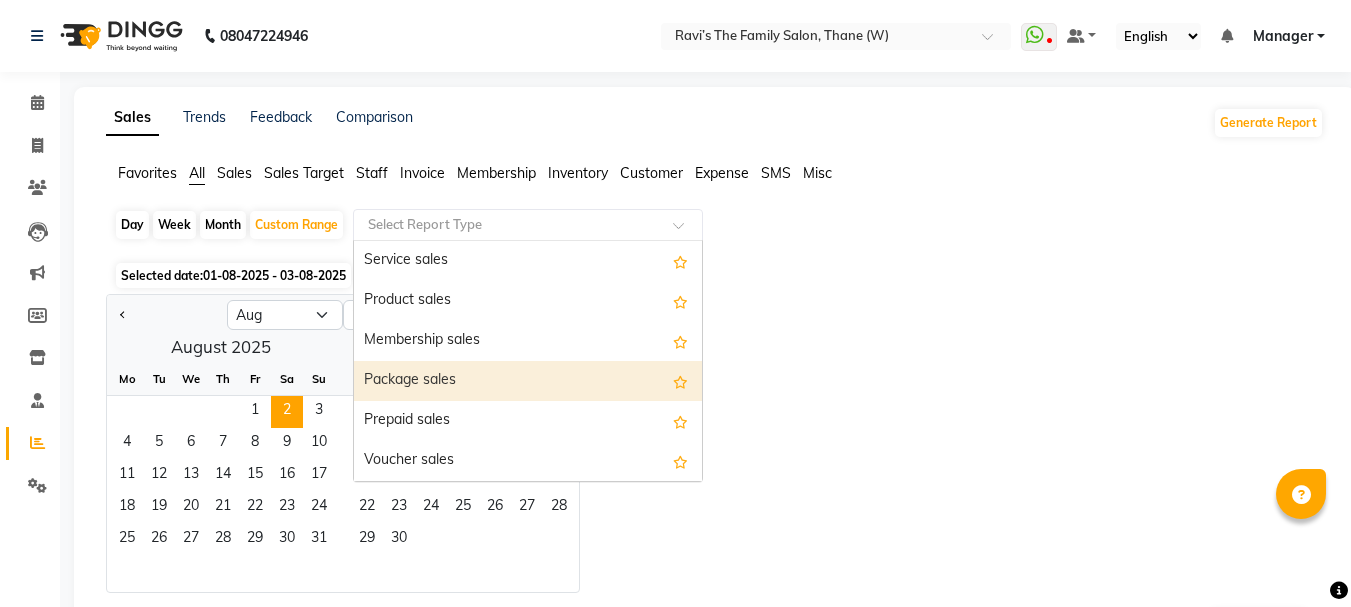 click on "Package sales" at bounding box center (528, 381) 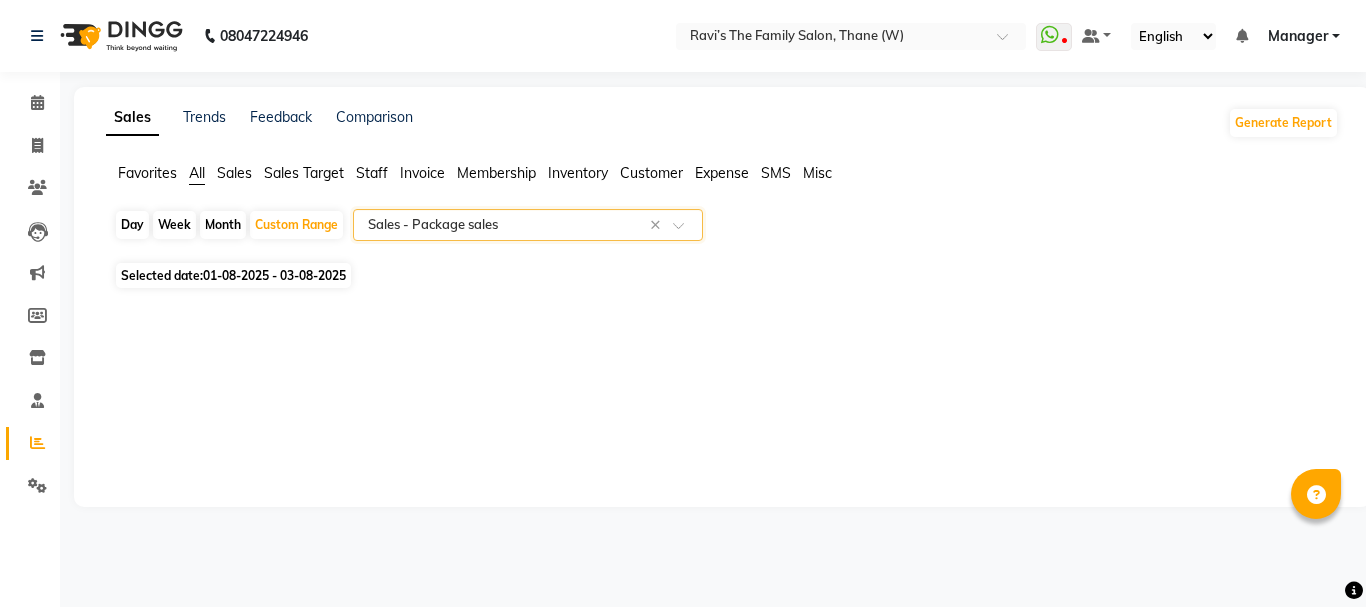 click on "Sales Trends Feedback Comparison Generate Report Favorites All Sales Sales Target Staff Invoice Membership Inventory Customer Expense SMS Misc  Day   Week   Month   Custom Range  Select Report Type × Sales -  Package sales × Selected date:  01-08-2025 - 03-08-2025  ★ Mark as Favorite  Choose how you'd like to save "" report to favorites  Save to Personal Favorites:   Only you can see this report in your favorites tab.  Share with Organization:   Everyone in your organization can see this report in their favorites tab.  Save to Favorites" 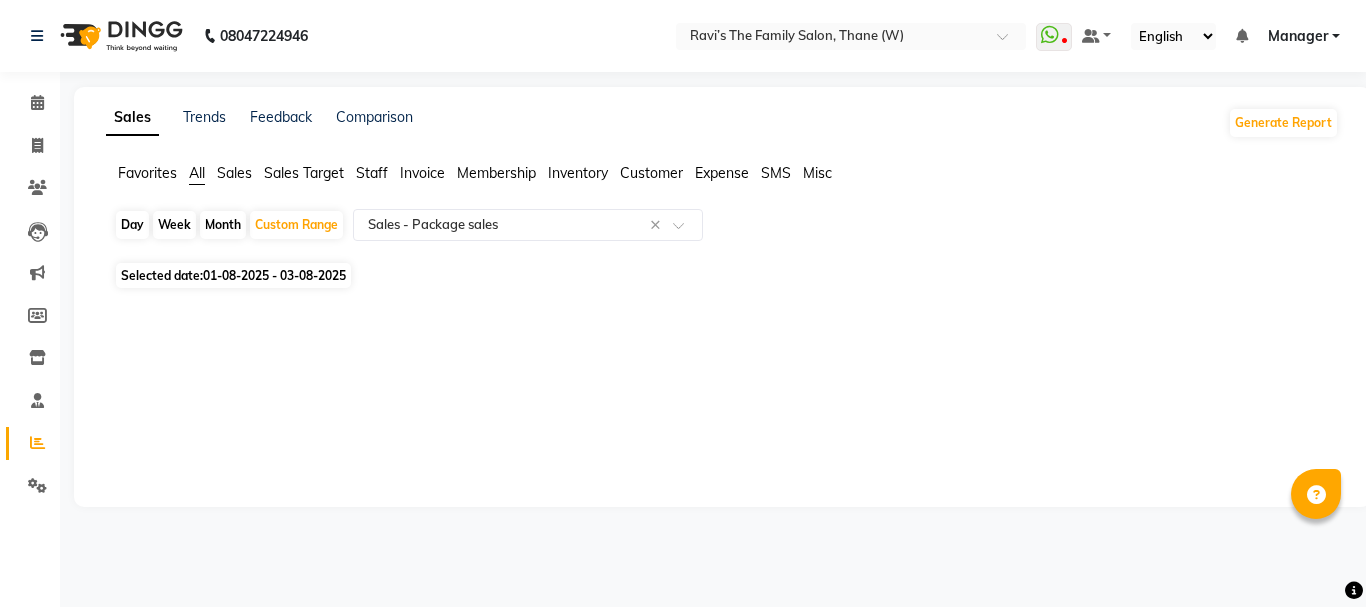 click on "Sales Trends Feedback Comparison Generate Report Favorites All Sales Sales Target Staff Invoice Membership Inventory Customer Expense SMS Misc  Day   Week   Month   Custom Range  Select Report Type × Sales -  Package sales × Selected date:  01-08-2025 - 03-08-2025  ★ Mark as Favorite  Choose how you'd like to save "" report to favorites  Save to Personal Favorites:   Only you can see this report in your favorites tab.  Share with Organization:   Everyone in your organization can see this report in their favorites tab.  Save to Favorites" 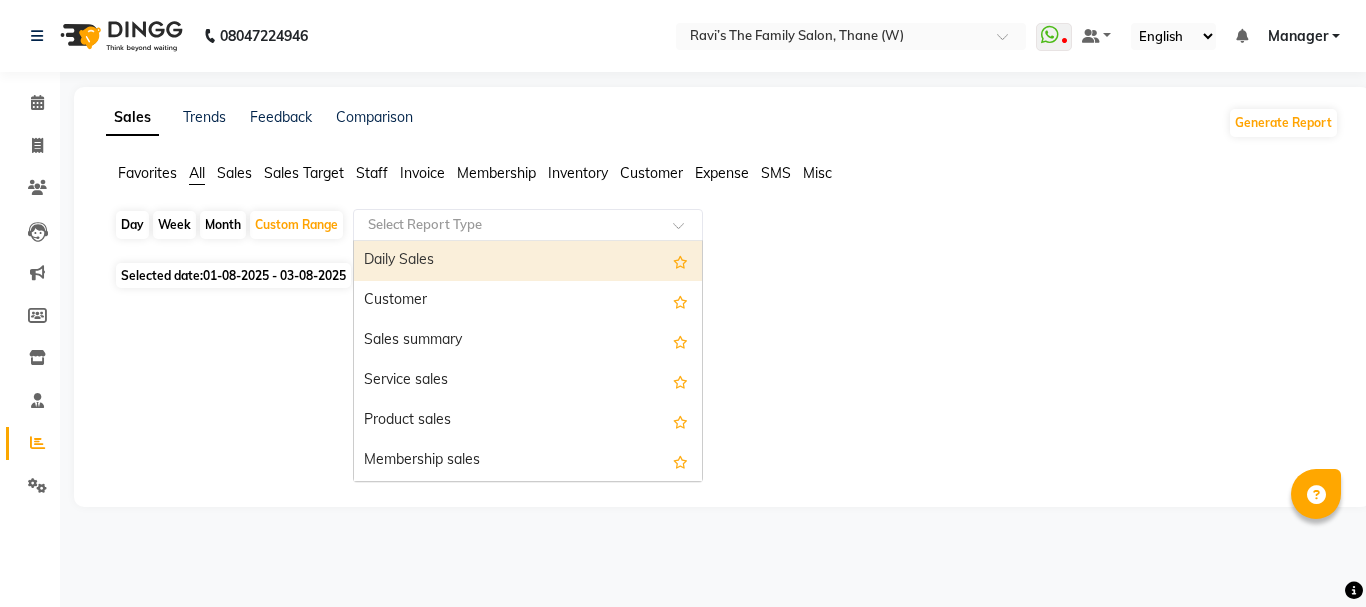 click 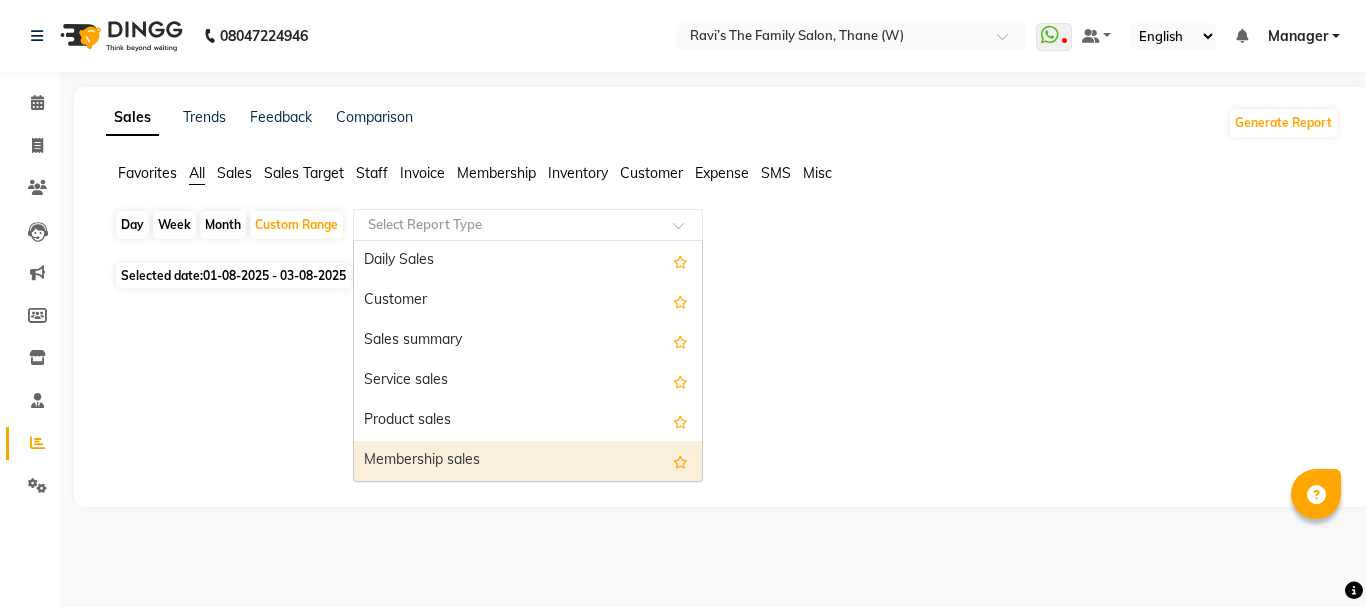 click on "Membership sales" at bounding box center (528, 461) 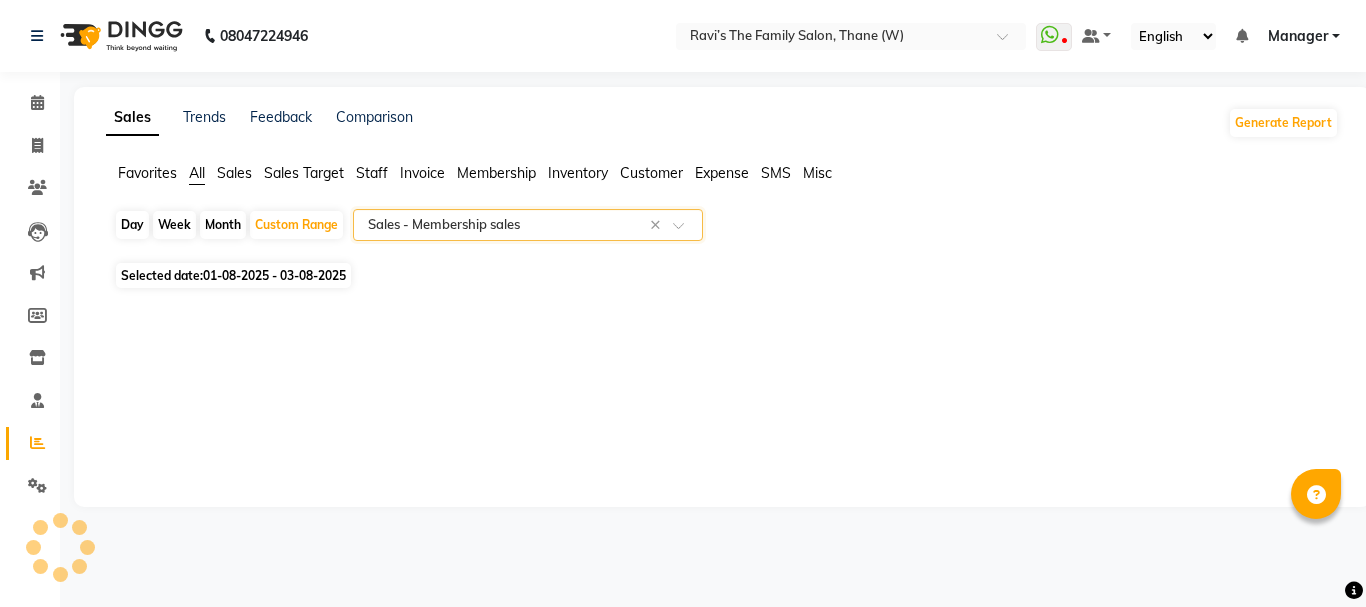 select on "full_report" 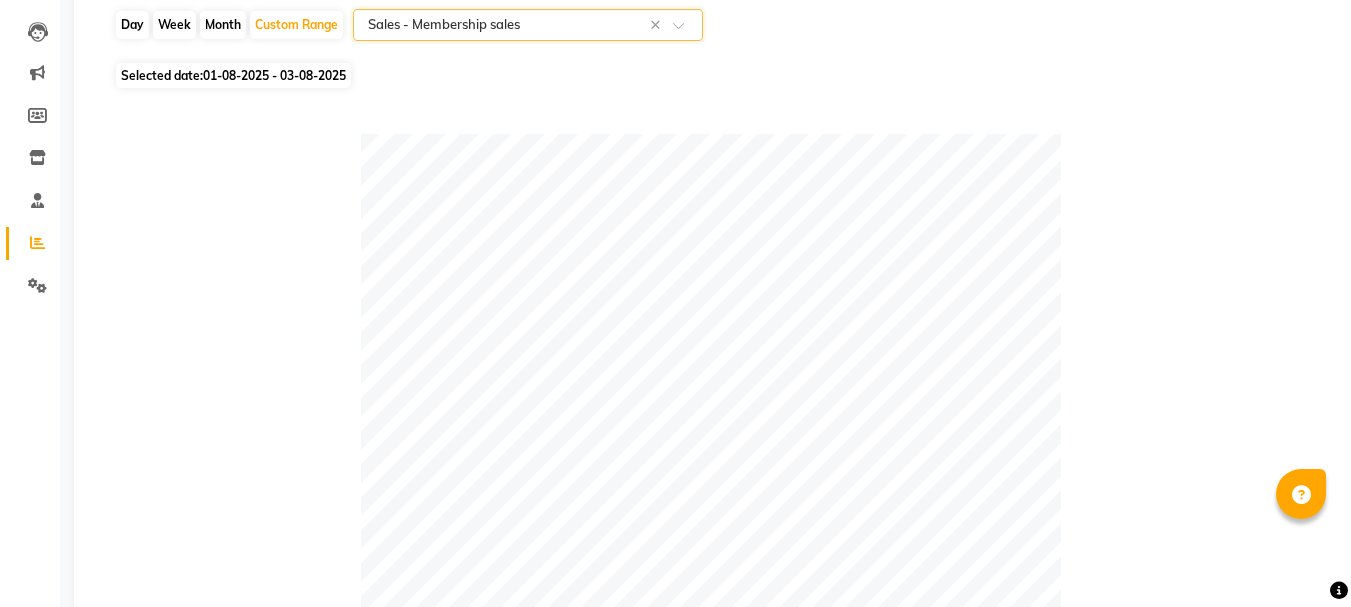 scroll, scrollTop: 0, scrollLeft: 0, axis: both 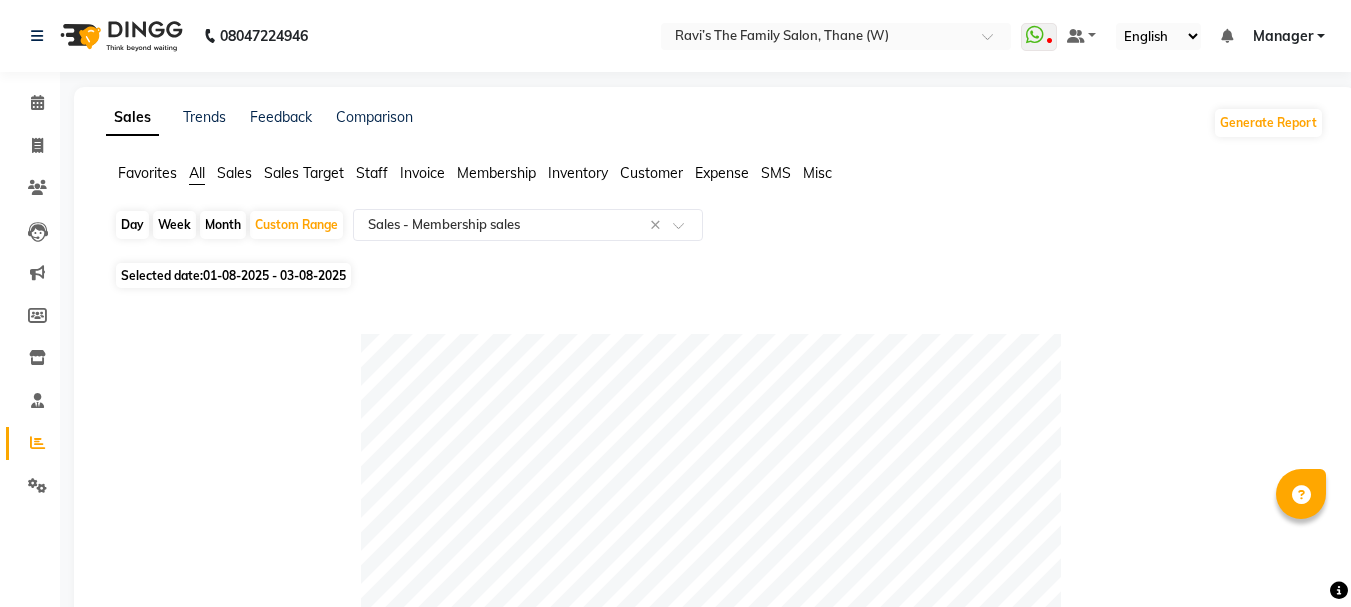 click on "Selected date:  01-08-2025 - 03-08-2025" 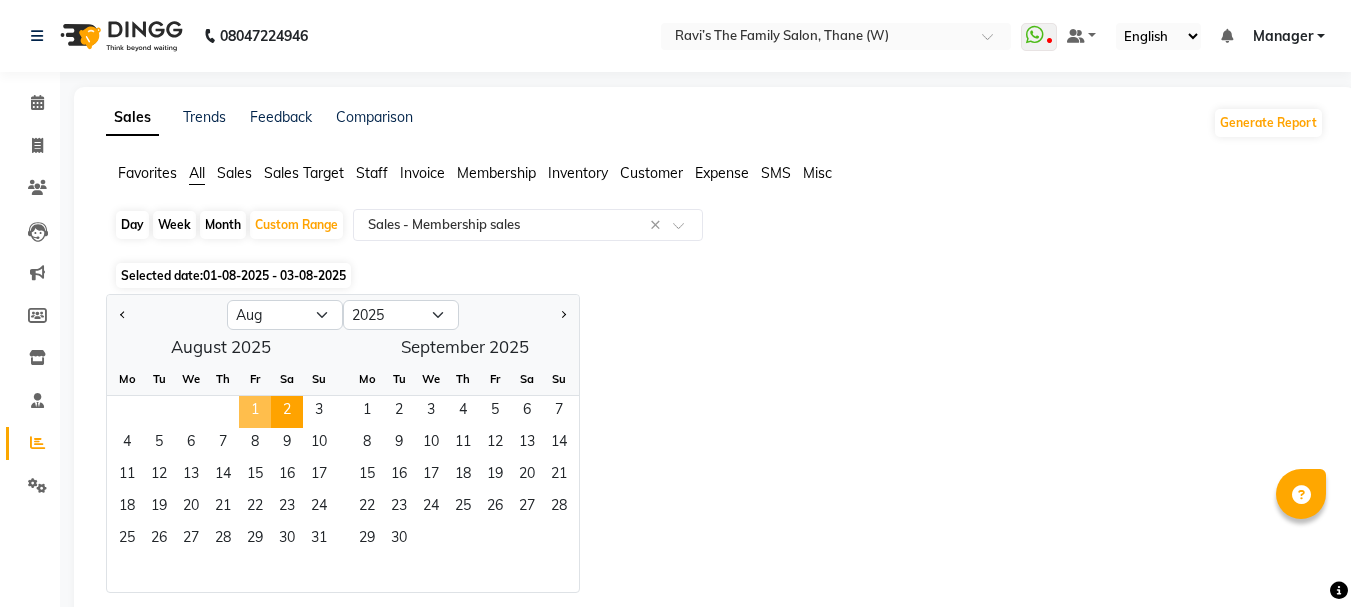 click on "1" 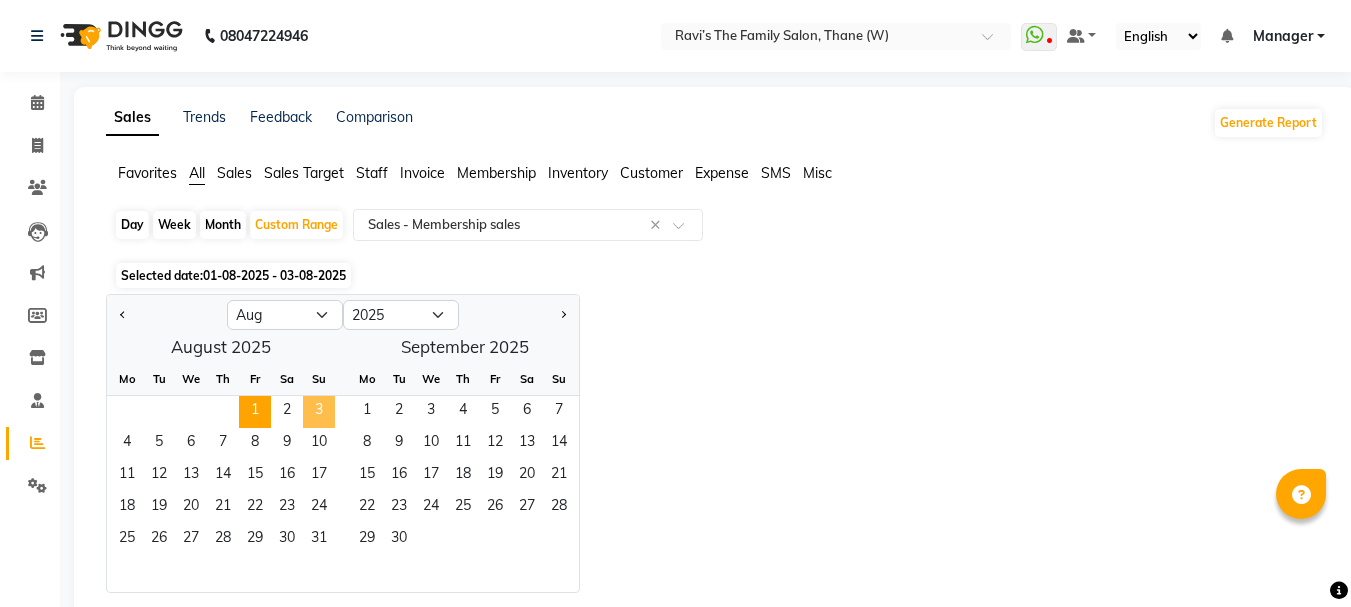 click on "3" 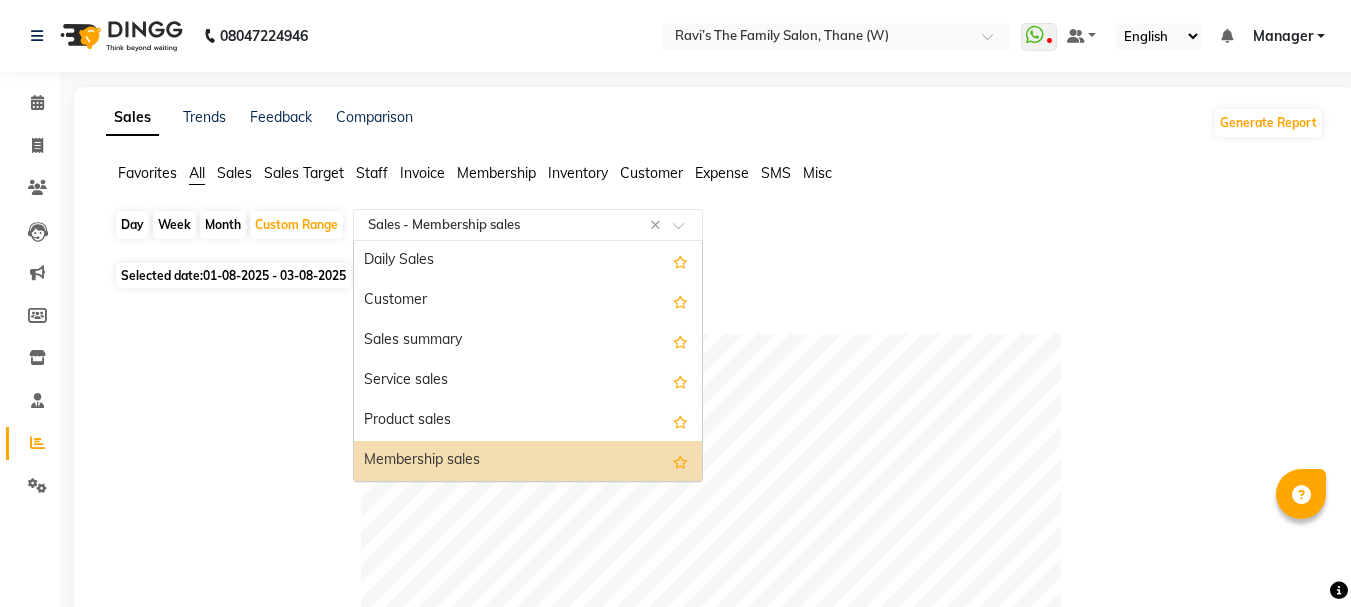 click 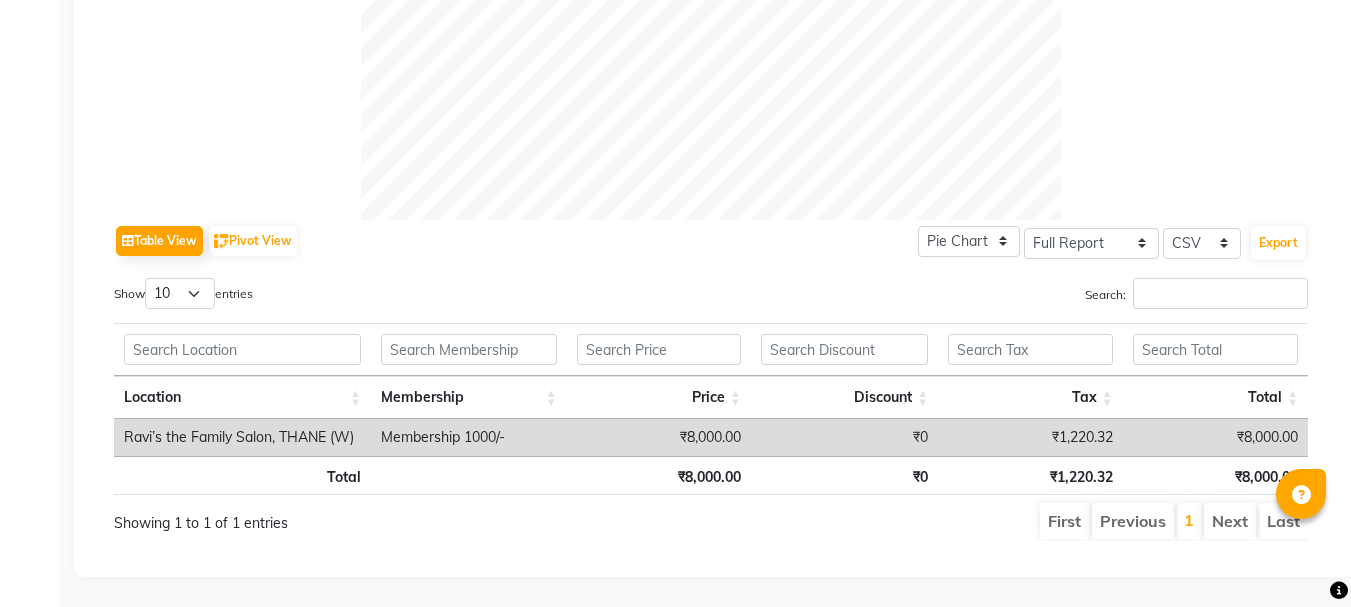 scroll, scrollTop: 829, scrollLeft: 0, axis: vertical 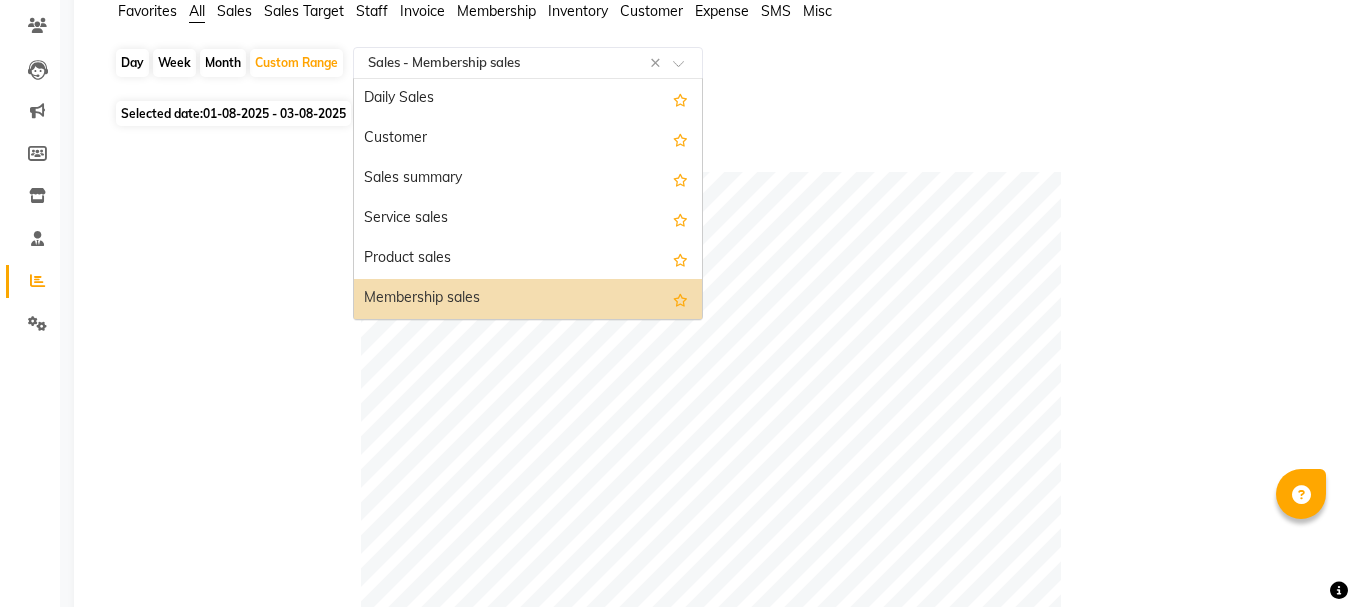 click 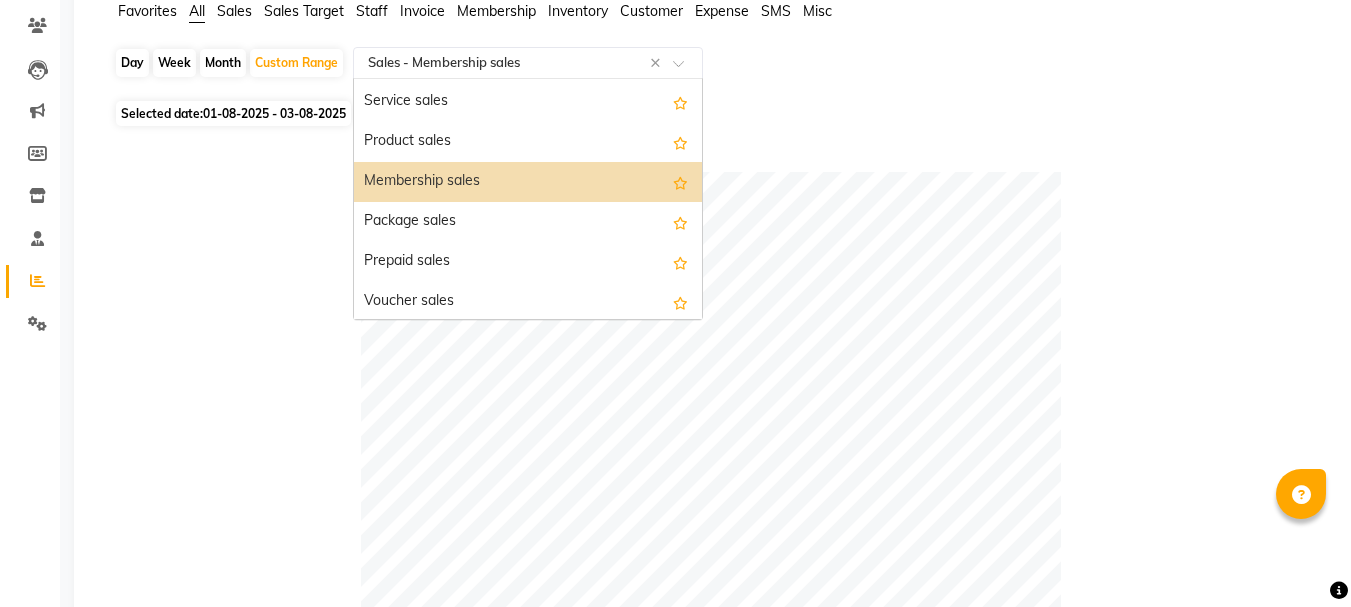 scroll, scrollTop: 120, scrollLeft: 0, axis: vertical 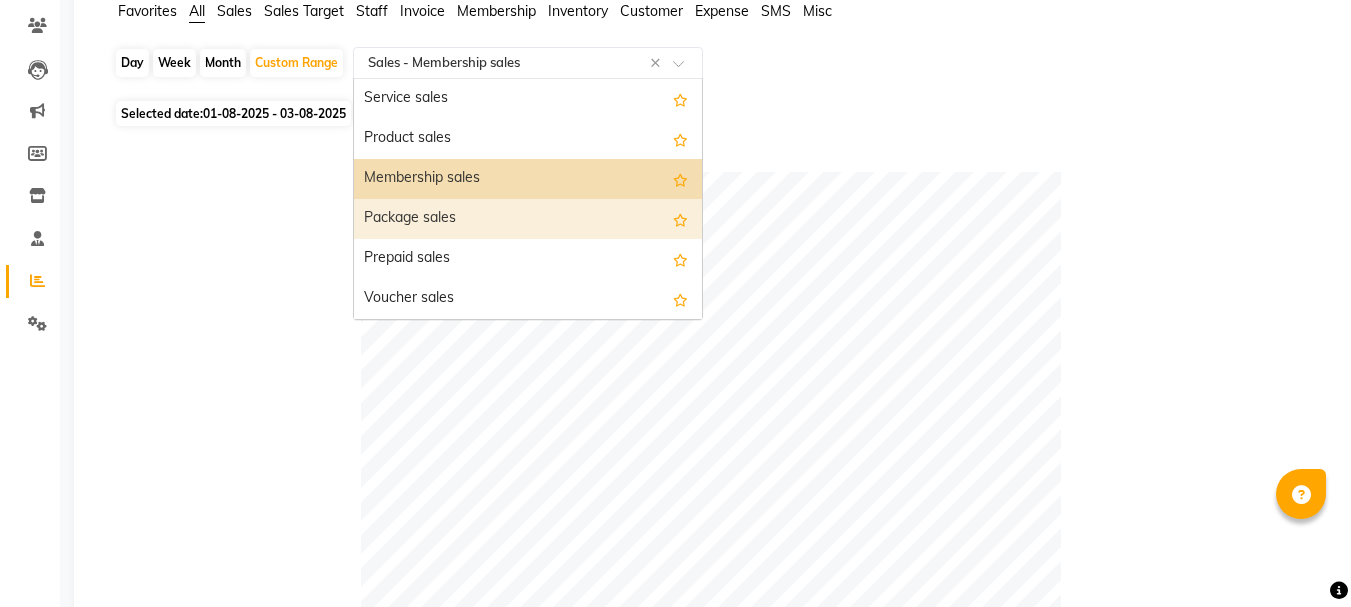 click on "Package sales" at bounding box center [528, 219] 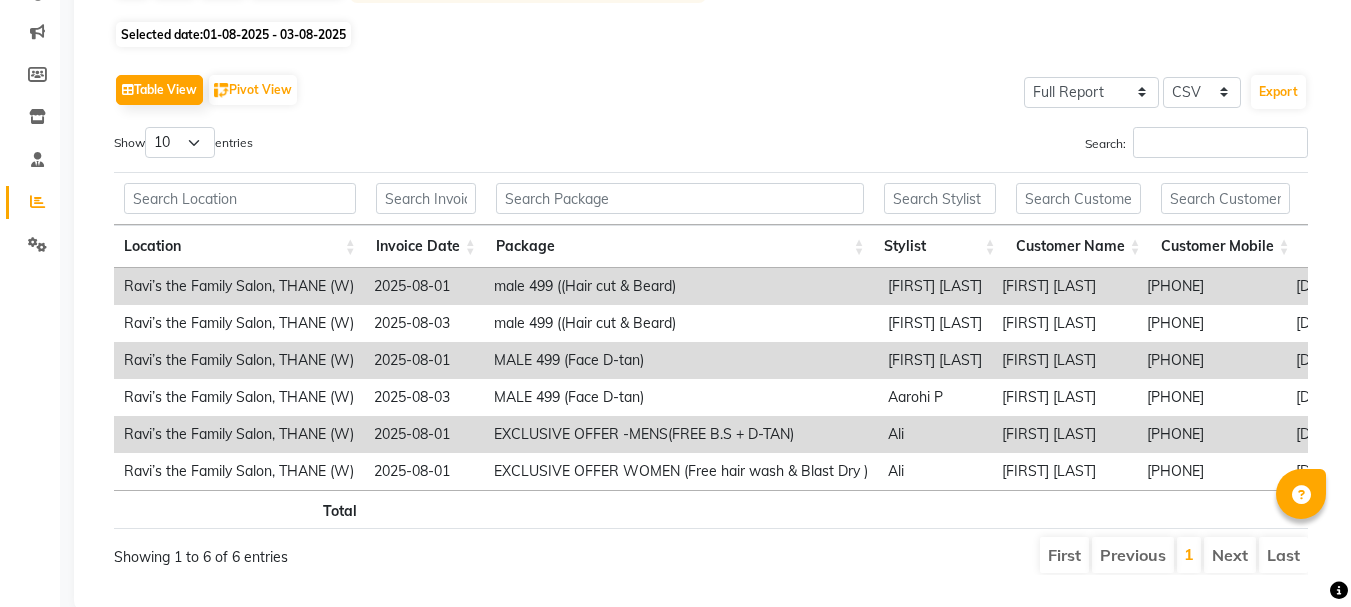 scroll, scrollTop: 305, scrollLeft: 0, axis: vertical 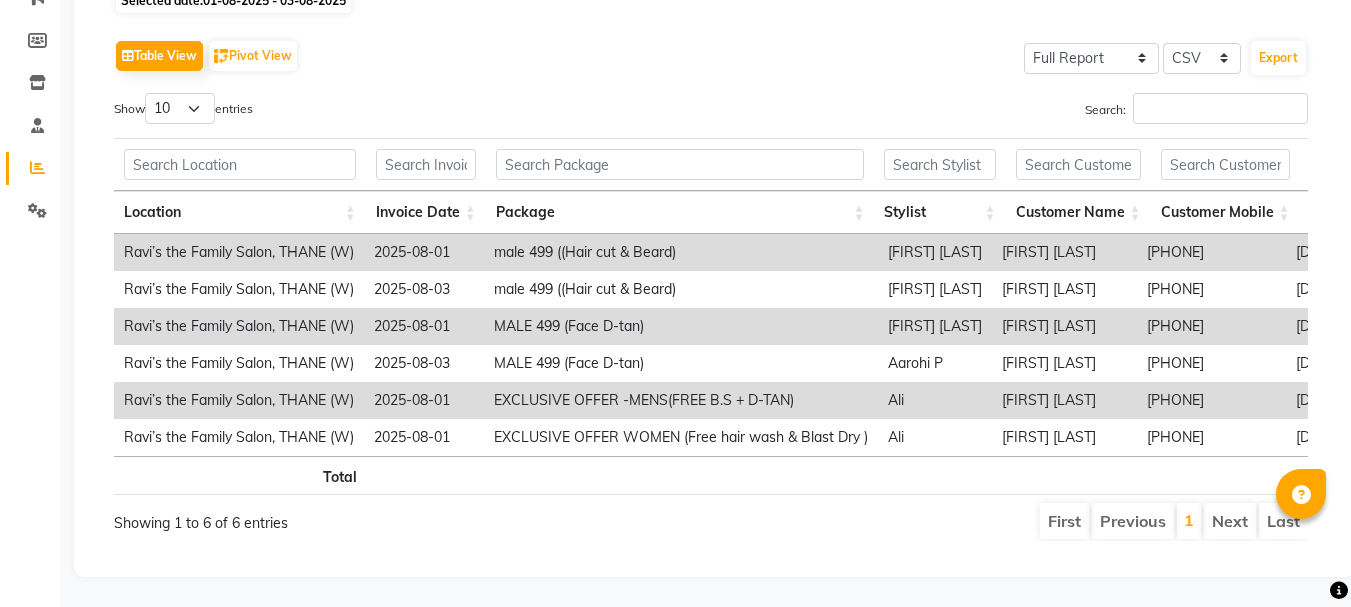 click on "Sales Trends Feedback Comparison Generate Report Favorites All Sales Sales Target Staff Invoice Membership Inventory Customer Expense SMS Misc  Day   Week   Month   Custom Range  Select Report Type × Sales -  Package sales × Selected date:  01-08-2025 - 03-08-2025   Table View   Pivot View  Select Full Report Filtered Report Select CSV PDF  Export  Show  10 25 50 100  entries Search: Location Invoice Date Package Stylist Customer Name Customer Mobile End Date Price Tax Total Type Original Consumed Status Location Invoice Date Package Stylist Customer Name Customer Mobile End Date Price Tax Total Type Original Consumed Status Total ₹2,550.00 ₹180.00 ₹1,180.00 9 0 Ravi’s the Family Salon, THANE (W)  2025-08-01 male 499 ((Hair cut &  Beard)  [FIRST] [LAST] [FIRST] [LAST] [PHONE] 2026-08-01 ₹500.00 ₹52.92 ₹346.92 COUNT 2 0 ACTIVE Ravi’s the Family Salon, THANE (W)  2025-08-03 male 499 ((Hair cut &  Beard) [FIRST] [LAST] [FIRST] [LAST] [PHONE] 2026-08-03 ₹500.00 ₹52.92 ₹346.92 COUNT 2 0" 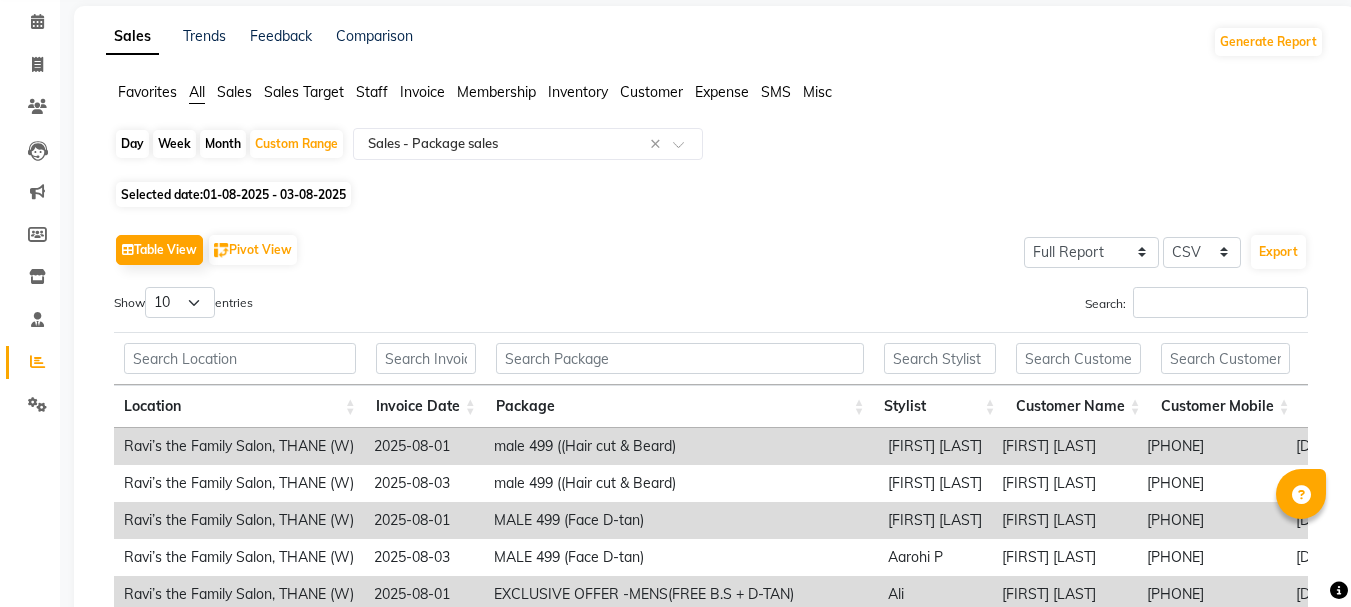 scroll, scrollTop: 0, scrollLeft: 0, axis: both 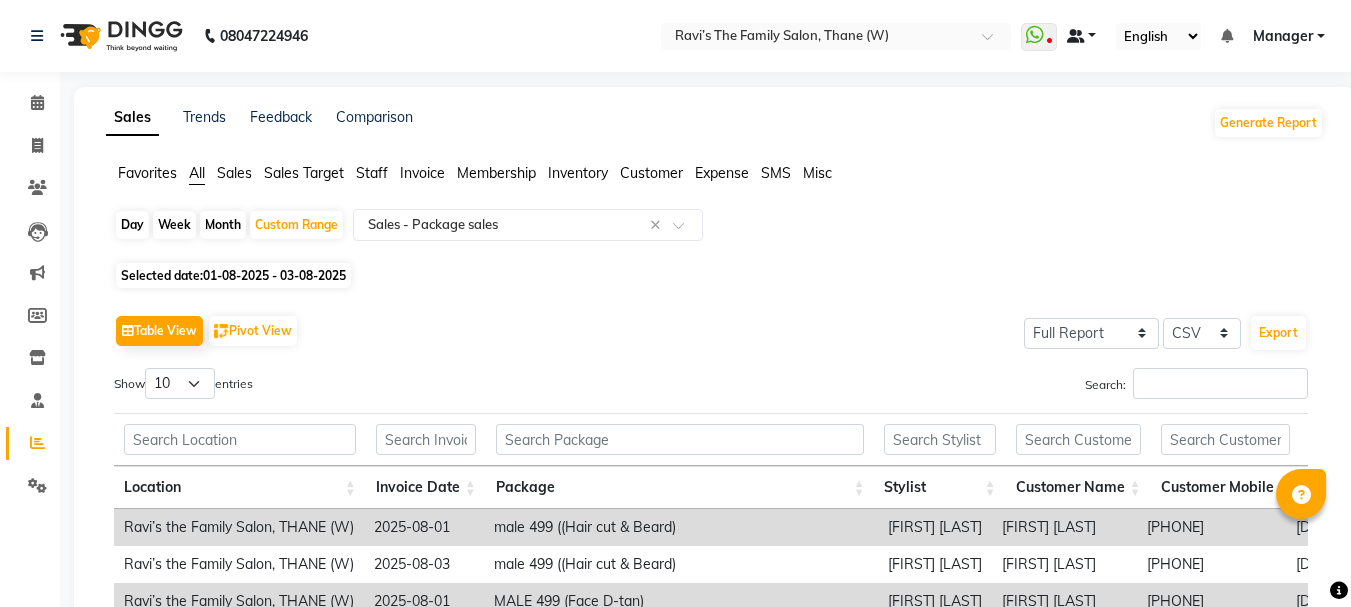 drag, startPoint x: 1350, startPoint y: 9, endPoint x: 1088, endPoint y: 36, distance: 263.38754 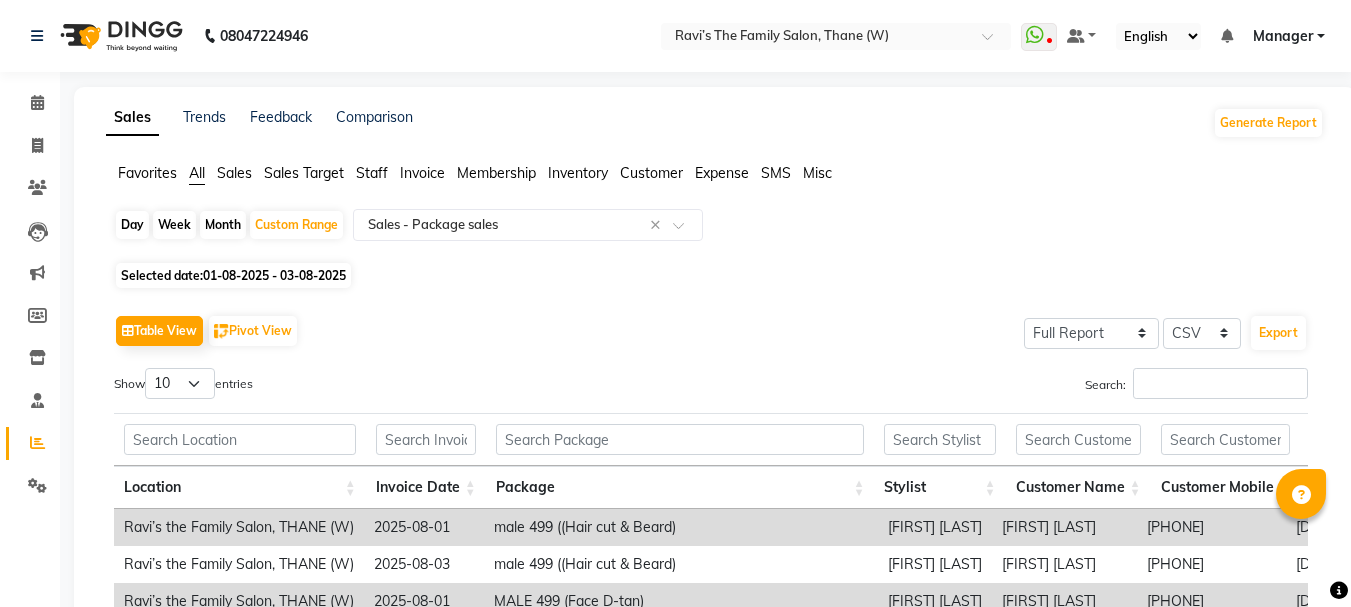 click on "Selected date:  01-08-2025 - 03-08-2025" 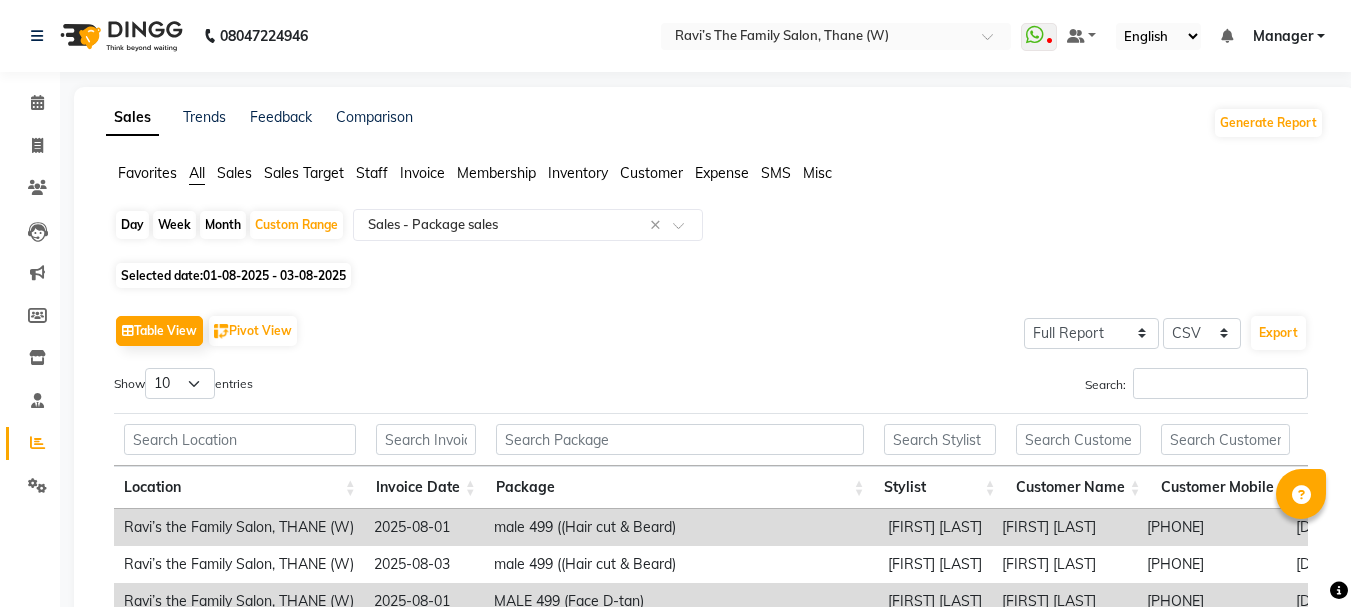 click on "Day" 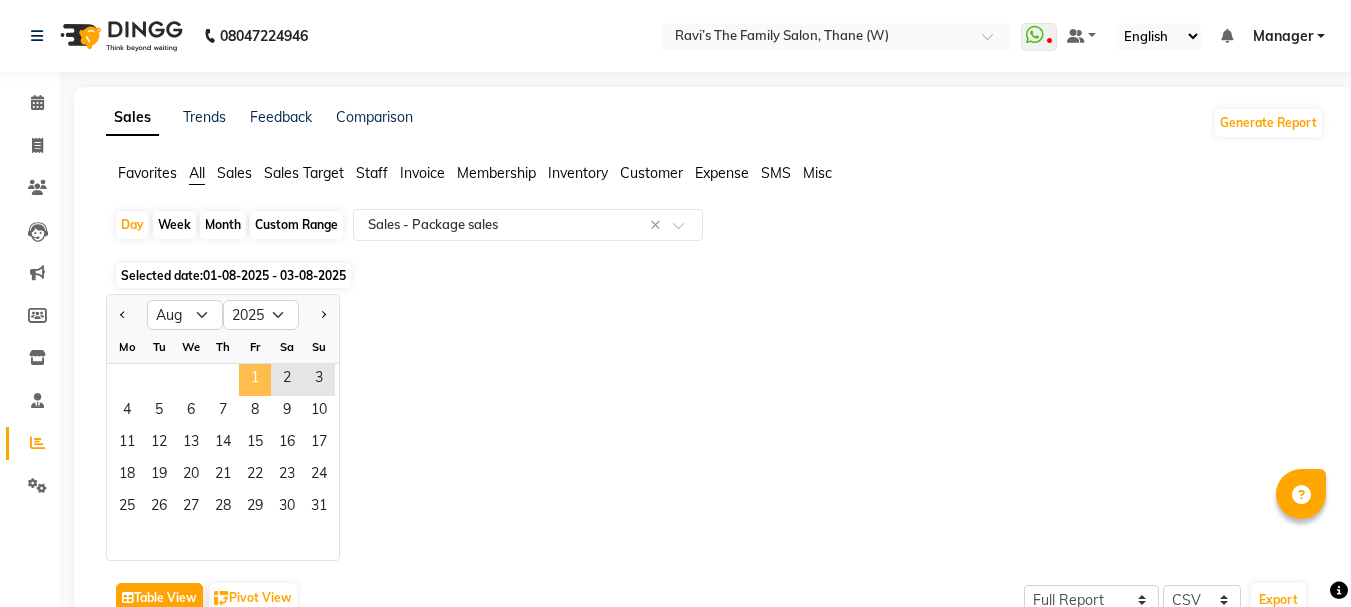 click on "1" 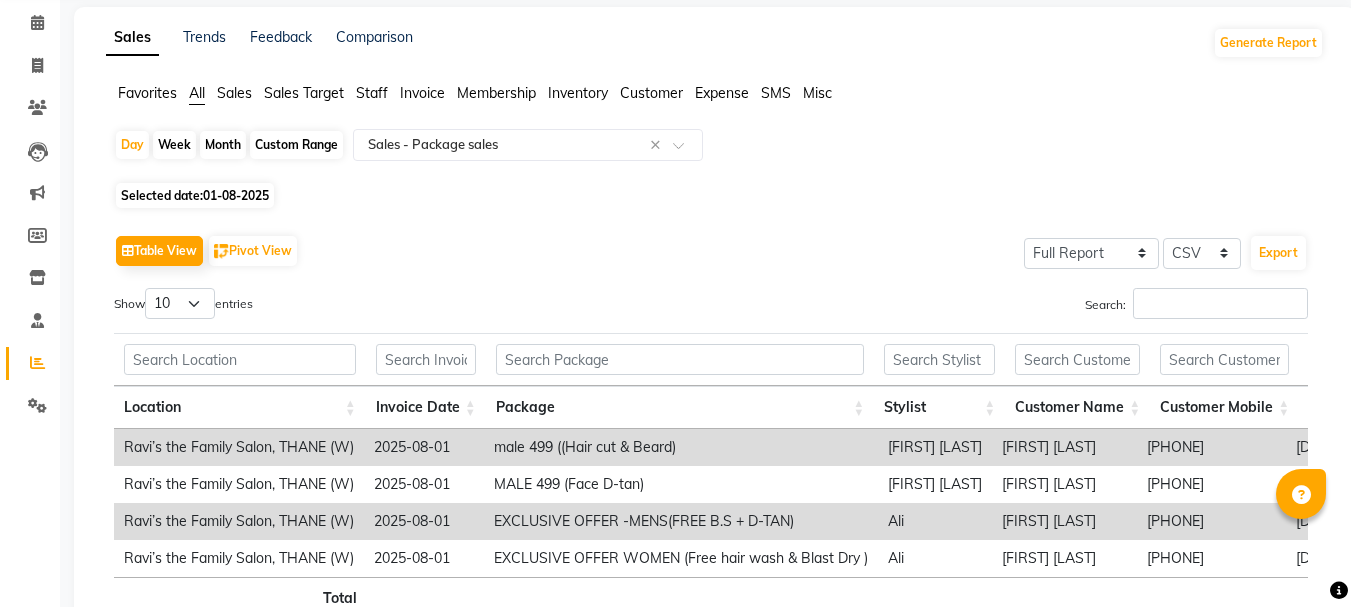 scroll, scrollTop: 120, scrollLeft: 0, axis: vertical 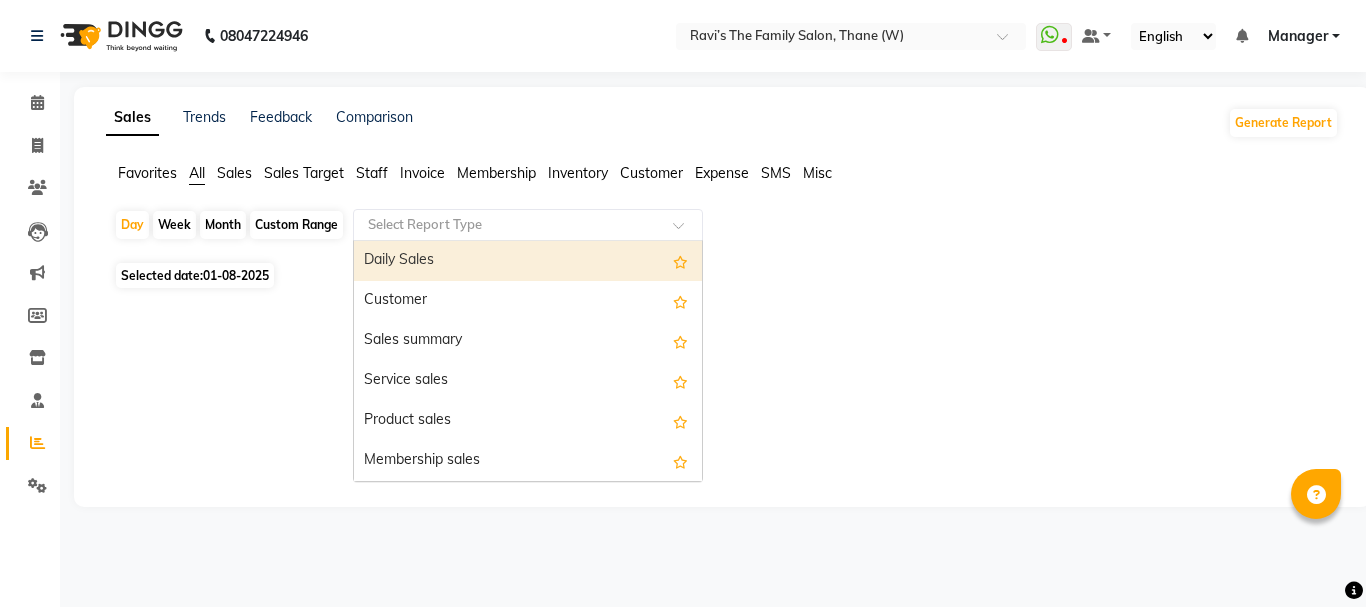 click 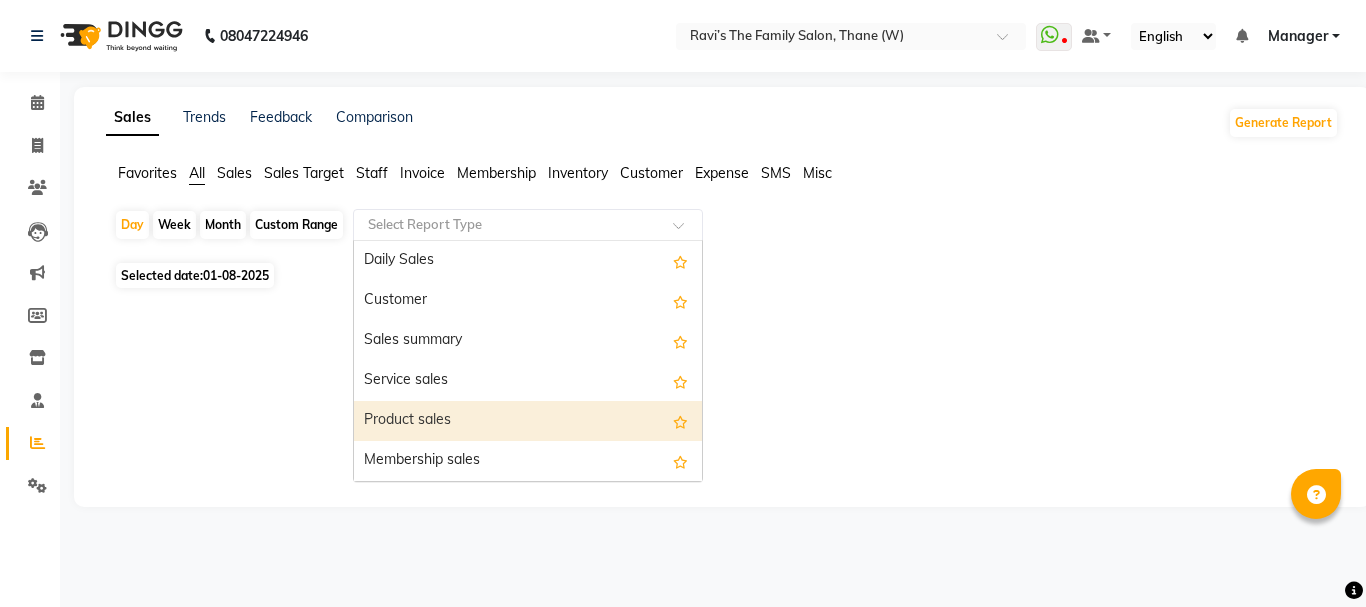 click on "Product sales" at bounding box center (528, 421) 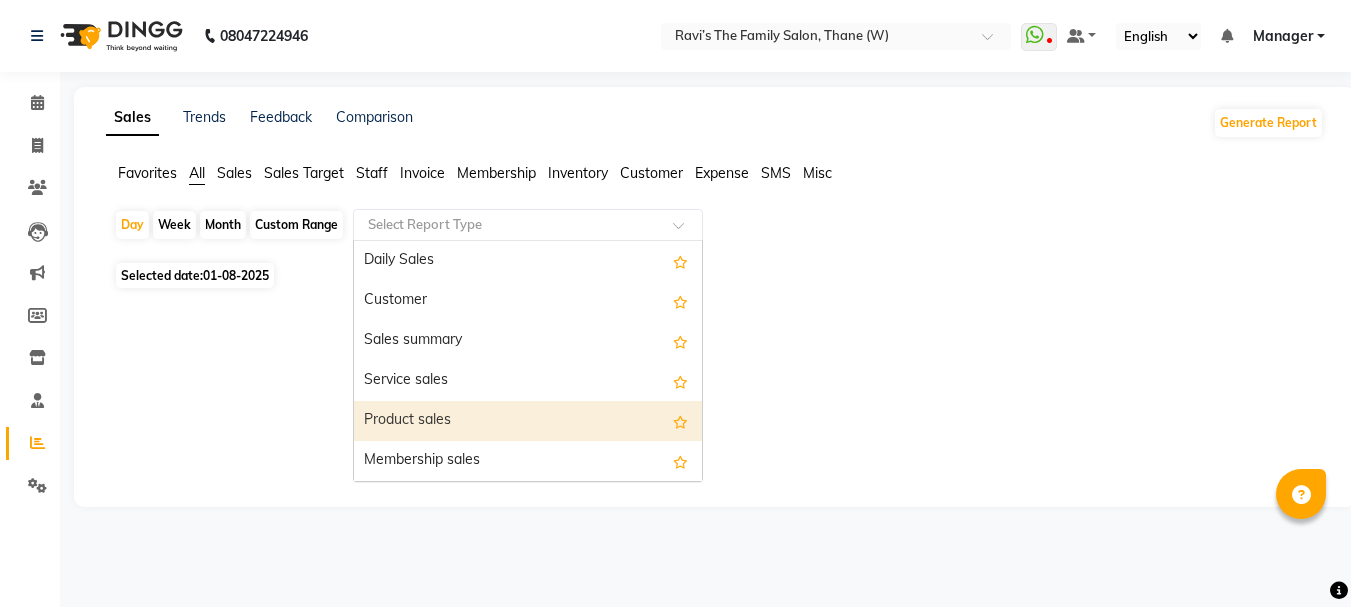 select on "full_report" 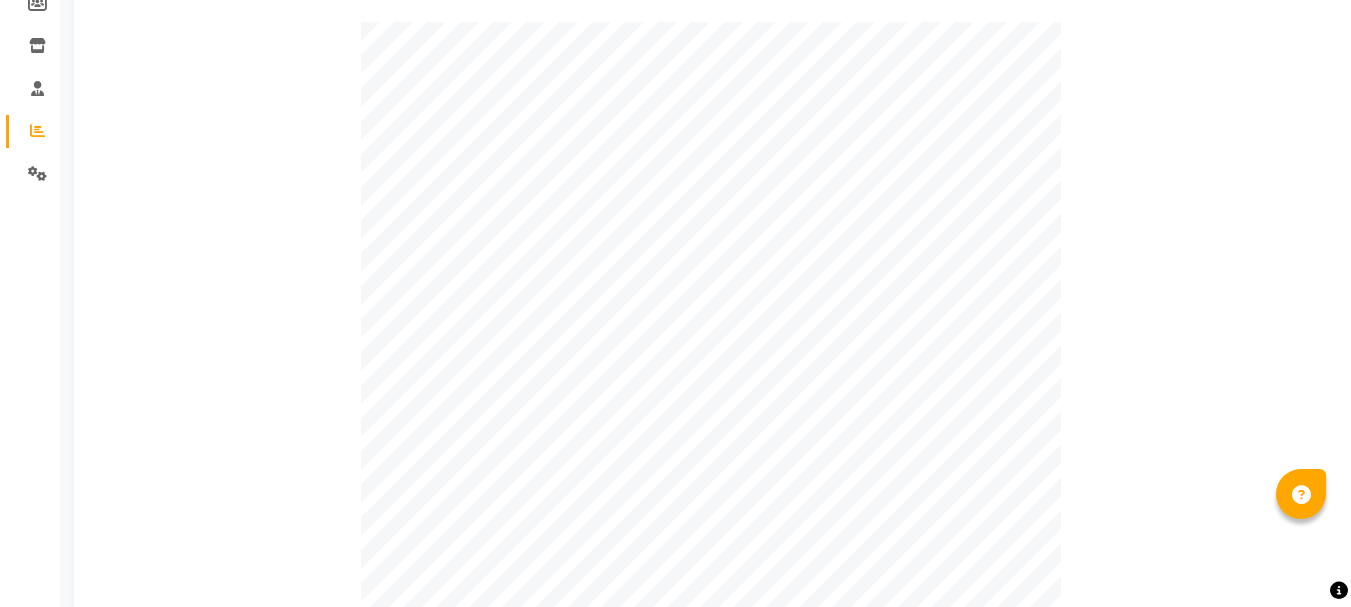 scroll, scrollTop: 320, scrollLeft: 0, axis: vertical 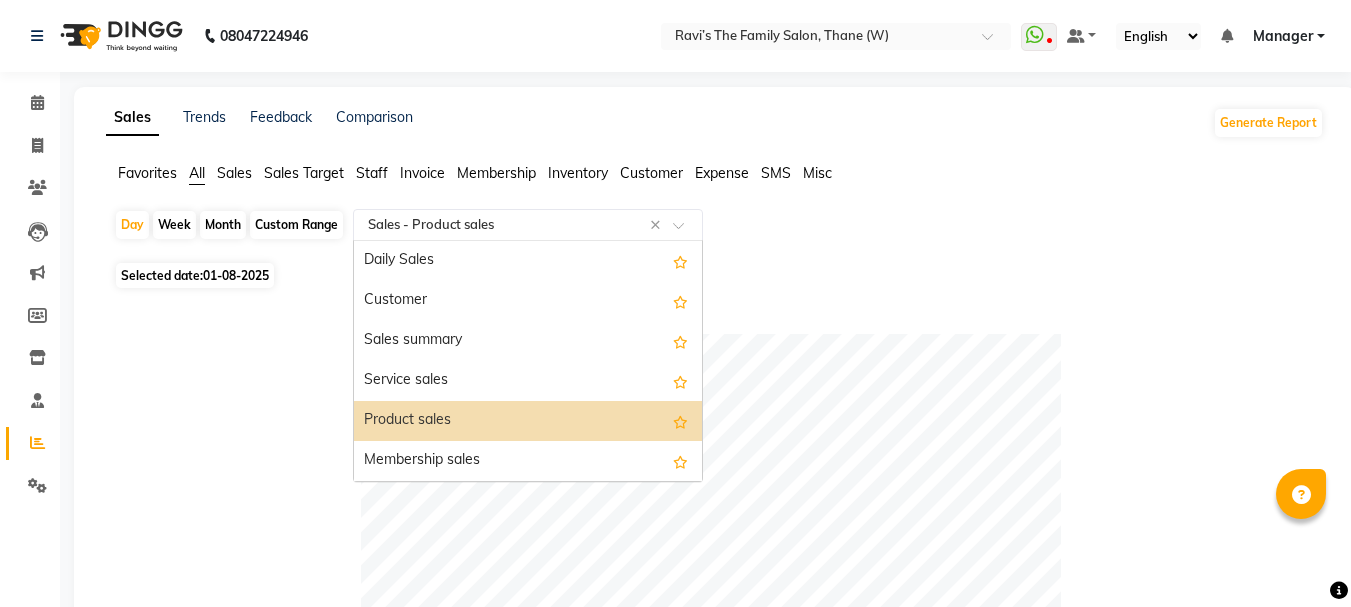 click 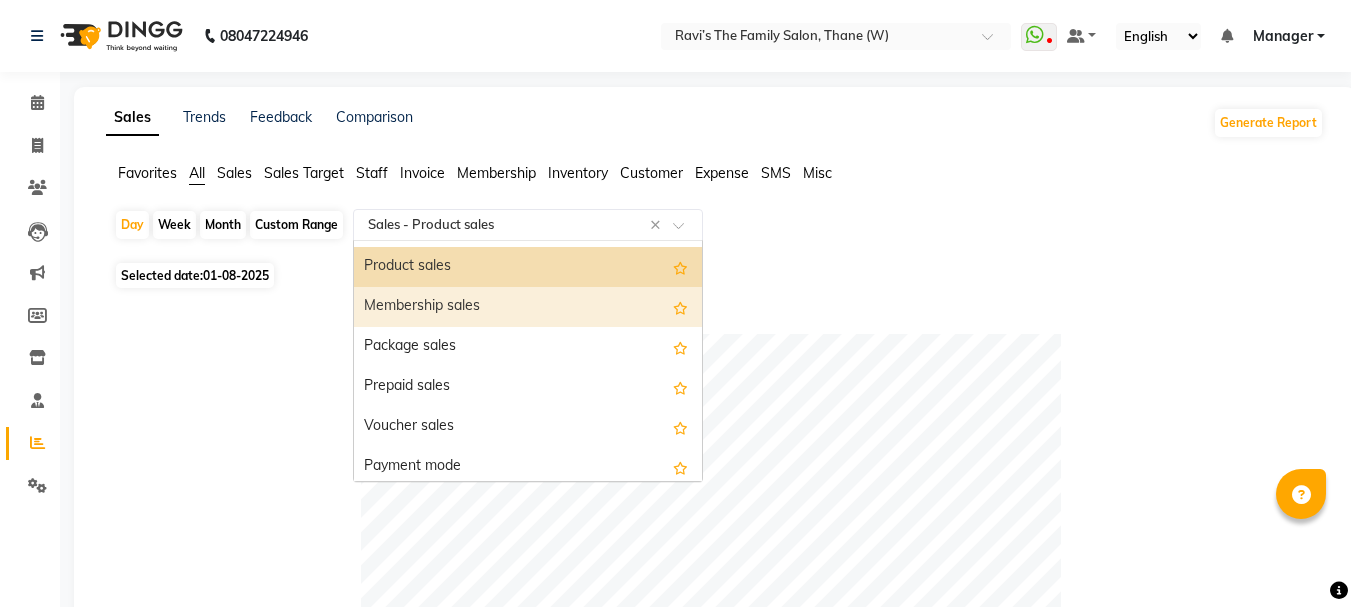 scroll, scrollTop: 160, scrollLeft: 0, axis: vertical 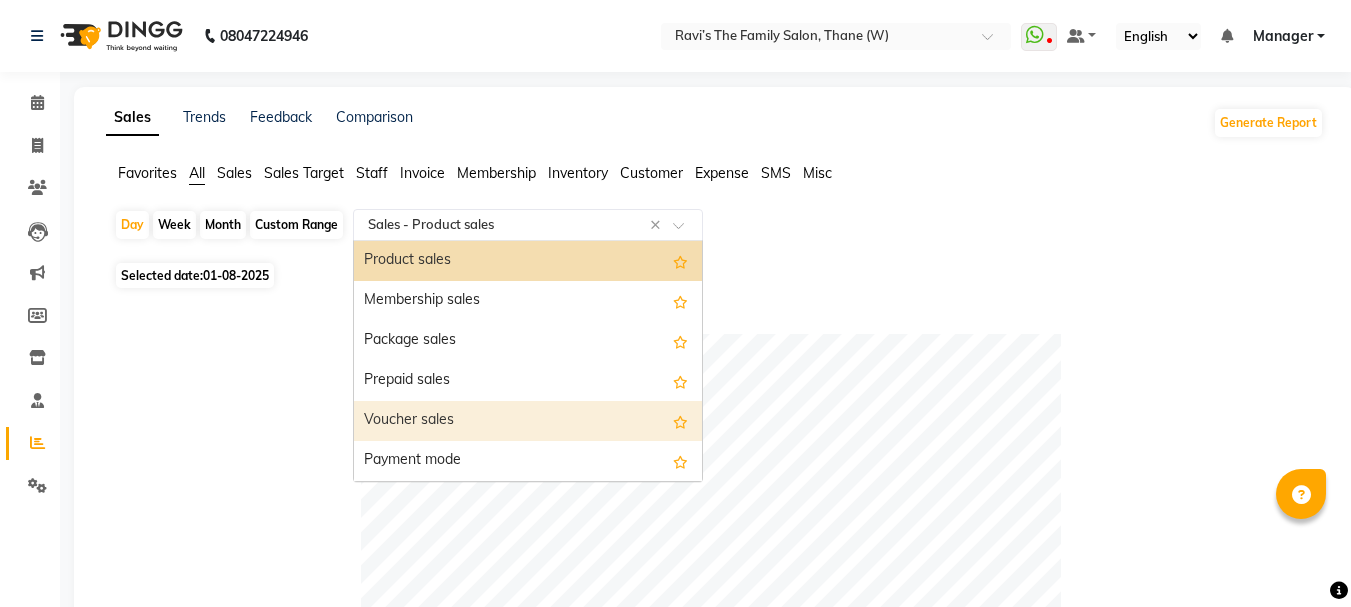 click on "Voucher sales" at bounding box center [528, 421] 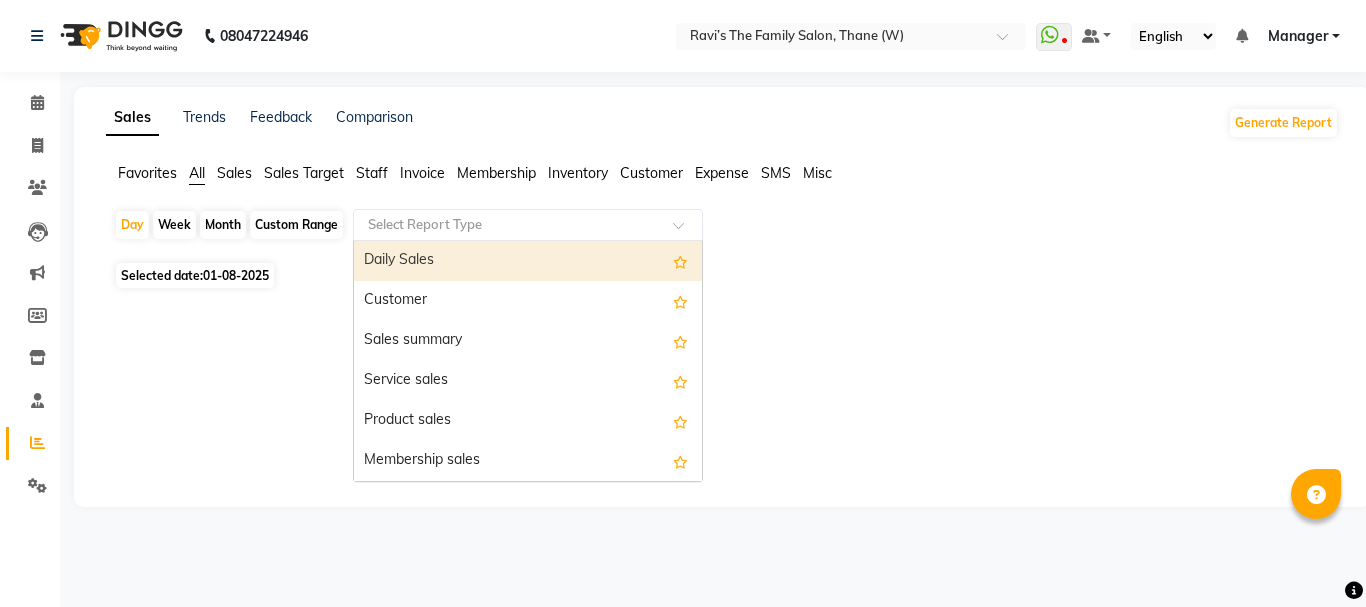 click 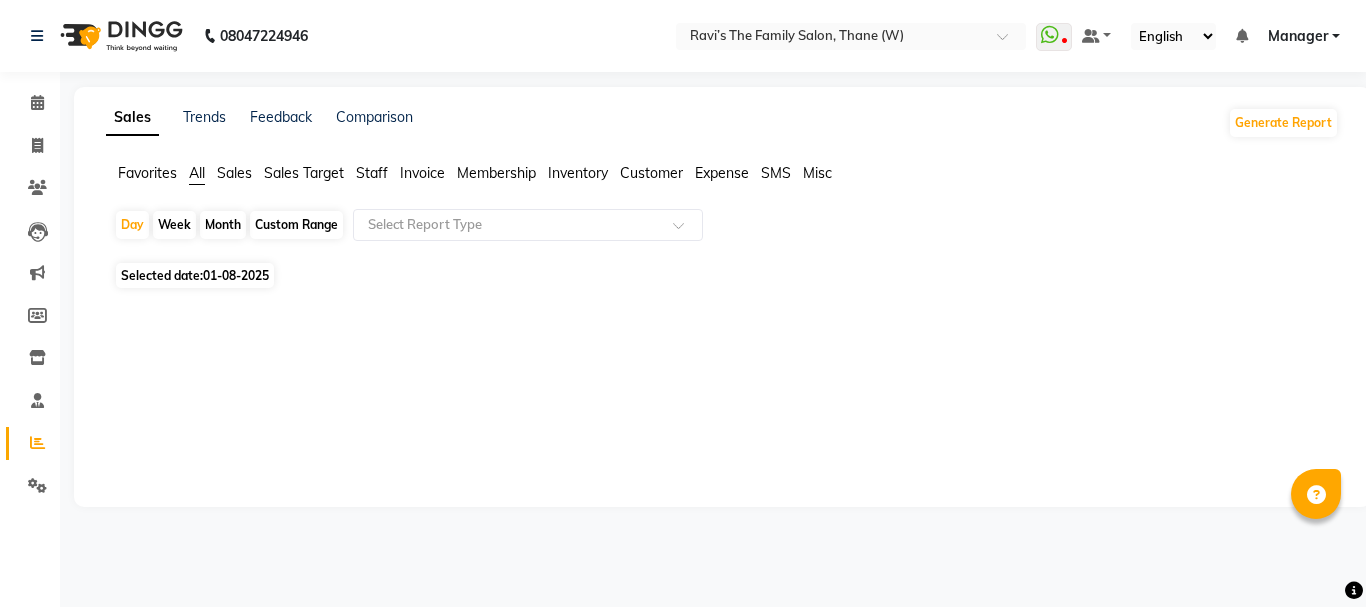 click 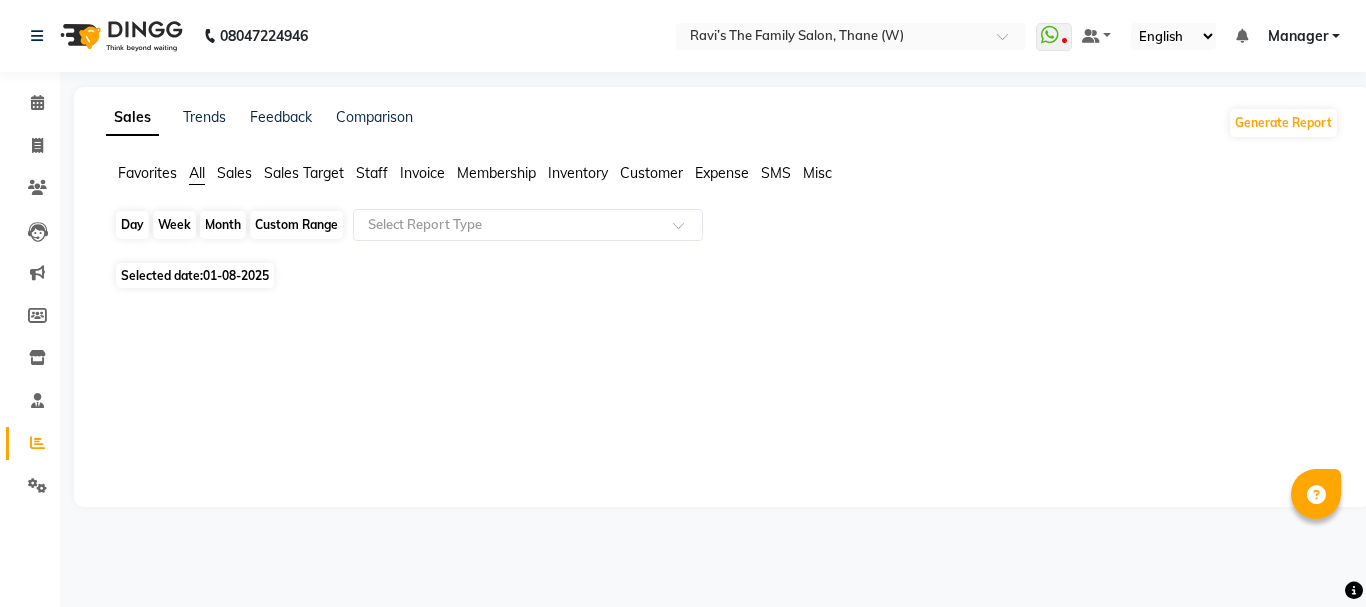 click on "Day" 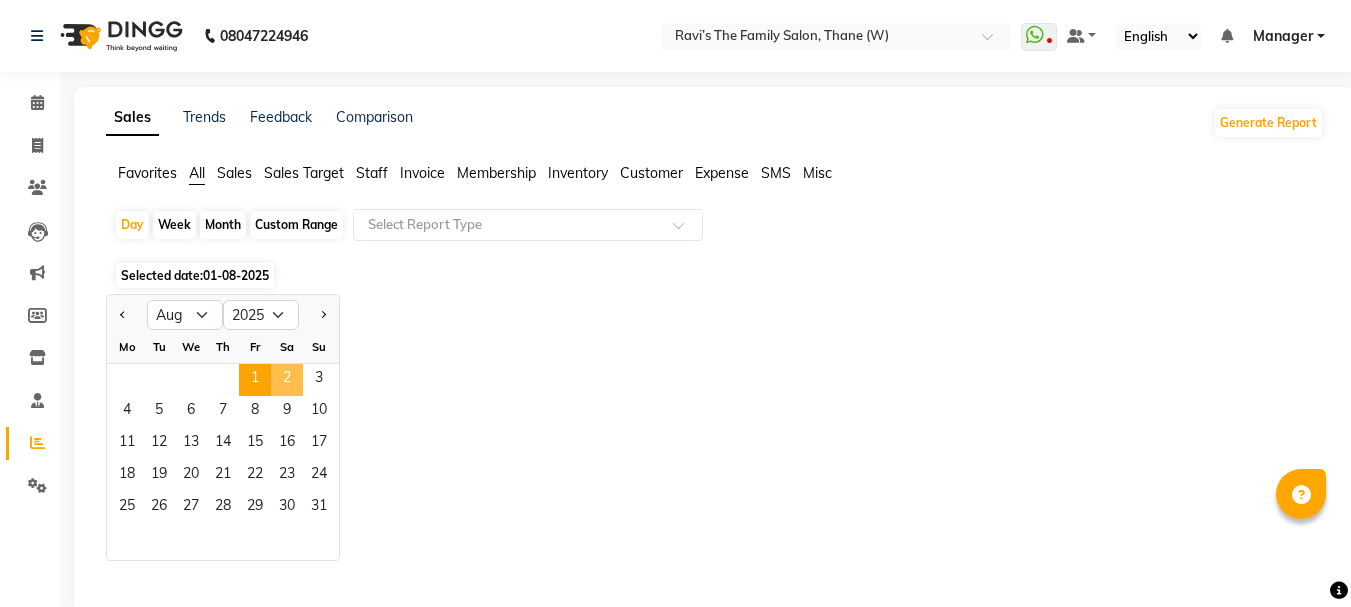 click on "2" 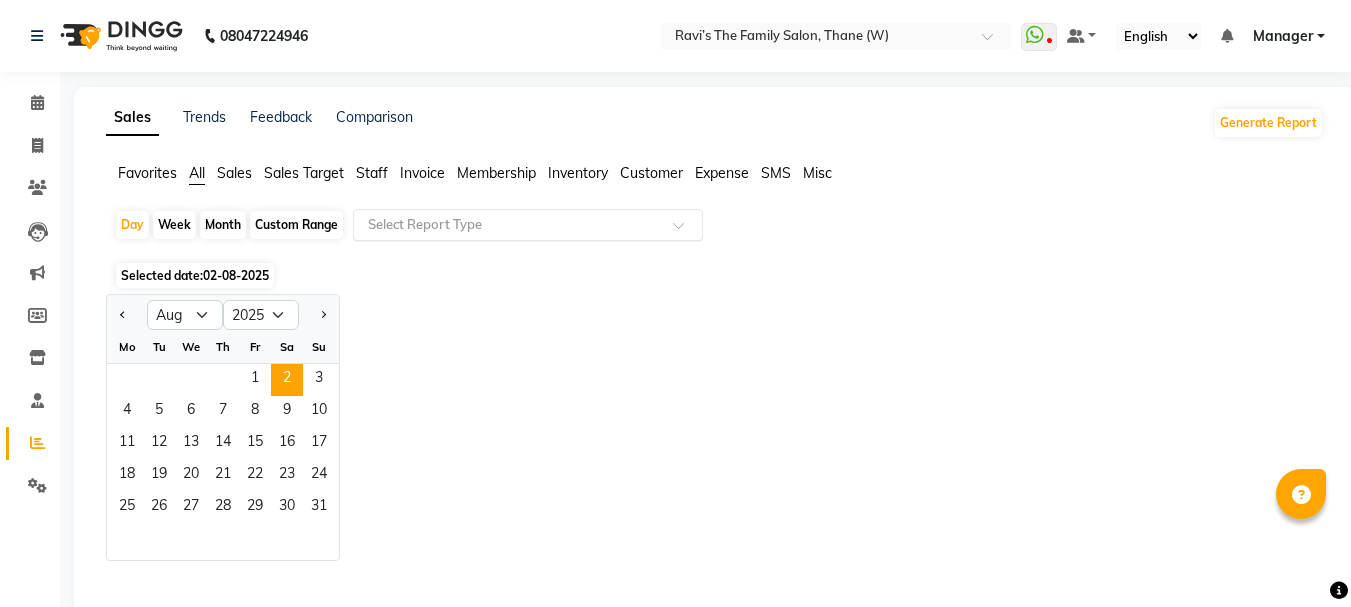 click 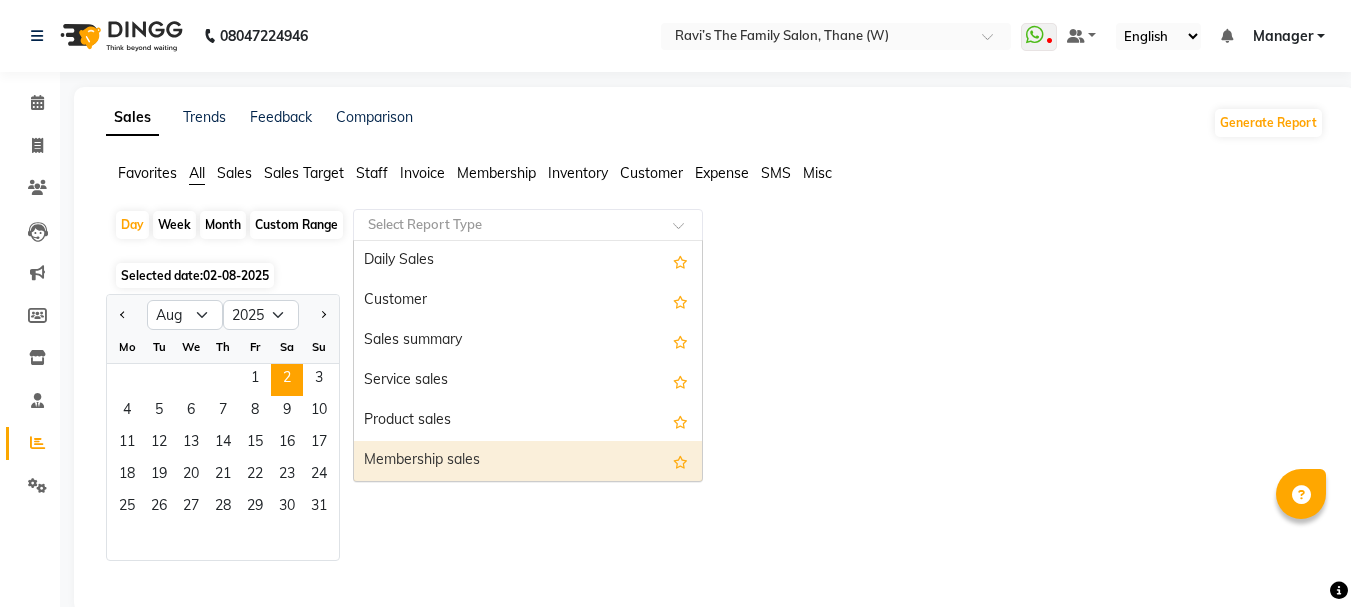 click on "Membership sales" at bounding box center (528, 461) 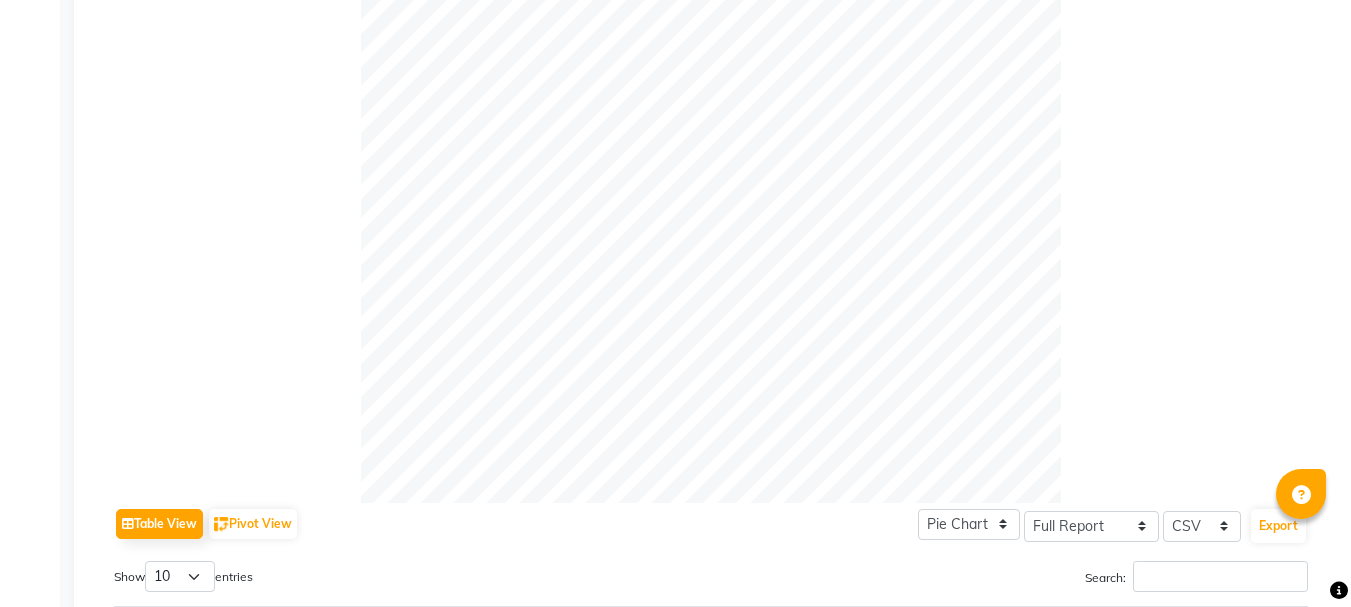 scroll, scrollTop: 829, scrollLeft: 0, axis: vertical 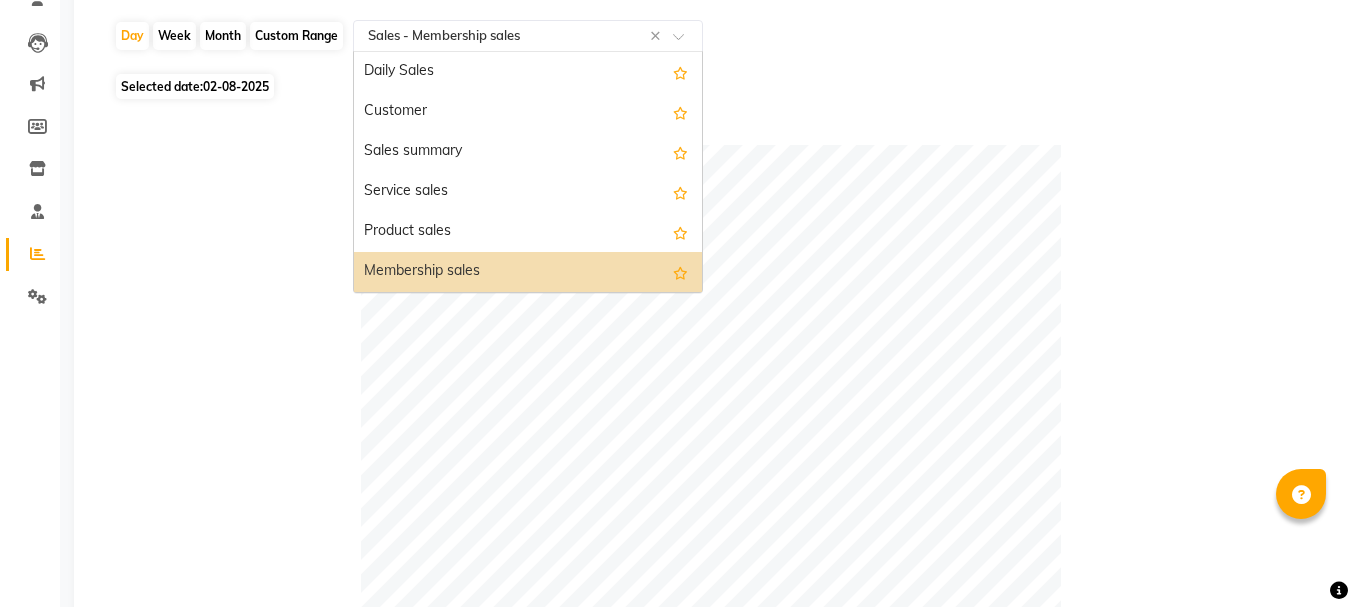 click 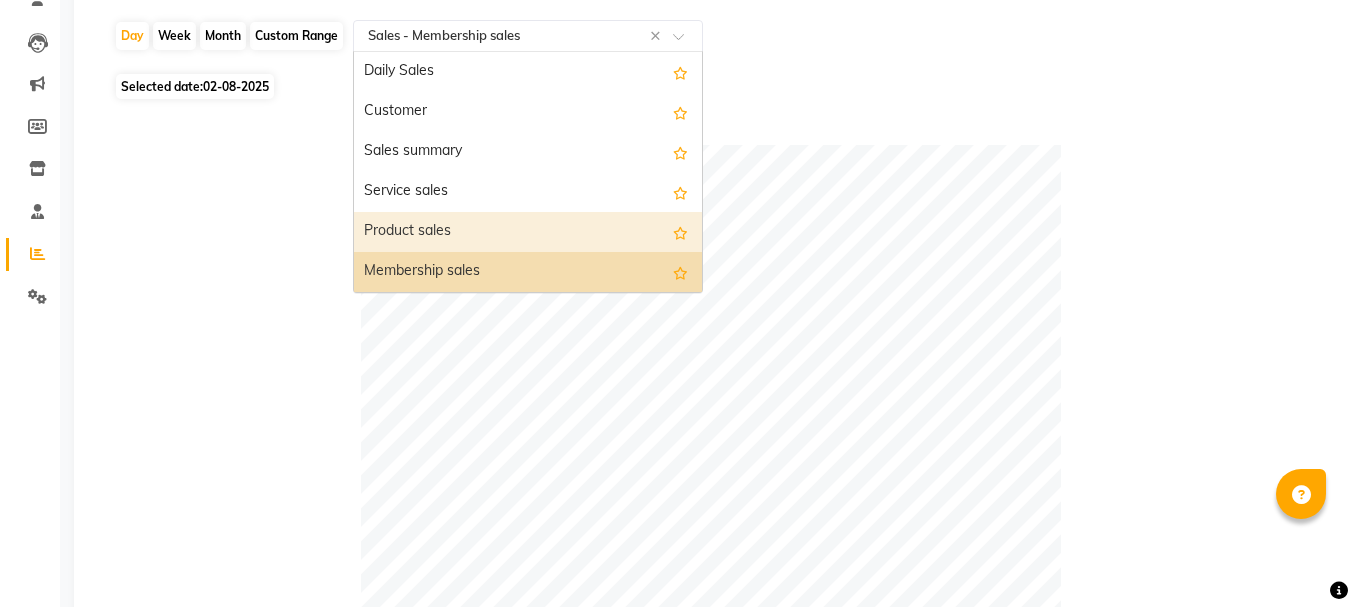 click on "Product sales" at bounding box center (528, 232) 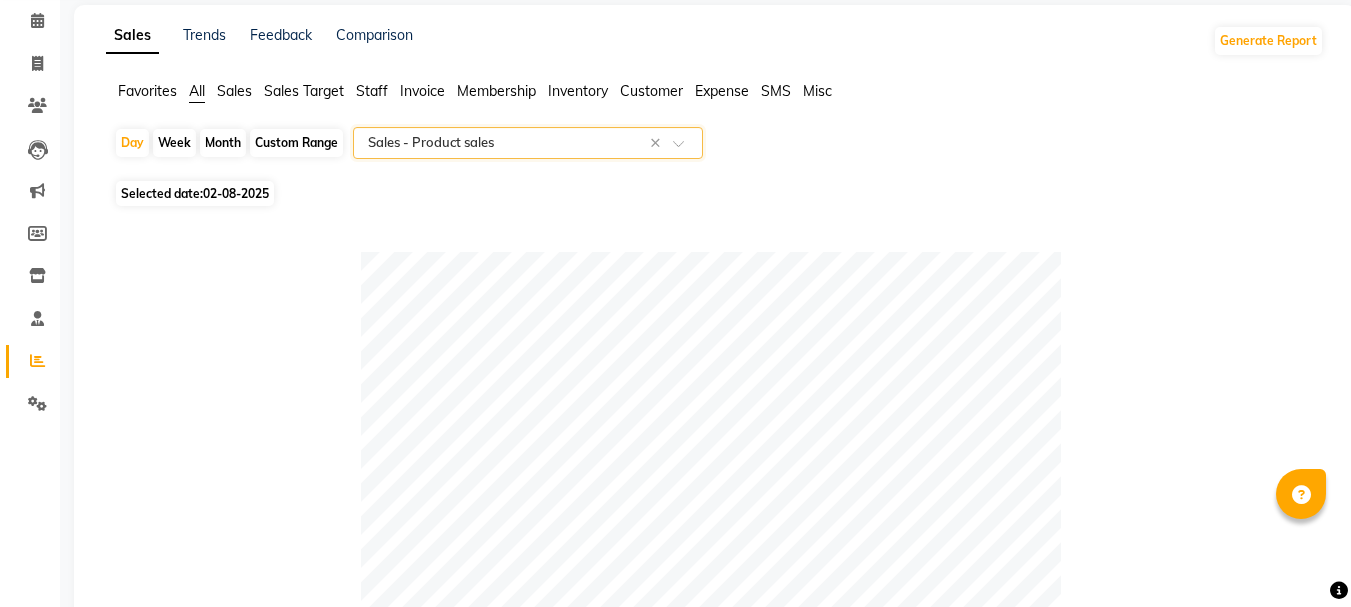 scroll, scrollTop: 42, scrollLeft: 0, axis: vertical 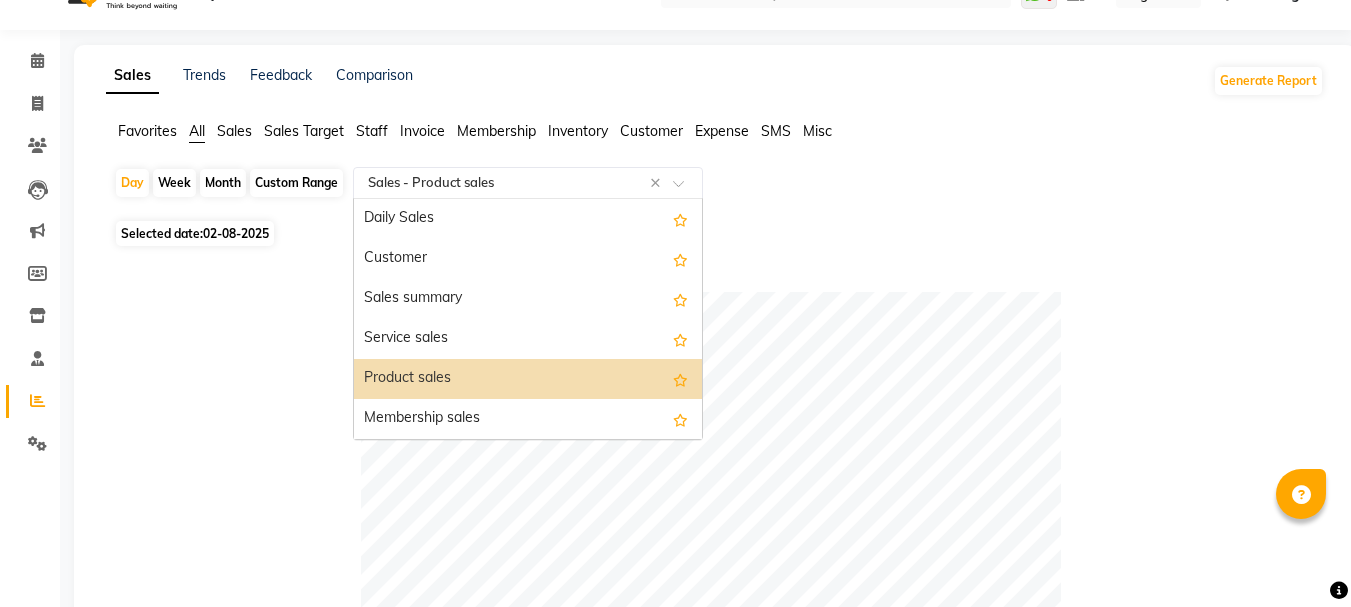 click 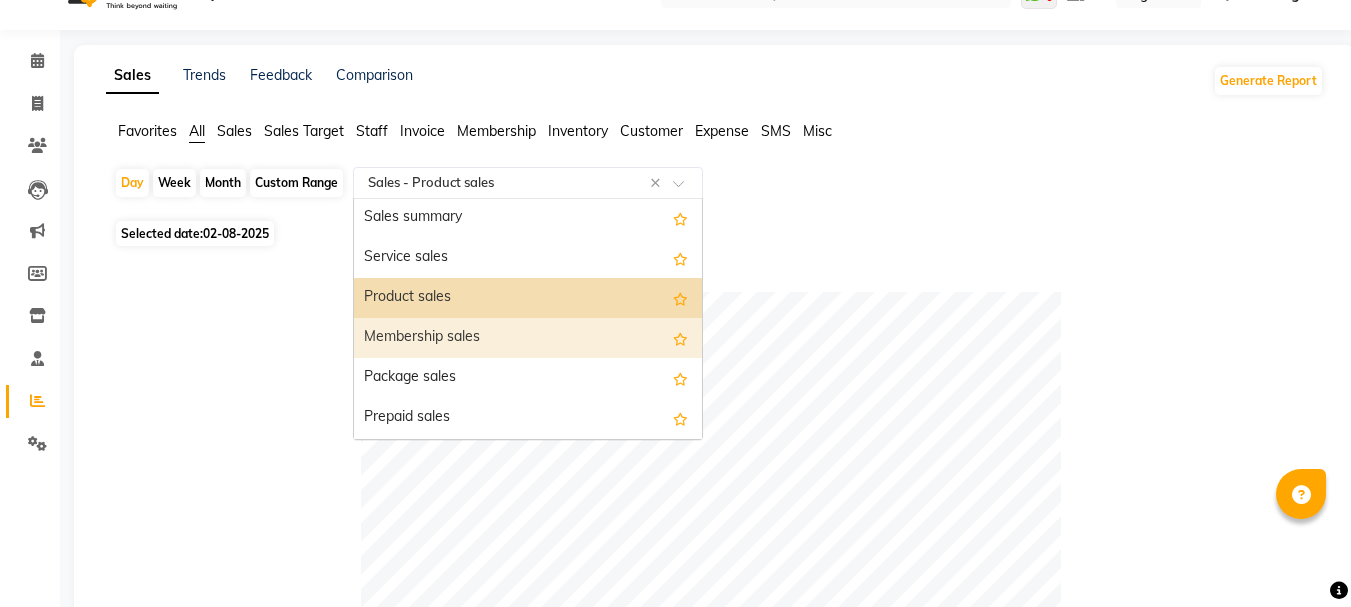 scroll, scrollTop: 120, scrollLeft: 0, axis: vertical 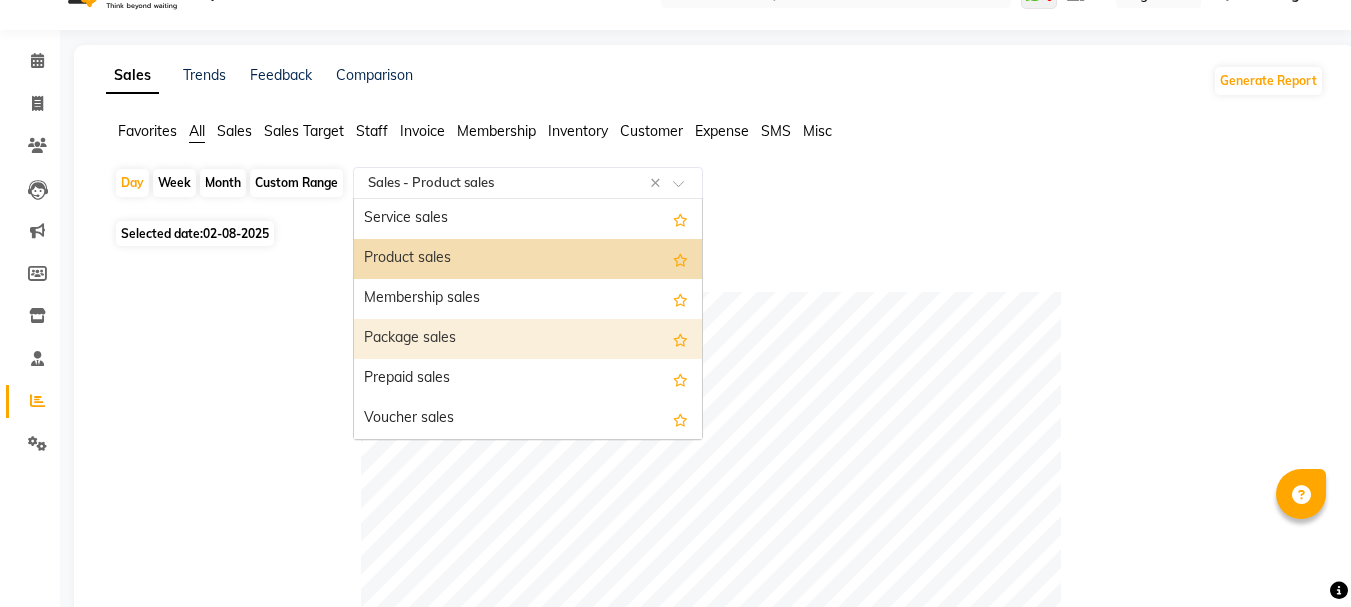 click on "Package sales" at bounding box center (528, 339) 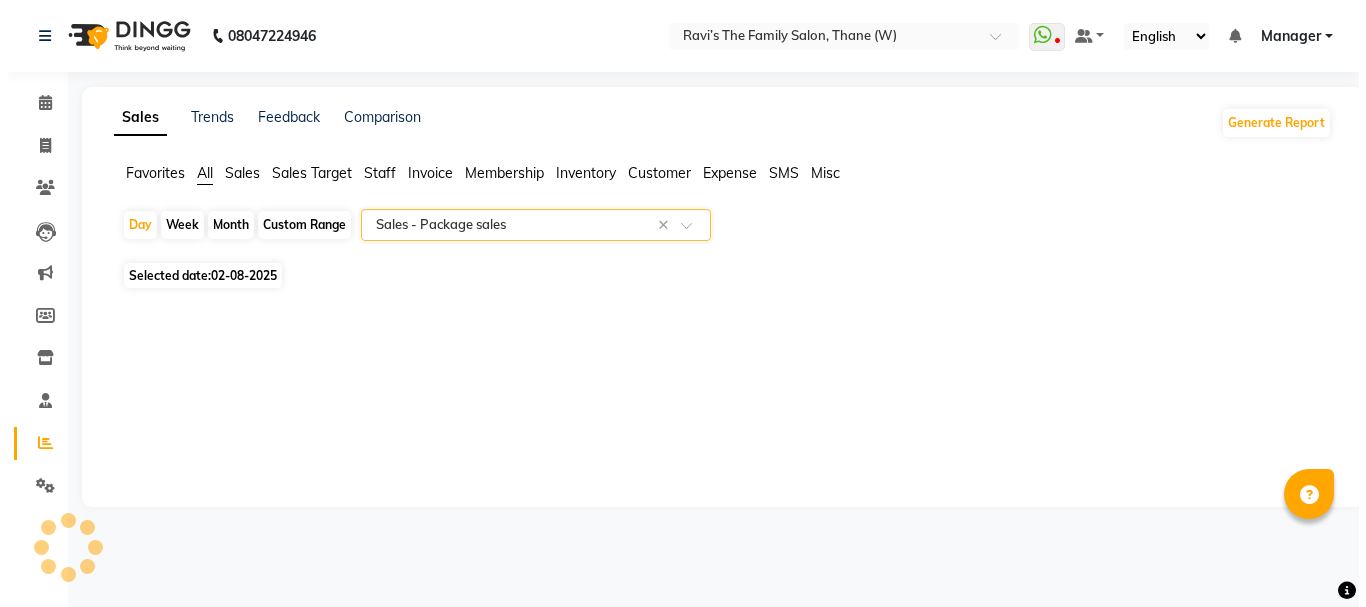 scroll, scrollTop: 0, scrollLeft: 0, axis: both 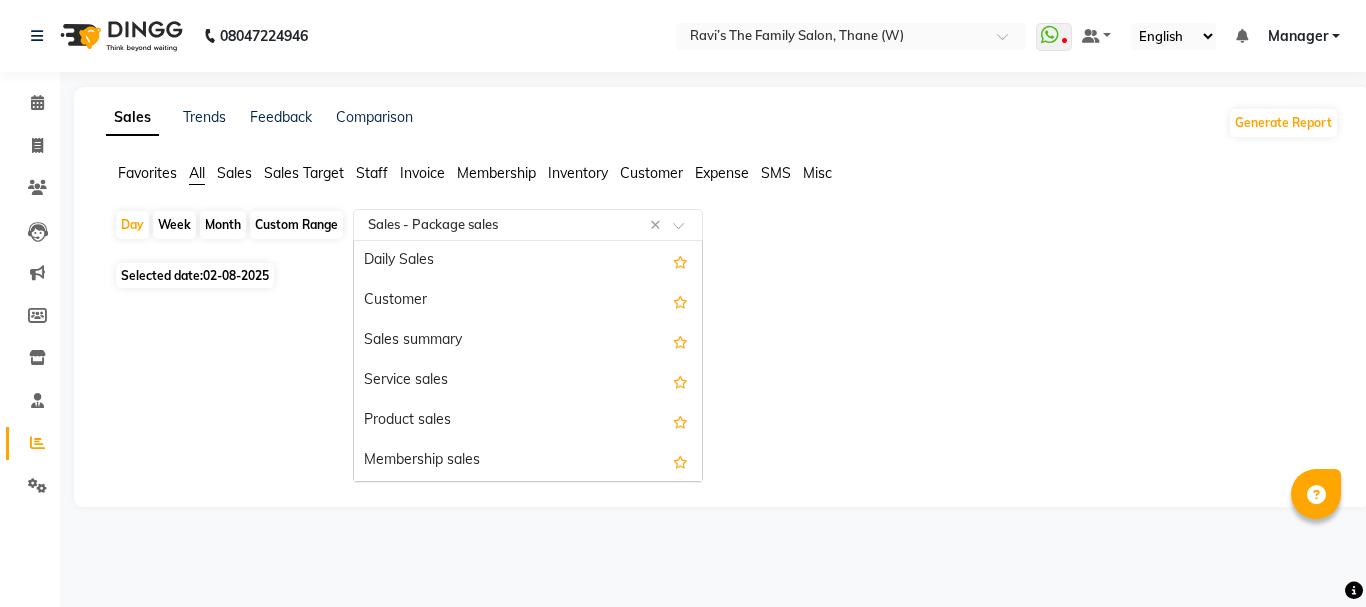 click 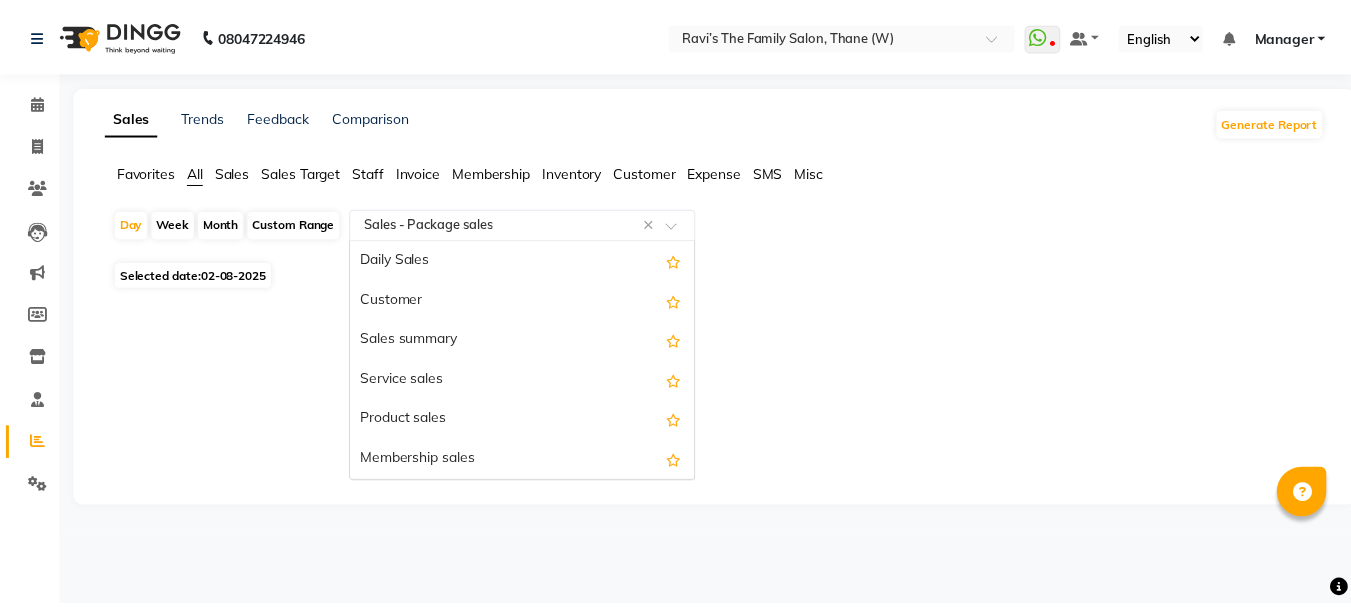 scroll, scrollTop: 240, scrollLeft: 0, axis: vertical 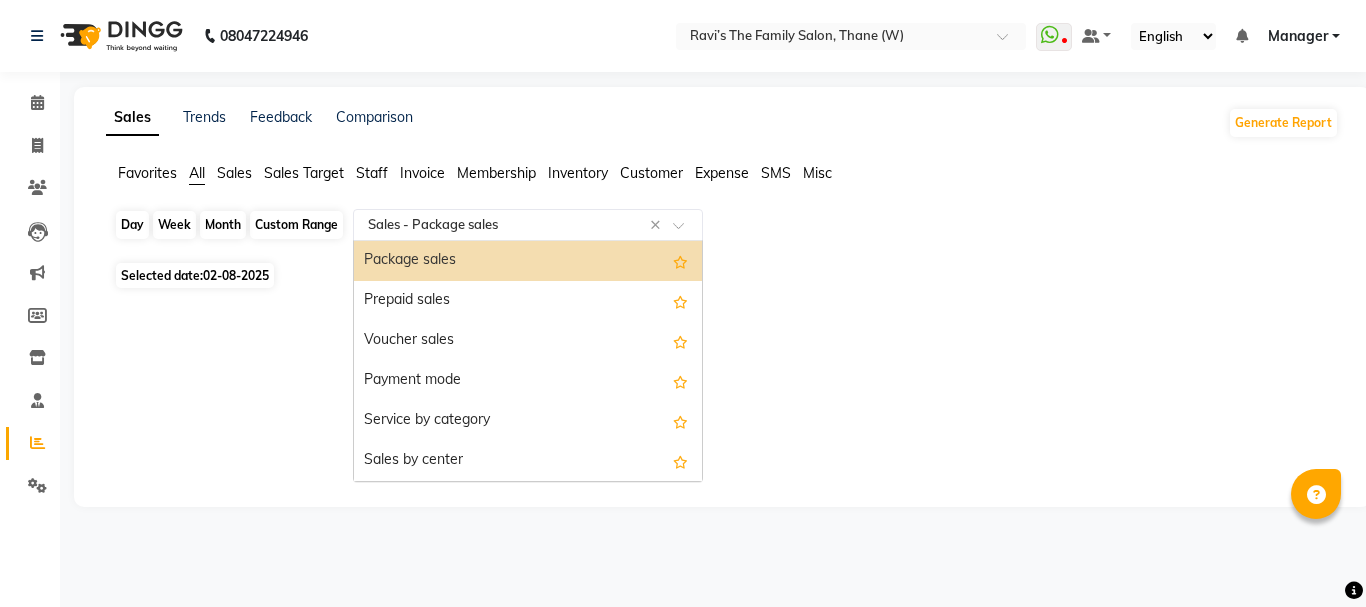 click on "Day" 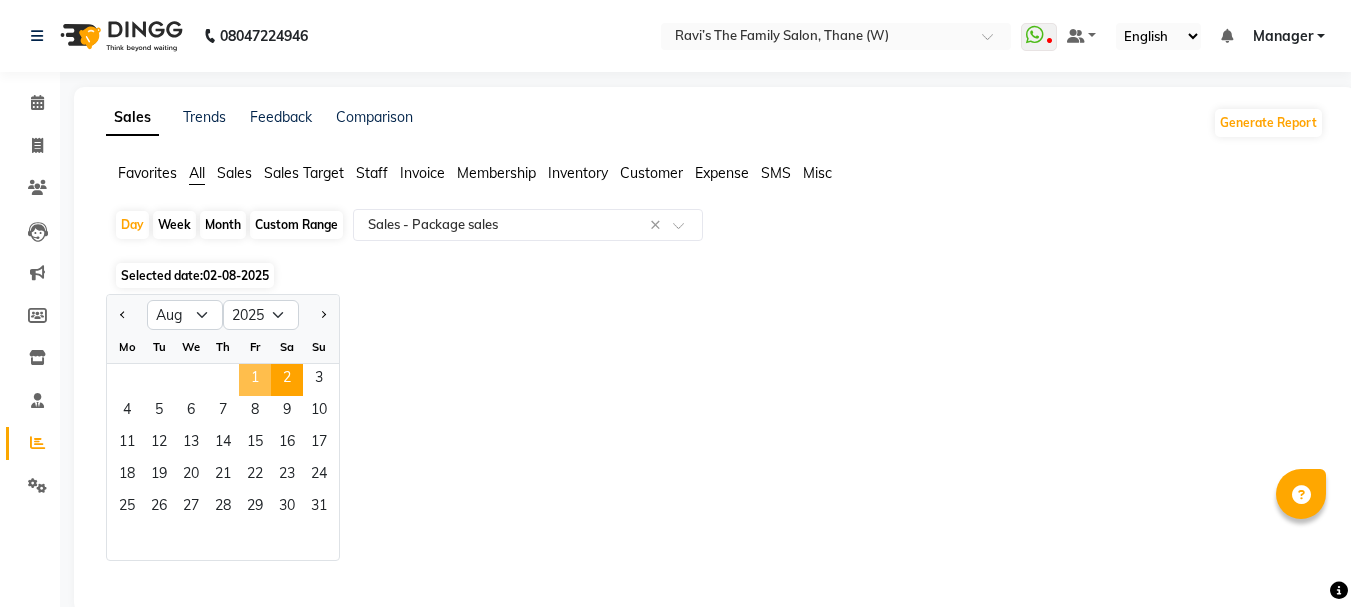 click on "1" 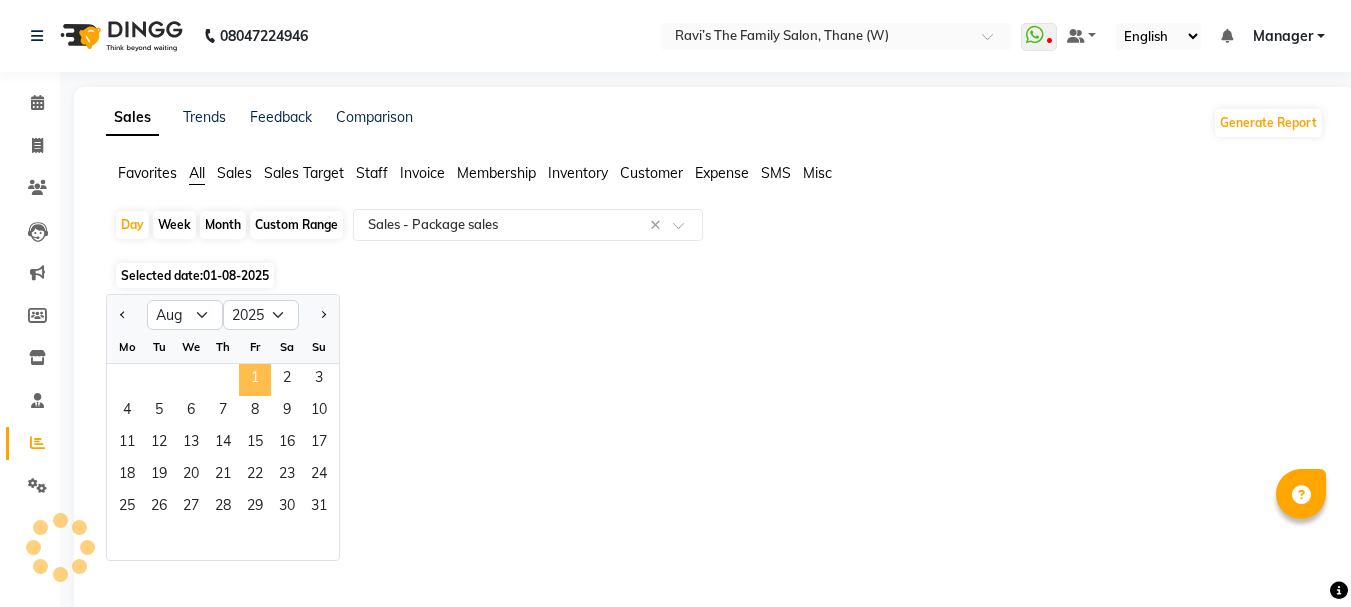 select on "full_report" 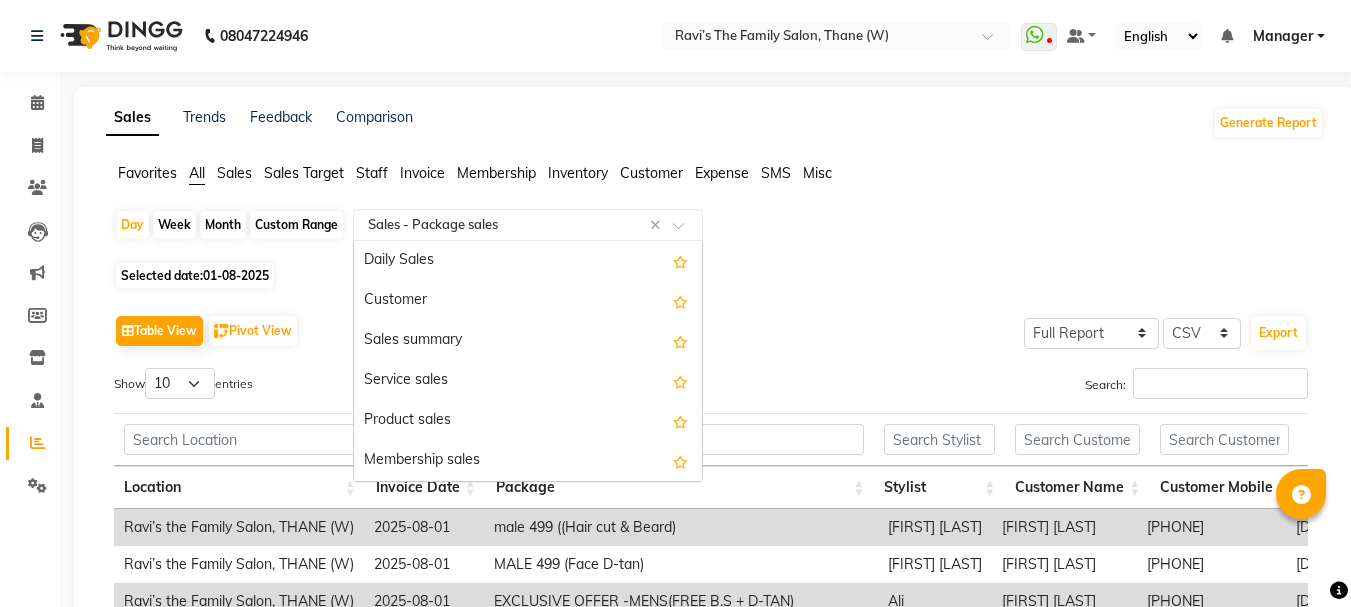 click 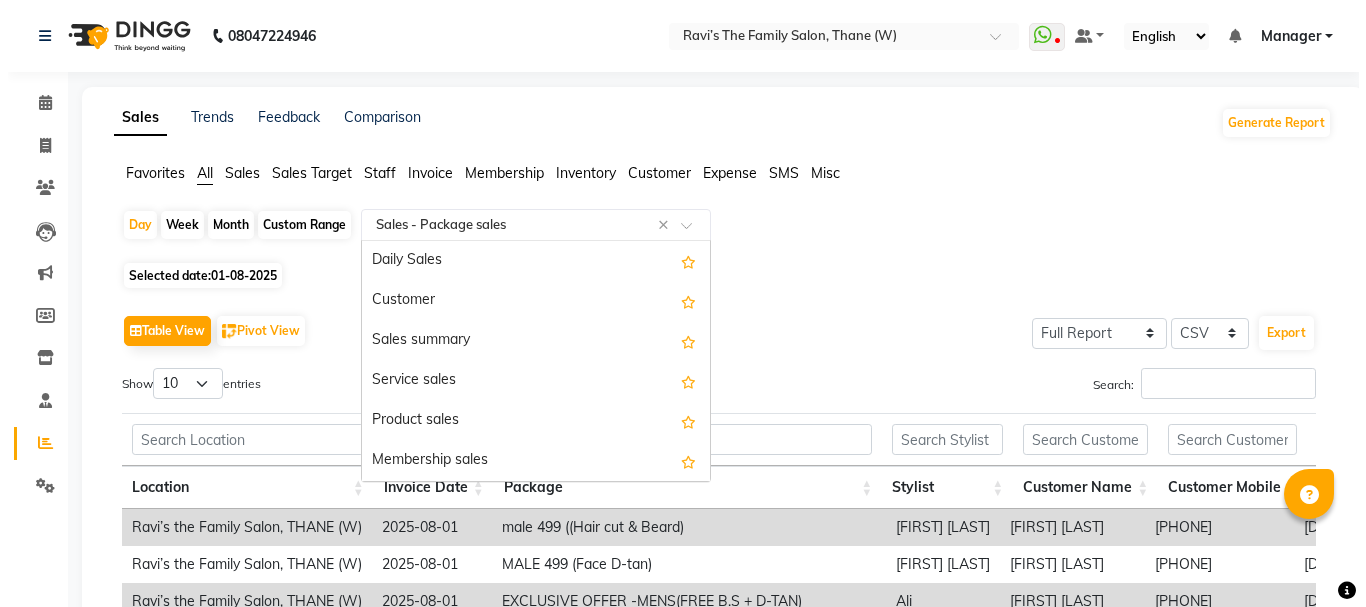 scroll, scrollTop: 240, scrollLeft: 0, axis: vertical 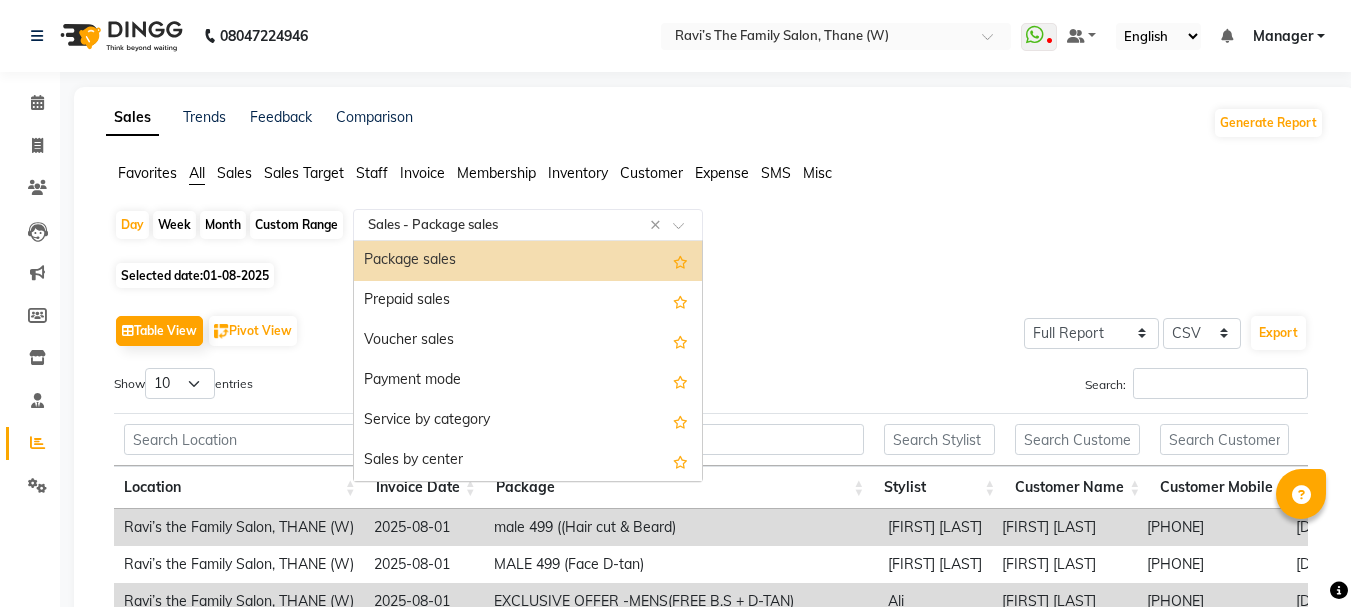 click 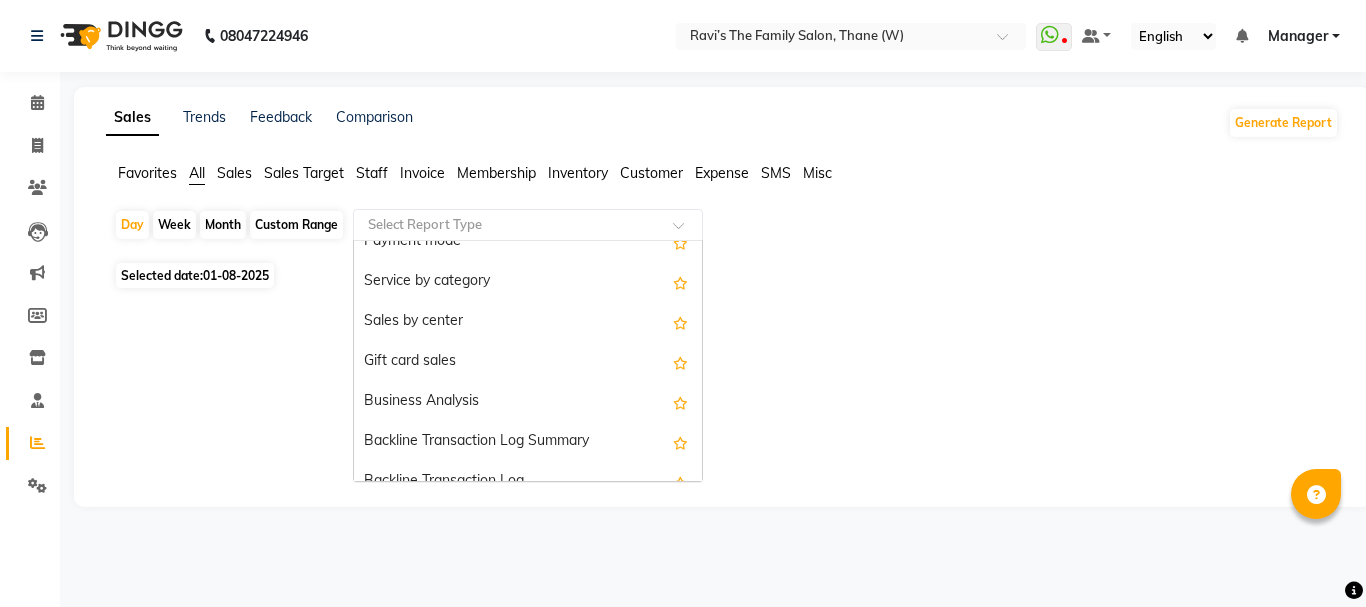 scroll, scrollTop: 450, scrollLeft: 0, axis: vertical 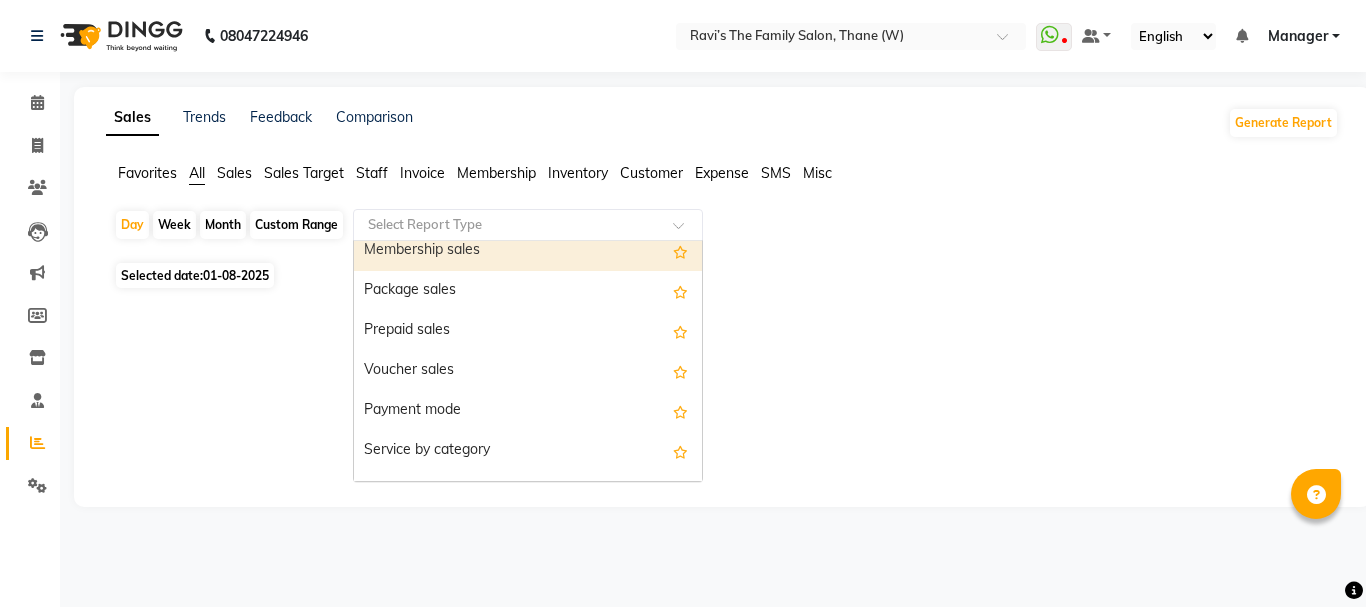 click on "Membership sales" at bounding box center [528, 251] 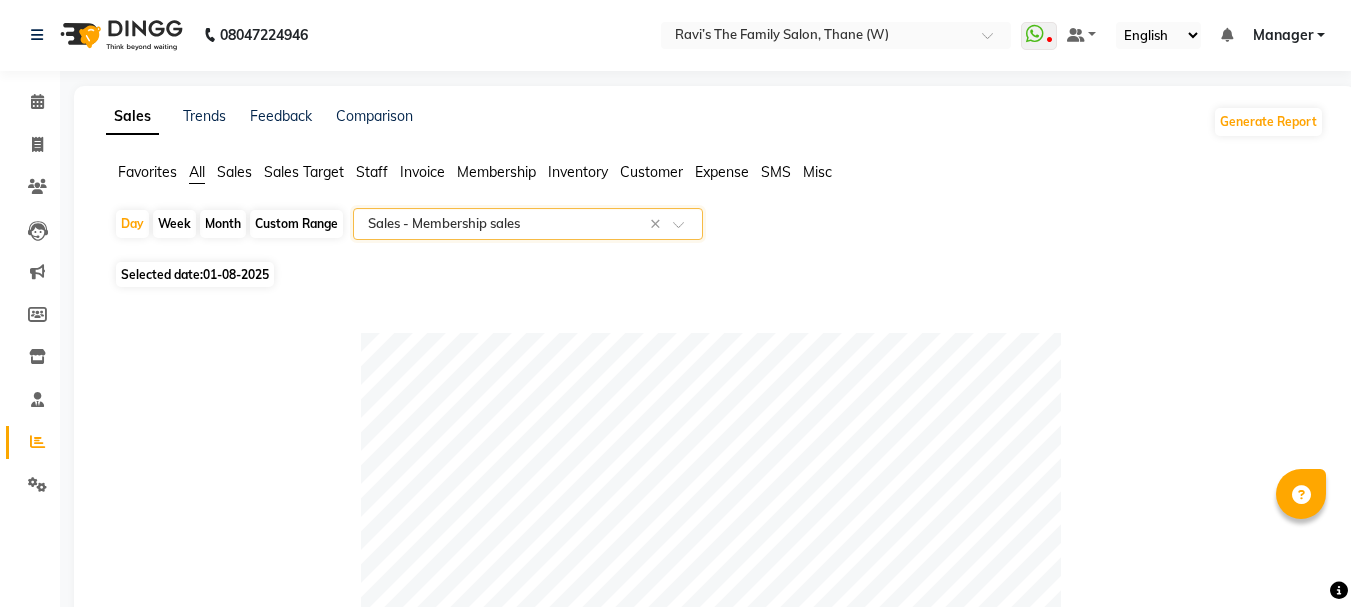 scroll, scrollTop: 0, scrollLeft: 0, axis: both 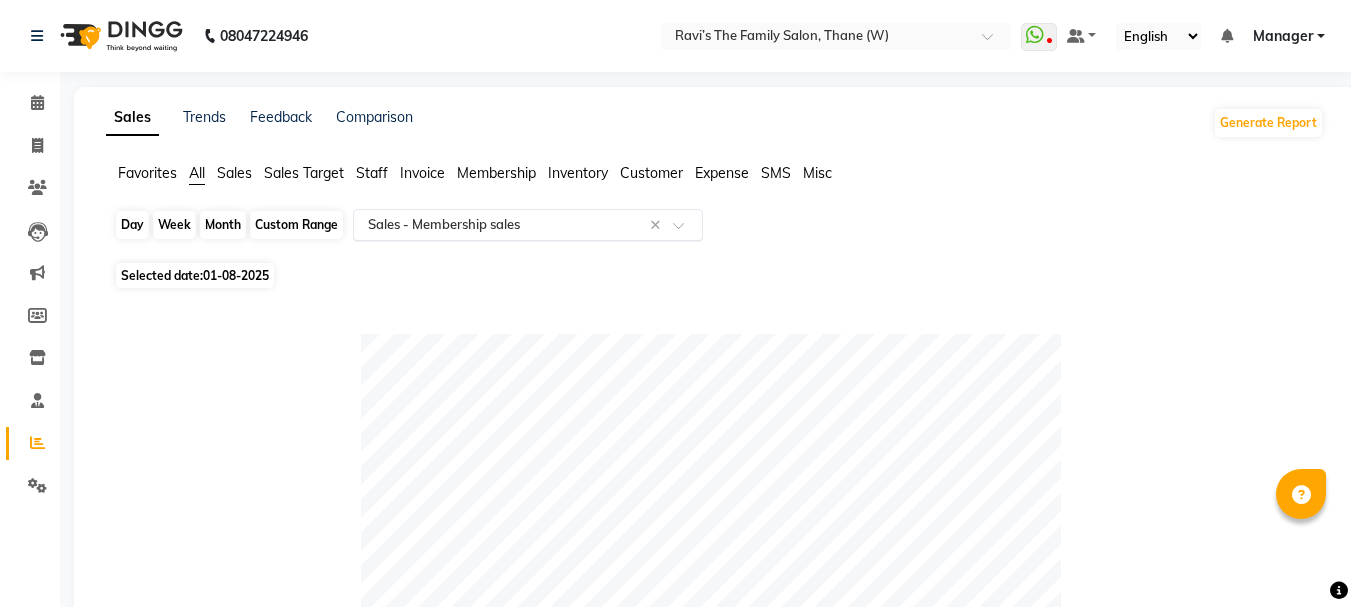 click on "Day" 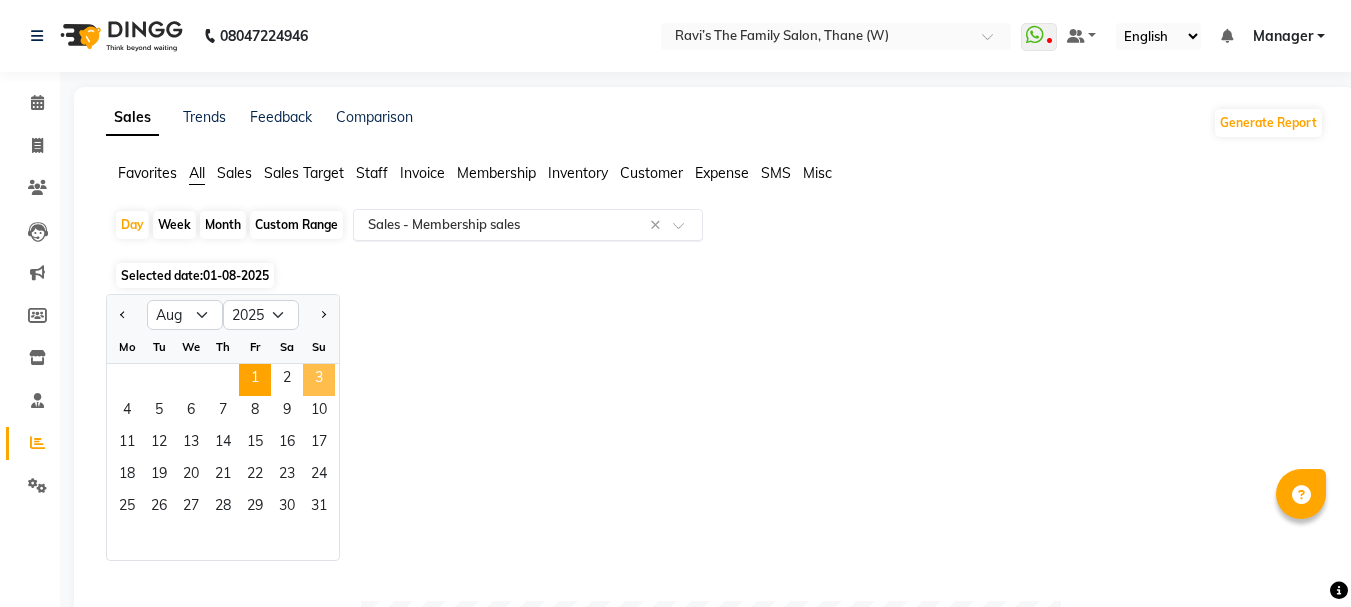 click on "3" 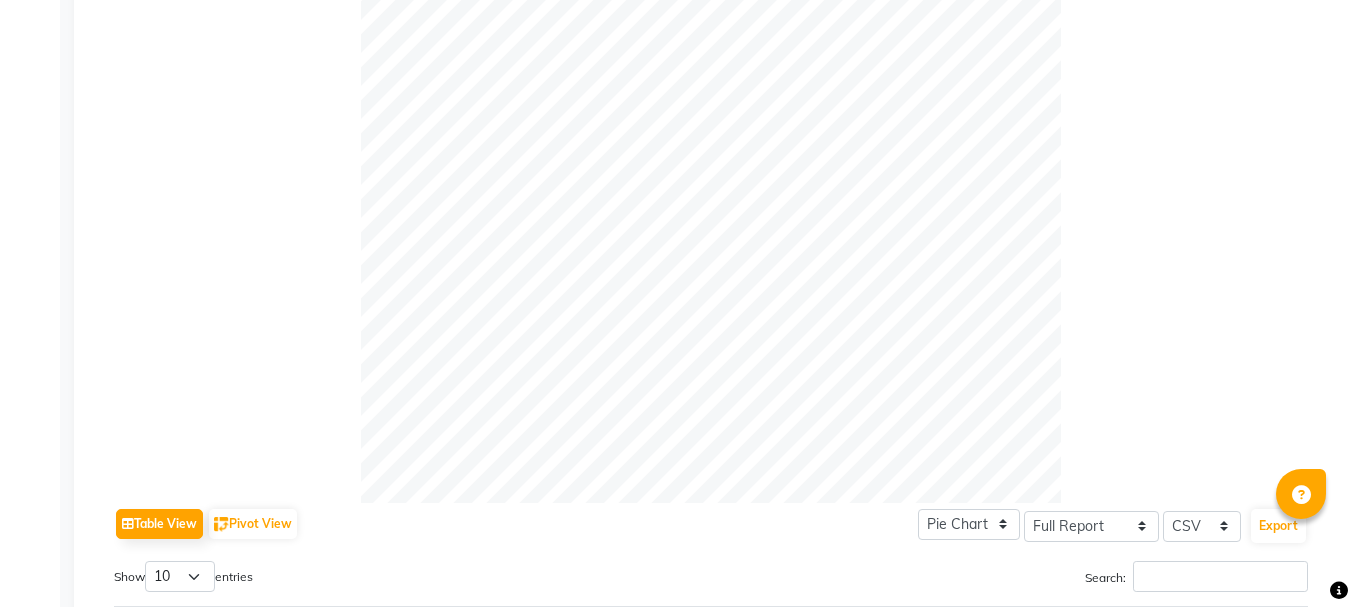 scroll, scrollTop: 829, scrollLeft: 0, axis: vertical 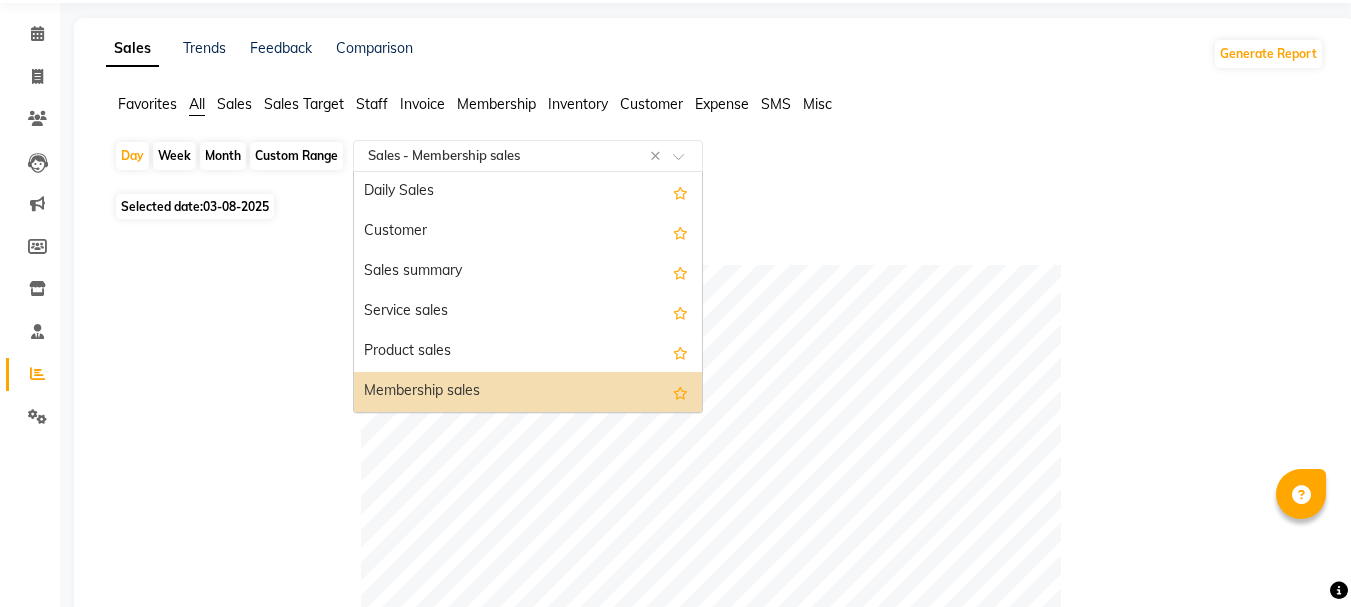 click 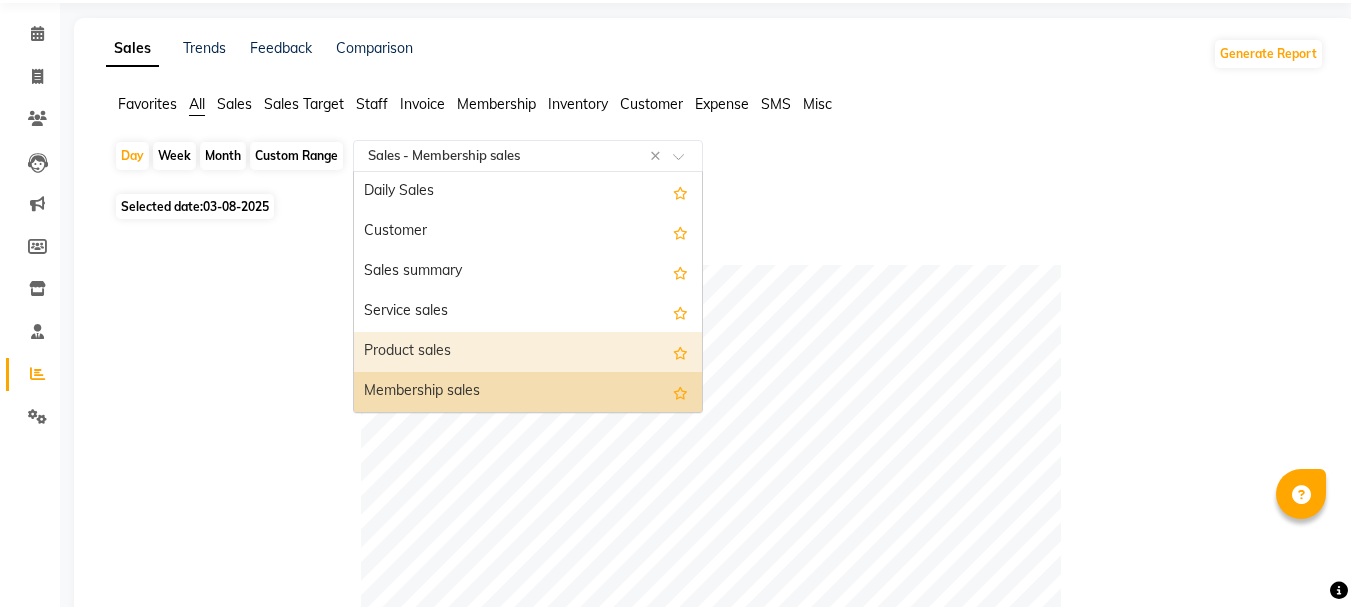 click on "Product sales" at bounding box center [528, 352] 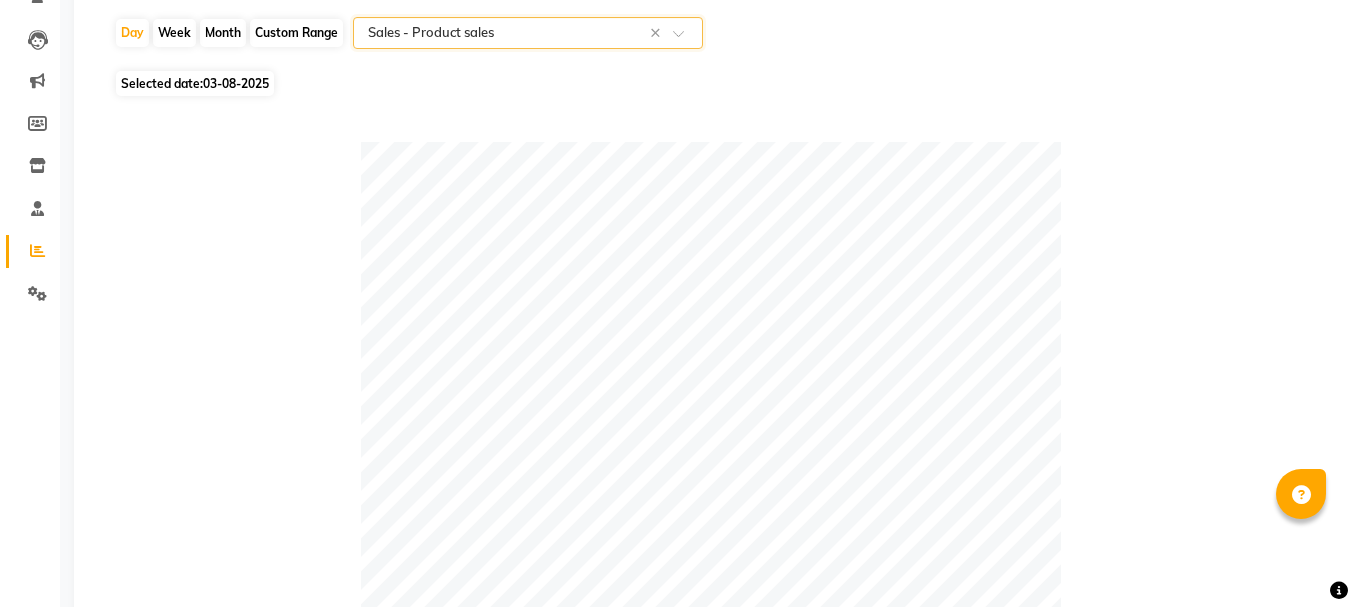 scroll, scrollTop: 161, scrollLeft: 0, axis: vertical 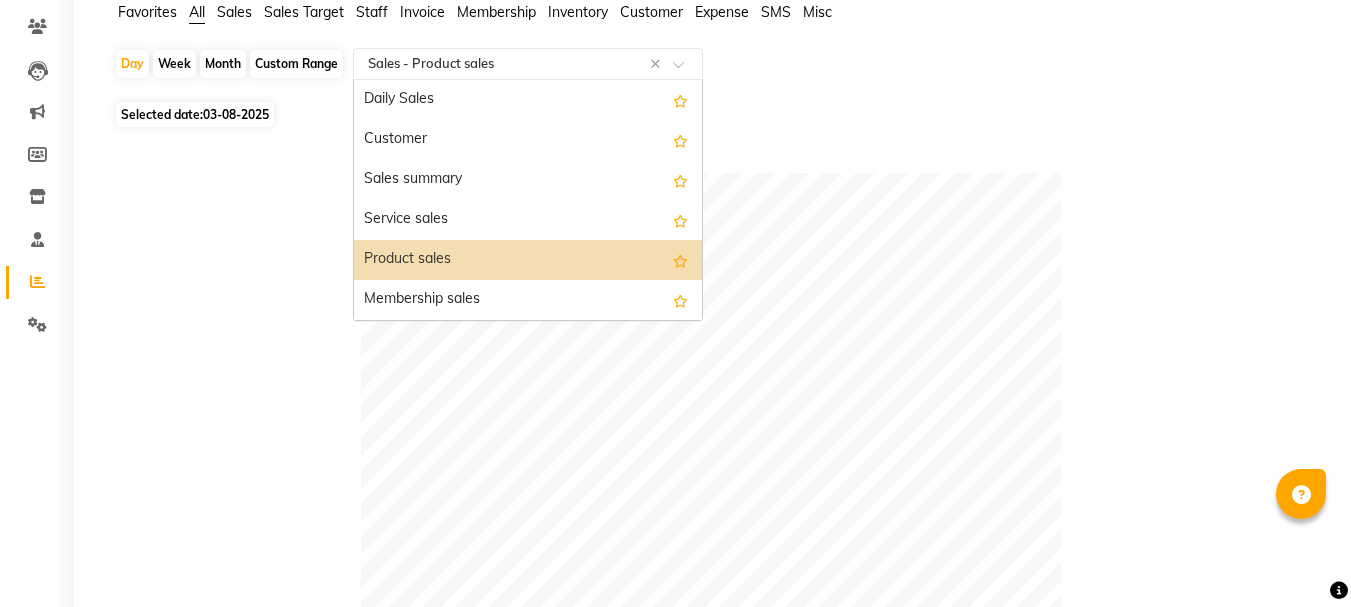 click 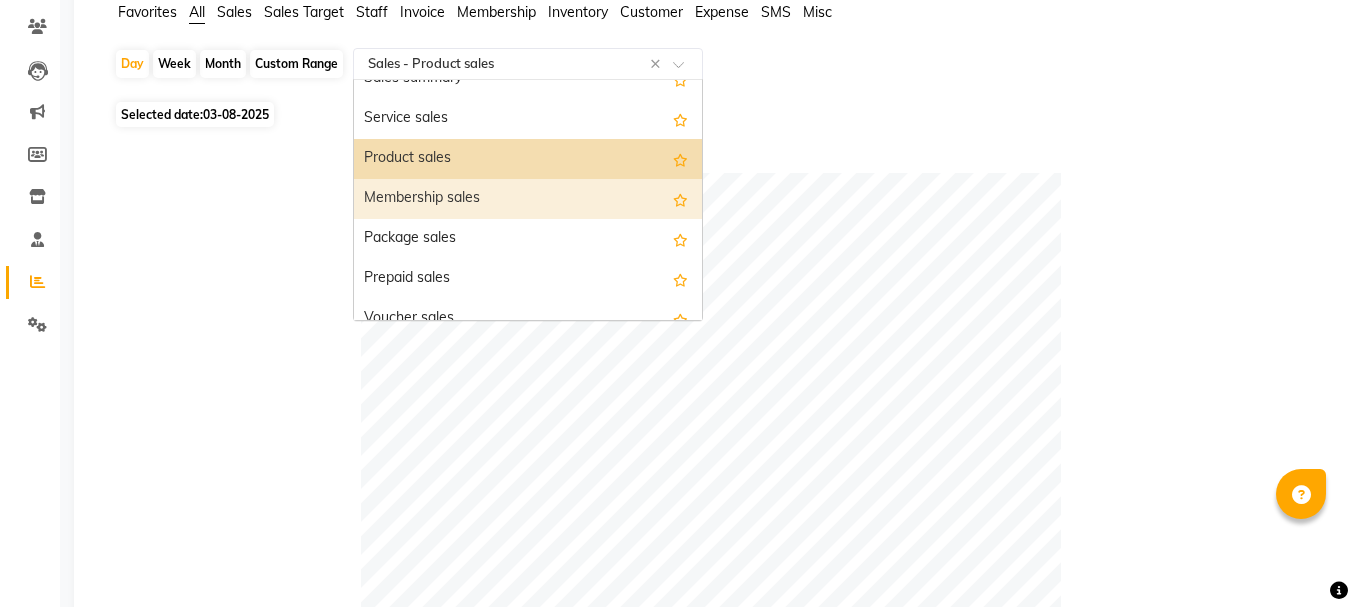 scroll, scrollTop: 120, scrollLeft: 0, axis: vertical 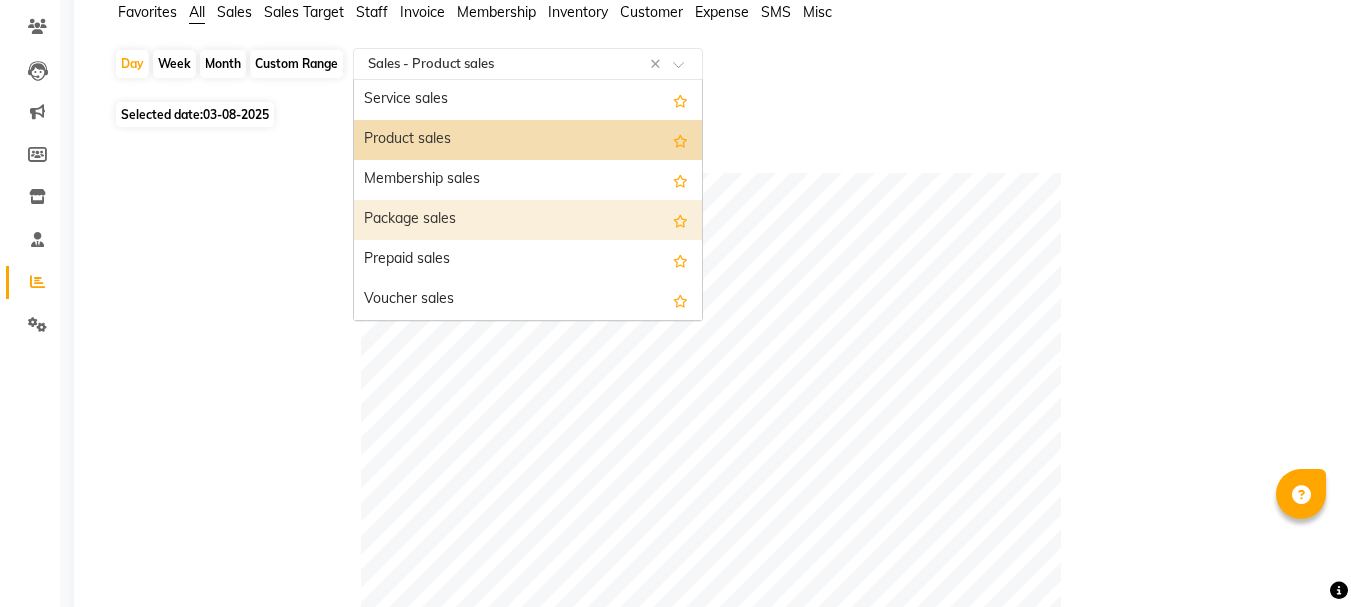 click on "Package sales" at bounding box center [528, 220] 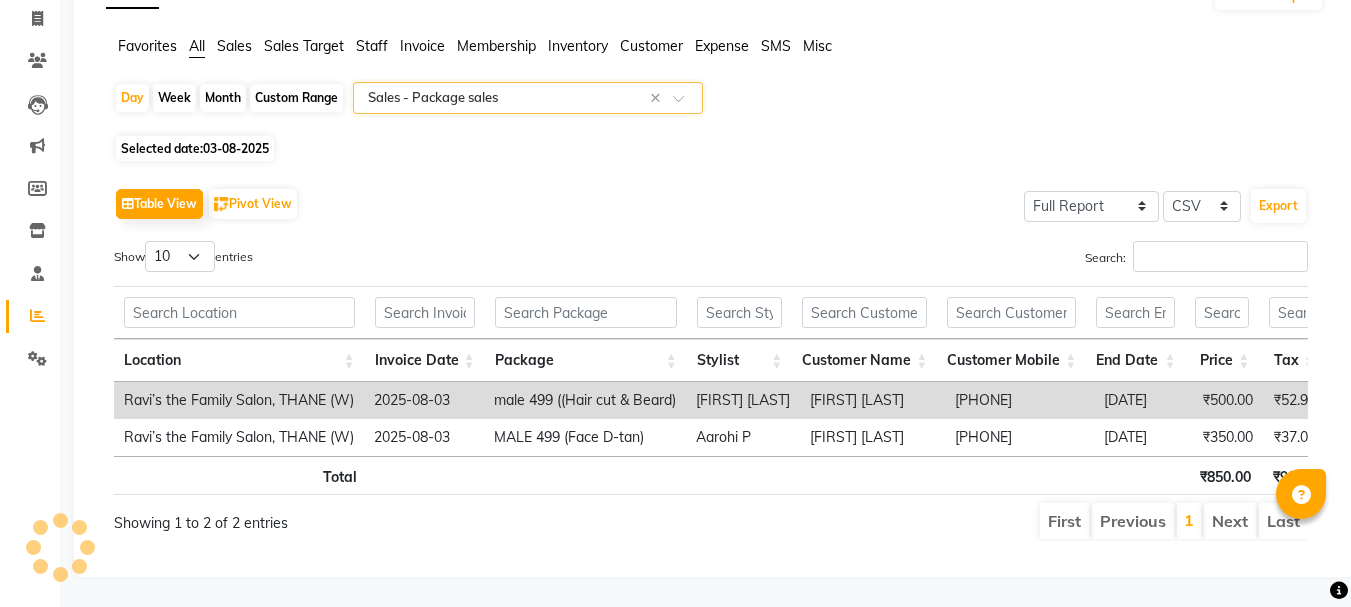 scroll, scrollTop: 0, scrollLeft: 0, axis: both 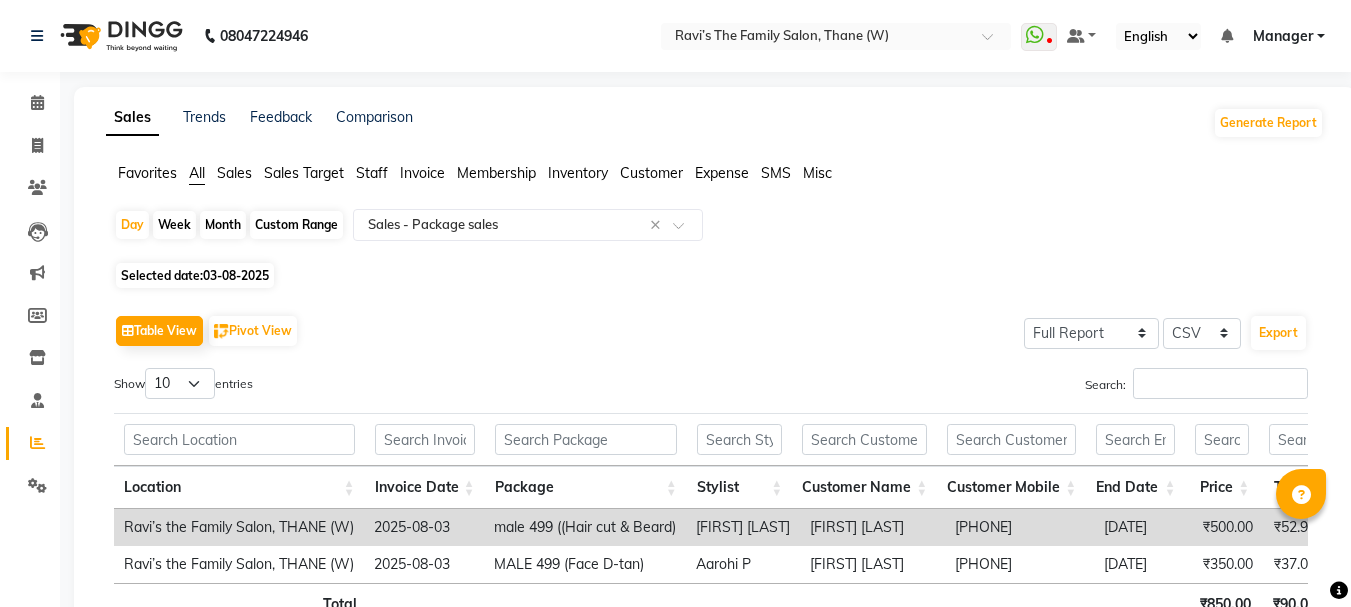 click on "Custom Range" 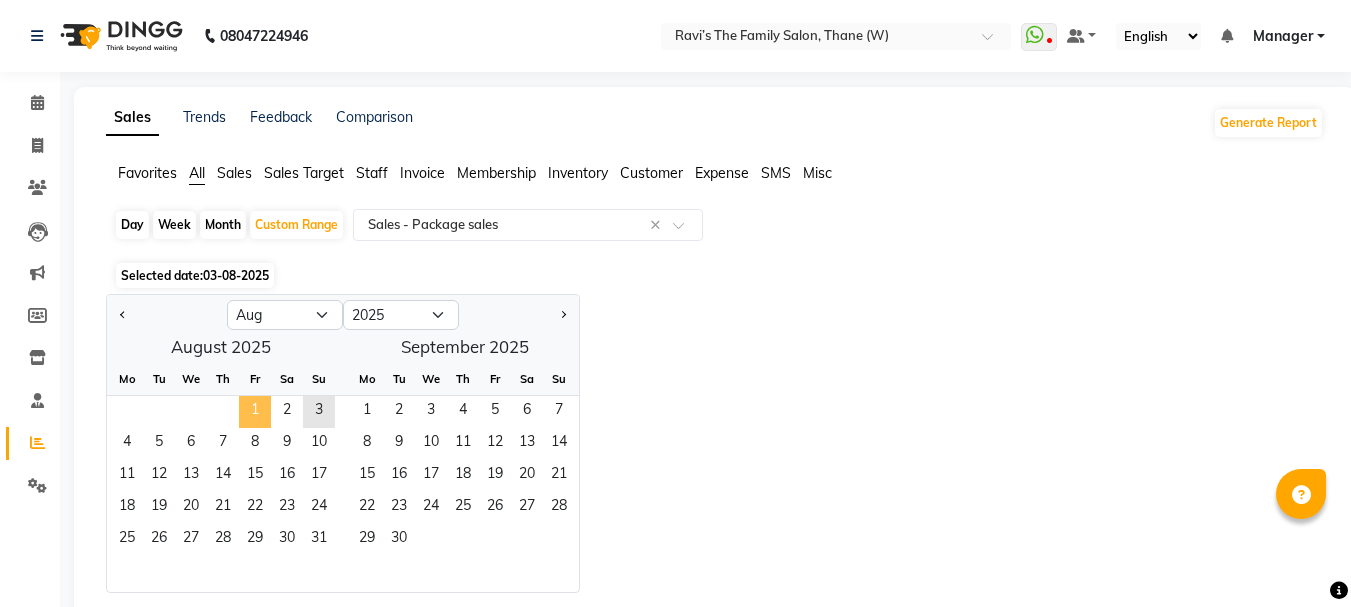 click on "1" 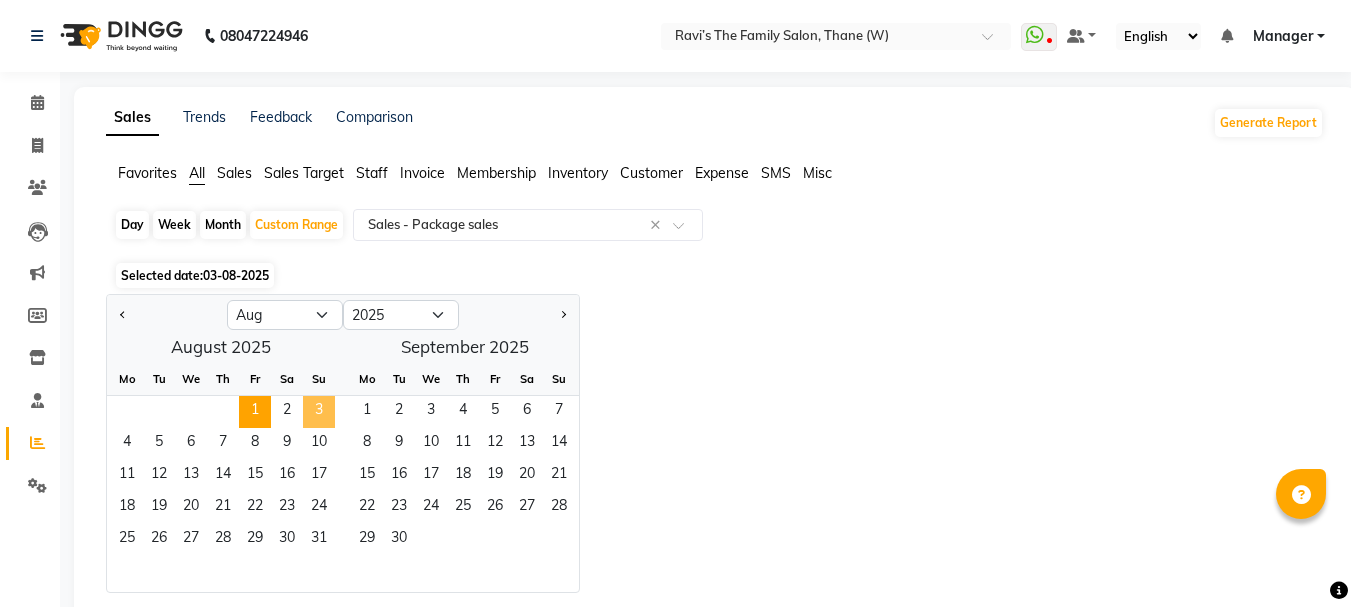 click on "3" 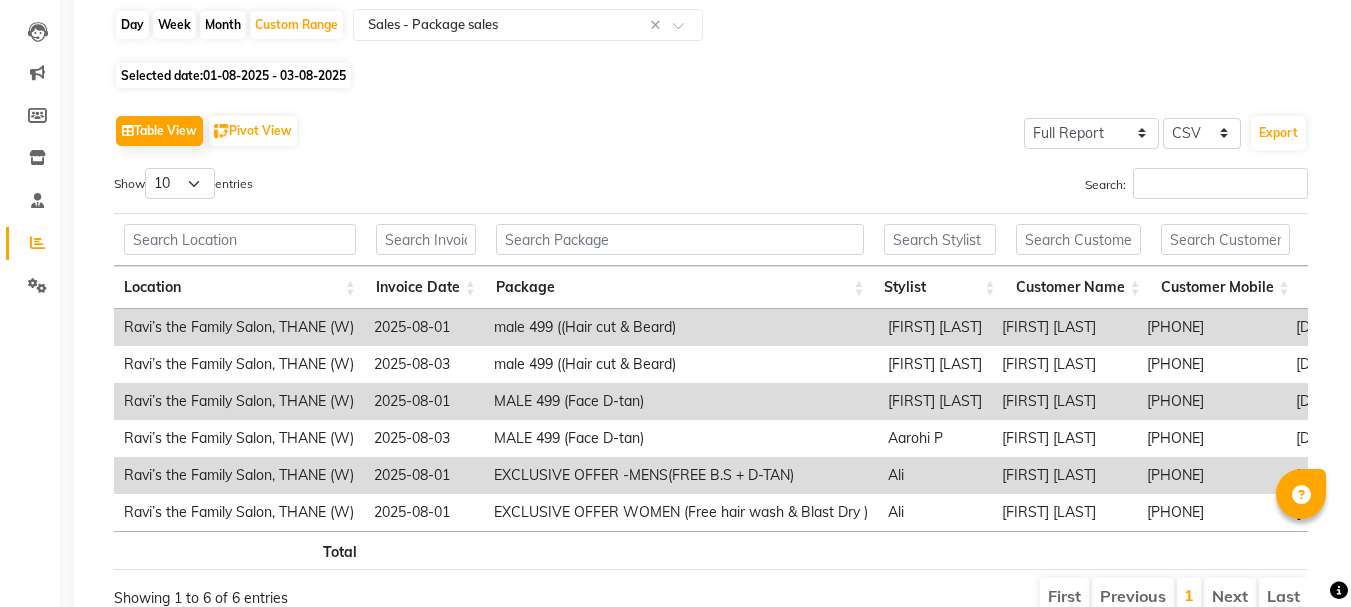 scroll, scrollTop: 240, scrollLeft: 0, axis: vertical 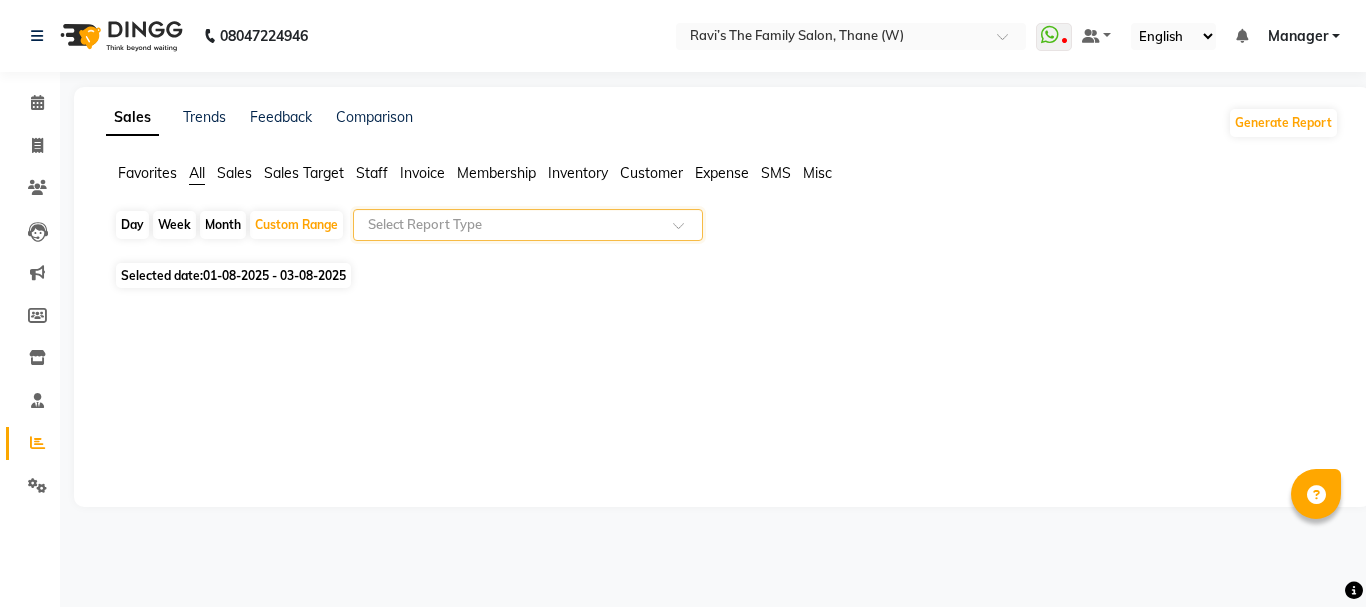 click 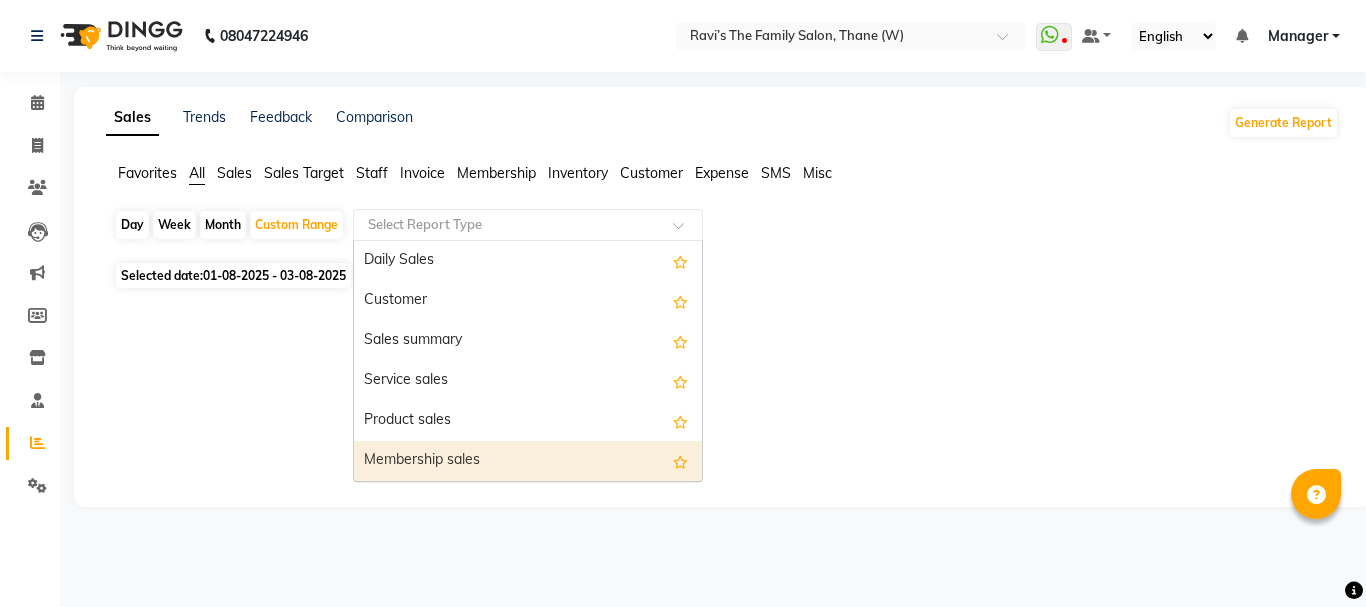 click on "Membership sales" at bounding box center [528, 461] 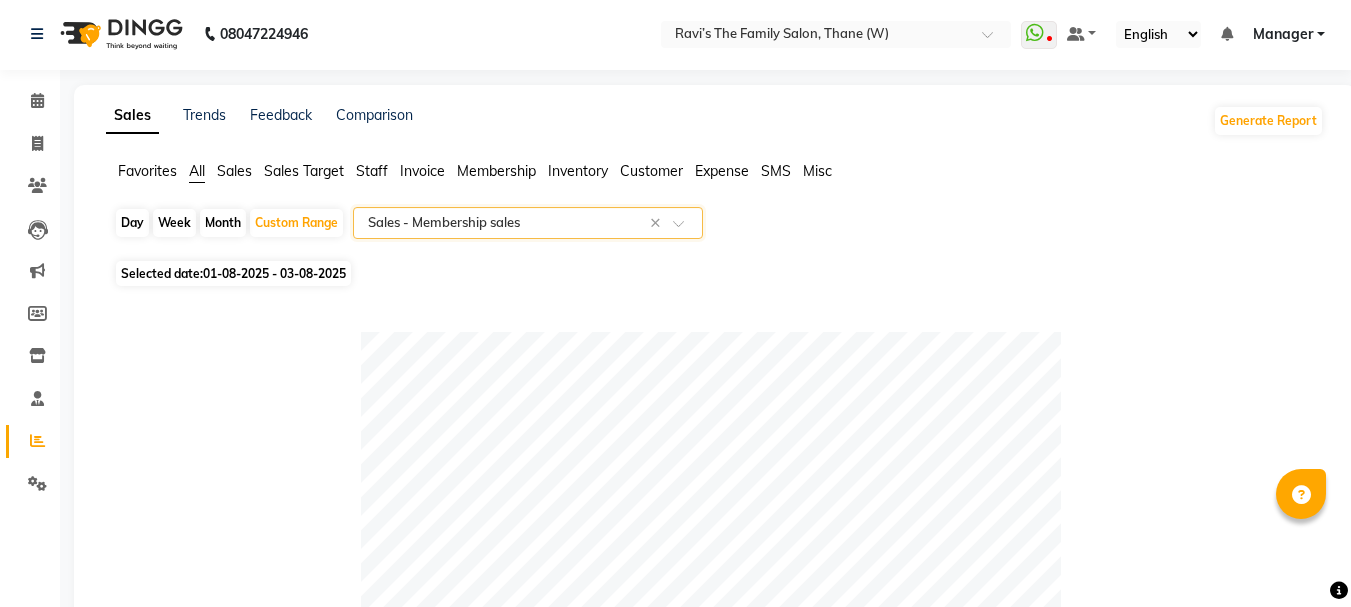 scroll, scrollTop: 0, scrollLeft: 0, axis: both 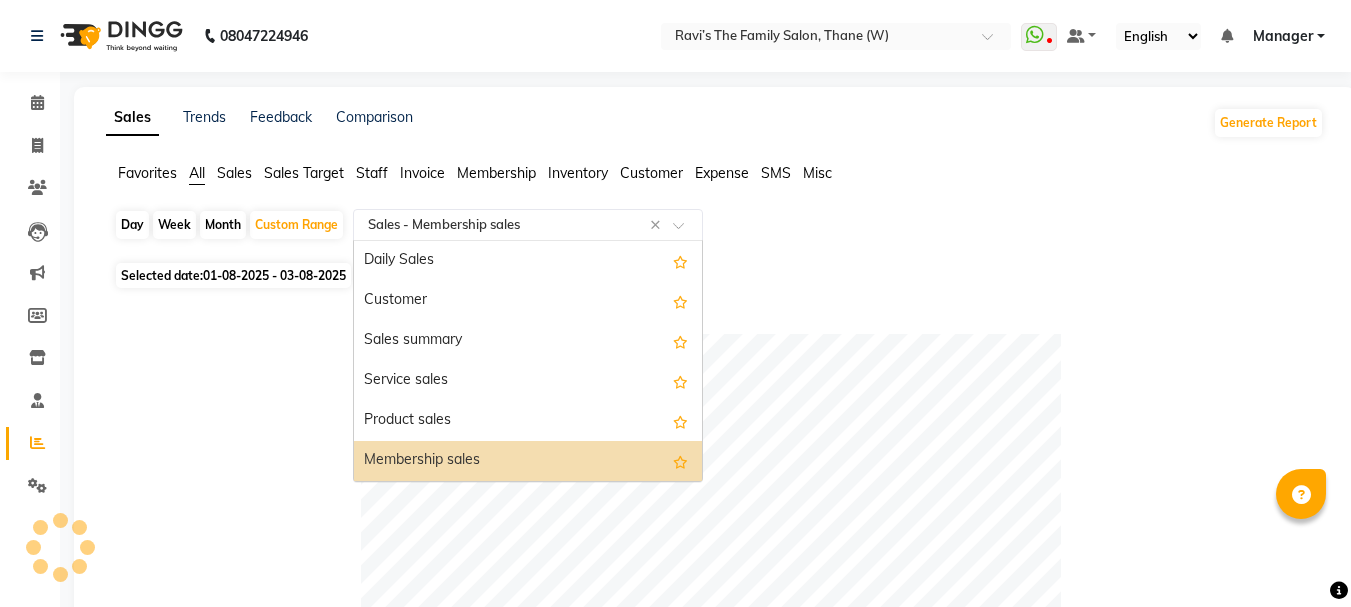 click 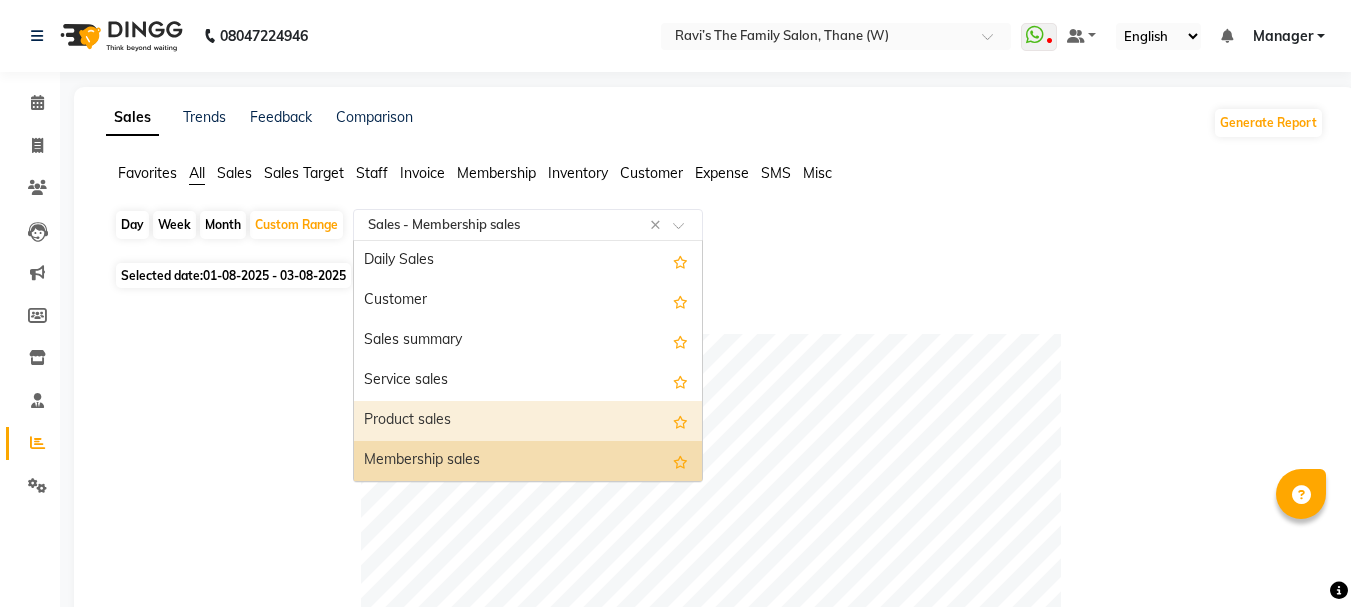 click on "Product sales" at bounding box center [528, 421] 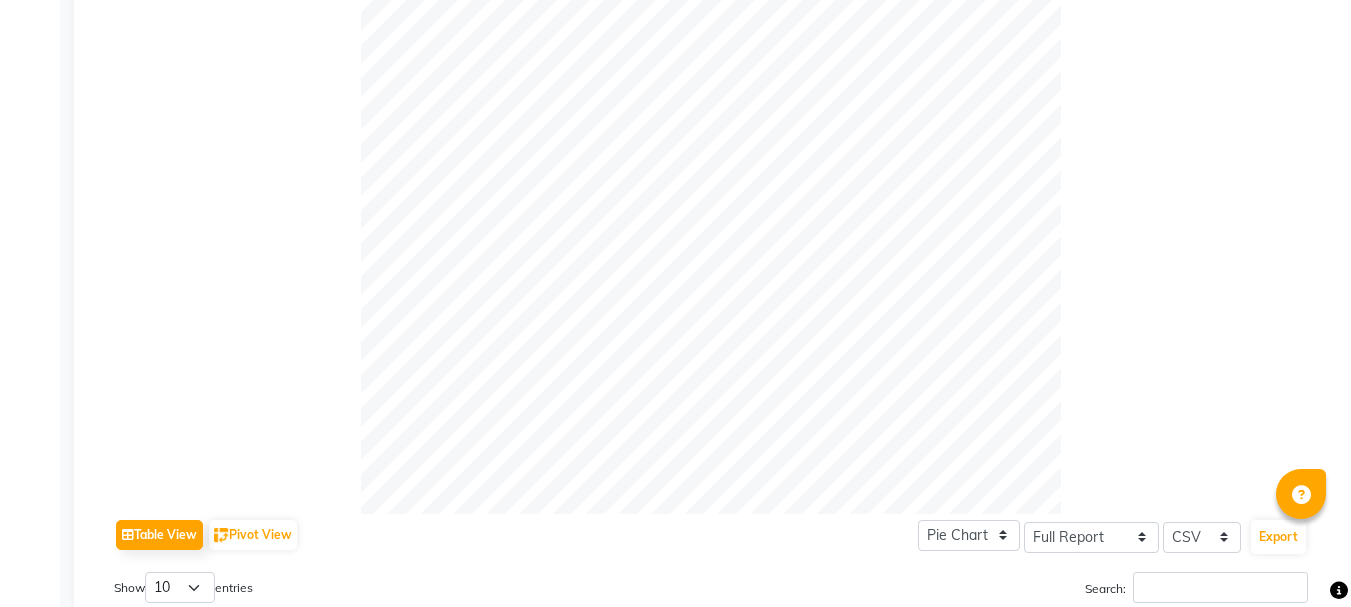 scroll, scrollTop: 560, scrollLeft: 0, axis: vertical 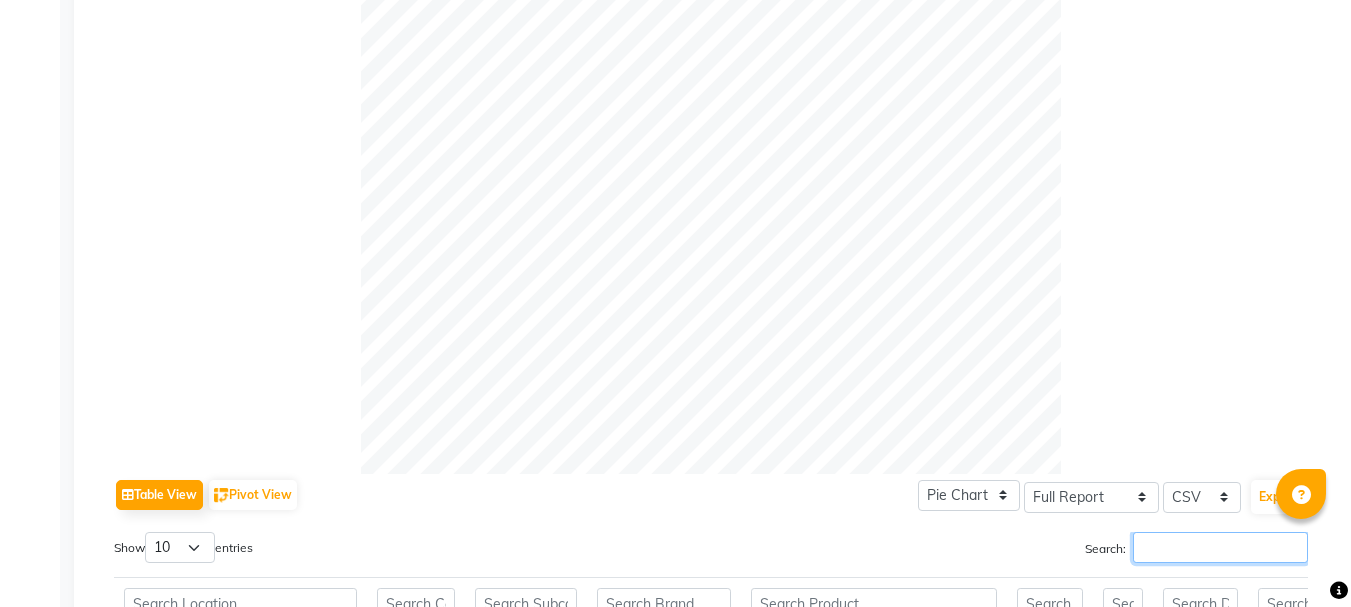 click on "Search:" at bounding box center [1220, 547] 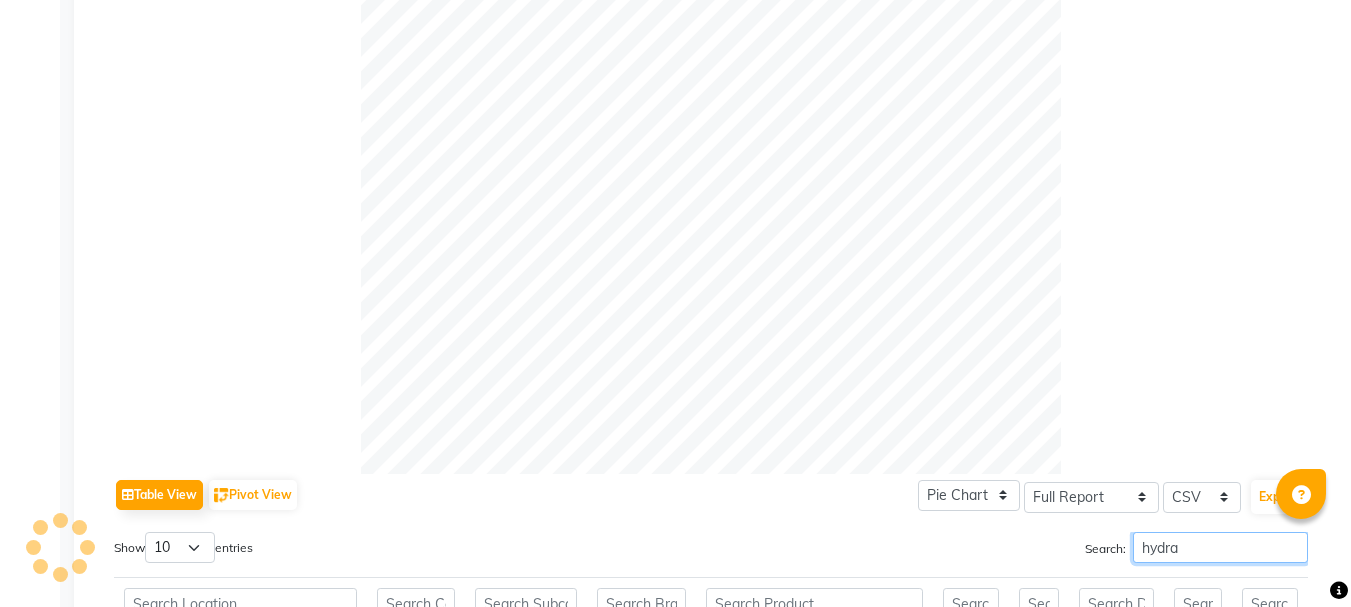 scroll, scrollTop: 829, scrollLeft: 0, axis: vertical 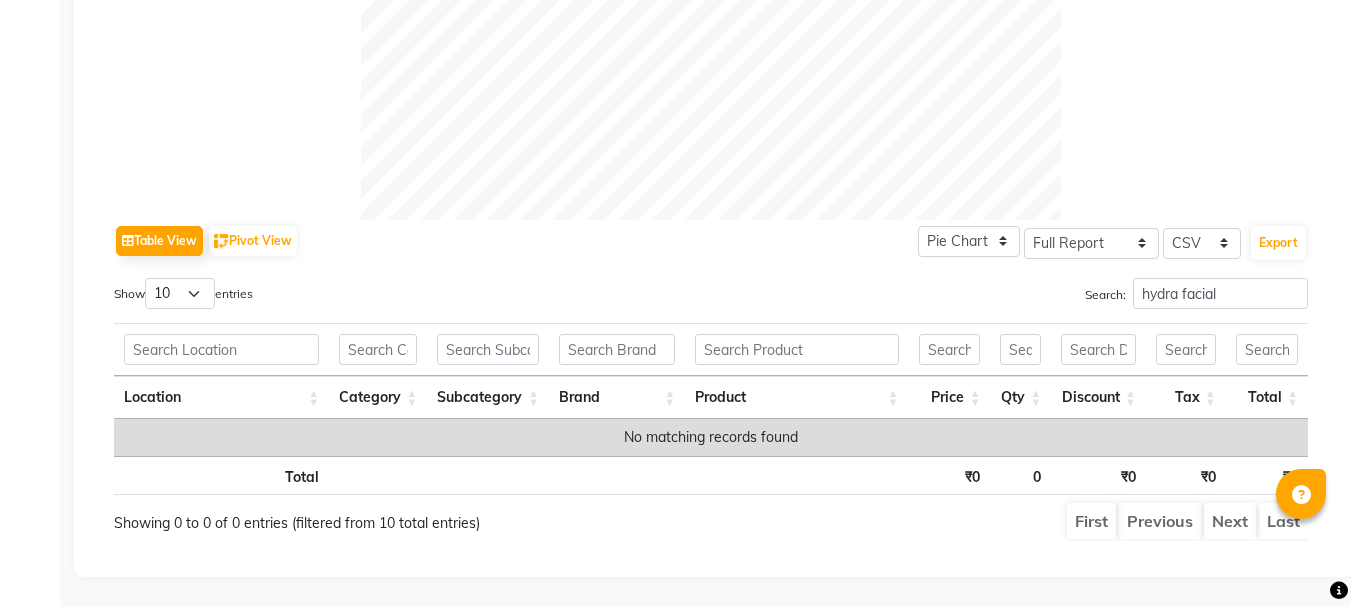 click on "Sales Trends Feedback Comparison Generate Report Favorites All Sales Sales Target Staff Invoice Membership Inventory Customer Expense SMS Misc  Day   Week   Month   Custom Range  Select Report Type × Sales -  Product sales × Selected date:  01-08-2025 - 03-08-2025   Table View   Pivot View  Pie Chart Bar Chart Select Full Report Filtered Report Select CSV PDF  Export  Show  10 25 50 100  entries Search: Location Category Subcategory Brand Product Price Qty Discount Tax Total Location Category Subcategory Brand Product Price Qty Discount Tax Total Total ₹0 0 ₹0 ₹0 ₹0 No matching records found Total ₹0 0 ₹0 ₹0 ₹0 Showing 0 to 0 of 0 entries (filtered from 10 total entries) First Previous Next Last ★ Mark as Favorite  Choose how you'd like to save "" report to favorites  Save to Personal Favorites:   Only you can see this report in your favorites tab. Share with Organization:   Everyone in your organization can see this report in their favorites tab.  Save to Favorites" 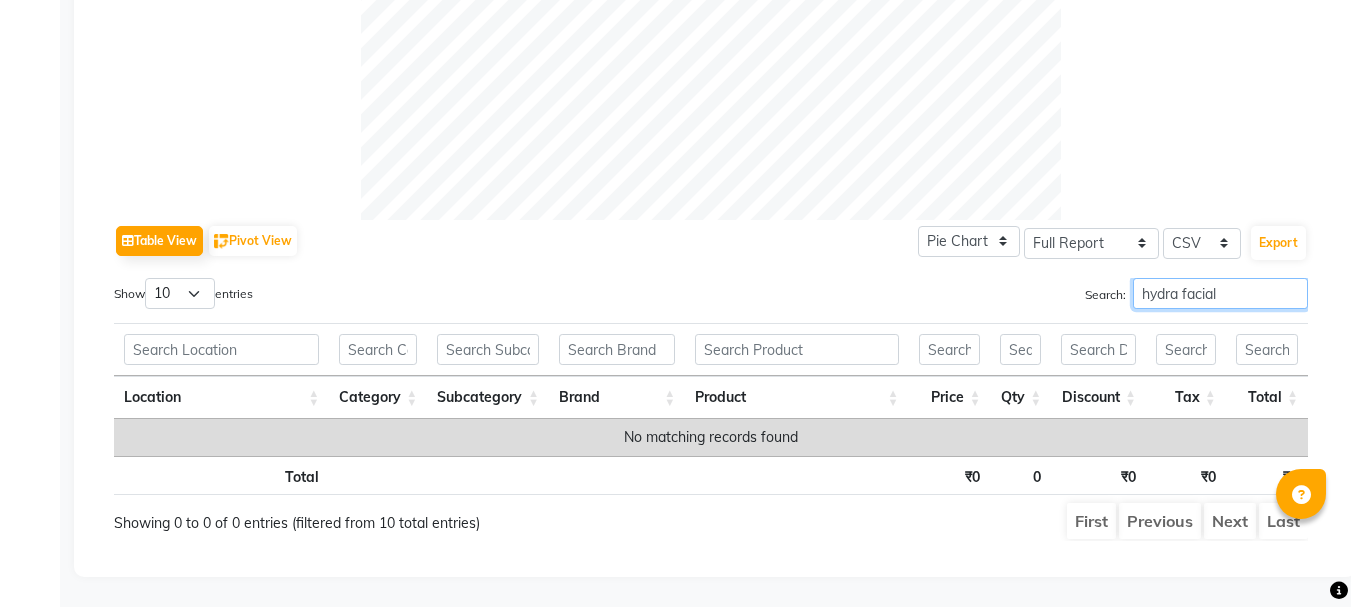 click on "hydra facial" at bounding box center (1220, 293) 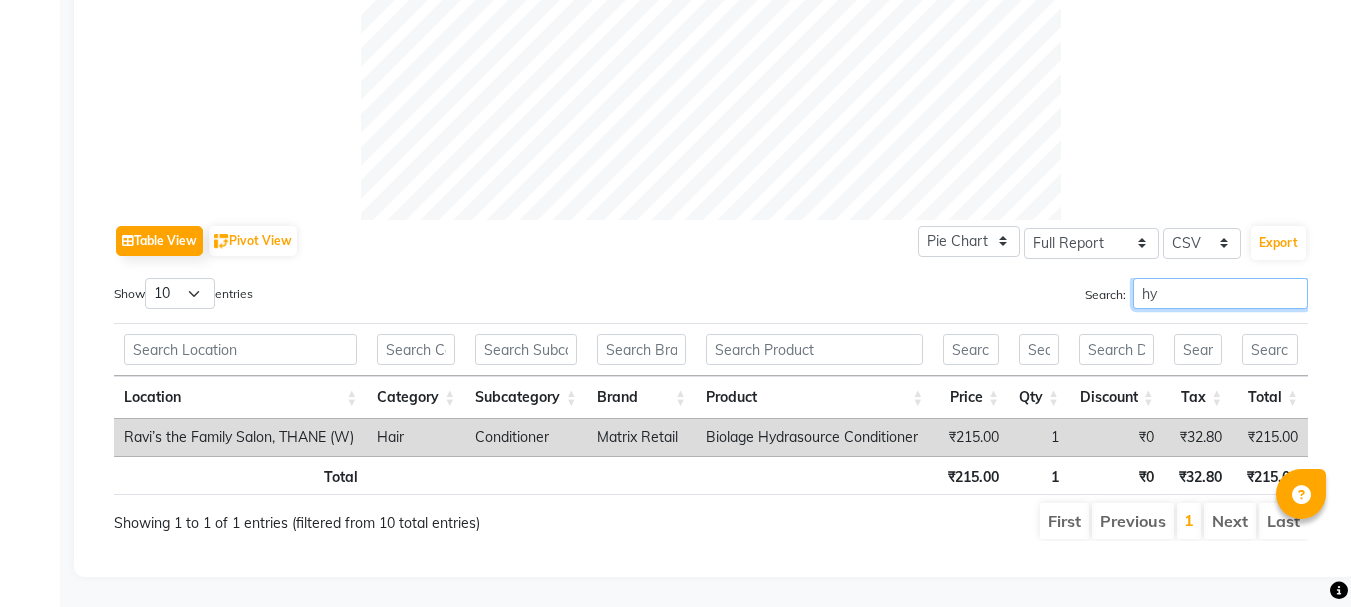 type on "h" 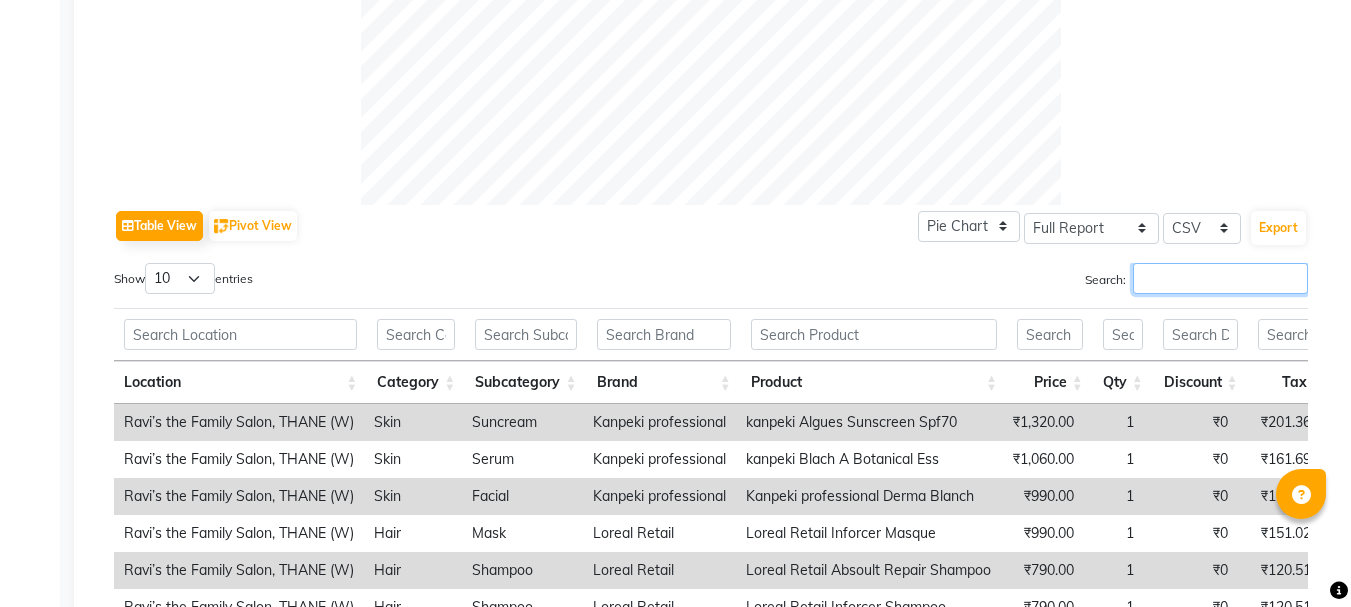 drag, startPoint x: 1216, startPoint y: 290, endPoint x: 1210, endPoint y: 208, distance: 82.219215 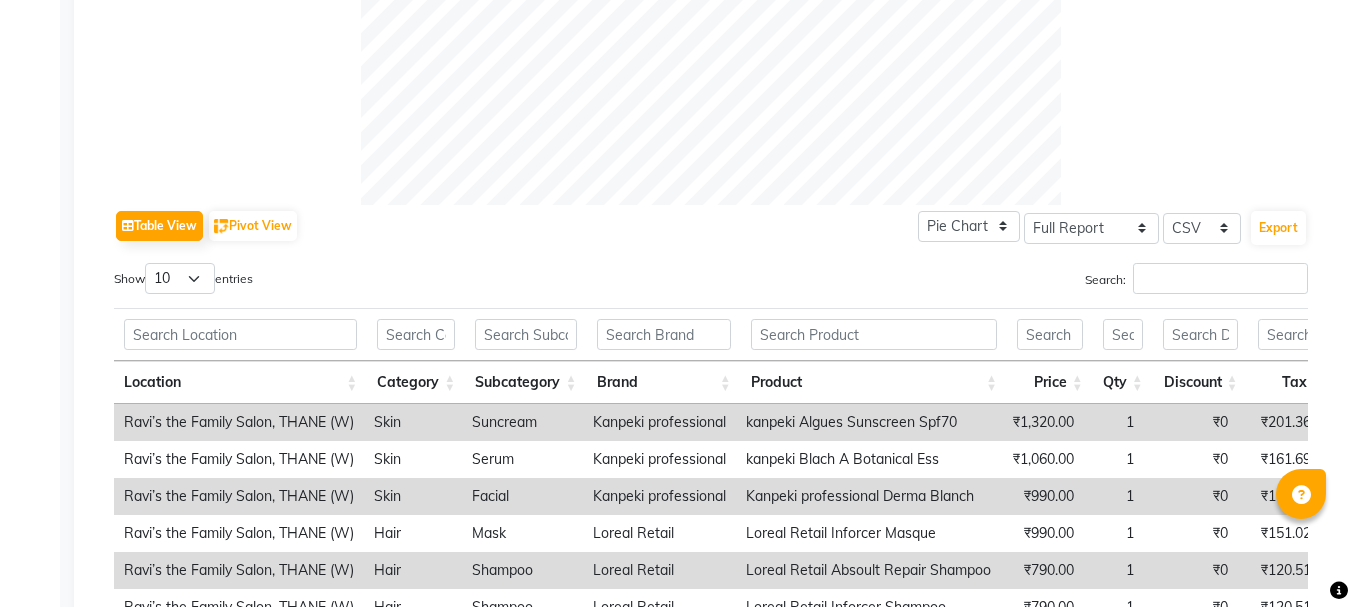 drag, startPoint x: 1350, startPoint y: 3, endPoint x: 1358, endPoint y: 15, distance: 14.422205 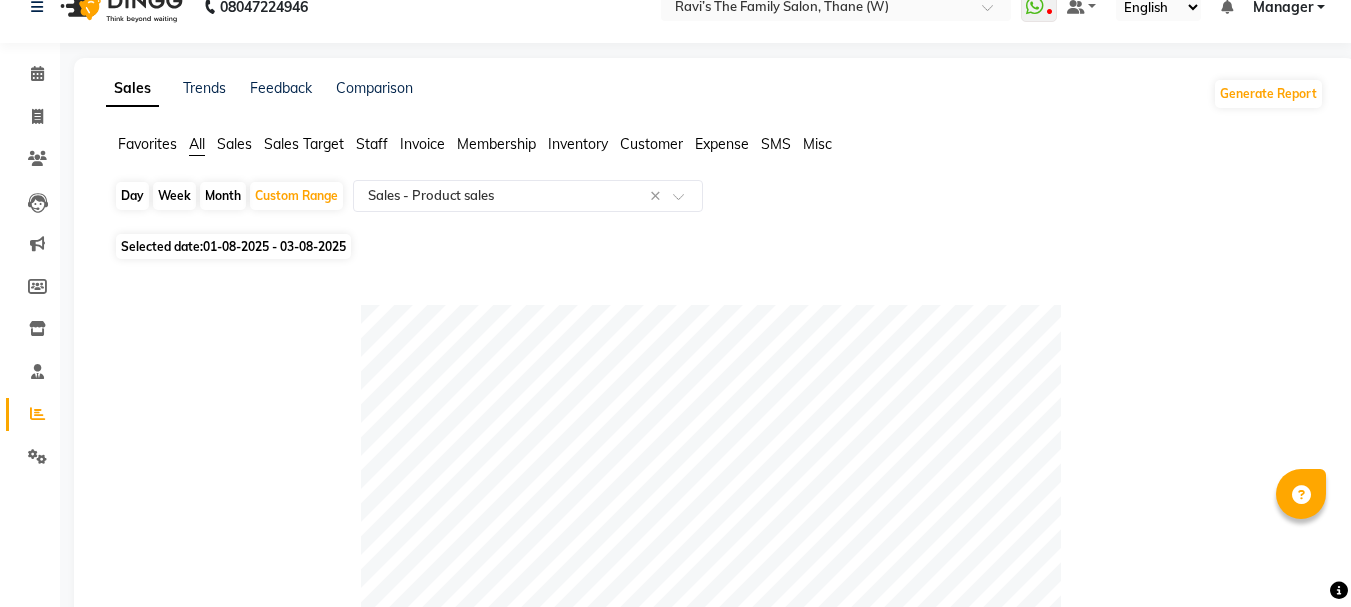 scroll, scrollTop: 0, scrollLeft: 0, axis: both 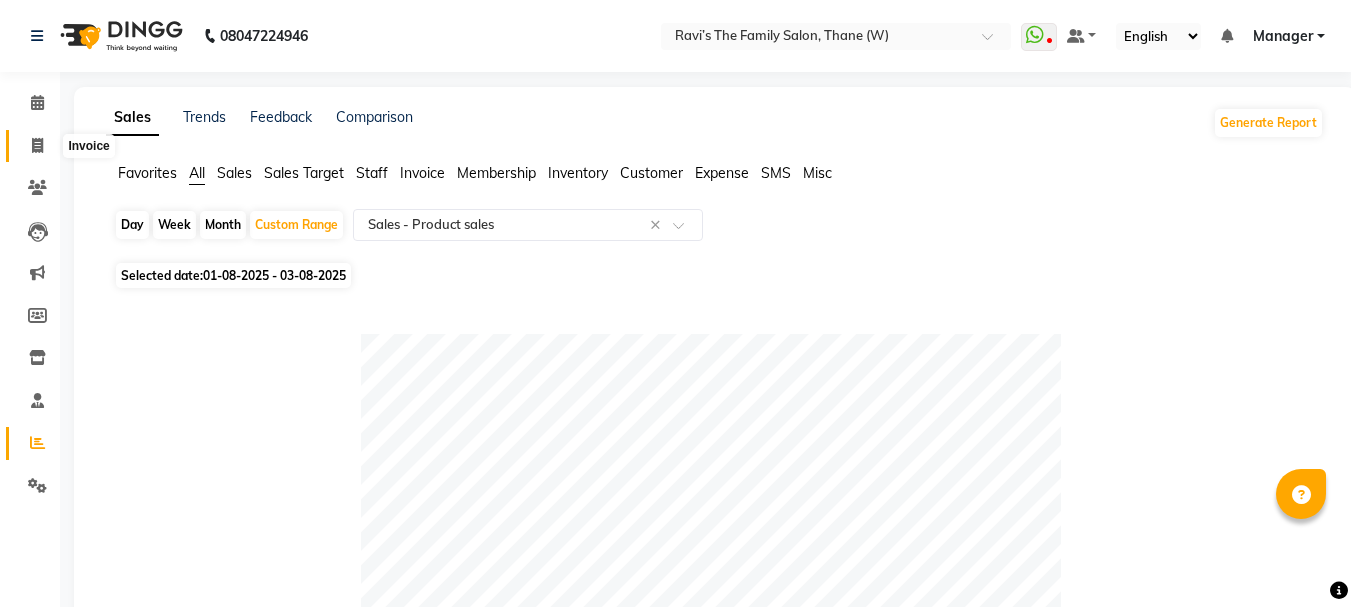 click 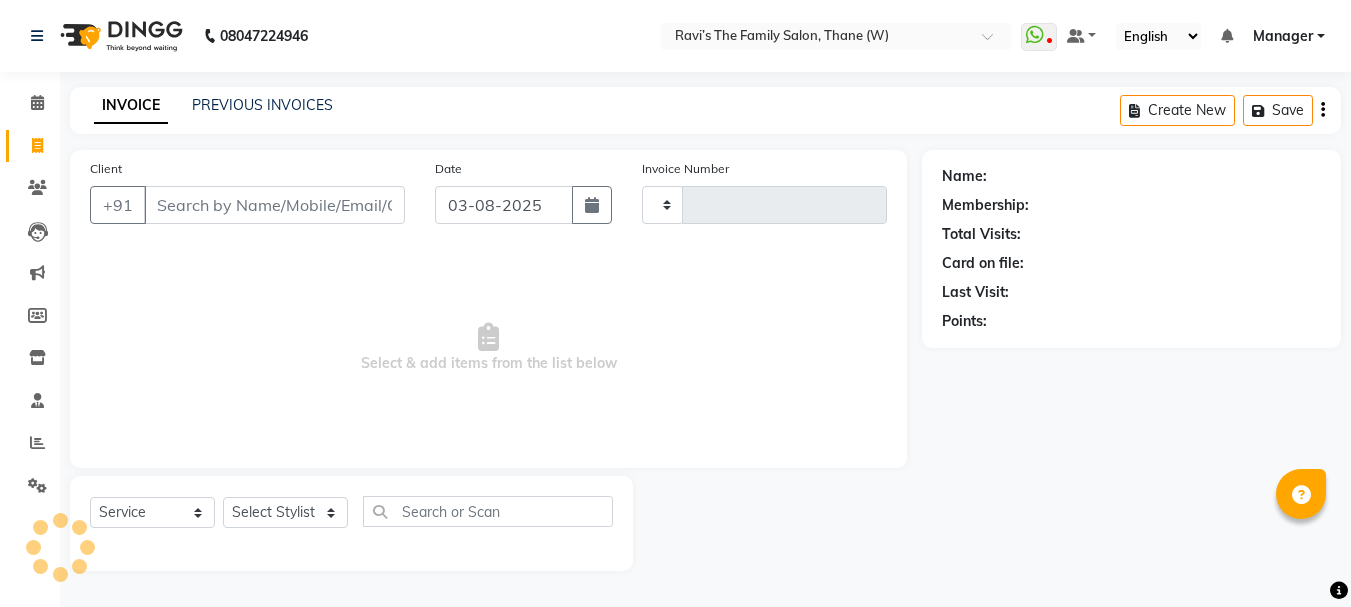 click 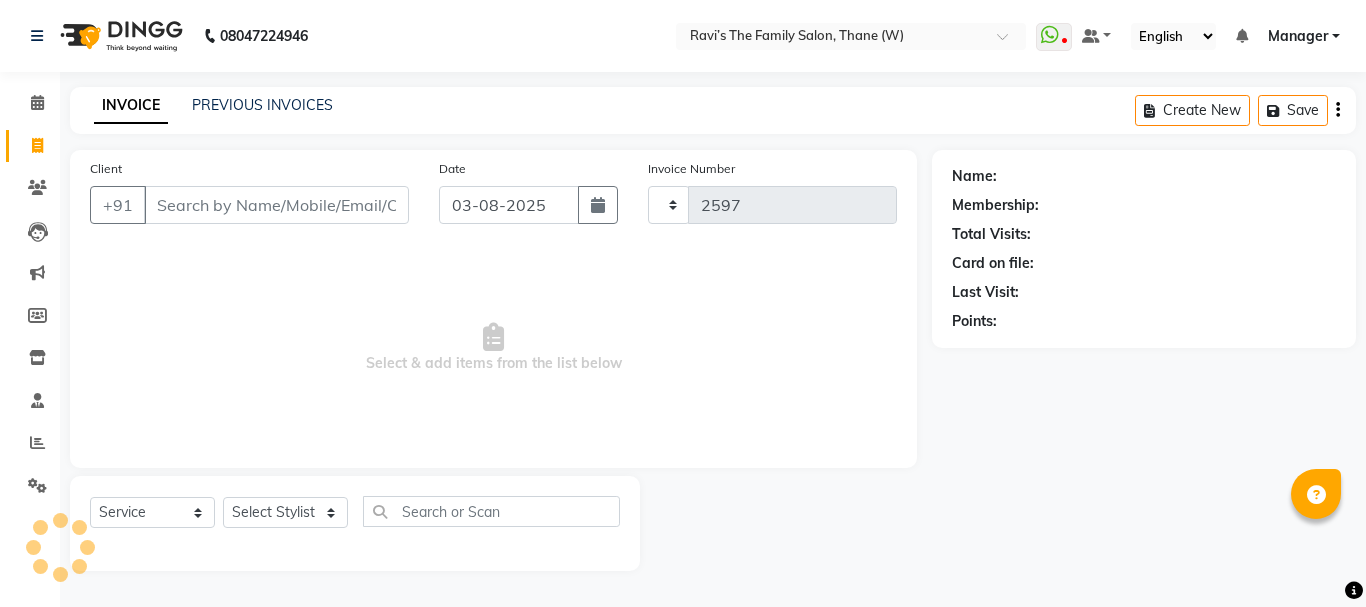 select on "service" 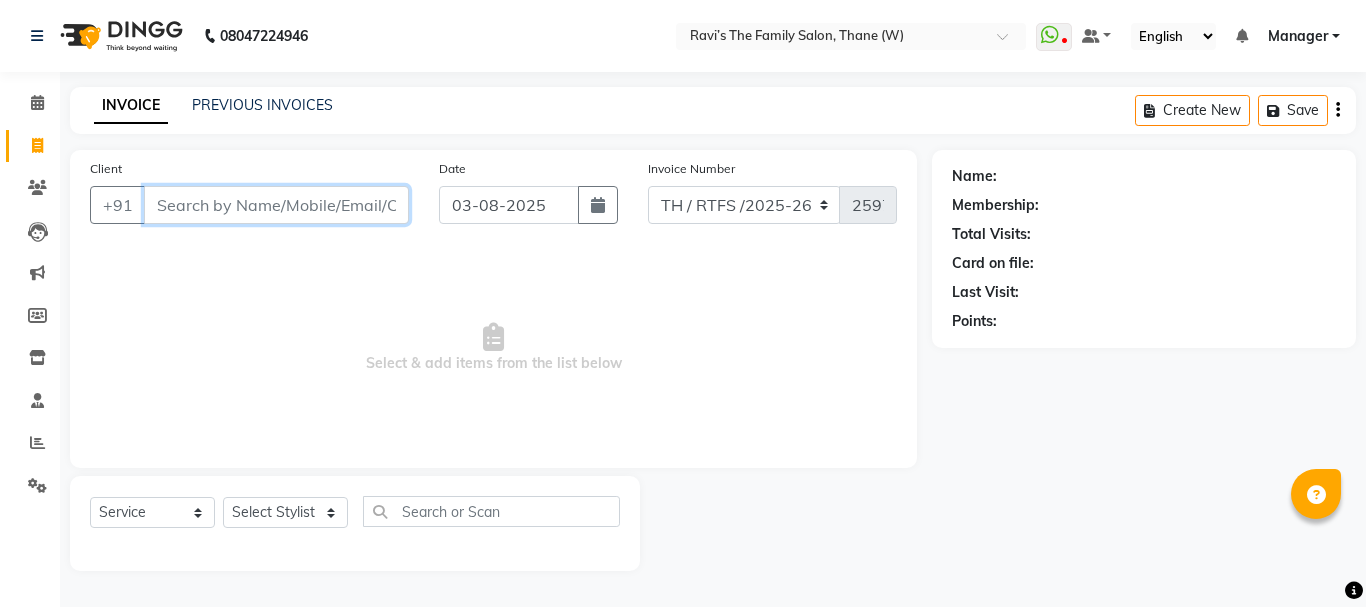 click on "Client" at bounding box center (276, 205) 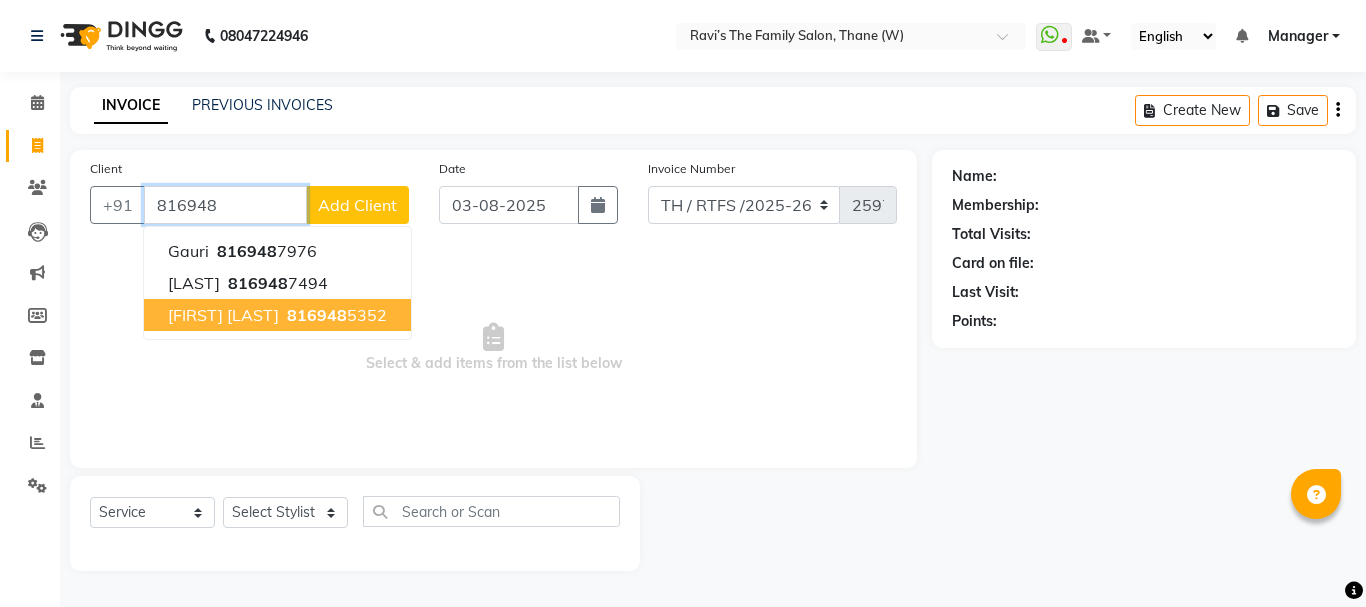 click on "[FIRST] [LAST]" at bounding box center (223, 315) 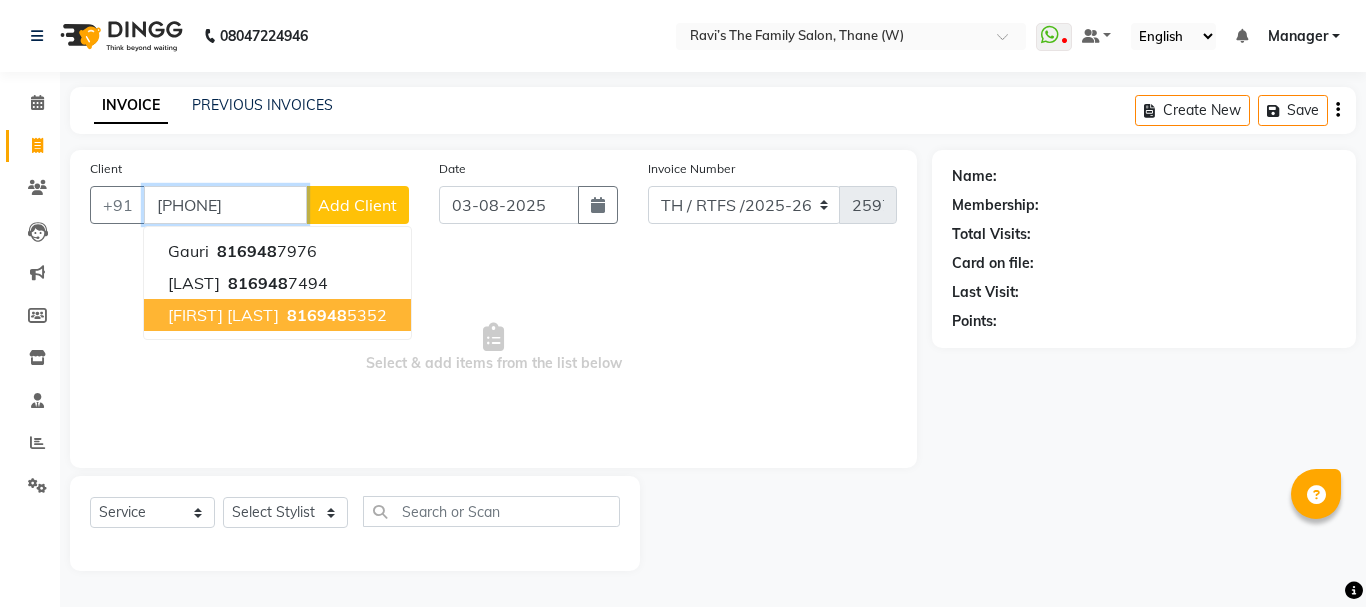 type on "[PHONE]" 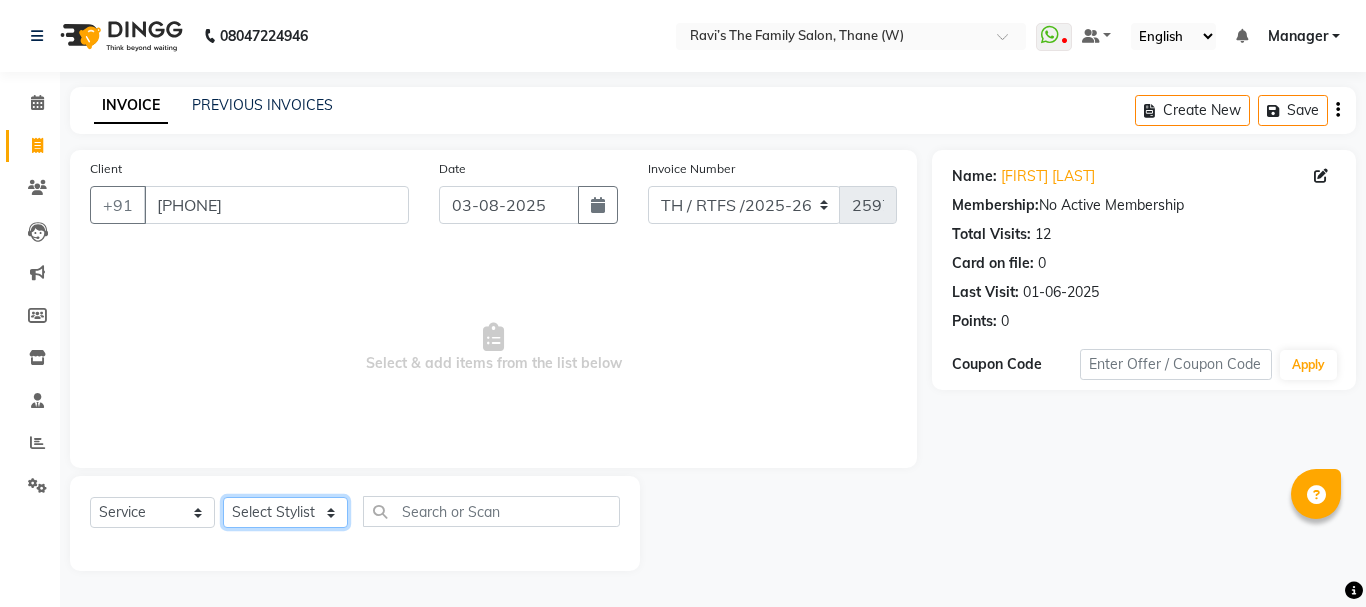 click on "Select Stylist Aarohi P   Aksahy auty Ali  Aniket A  Anuradha arvind Divya gautam .kasrade House sale KAJAL MAURYA Komal Waghmare  Laxmi   Manager Moin salmani Prashant   Ravindra Samrat Kumar Sangita Dighe Sanjana Kharat  Shreepad M  shrishti  jaiwala  vaibhavi  gudekar  Vikas H" 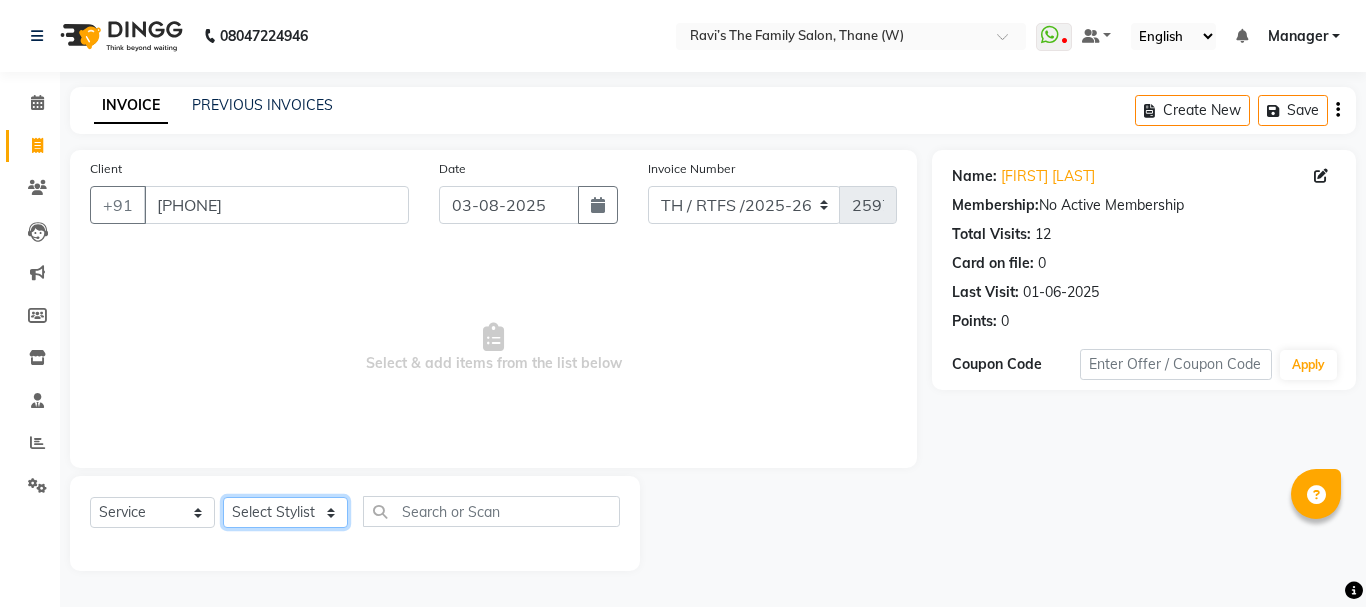 select on "35587" 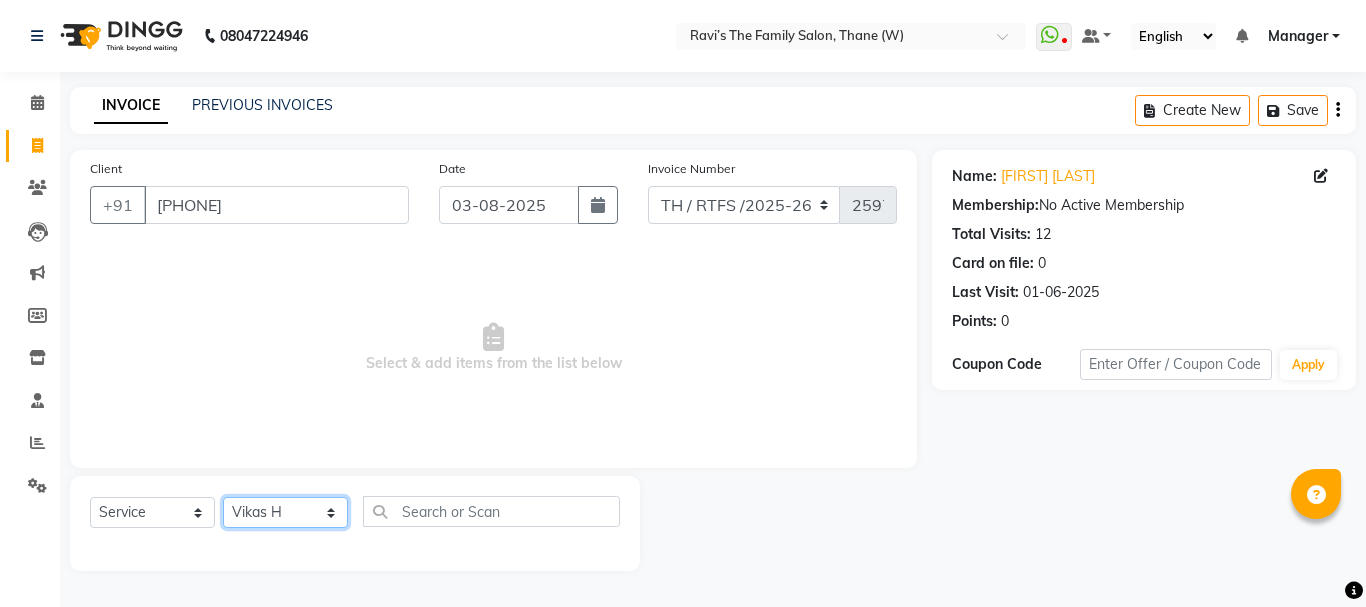 click on "Select Stylist Aarohi P   Aksahy auty Ali  Aniket A  Anuradha arvind Divya gautam .kasrade House sale KAJAL MAURYA Komal Waghmare  Laxmi   Manager Moin salmani Prashant   Ravindra Samrat Kumar Sangita Dighe Sanjana Kharat  Shreepad M  shrishti  jaiwala  vaibhavi  gudekar  Vikas H" 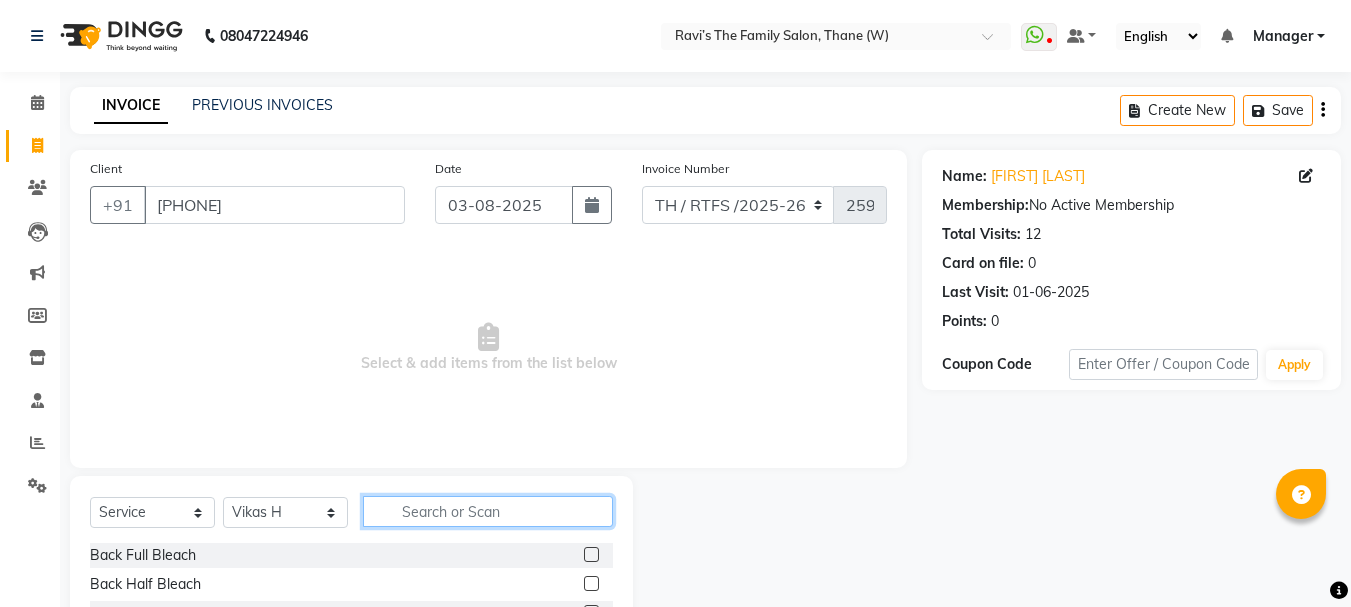 click 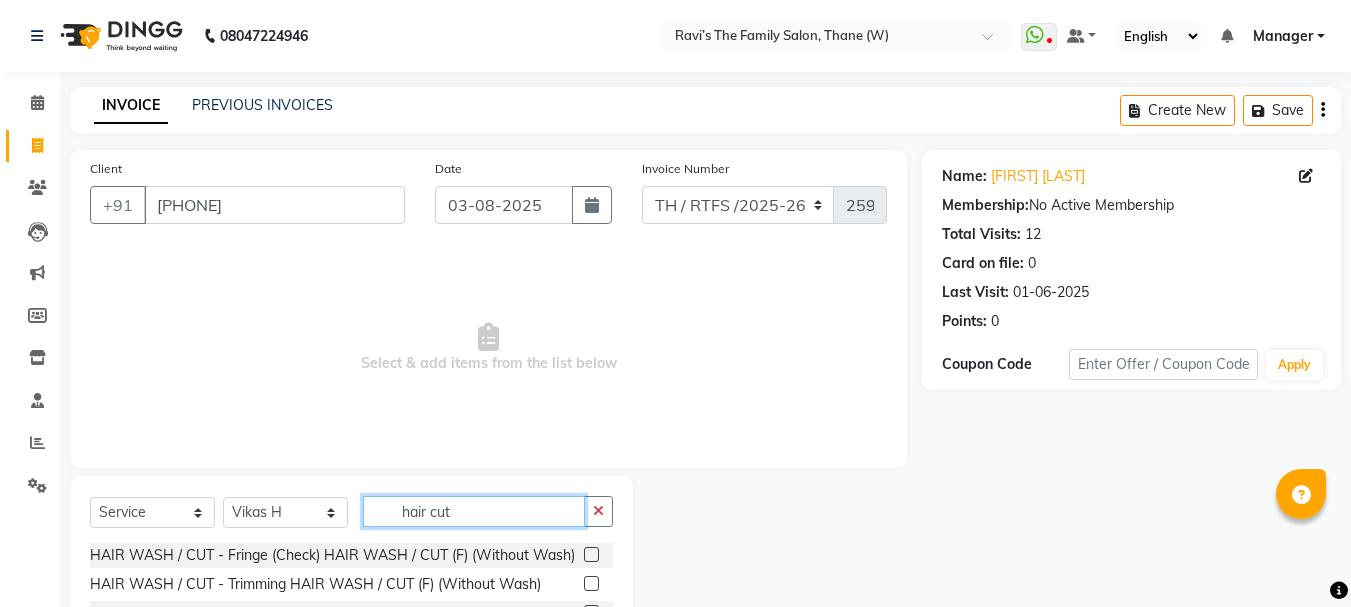 scroll, scrollTop: 194, scrollLeft: 0, axis: vertical 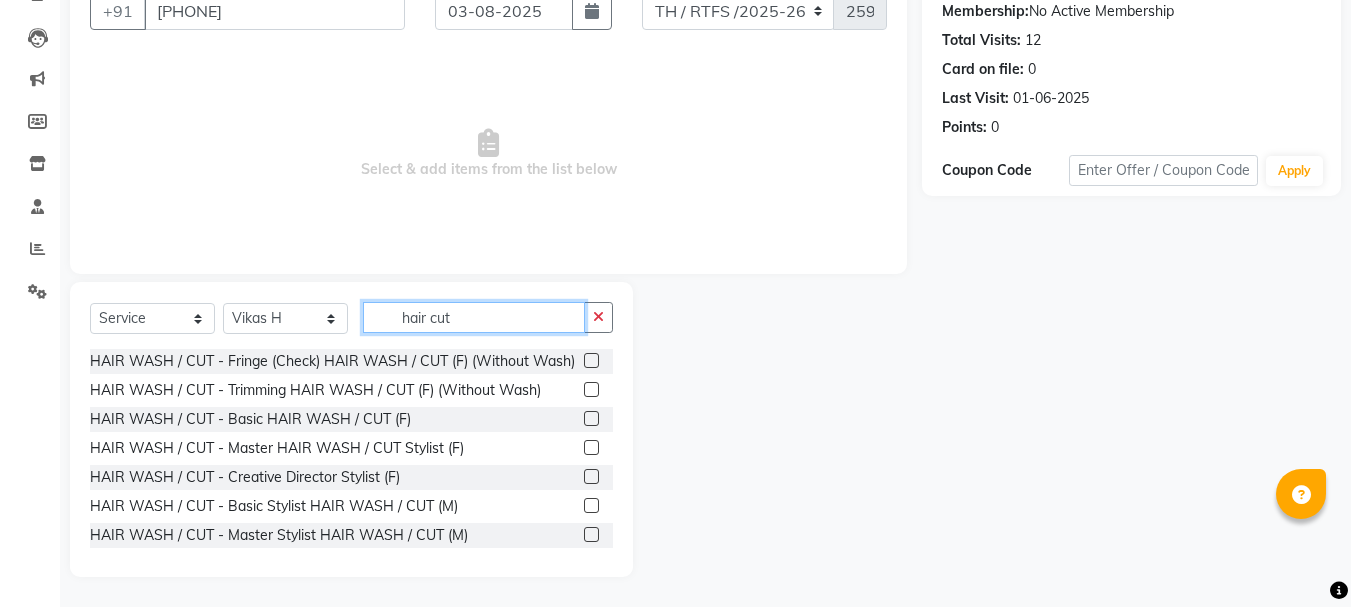 type on "hair cut" 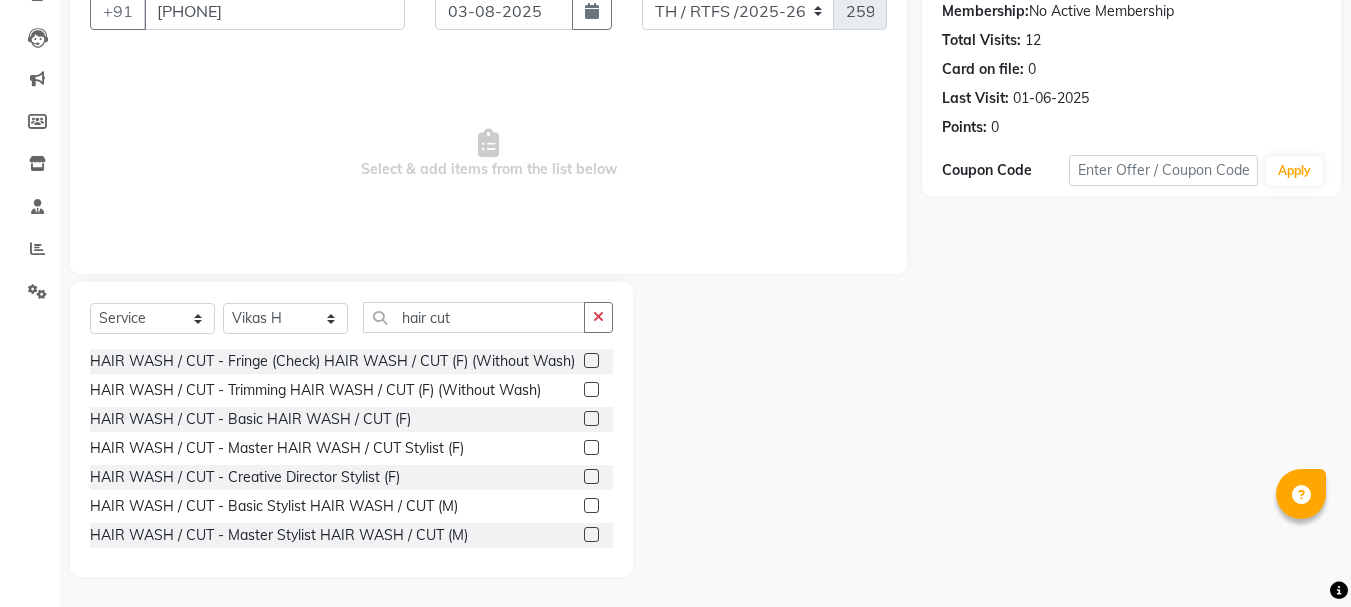 click 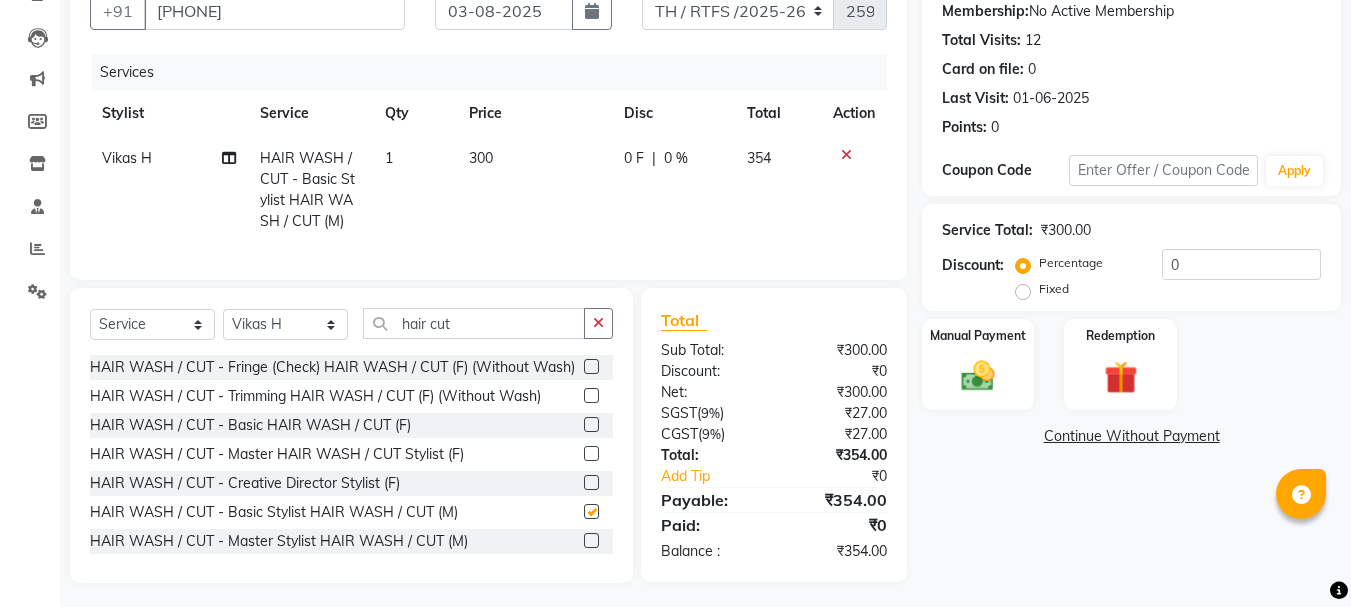 checkbox on "false" 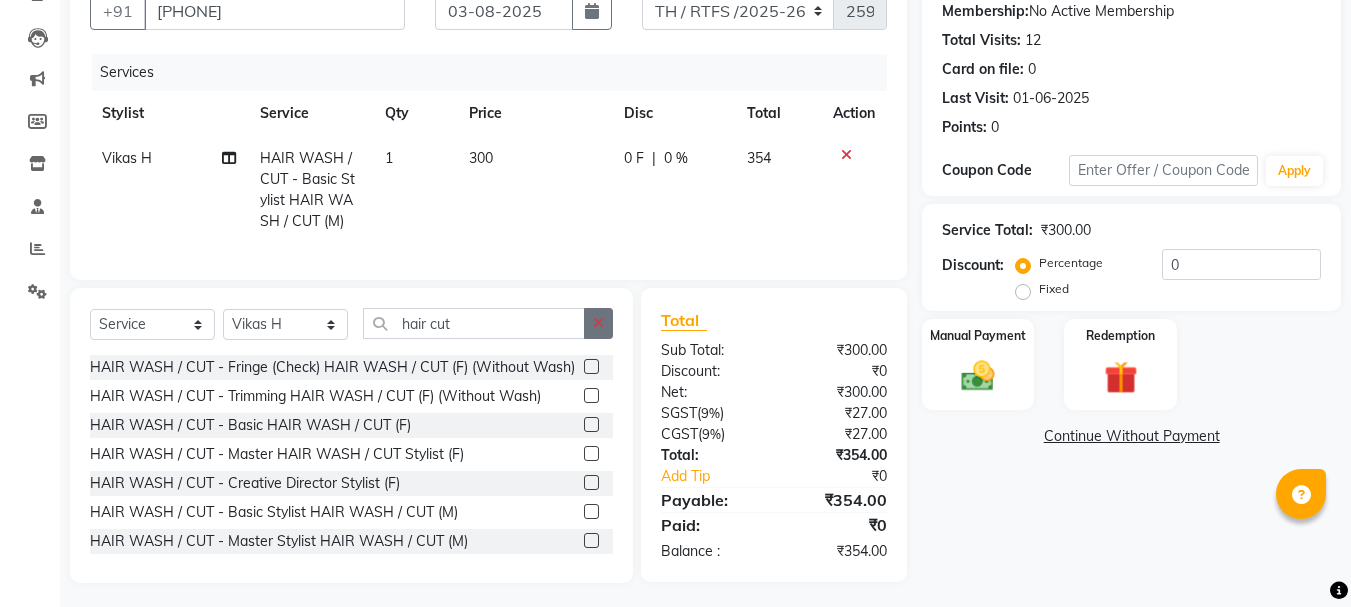 click 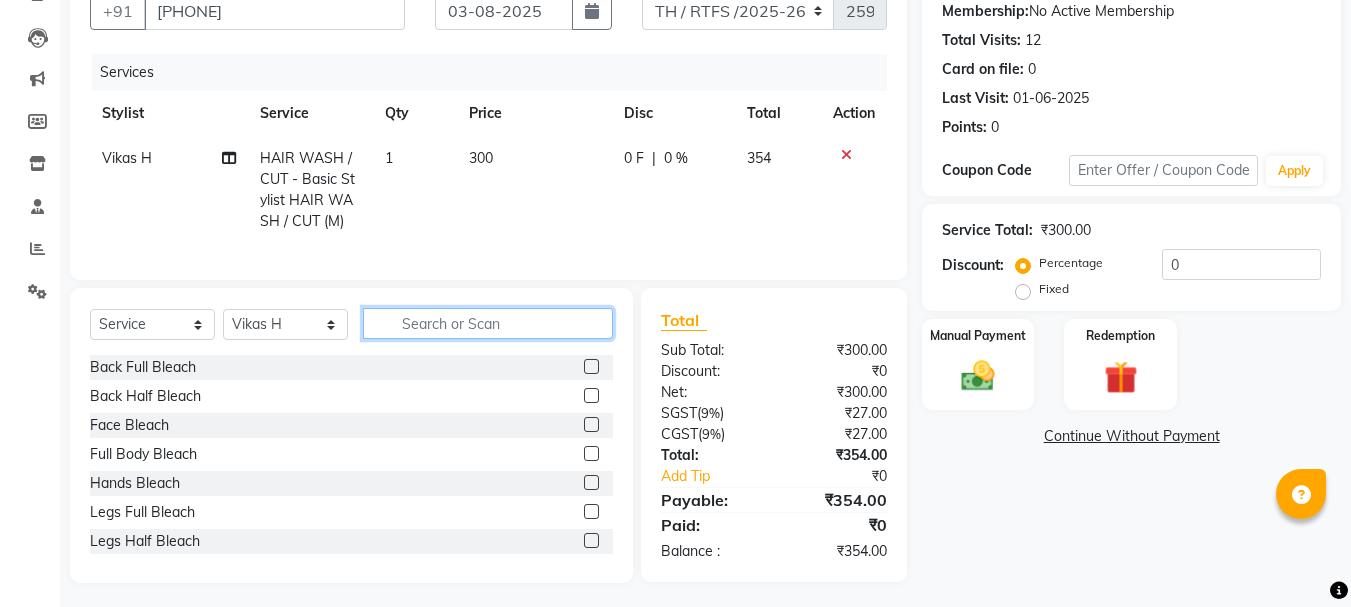 click 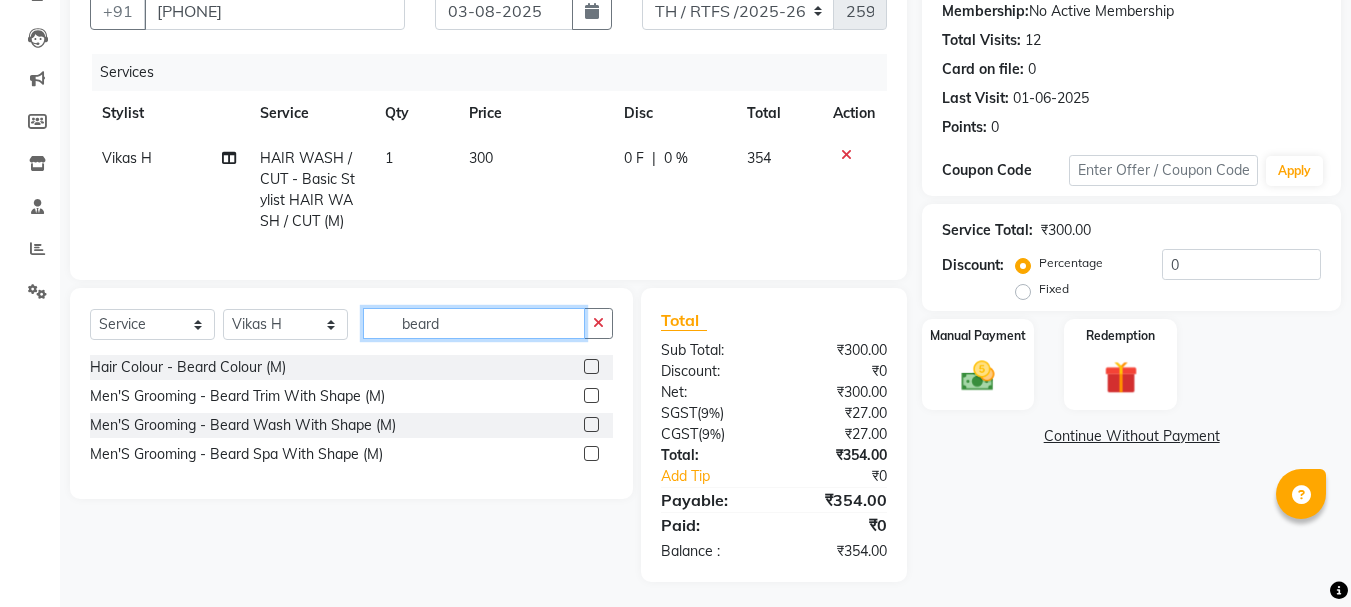 type on "beard" 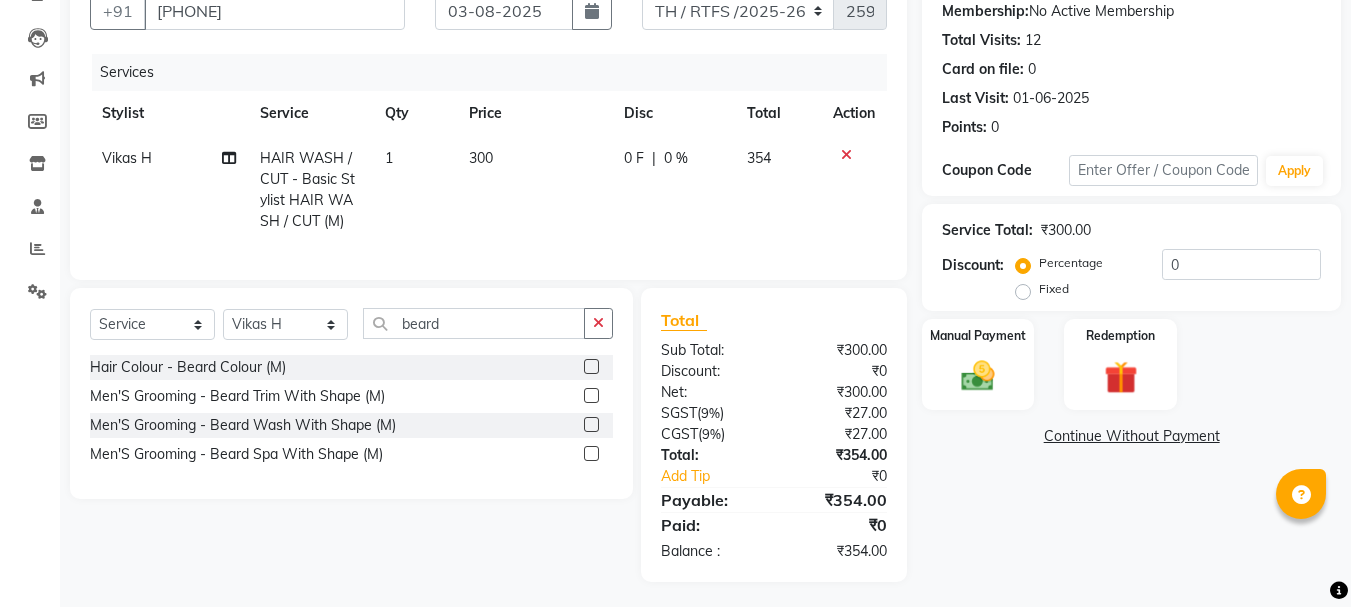 click 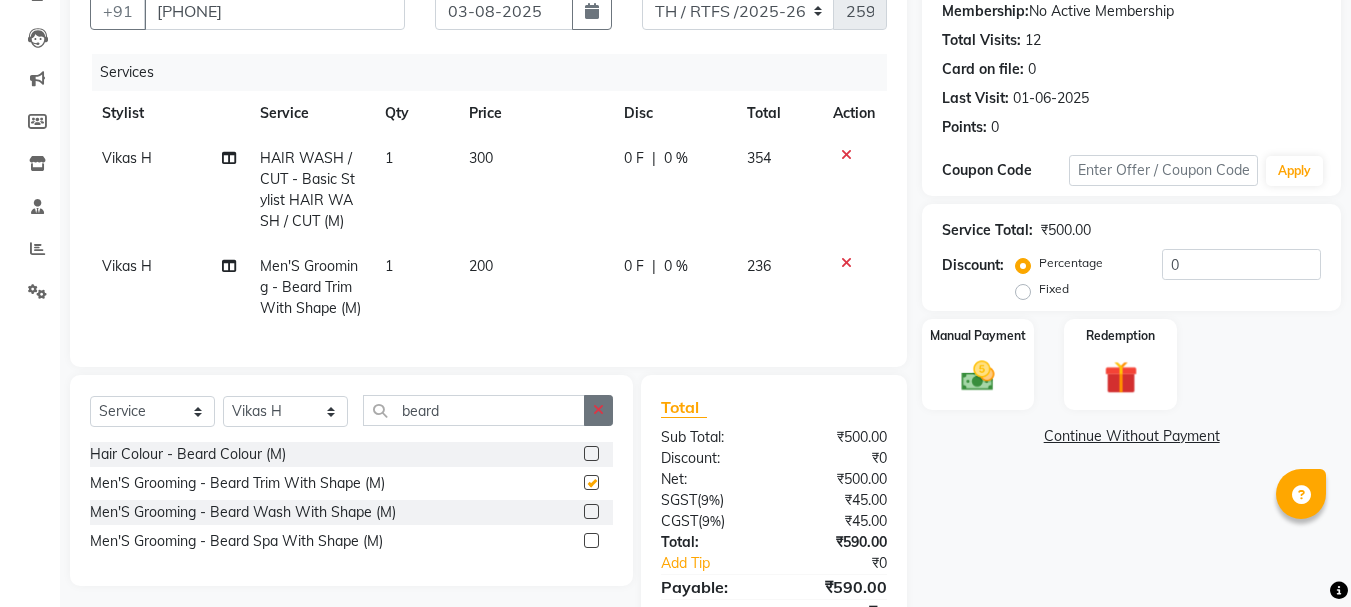checkbox on "false" 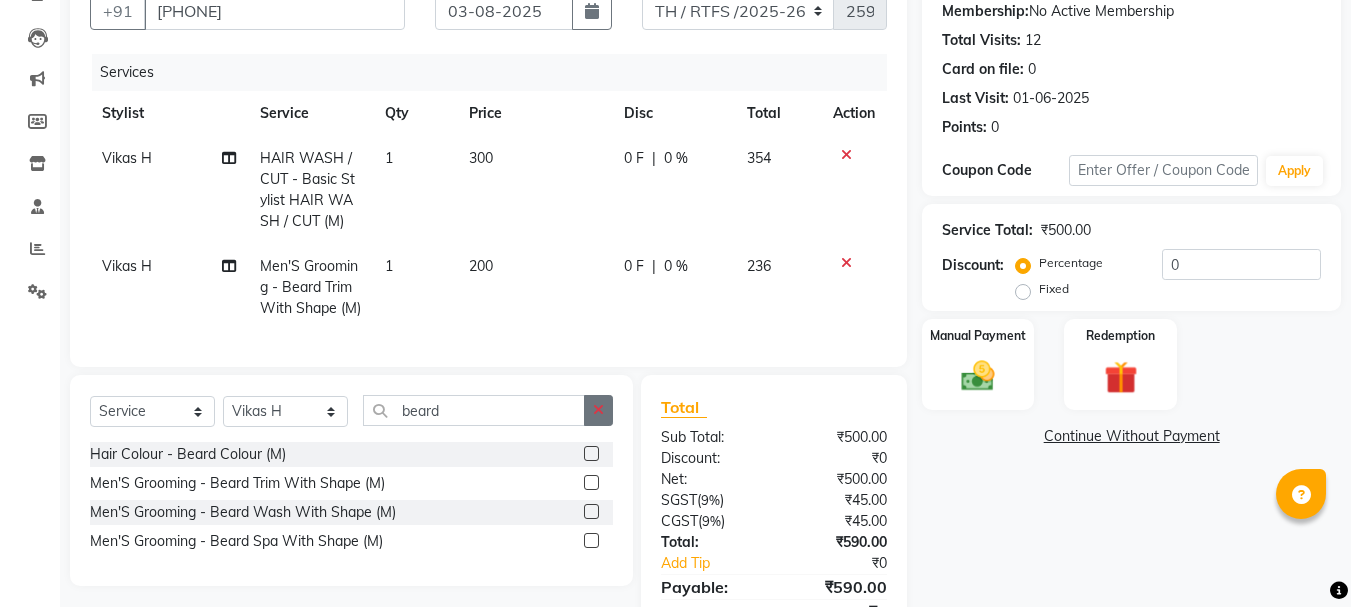 click 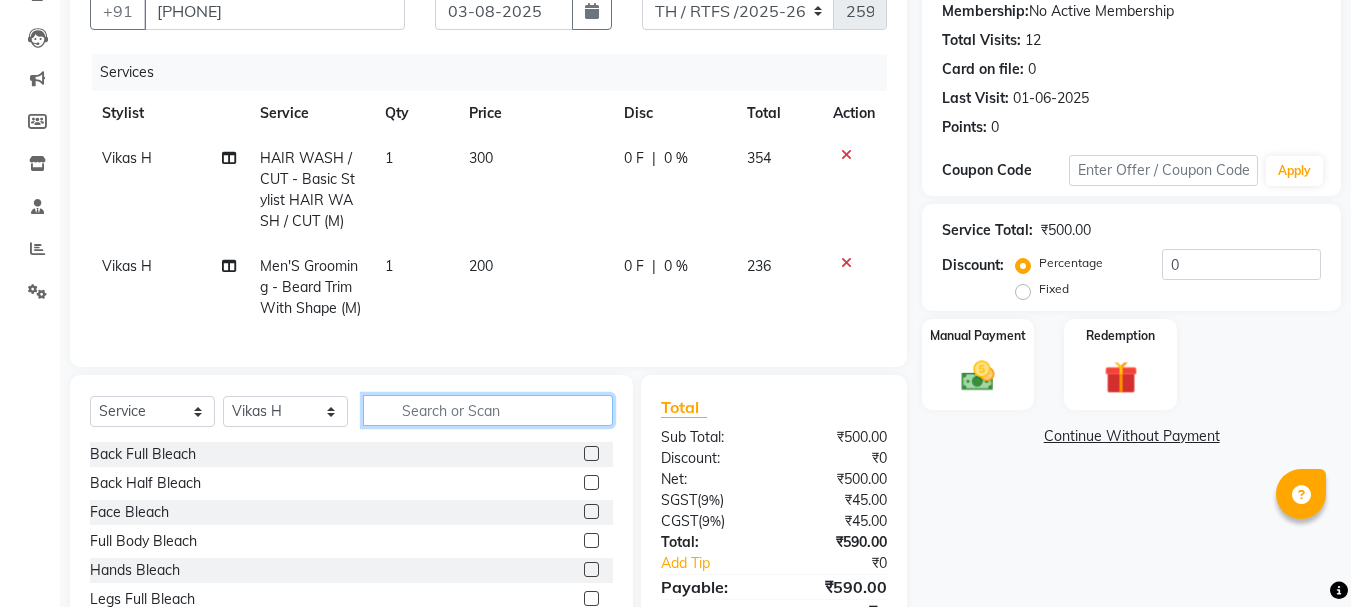 click 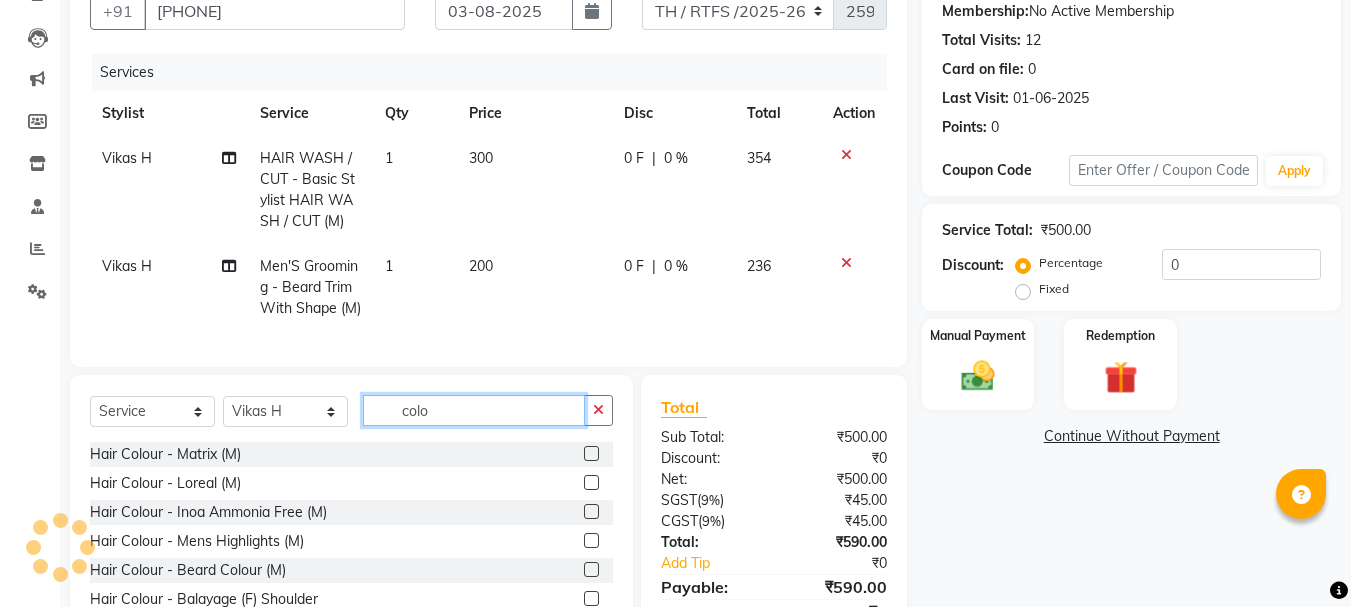 type on "colo" 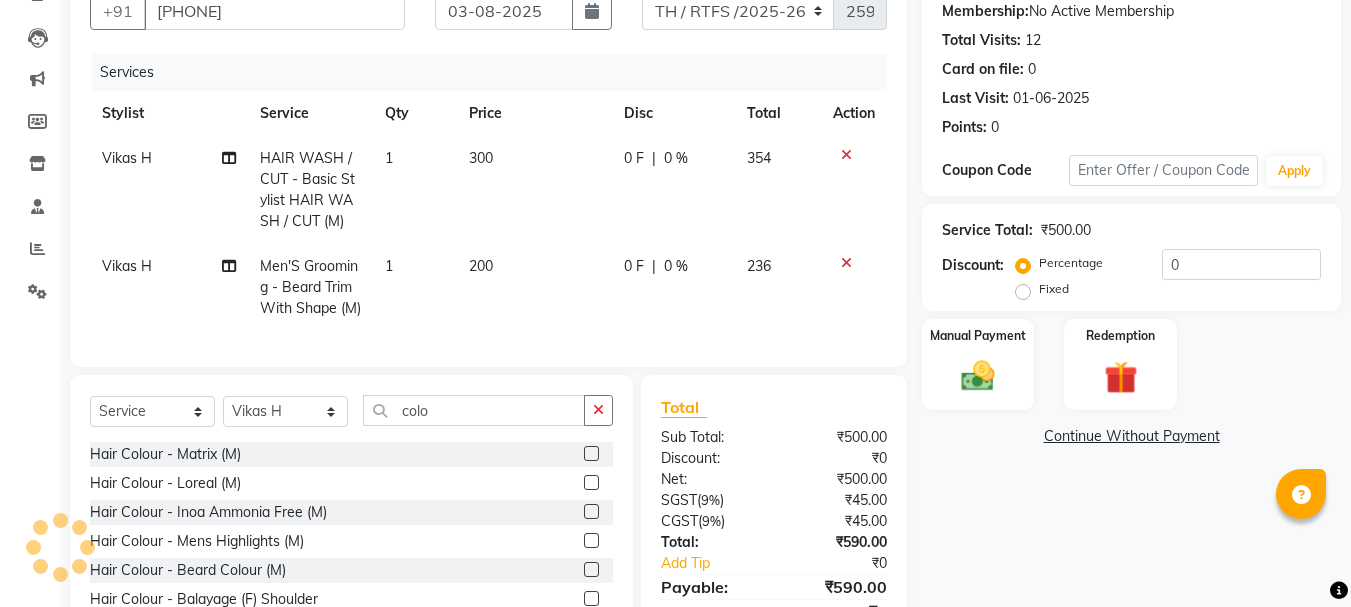 click 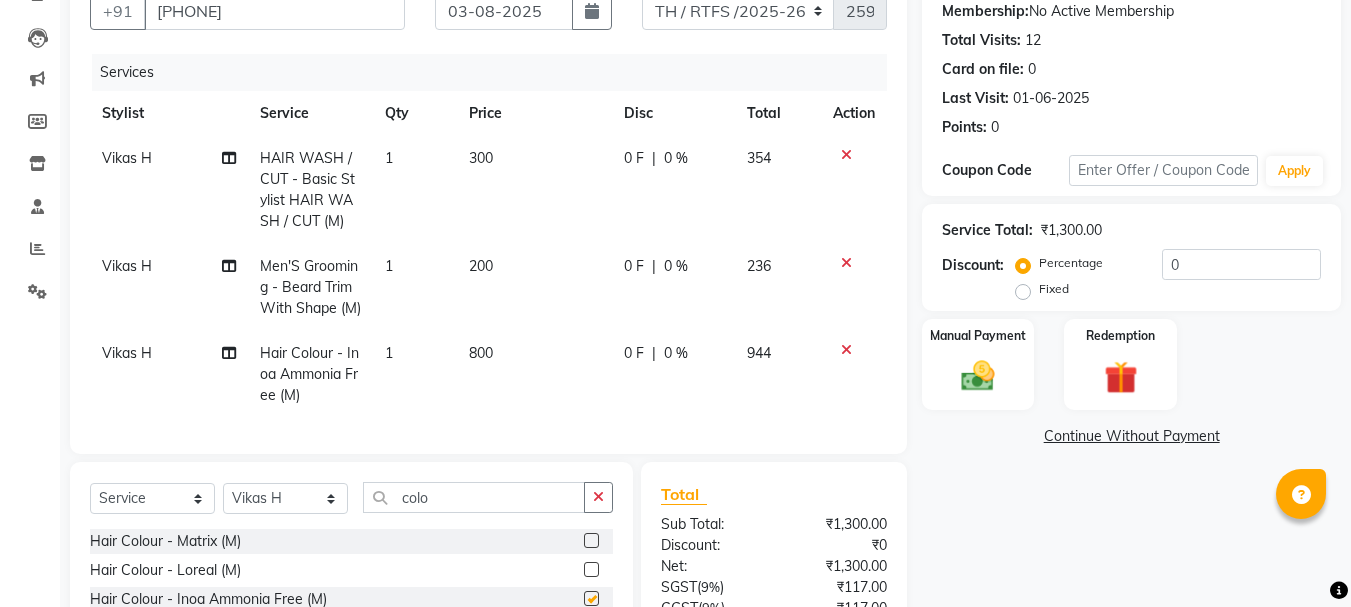 checkbox on "false" 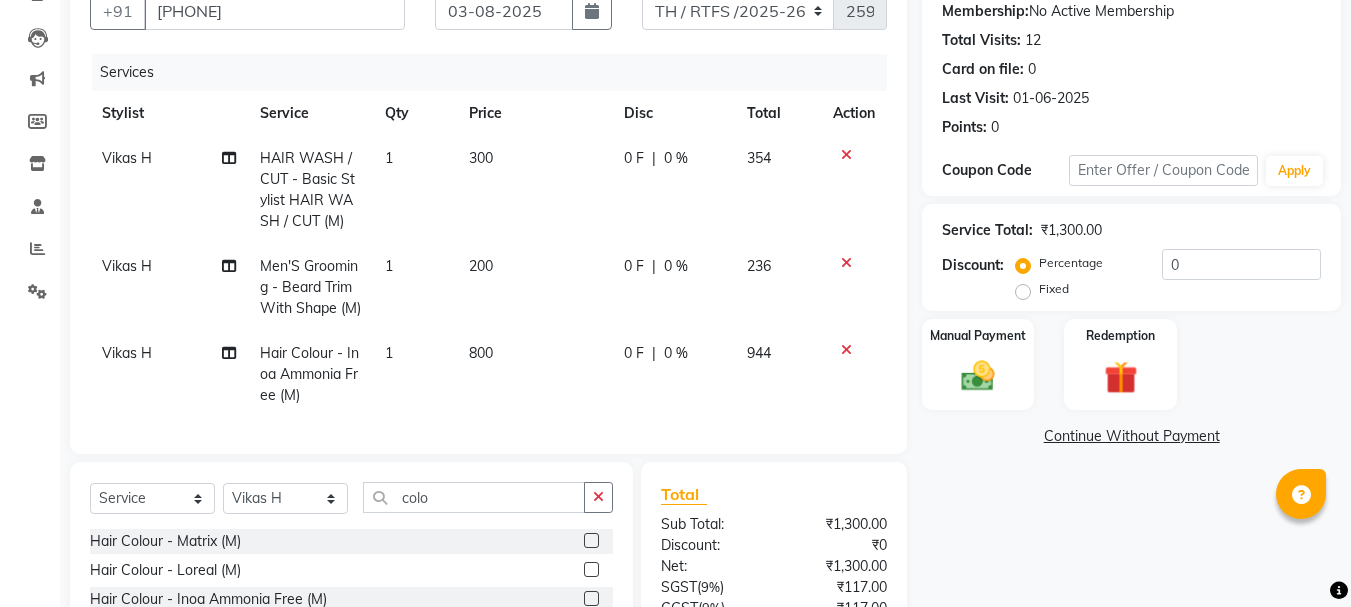 scroll, scrollTop: 389, scrollLeft: 0, axis: vertical 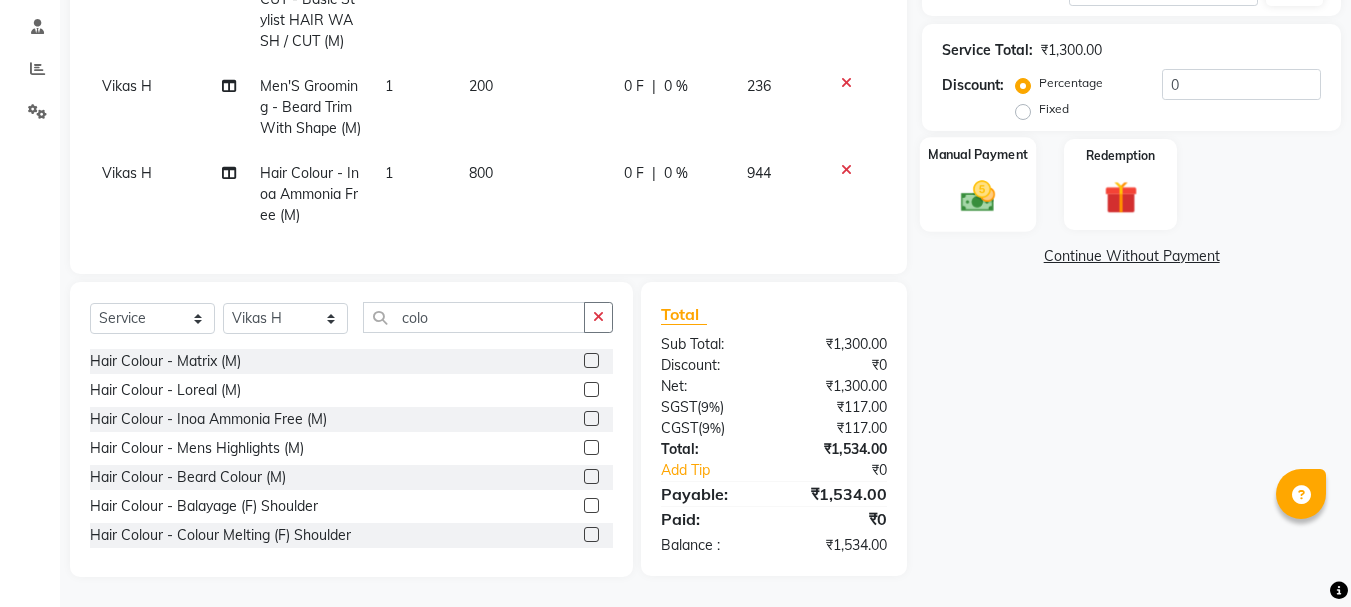click 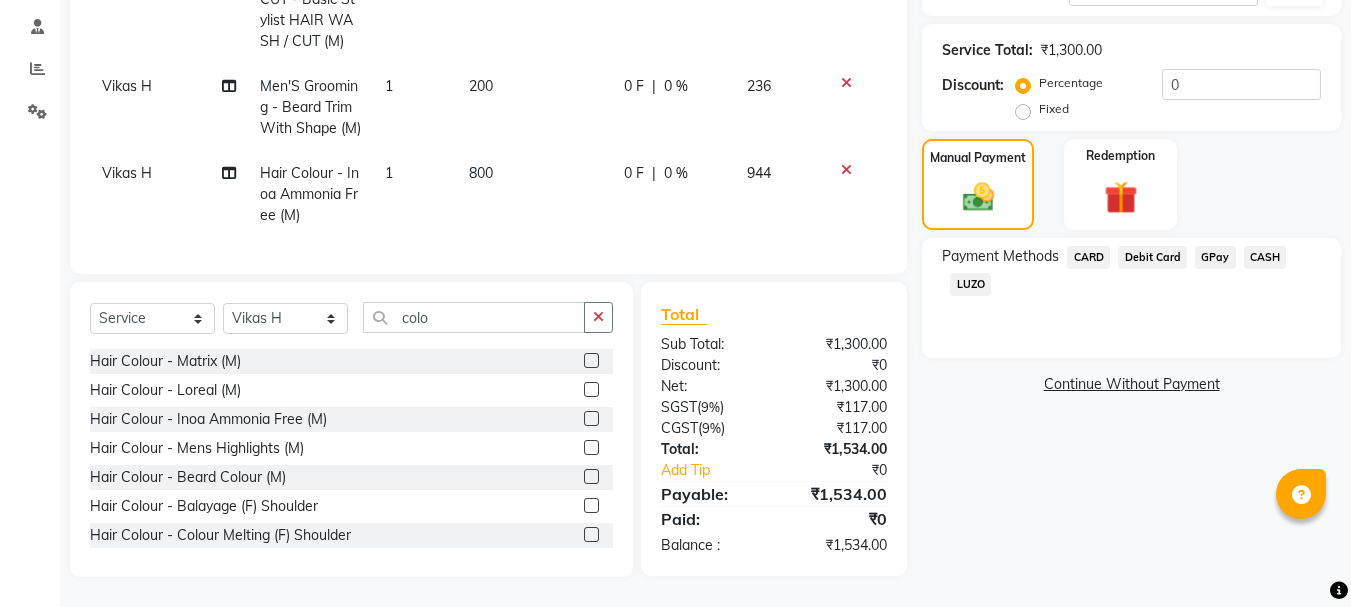 click on "GPay" 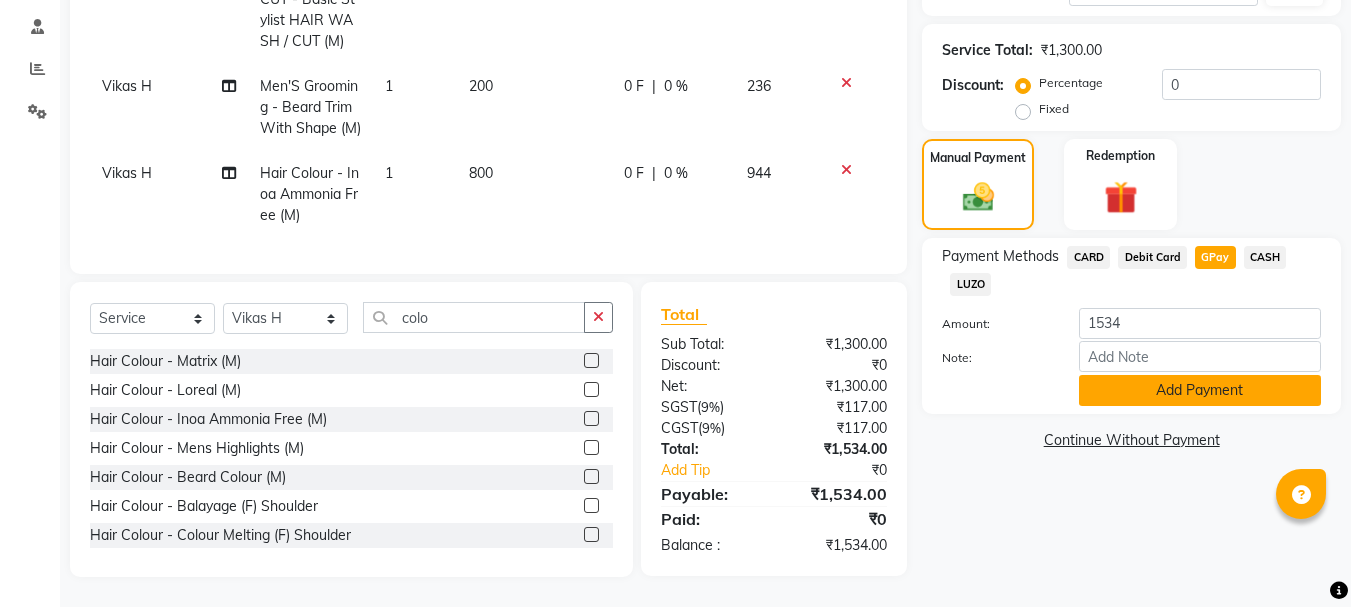 click on "Add Payment" 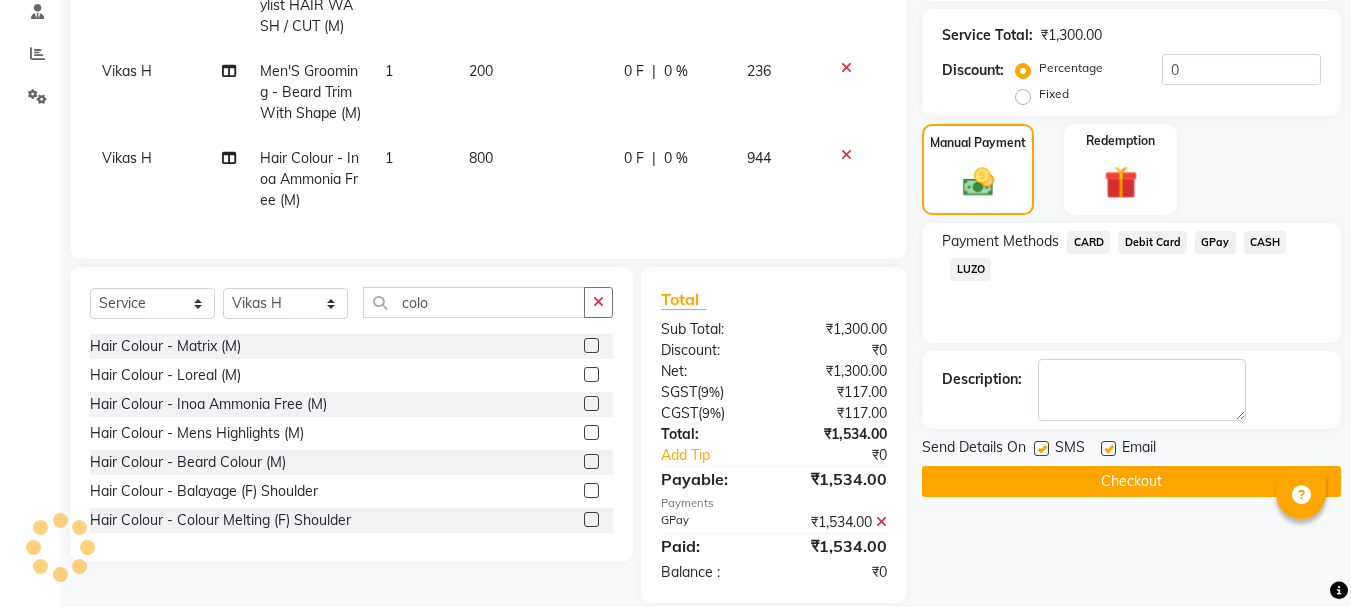 click on "Checkout" 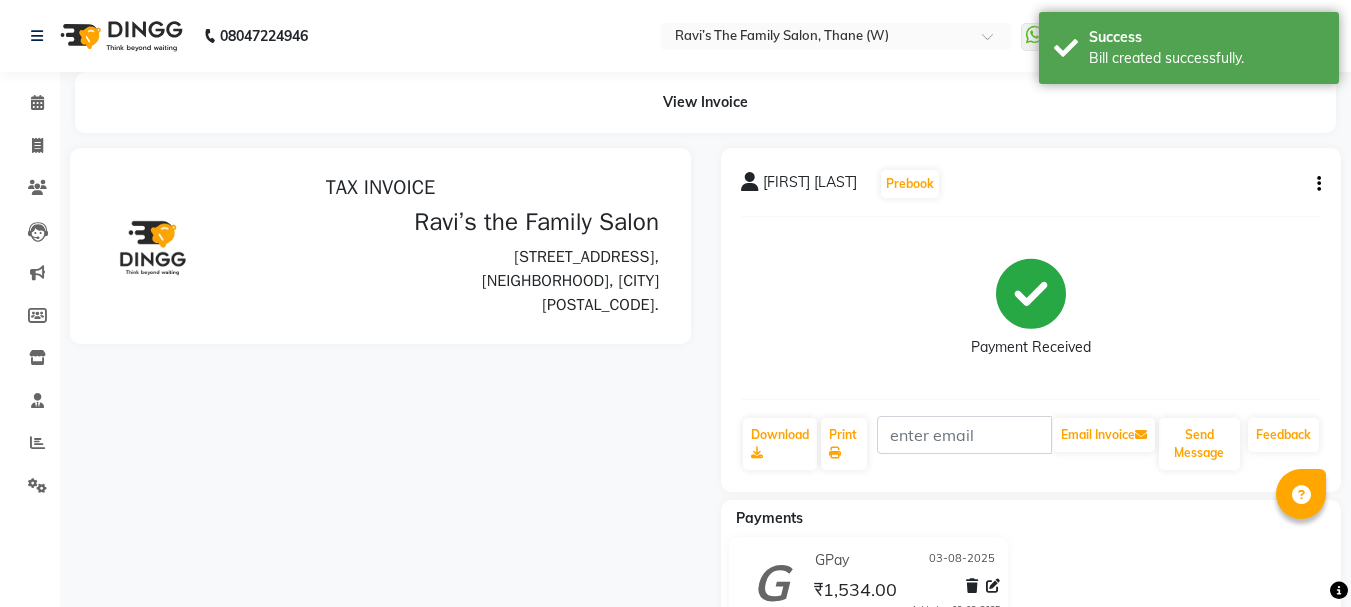 scroll, scrollTop: 0, scrollLeft: 0, axis: both 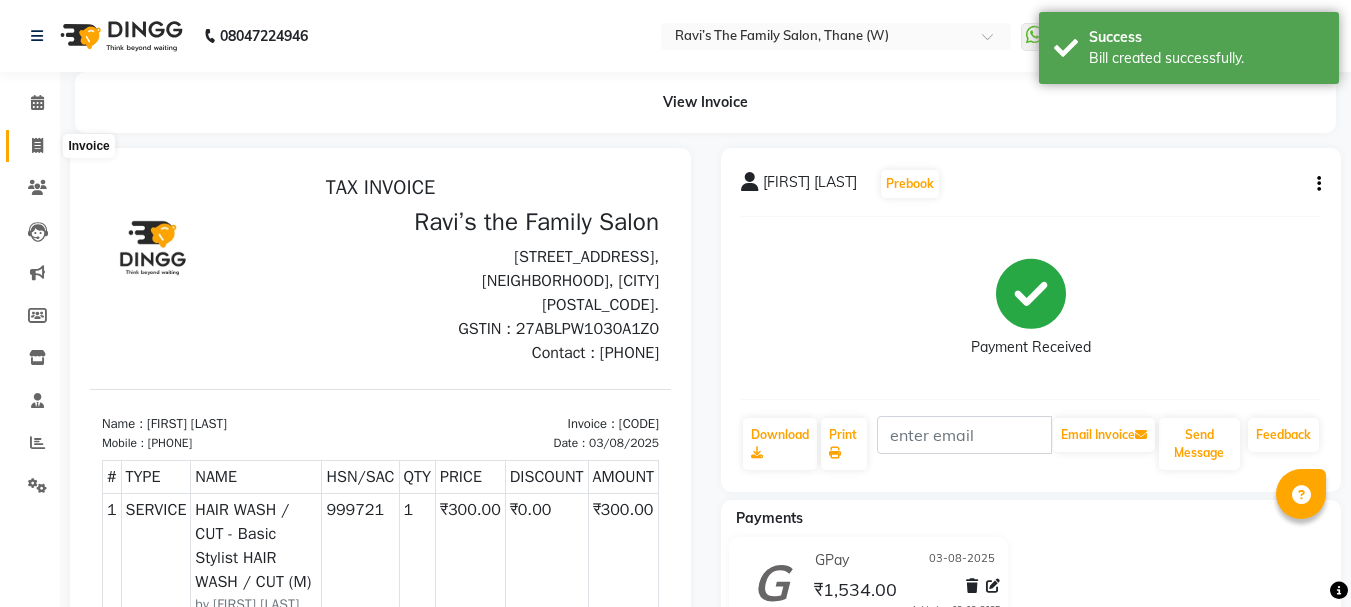 click 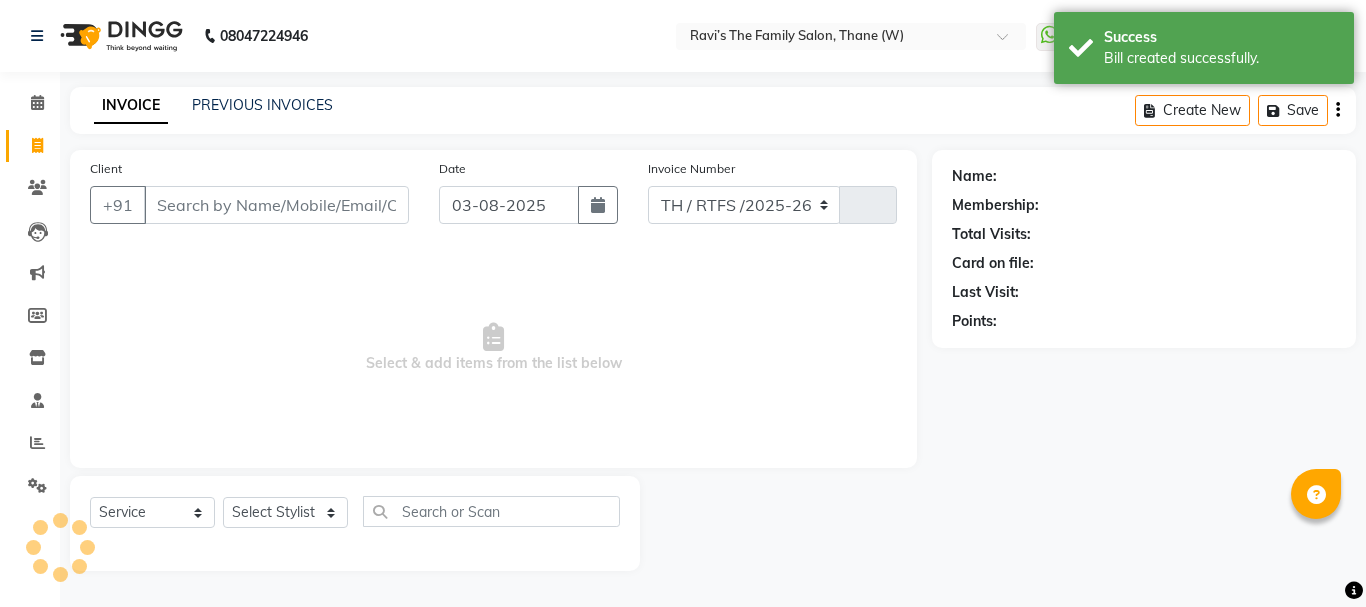 select on "8004" 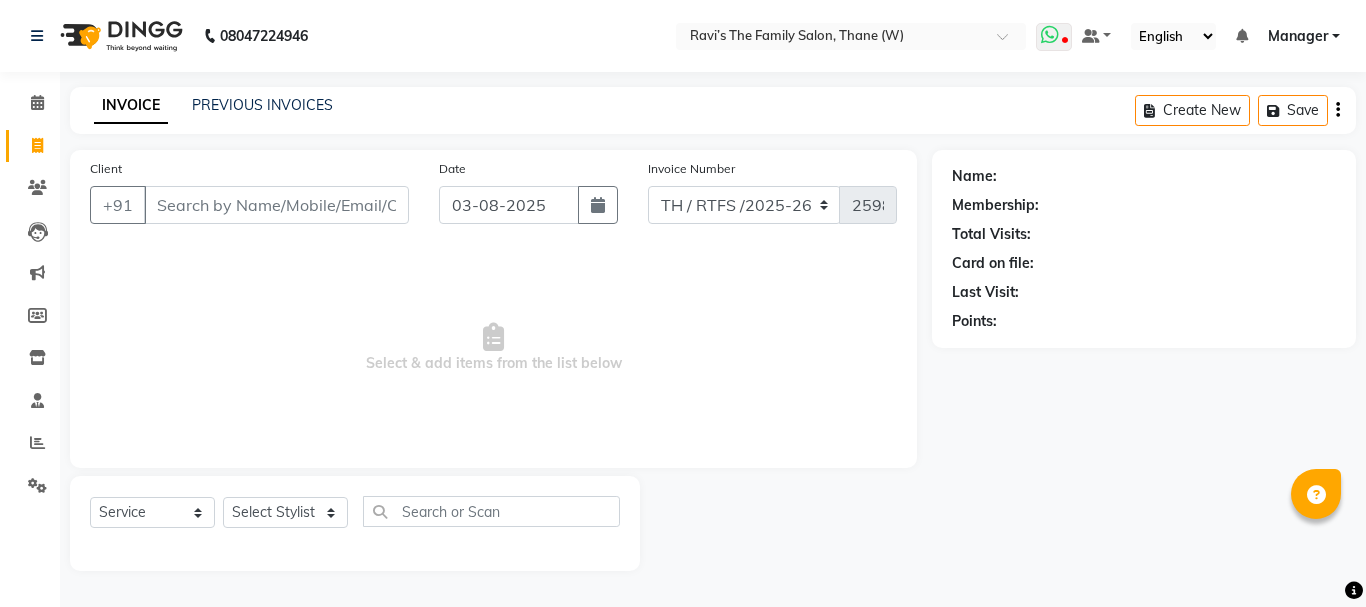 click at bounding box center [1050, 35] 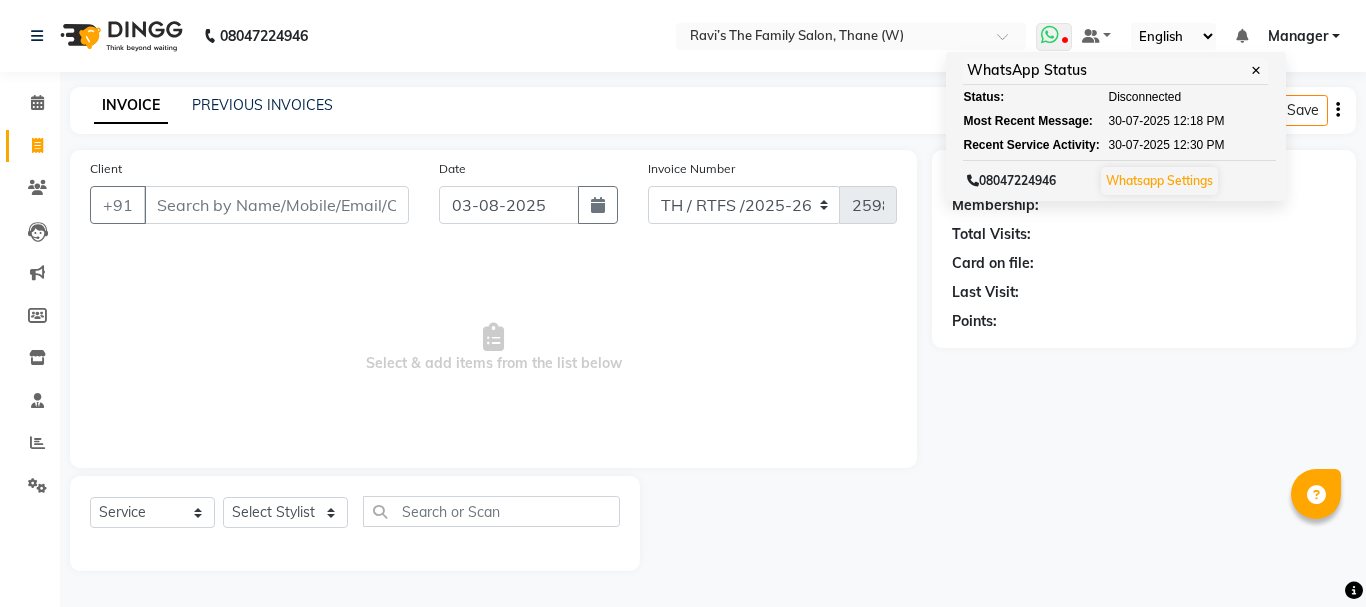 click on "Status:" at bounding box center (1018, 97) 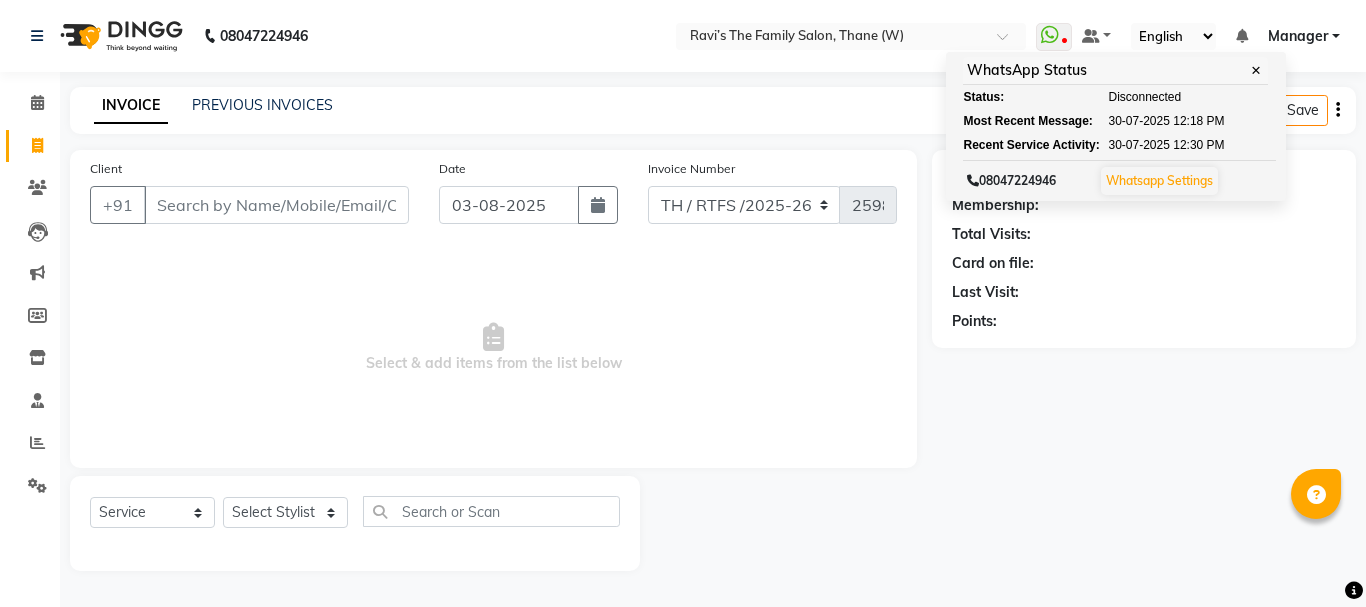 click on "08047224946 Select Location × Ravi’s The Family Salon, Thane (W)   WhatsApp Status  ✕ Status:  Disconnected Most Recent Message: 30-07-2025     12:18 PM Recent Service Activity: 30-07-2025     12:30 PM  [PHONE]Whatsapp Settings Default Panel My Panel English ENGLISH Español العربية मराठी हिंदी ગુજરાતી தமிழ் 中文 Notifications nothing to show Manager Manage Profile Change Password Sign out  Version:3.15.11  ☀ Ravi’s the Family Salon, THANE (W)   Calendar  Invoice  Clients  Leads   Marketing  Members  Inventory  Staff  Reports  Settings Completed InProgress Upcoming Dropped Tentative Check-In Confirm Bookings Generate Report Segments Page Builder INVOICE PREVIOUS INVOICES Create New   Save  Client +91 Date 03-08-2025 Invoice Number TH / RTFS /2025-26 2598  Select & add items from the list below  Select  Service  Product  Membership  Package Voucher Prepaid Gift Card  Select Stylist Aarohi P   Aksahy auty Ali  Aniket A  Anuradha arvind" at bounding box center [683, 303] 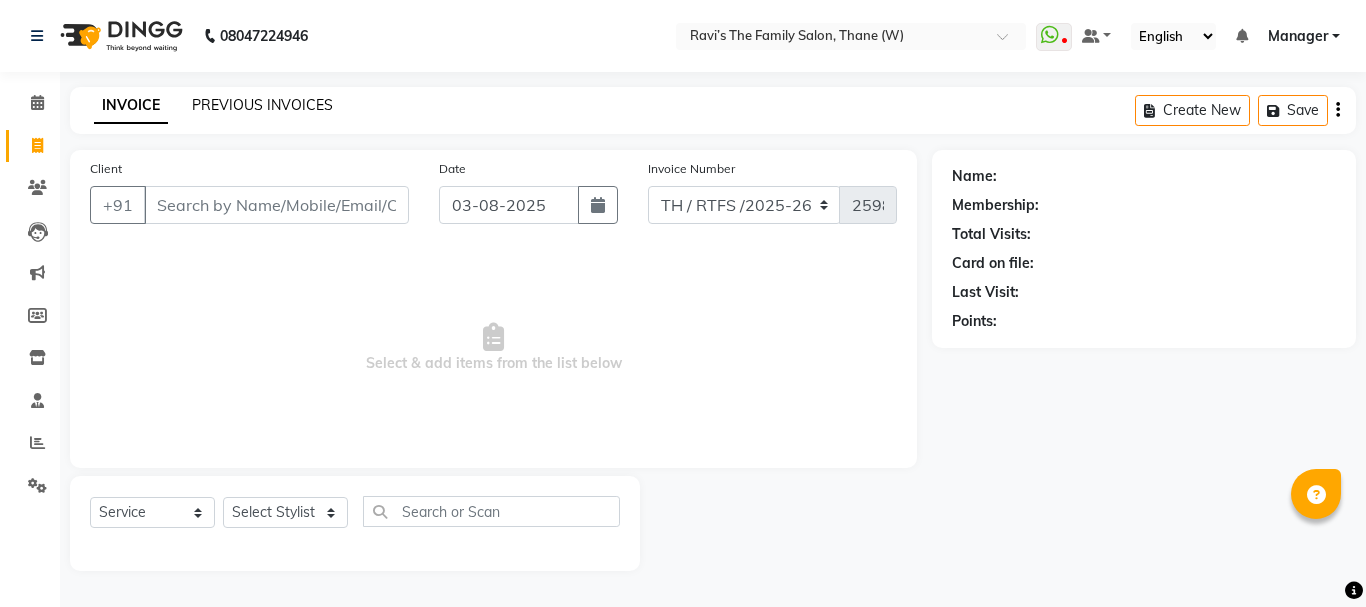 click on "PREVIOUS INVOICES" 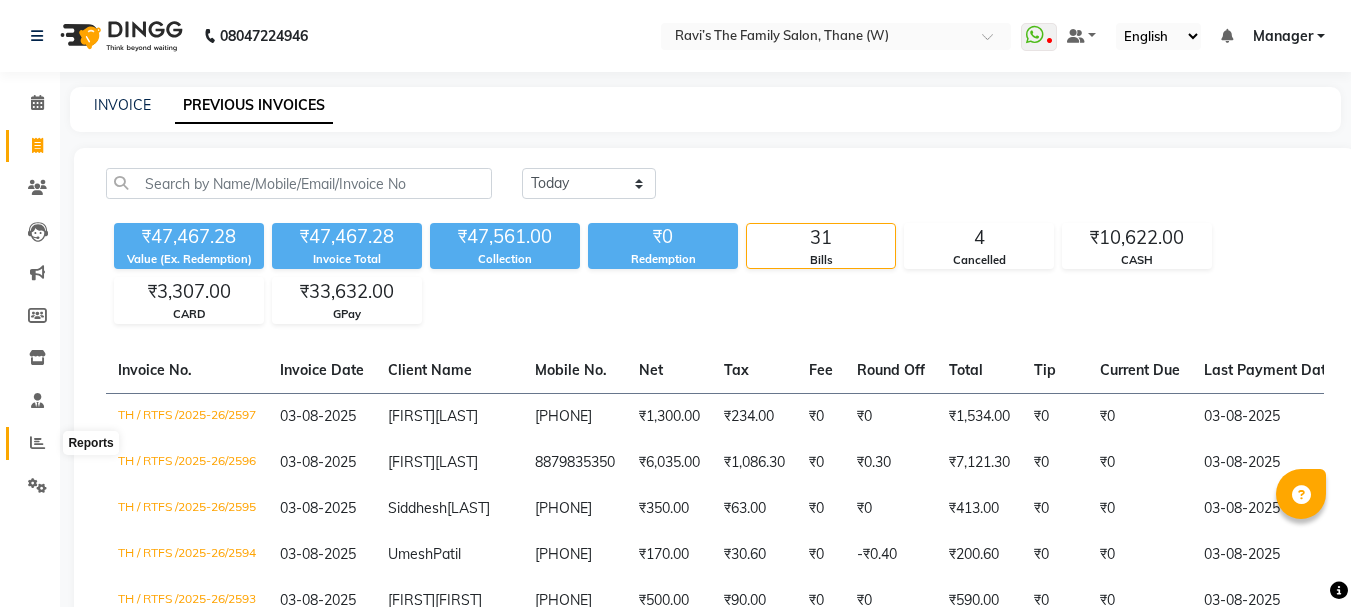 click 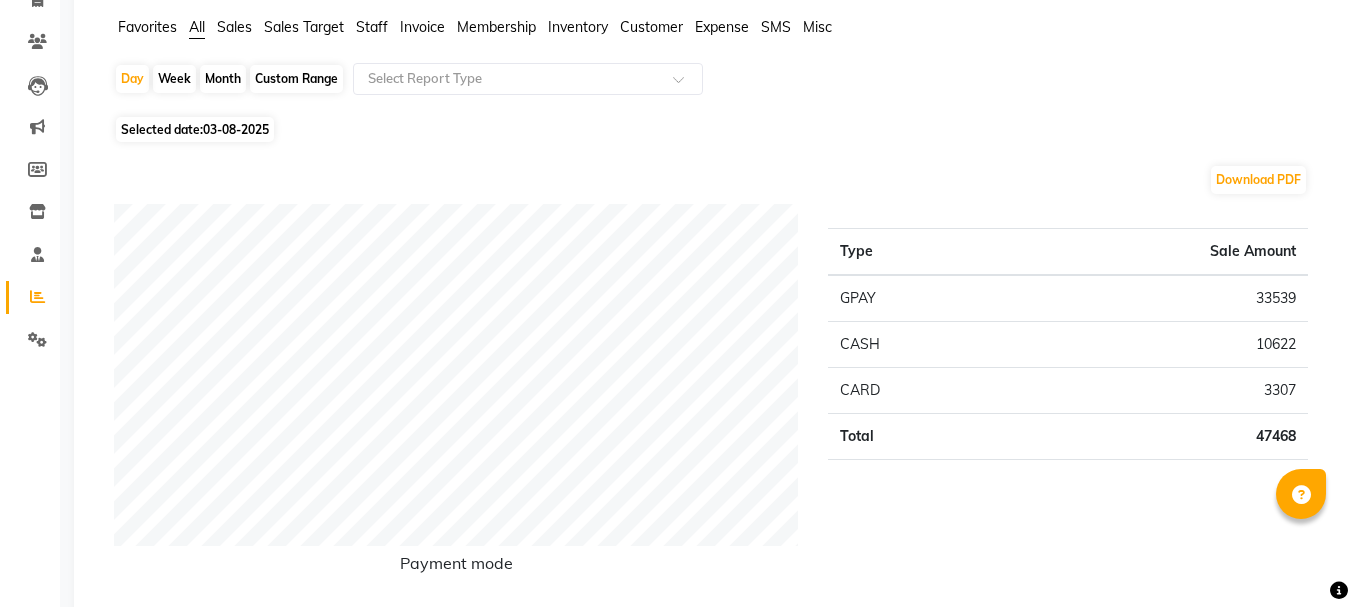 scroll, scrollTop: 0, scrollLeft: 0, axis: both 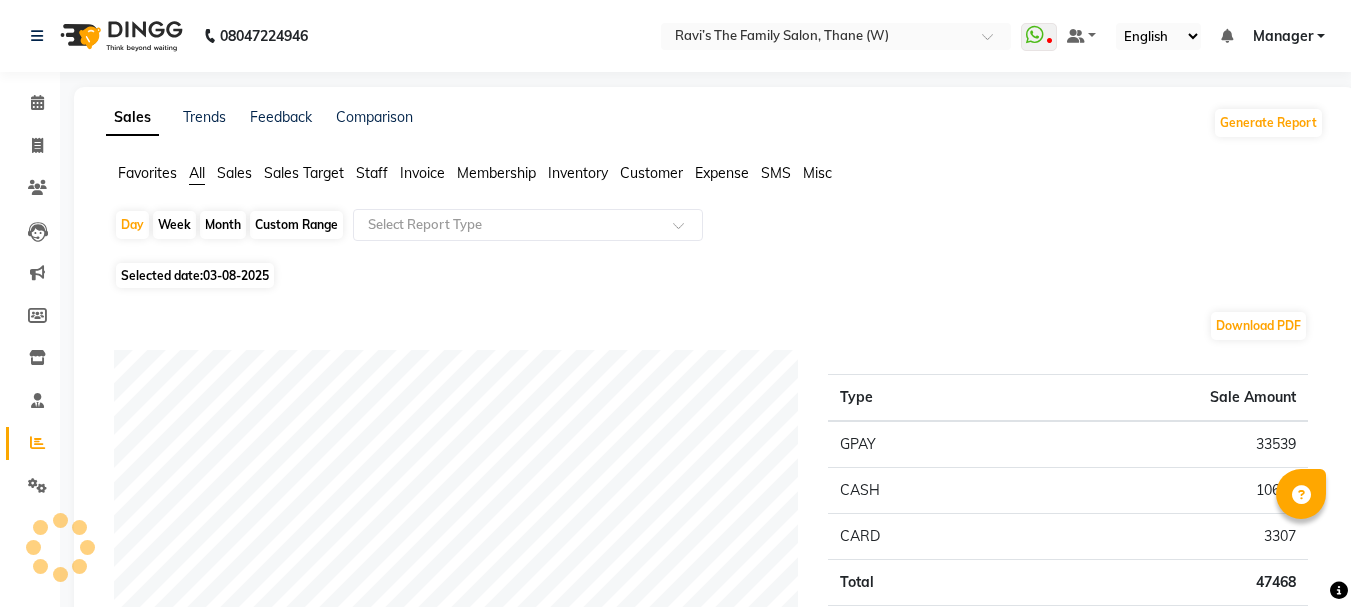 click on "Month" 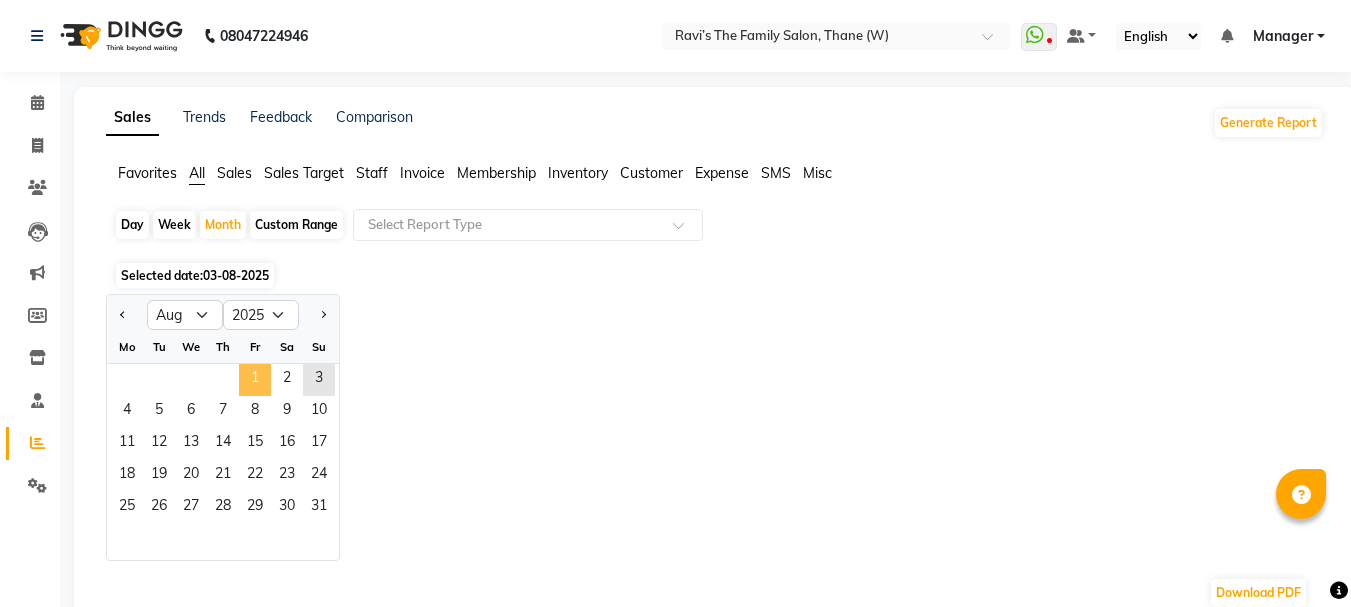 click on "1" 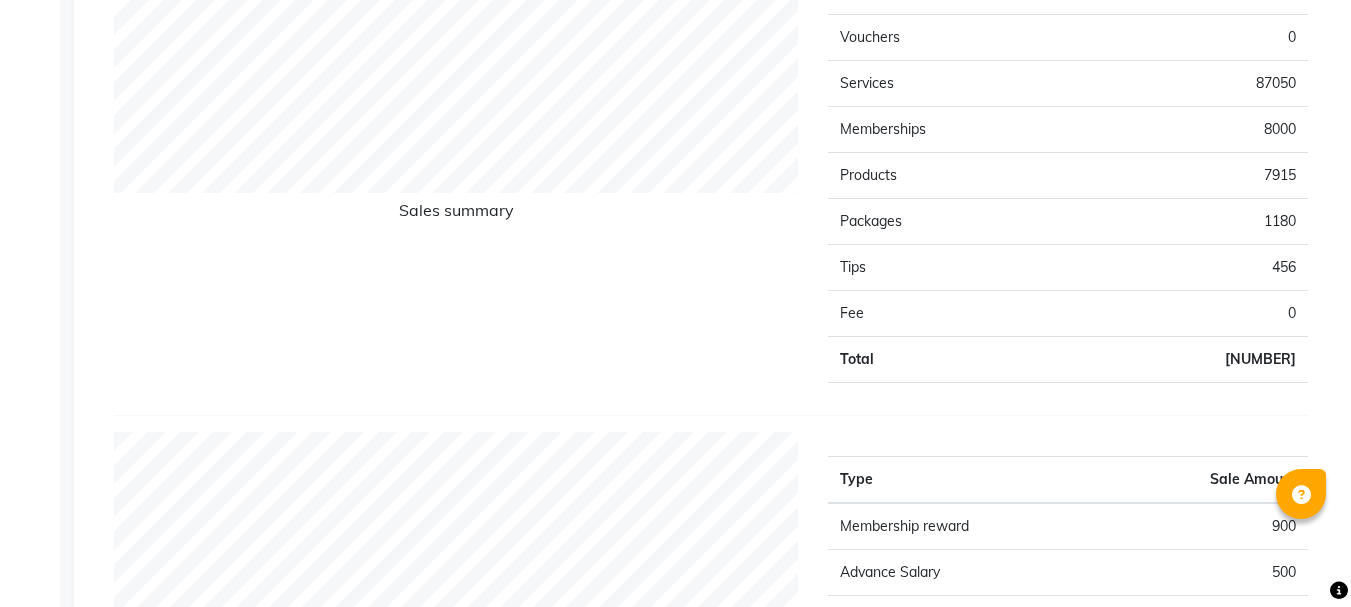 scroll, scrollTop: 1600, scrollLeft: 0, axis: vertical 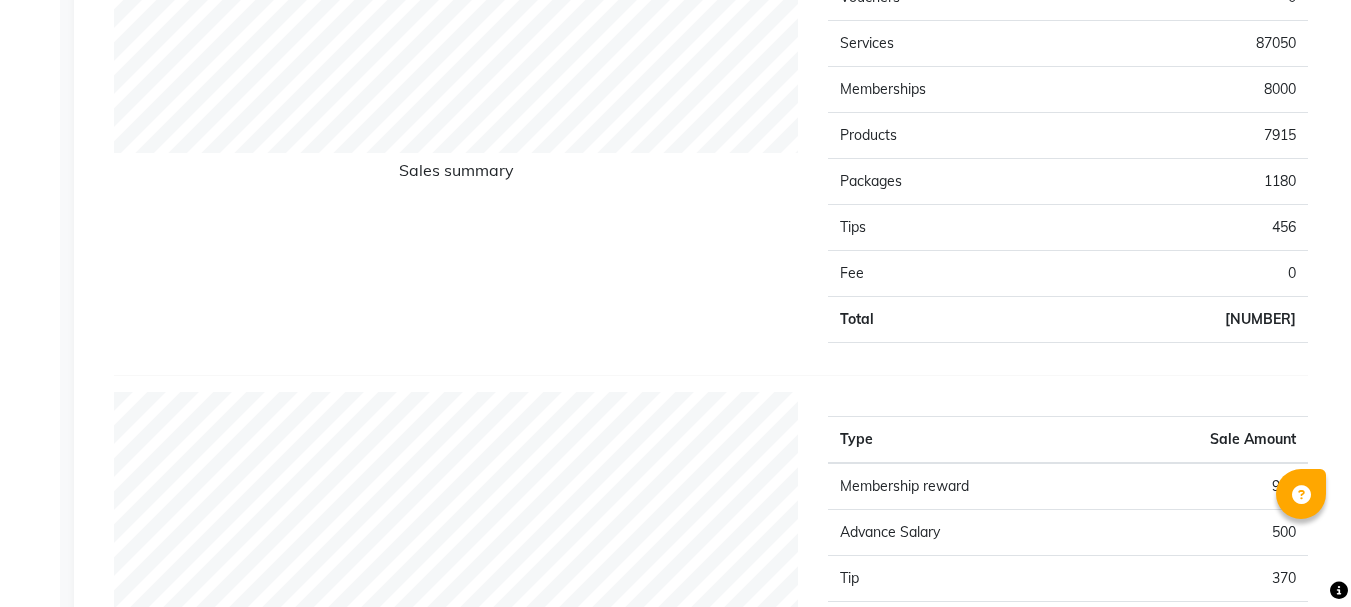 click on "Selected date:  01-08-2025 - 31-08-2025  Download PDF Payment mode Type Sale Amount GPAY 77978 CASH 20520 CARD 6270 Total 104768 Staff summary Type Sale Amount Aksahy Auty 23475 Vikas H 16537 Laxmi   13518  Shreepad M  11822 Ali  11274 Moin Salmani 10134 Aarohi P   10106 Kajal Maurya 4731 Vaibhavi  Gudekar  1611 Ravindra 932 Total 104140 Sales summary Type Sale Amount Gift card 0 Prepaid 0 Vouchers 0 Services 87050 Memberships 8000 Products 7915 Packages 1180 Tips 456 Fee 0 Total 104601 Expense by type Type Sale Amount Membership reward 900 Advance Salary 500 Tip 370 Client Snacks 140 Milk 130 coffee 40 Other 20 Total 2100 Service by category Type Sale Amount HAIR WASH / CUT 23729 Hair Treatments 12496 Facial 12006 Manicure & Pedicure 8708 Hair Colour 8549 Men'S Grooming 7678 Root touchup 4613 Waxing 1802 1770 1595" 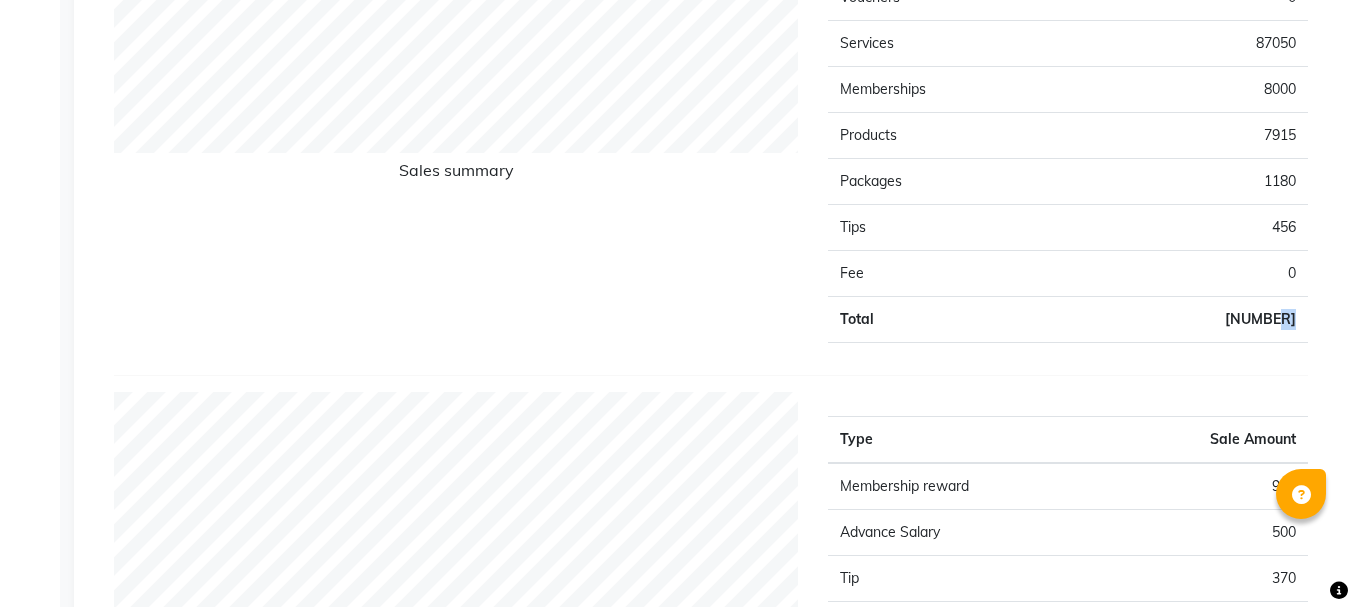click on "Selected date:  01-08-2025 - 31-08-2025  Download PDF Payment mode Type Sale Amount GPAY 77978 CASH 20520 CARD 6270 Total 104768 Staff summary Type Sale Amount Aksahy Auty 23475 Vikas H 16537 Laxmi   13518  Shreepad M  11822 Ali  11274 Moin Salmani 10134 Aarohi P   10106 Kajal Maurya 4731 Vaibhavi  Gudekar  1611 Ravindra 932 Total 104140 Sales summary Type Sale Amount Gift card 0 Prepaid 0 Vouchers 0 Services 87050 Memberships 8000 Products 7915 Packages 1180 Tips 456 Fee 0 Total 104601 Expense by type Type Sale Amount Membership reward 900 Advance Salary 500 Tip 370 Client Snacks 140 Milk 130 coffee 40 Other 20 Total 2100 Service by category Type Sale Amount HAIR WASH / CUT 23729 Hair Treatments 12496 Facial 12006 Manicure & Pedicure 8708 Hair Colour 8549 Men'S Grooming 7678 Root touchup 4613 Waxing 1802 1770 1595" 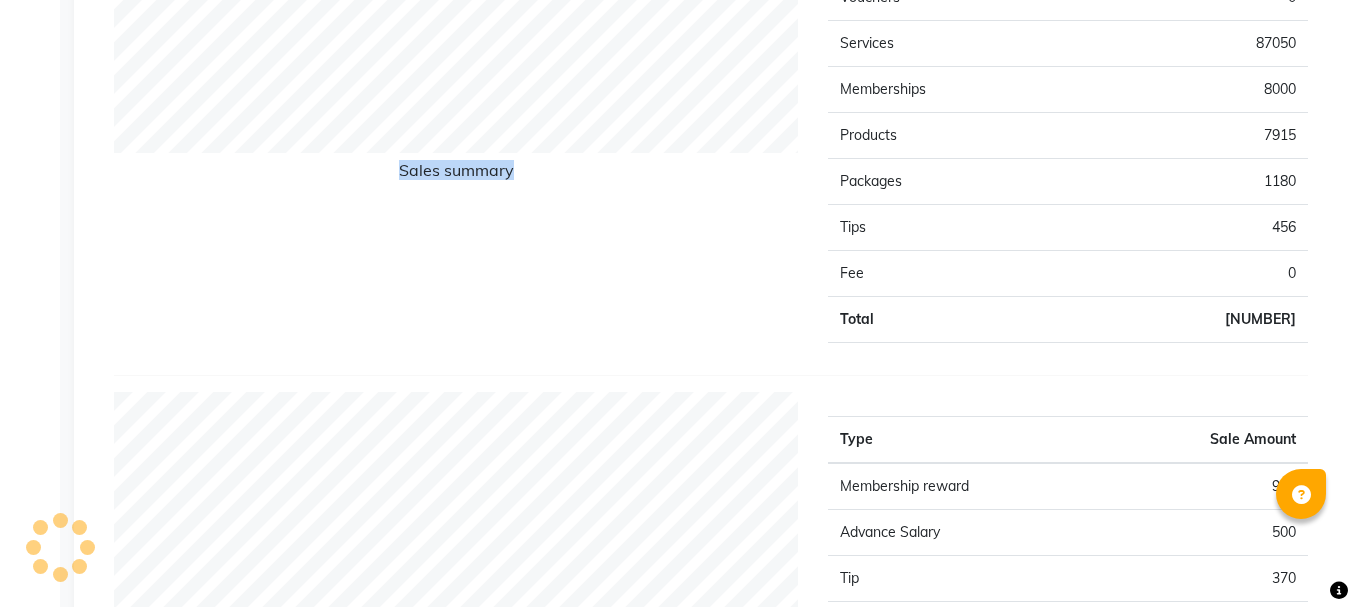 click on "Selected date:  01-08-2025 - 31-08-2025  Download PDF Payment mode Type Sale Amount GPAY 77978 CASH 20520 CARD 6270 Total 104768 Staff summary Type Sale Amount Aksahy Auty 23475 Vikas H 16537 Laxmi   13518  Shreepad M  11822 Ali  11274 Moin Salmani 10134 Aarohi P   10106 Kajal Maurya 4731 Vaibhavi  Gudekar  1611 Ravindra 932 Total 104140 Sales summary Type Sale Amount Gift card 0 Prepaid 0 Vouchers 0 Services 87050 Memberships 8000 Products 7915 Packages 1180 Tips 456 Fee 0 Total 104601 Expense by type Type Sale Amount Membership reward 900 Advance Salary 500 Tip 370 Client Snacks 140 Milk 130 coffee 40 Other 20 Total 2100 Service by category Type Sale Amount HAIR WASH / CUT 23729 Hair Treatments 12496 Facial 12006 Manicure & Pedicure 8708 Hair Colour 8549 Men'S Grooming 7678 Root touchup 4613 Waxing 1802 1770 1595" 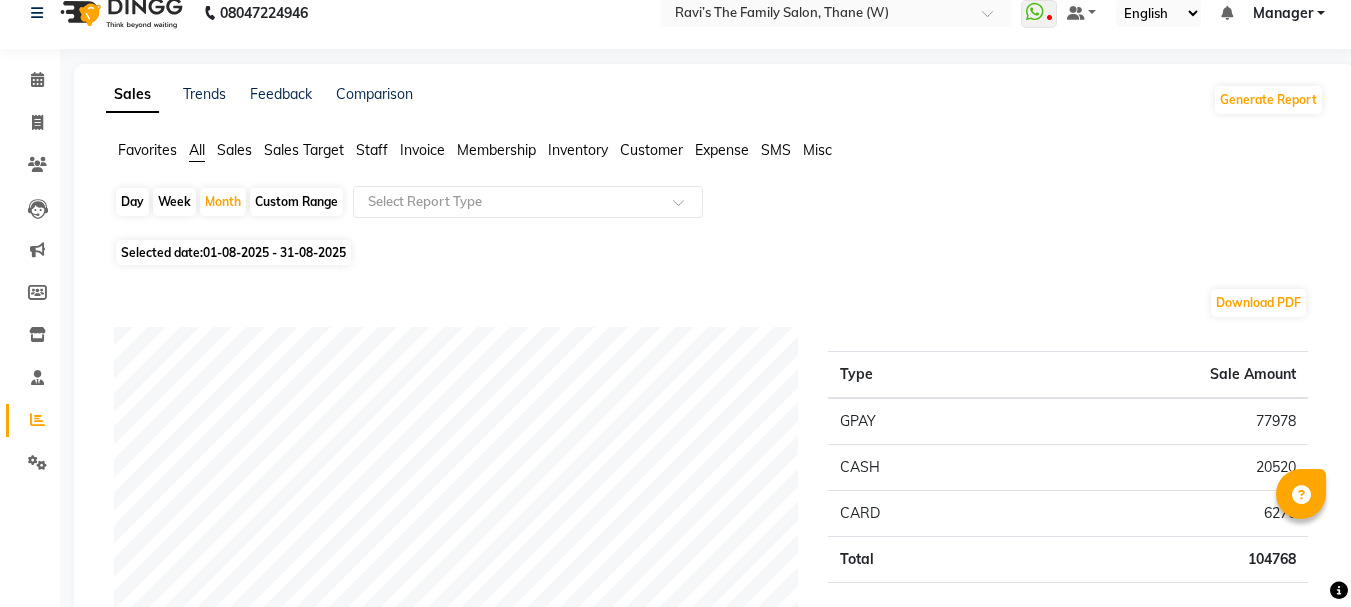 scroll, scrollTop: 0, scrollLeft: 0, axis: both 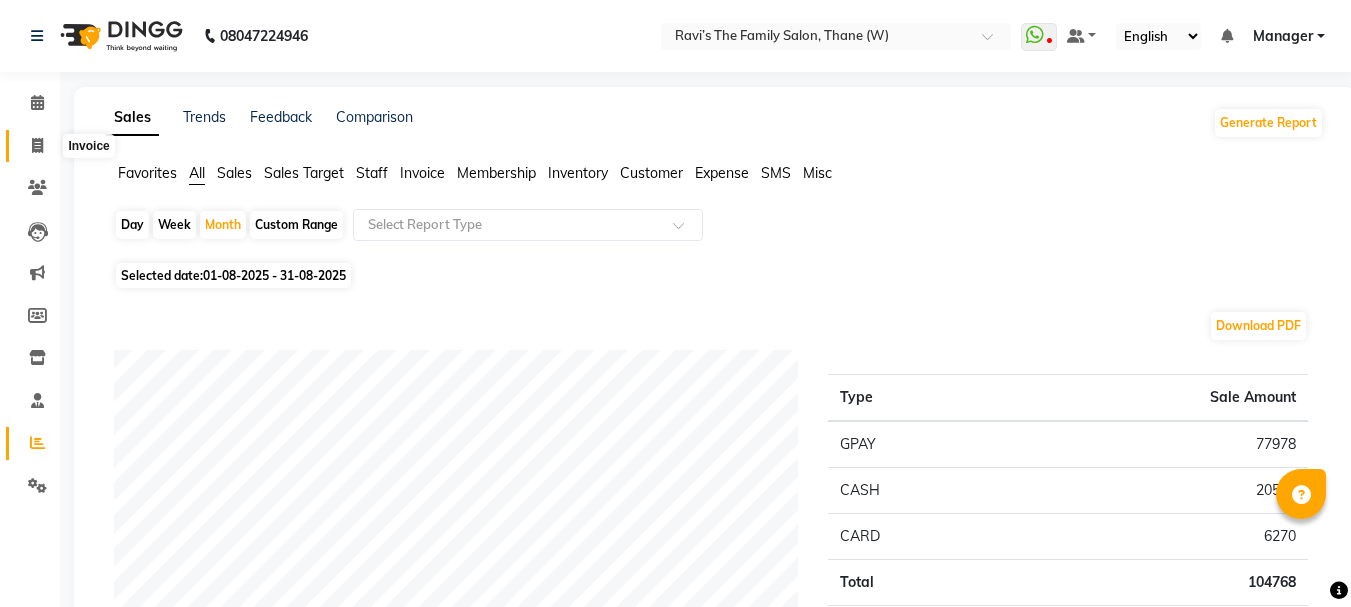 click 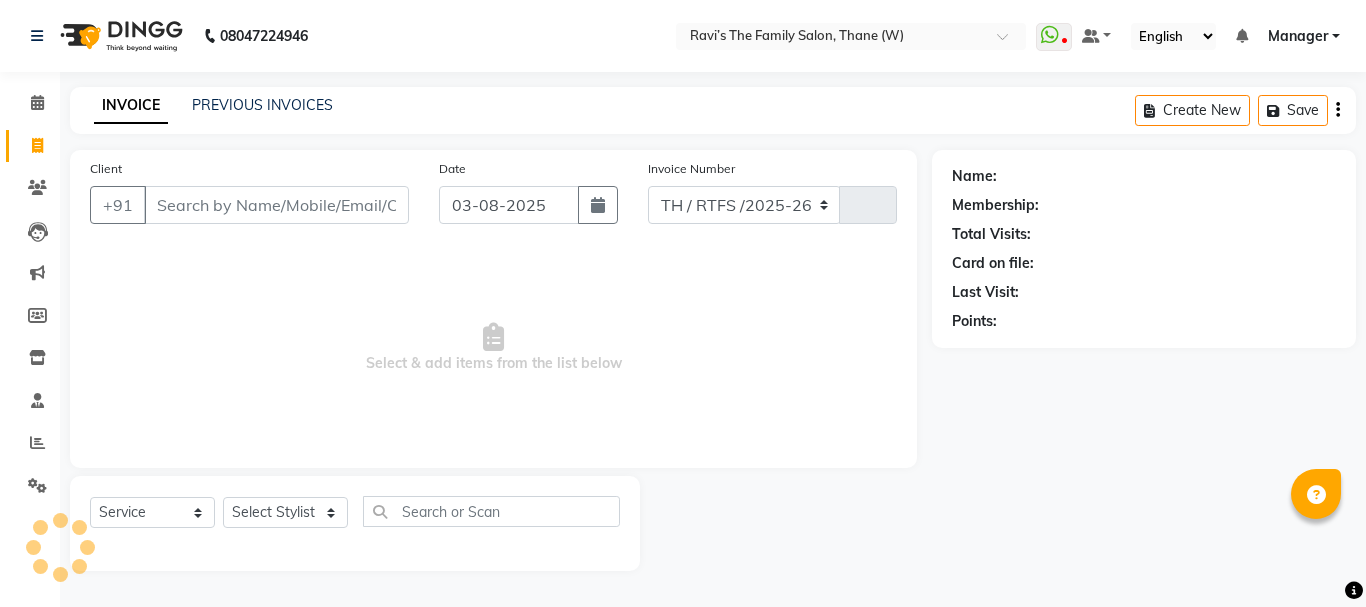 select on "8004" 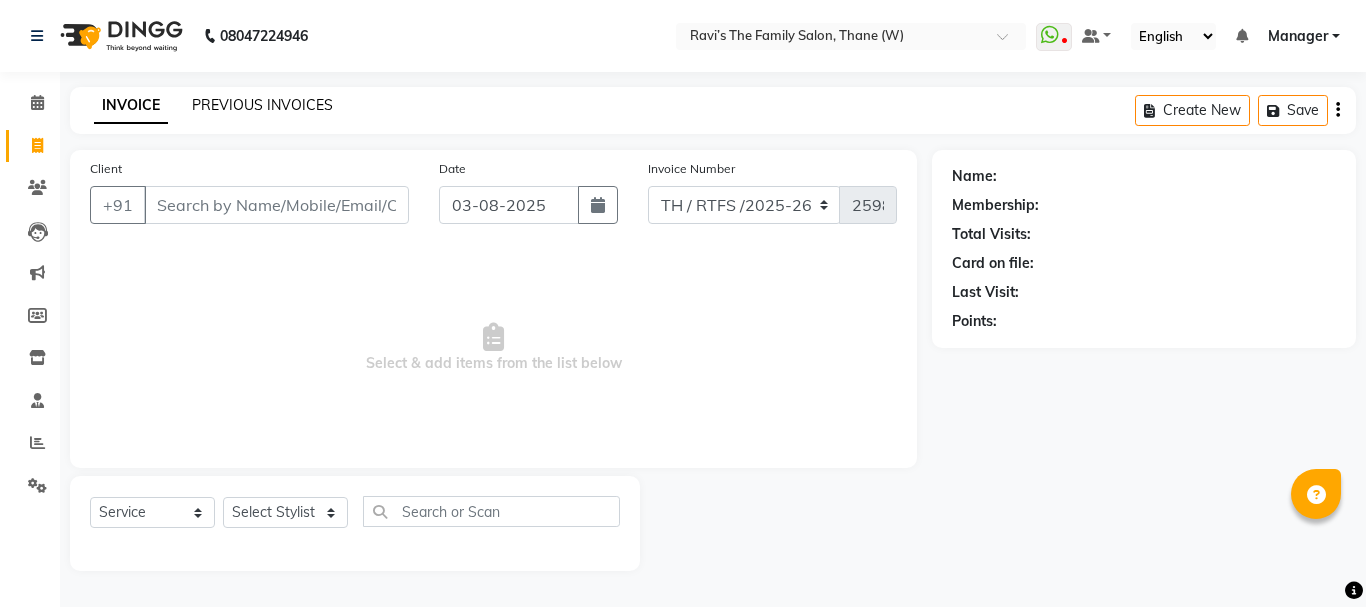 click on "PREVIOUS INVOICES" 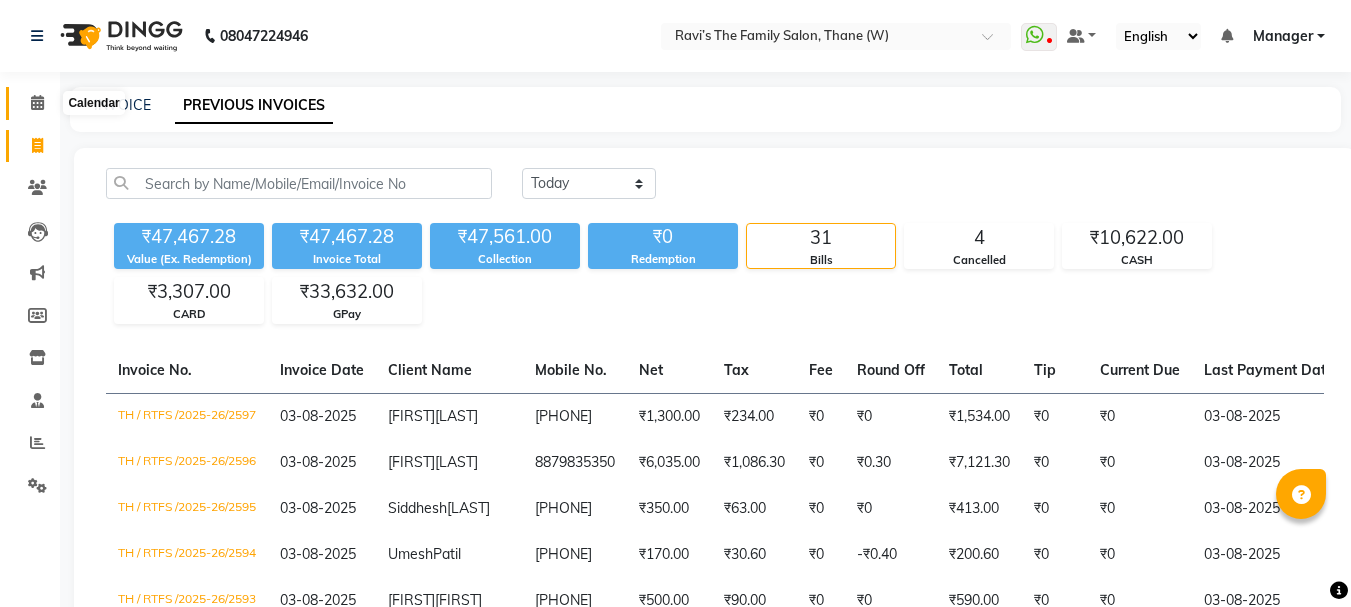 click 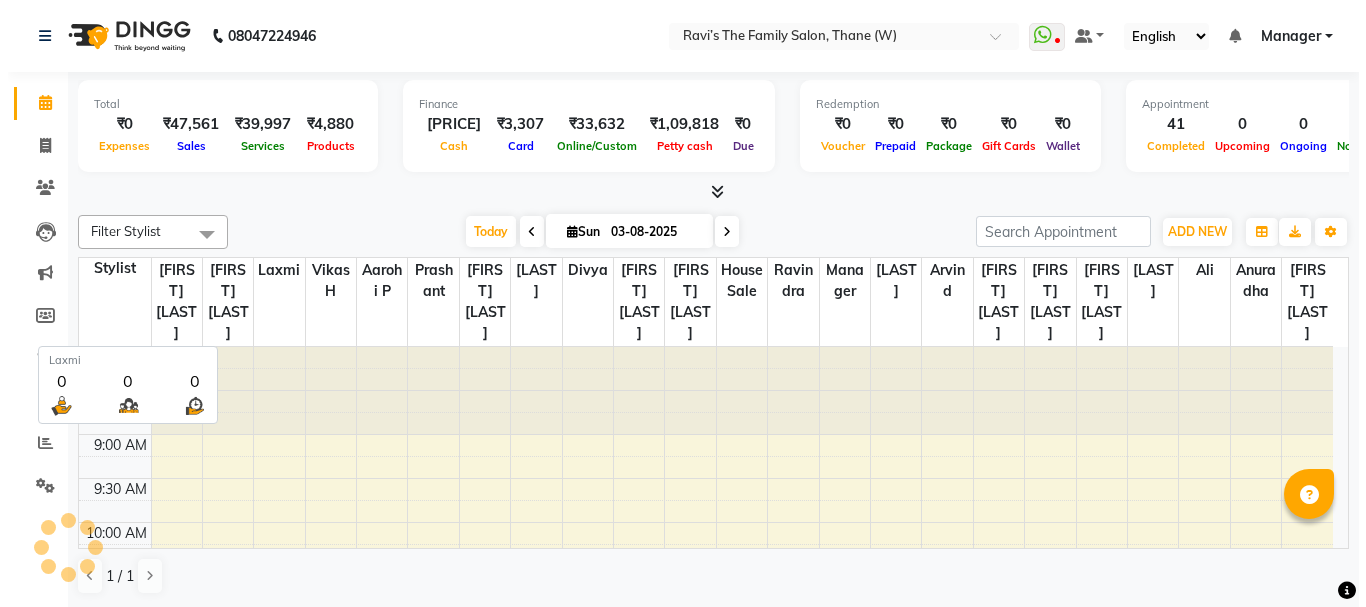 scroll, scrollTop: 904, scrollLeft: 0, axis: vertical 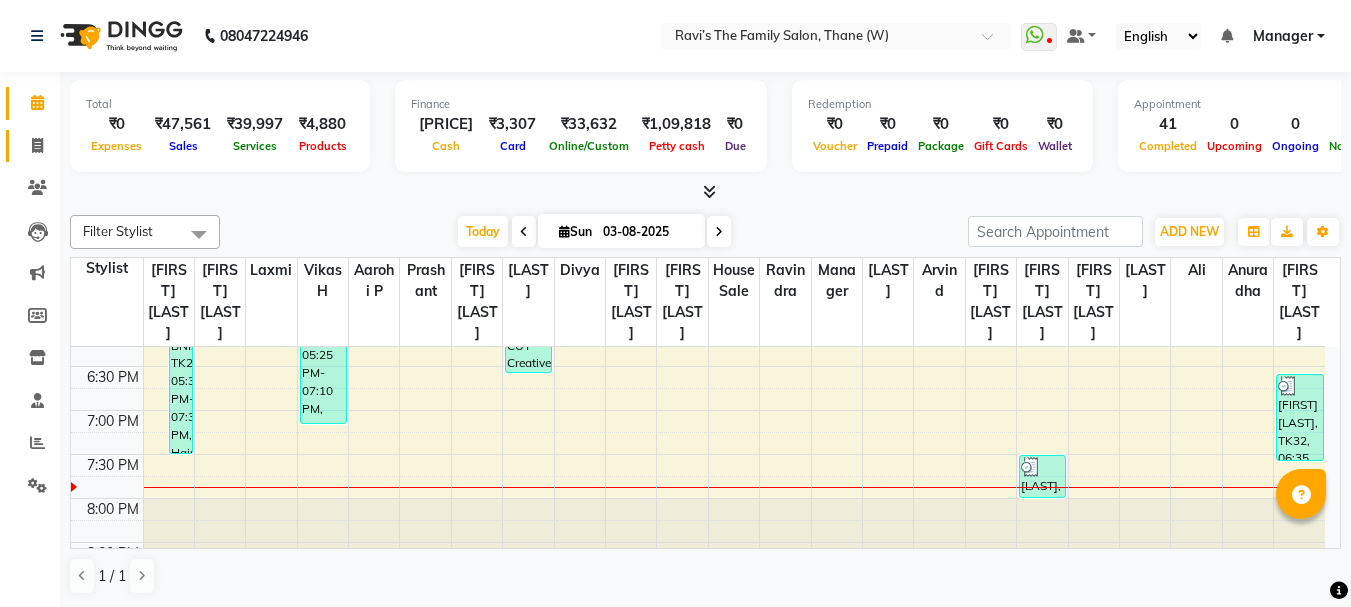 click on "Invoice" 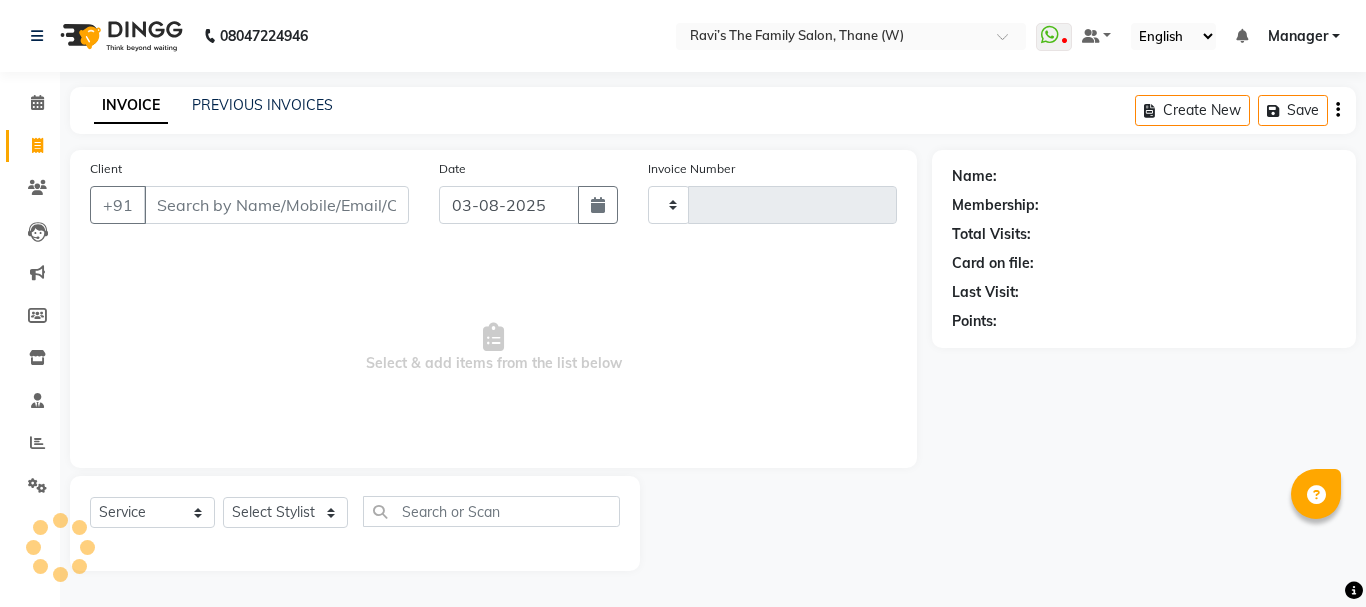 type on "2598" 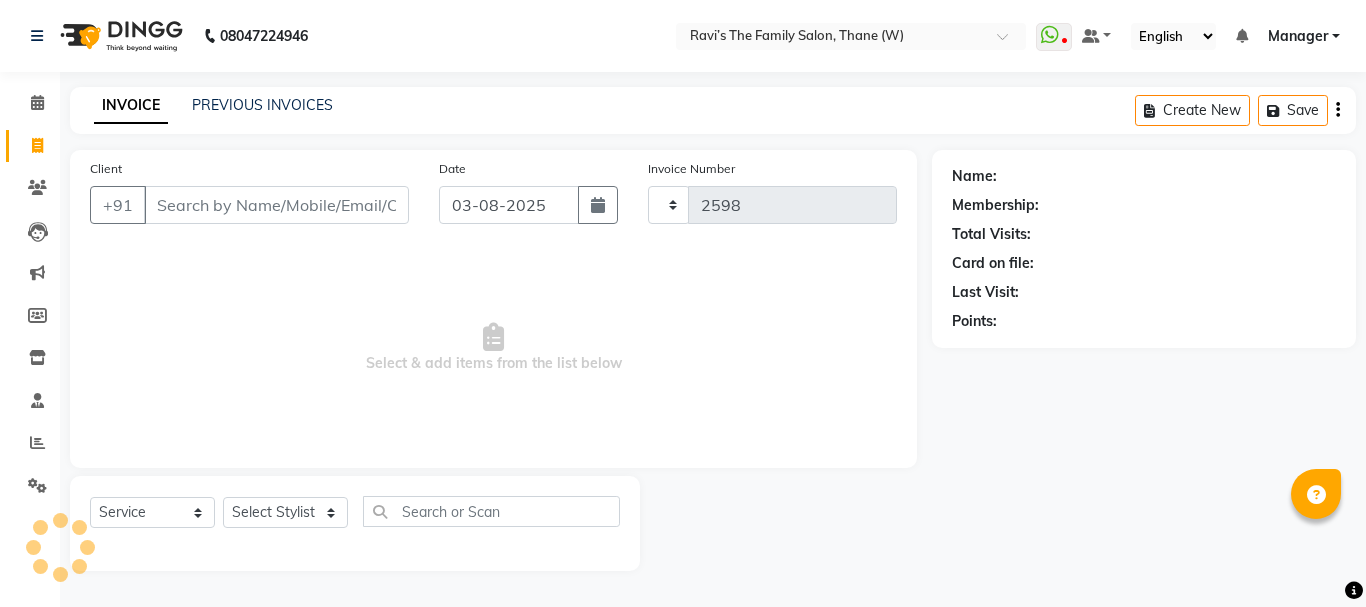 select on "8004" 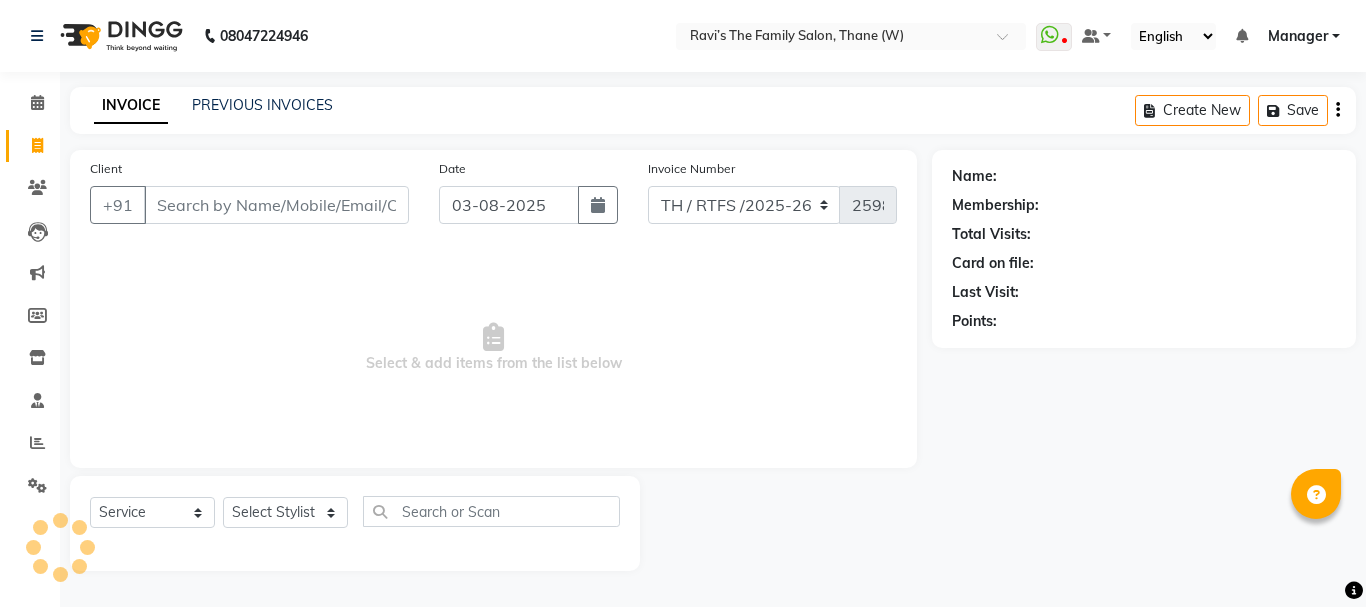 click on "Client" at bounding box center (276, 205) 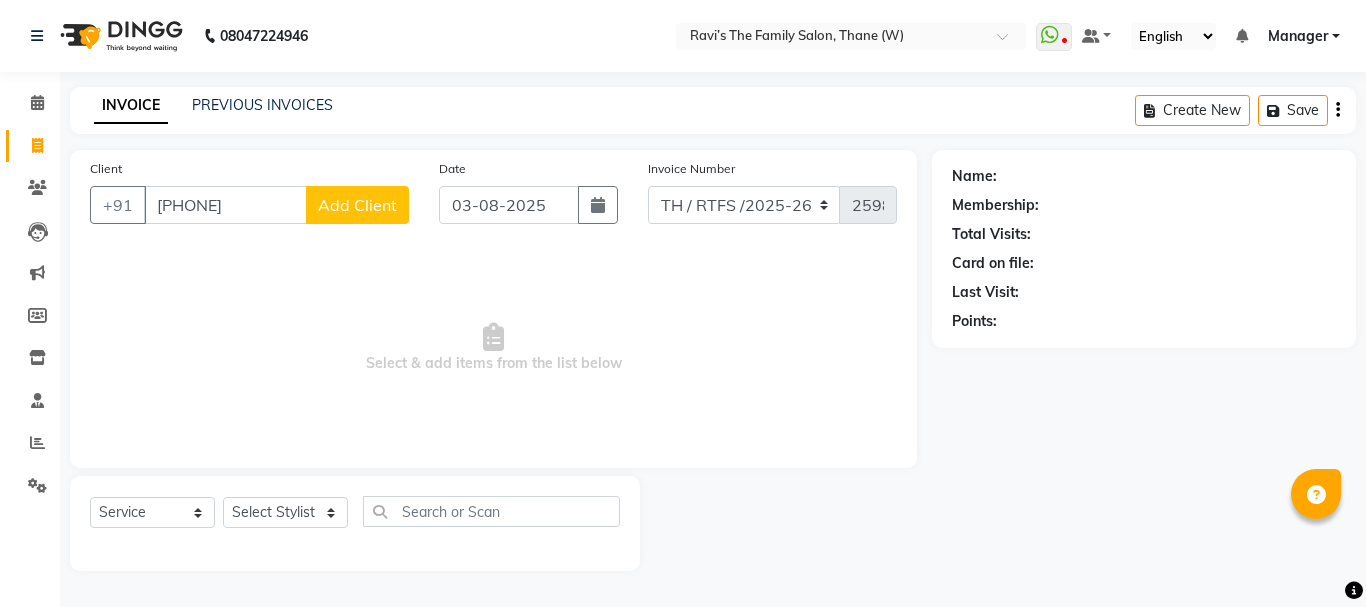type on "[PHONE]" 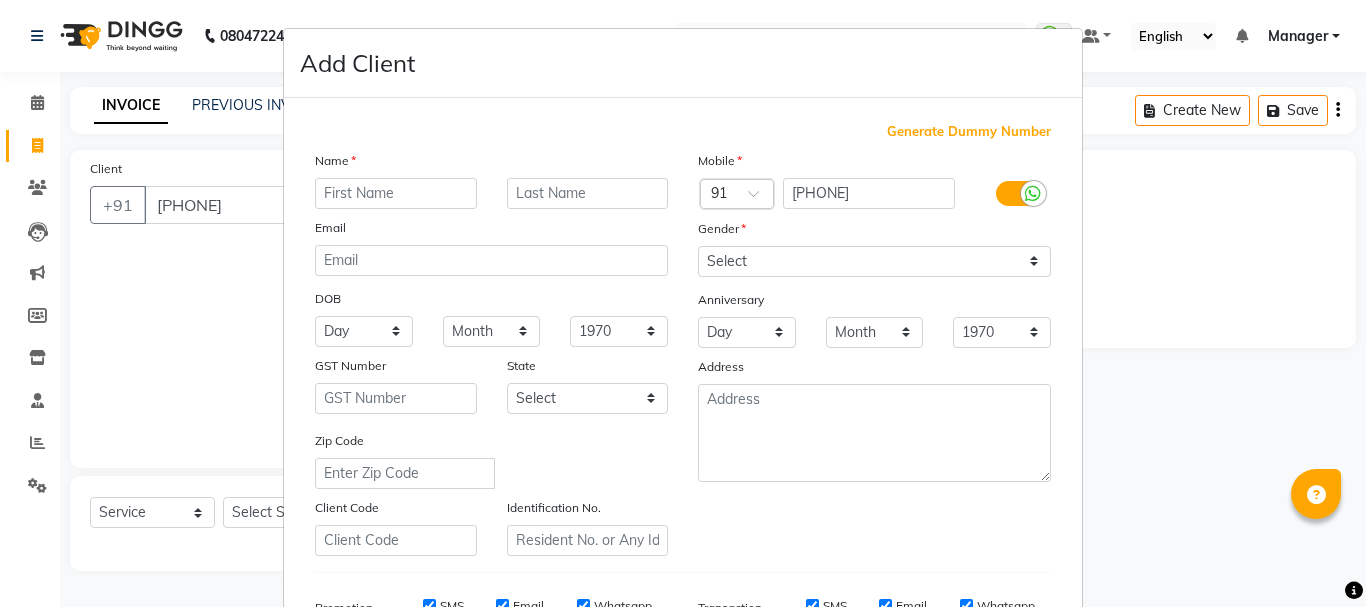 click at bounding box center [396, 193] 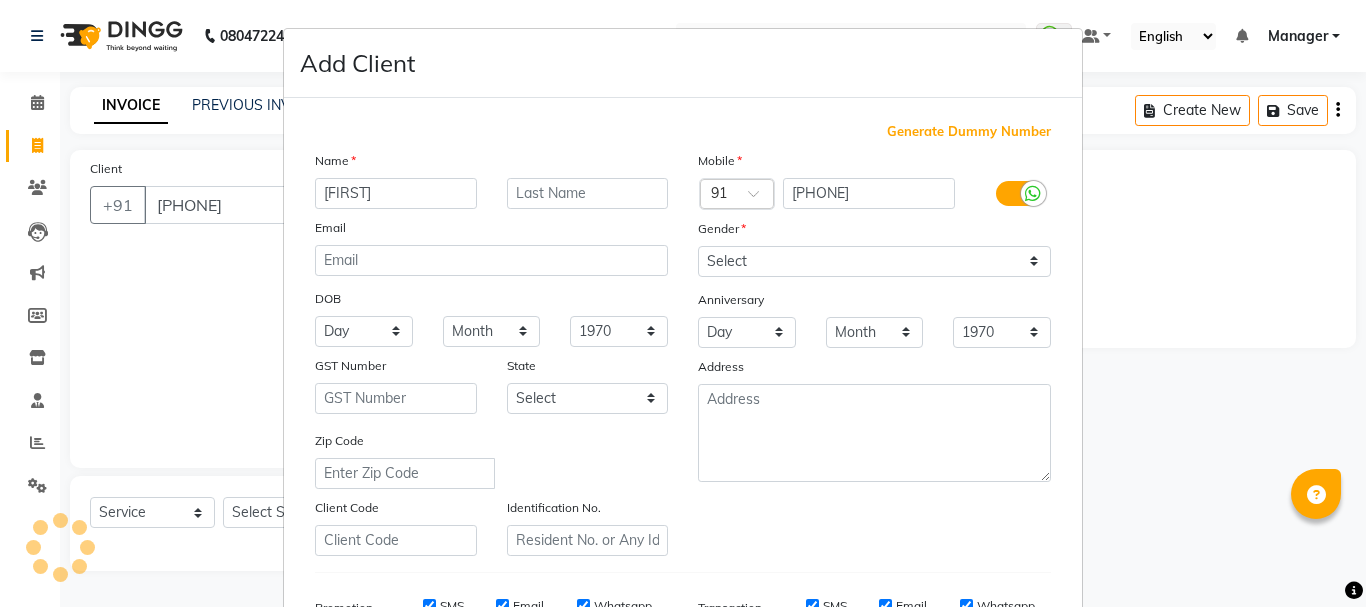 type on "[FIRST]" 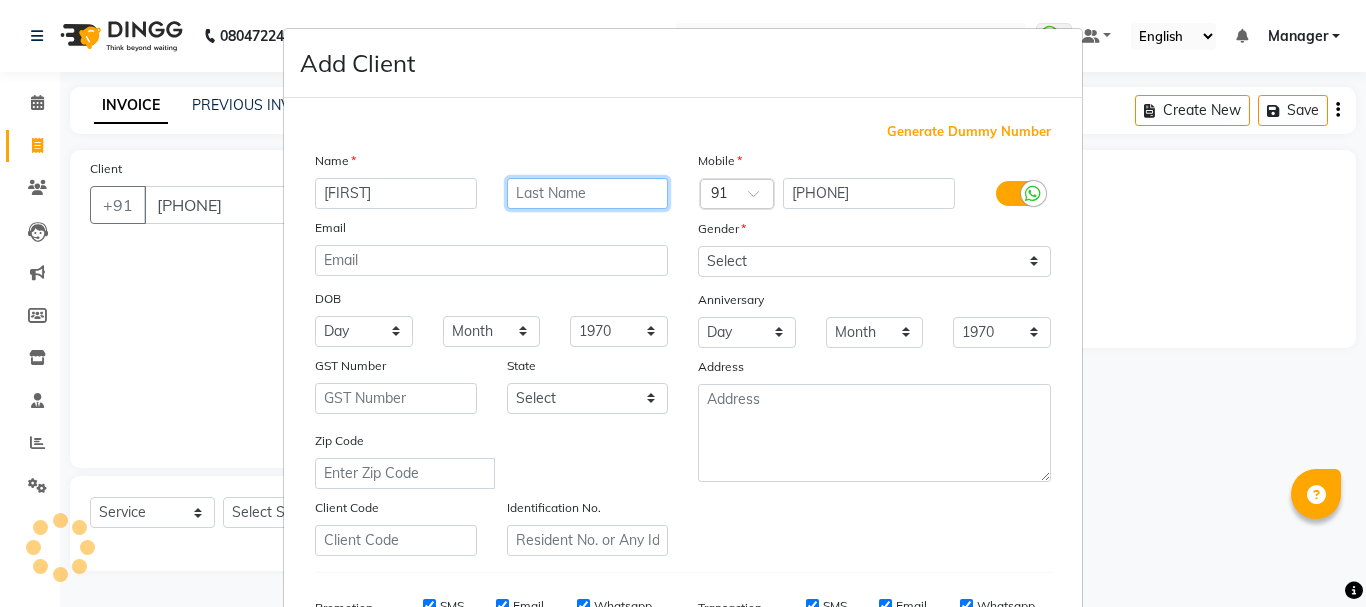 click at bounding box center (588, 193) 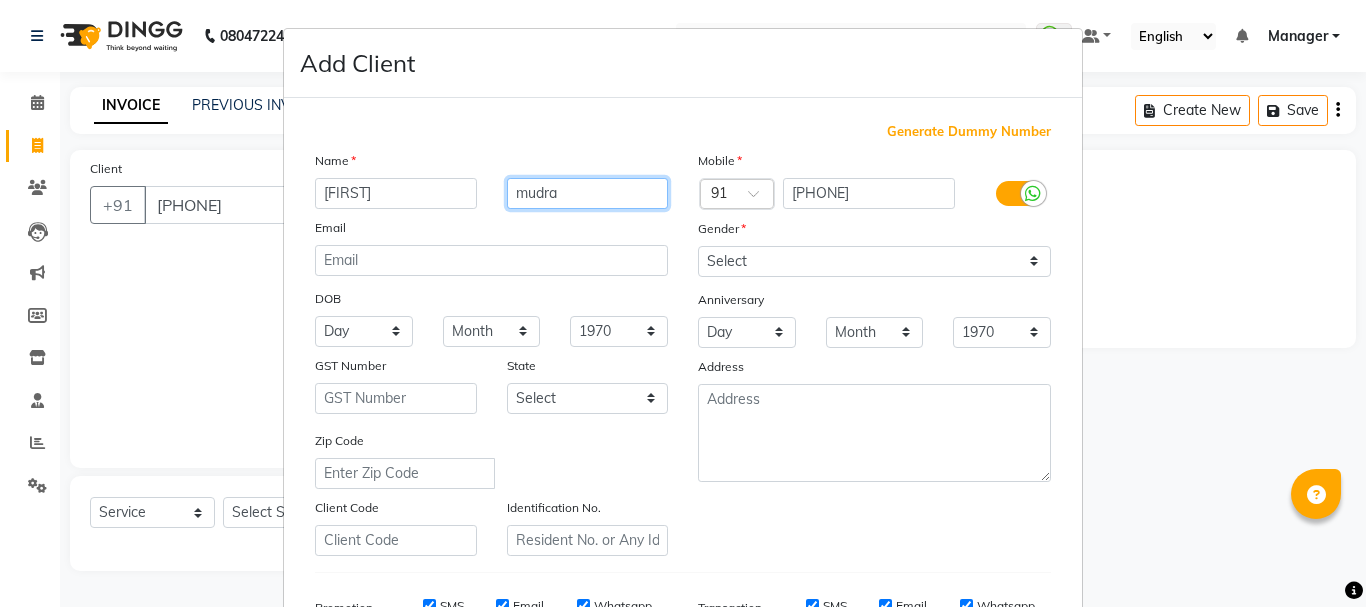 type on "mudra" 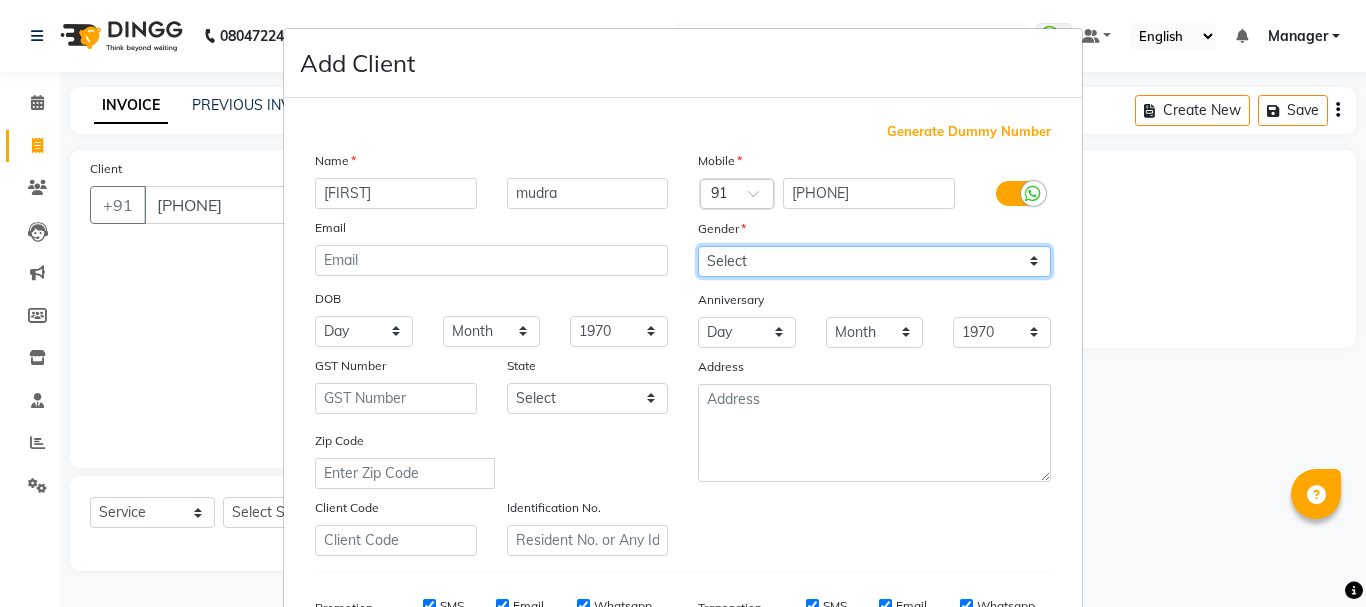 click on "Select Male Female Other Prefer Not To Say" at bounding box center [874, 261] 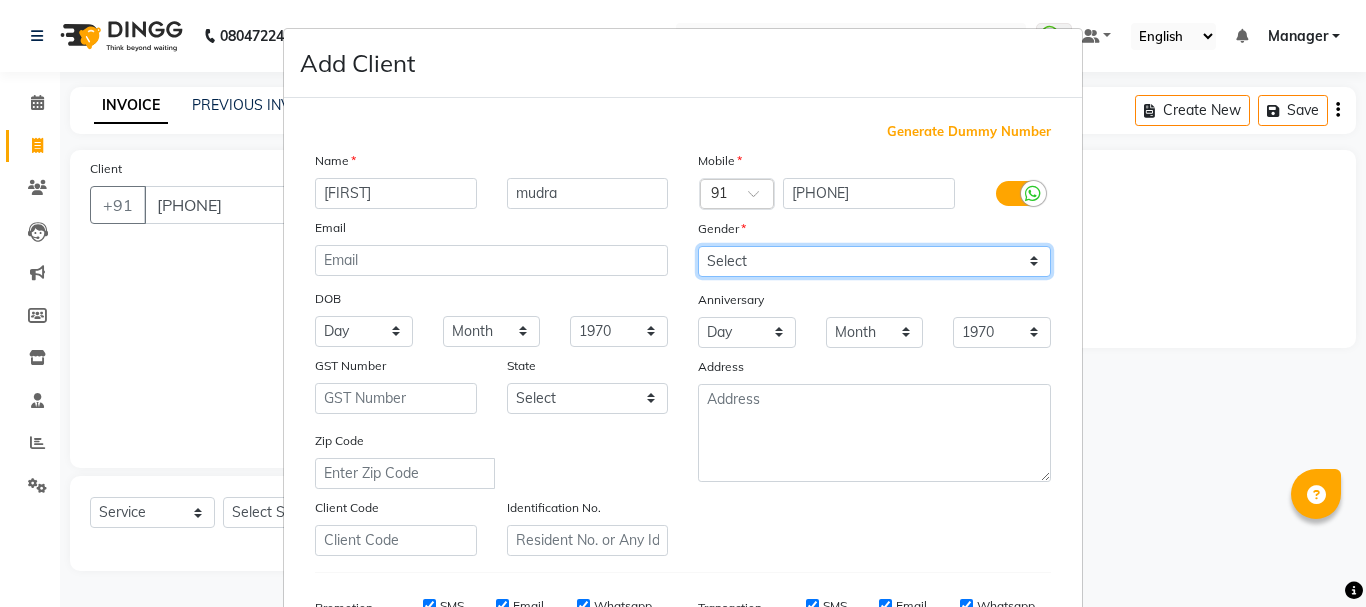 select on "male" 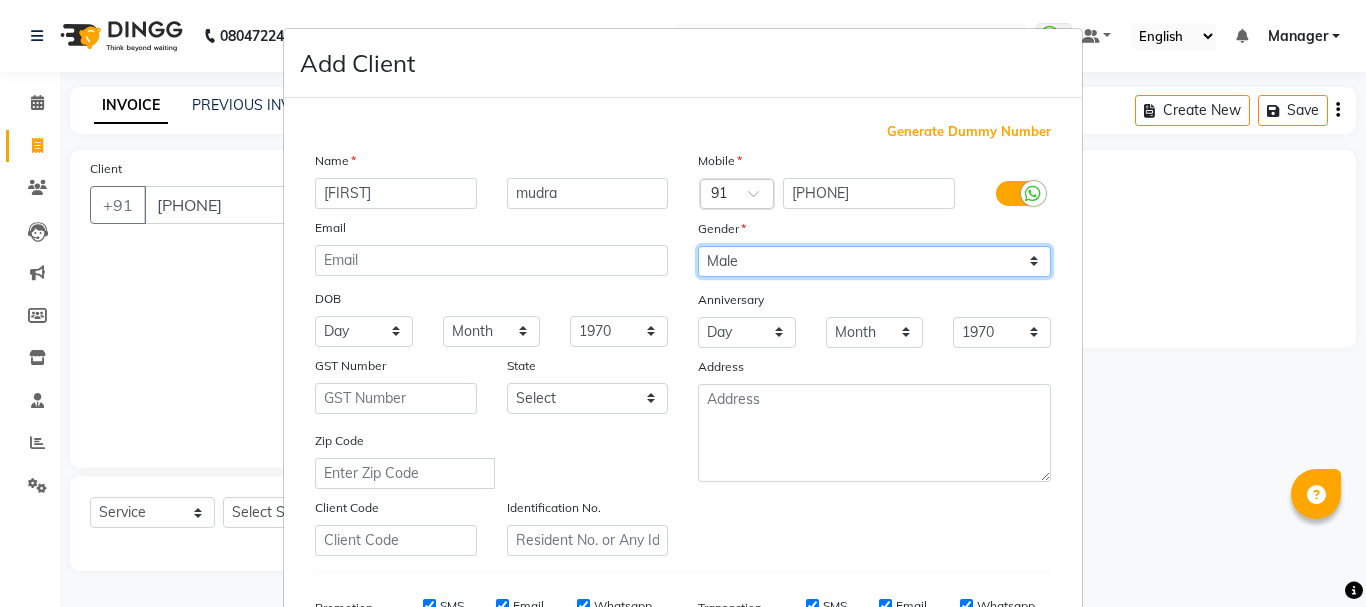 click on "Select Male Female Other Prefer Not To Say" at bounding box center [874, 261] 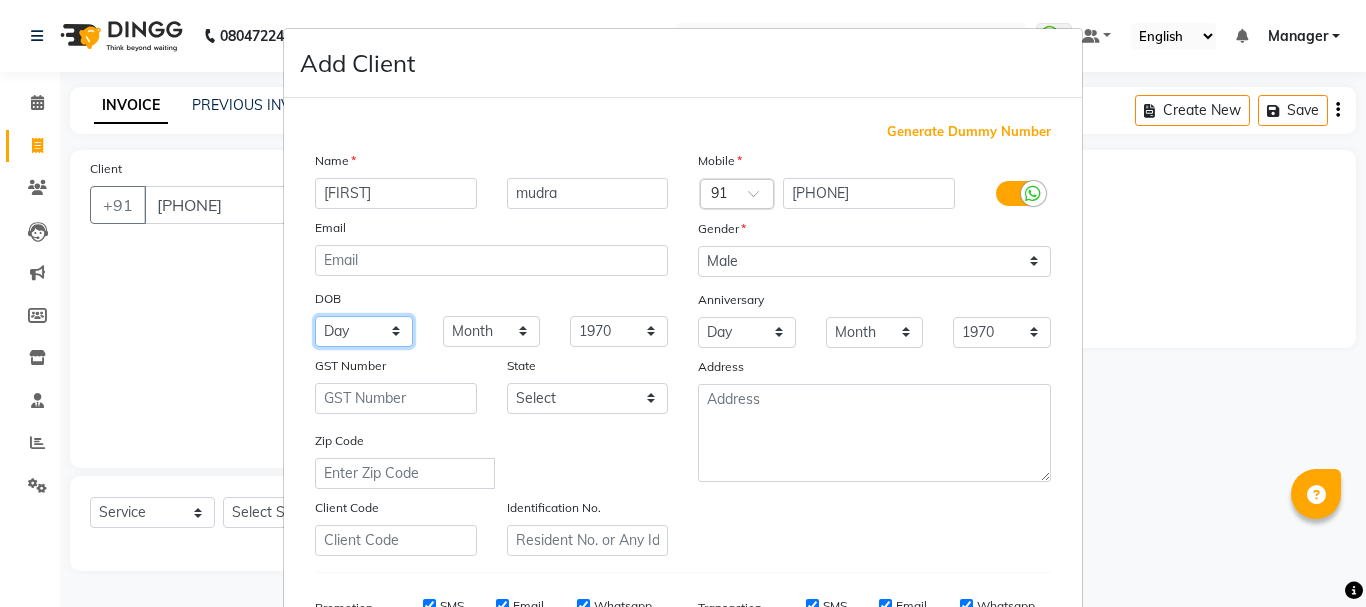 click on "Day 01 02 03 04 05 06 07 08 09 10 11 12 13 14 15 16 17 18 19 20 21 22 23 24 25 26 27 28 29 30 31" at bounding box center (364, 331) 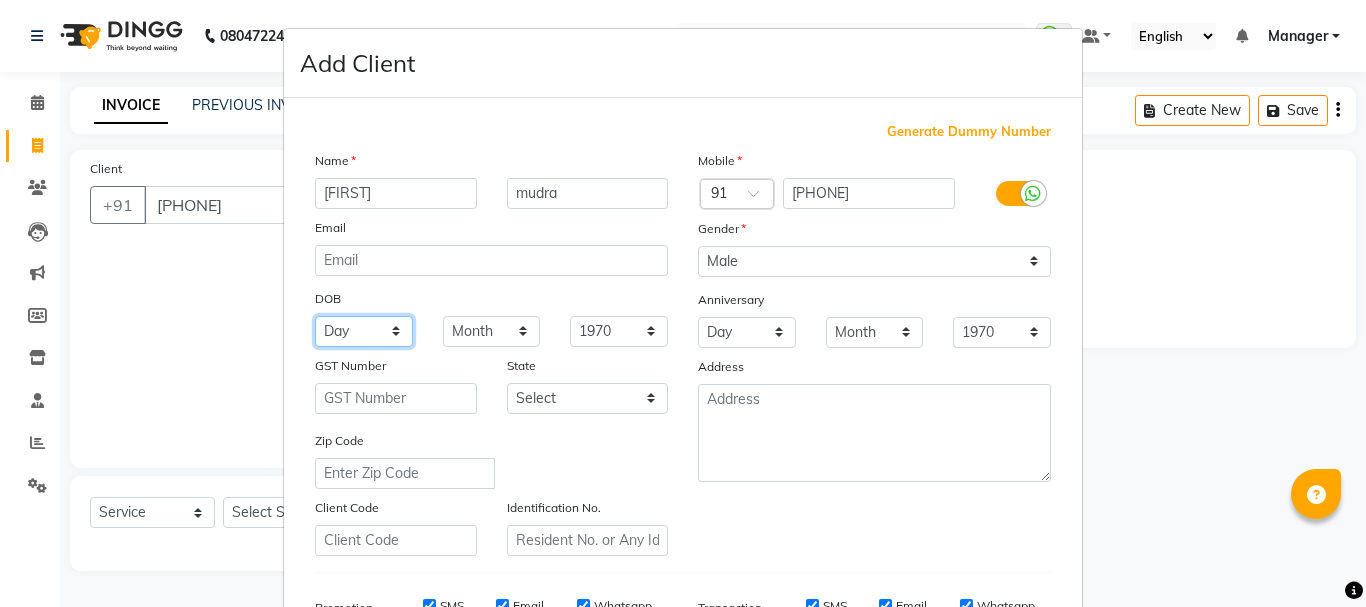 select on "28" 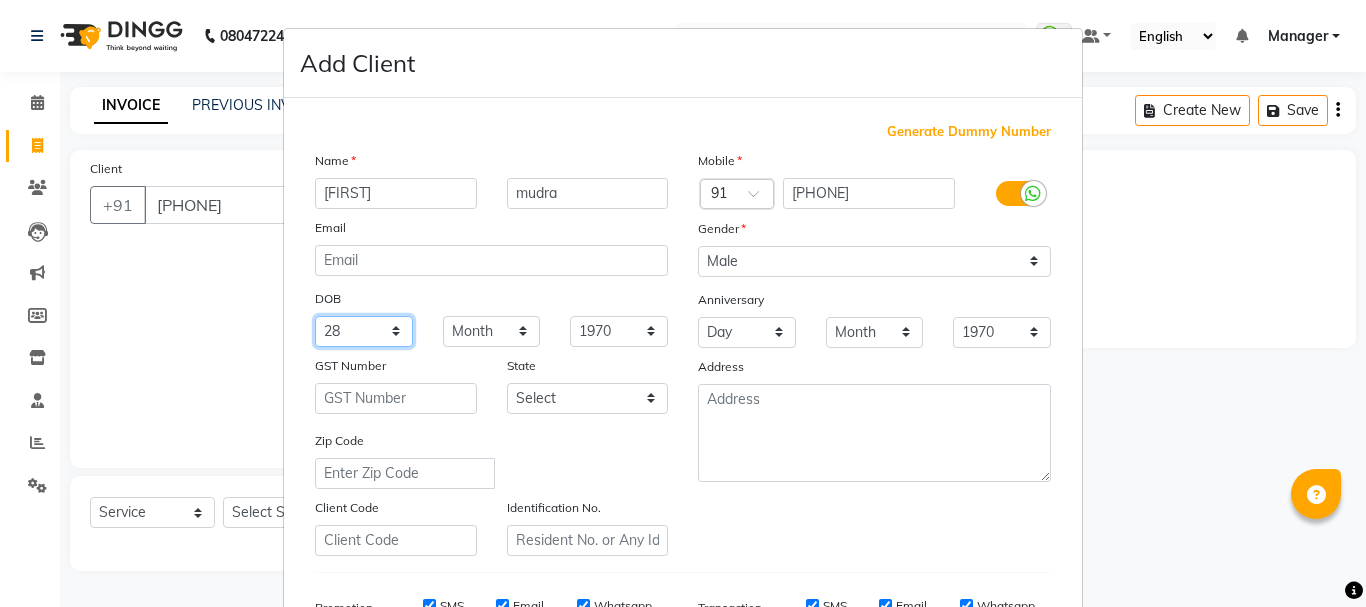 click on "Day 01 02 03 04 05 06 07 08 09 10 11 12 13 14 15 16 17 18 19 20 21 22 23 24 25 26 27 28 29 30 31" at bounding box center [364, 331] 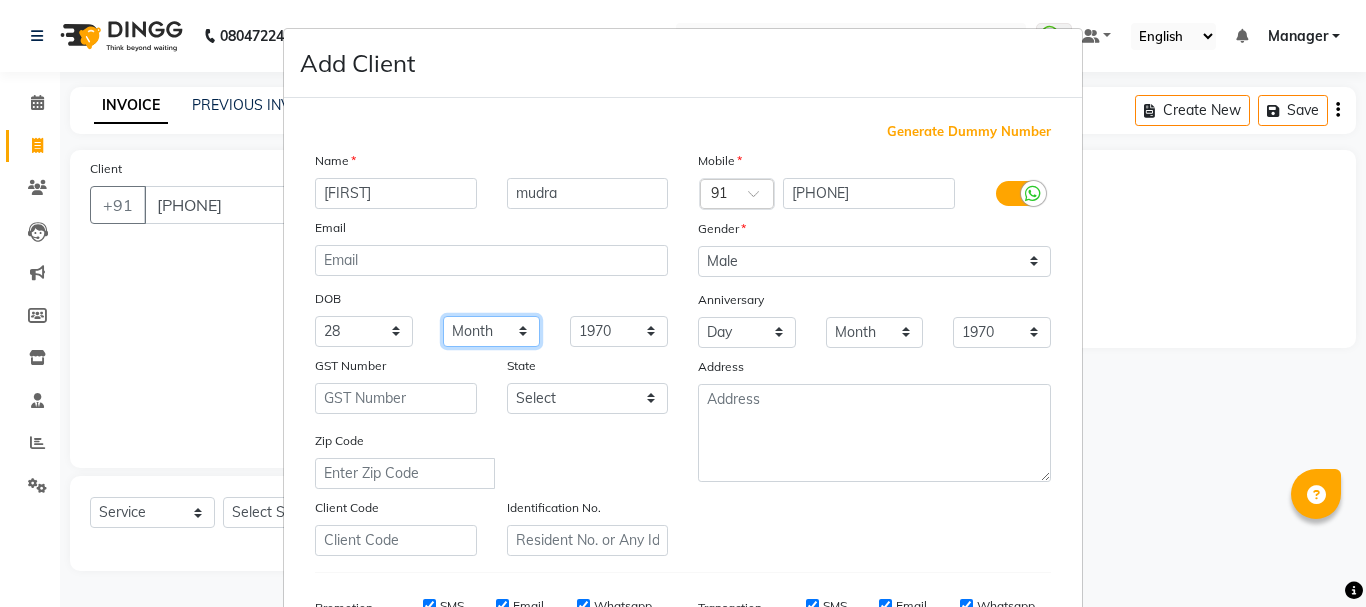 click on "Month January February March April May June July August September October November December" at bounding box center [492, 331] 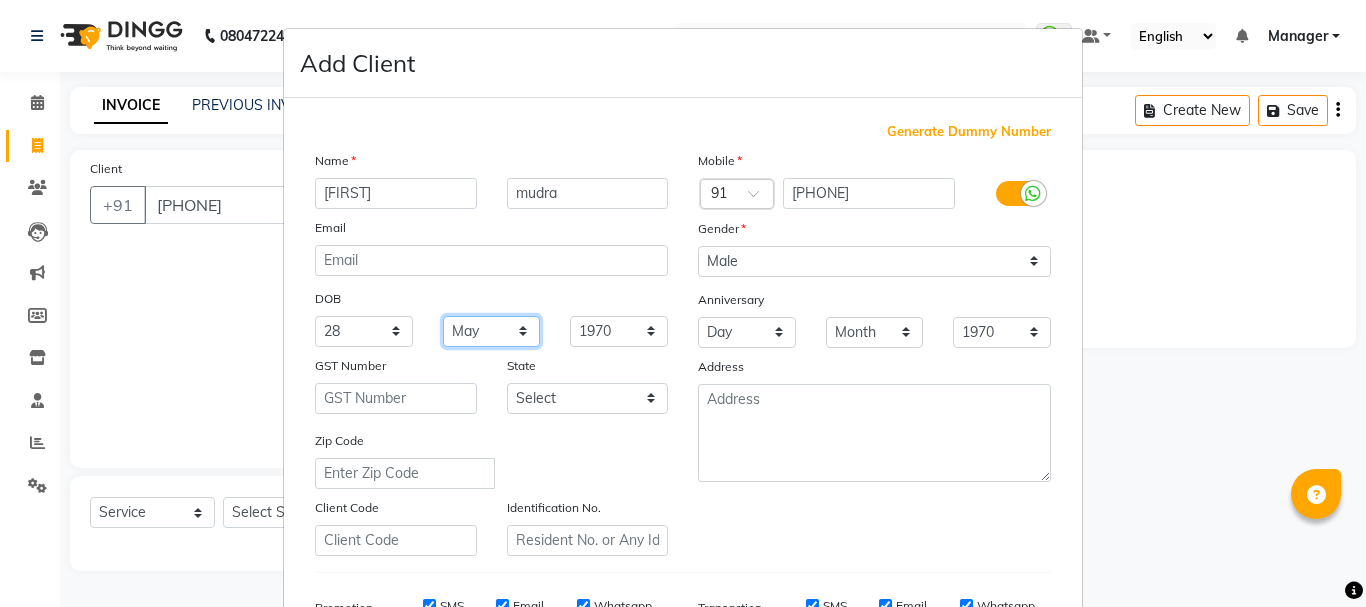 click on "Month January February March April May June July August September October November December" at bounding box center (492, 331) 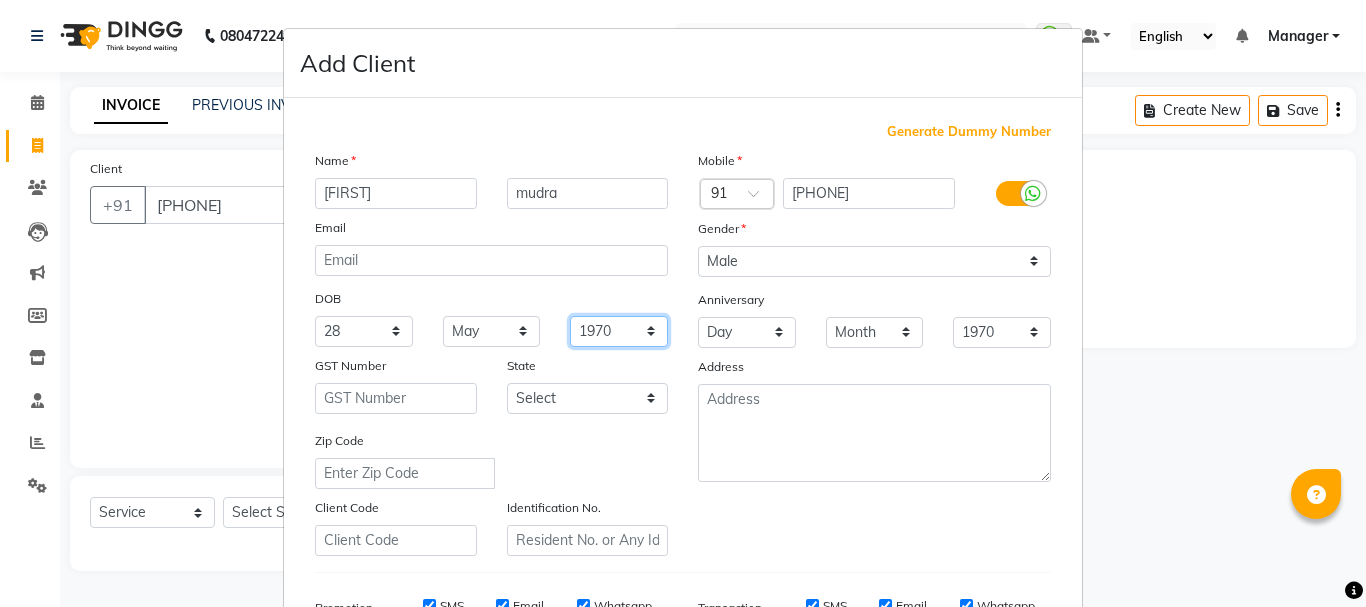 click on "1940 1941 1942 1943 1944 1945 1946 1947 1948 1949 1950 1951 1952 1953 1954 1955 1956 1957 1958 1959 1960 1961 1962 1963 1964 1965 1966 1967 1968 1969 1970 1971 1972 1973 1974 1975 1976 1977 1978 1979 1980 1981 1982 1983 1984 1985 1986 1987 1988 1989 1990 1991 1992 1993 1994 1995 1996 1997 1998 1999 2000 2001 2002 2003 2004 2005 2006 2007 2008 2009 2010 2011 2012 2013 2014 2015 2016 2017 2018 2019 2020 2021 2022 2023 2024" at bounding box center (619, 331) 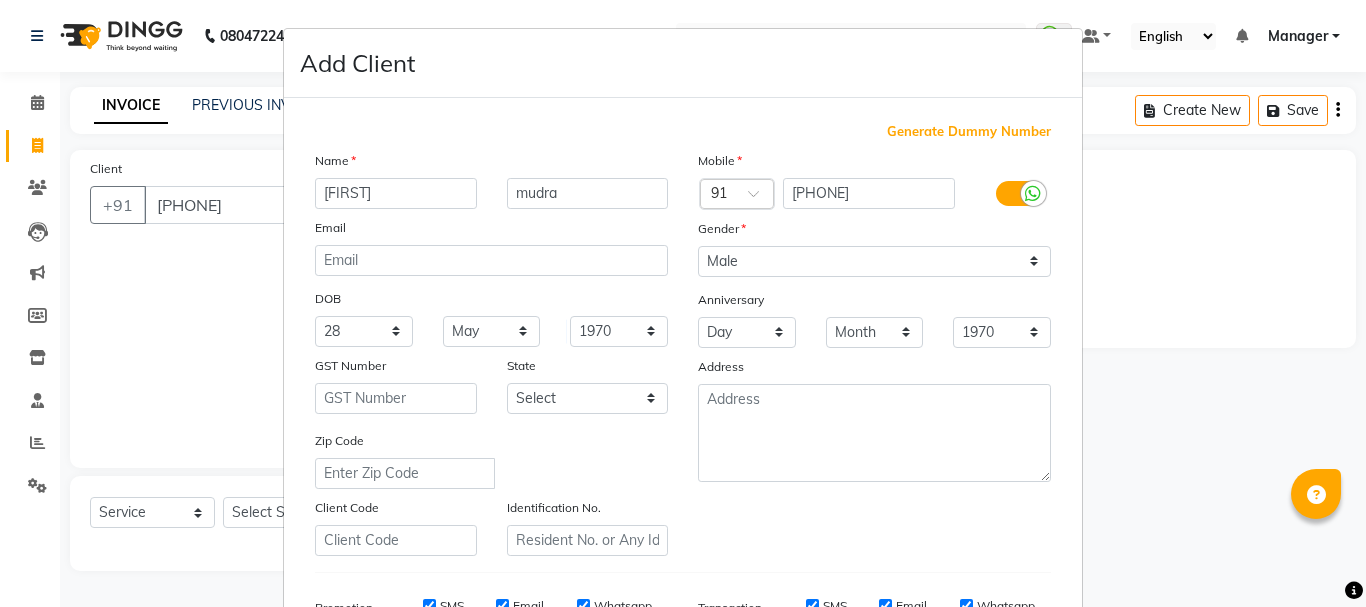 click on "DOB" at bounding box center [491, 300] 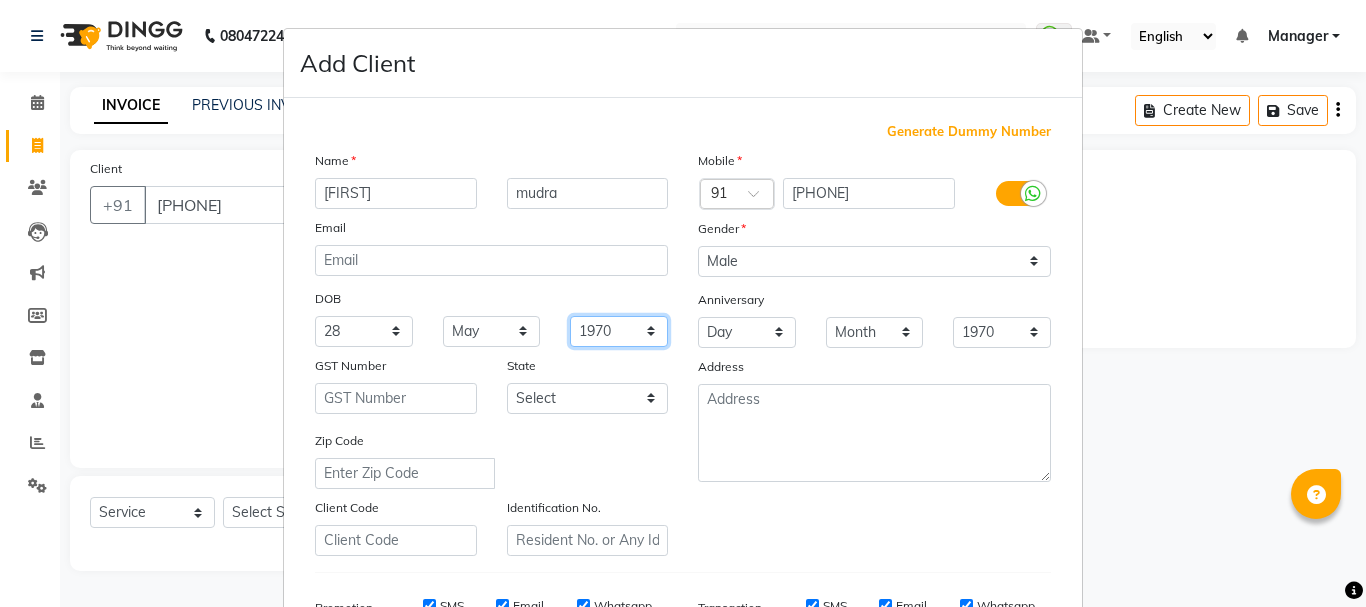 click on "1940 1941 1942 1943 1944 1945 1946 1947 1948 1949 1950 1951 1952 1953 1954 1955 1956 1957 1958 1959 1960 1961 1962 1963 1964 1965 1966 1967 1968 1969 1970 1971 1972 1973 1974 1975 1976 1977 1978 1979 1980 1981 1982 1983 1984 1985 1986 1987 1988 1989 1990 1991 1992 1993 1994 1995 1996 1997 1998 1999 2000 2001 2002 2003 2004 2005 2006 2007 2008 2009 2010 2011 2012 2013 2014 2015 2016 2017 2018 2019 2020 2021 2022 2023 2024" at bounding box center (619, 331) 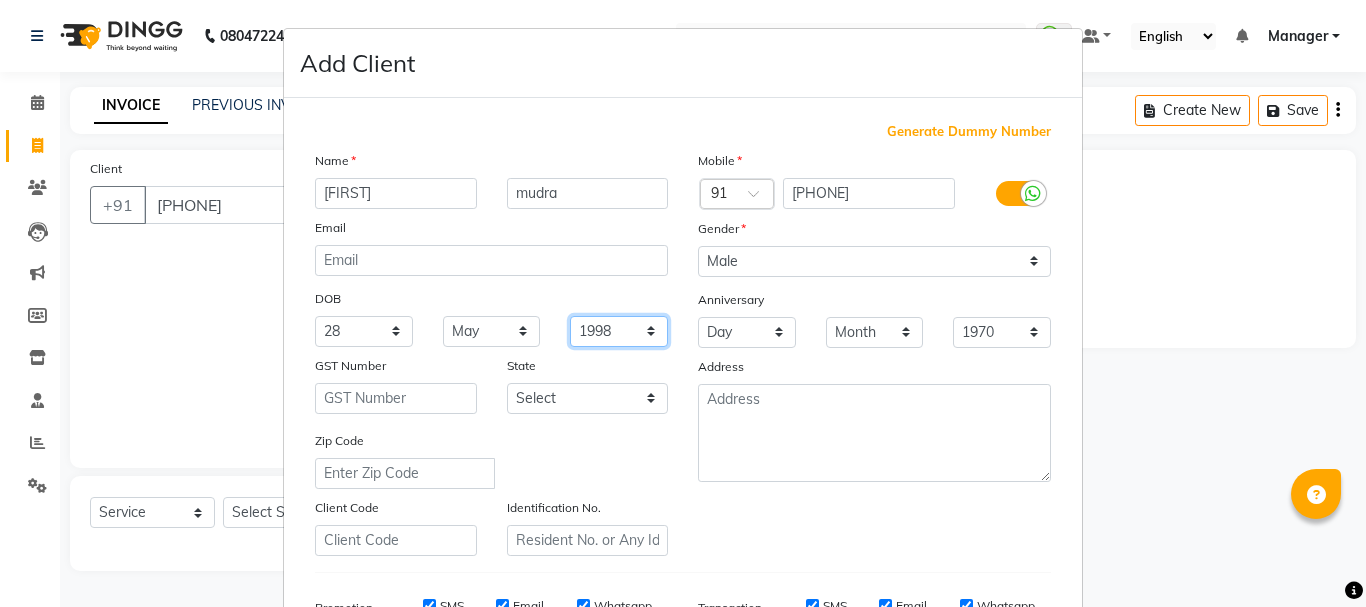 click on "1940 1941 1942 1943 1944 1945 1946 1947 1948 1949 1950 1951 1952 1953 1954 1955 1956 1957 1958 1959 1960 1961 1962 1963 1964 1965 1966 1967 1968 1969 1970 1971 1972 1973 1974 1975 1976 1977 1978 1979 1980 1981 1982 1983 1984 1985 1986 1987 1988 1989 1990 1991 1992 1993 1994 1995 1996 1997 1998 1999 2000 2001 2002 2003 2004 2005 2006 2007 2008 2009 2010 2011 2012 2013 2014 2015 2016 2017 2018 2019 2020 2021 2022 2023 2024" at bounding box center [619, 331] 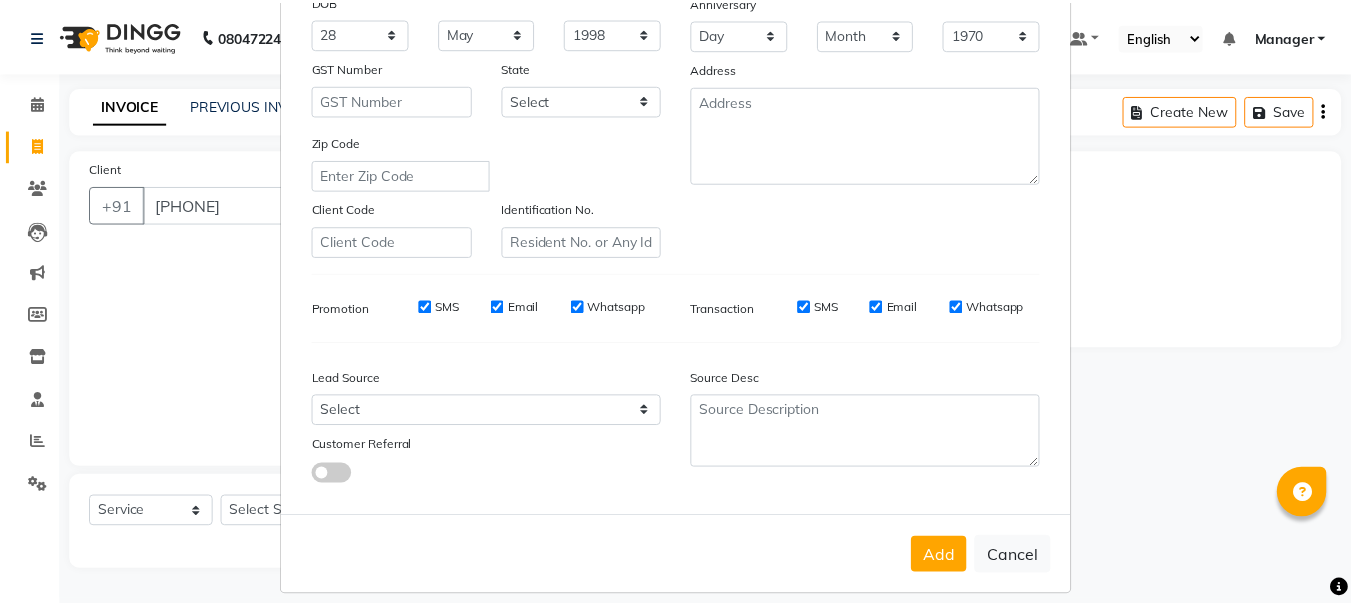 scroll, scrollTop: 316, scrollLeft: 0, axis: vertical 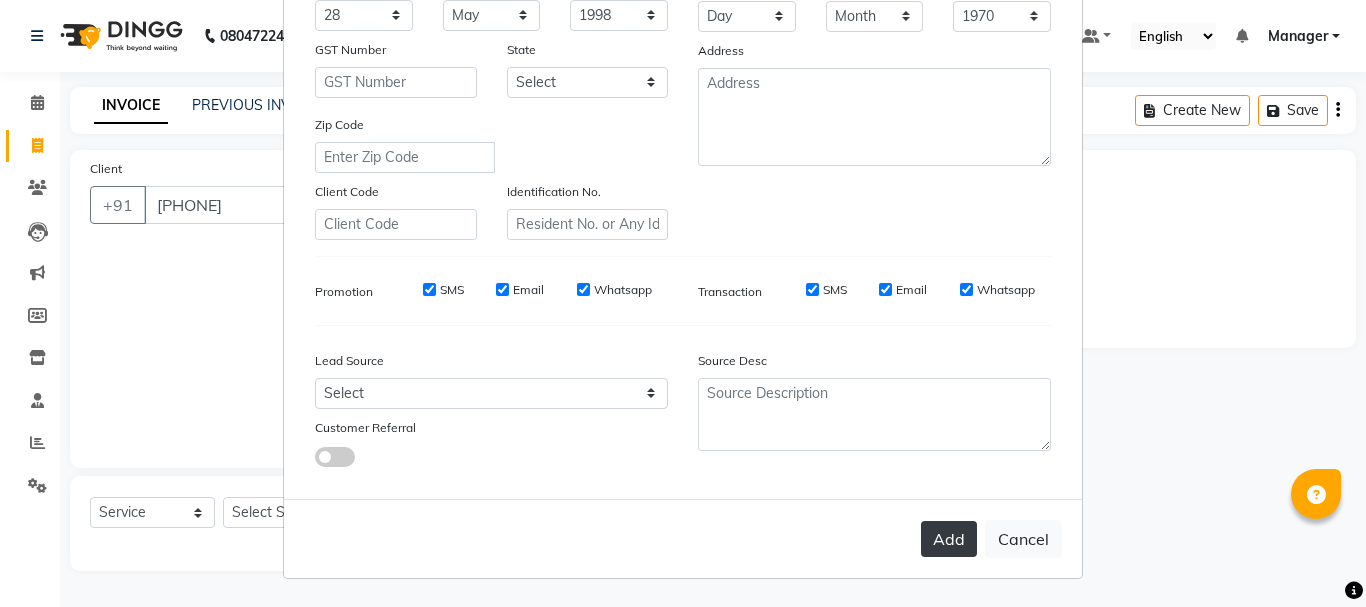 click on "Add" at bounding box center [949, 539] 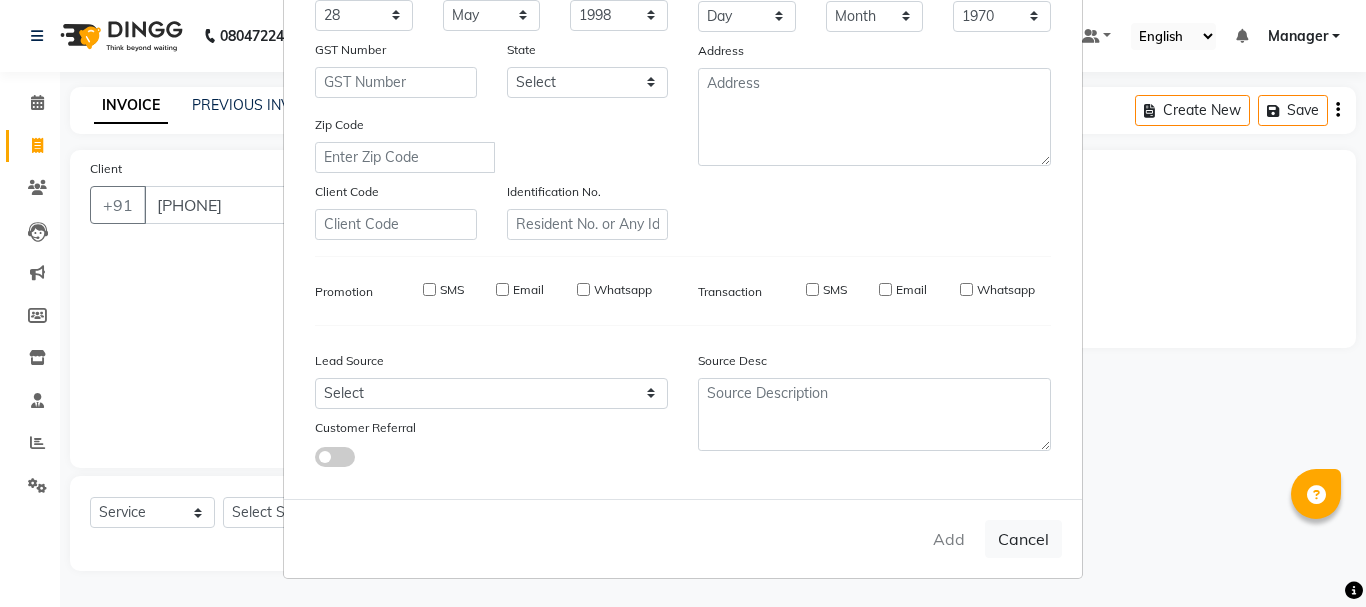 type 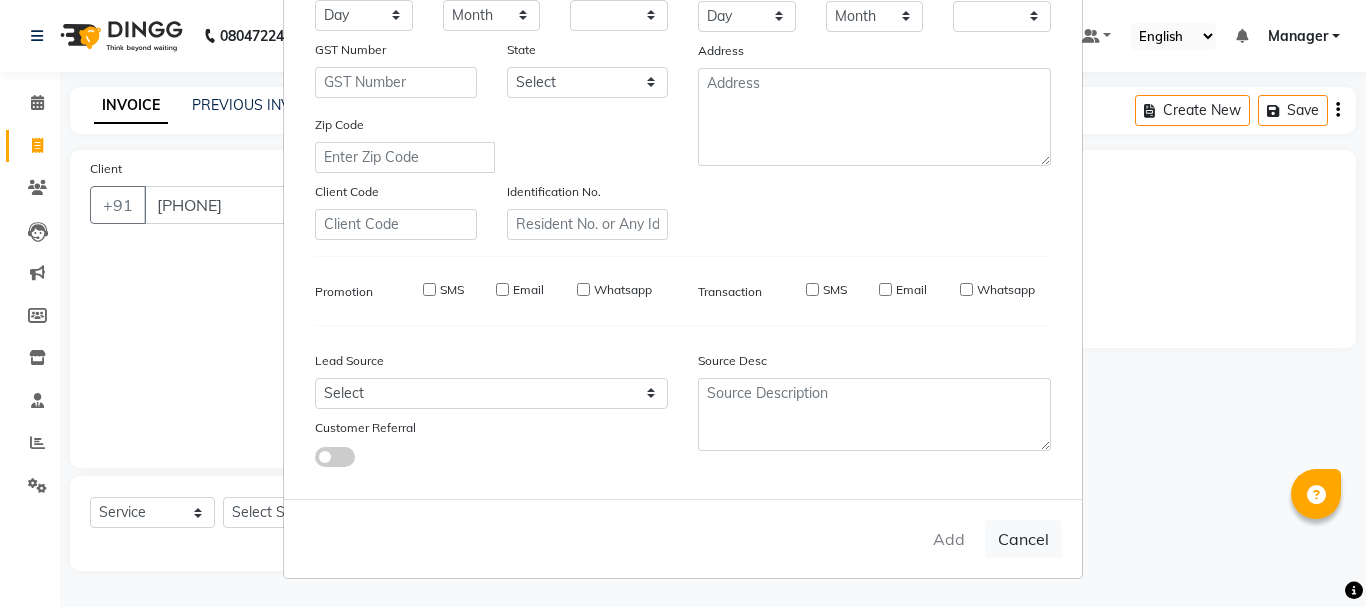 checkbox on "false" 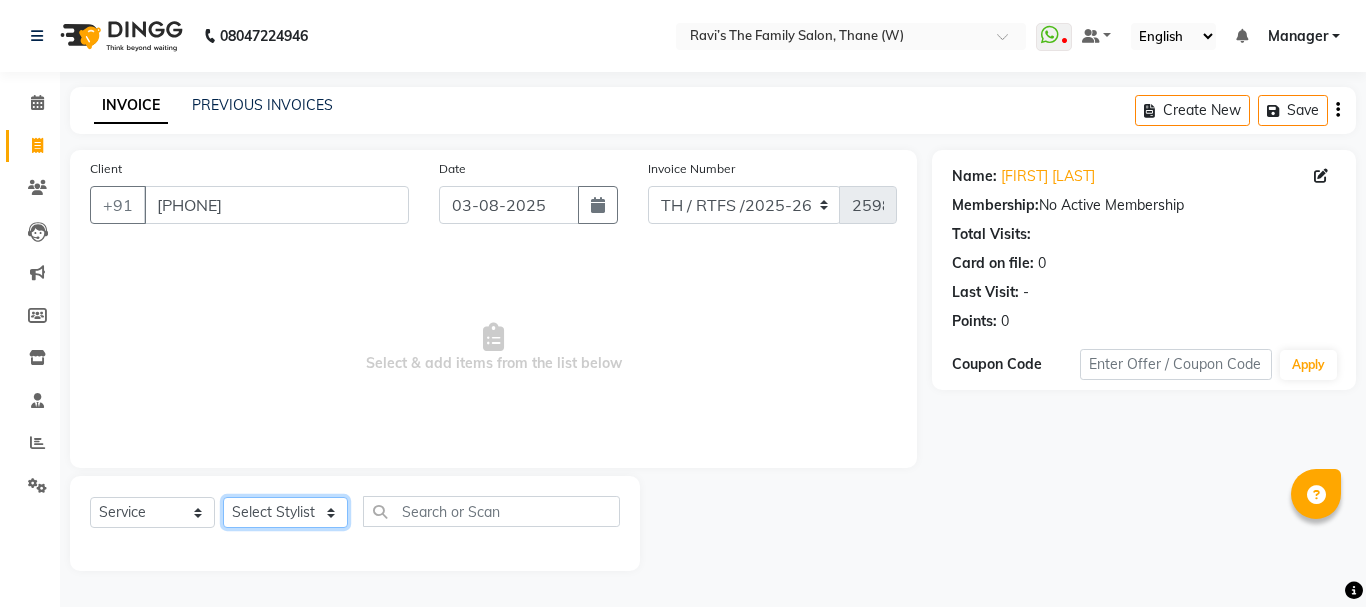 click on "Select Stylist Aarohi P   Aksahy auty Ali  Aniket A  Anuradha arvind Divya gautam .kasrade House sale KAJAL MAURYA Komal Waghmare  Laxmi   Manager Moin salmani Prashant   Ravindra Samrat Kumar Sangita Dighe Sanjana Kharat  Shreepad M  shrishti  jaiwala  vaibhavi  gudekar  Vikas H" 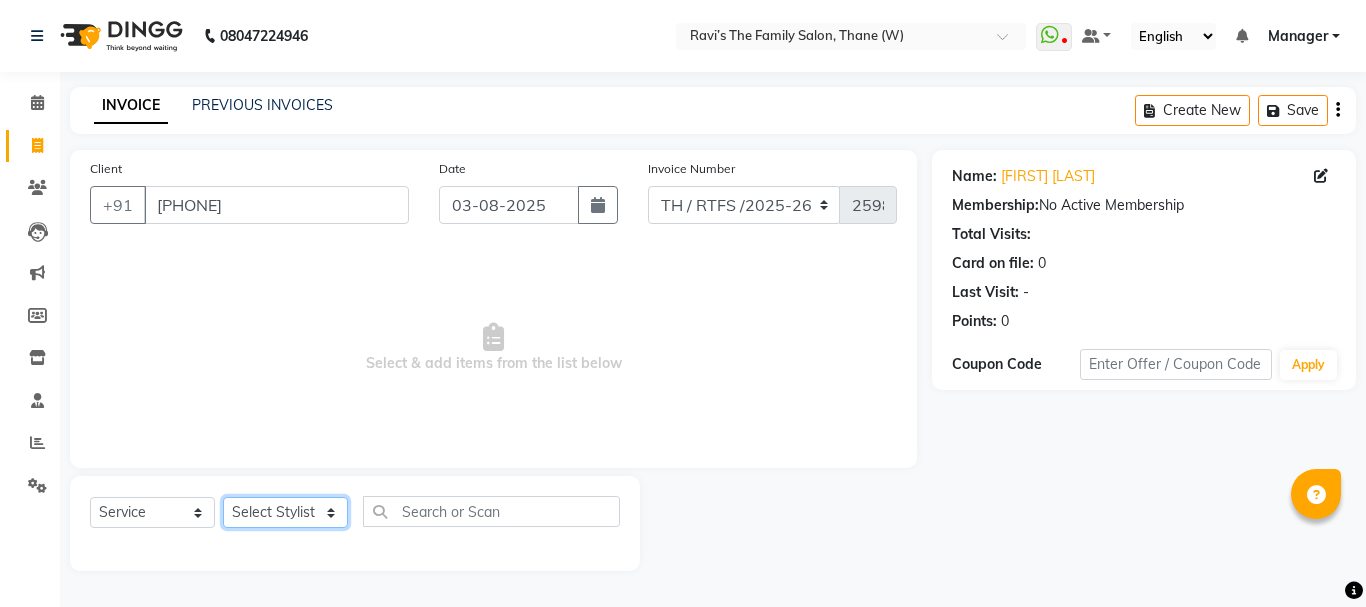 select on "84594" 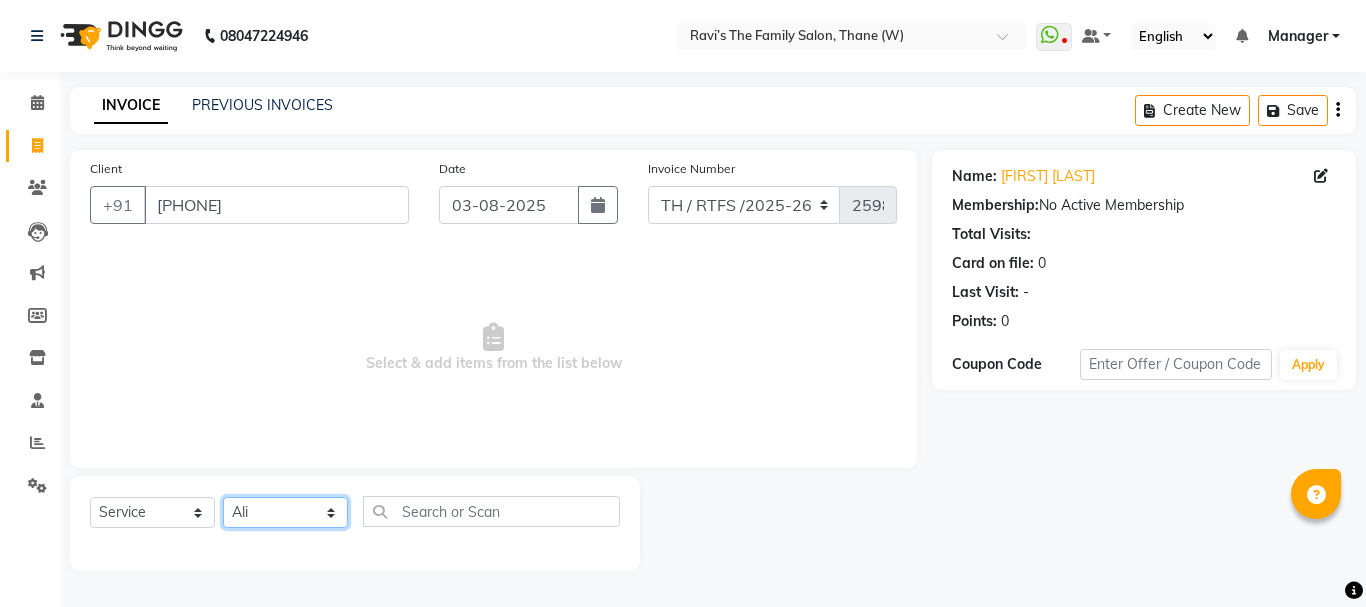 click on "Select Stylist Aarohi P   Aksahy auty Ali  Aniket A  Anuradha arvind Divya gautam .kasrade House sale KAJAL MAURYA Komal Waghmare  Laxmi   Manager Moin salmani Prashant   Ravindra Samrat Kumar Sangita Dighe Sanjana Kharat  Shreepad M  shrishti  jaiwala  vaibhavi  gudekar  Vikas H" 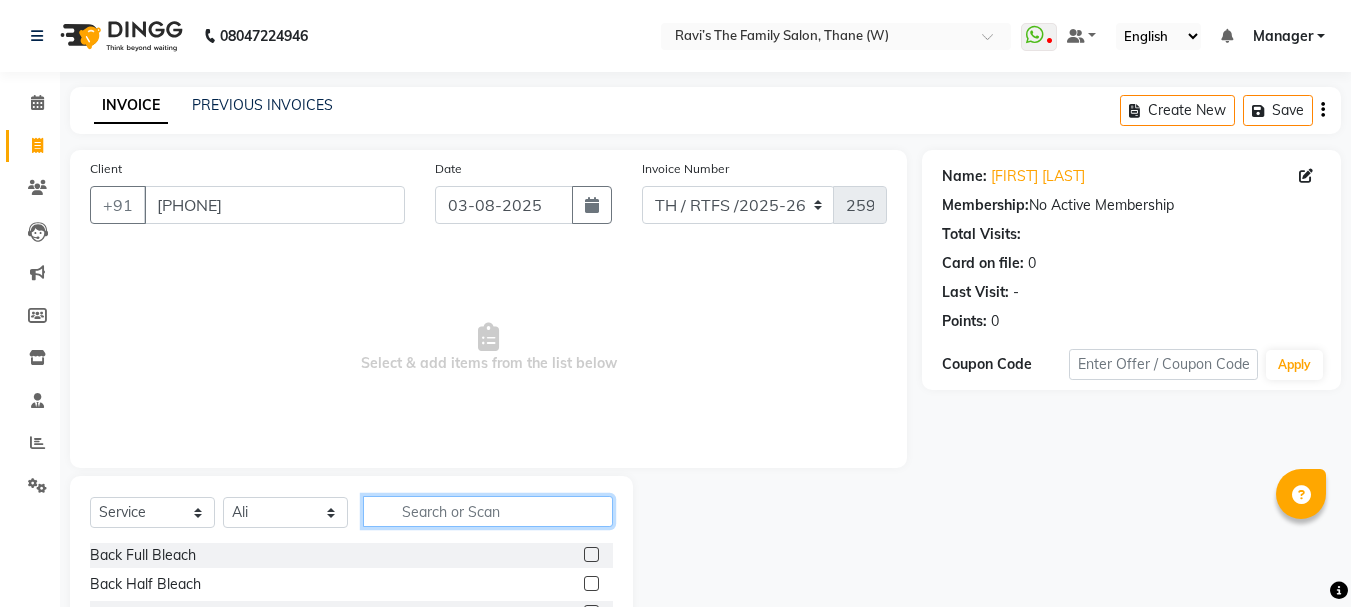 click 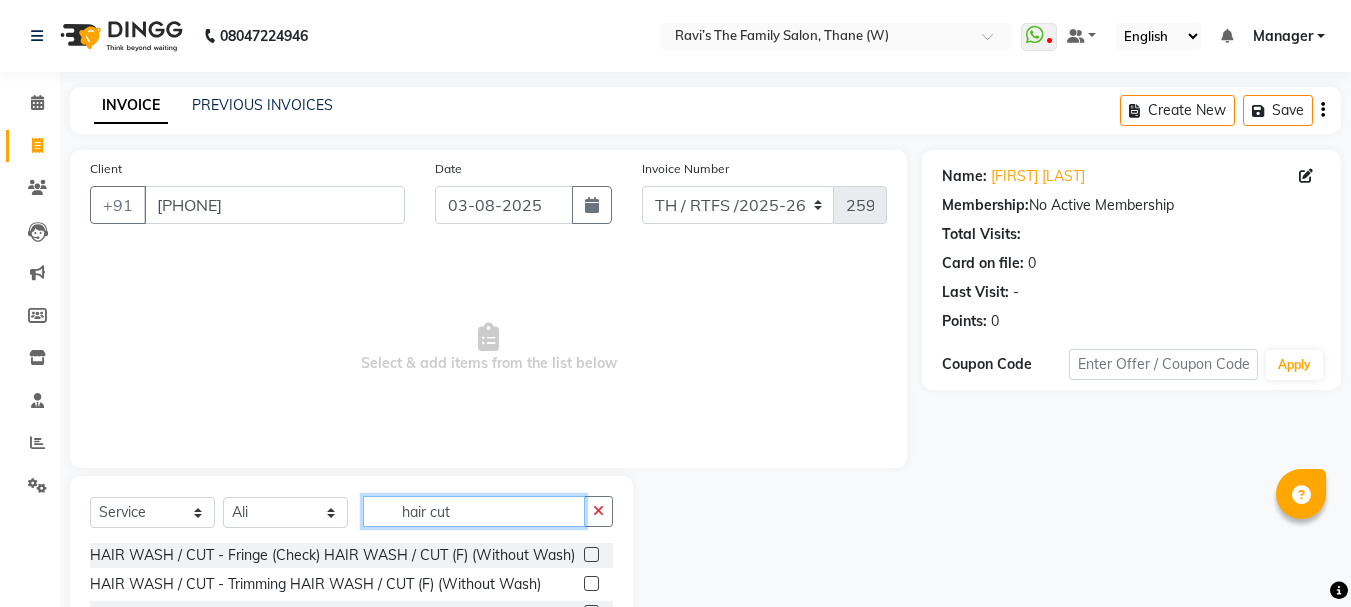 scroll, scrollTop: 194, scrollLeft: 0, axis: vertical 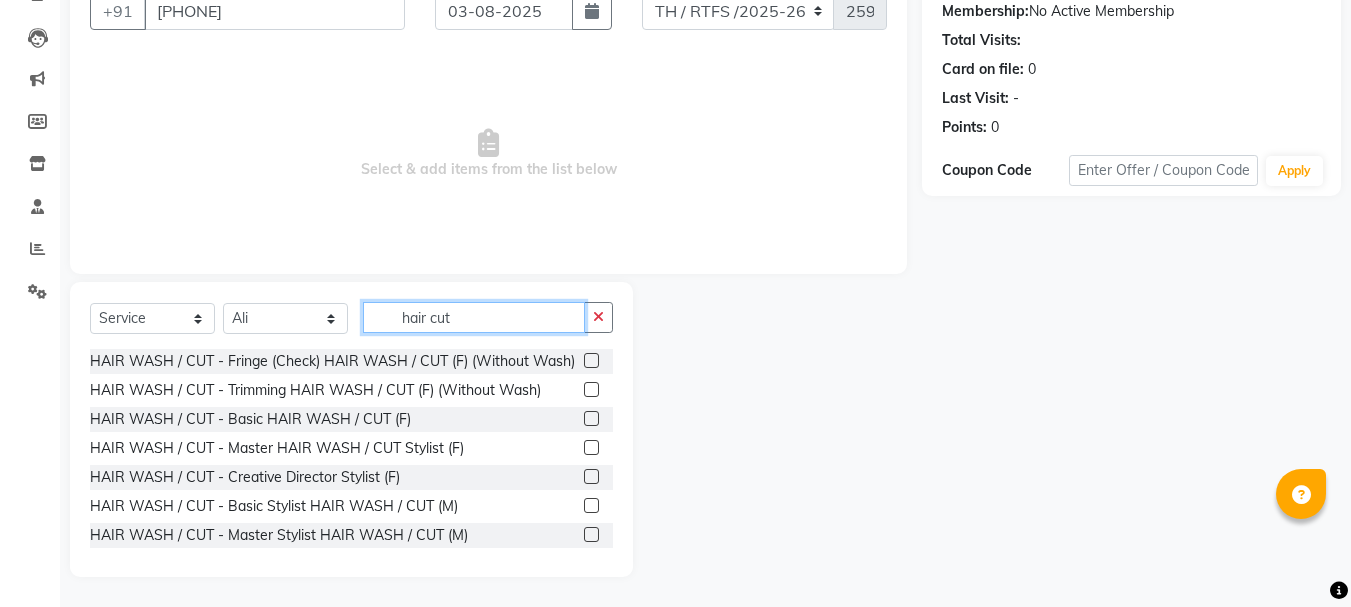 type on "hair cut" 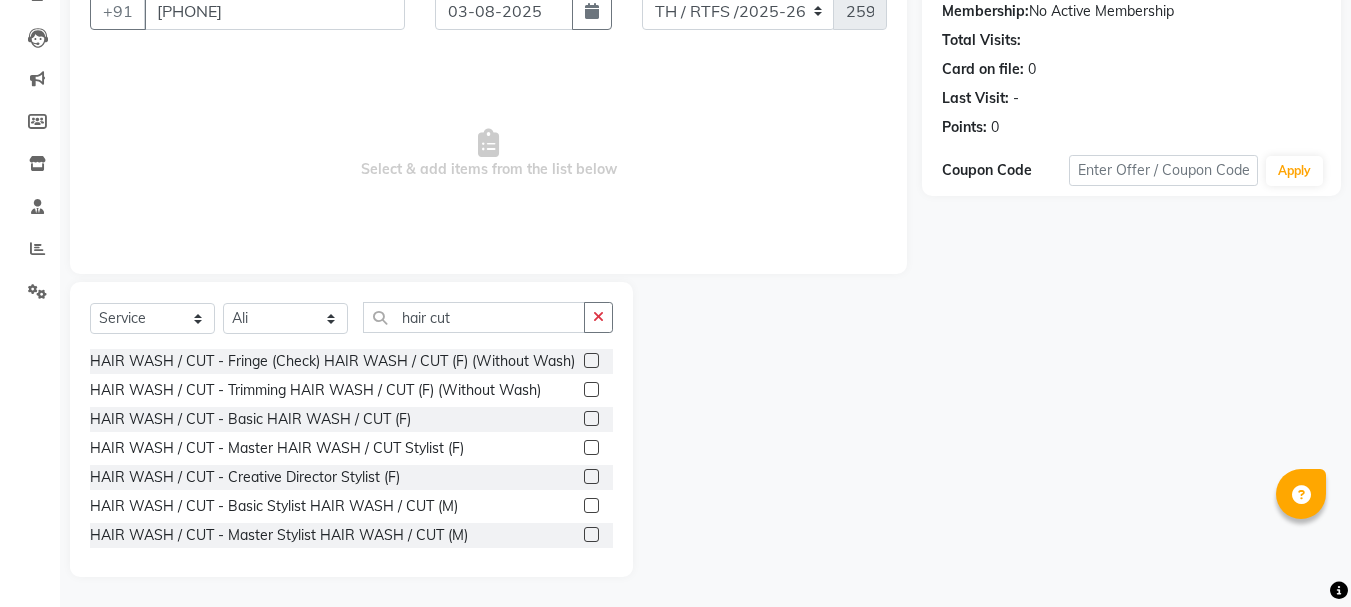 click 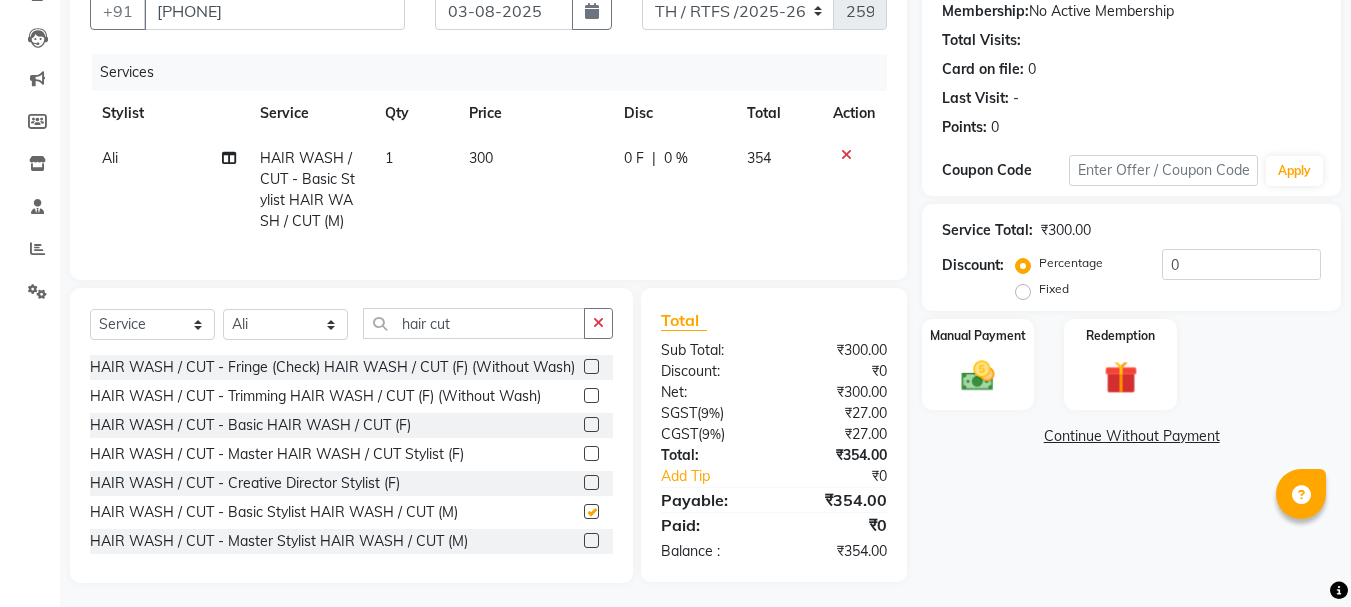checkbox on "false" 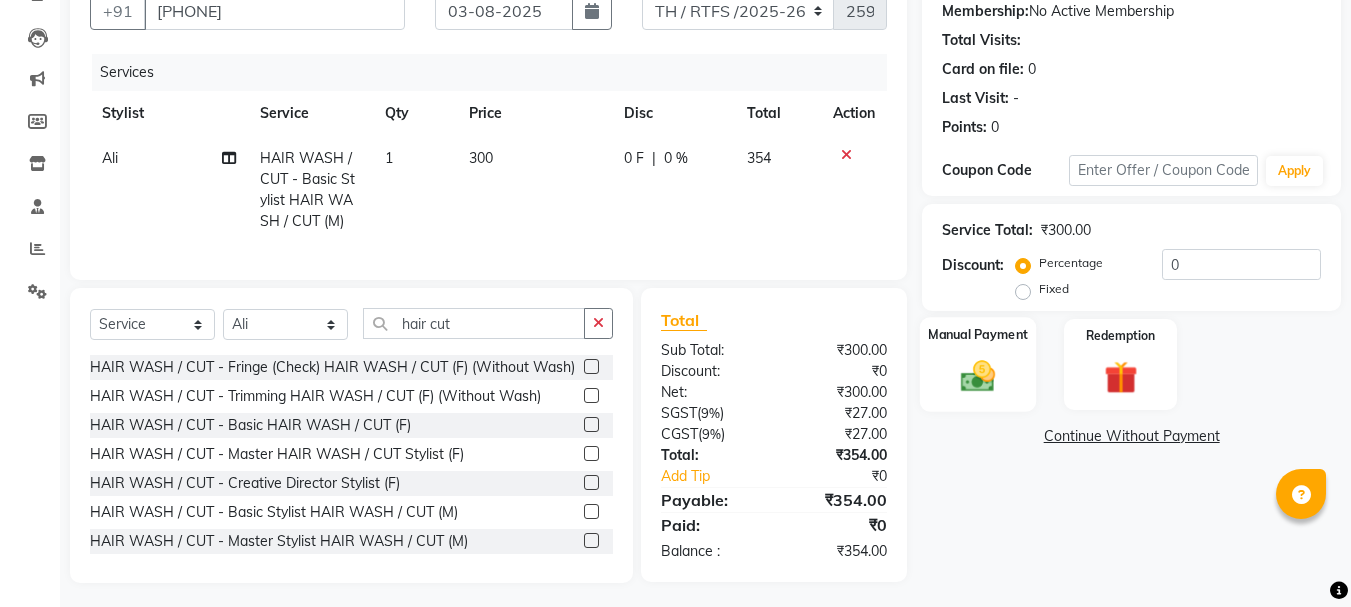 click 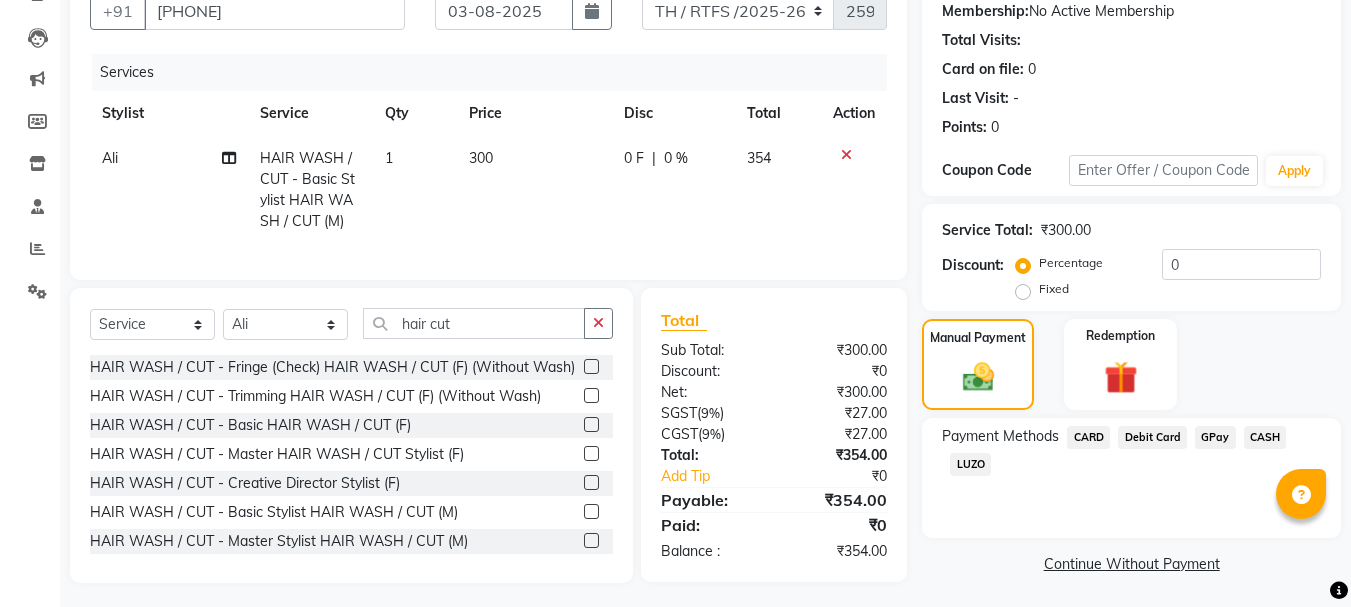 click on "GPay" 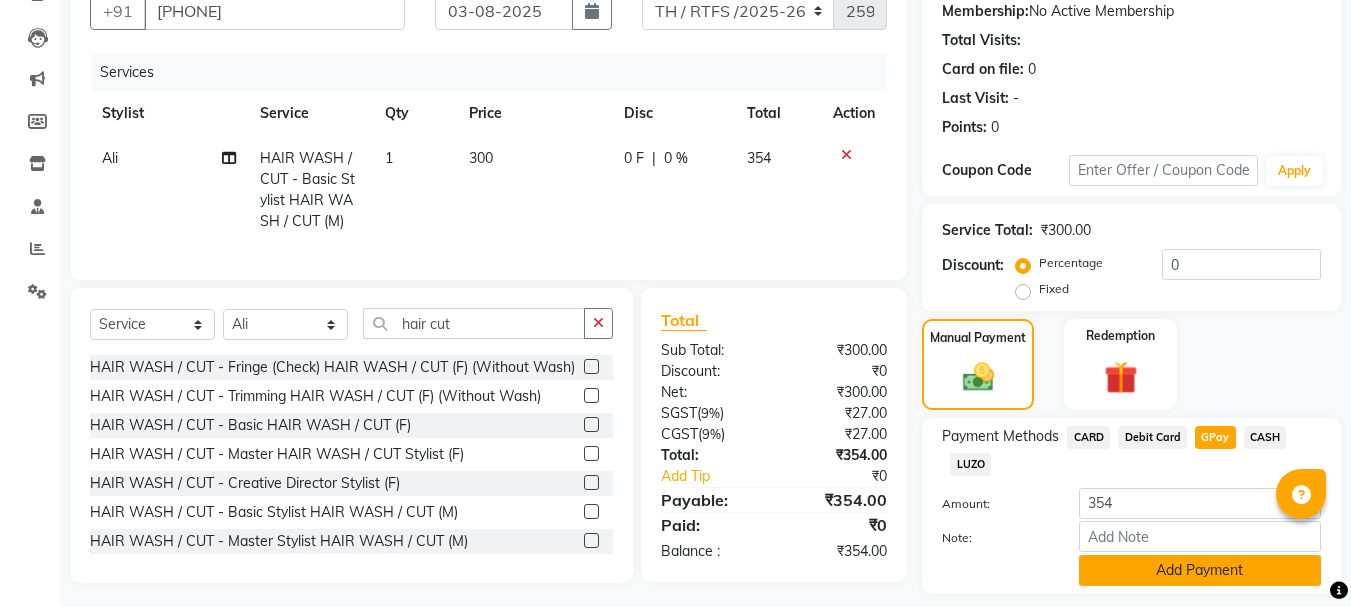 click on "Add Payment" 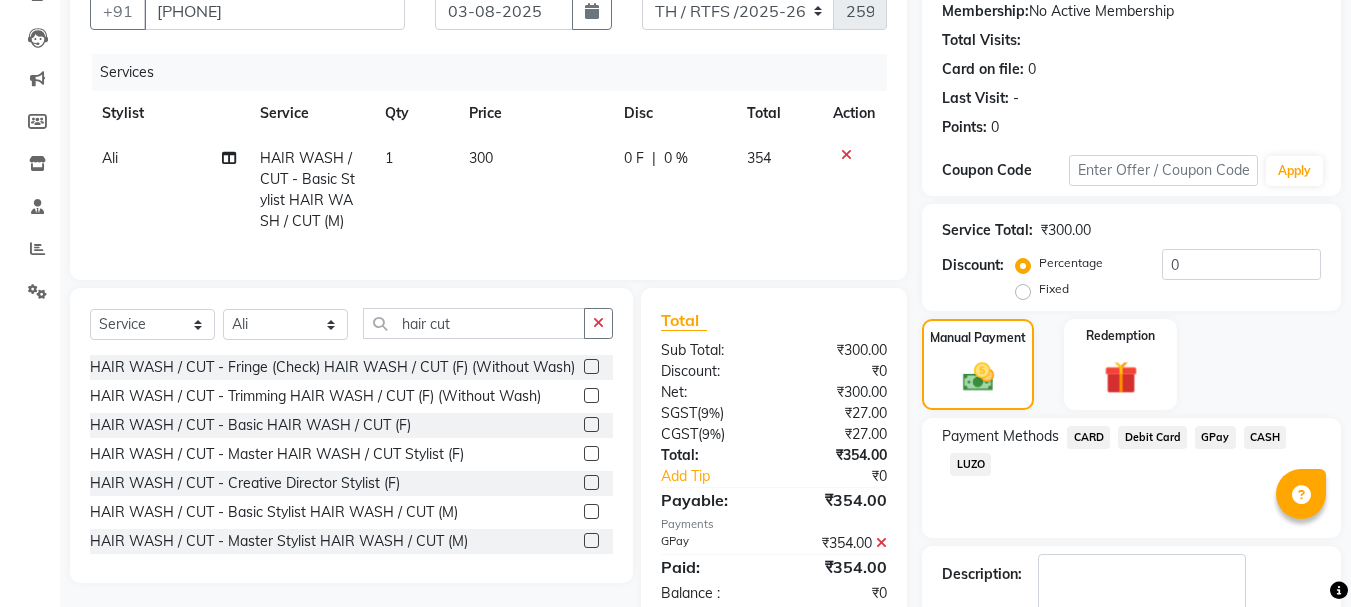 scroll, scrollTop: 309, scrollLeft: 0, axis: vertical 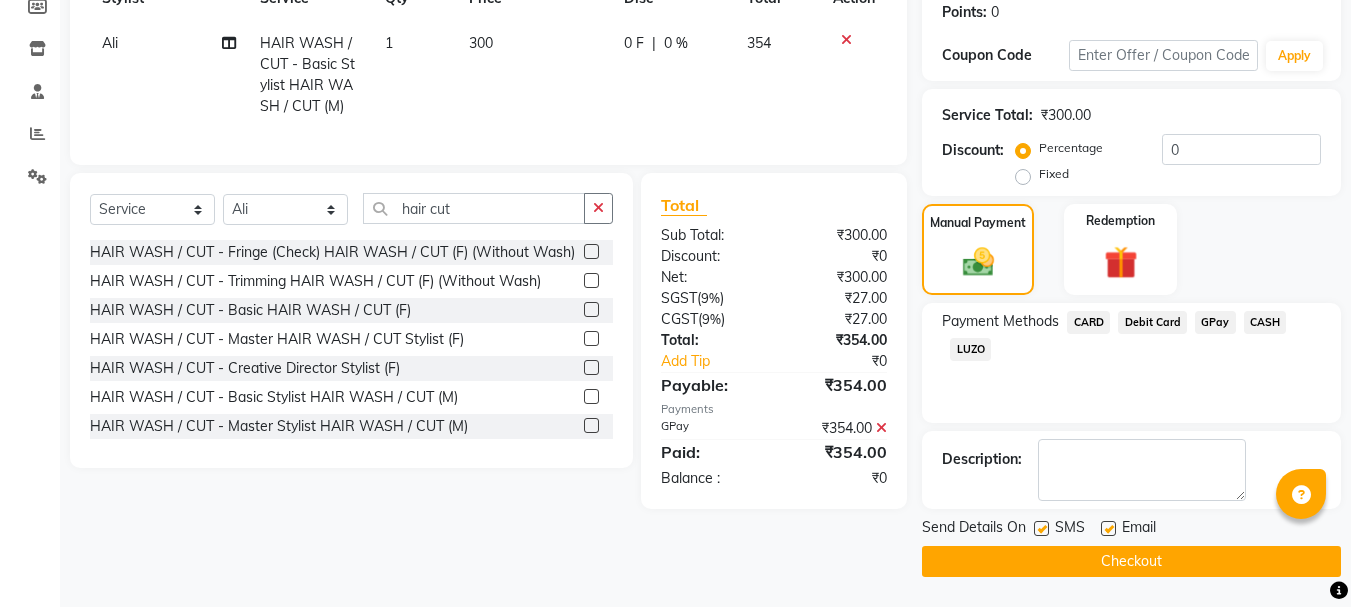 click on "Checkout" 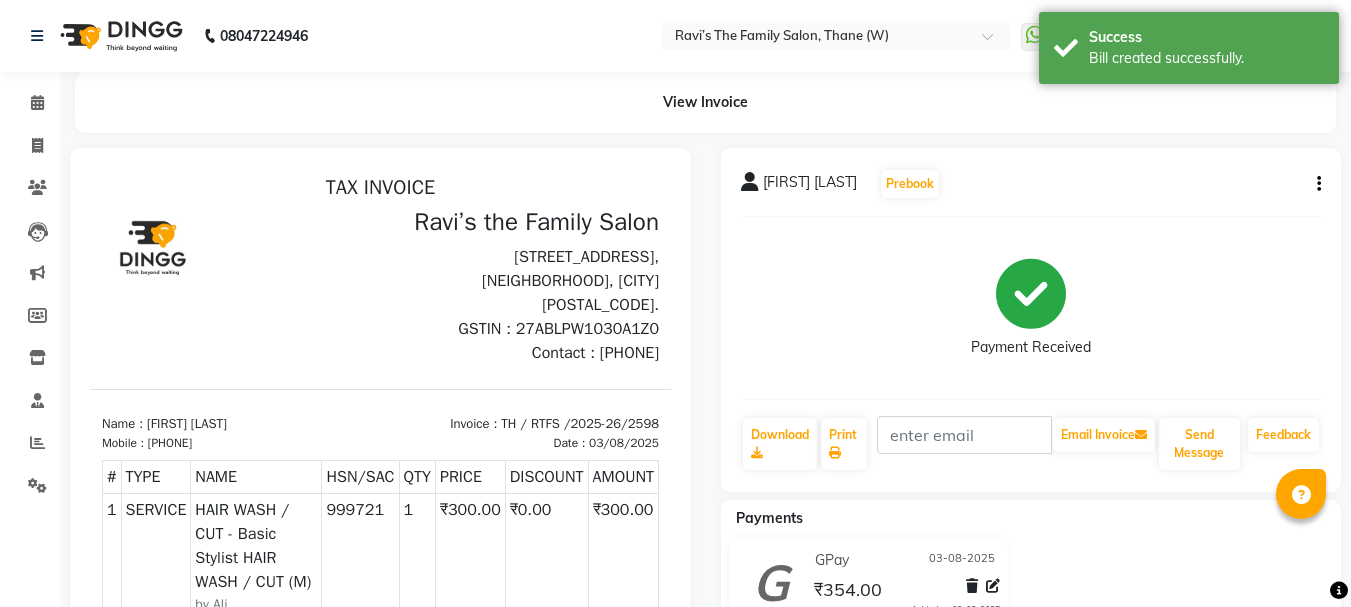 scroll, scrollTop: 0, scrollLeft: 0, axis: both 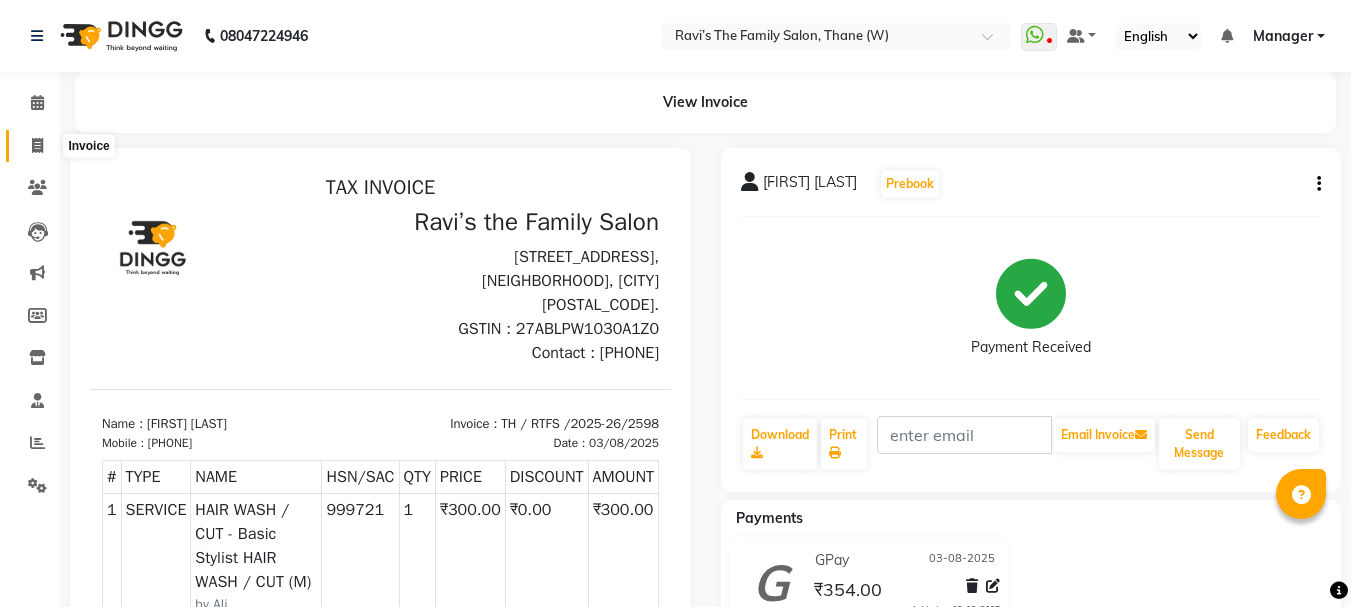 click 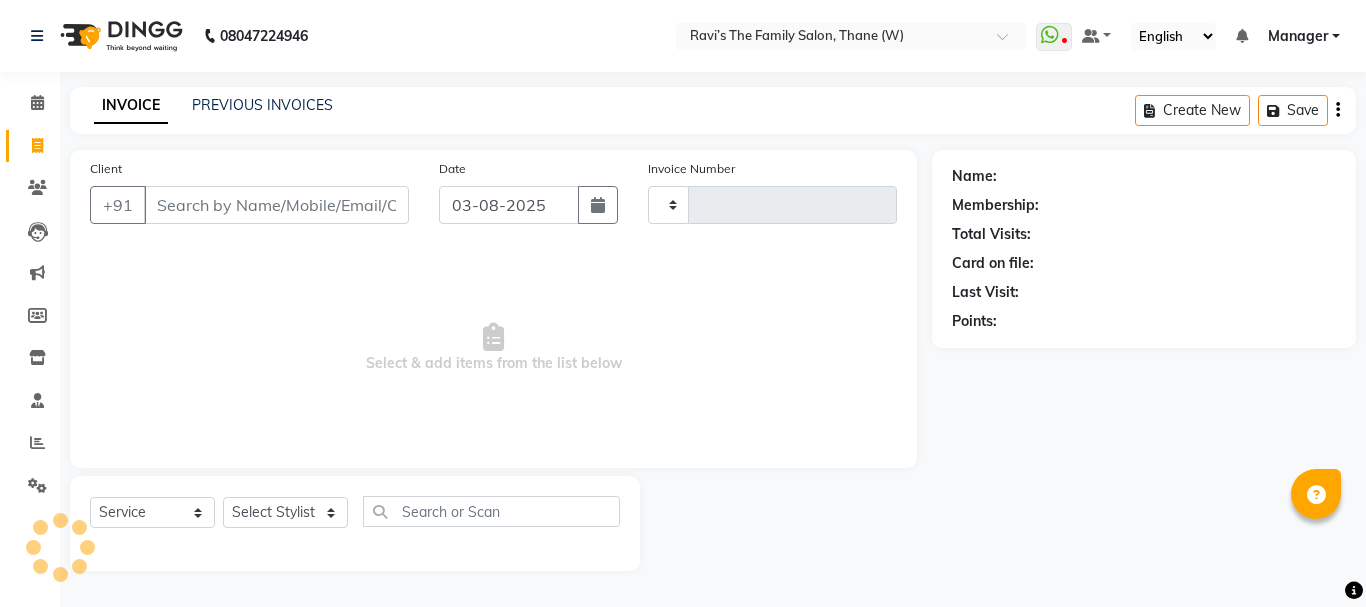type on "2599" 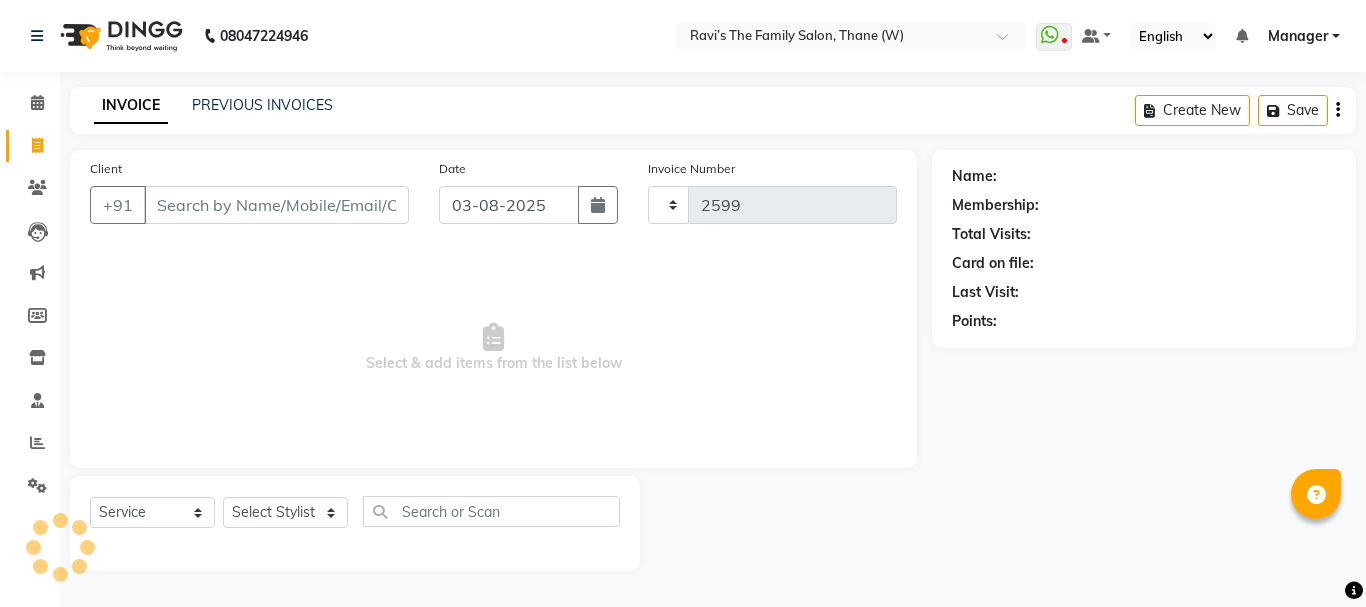 select on "8004" 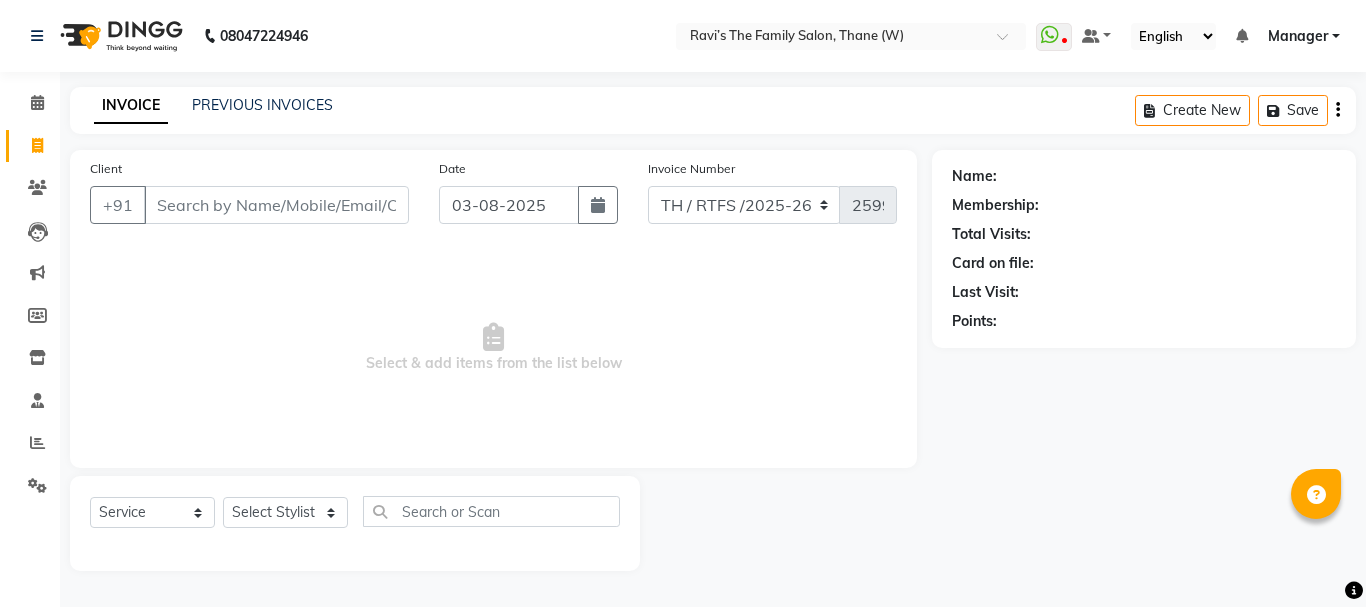 click on "Client" at bounding box center (276, 205) 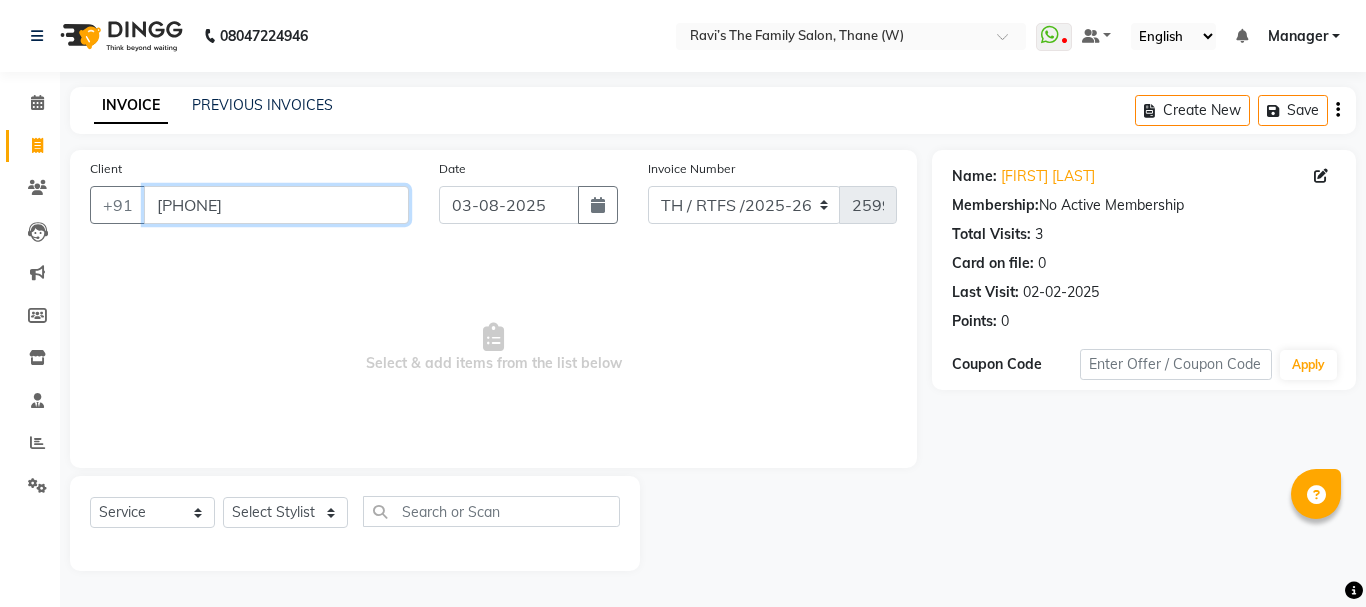 click on "[PHONE]" at bounding box center [276, 205] 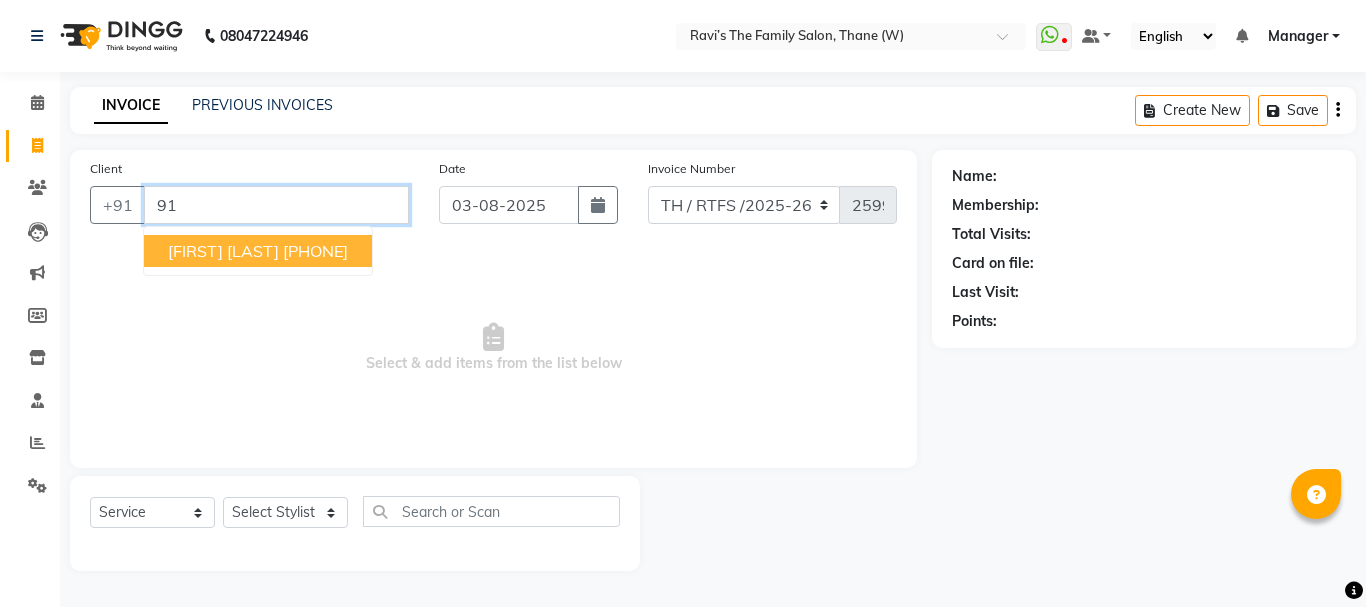 type on "9" 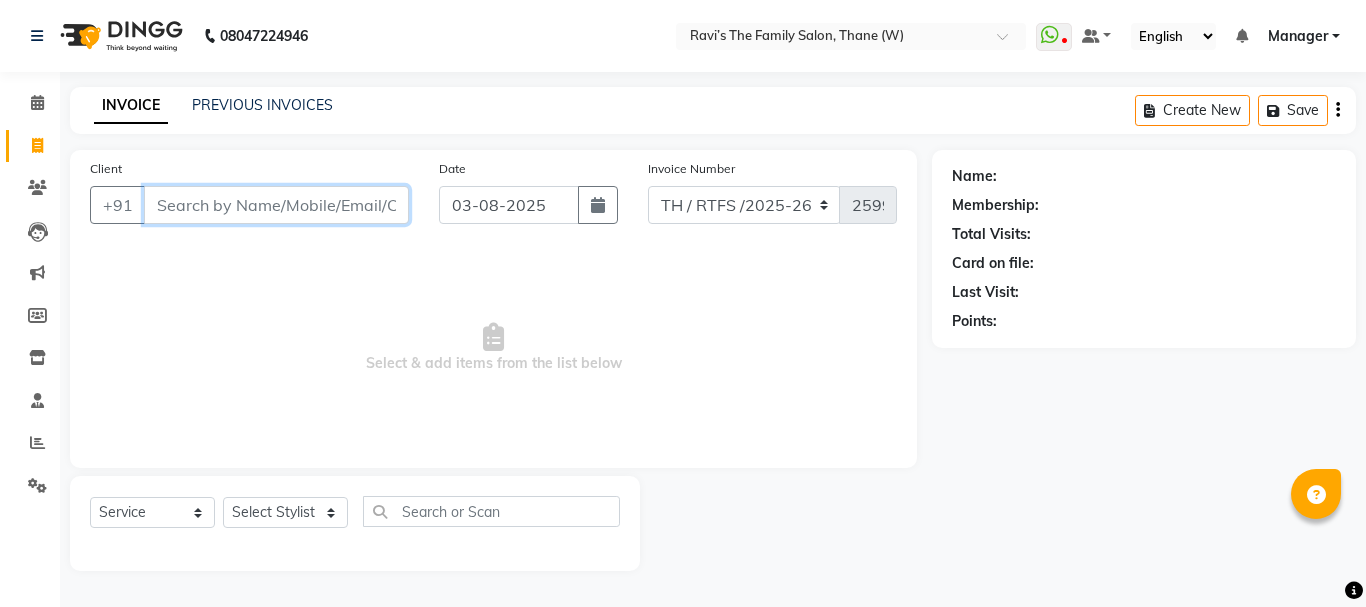 click on "Client" at bounding box center (276, 205) 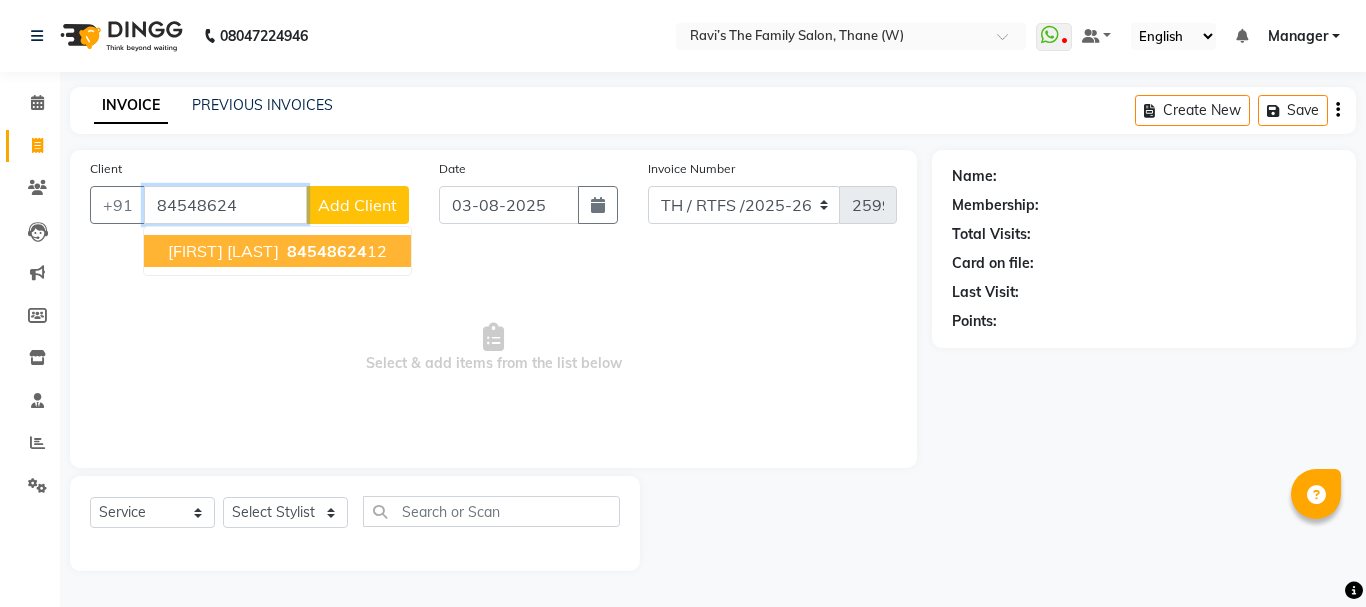 click on "[FIRST] [LAST]" at bounding box center (223, 251) 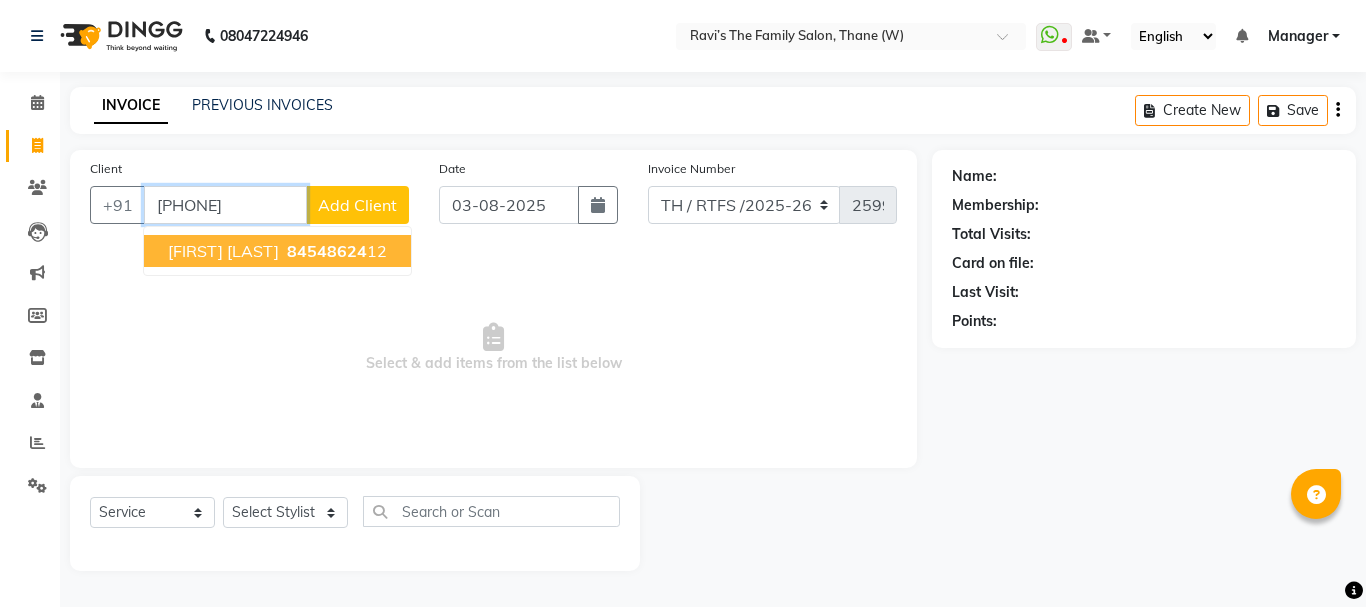 type on "[PHONE]" 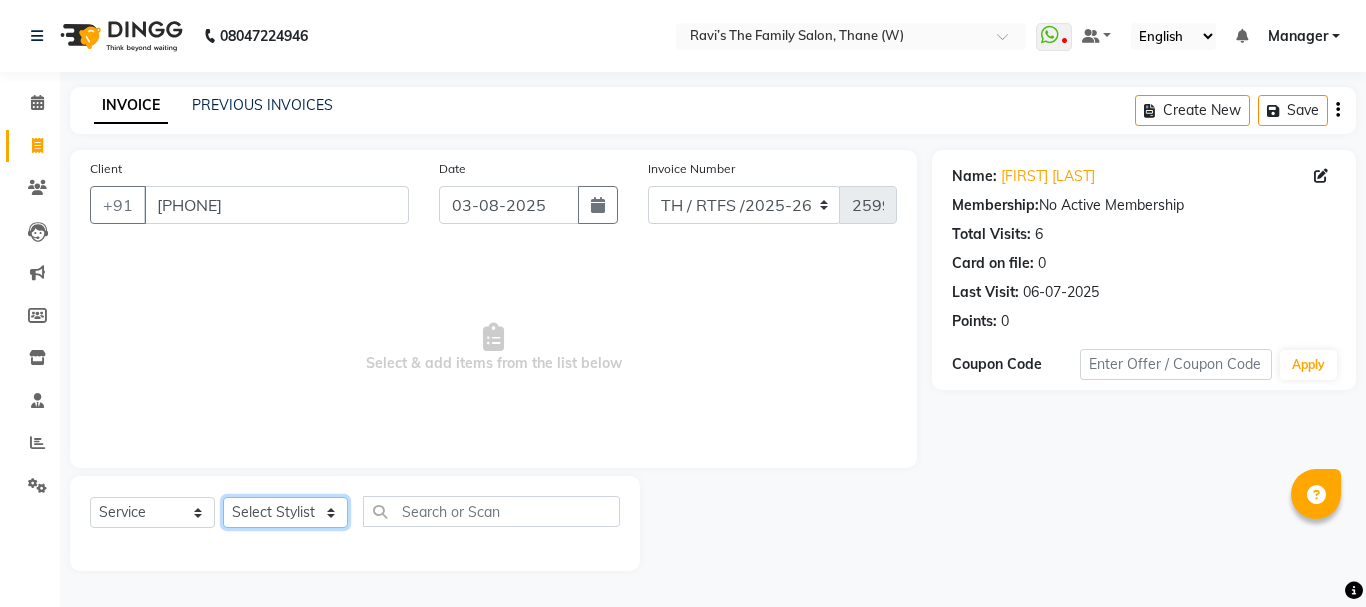 click on "Select Stylist Aarohi P   Aksahy auty Ali  Aniket A  Anuradha arvind Divya gautam .kasrade House sale KAJAL MAURYA Komal Waghmare  Laxmi   Manager Moin salmani Prashant   Ravindra Samrat Kumar Sangita Dighe Sanjana Kharat  Shreepad M  shrishti  jaiwala  vaibhavi  gudekar  Vikas H" 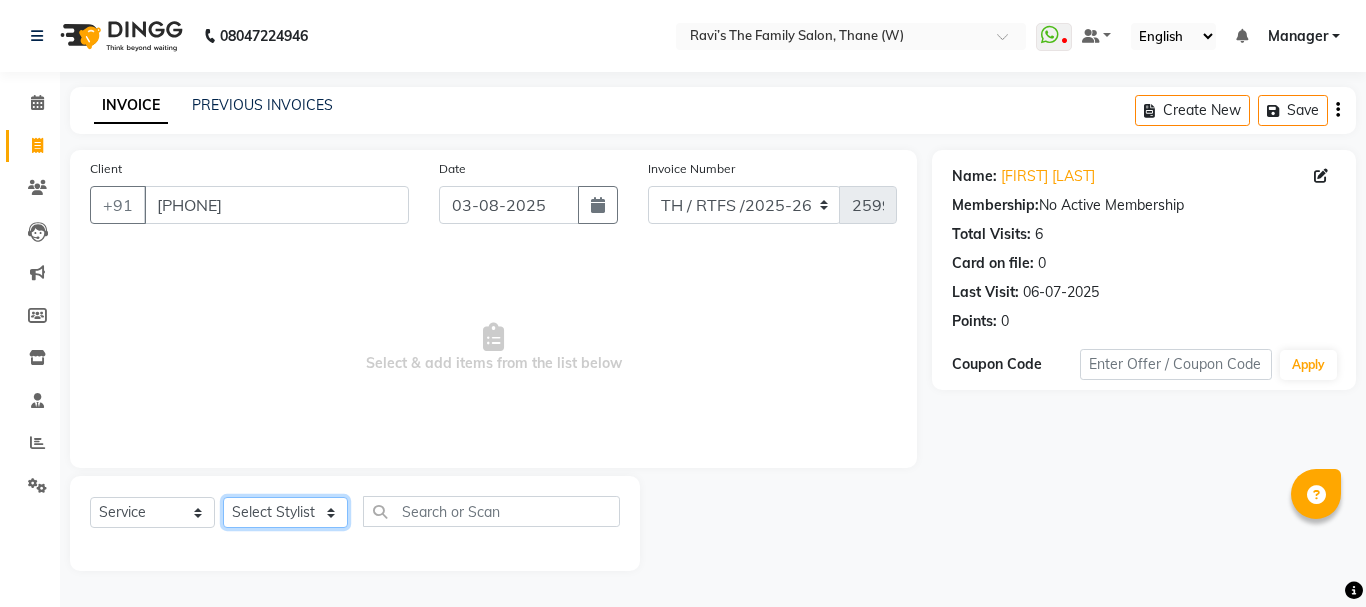 select on "35580" 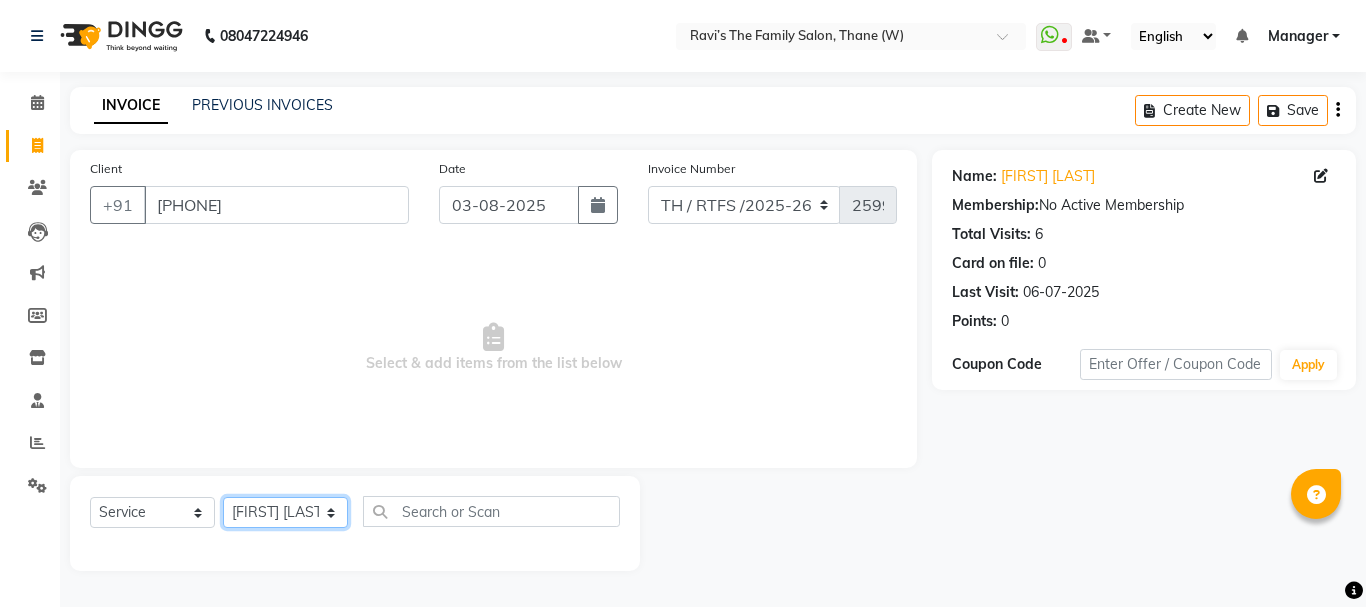 click on "Select Stylist Aarohi P   Aksahy auty Ali  Aniket A  Anuradha arvind Divya gautam .kasrade House sale KAJAL MAURYA Komal Waghmare  Laxmi   Manager Moin salmani Prashant   Ravindra Samrat Kumar Sangita Dighe Sanjana Kharat  Shreepad M  shrishti  jaiwala  vaibhavi  gudekar  Vikas H" 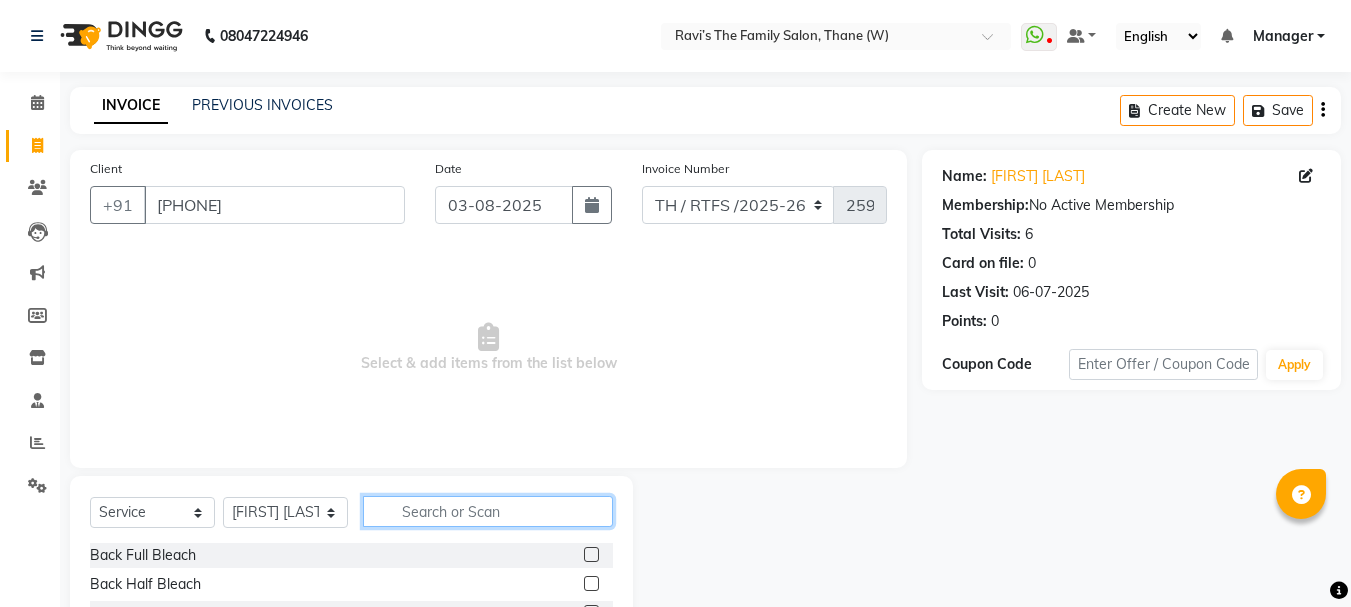 click 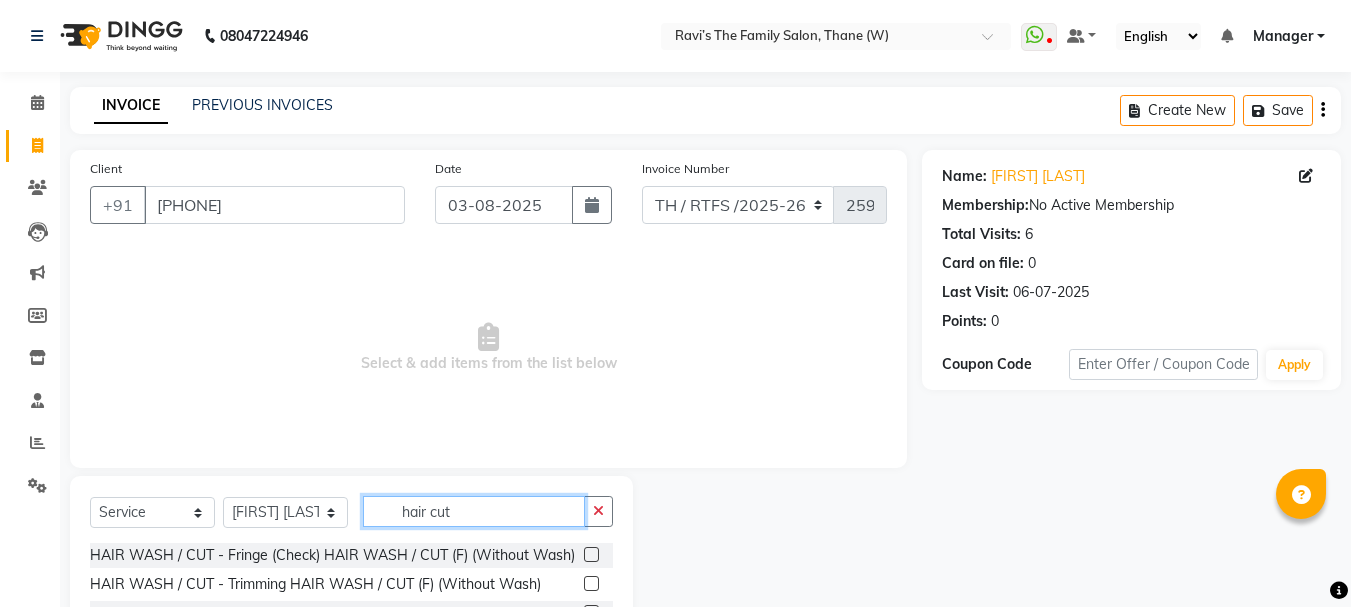 scroll, scrollTop: 194, scrollLeft: 0, axis: vertical 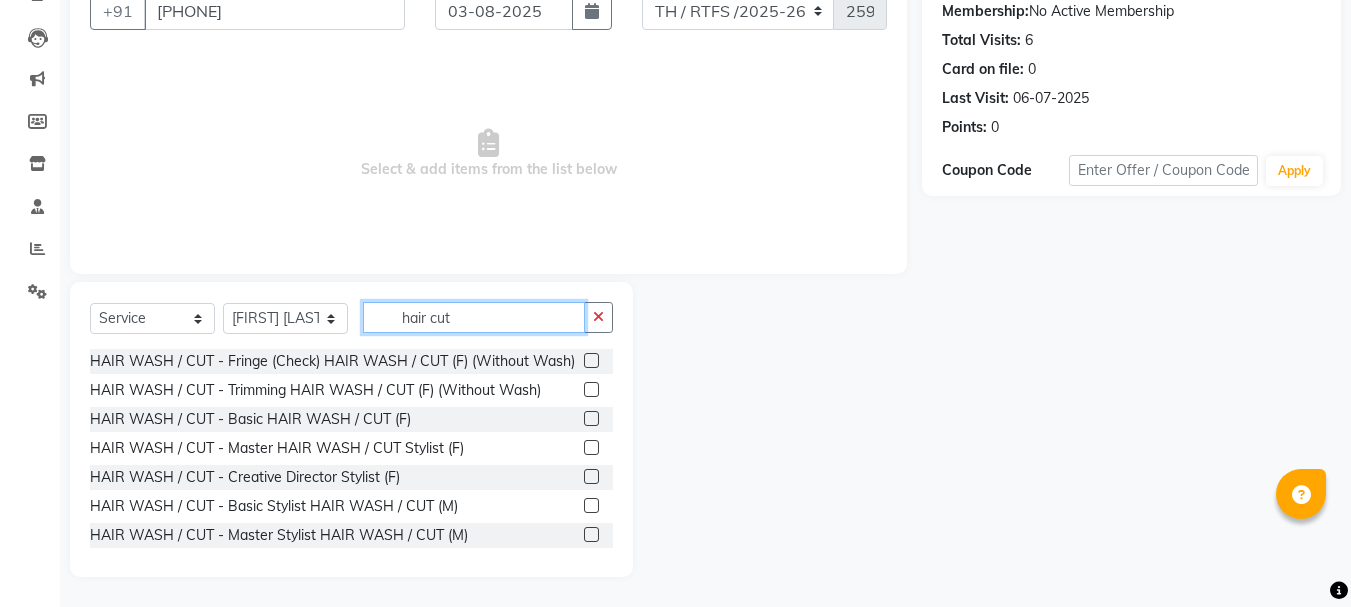 type on "hair cut" 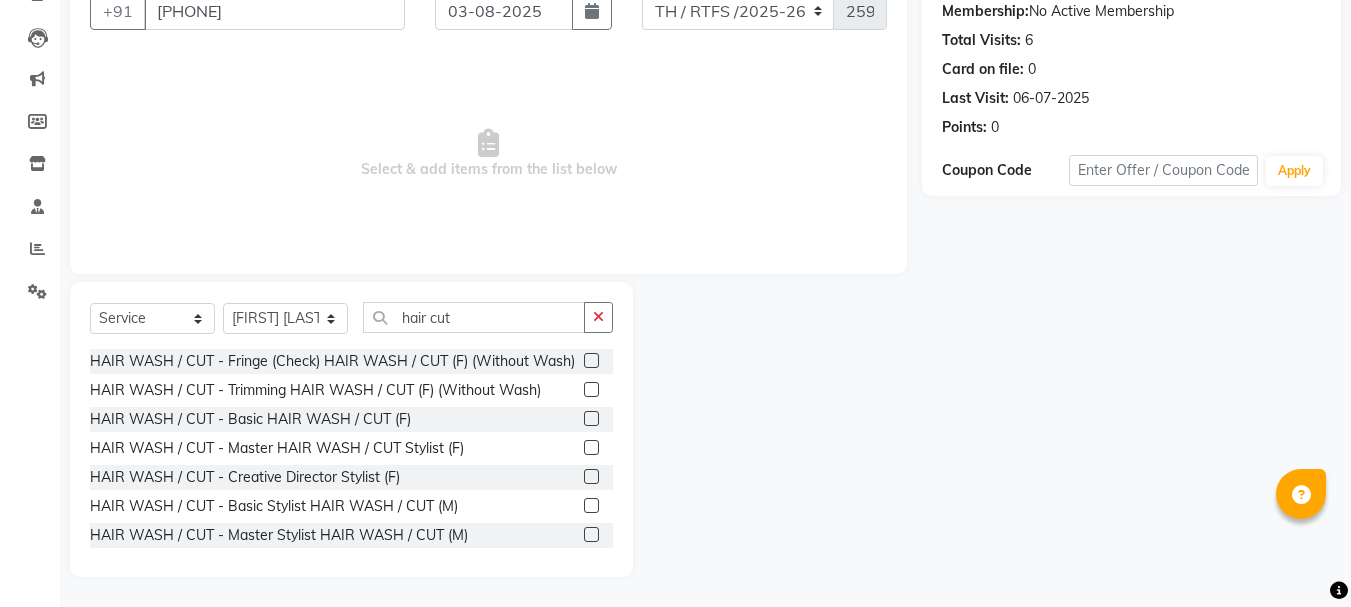 click 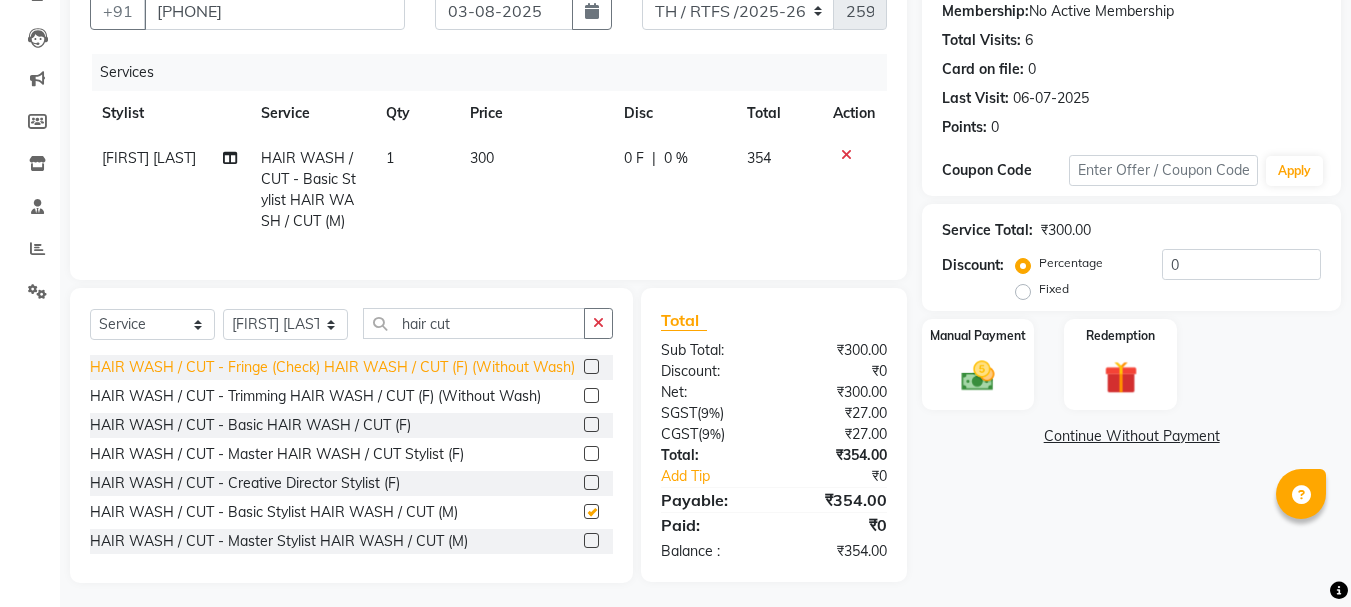 checkbox on "false" 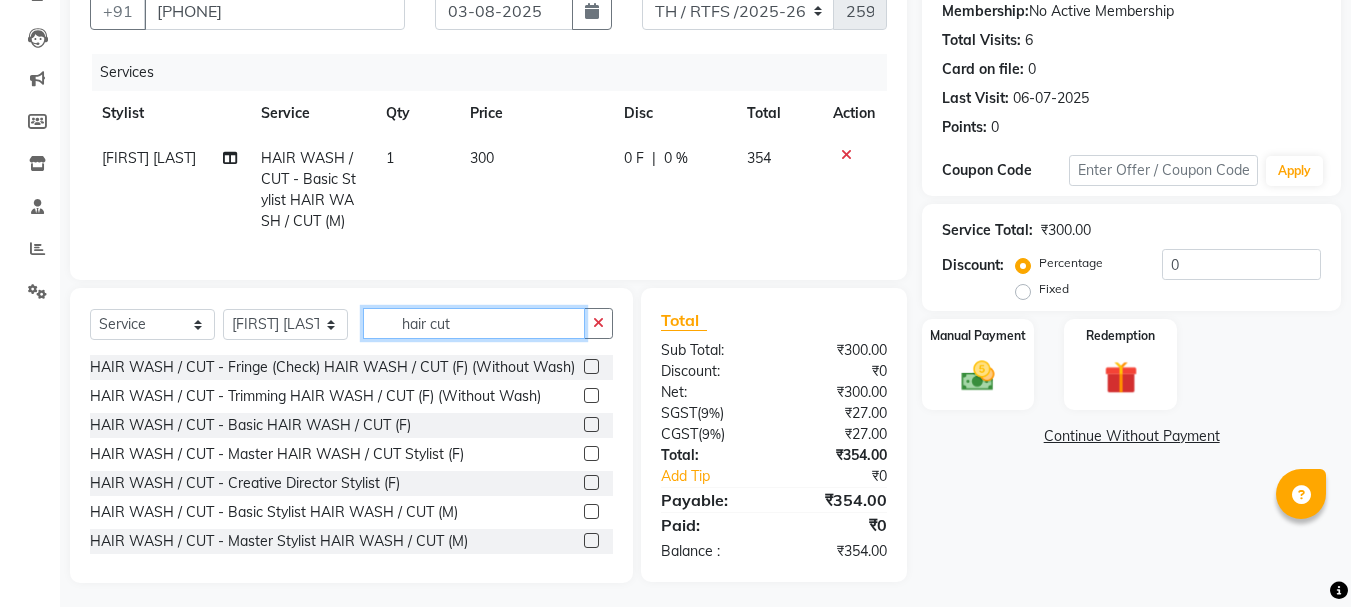 click on "hair cut" 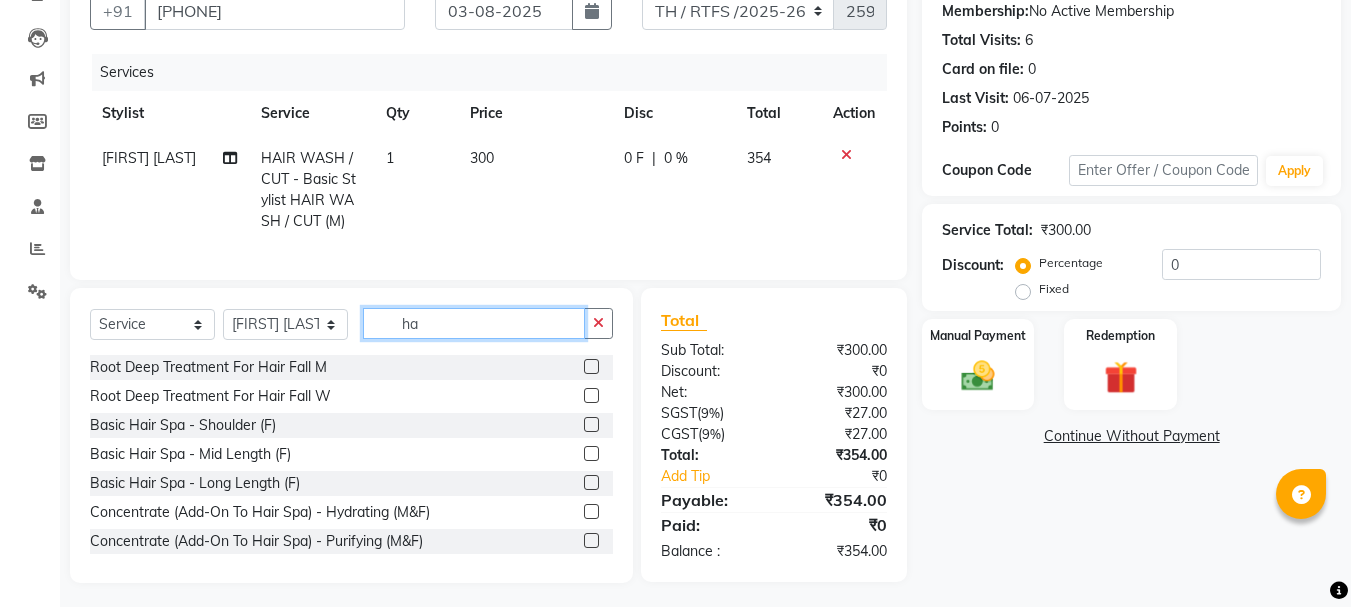 type on "h" 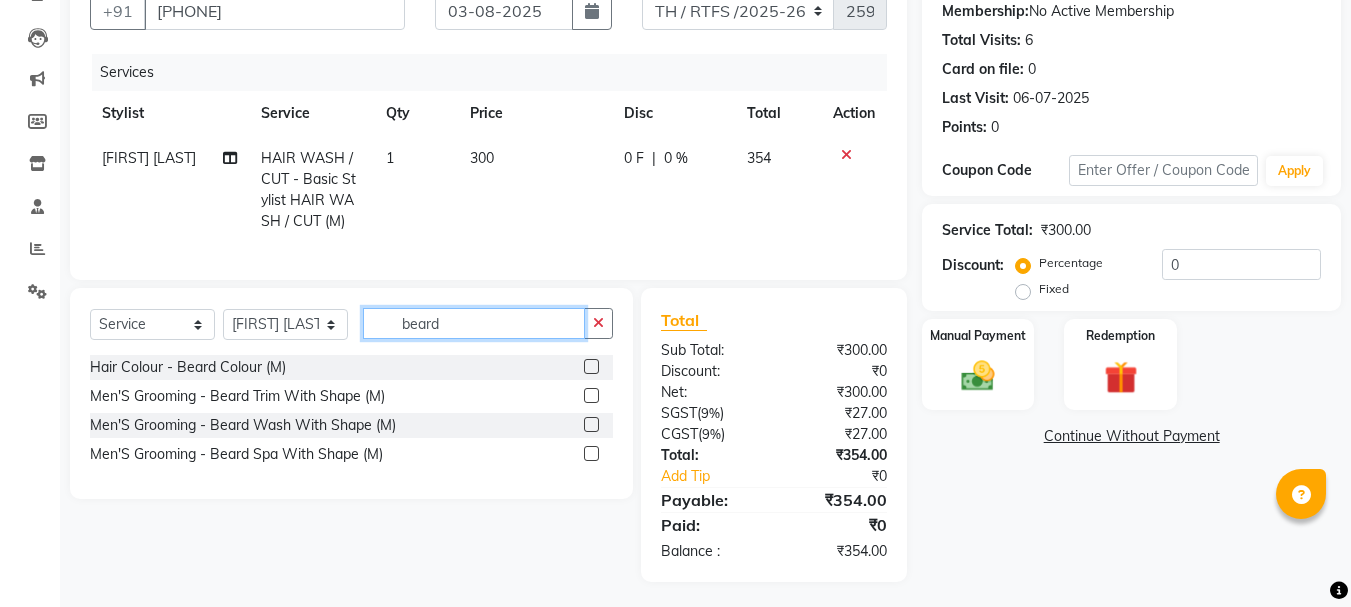 type on "beard" 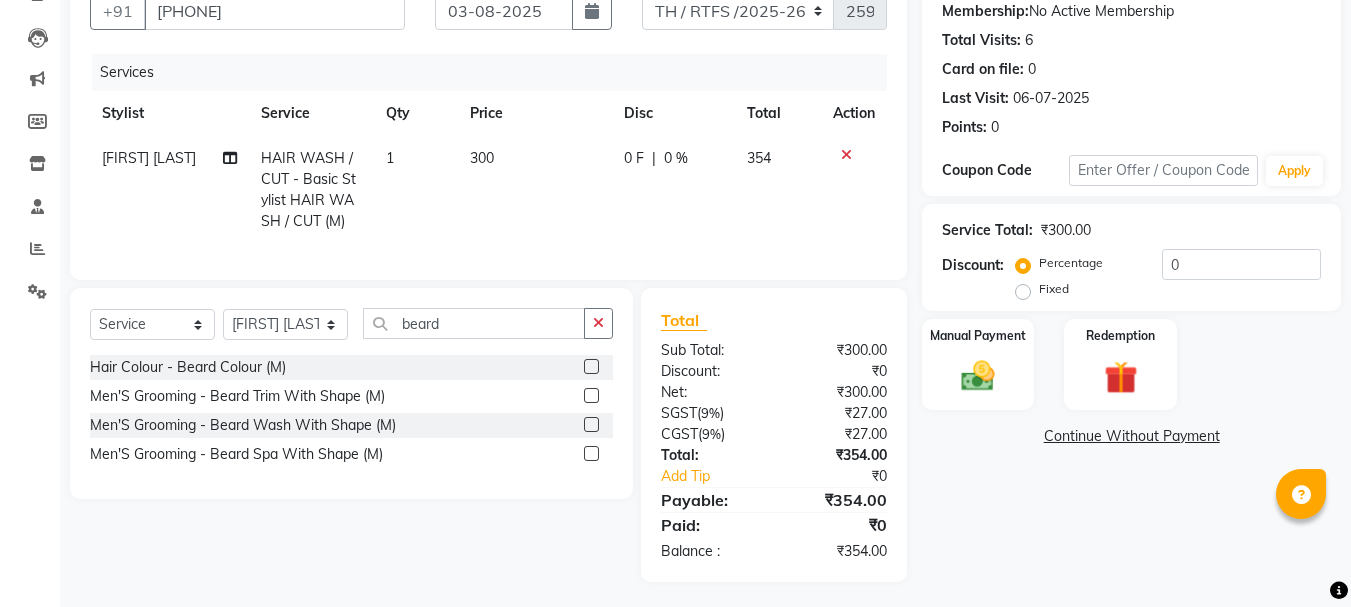 click 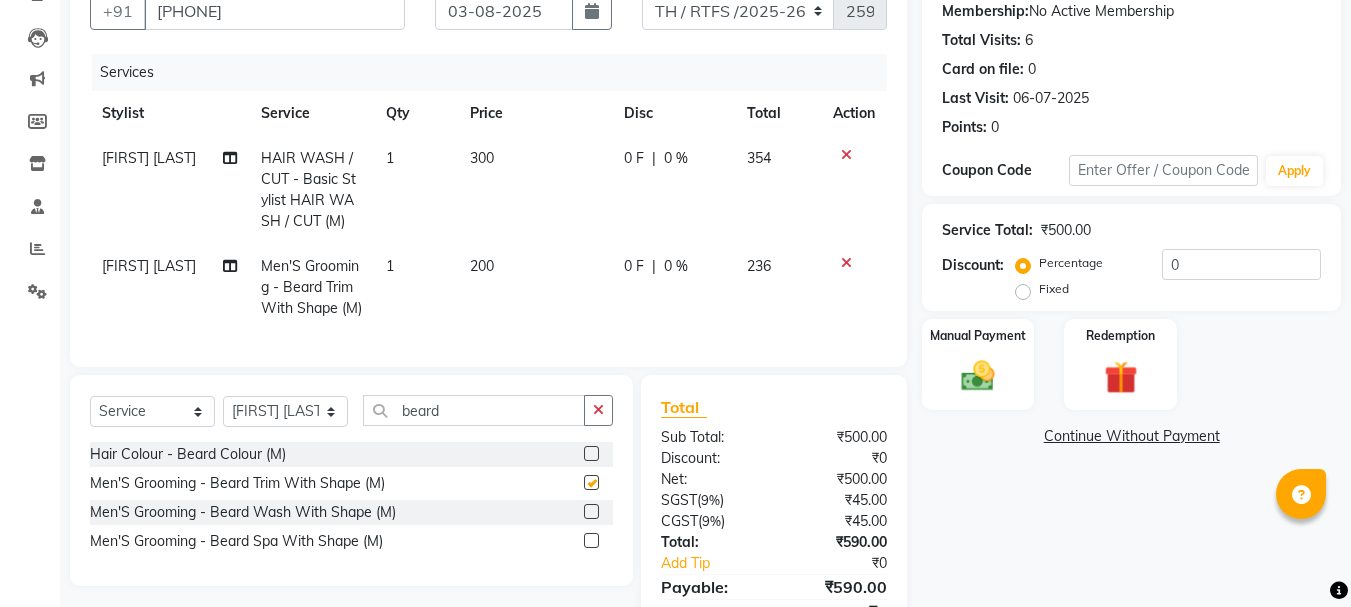 checkbox on "false" 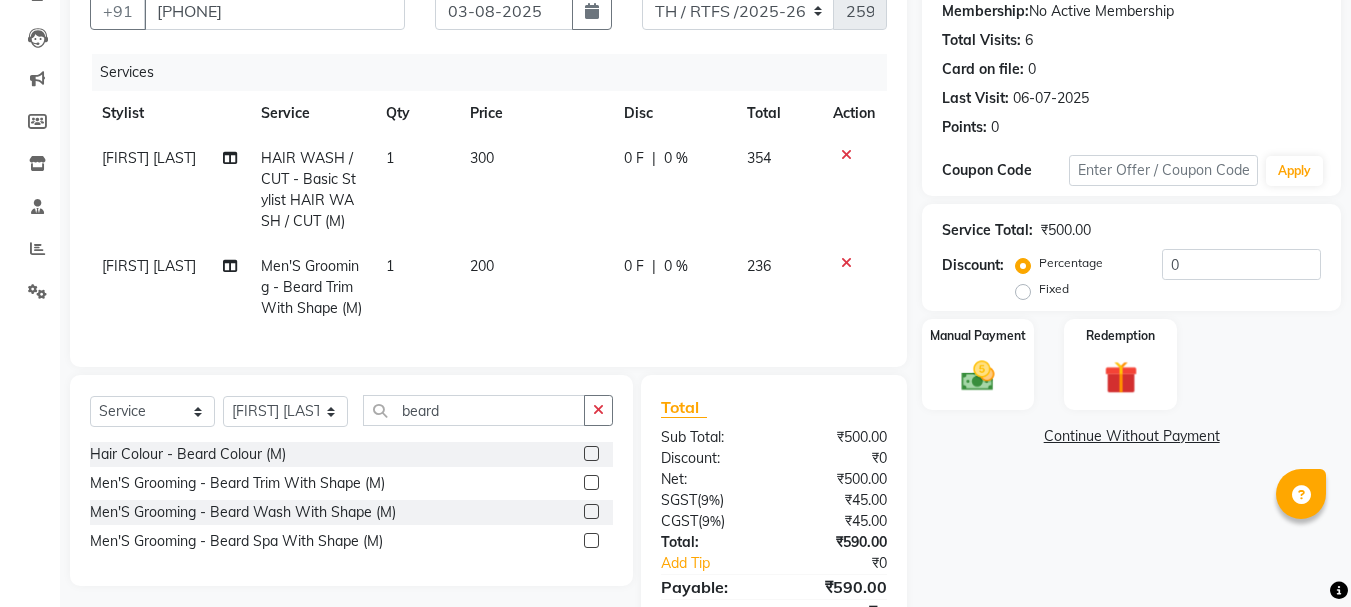 scroll, scrollTop: 322, scrollLeft: 0, axis: vertical 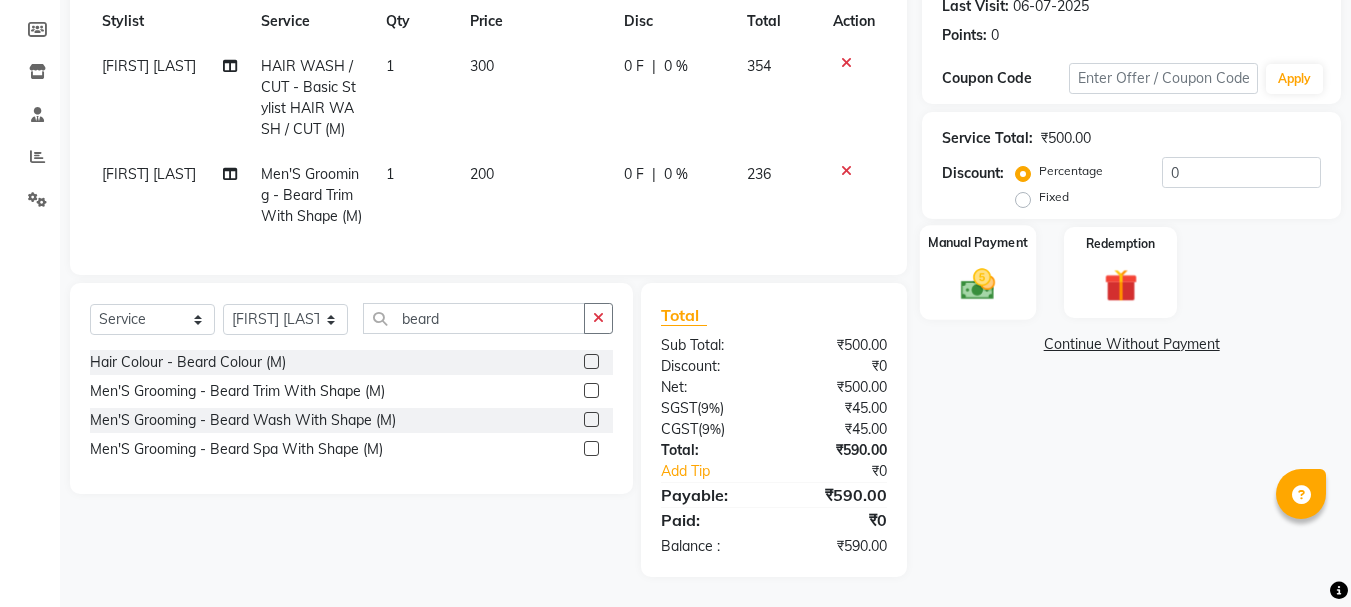 click 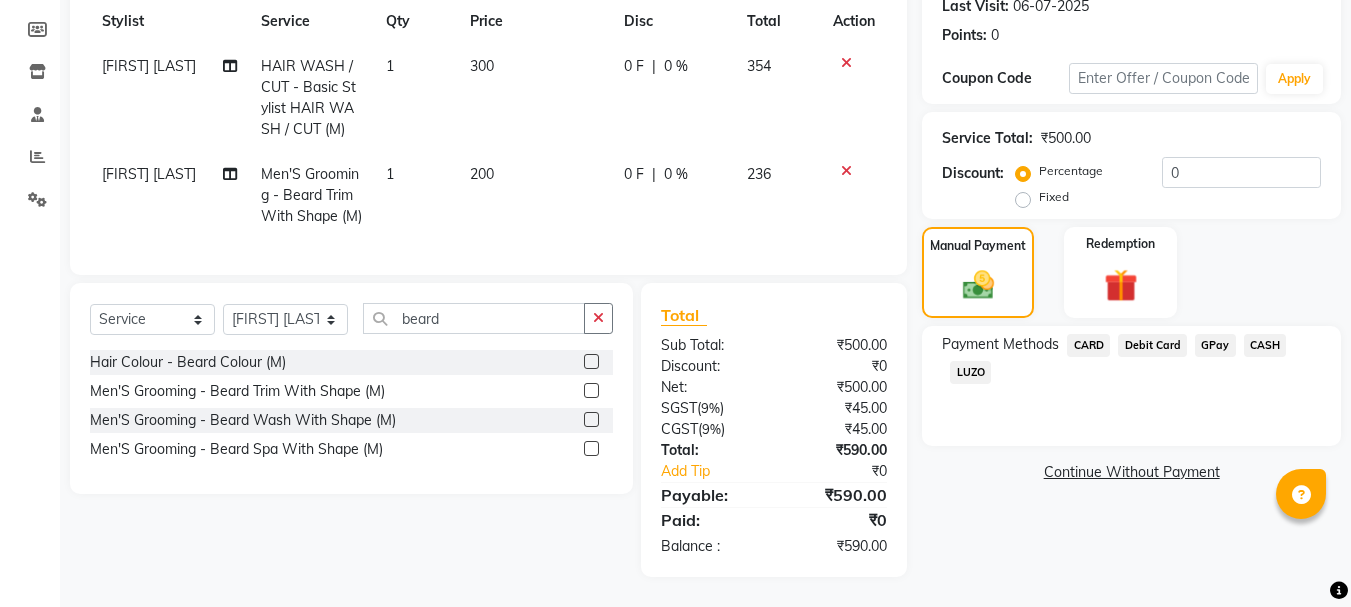 click on "GPay" 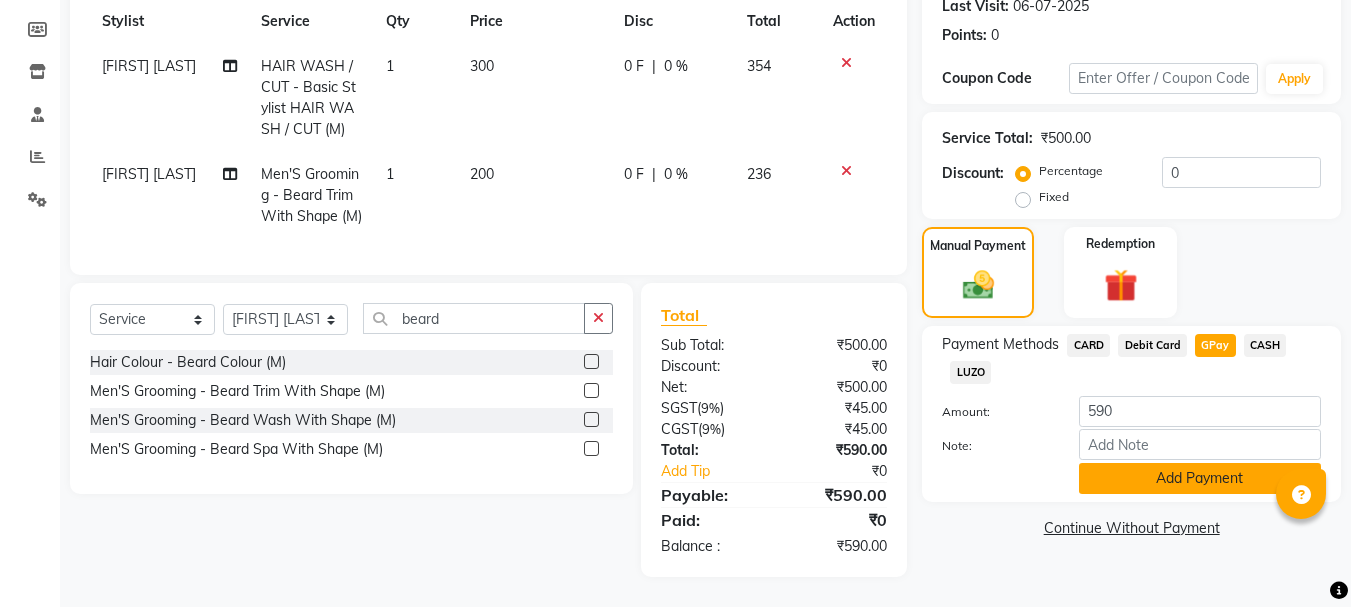 click on "Add Payment" 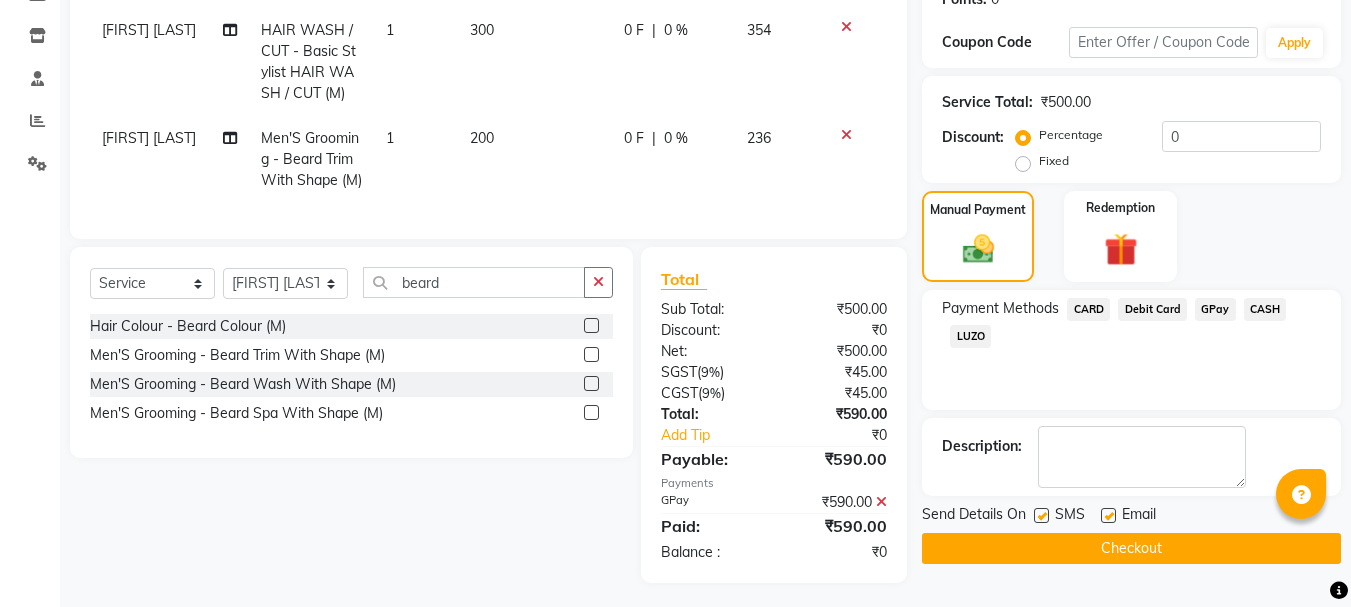 click on "Checkout" 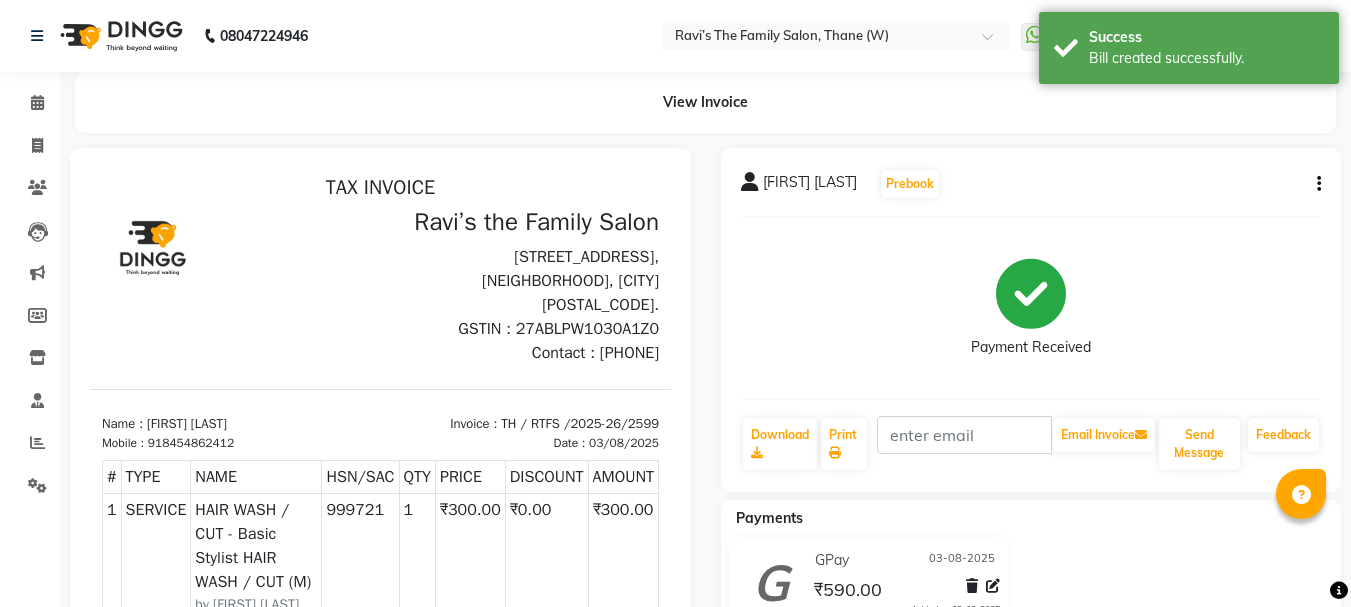 scroll, scrollTop: 0, scrollLeft: 0, axis: both 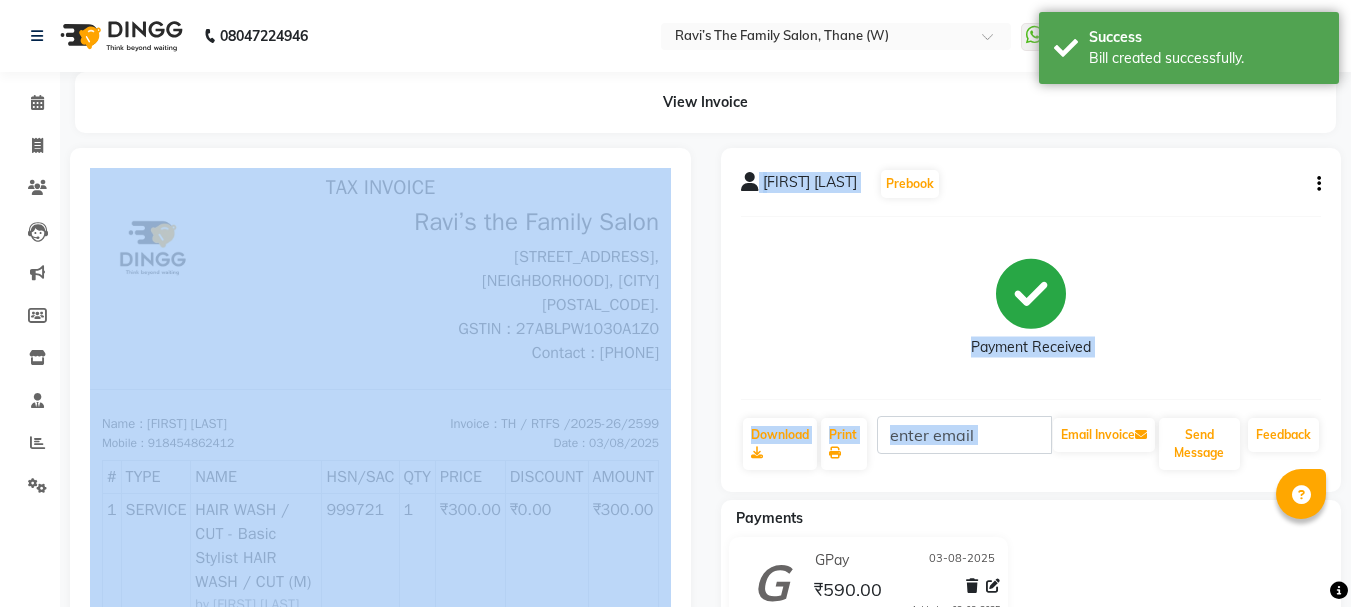 drag, startPoint x: 1099, startPoint y: 643, endPoint x: 636, endPoint y: 315, distance: 567.409 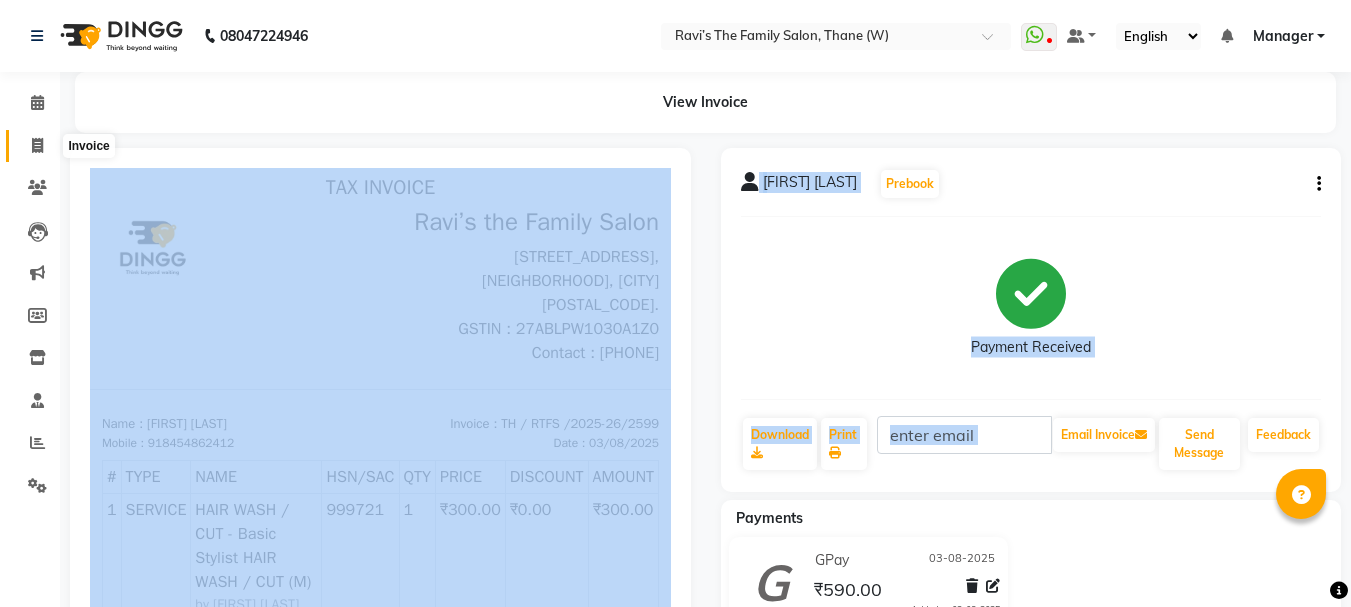 click 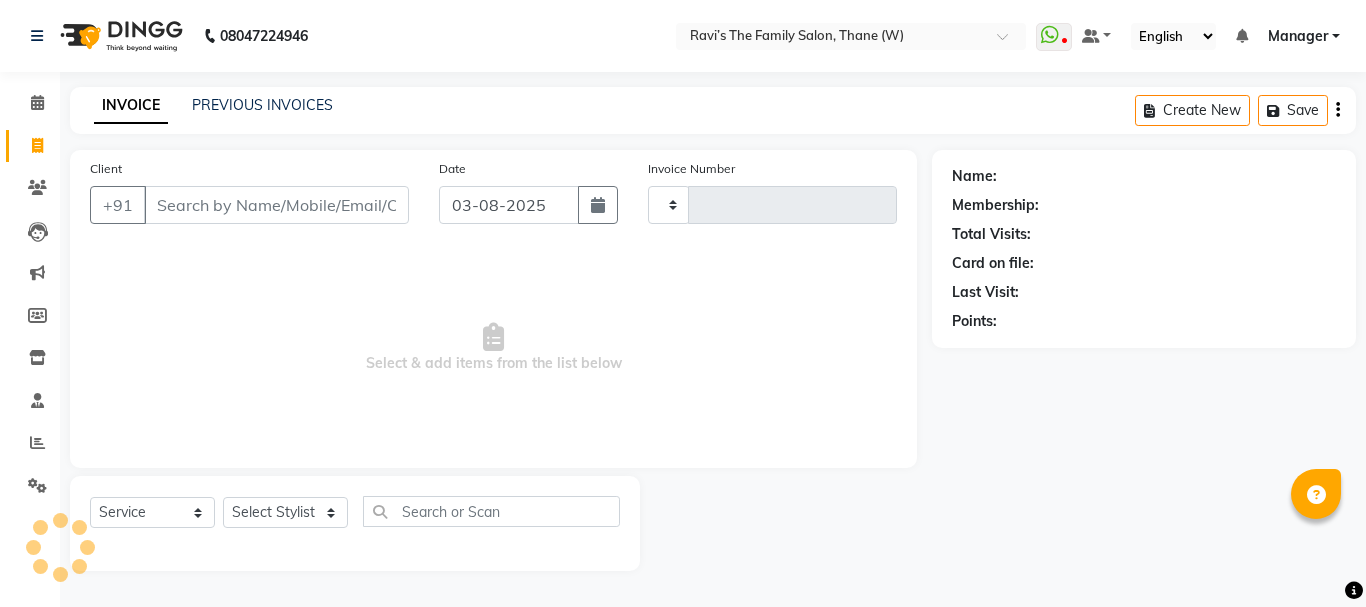 type on "2600" 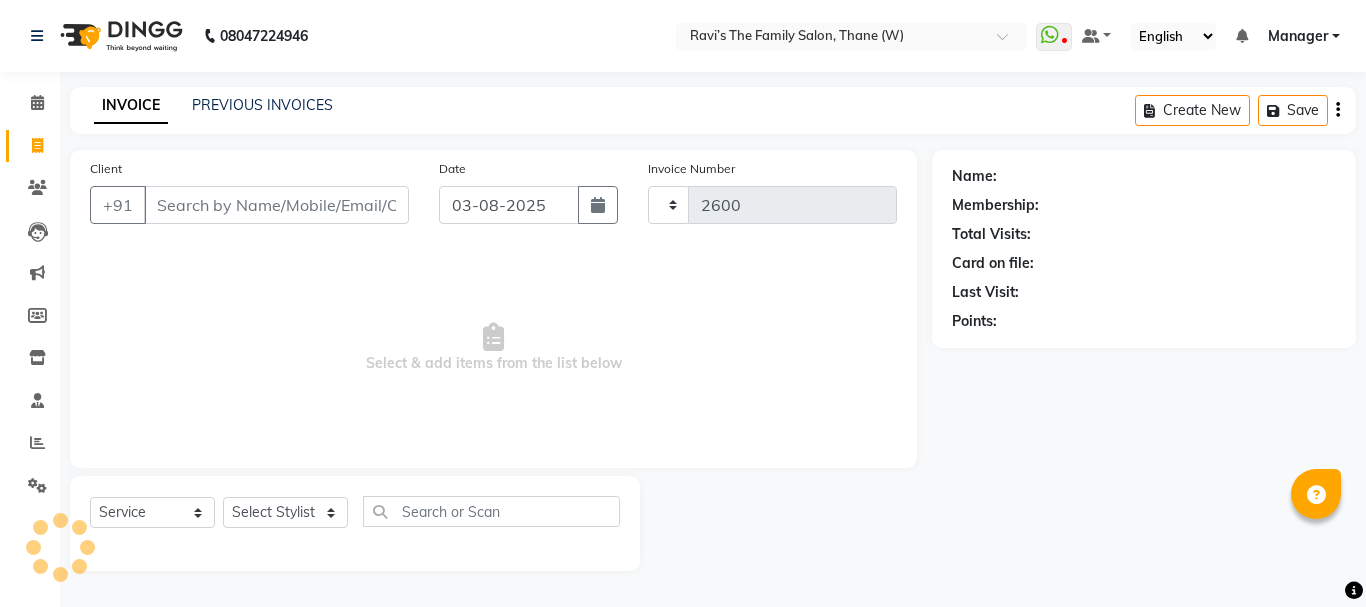 select on "8004" 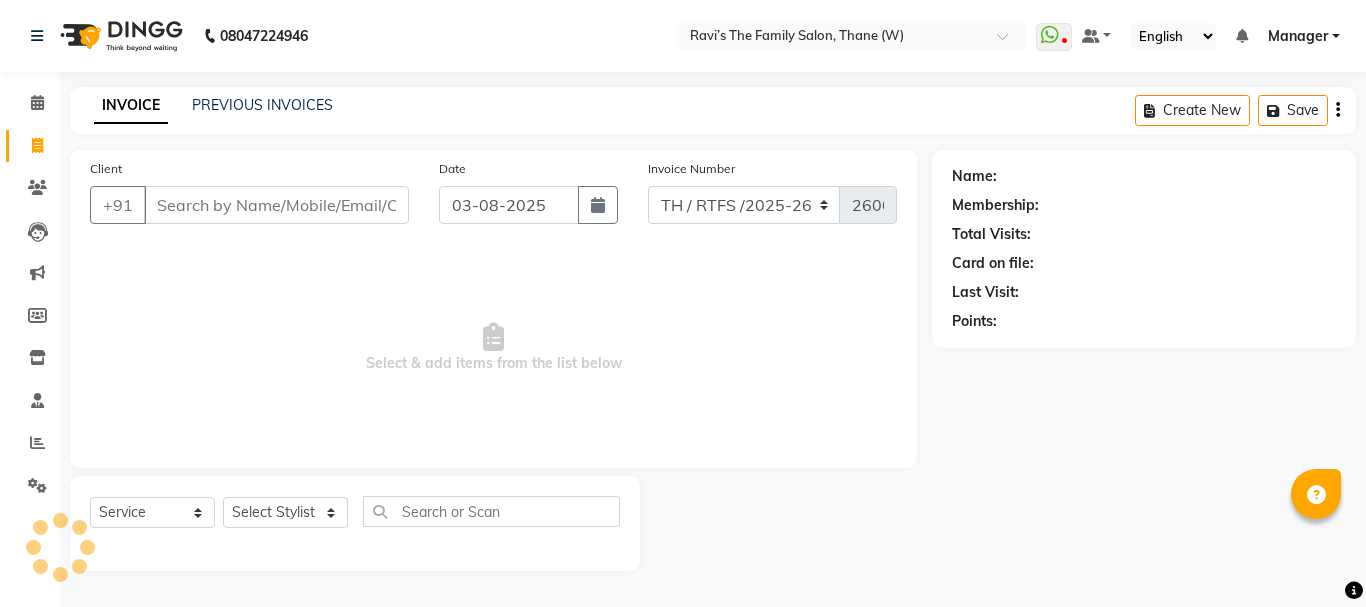 click on "Client" at bounding box center (276, 205) 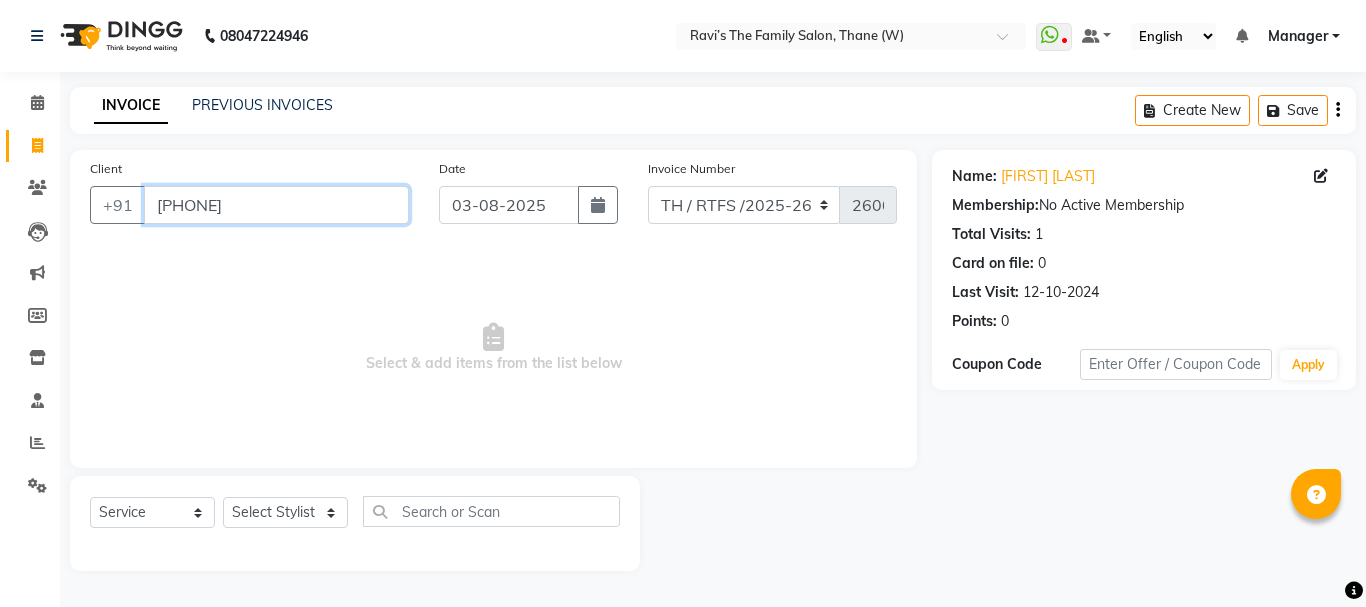 click on "[PHONE]" at bounding box center (276, 205) 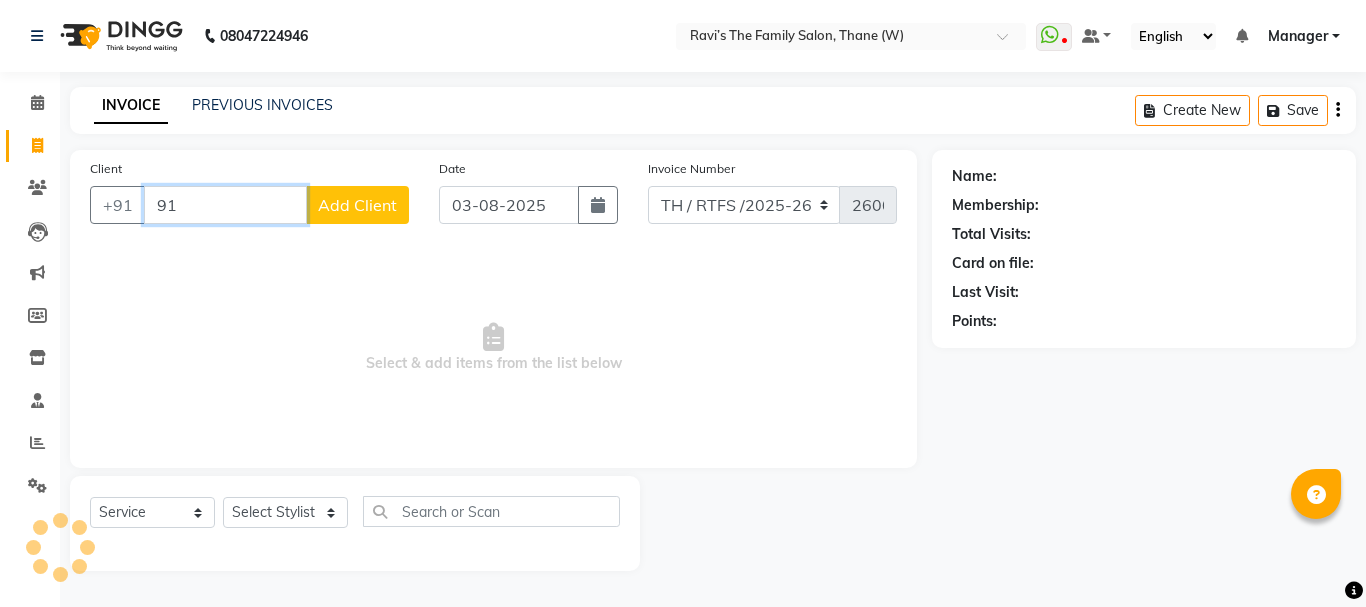 type on "9" 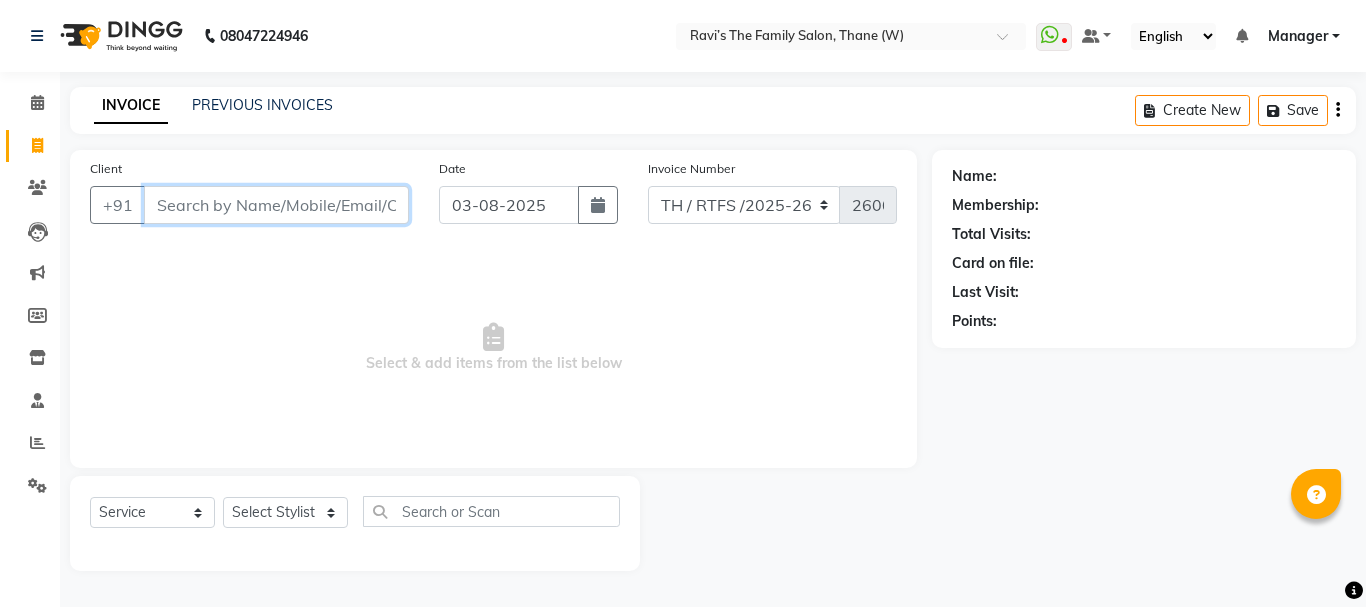type 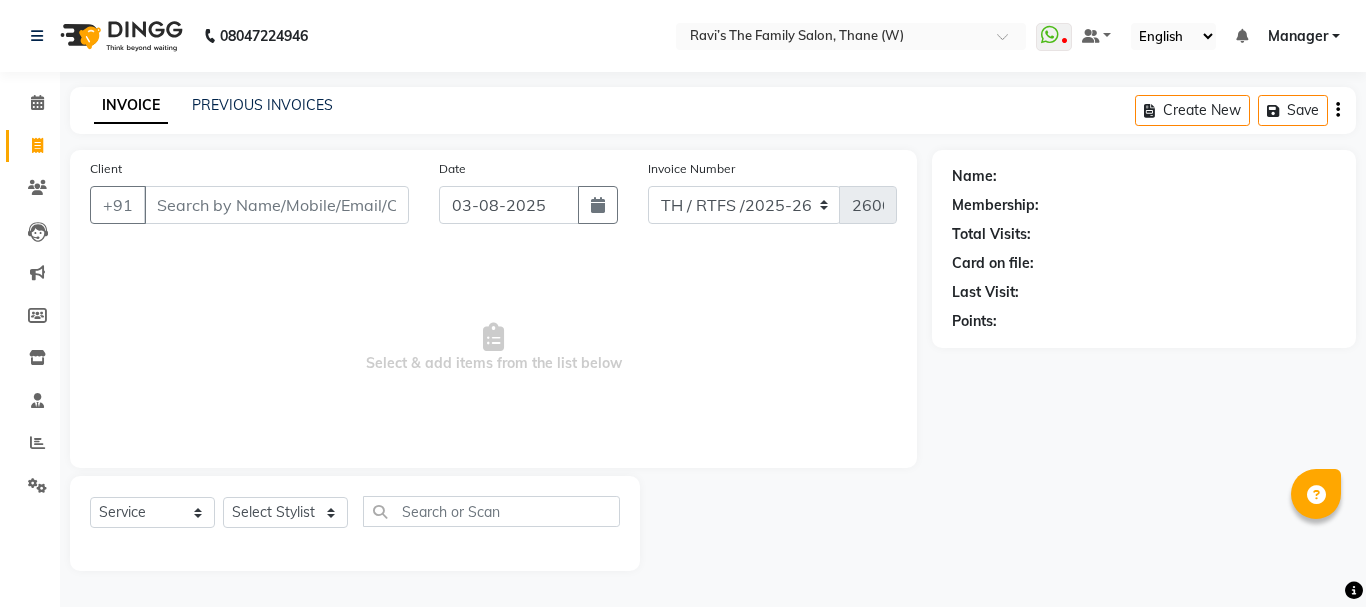 click on "08047224946" 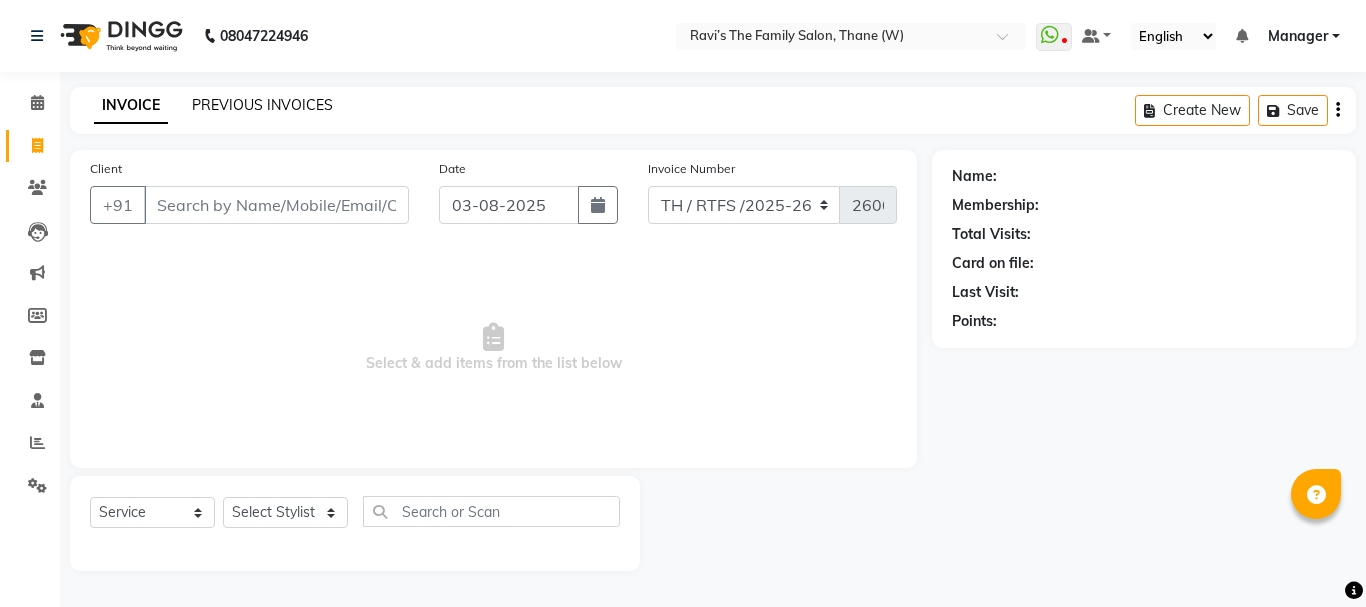 click on "PREVIOUS INVOICES" 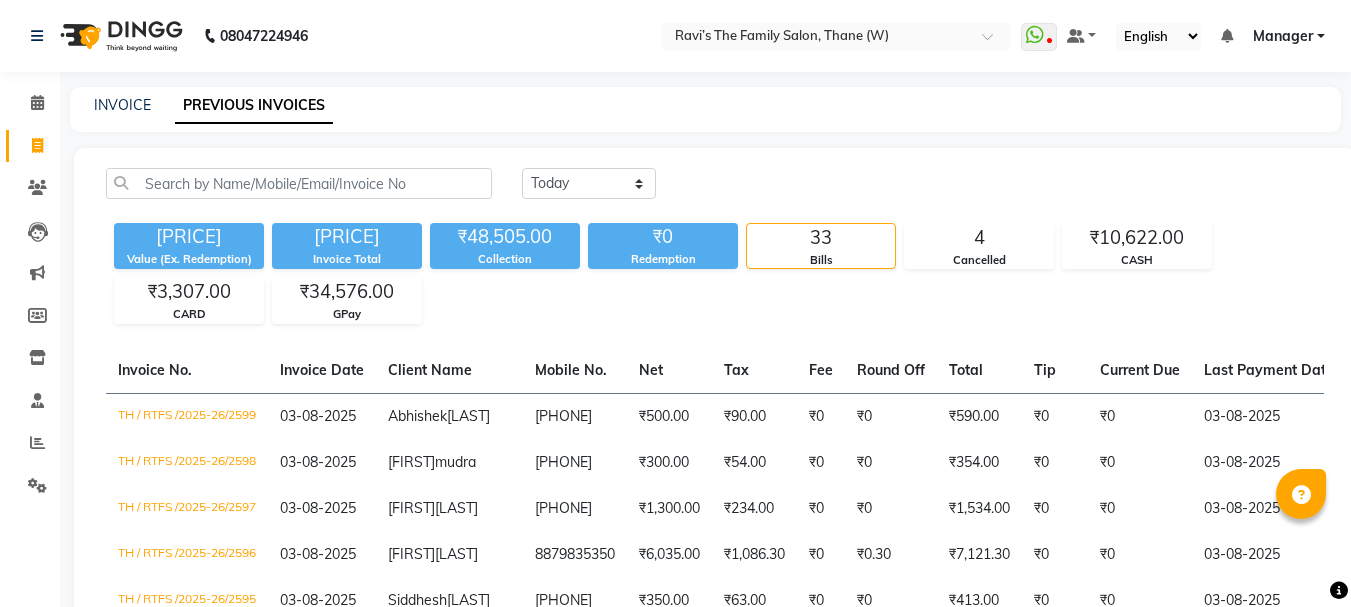scroll, scrollTop: 360, scrollLeft: 0, axis: vertical 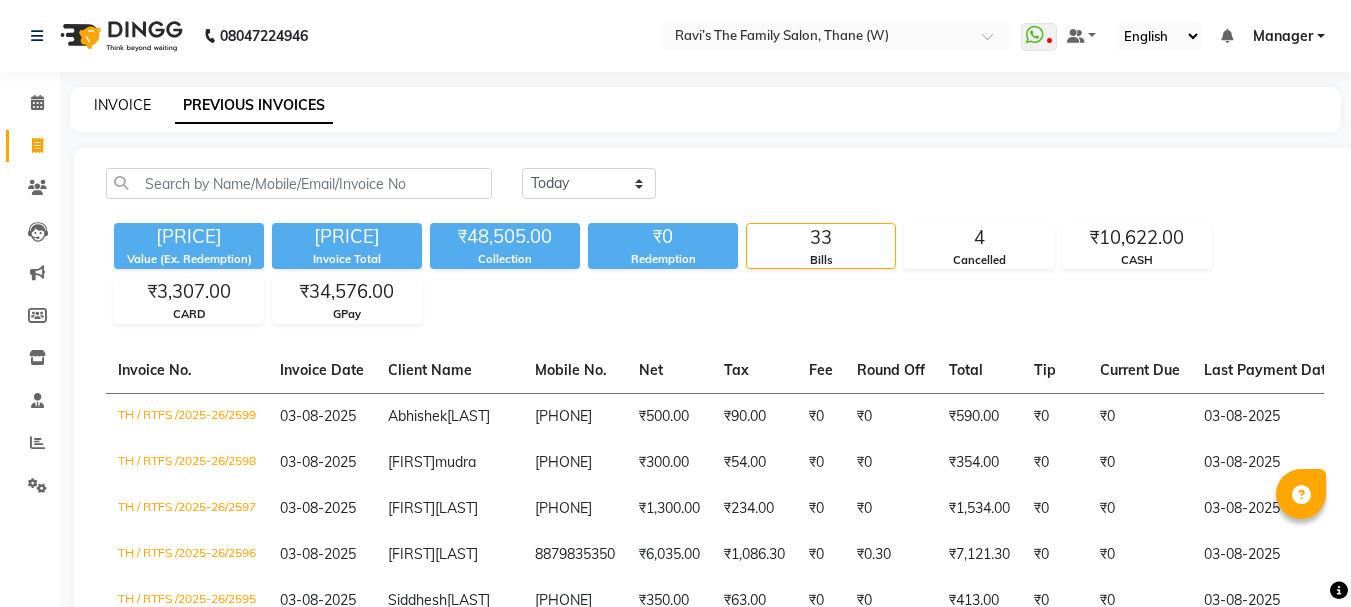click on "INVOICE" 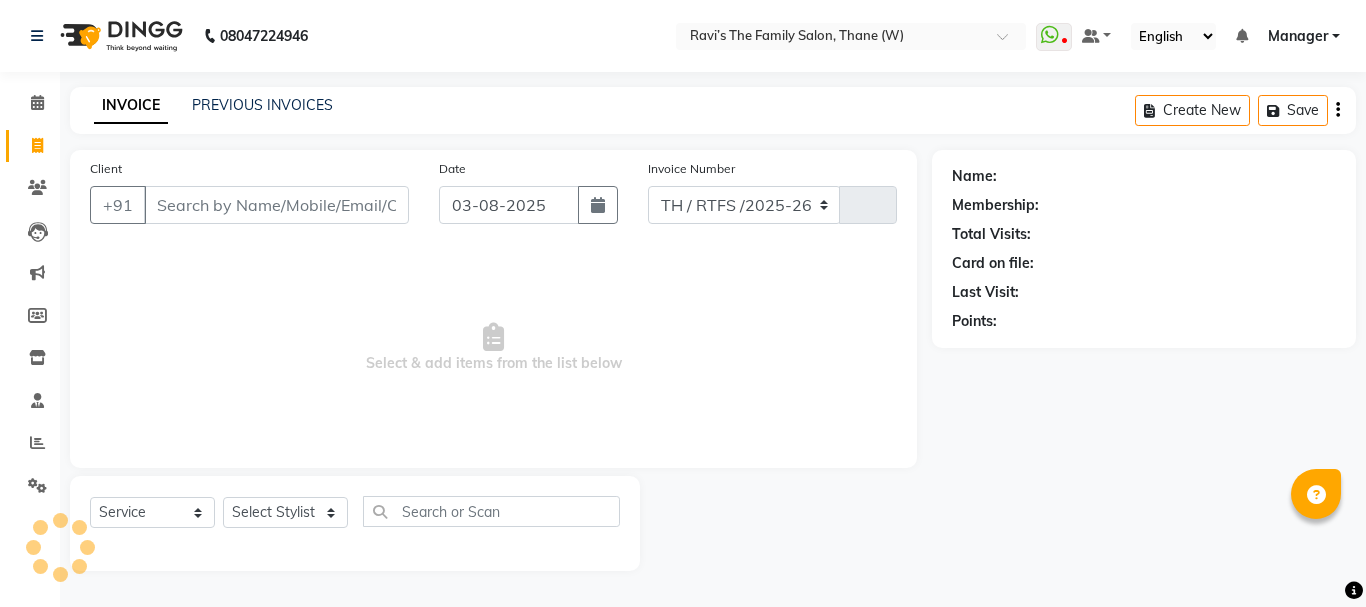 select on "8004" 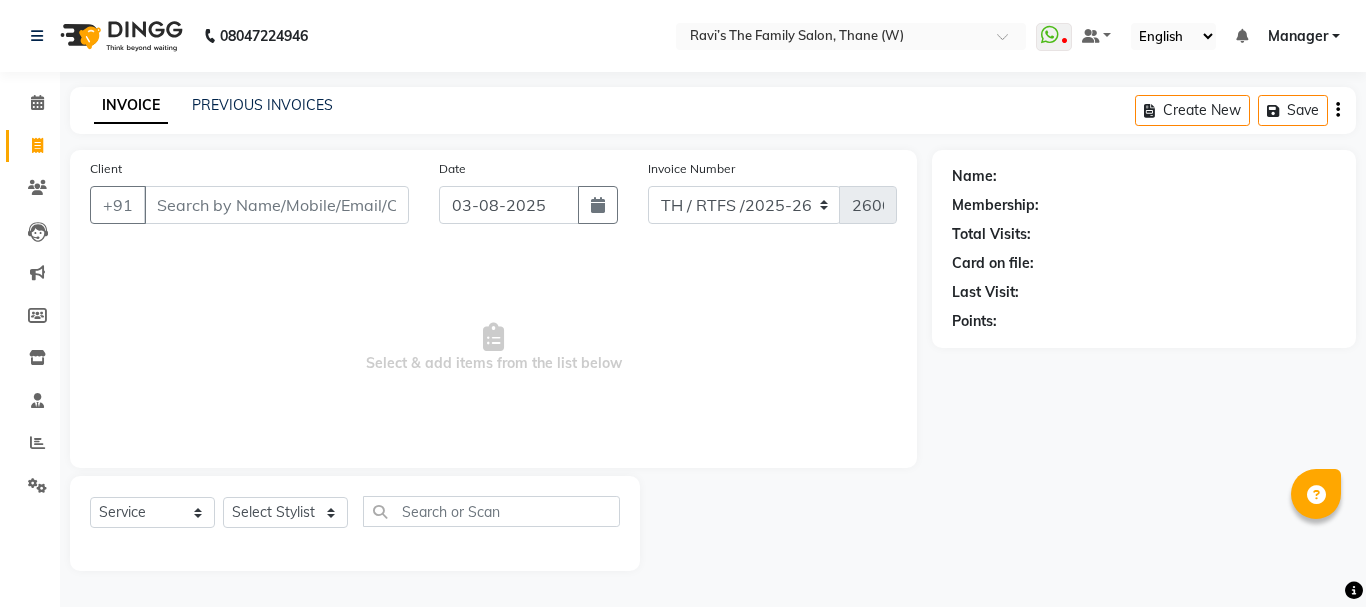 click on "Client" at bounding box center [276, 205] 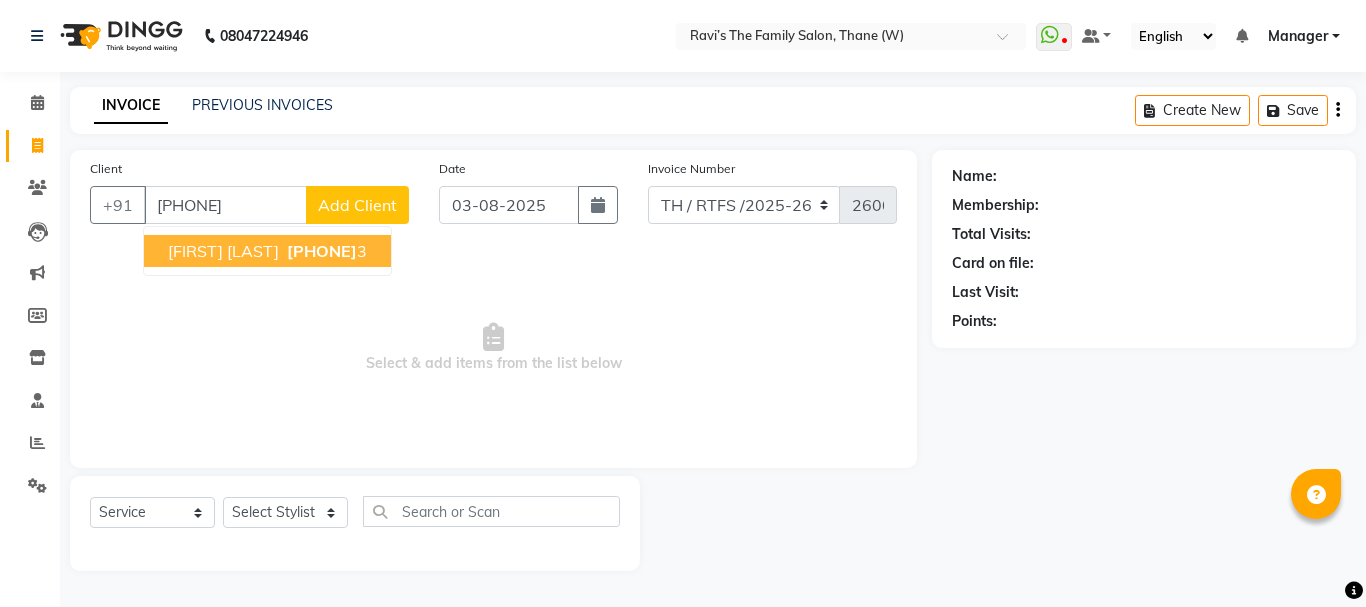 click on "[FIRST] [LAST]" at bounding box center (223, 251) 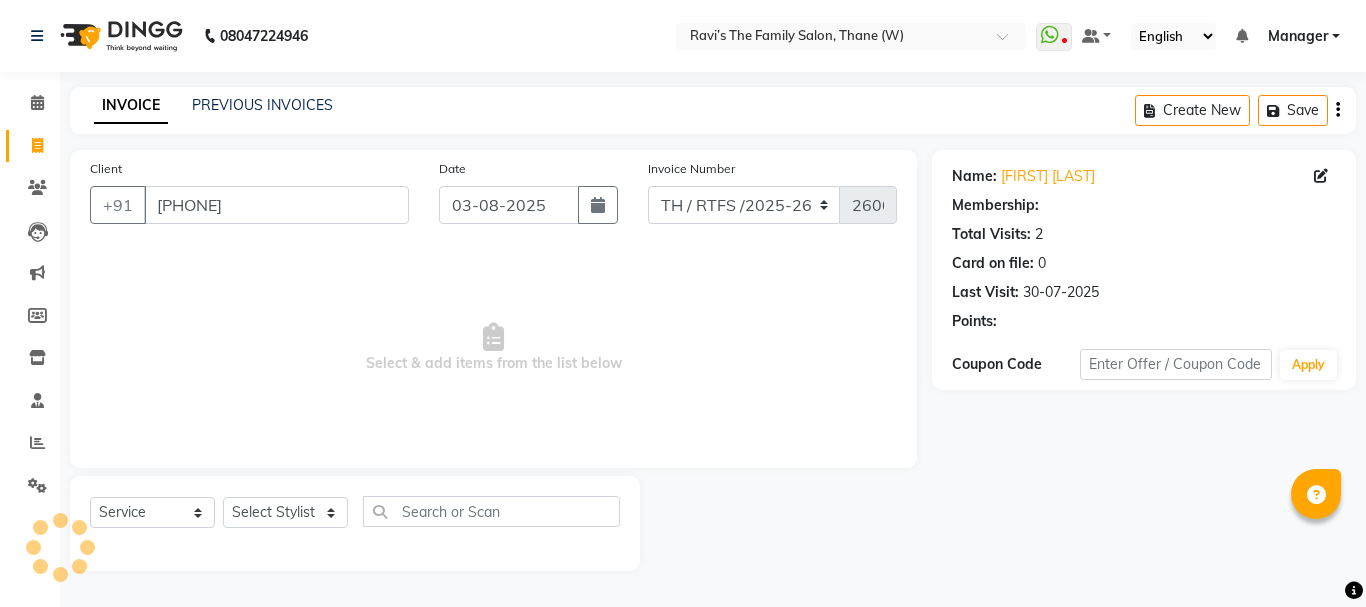 select on "1: Object" 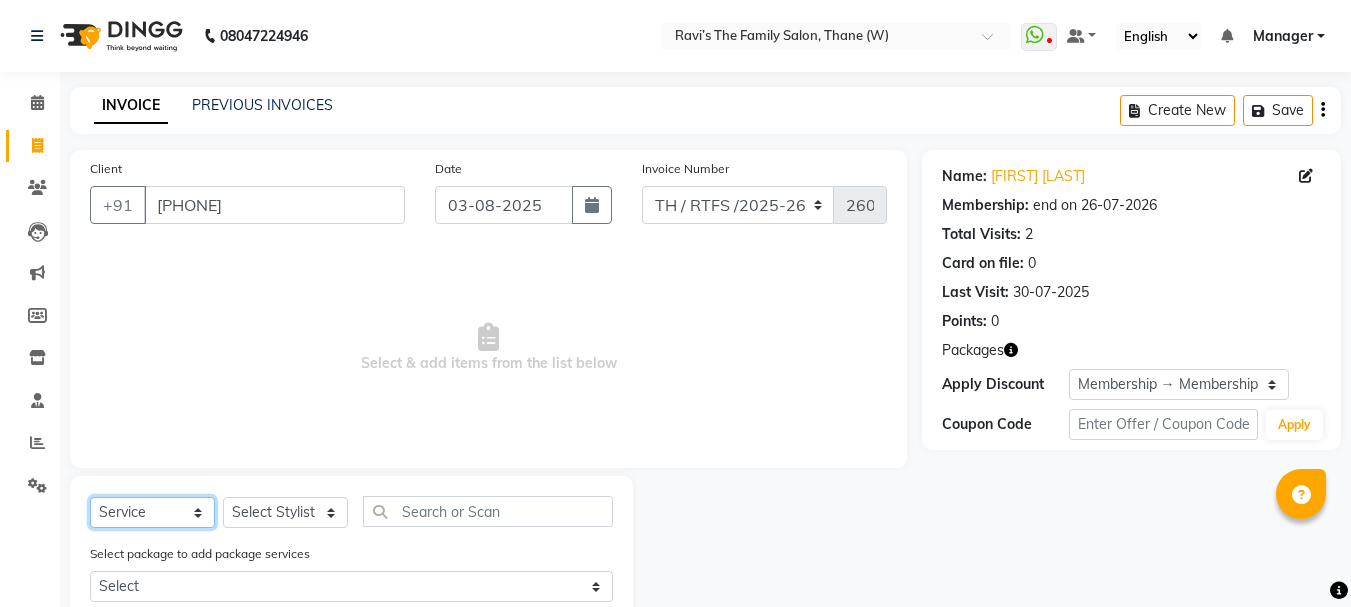 click on "Select  Service  Product  Membership  Package Voucher Prepaid Gift Card" 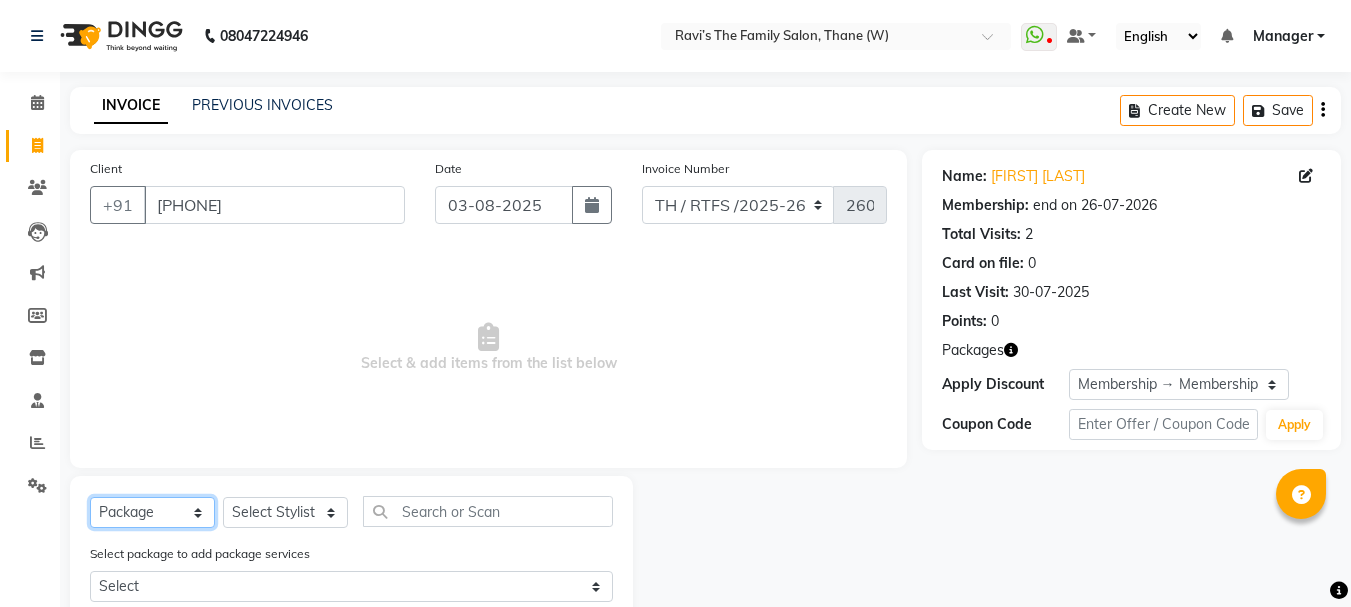 click on "Select  Service  Product  Membership  Package Voucher Prepaid Gift Card" 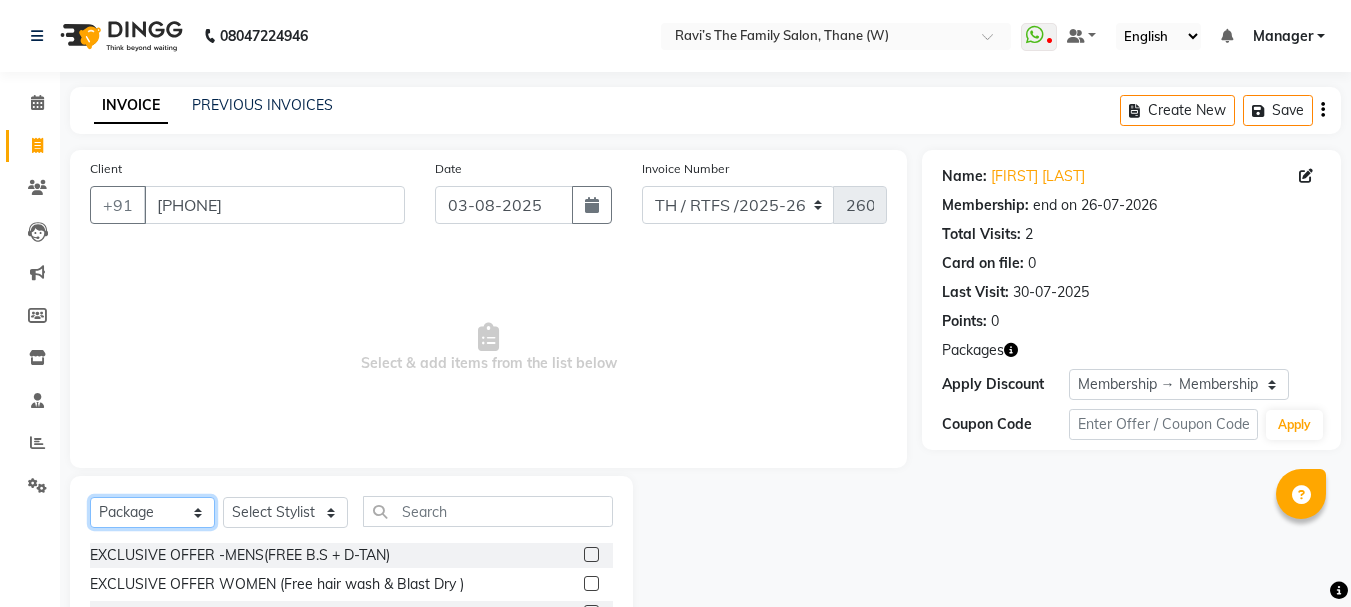 scroll, scrollTop: 139, scrollLeft: 0, axis: vertical 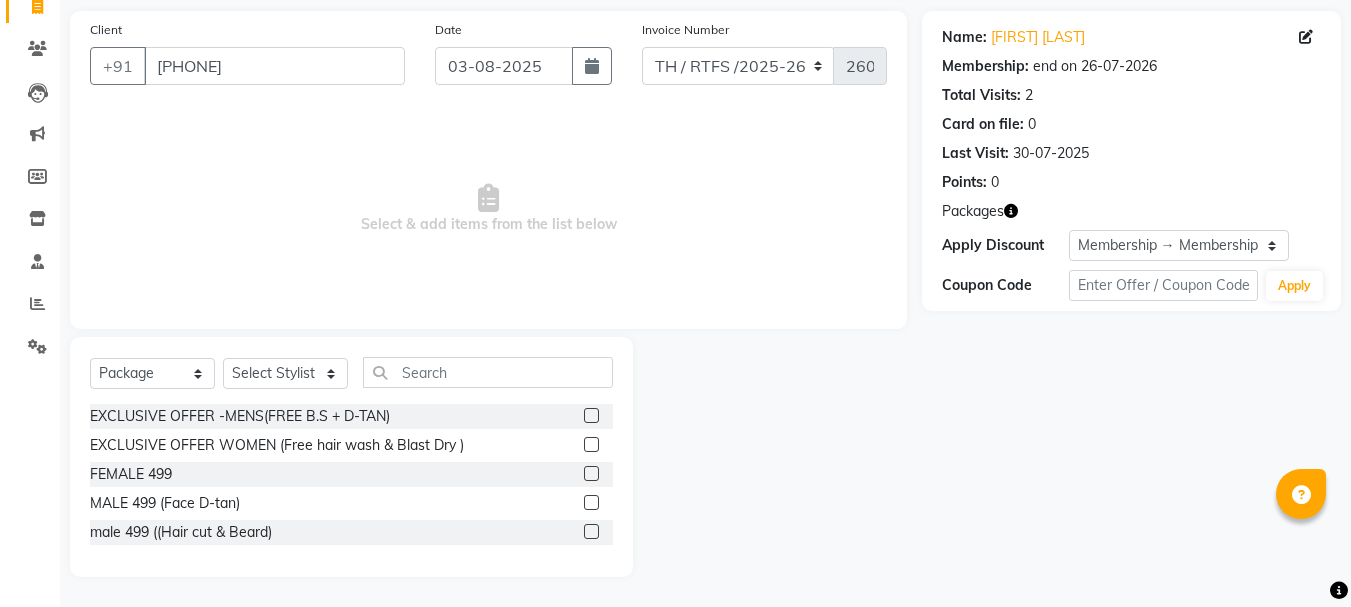 click 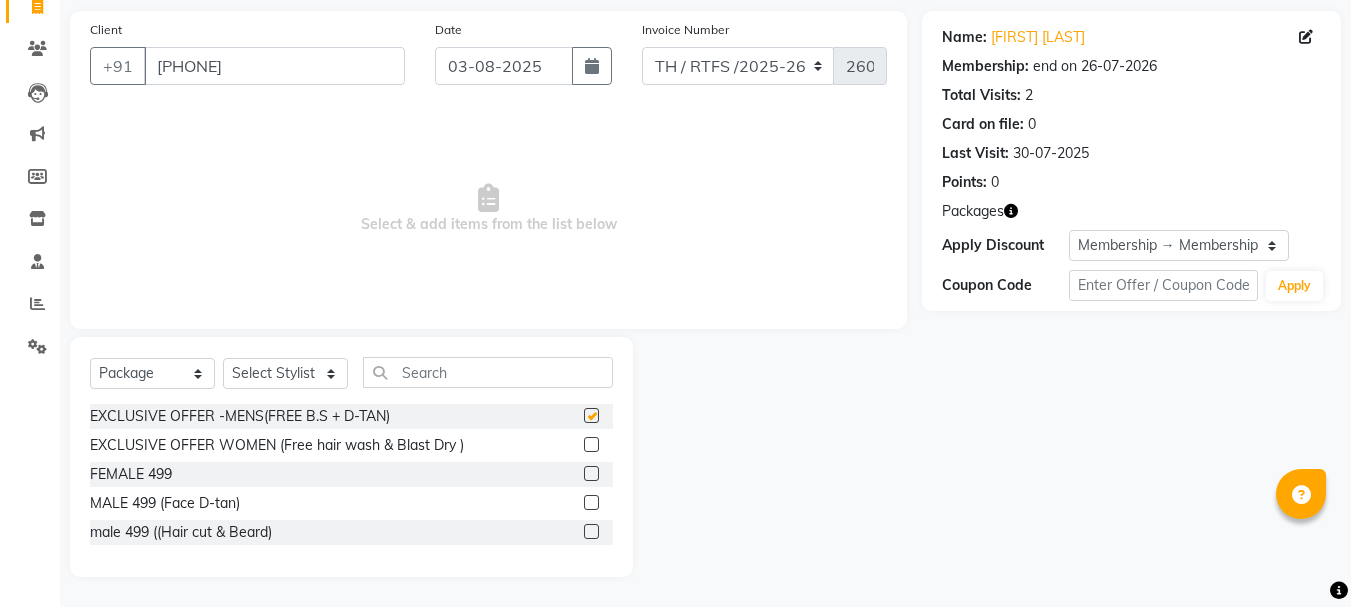 checkbox on "false" 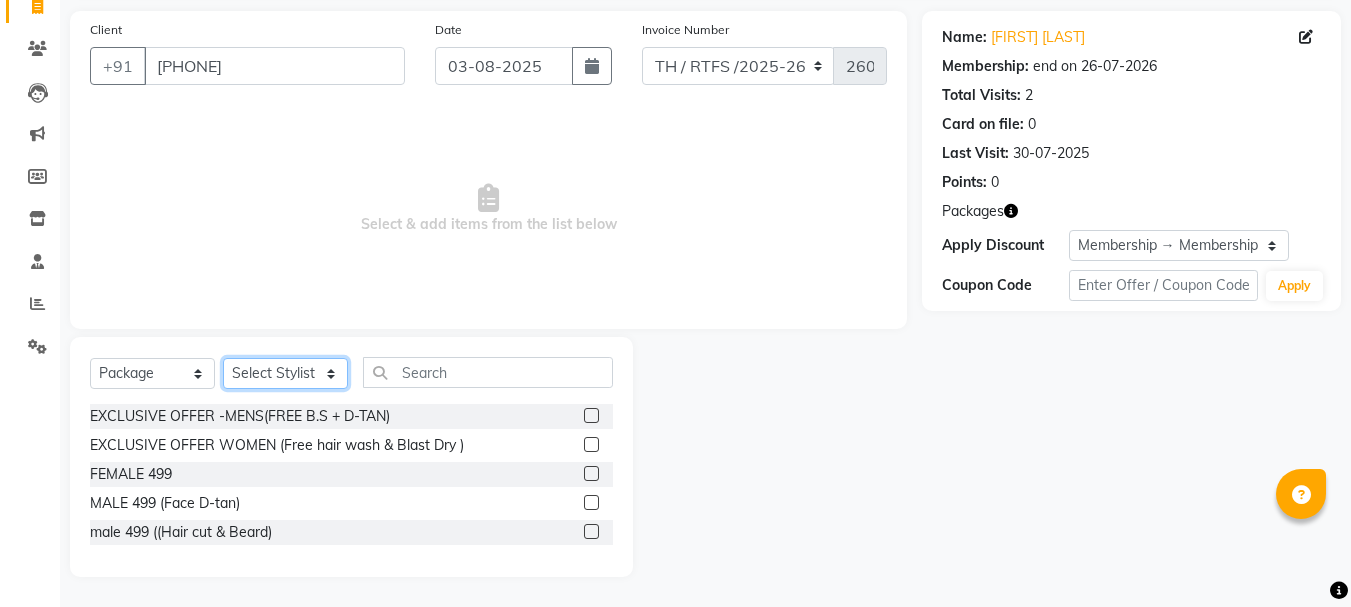 click on "Select Stylist Aarohi P   Aksahy auty Ali  Aniket A  Anuradha arvind Divya gautam .kasrade House sale KAJAL MAURYA Komal Waghmare  Laxmi   Manager Moin salmani Prashant   Ravindra Samrat Kumar Sangita Dighe Sanjana Kharat  Shreepad M  shrishti  jaiwala  vaibhavi  gudekar  Vikas H" 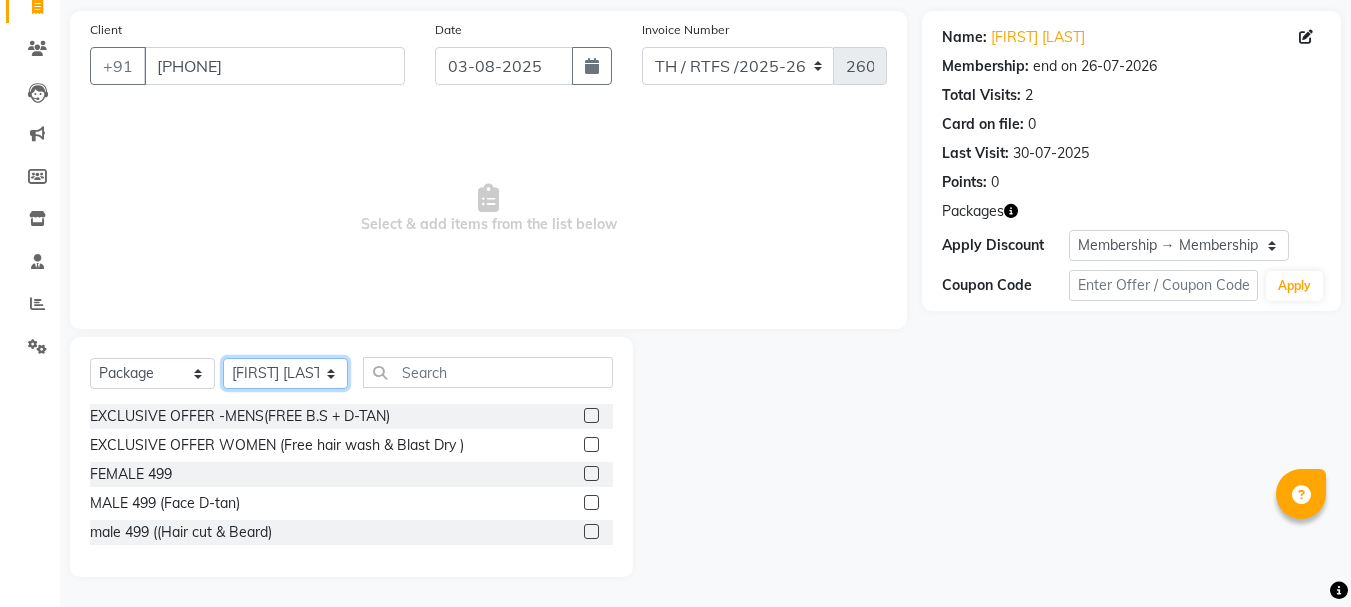 click on "Select Stylist Aarohi P   Aksahy auty Ali  Aniket A  Anuradha arvind Divya gautam .kasrade House sale KAJAL MAURYA Komal Waghmare  Laxmi   Manager Moin salmani Prashant   Ravindra Samrat Kumar Sangita Dighe Sanjana Kharat  Shreepad M  shrishti  jaiwala  vaibhavi  gudekar  Vikas H" 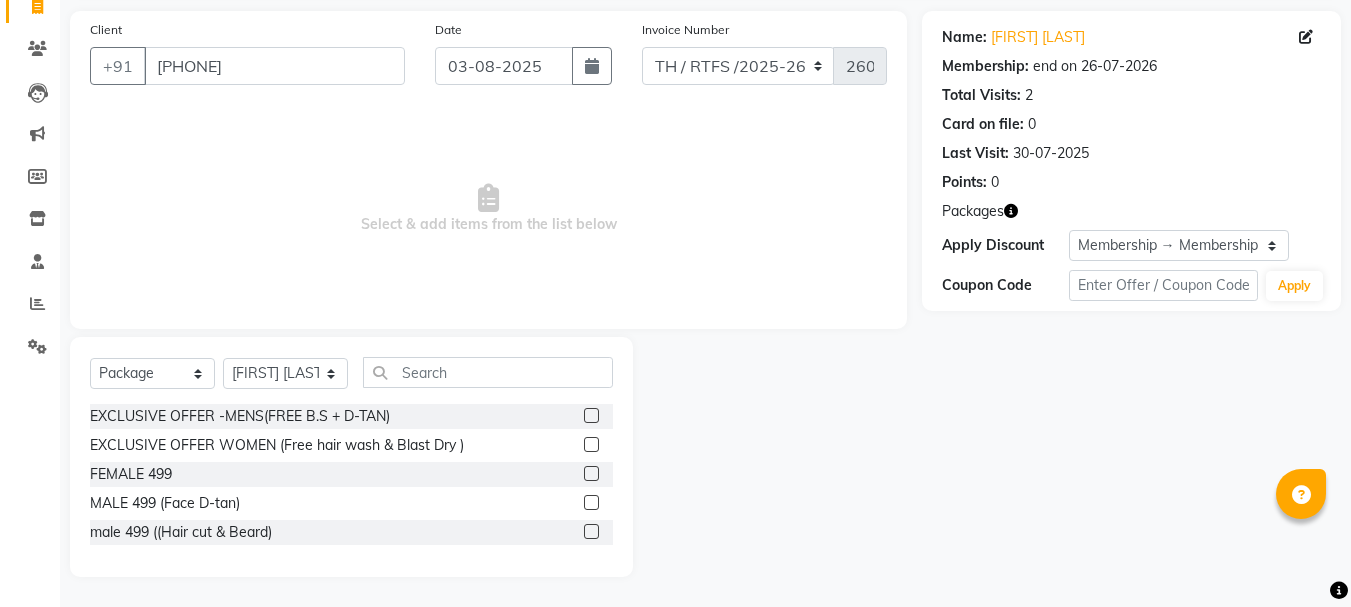 click on "Select & add items from the list below" at bounding box center (488, 209) 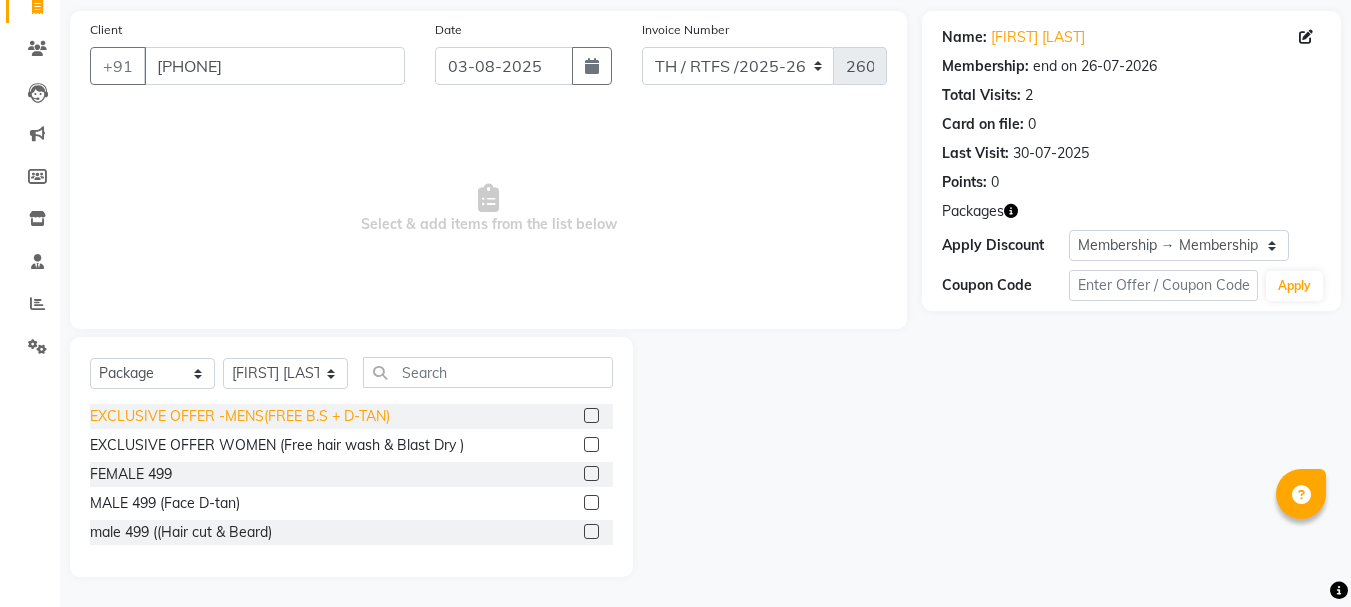 click on "EXCLUSIVE OFFER -MENS(FREE B.S + D-TAN)" 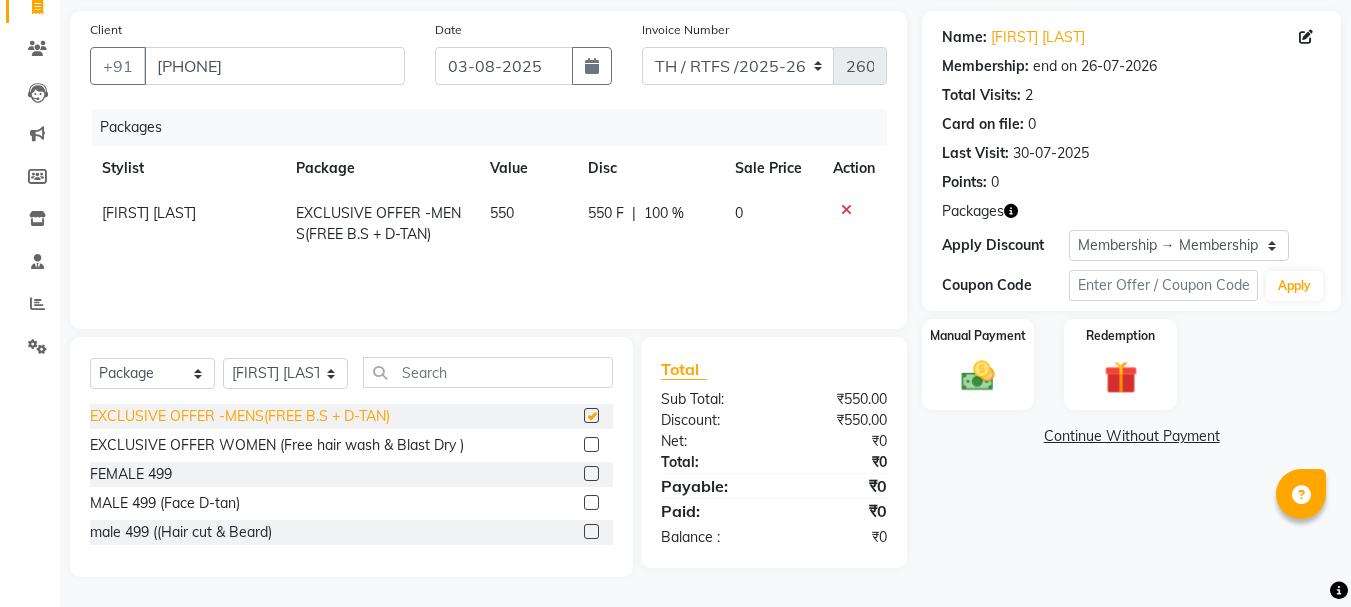 checkbox on "false" 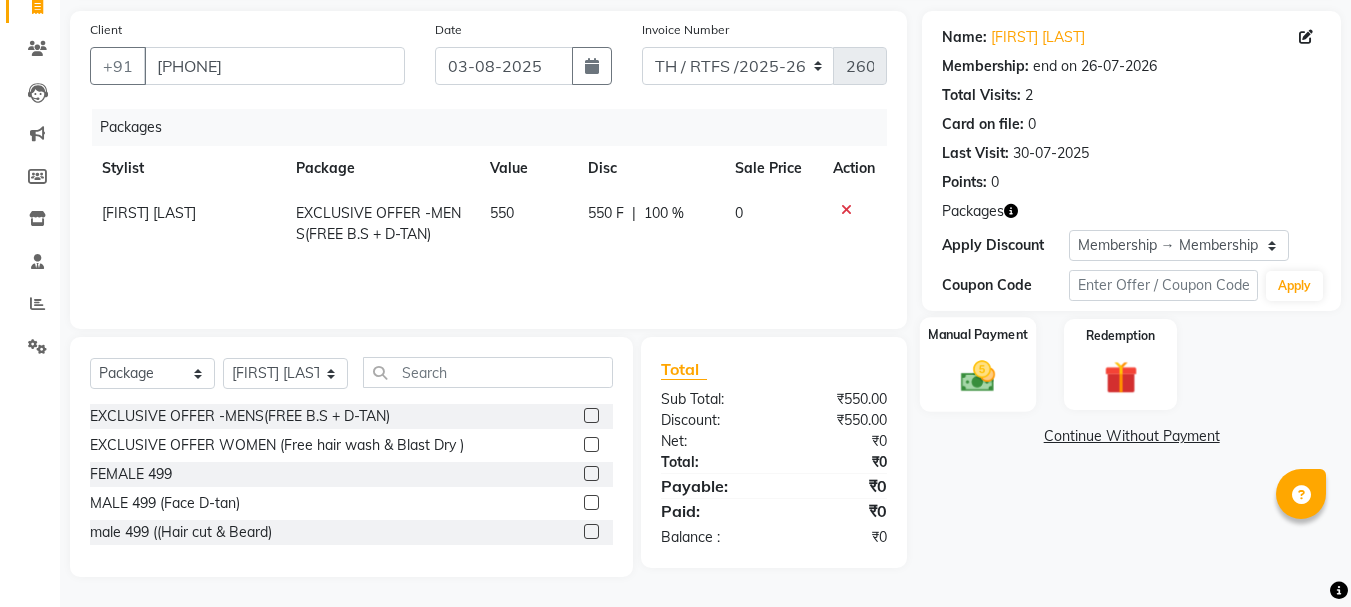 click 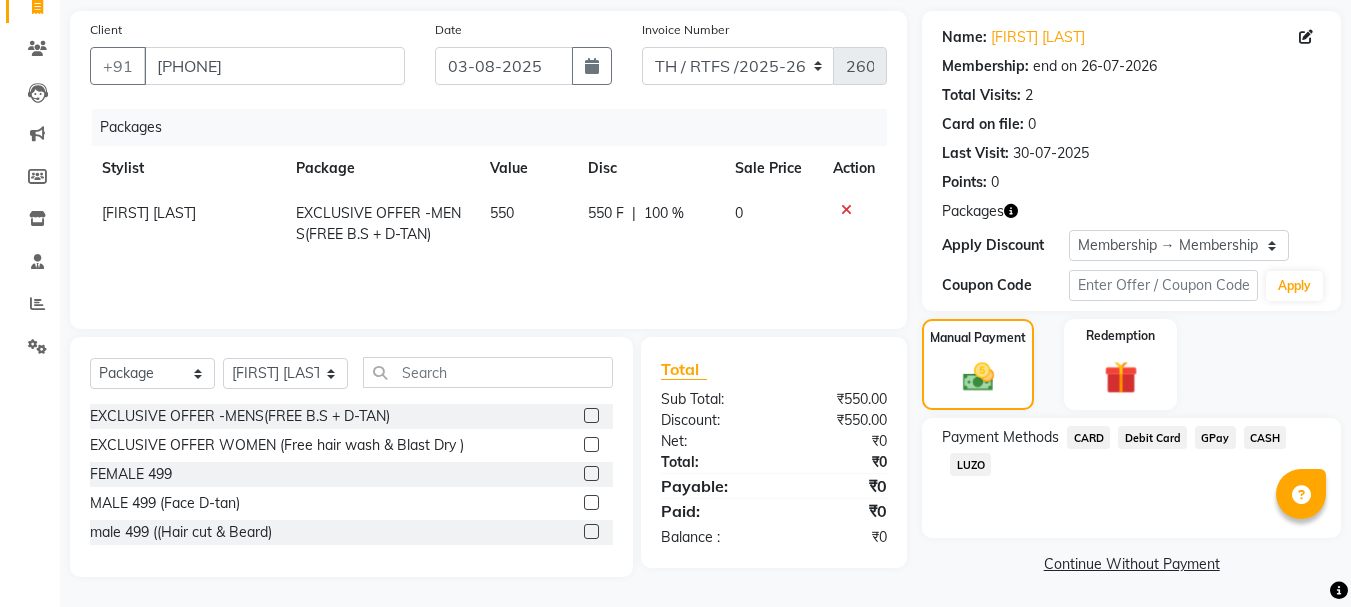 click on "Continue Without Payment" 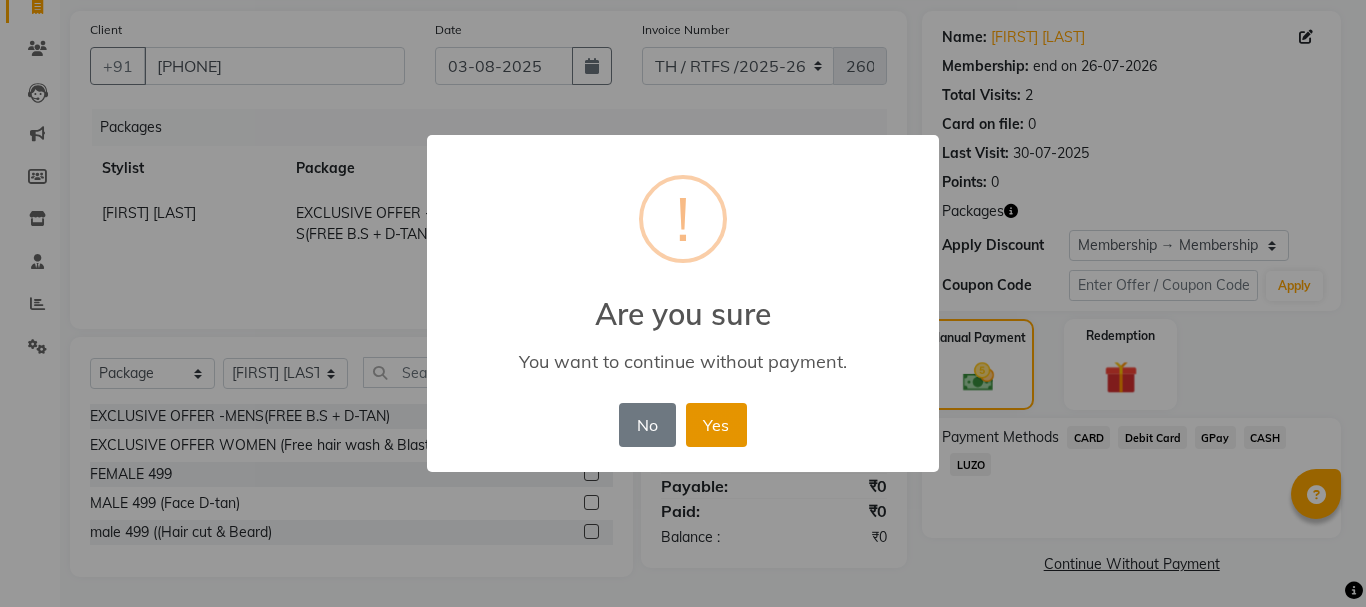 click on "Yes" at bounding box center (716, 425) 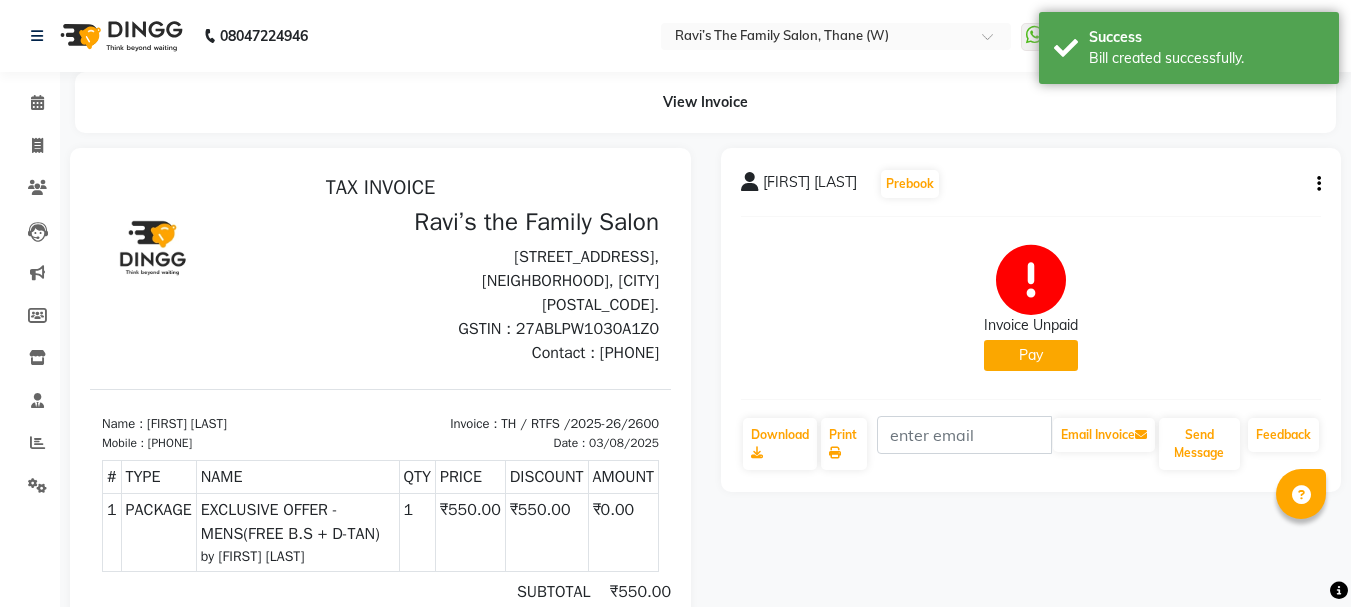 scroll, scrollTop: 0, scrollLeft: 0, axis: both 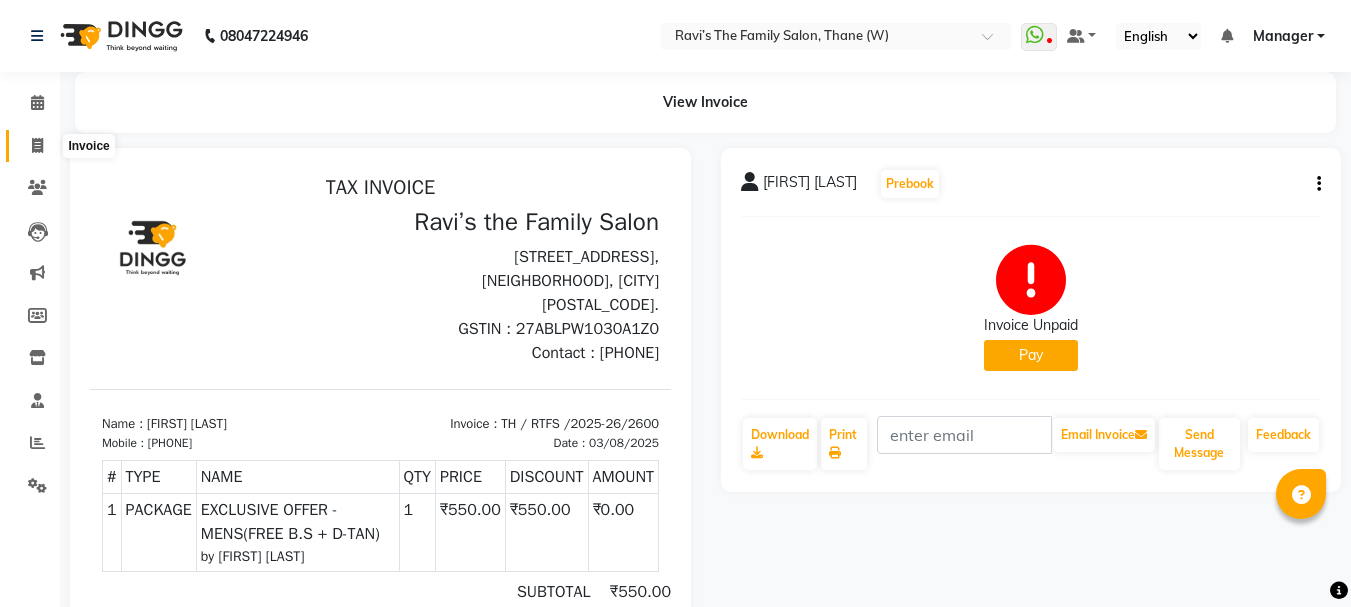 click 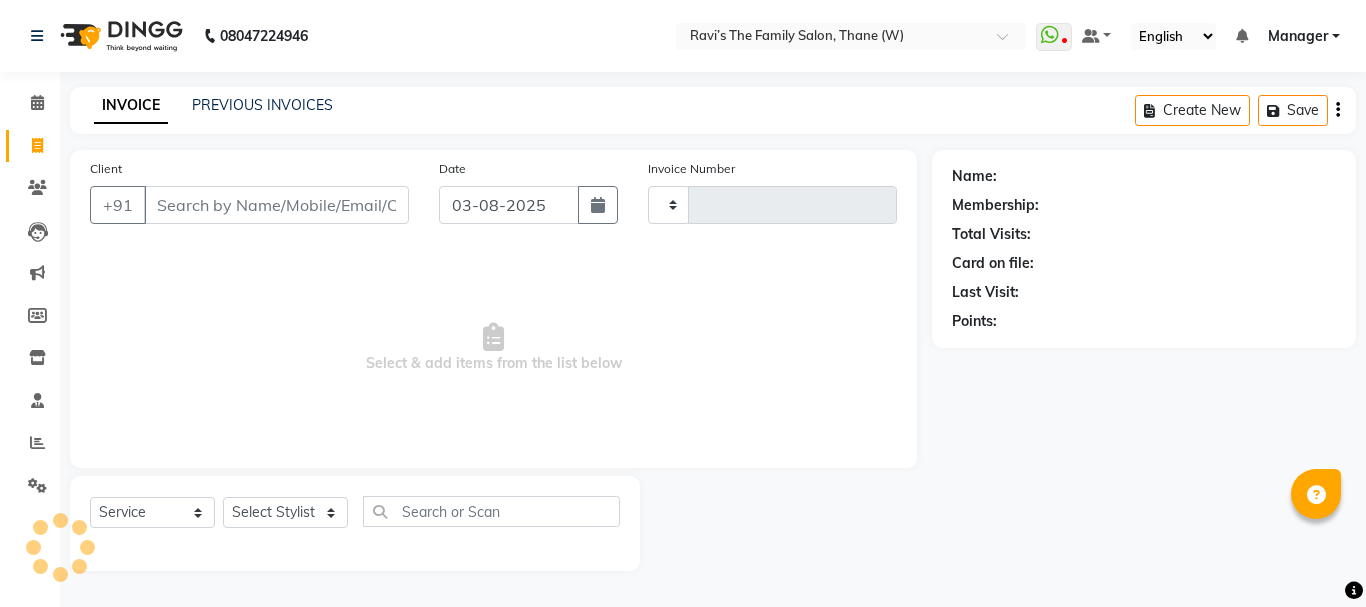 type on "2601" 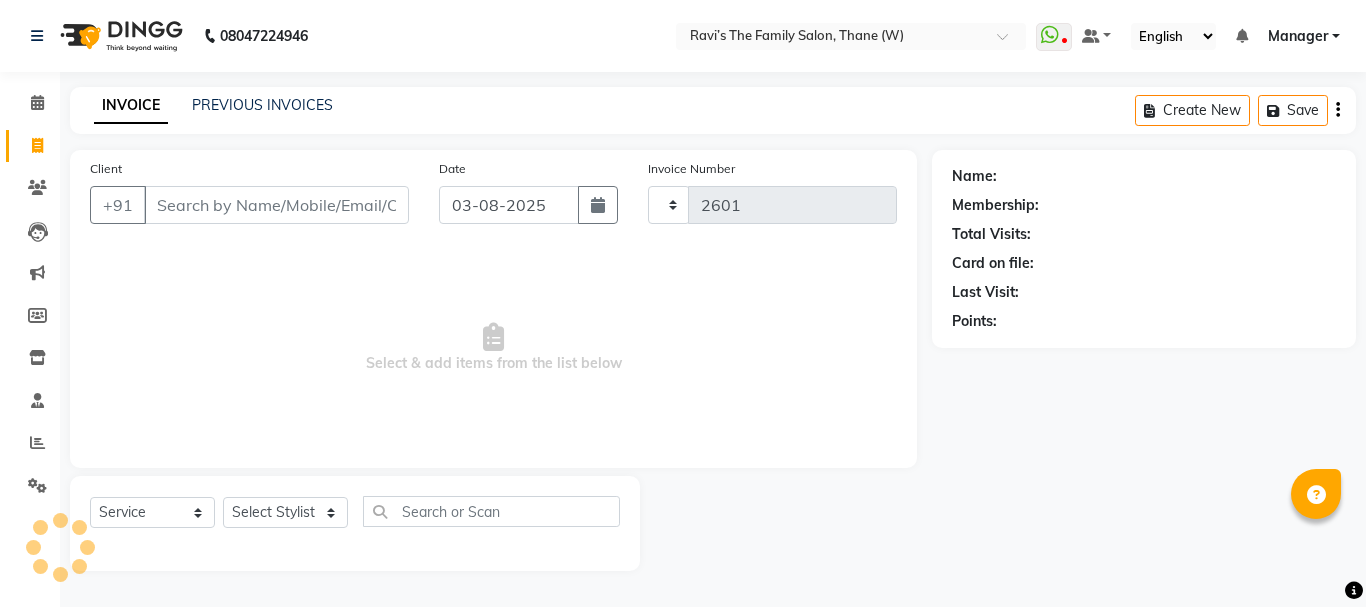 select on "8004" 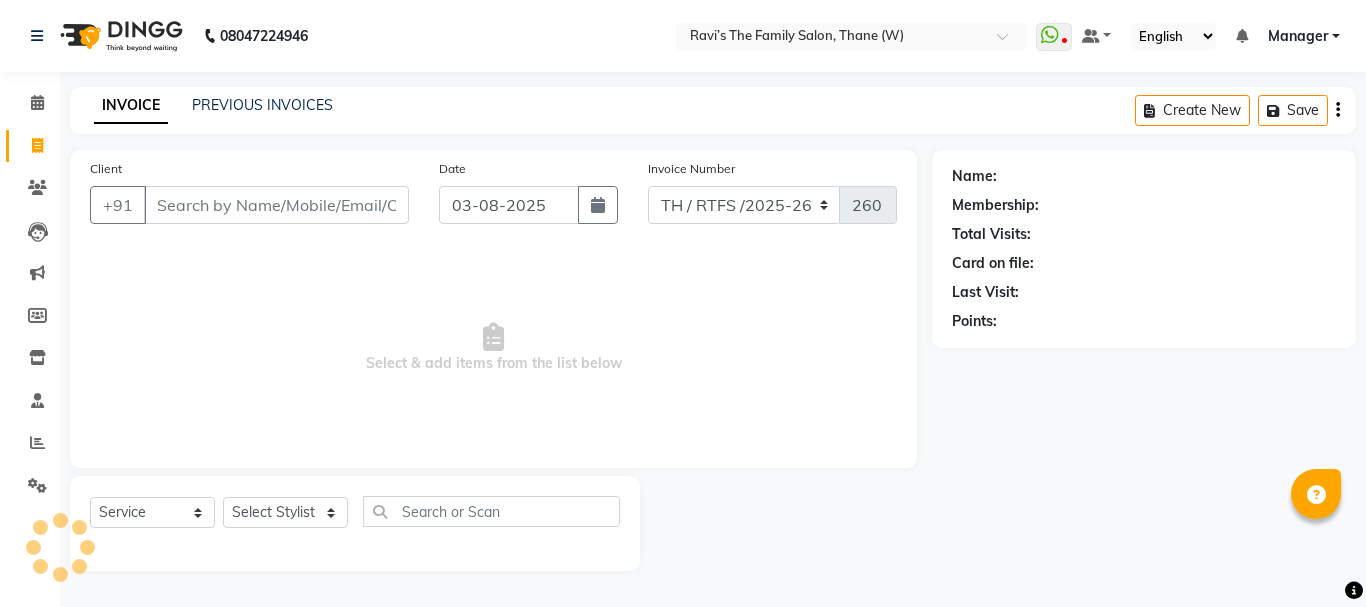 click on "INVOICE PREVIOUS INVOICES Create New   Save" 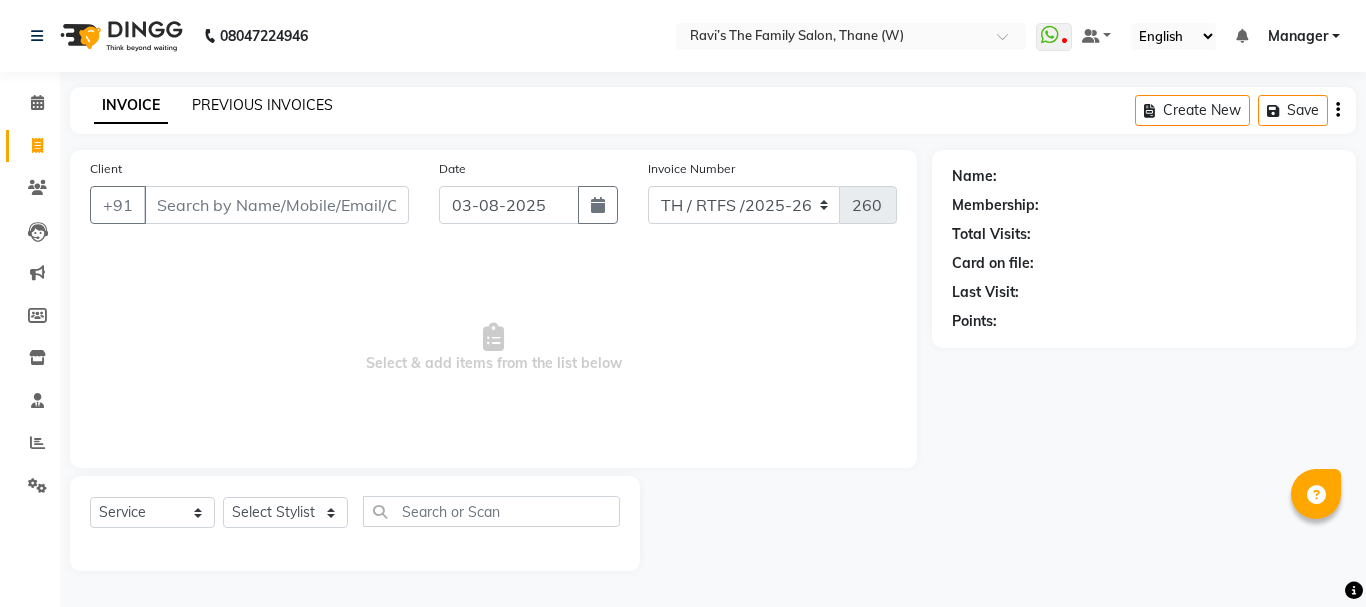 click on "PREVIOUS INVOICES" 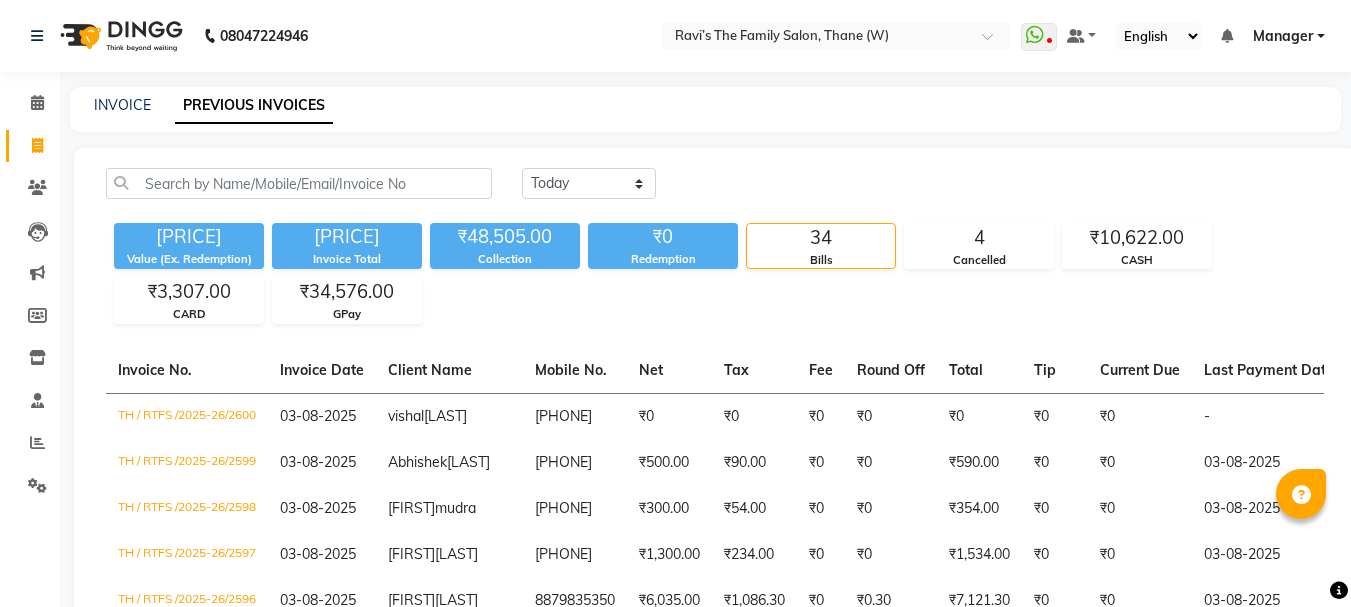 click on "INVOICE PREVIOUS INVOICES" 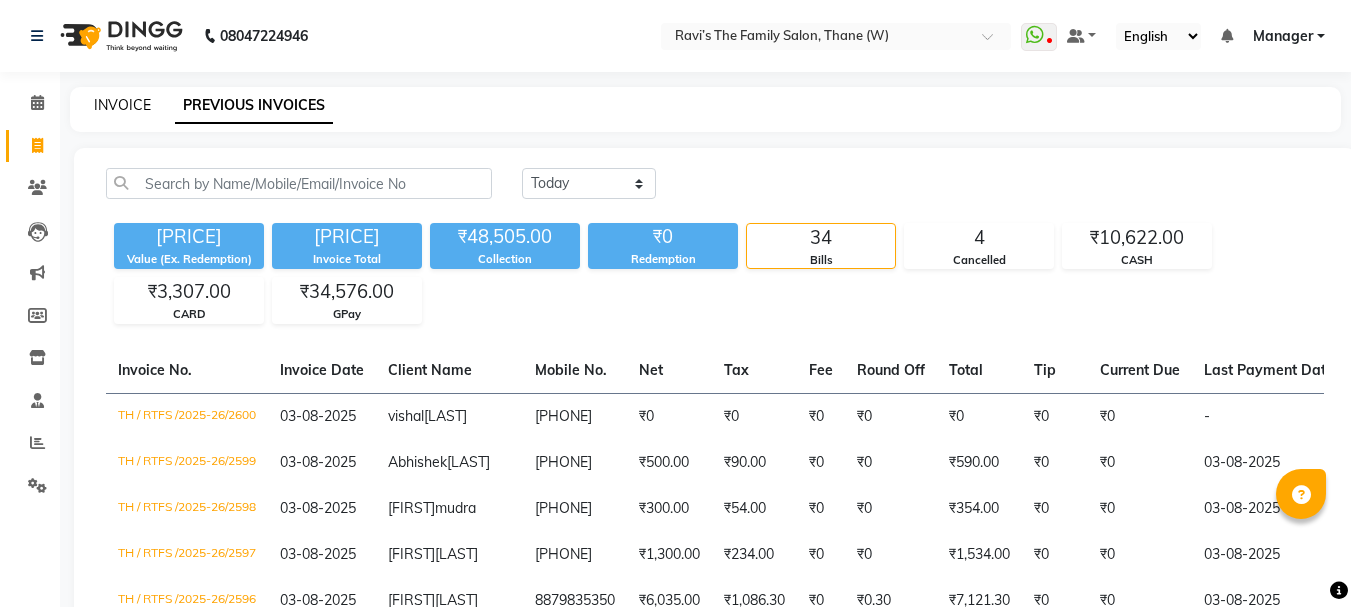 click on "INVOICE" 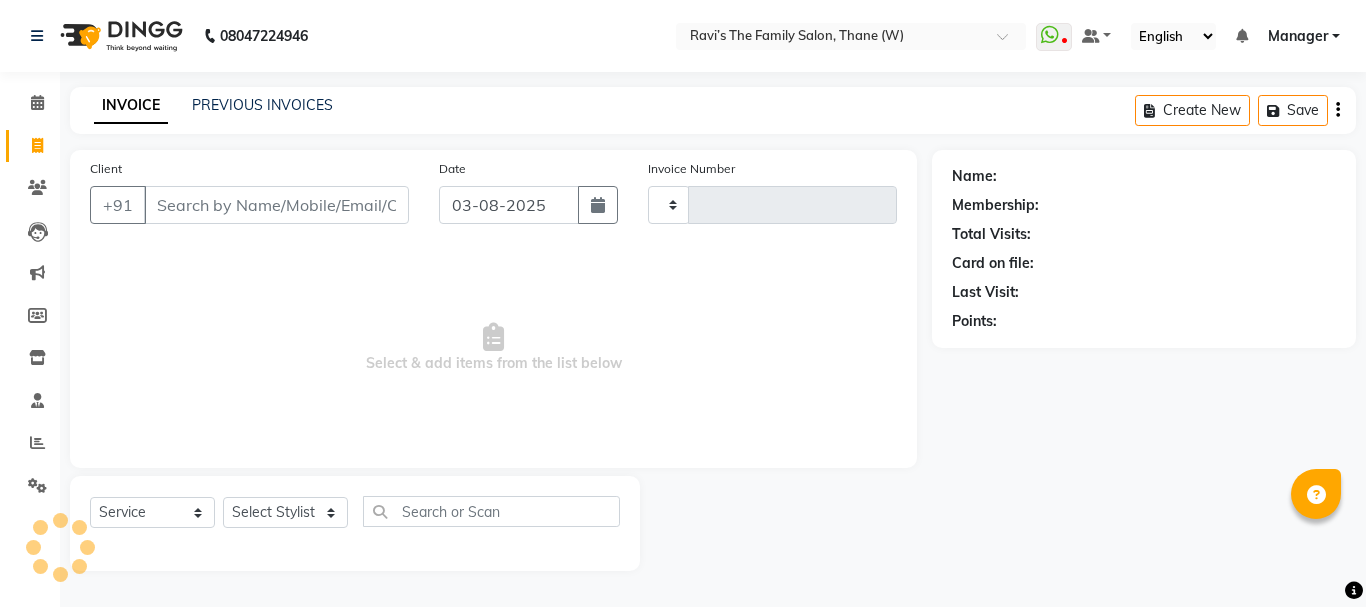 type on "2601" 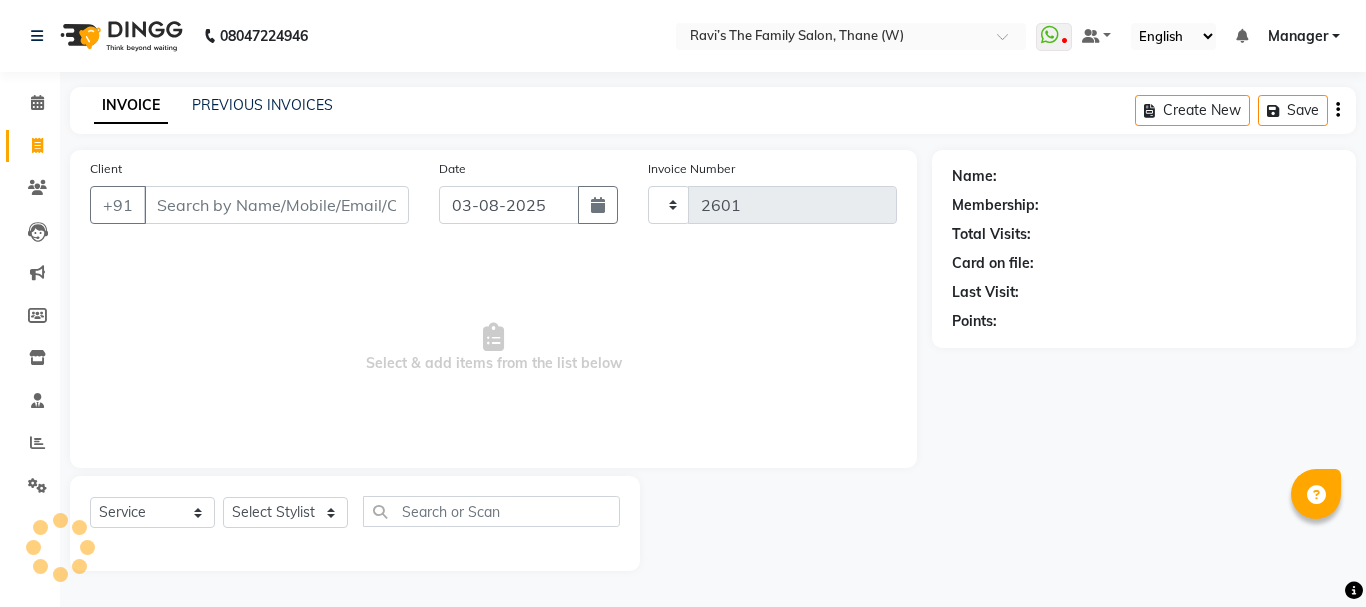 select on "8004" 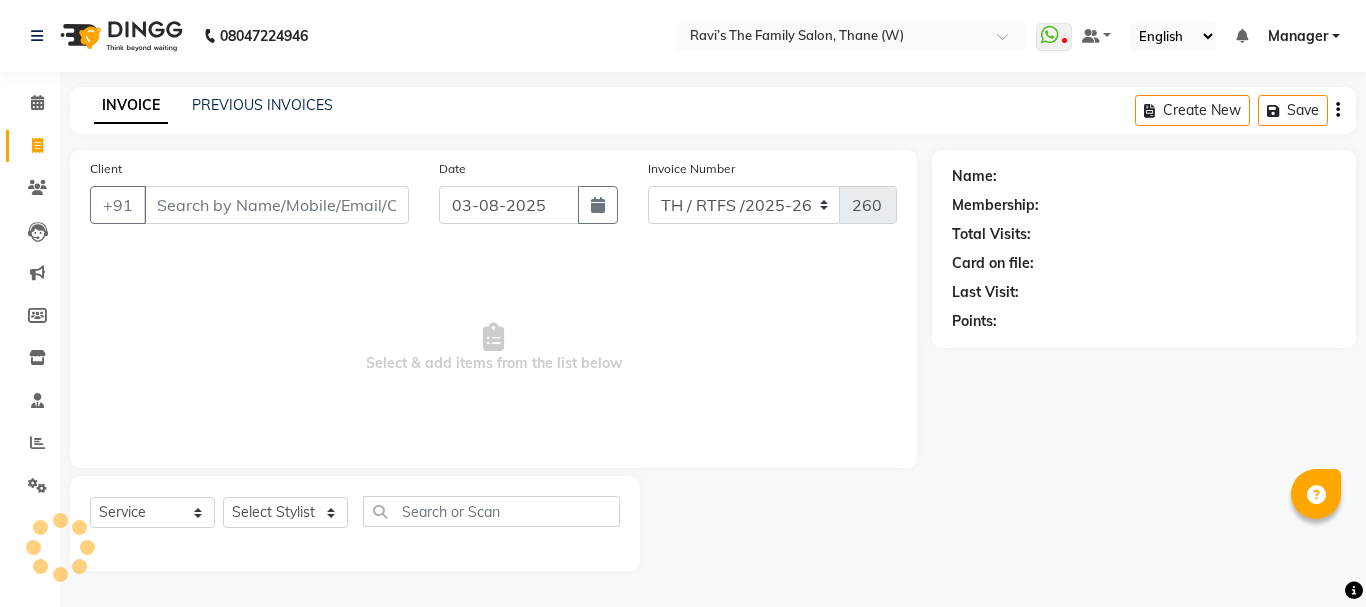 click on "Client" at bounding box center [276, 205] 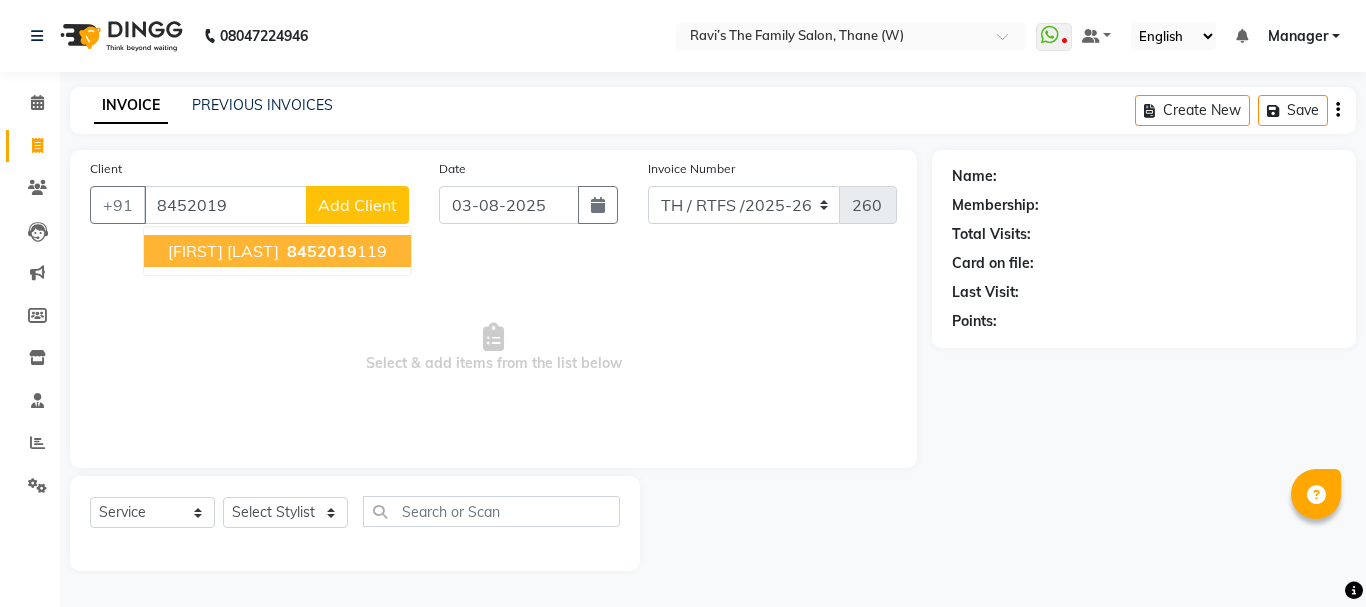 click on "[FIRST] [LAST]" at bounding box center [223, 251] 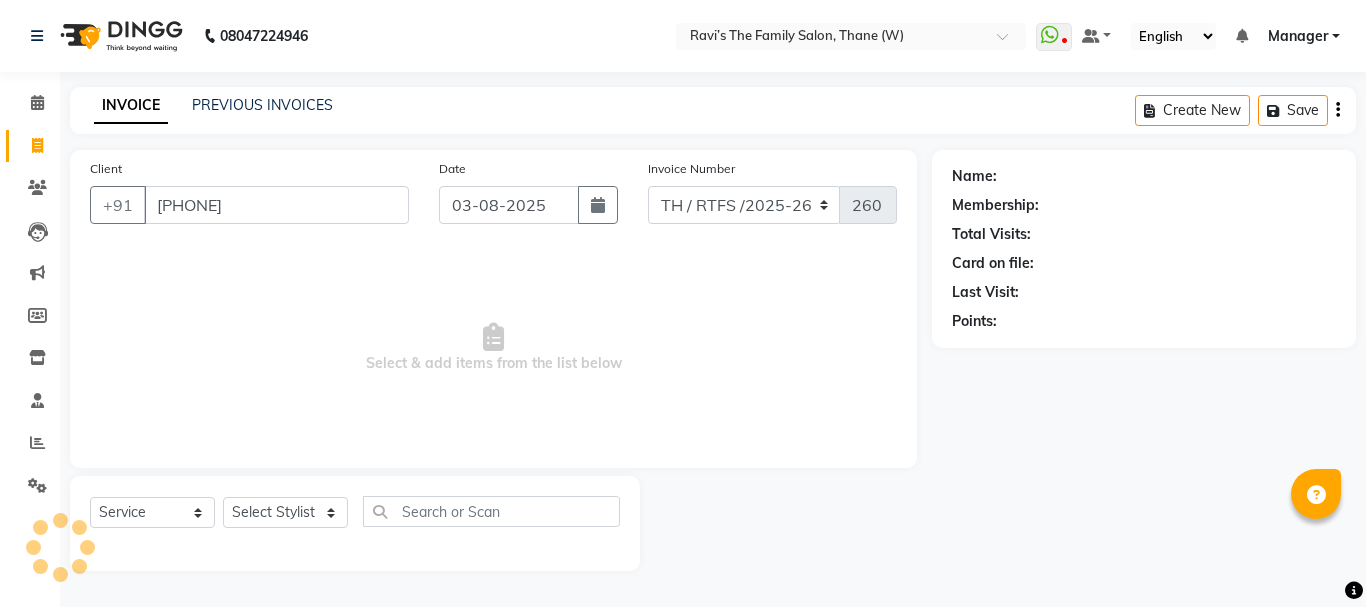 type on "[PHONE]" 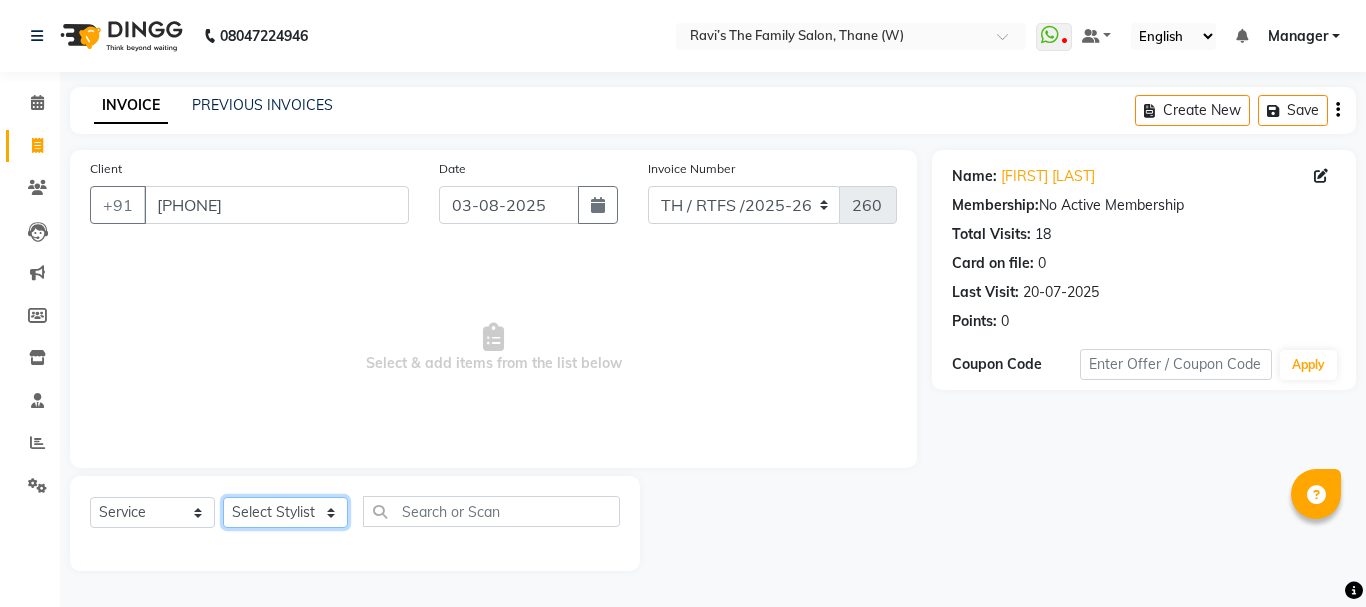 click on "Select Stylist Aarohi P   Aksahy auty Ali  Aniket A  Anuradha arvind Divya gautam .kasrade House sale KAJAL MAURYA Komal Waghmare  Laxmi   Manager Moin salmani Prashant   Ravindra Samrat Kumar Sangita Dighe Sanjana Kharat  Shreepad M  shrishti  jaiwala  vaibhavi  gudekar  Vikas H" 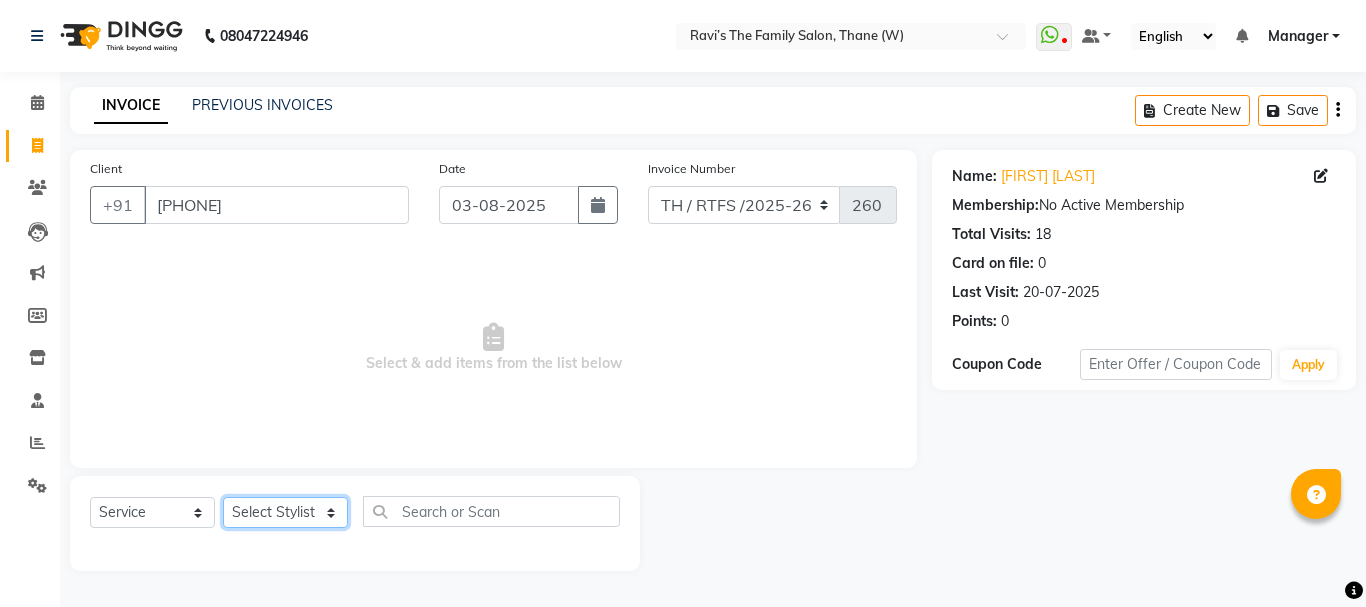select on "84594" 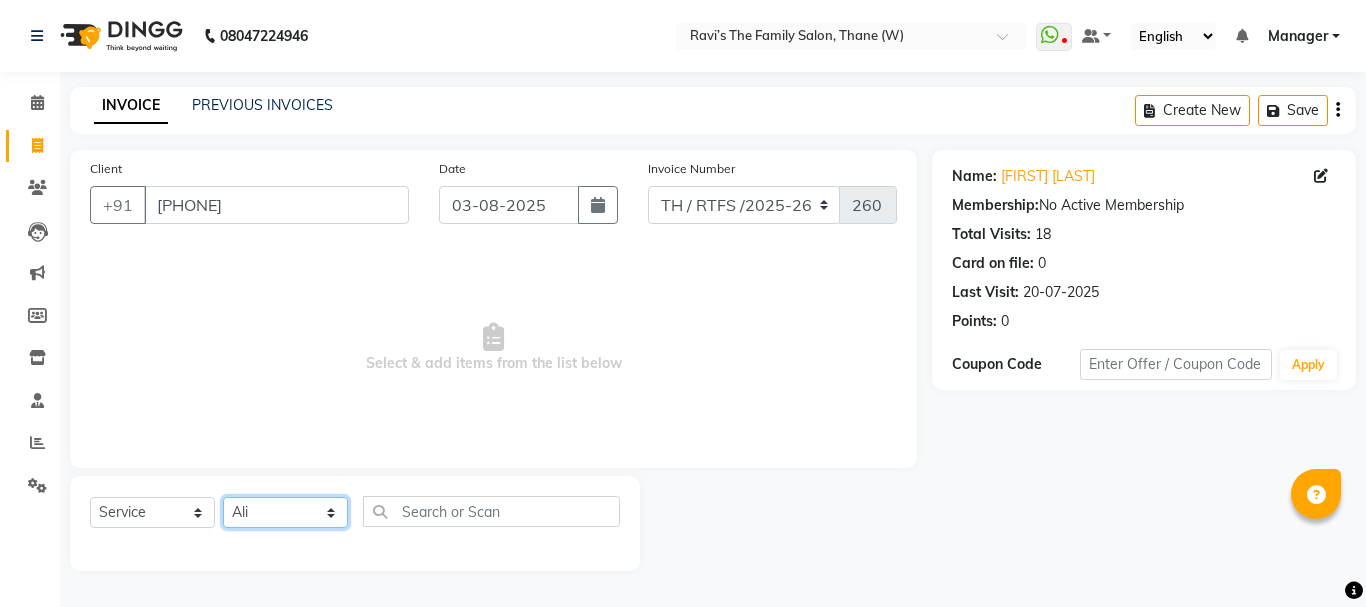 click on "Select Stylist Aarohi P   Aksahy auty Ali  Aniket A  Anuradha arvind Divya gautam .kasrade House sale KAJAL MAURYA Komal Waghmare  Laxmi   Manager Moin salmani Prashant   Ravindra Samrat Kumar Sangita Dighe Sanjana Kharat  Shreepad M  shrishti  jaiwala  vaibhavi  gudekar  Vikas H" 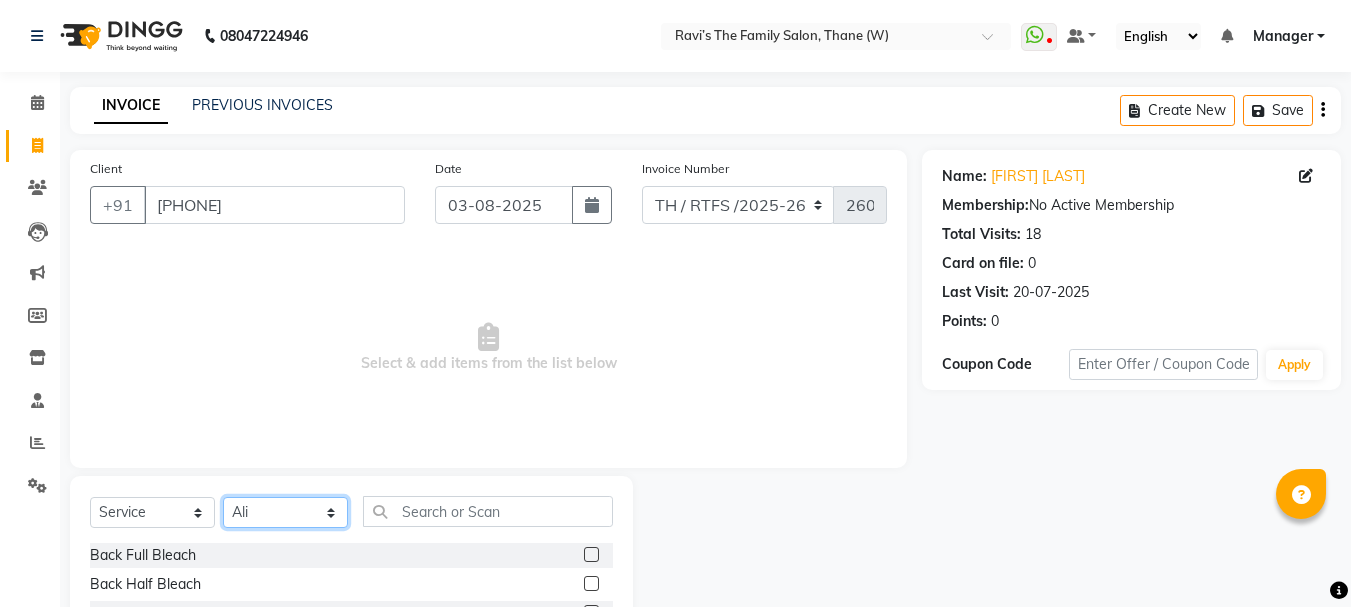 scroll, scrollTop: 194, scrollLeft: 0, axis: vertical 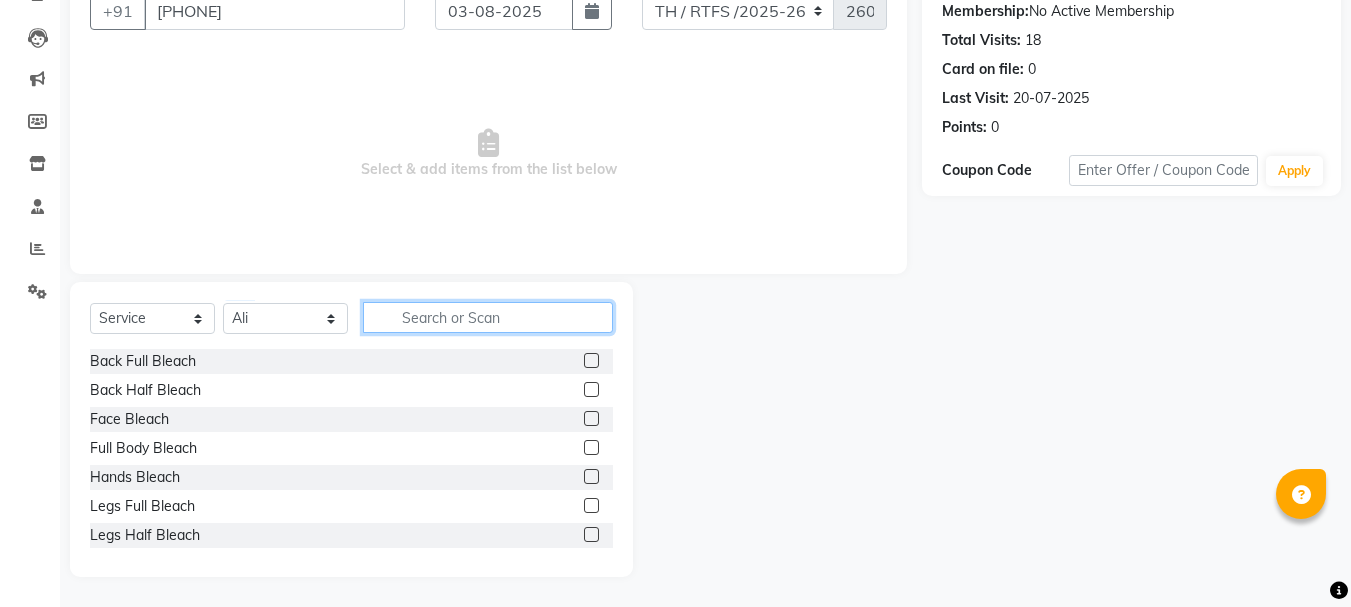 click 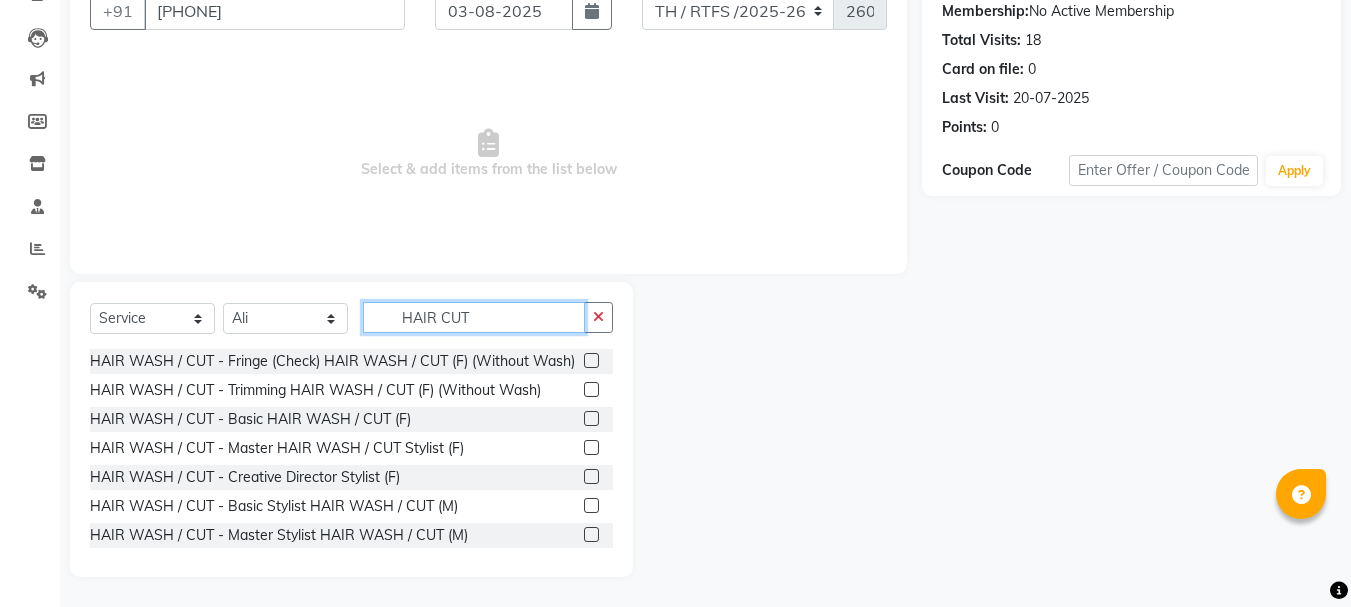type on "HAIR CUT" 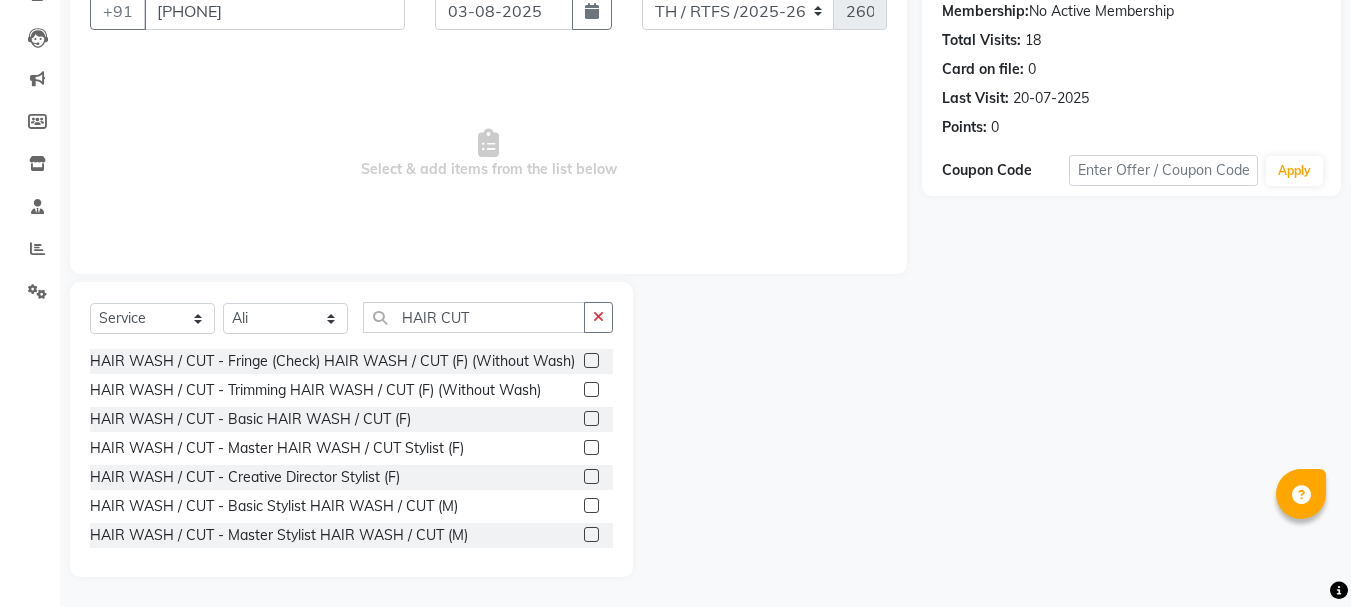 click 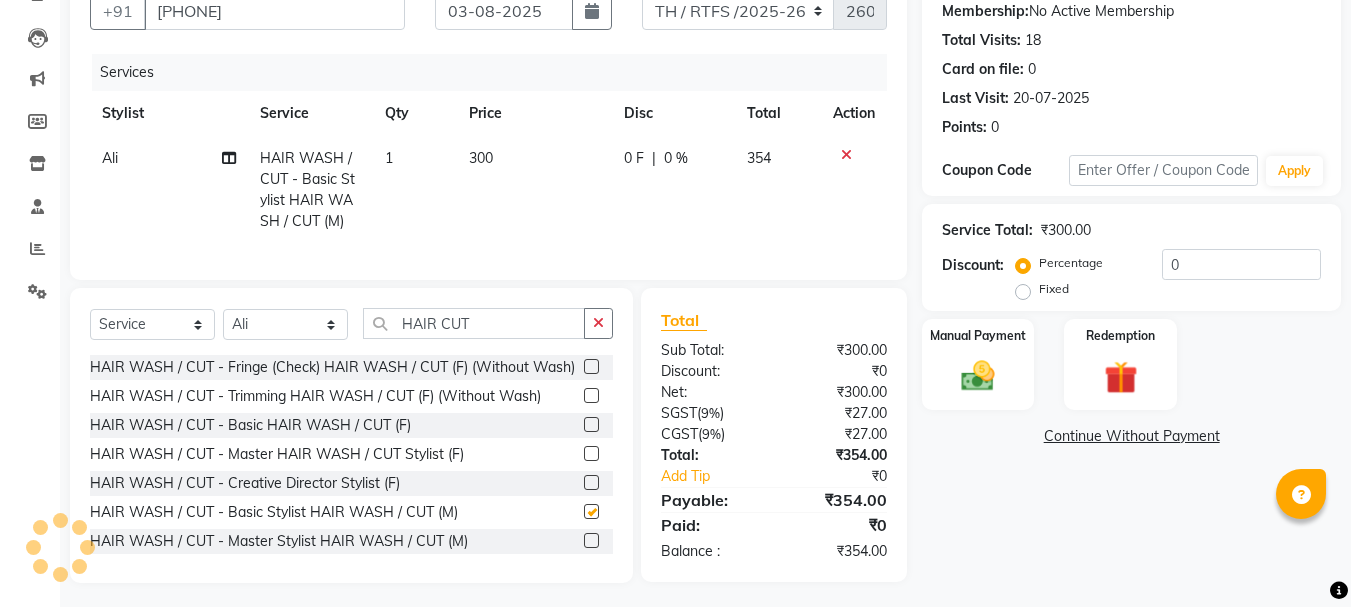 checkbox on "false" 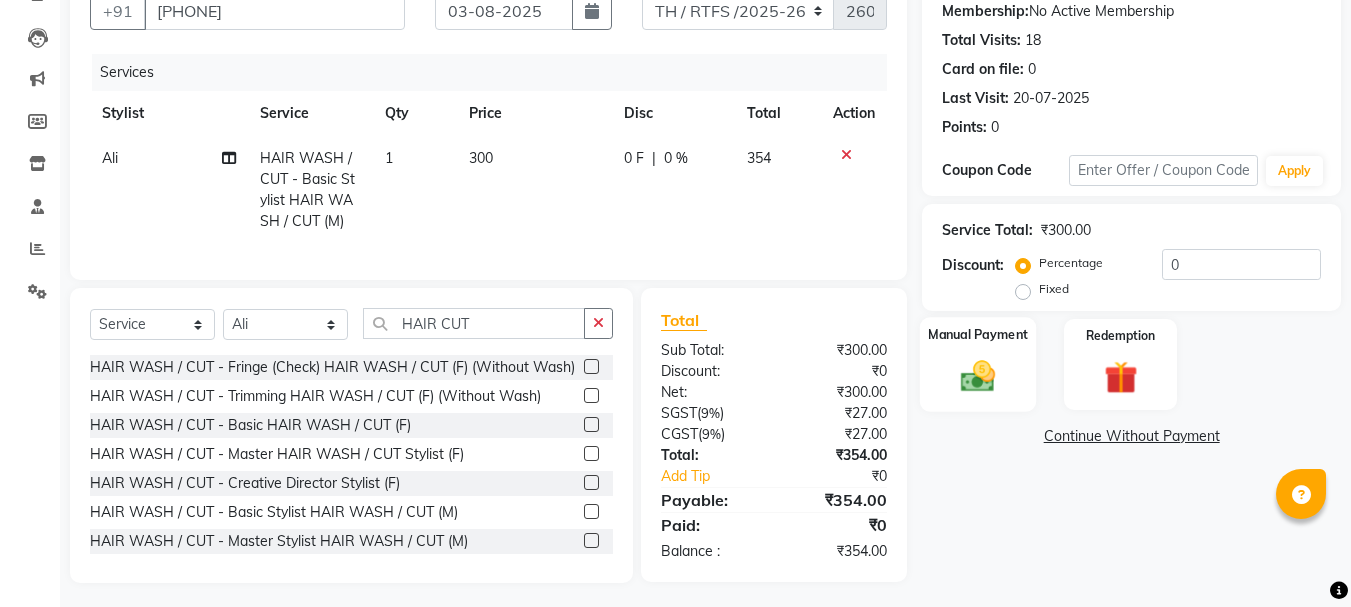 click on "Manual Payment" 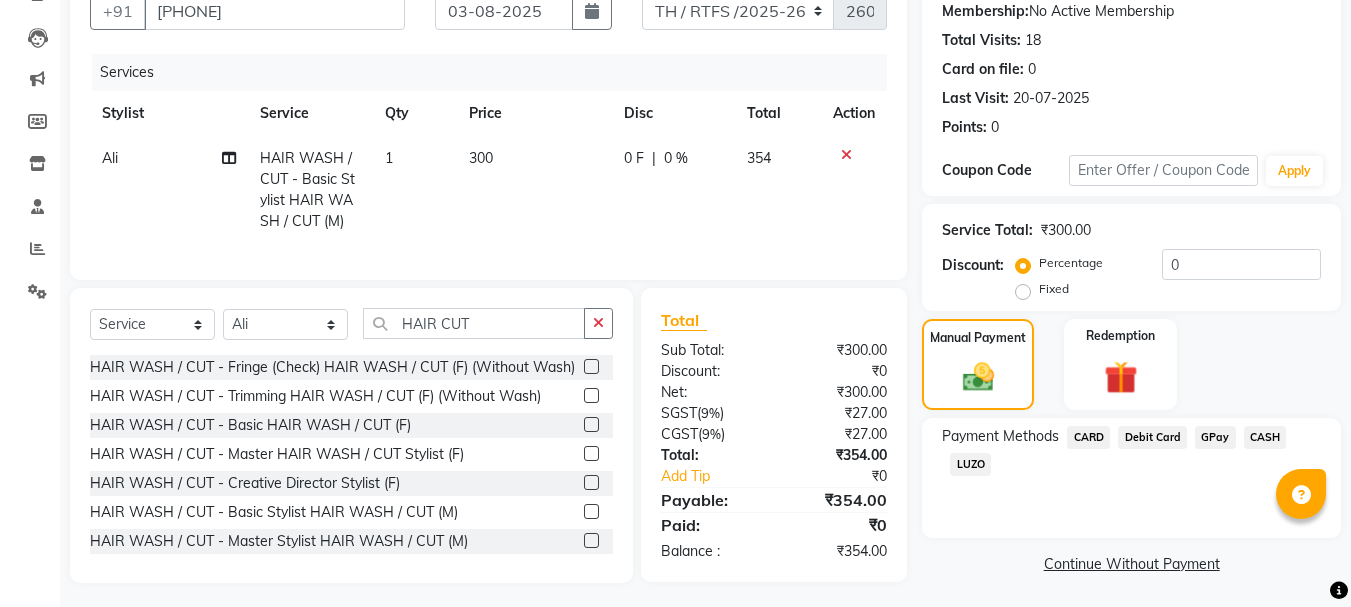 click on "GPay" 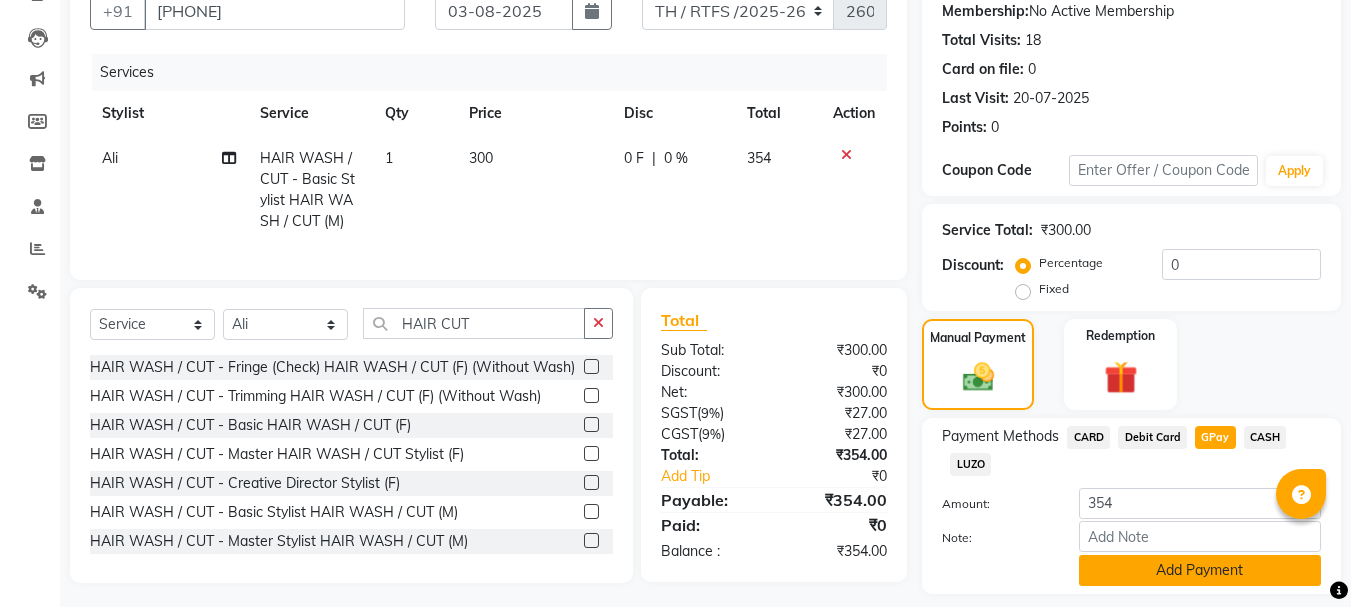 click on "Add Payment" 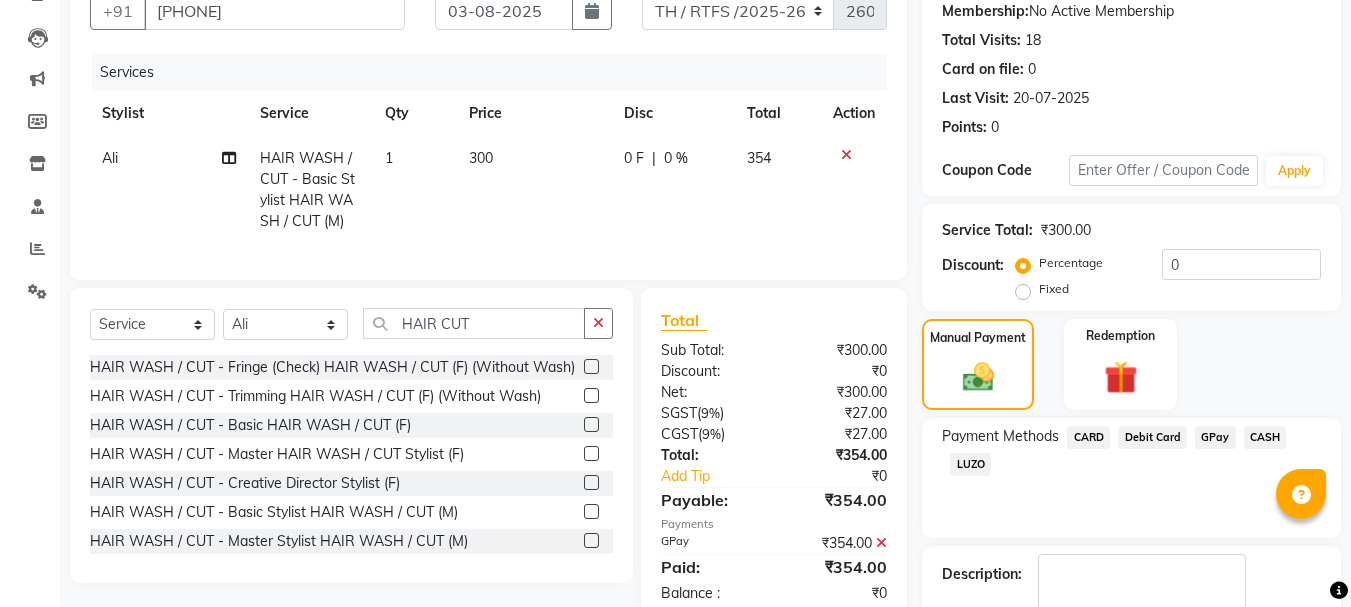 scroll, scrollTop: 309, scrollLeft: 0, axis: vertical 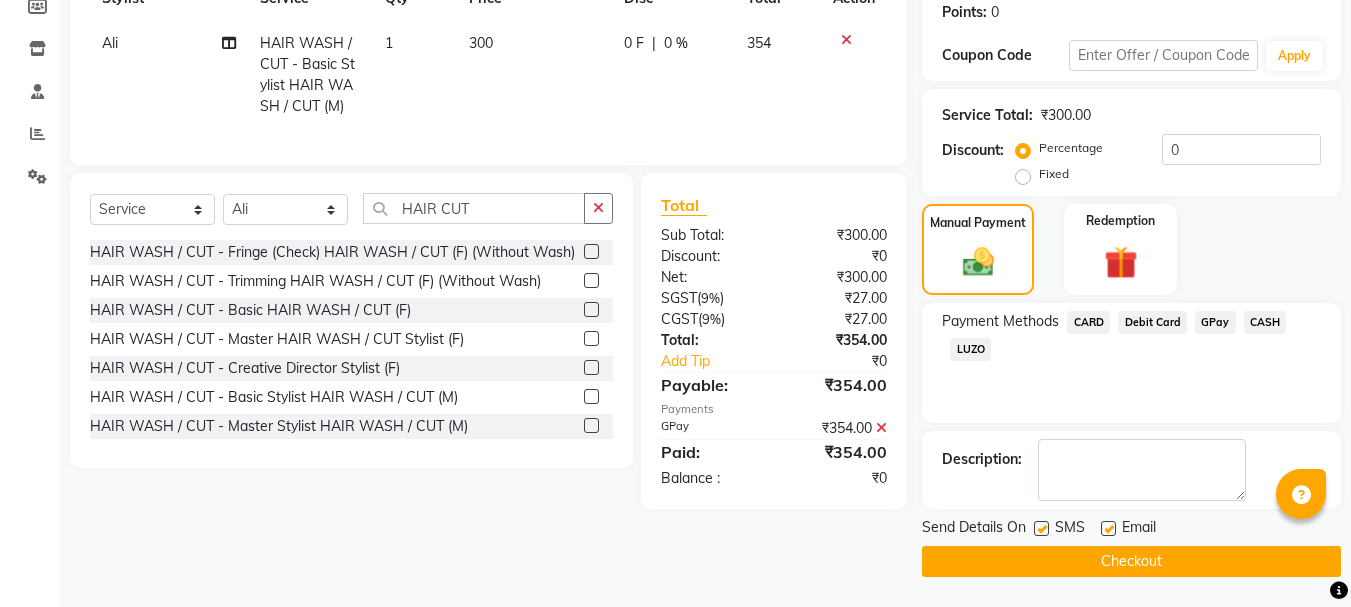 click on "Checkout" 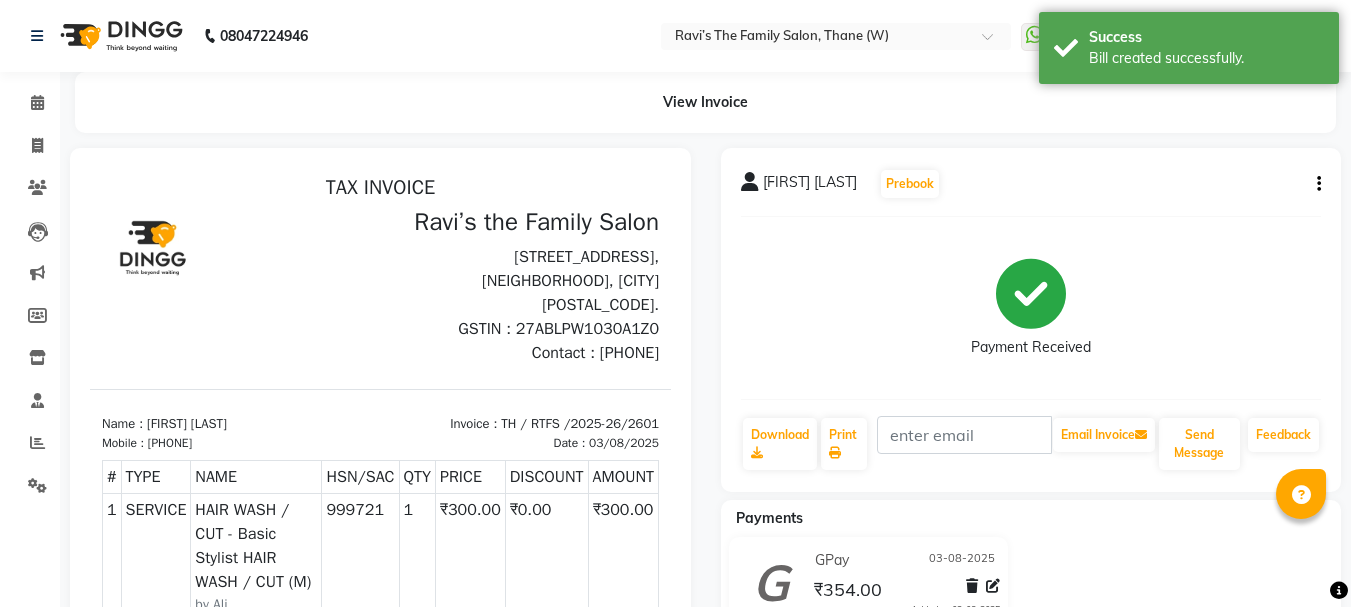 scroll, scrollTop: 0, scrollLeft: 0, axis: both 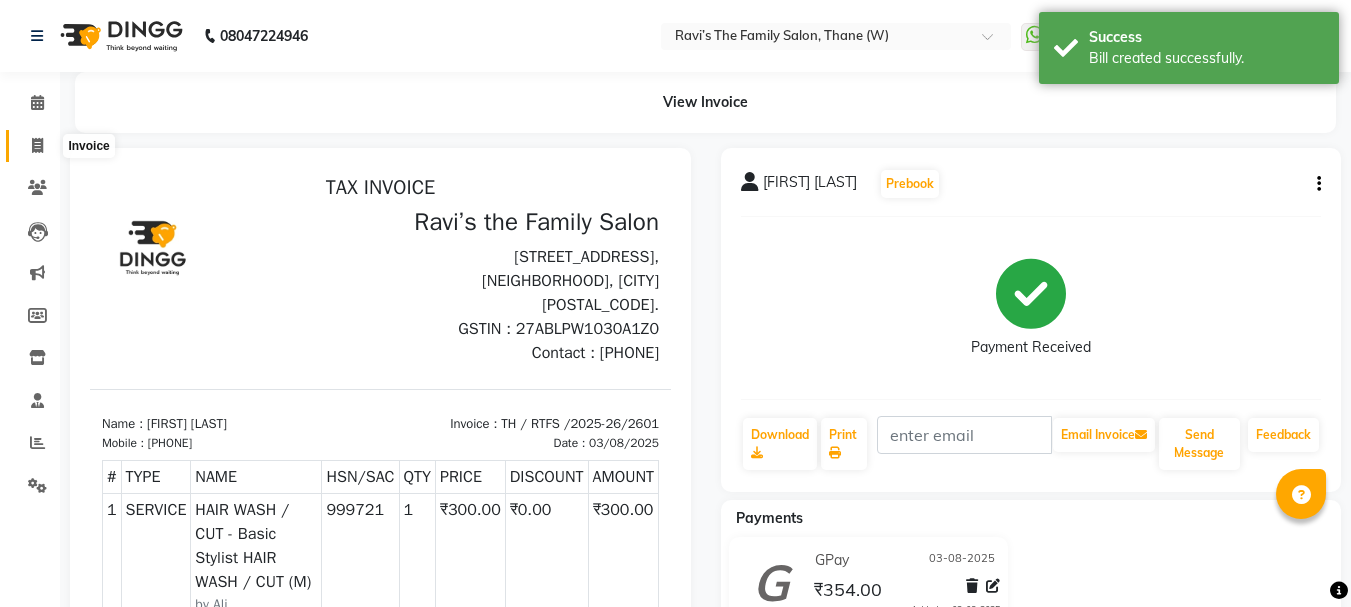 click 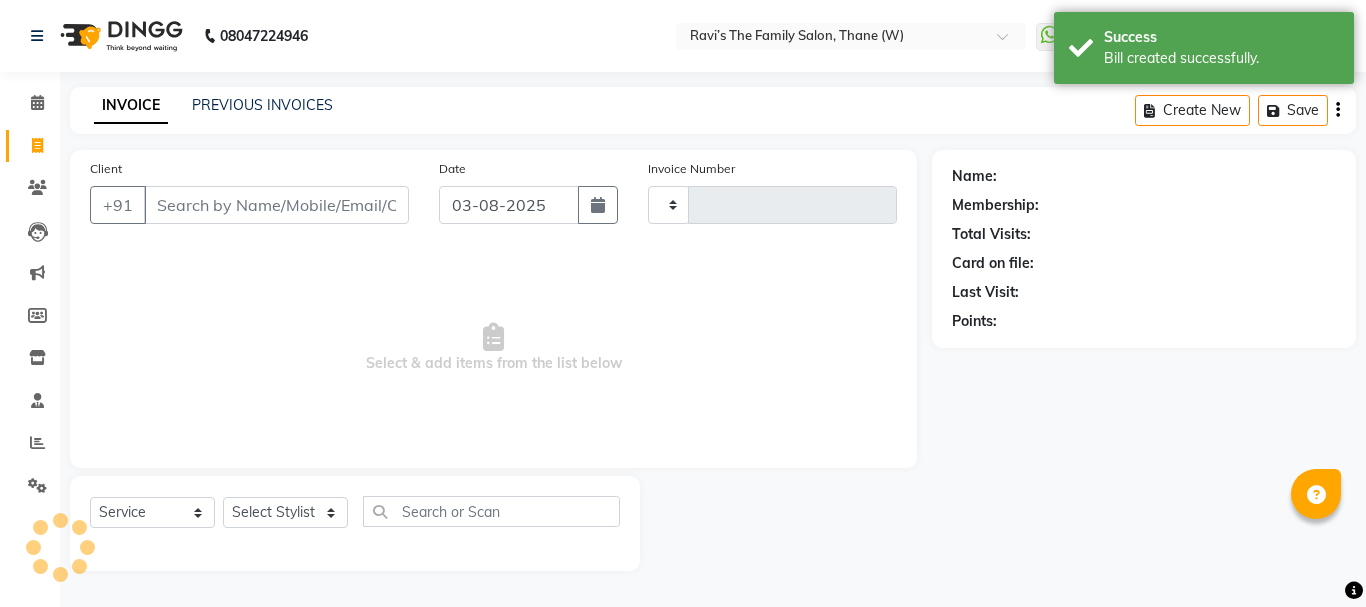 type on "2602" 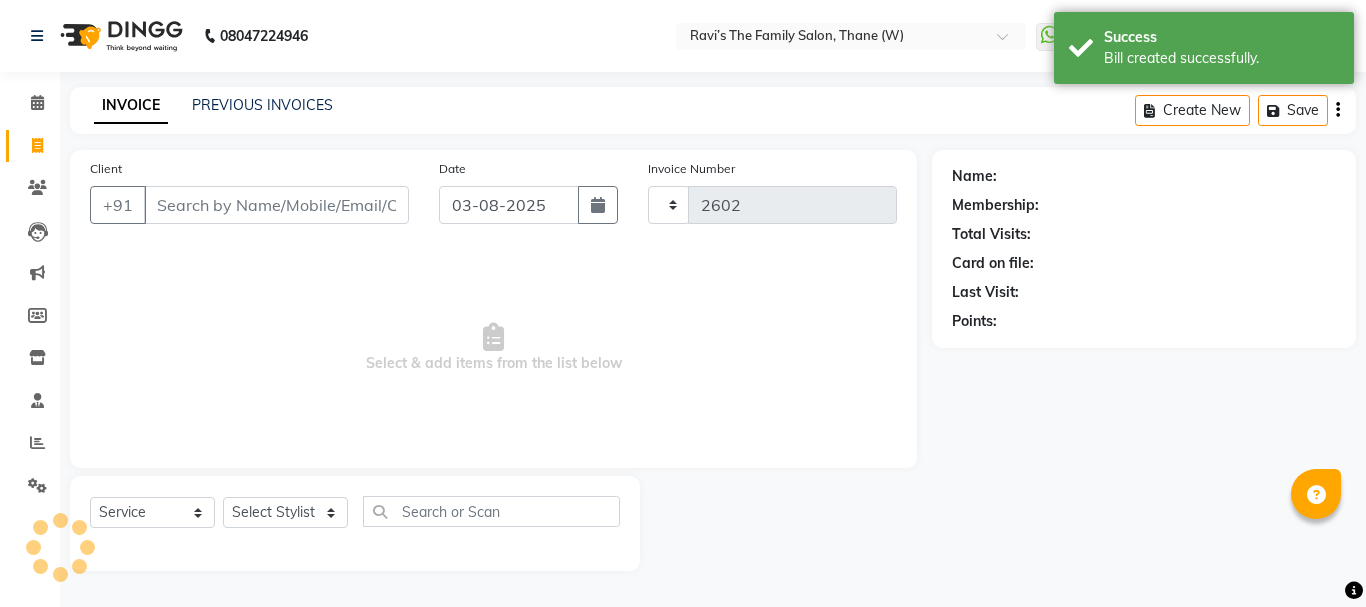 select on "8004" 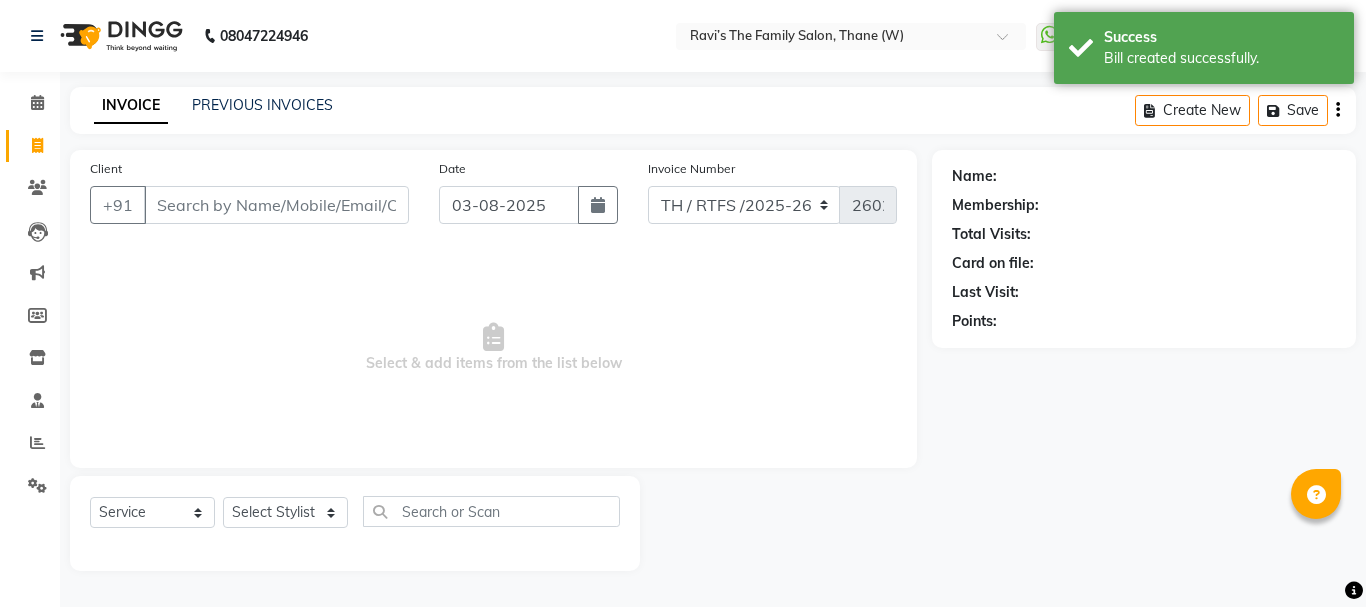 click on "Client" at bounding box center (276, 205) 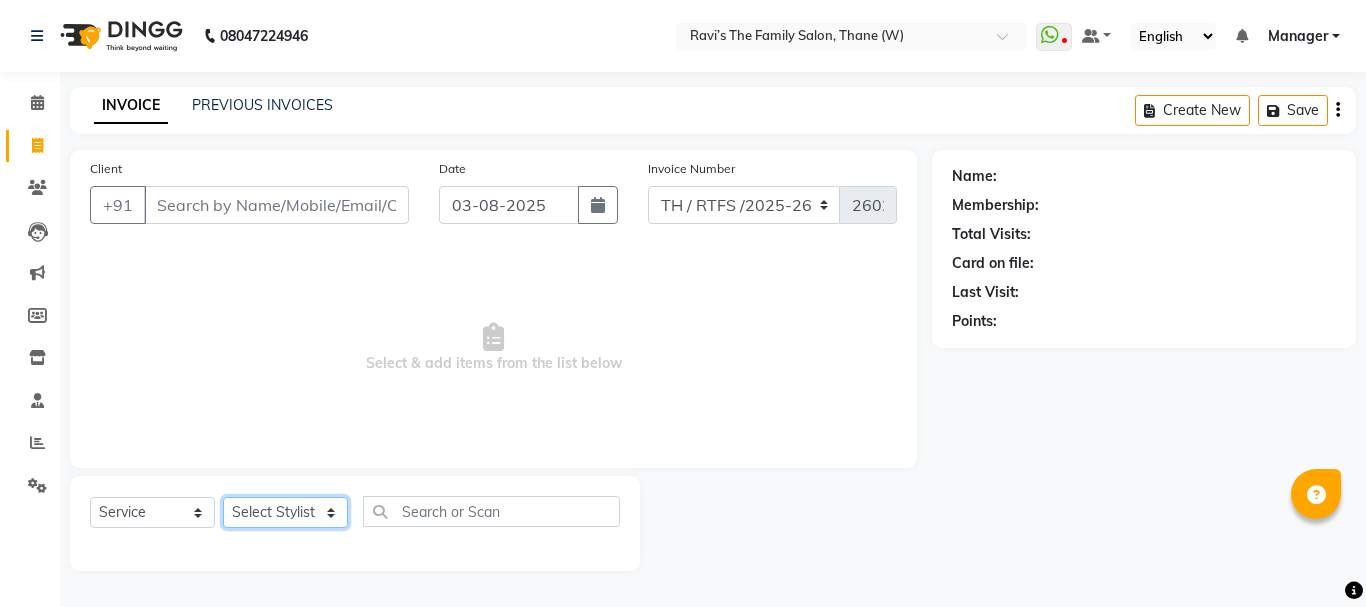 click on "Select Stylist Aarohi P   Aksahy auty Ali  Aniket A  Anuradha arvind Divya gautam .kasrade House sale KAJAL MAURYA Komal Waghmare  Laxmi   Manager Moin salmani Prashant   Ravindra Samrat Kumar Sangita Dighe Sanjana Kharat  Shreepad M  shrishti  jaiwala  vaibhavi  gudekar  Vikas H" 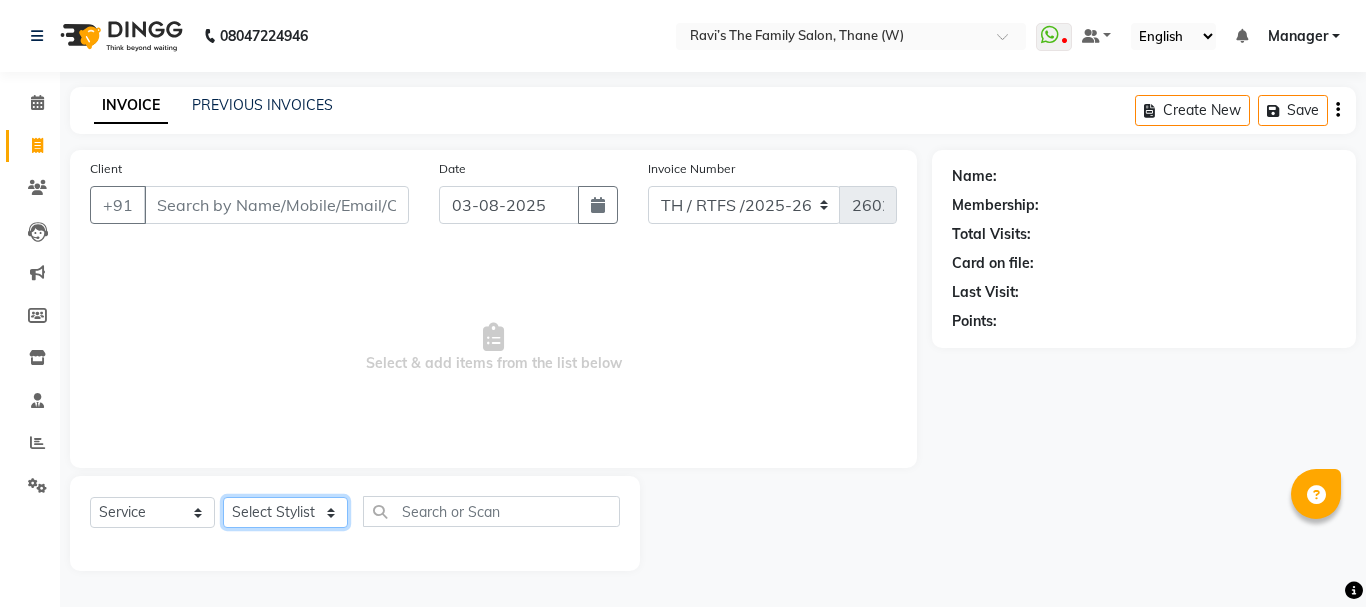 select on "35597" 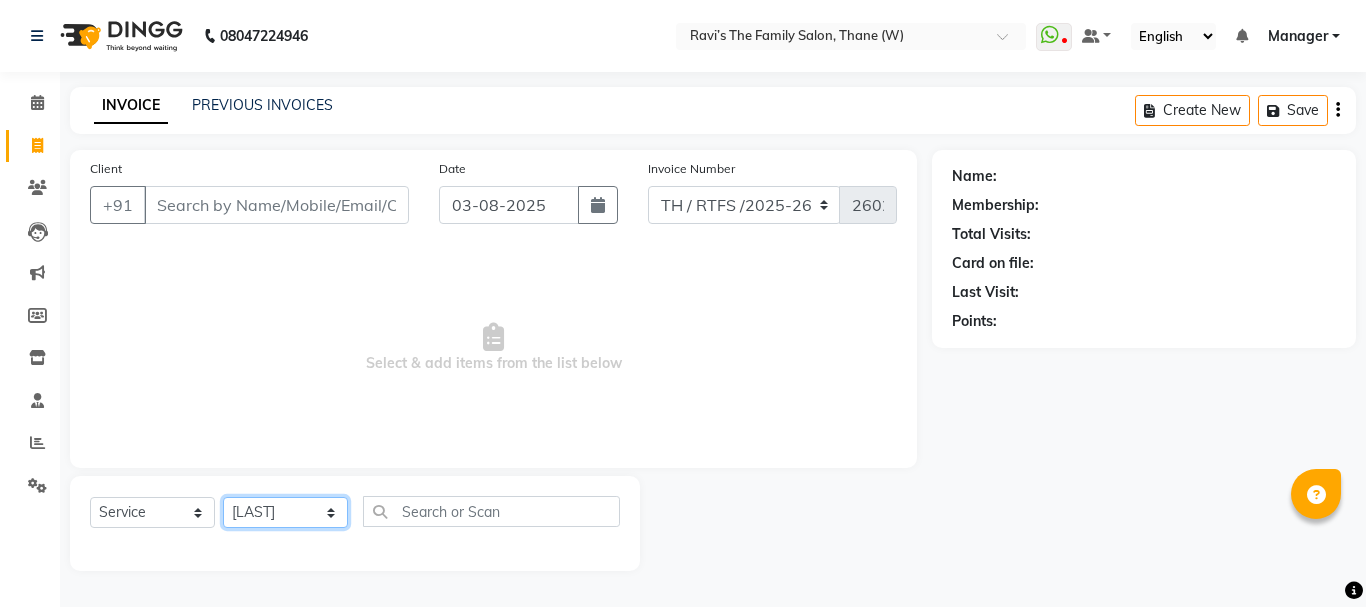 click on "Select Stylist Aarohi P   Aksahy auty Ali  Aniket A  Anuradha arvind Divya gautam .kasrade House sale KAJAL MAURYA Komal Waghmare  Laxmi   Manager Moin salmani Prashant   Ravindra Samrat Kumar Sangita Dighe Sanjana Kharat  Shreepad M  shrishti  jaiwala  vaibhavi  gudekar  Vikas H" 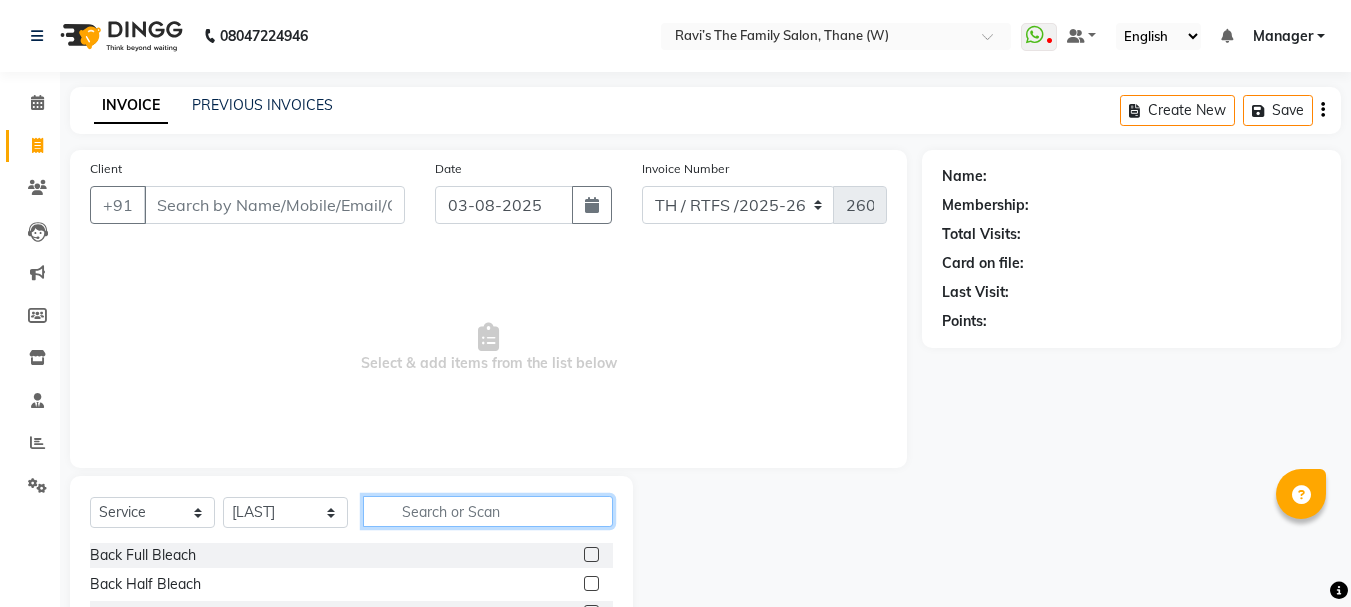 click 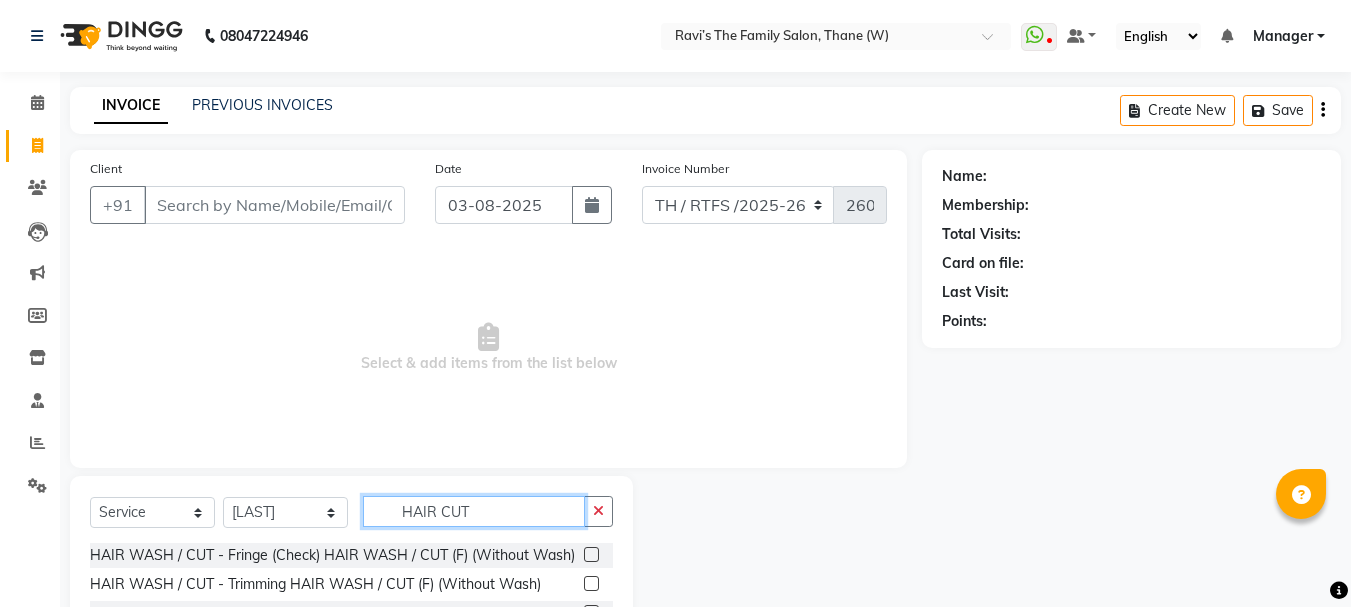 scroll, scrollTop: 194, scrollLeft: 0, axis: vertical 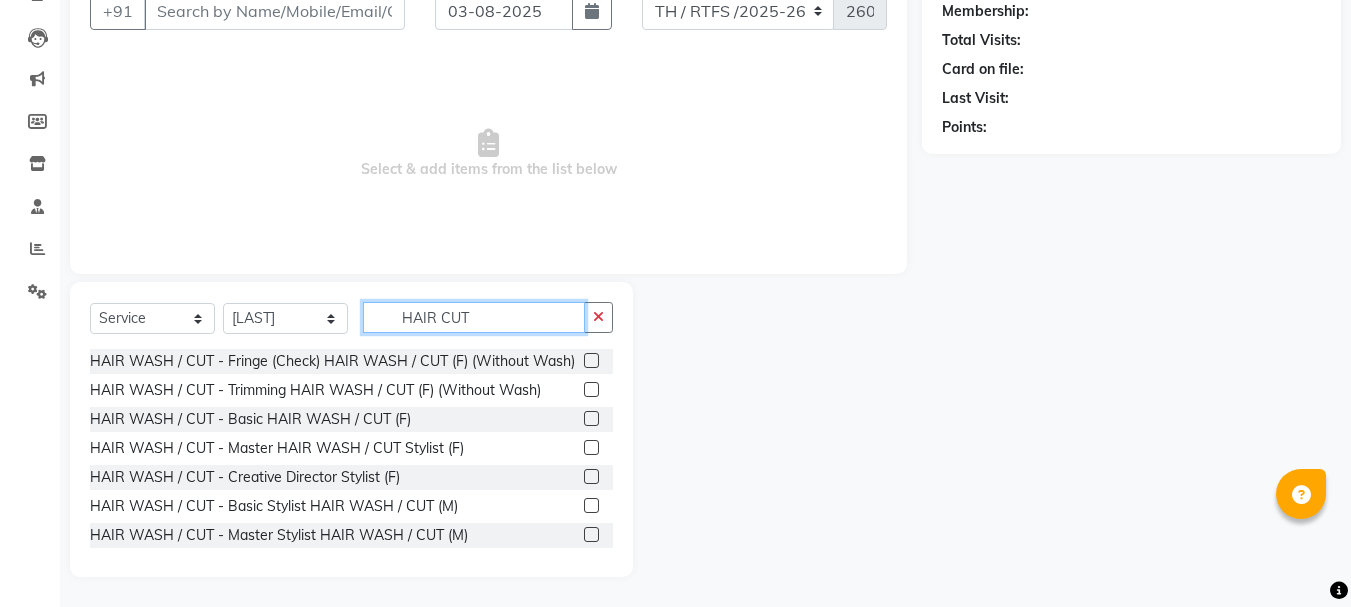 type on "HAIR CUT" 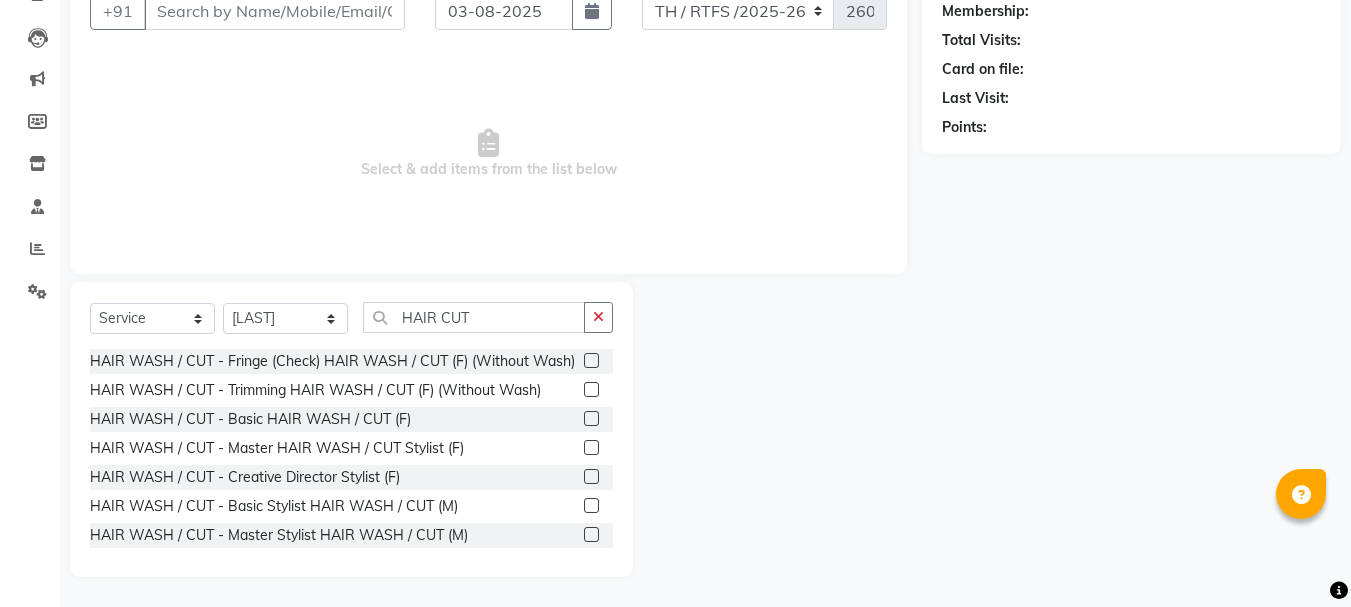 click 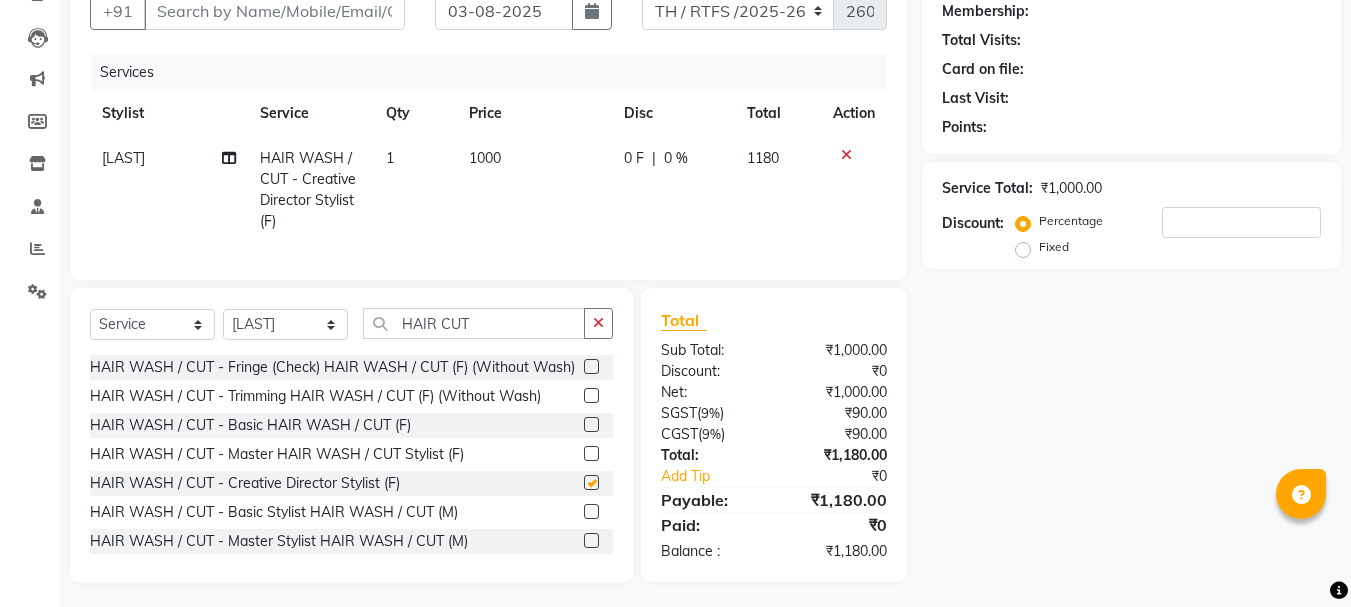 checkbox on "false" 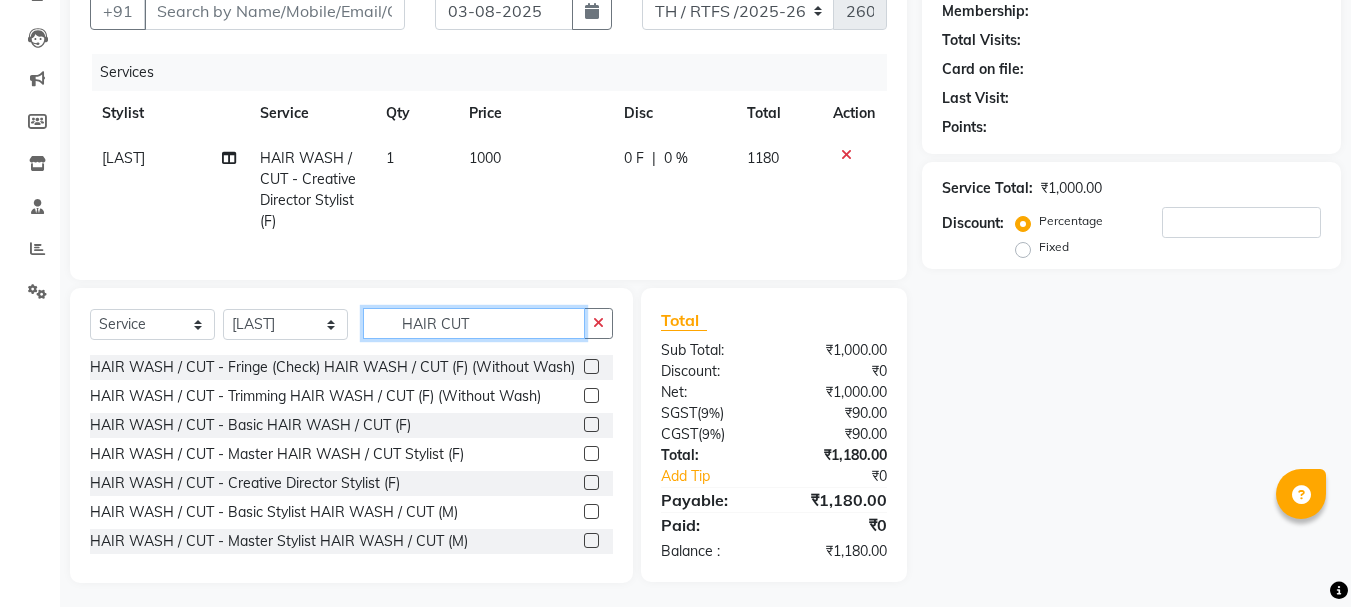 click on "HAIR CUT" 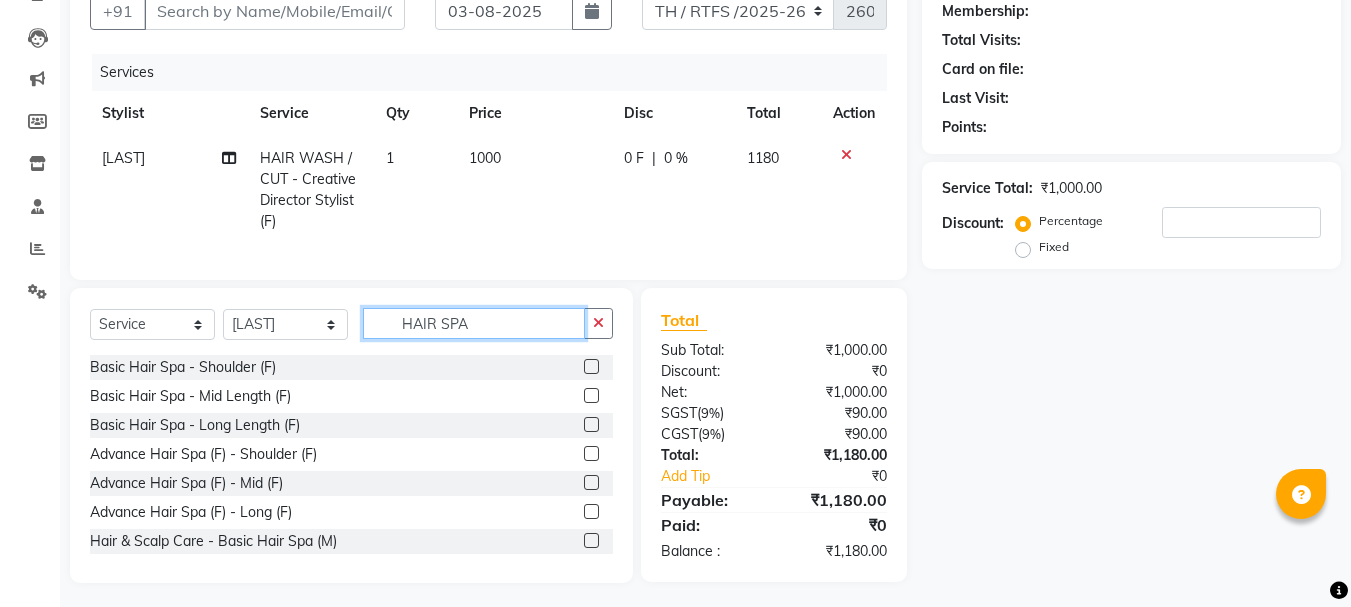 scroll, scrollTop: 32, scrollLeft: 0, axis: vertical 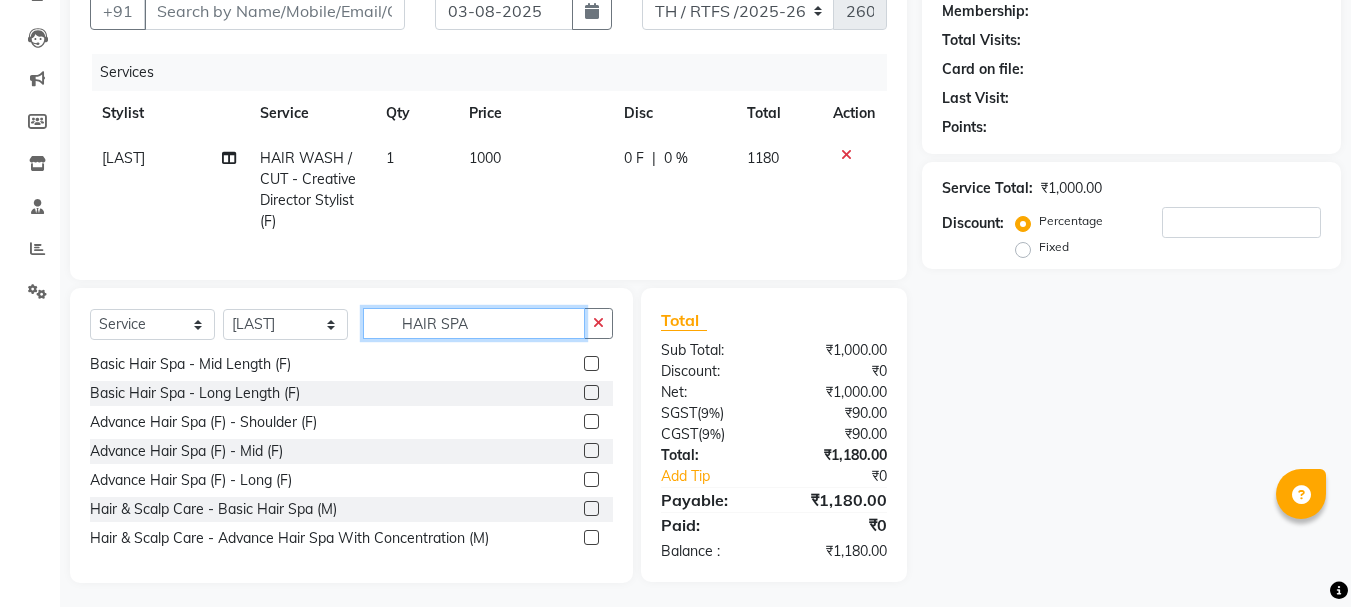 type on "HAIR SPA" 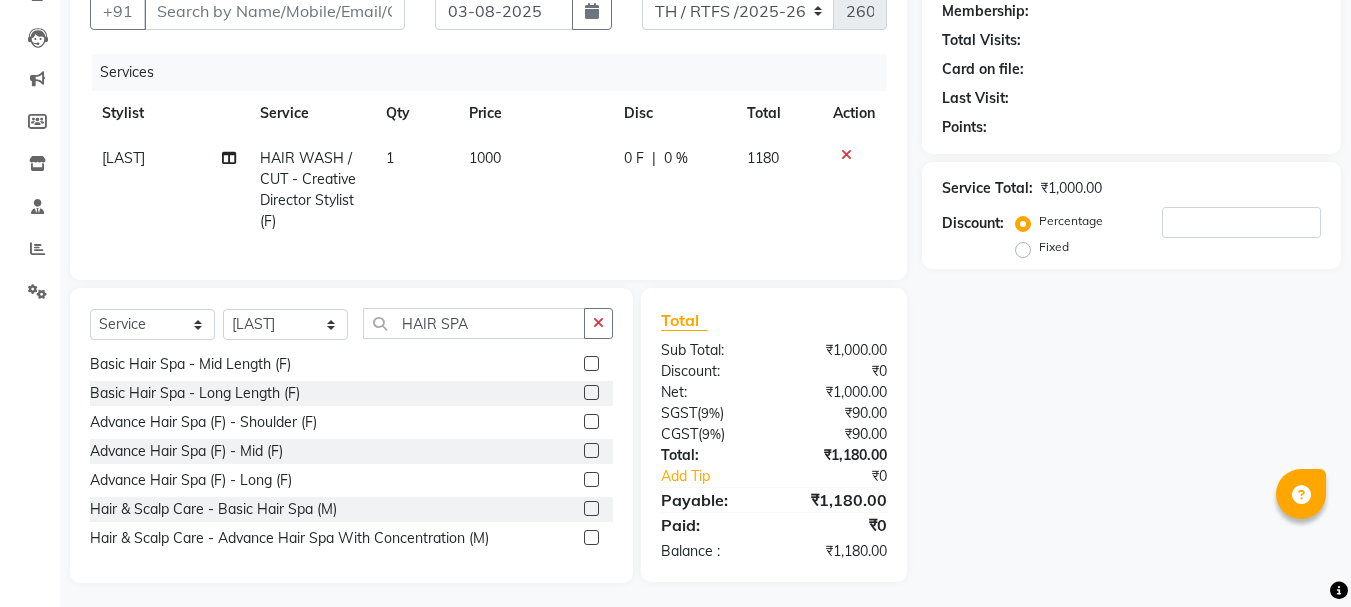 click 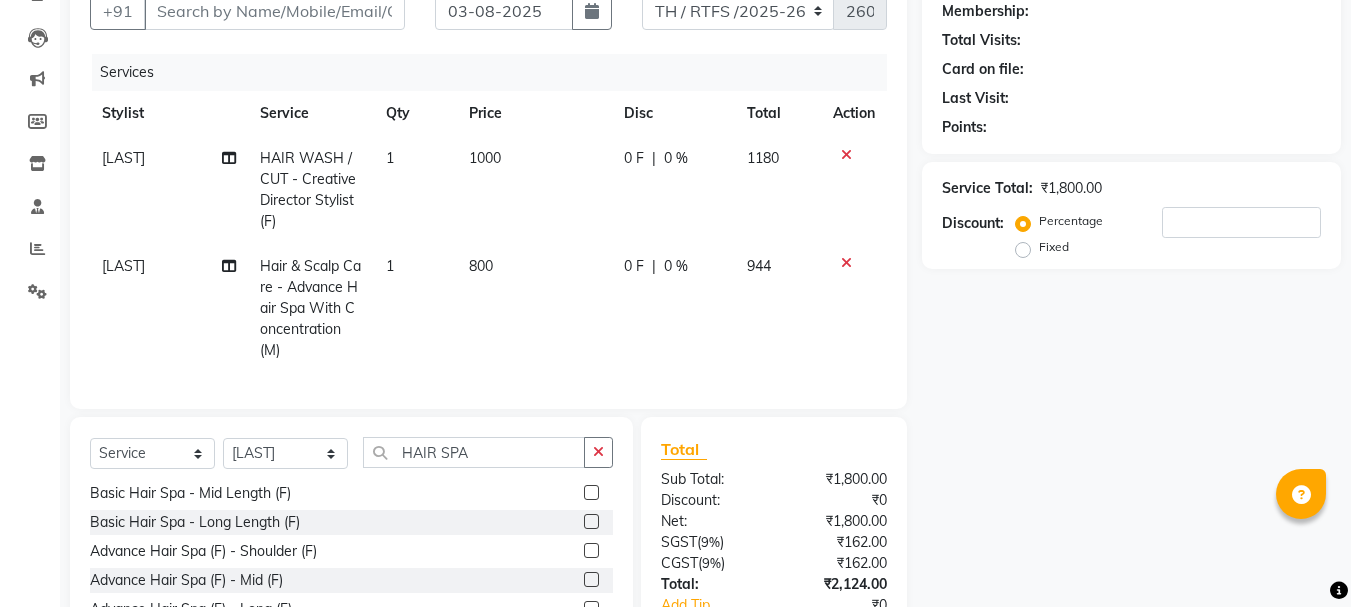 checkbox on "false" 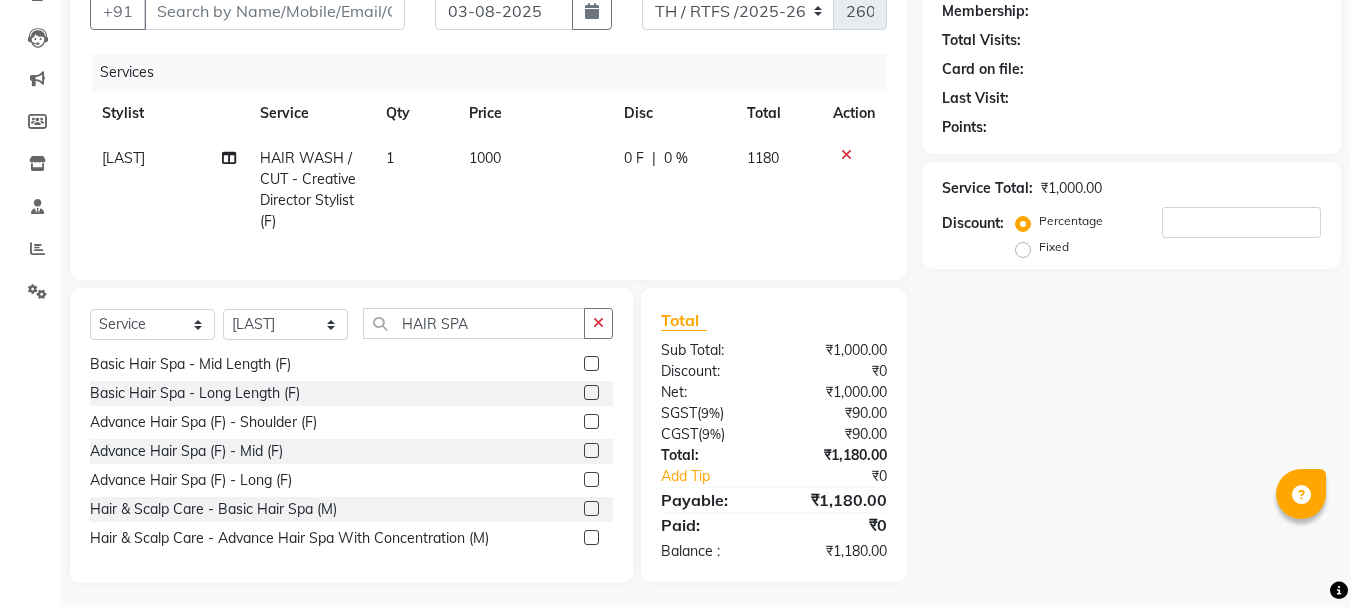 click 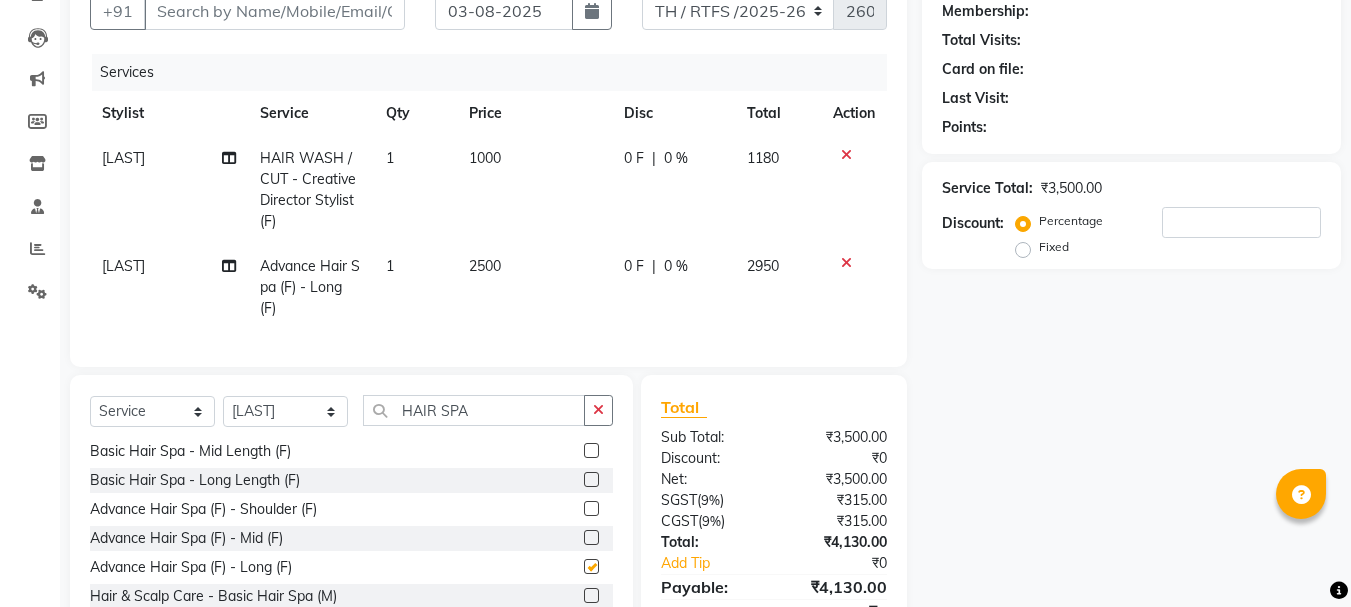 checkbox on "false" 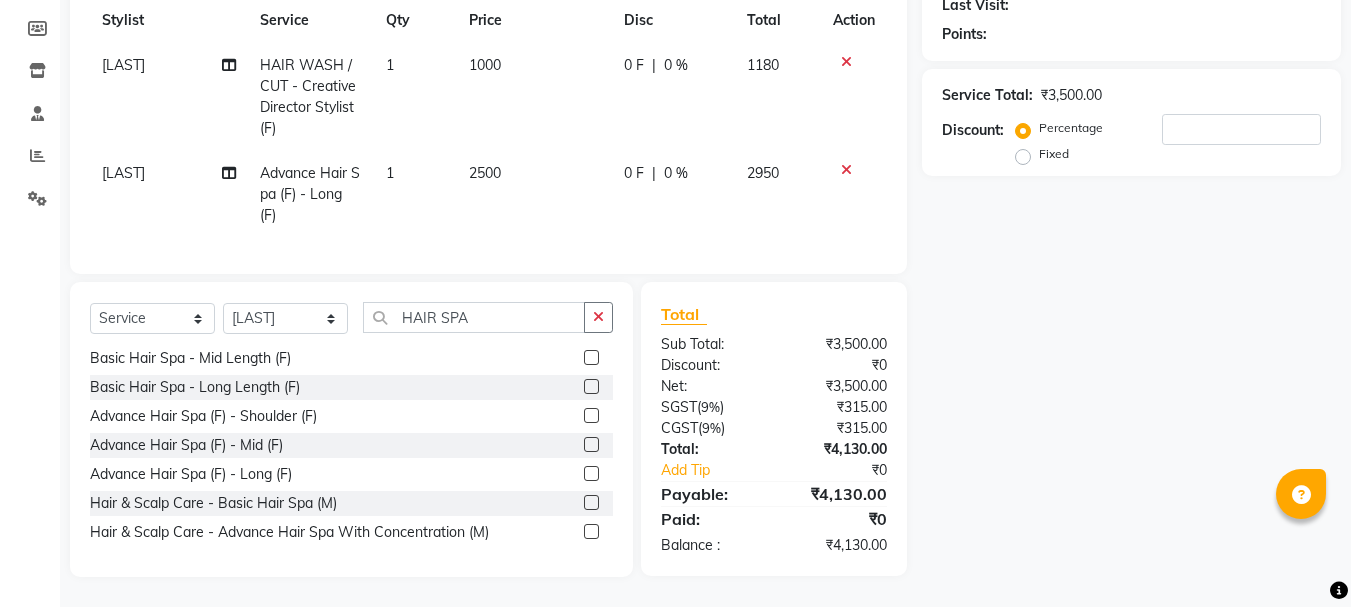 scroll, scrollTop: 0, scrollLeft: 0, axis: both 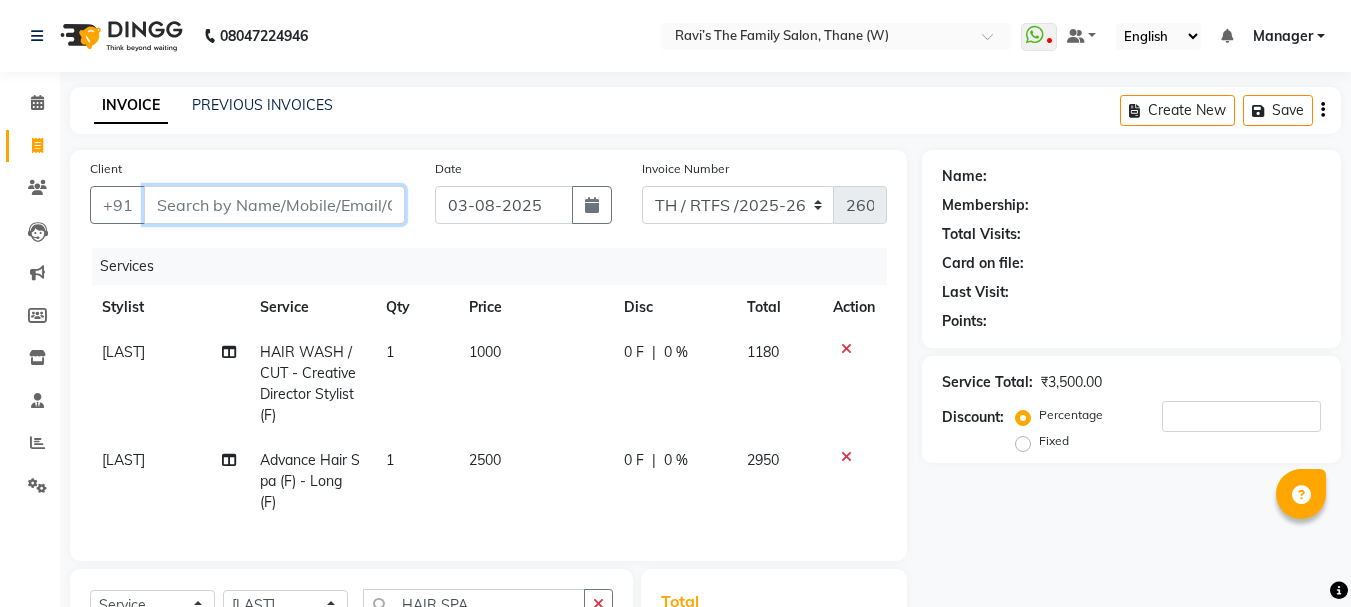 click on "Client" at bounding box center (274, 205) 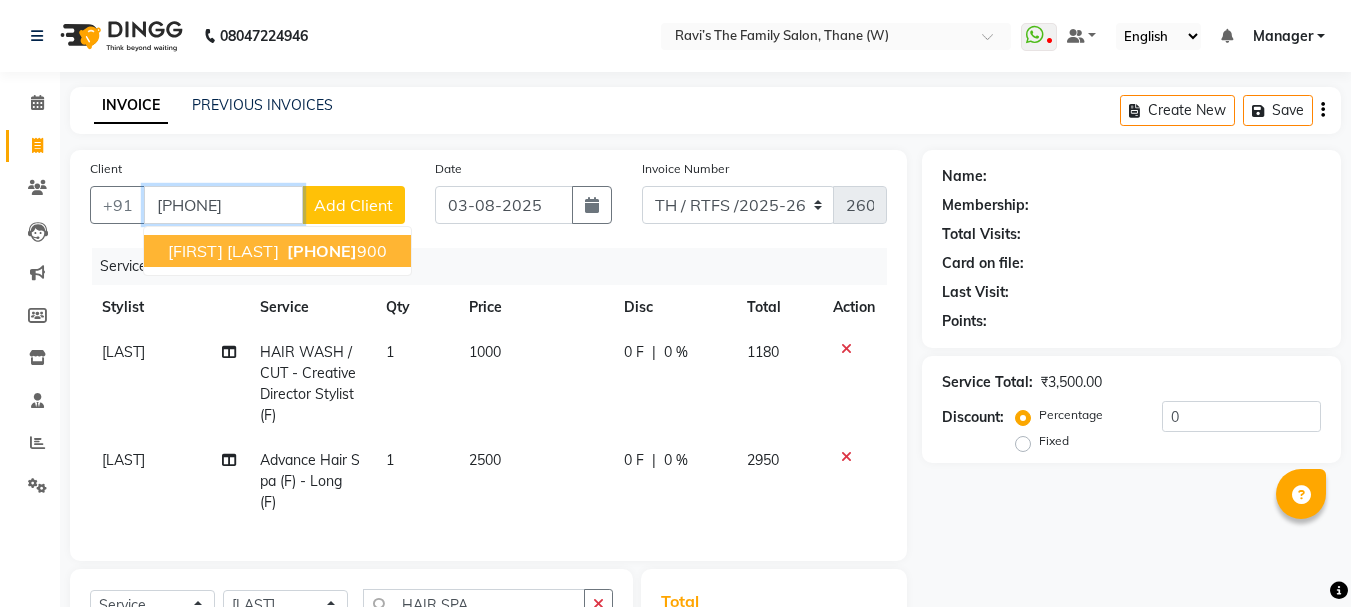 click on "[PHONE]" at bounding box center [322, 251] 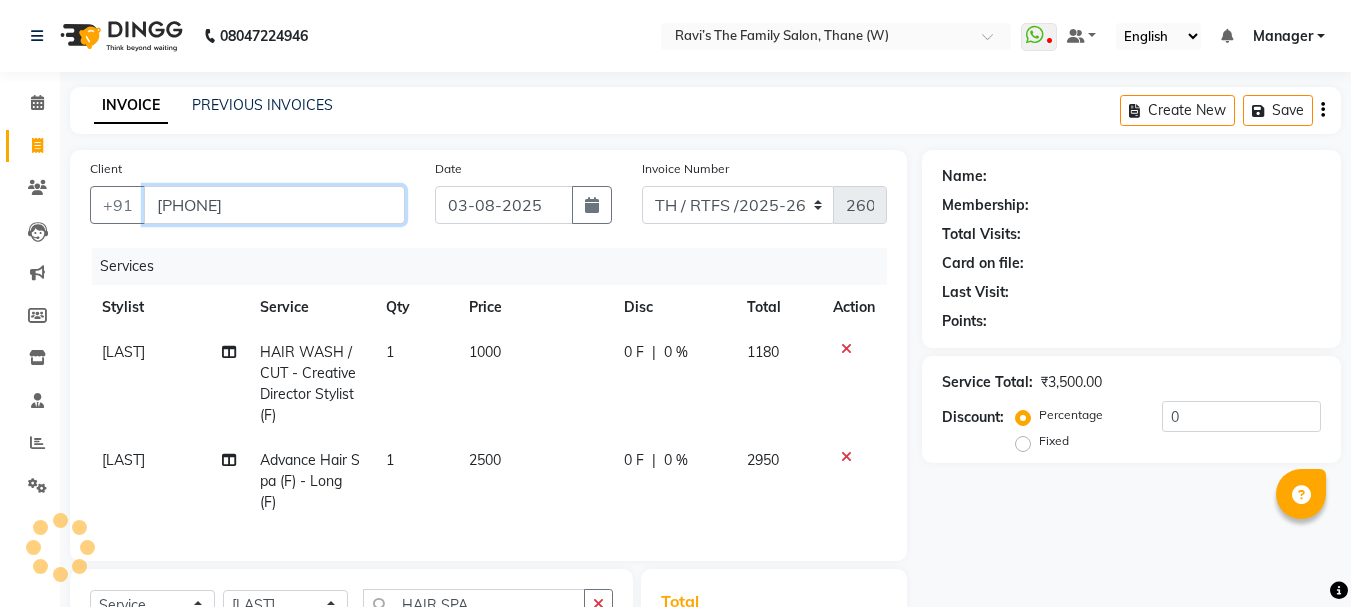 type on "[PHONE]" 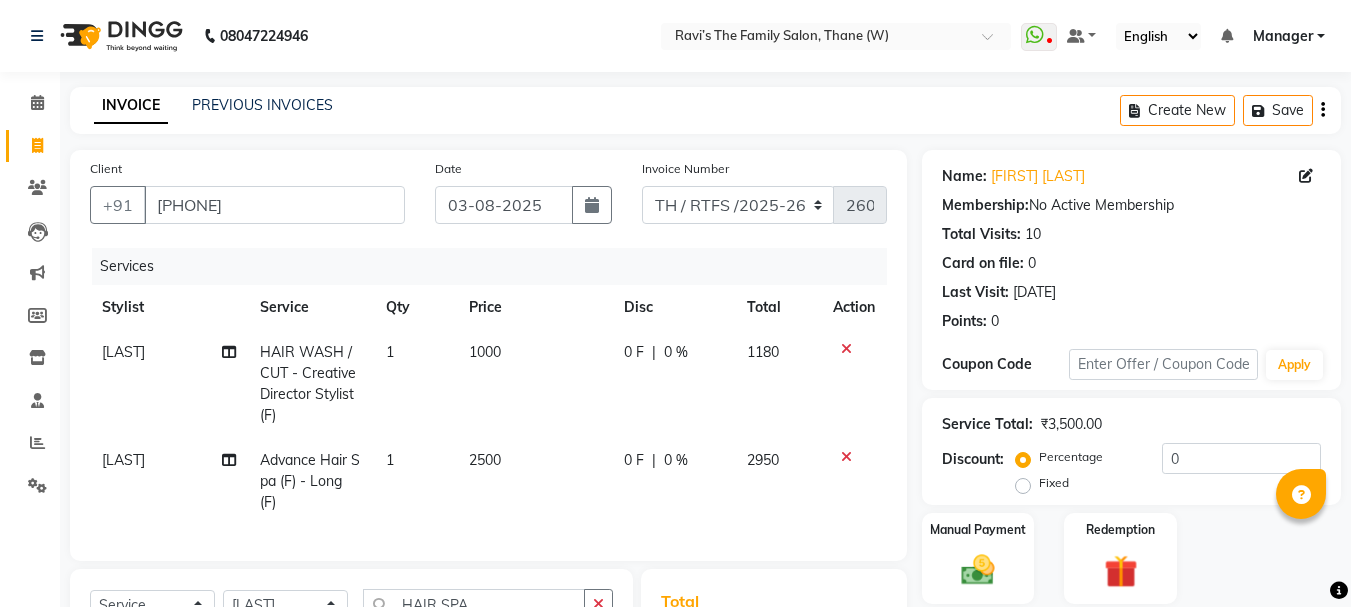 scroll, scrollTop: 302, scrollLeft: 0, axis: vertical 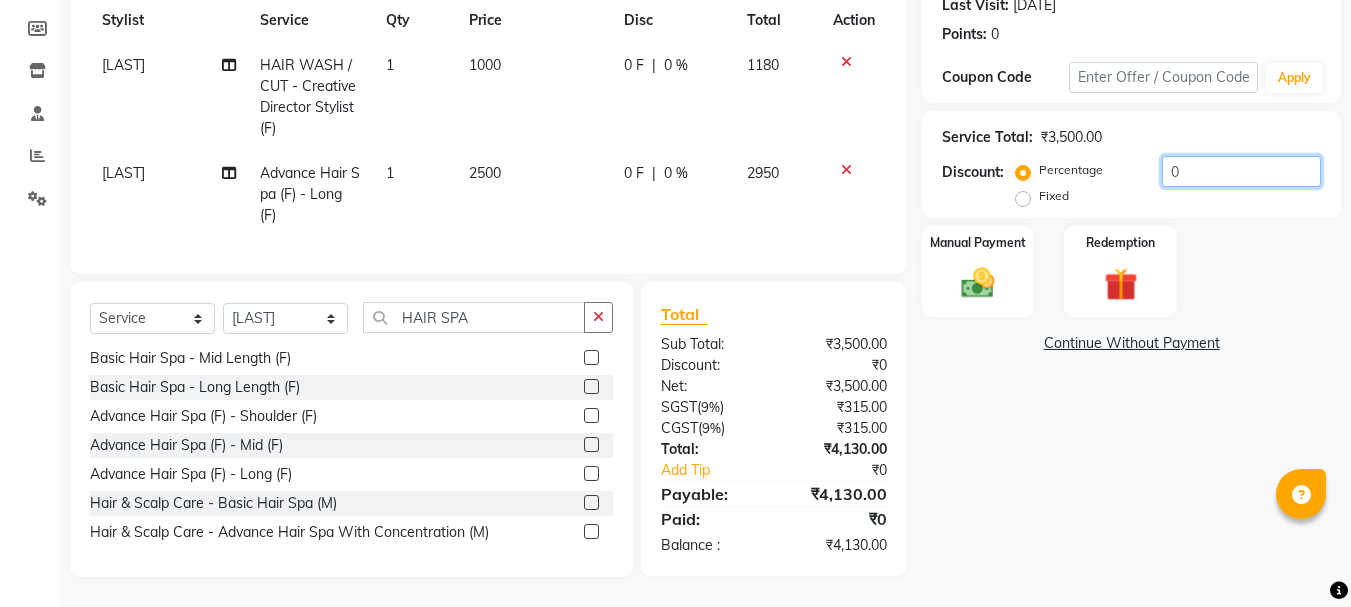 click on "0" 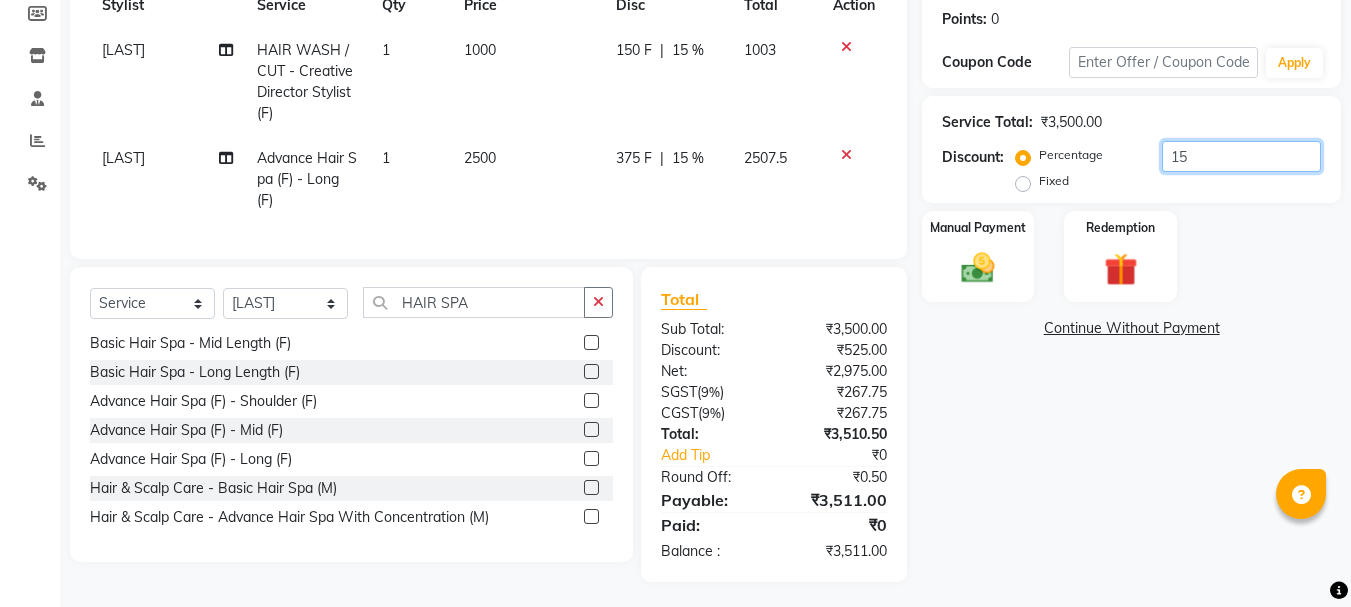 type on "15" 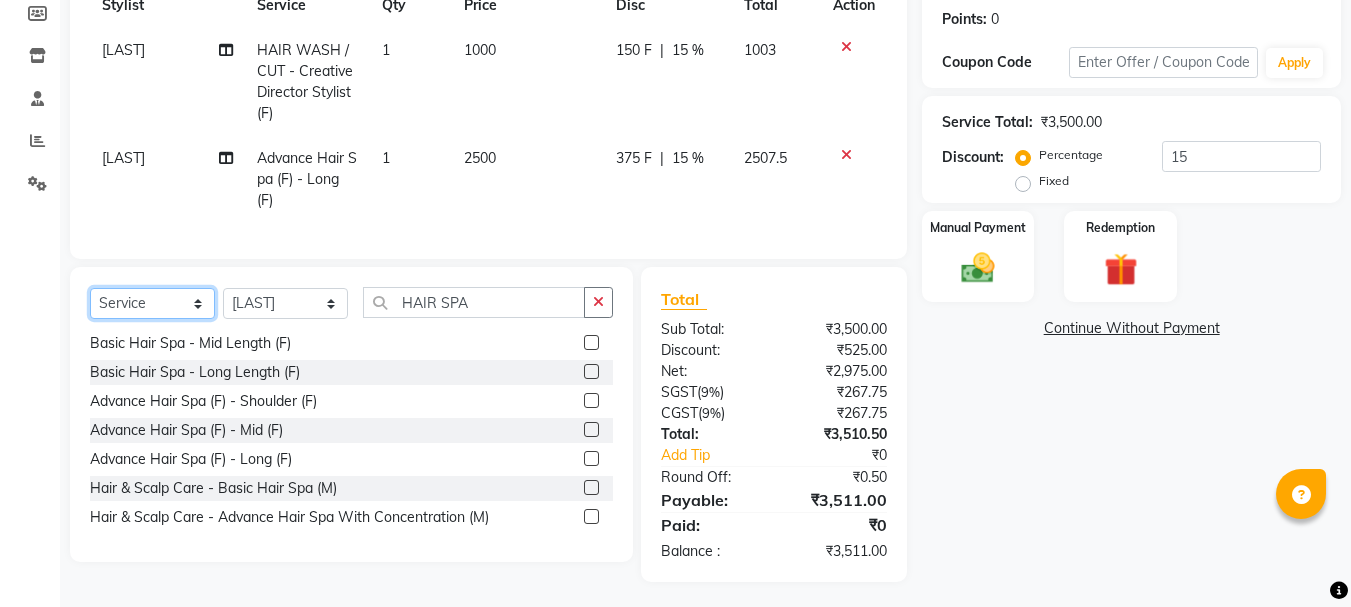 click on "Select  Service  Product  Membership  Package Voucher Prepaid Gift Card" 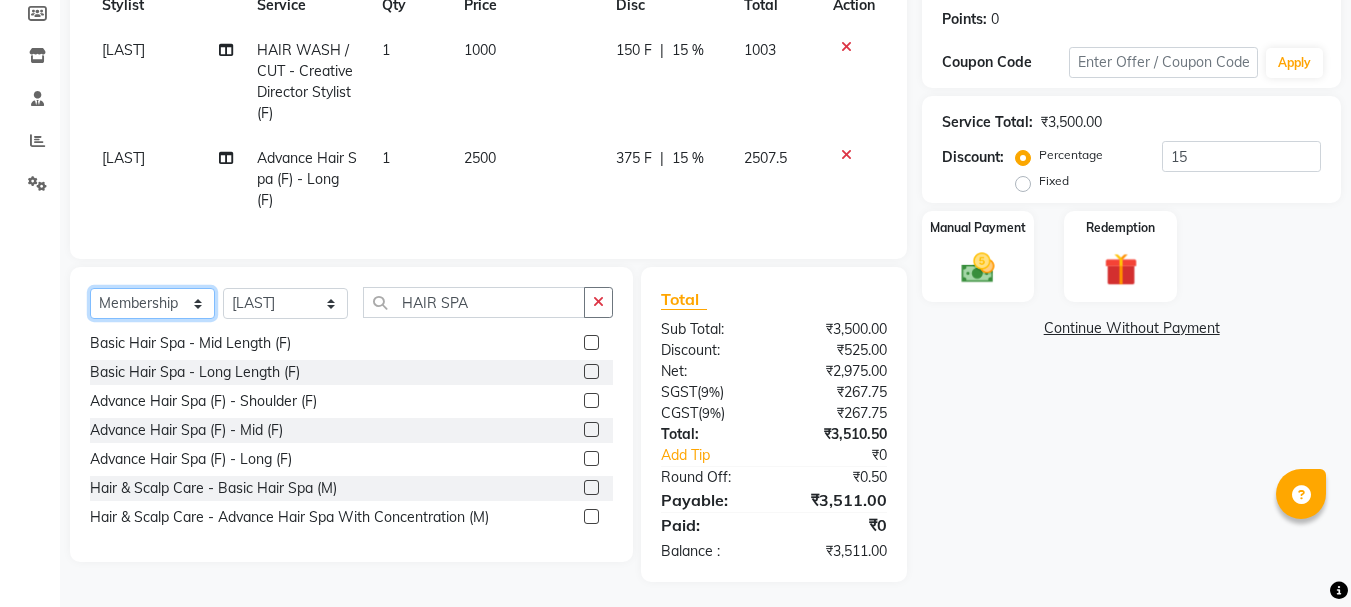 click on "Select  Service  Product  Membership  Package Voucher Prepaid Gift Card" 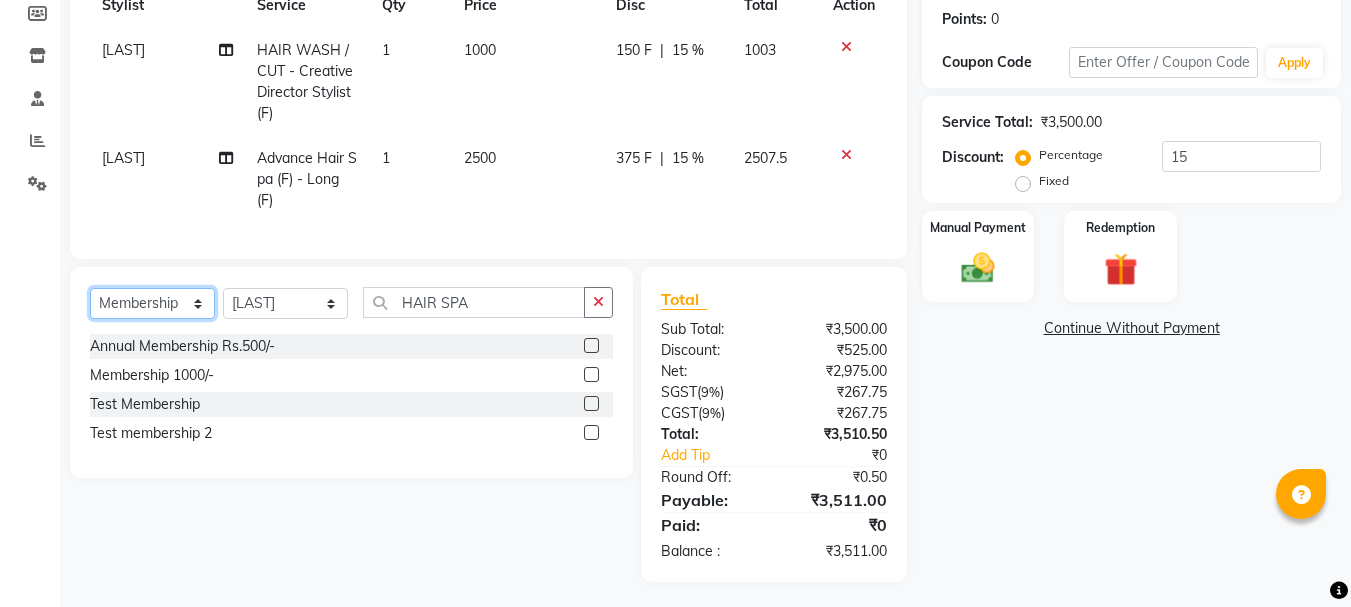 scroll, scrollTop: 0, scrollLeft: 0, axis: both 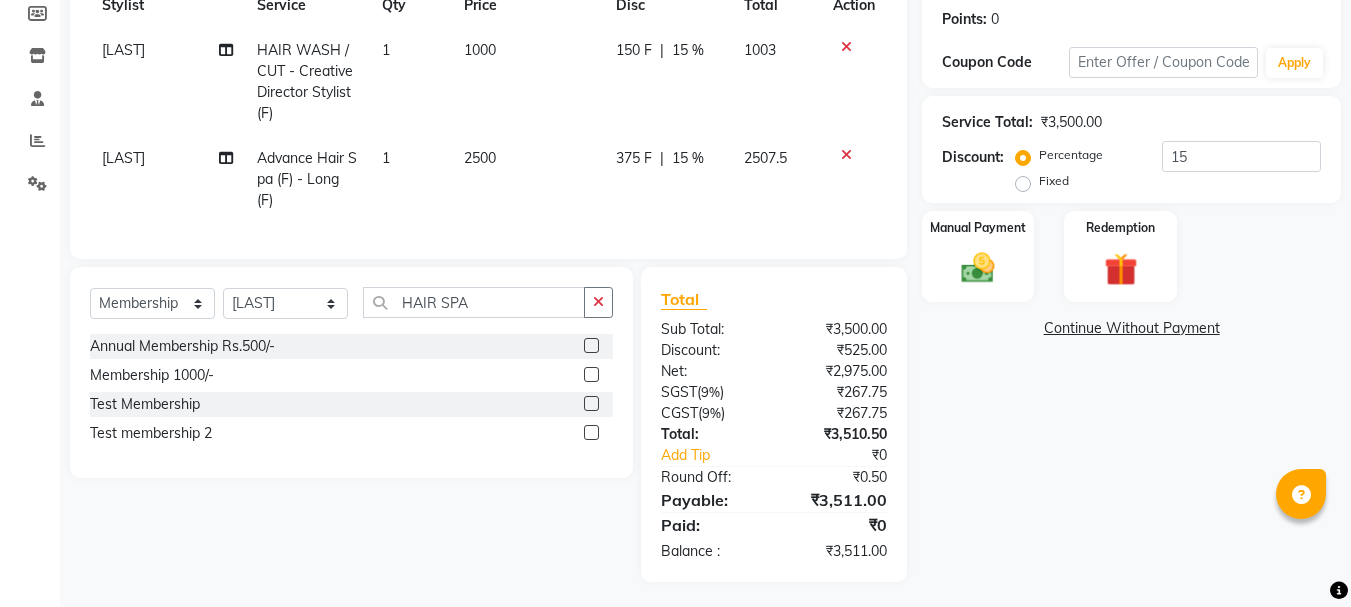 click 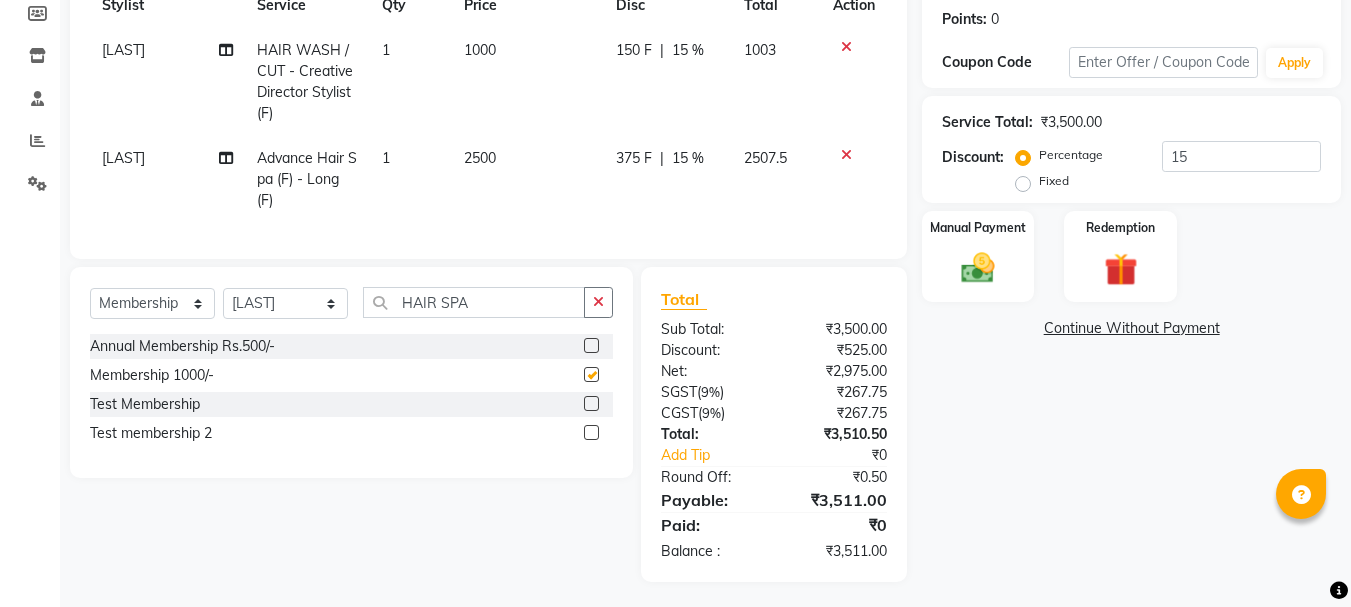 select on "select" 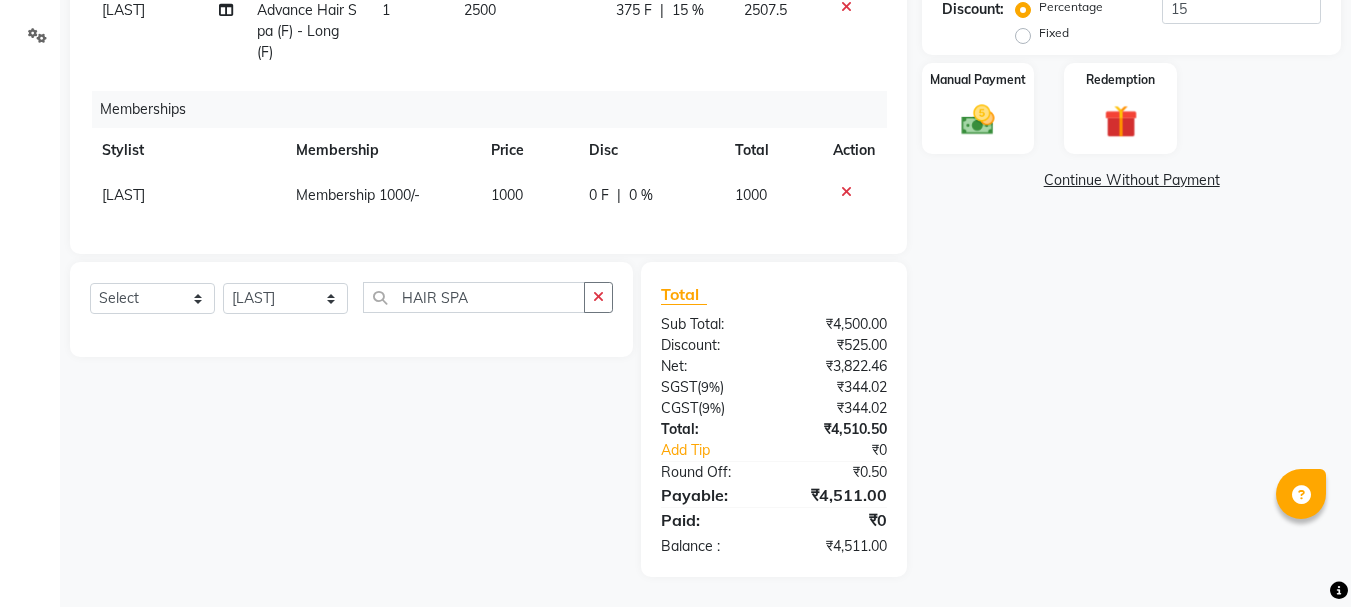 scroll, scrollTop: 0, scrollLeft: 0, axis: both 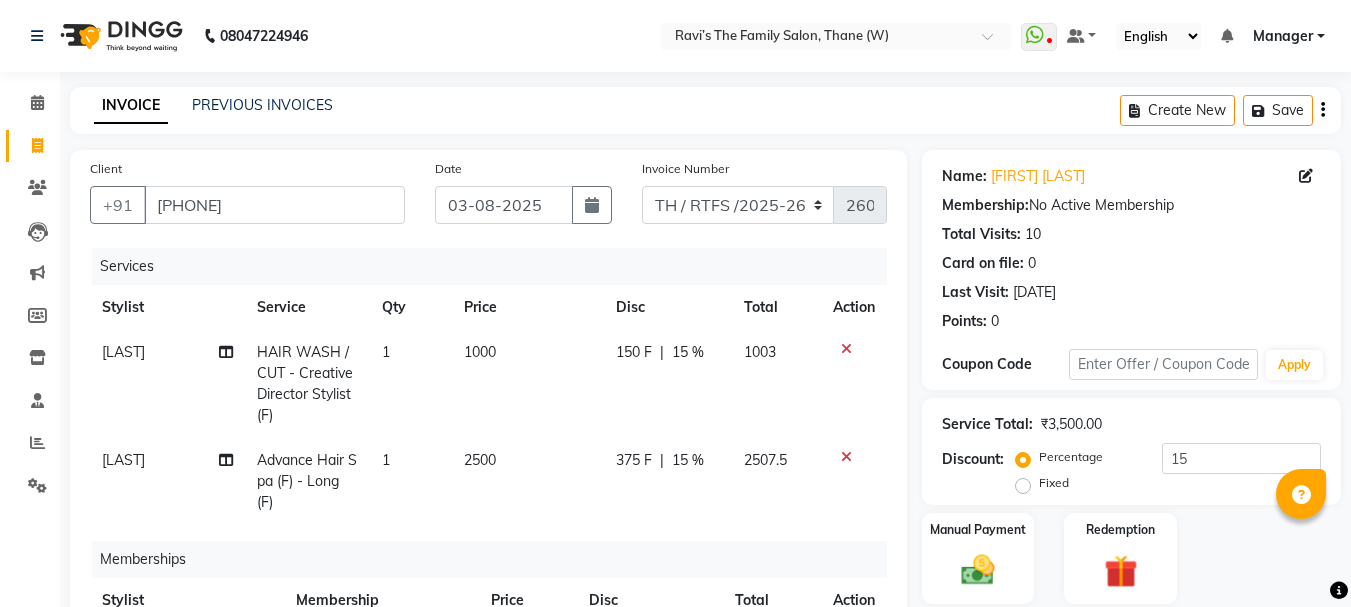 click on "Service Total:  ₹3,500.00  Discount:  Percentage   Fixed  15" 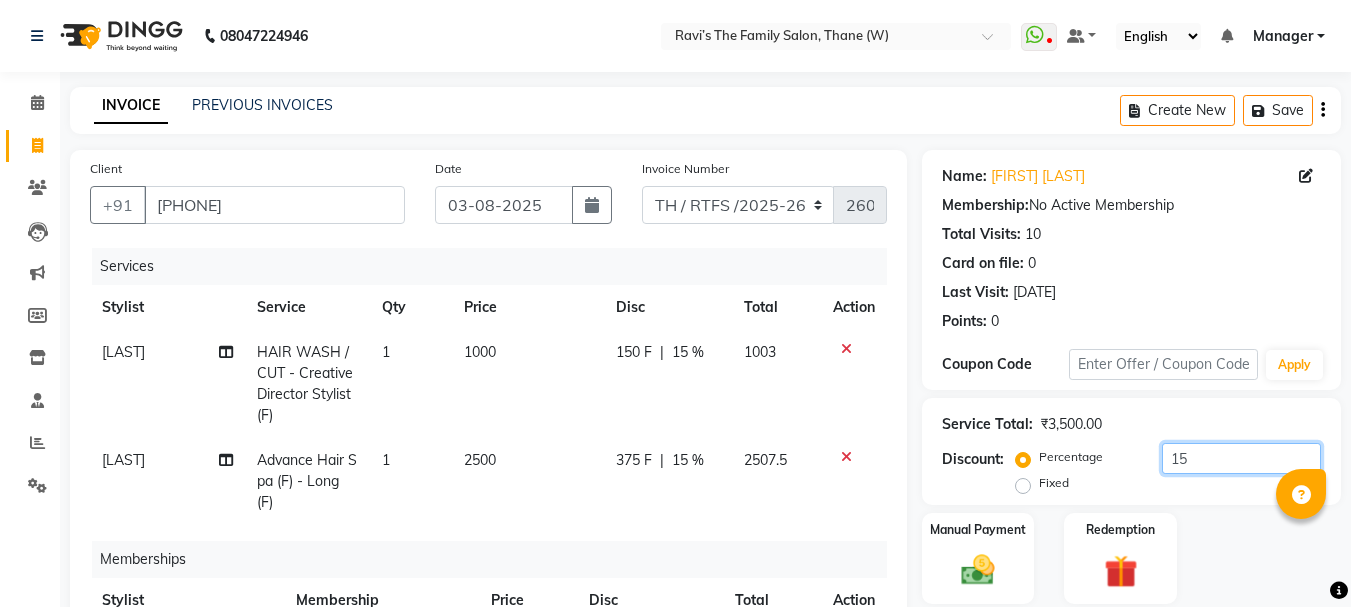 click on "15" 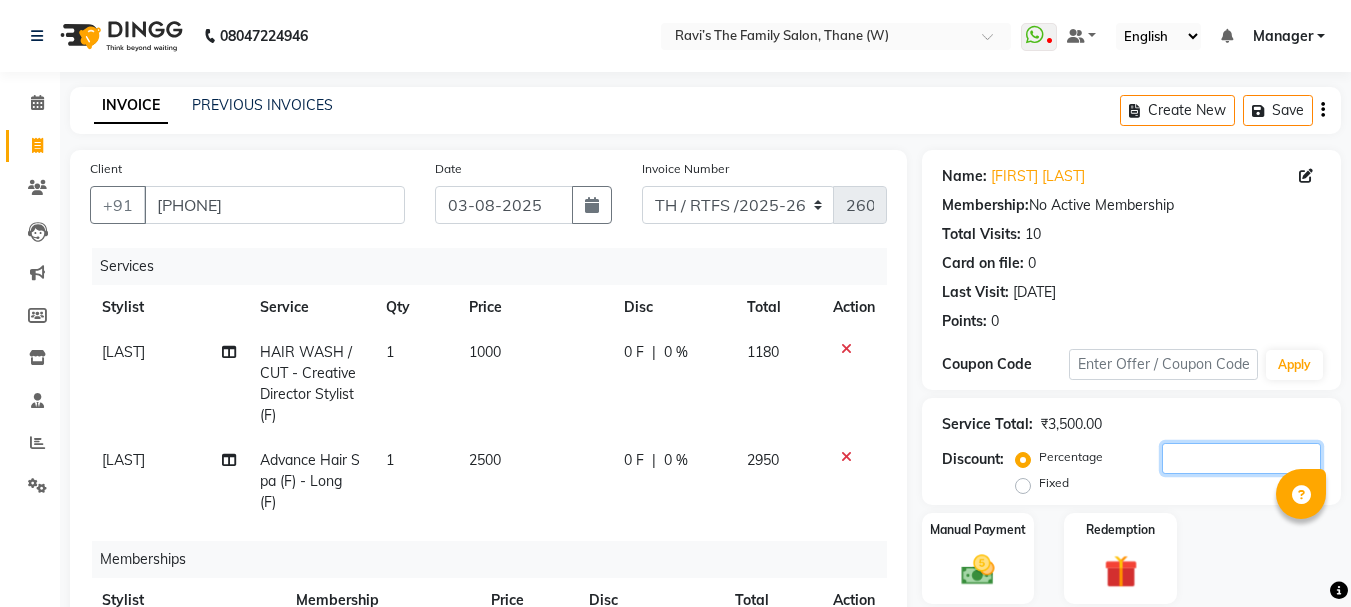 scroll, scrollTop: 444, scrollLeft: 0, axis: vertical 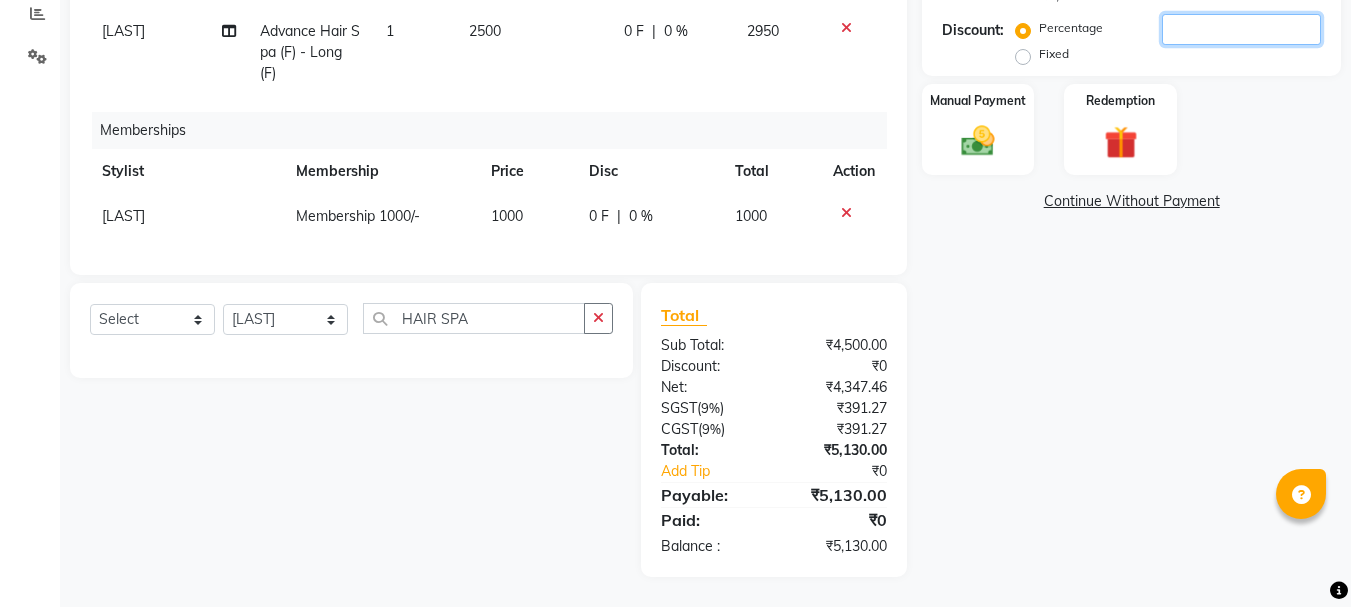 type 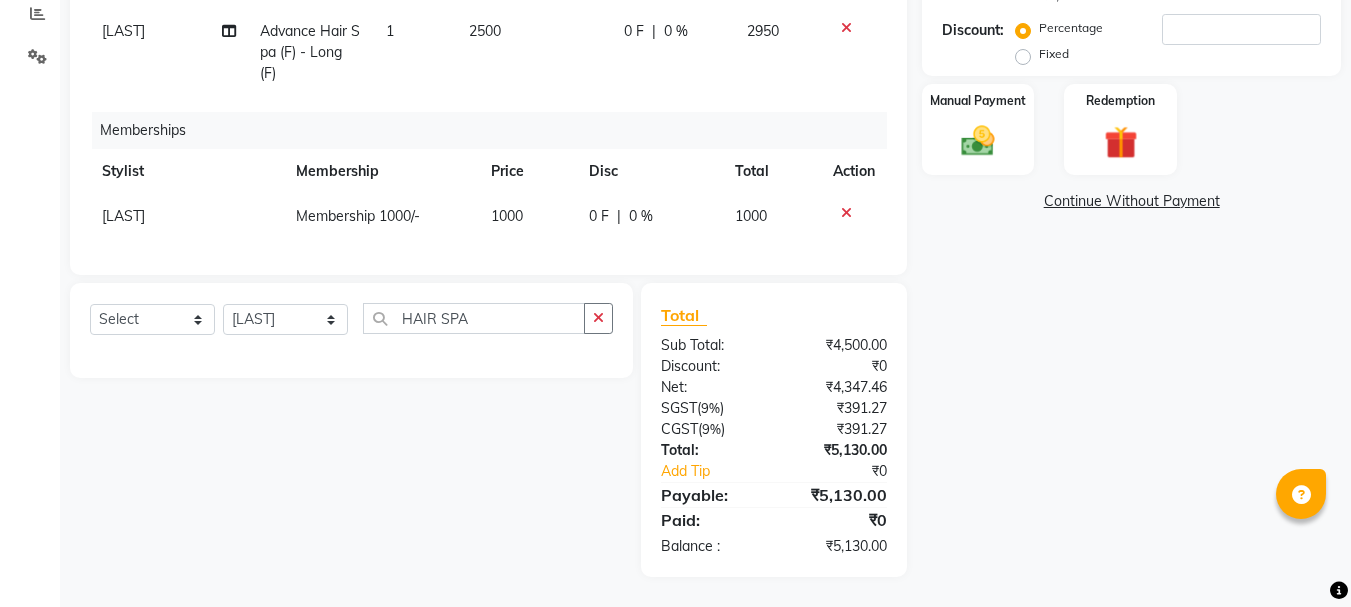 click 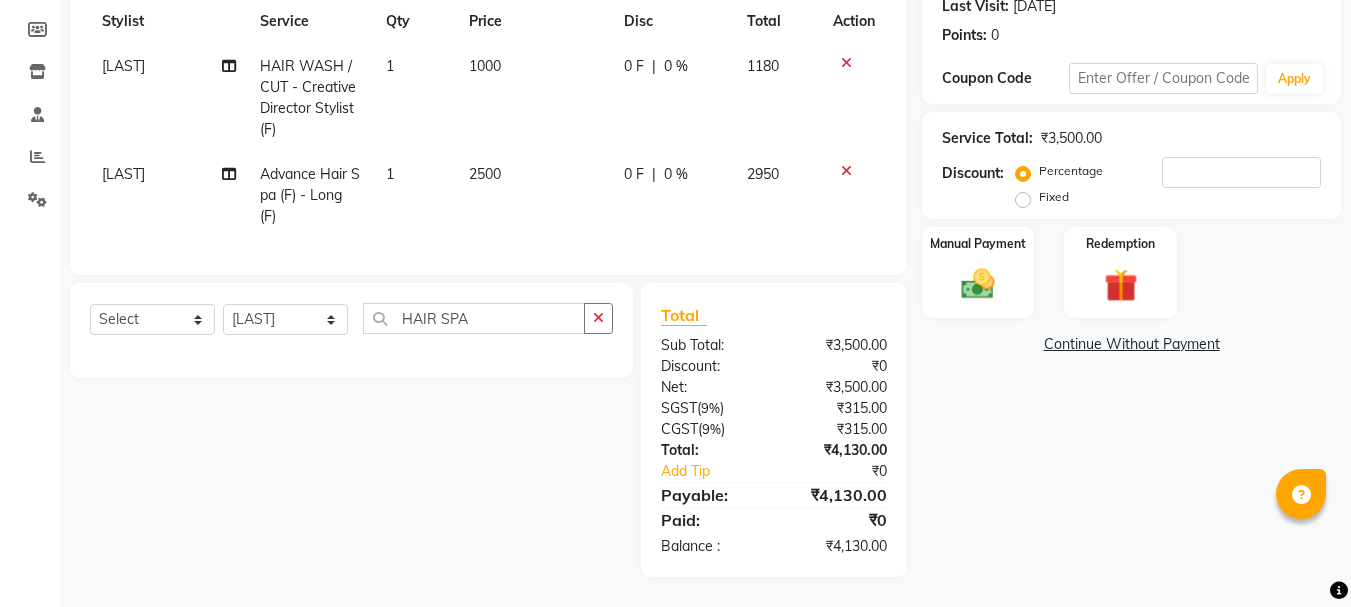 scroll, scrollTop: 301, scrollLeft: 0, axis: vertical 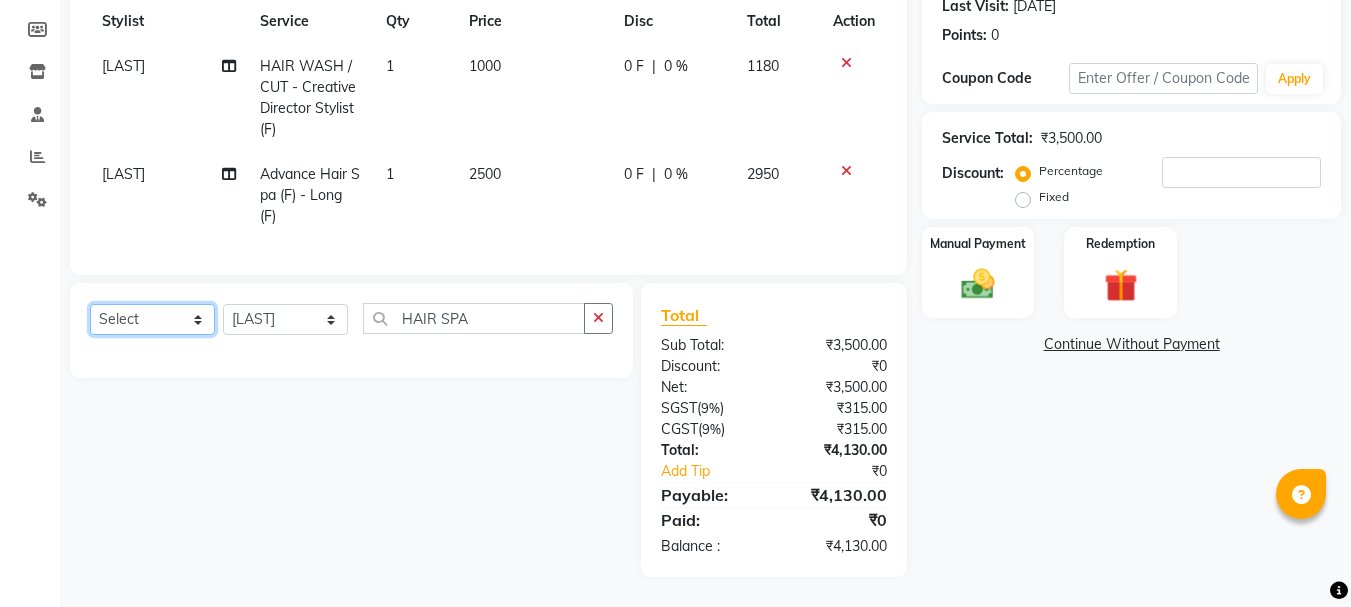 click on "Select  Service  Product  Membership  Package Voucher Prepaid Gift Card" 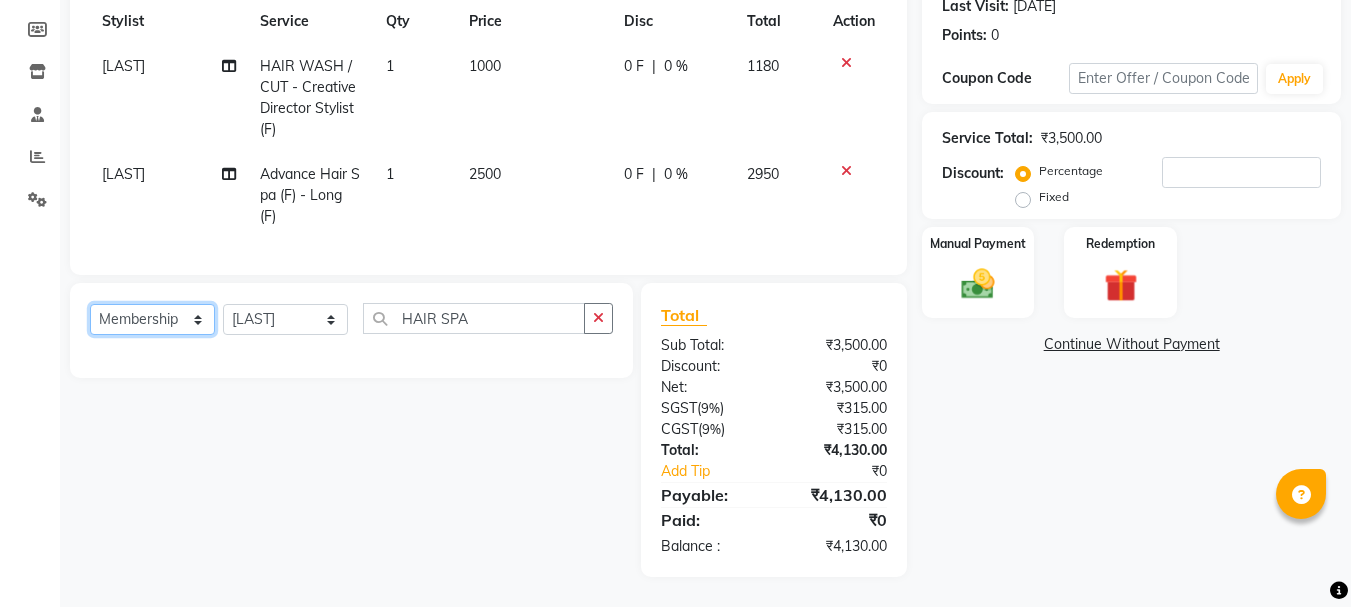click on "Select  Service  Product  Membership  Package Voucher Prepaid Gift Card" 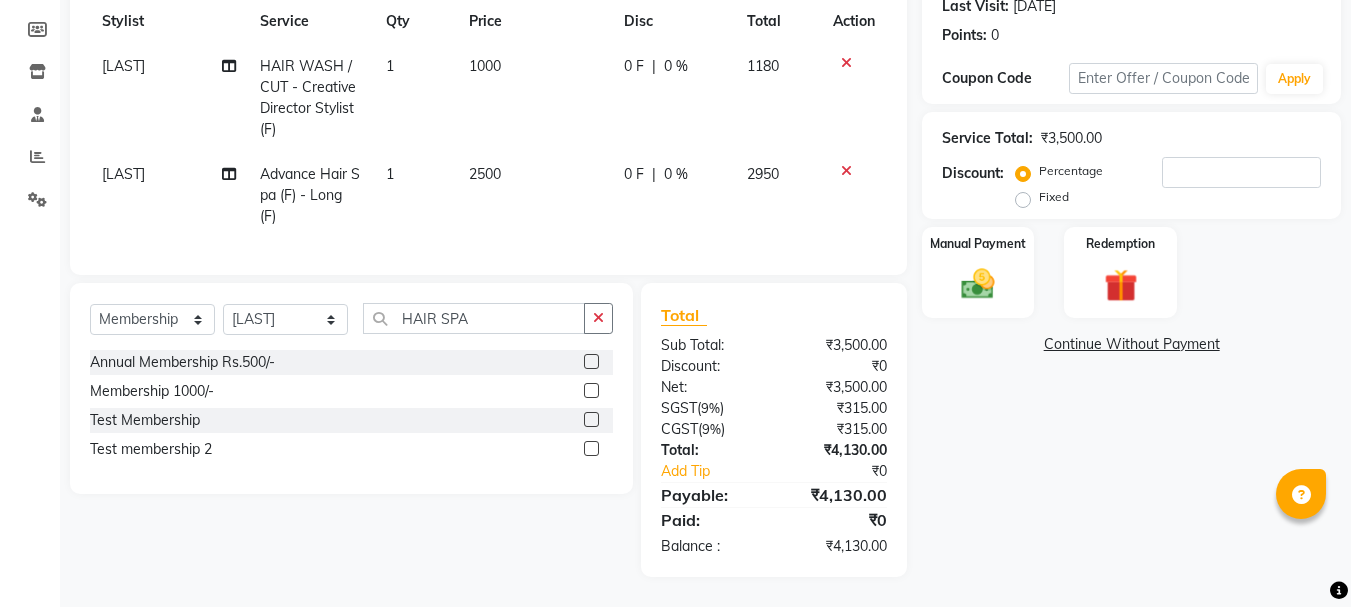 click 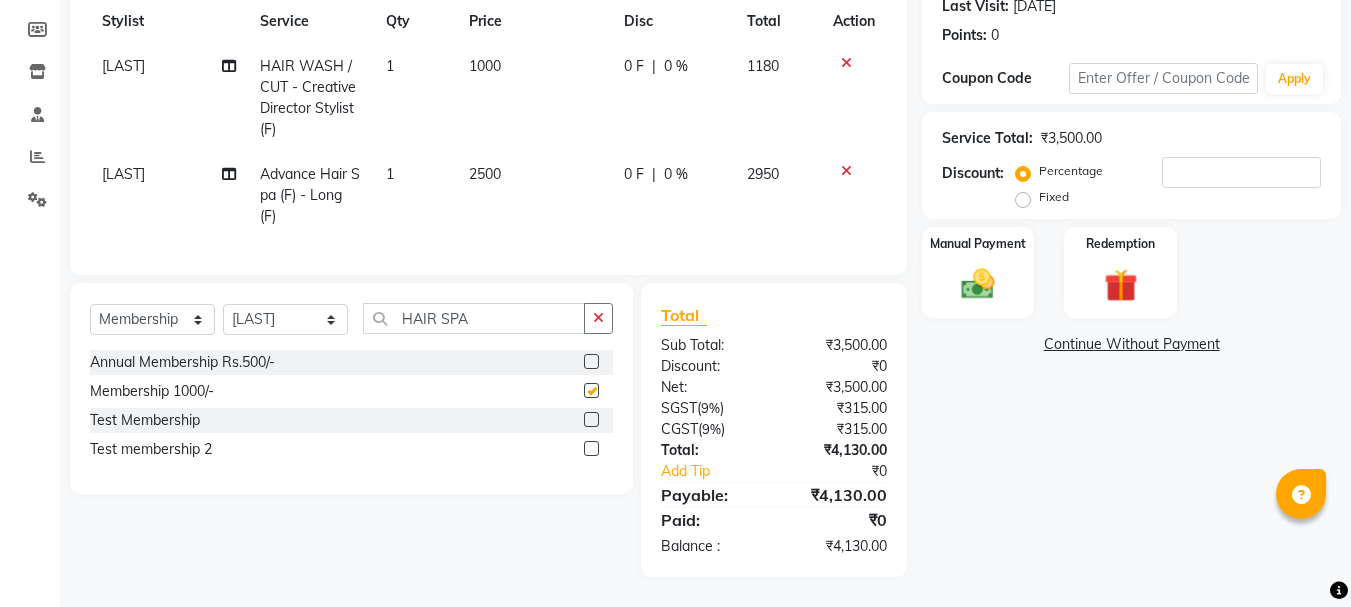 select on "select" 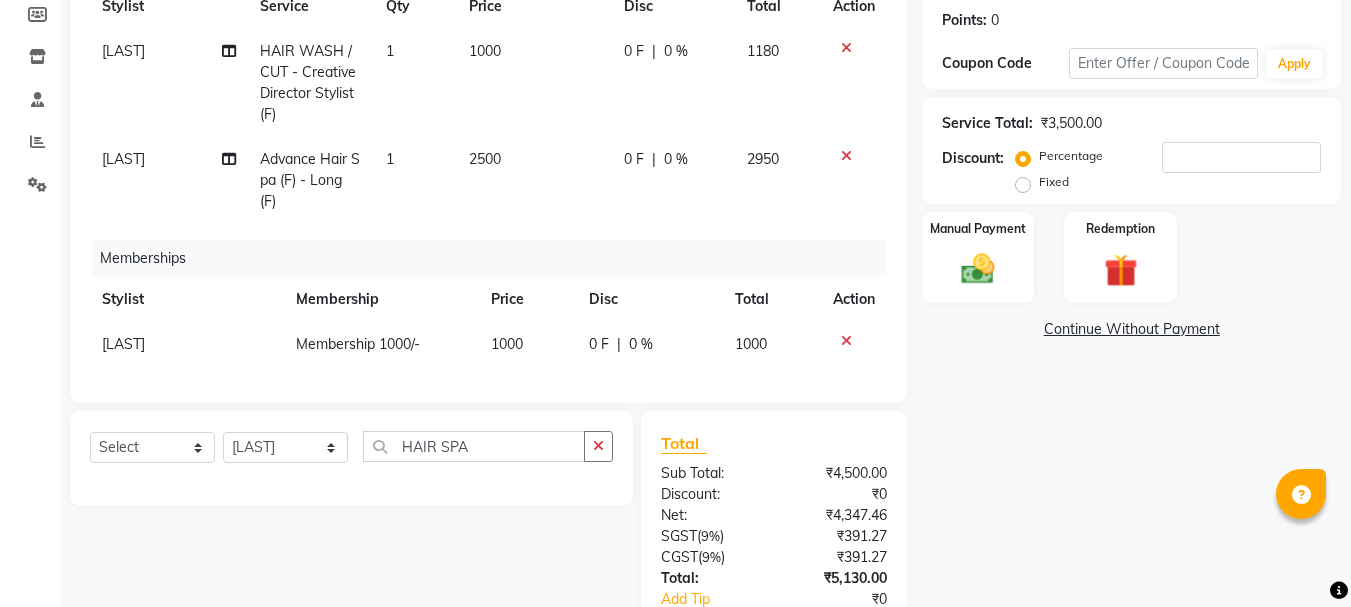 drag, startPoint x: 1218, startPoint y: 191, endPoint x: 1249, endPoint y: 174, distance: 35.35534 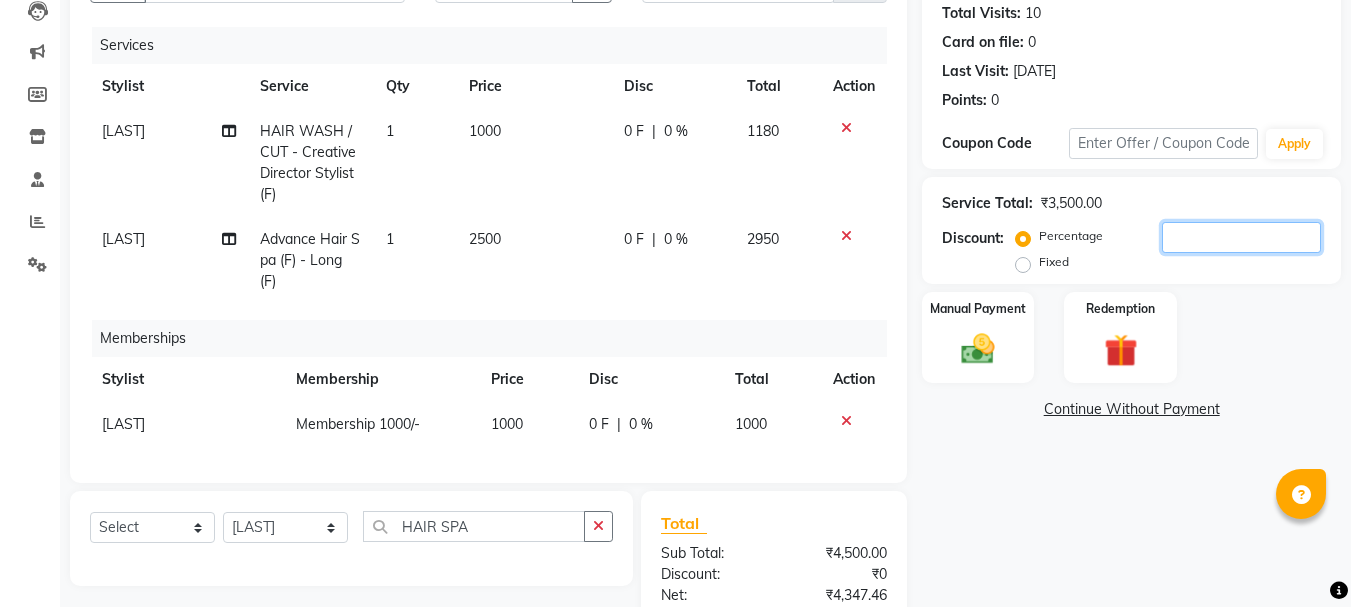 click 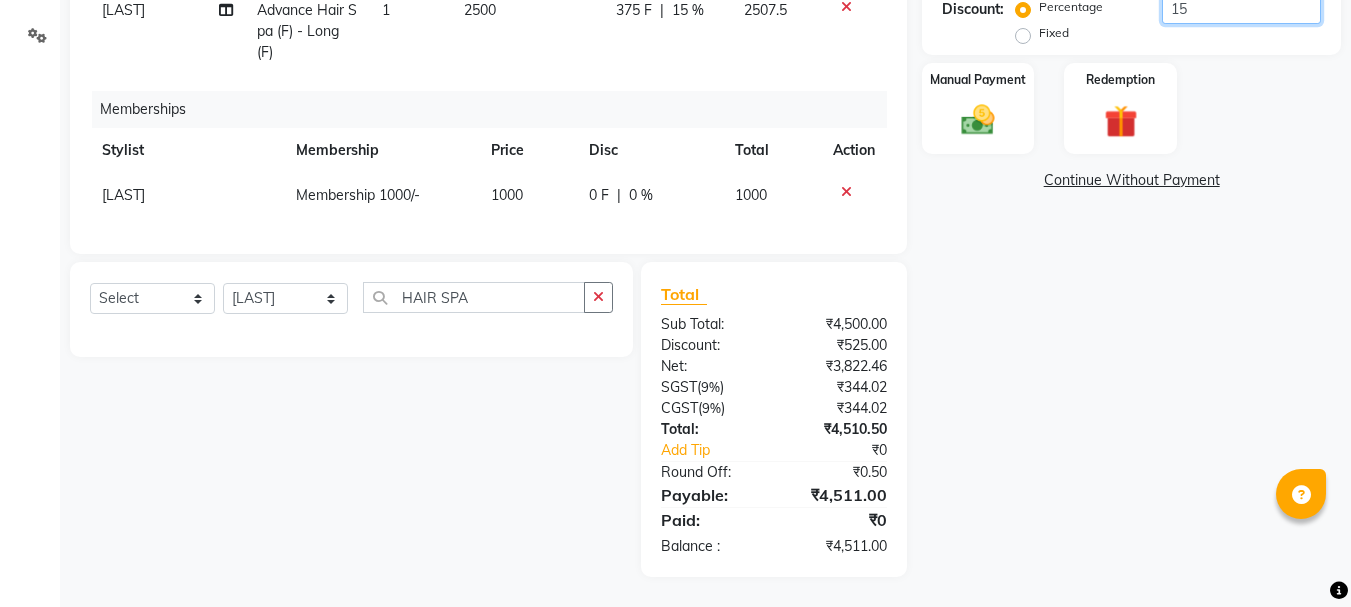 scroll, scrollTop: 0, scrollLeft: 0, axis: both 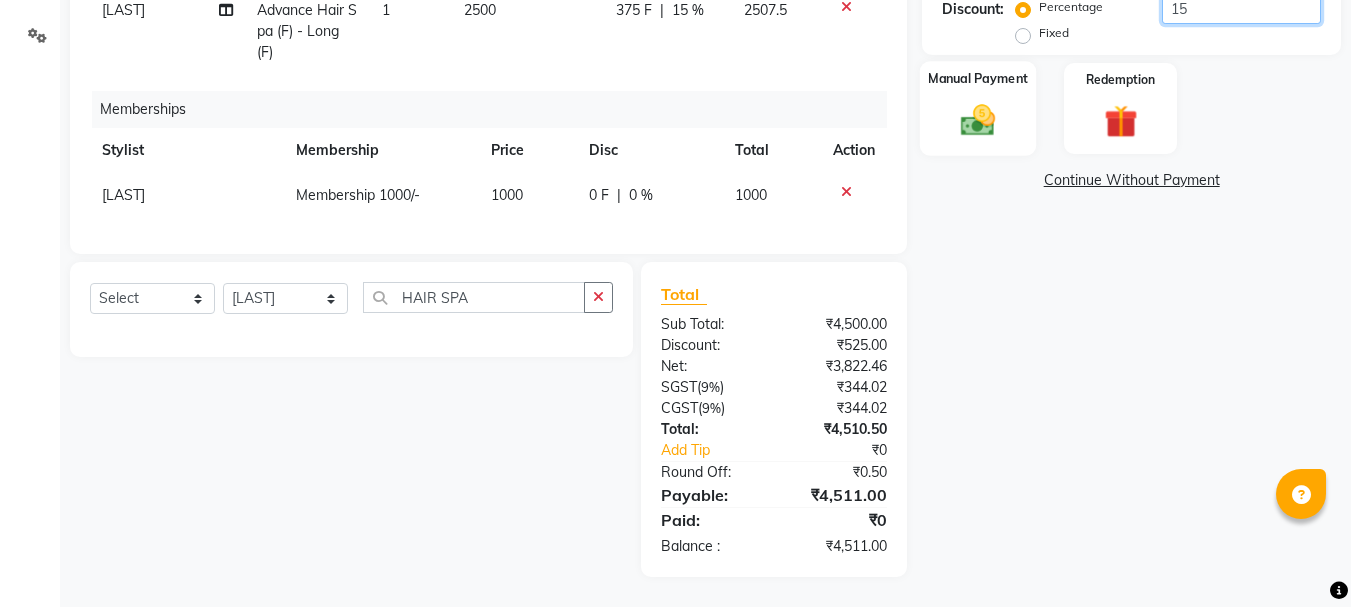 type on "15" 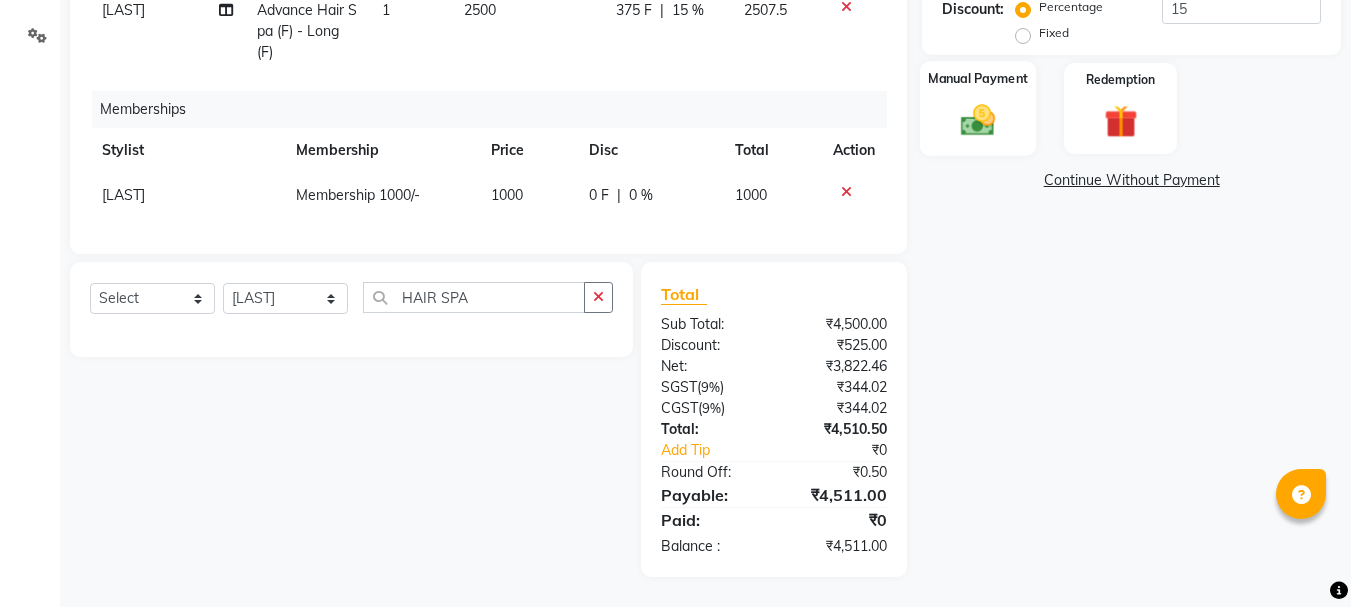 click on "Manual Payment" 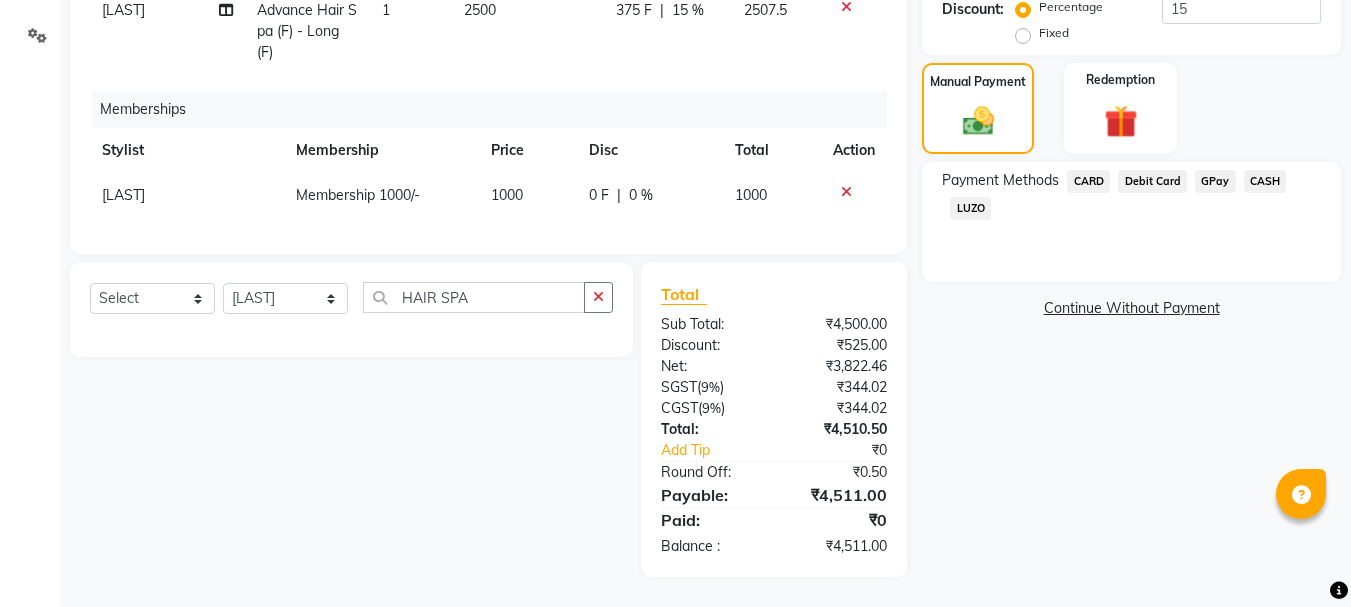 click on "CARD" 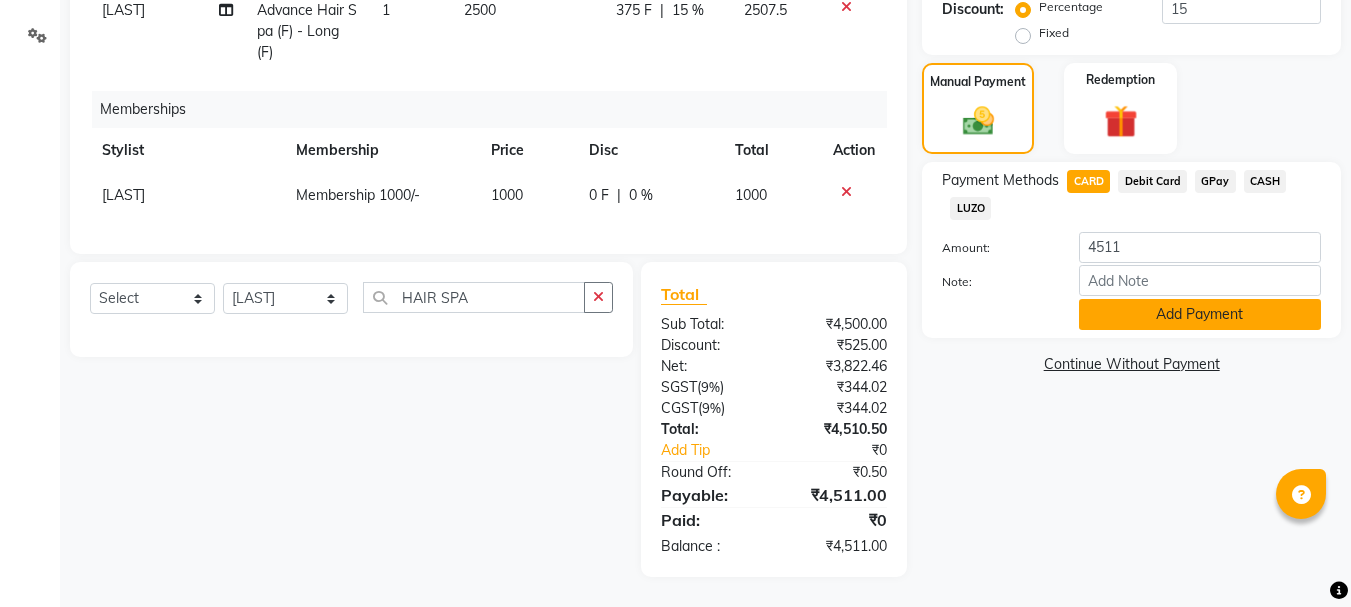 click on "Add Payment" 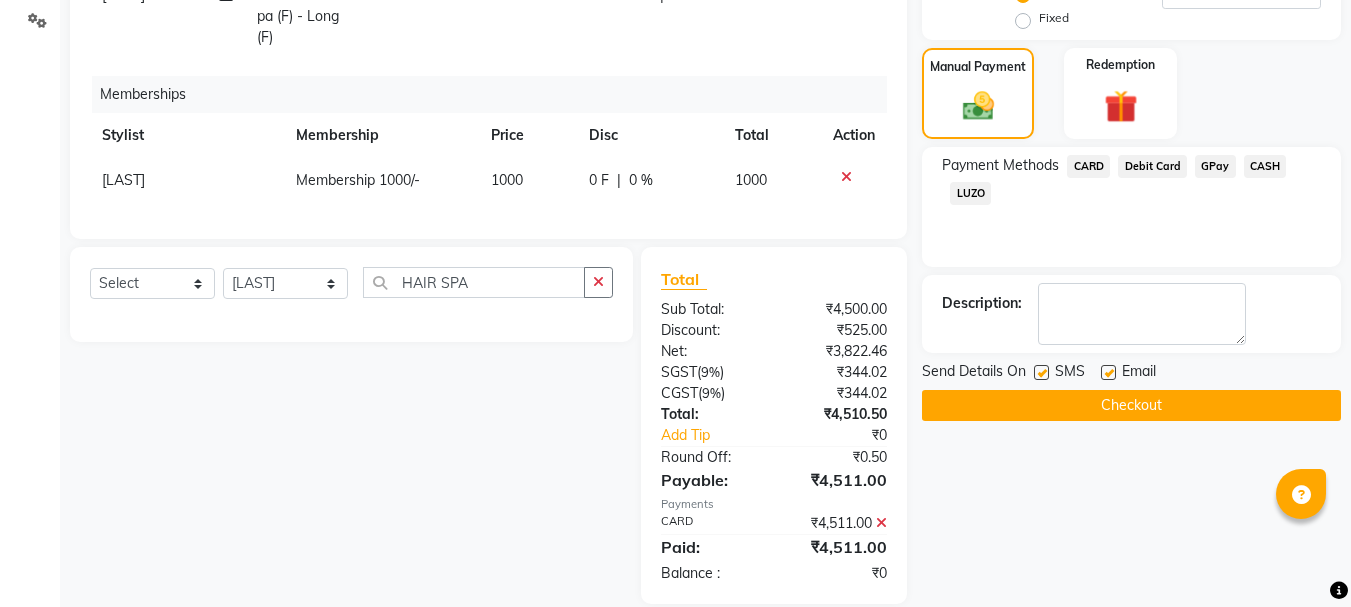 click on "Checkout" 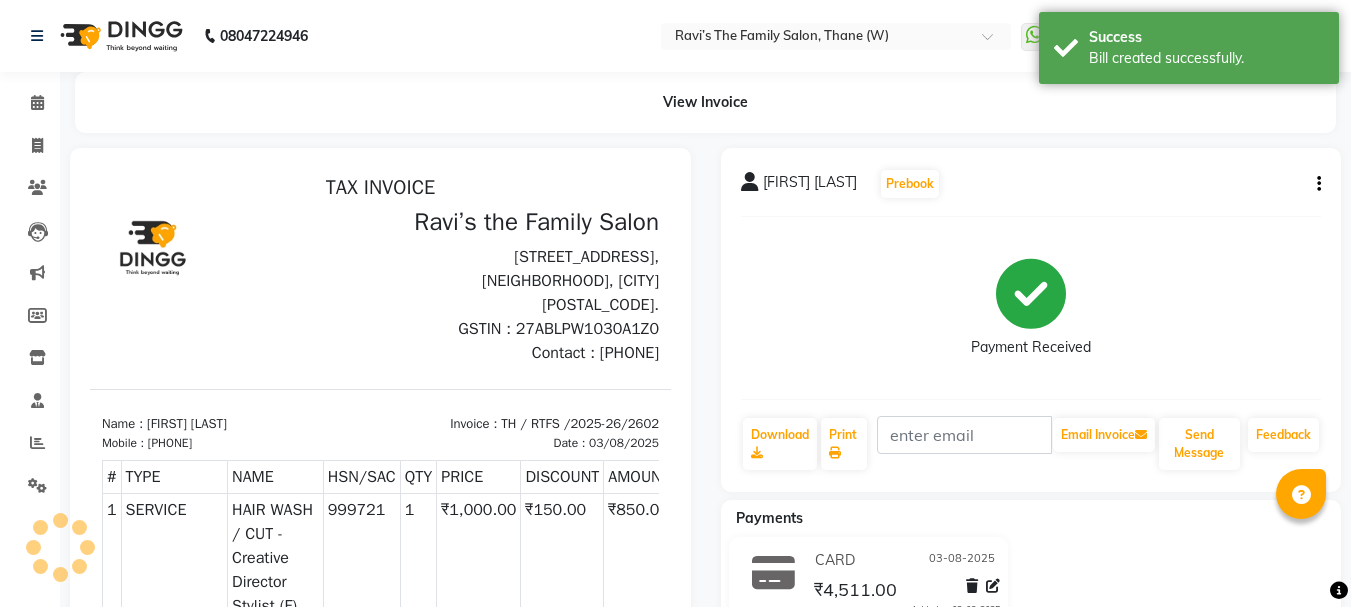 scroll, scrollTop: 0, scrollLeft: 0, axis: both 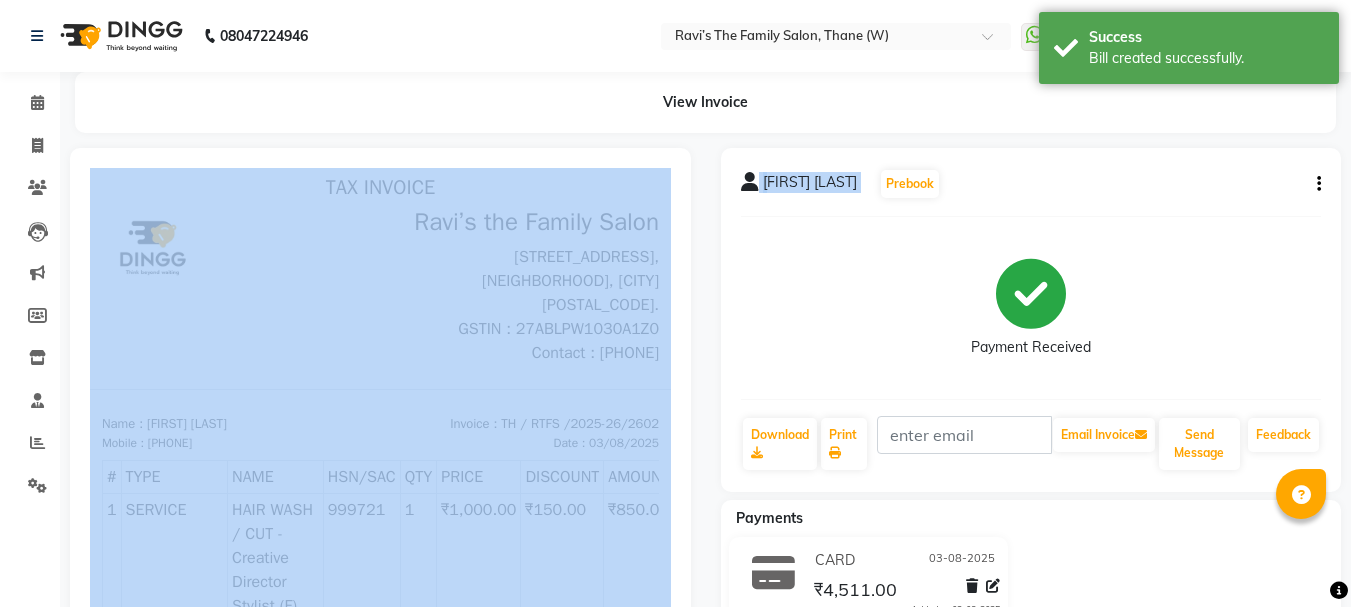 drag, startPoint x: 1042, startPoint y: 539, endPoint x: 654, endPoint y: 340, distance: 436.05618 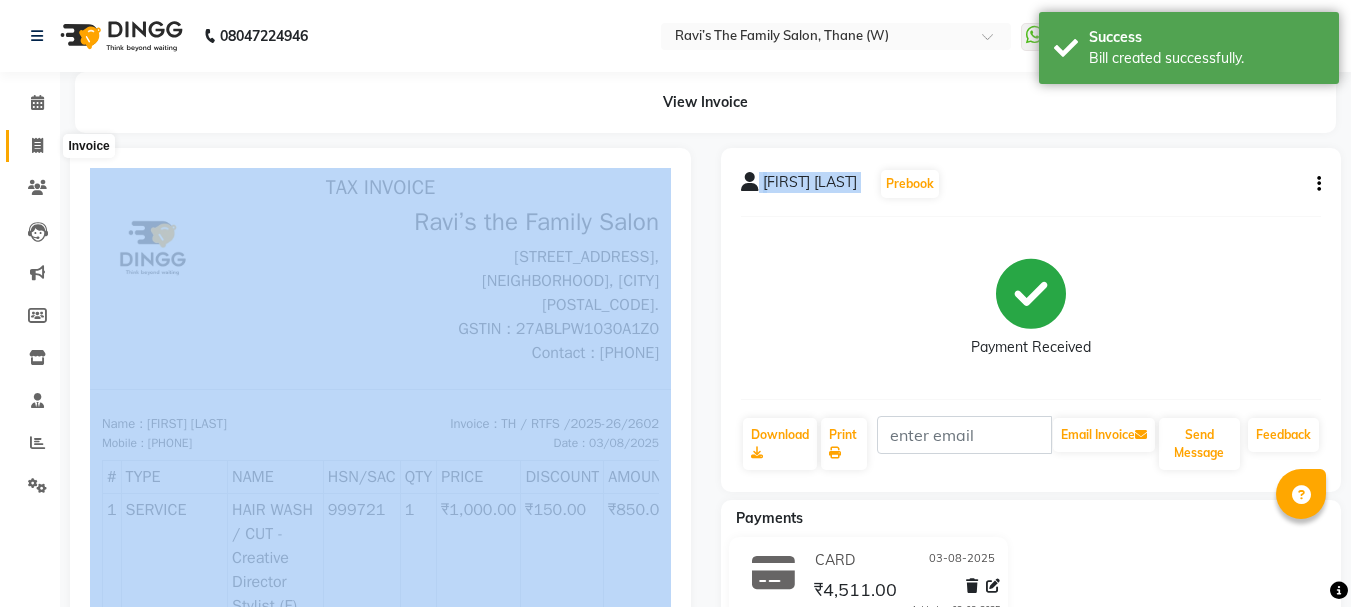 click 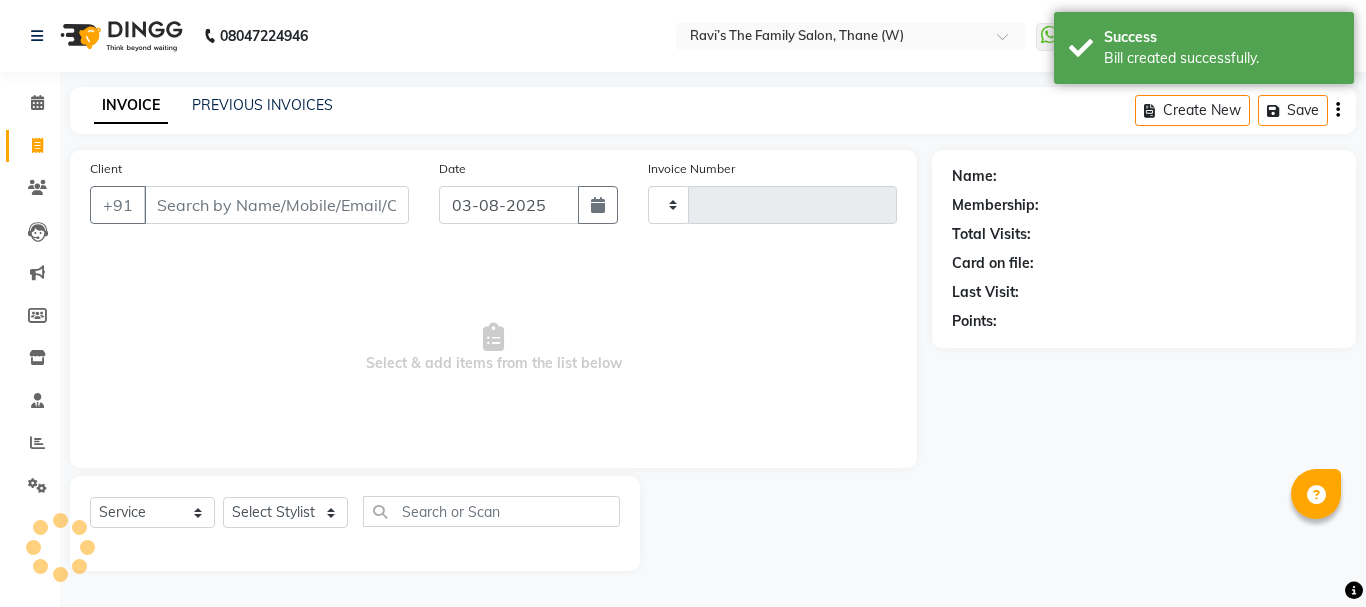 type on "2603" 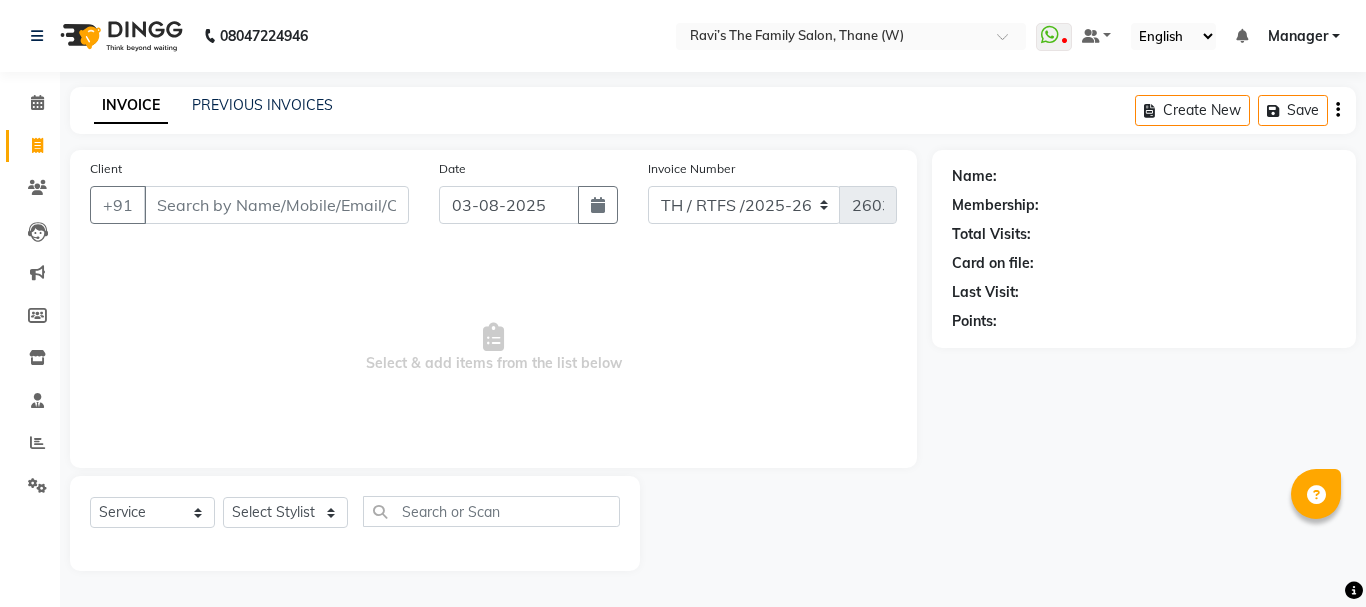click on "Client +91" 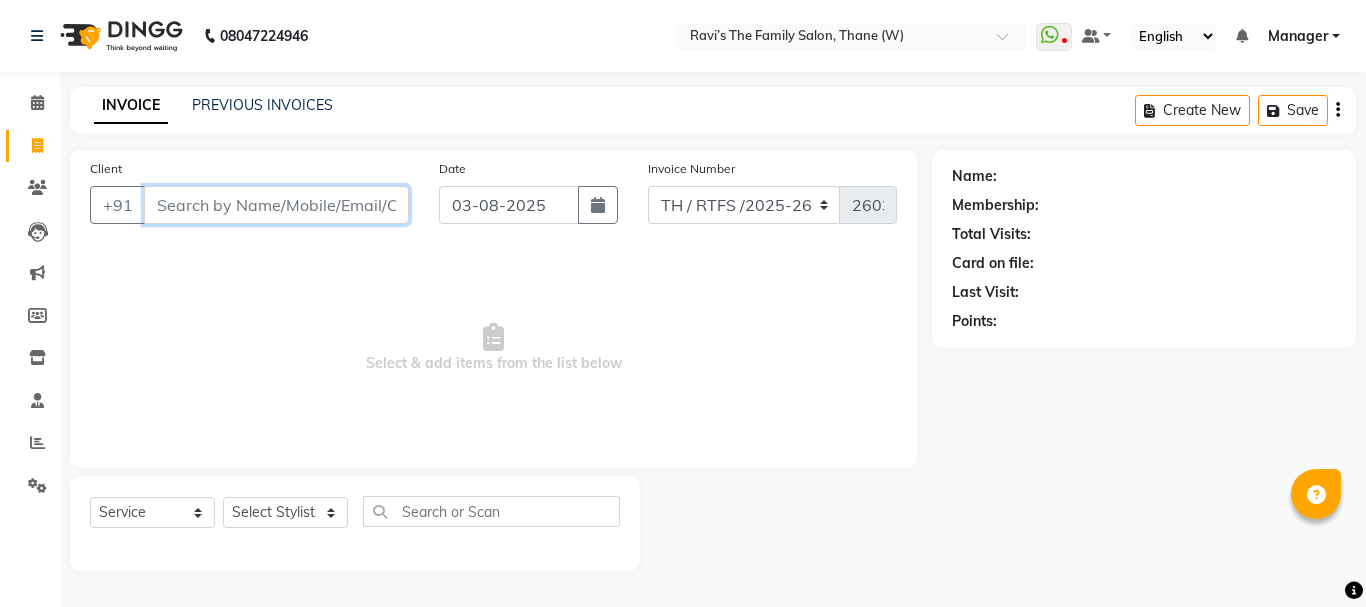 click on "Client" at bounding box center [276, 205] 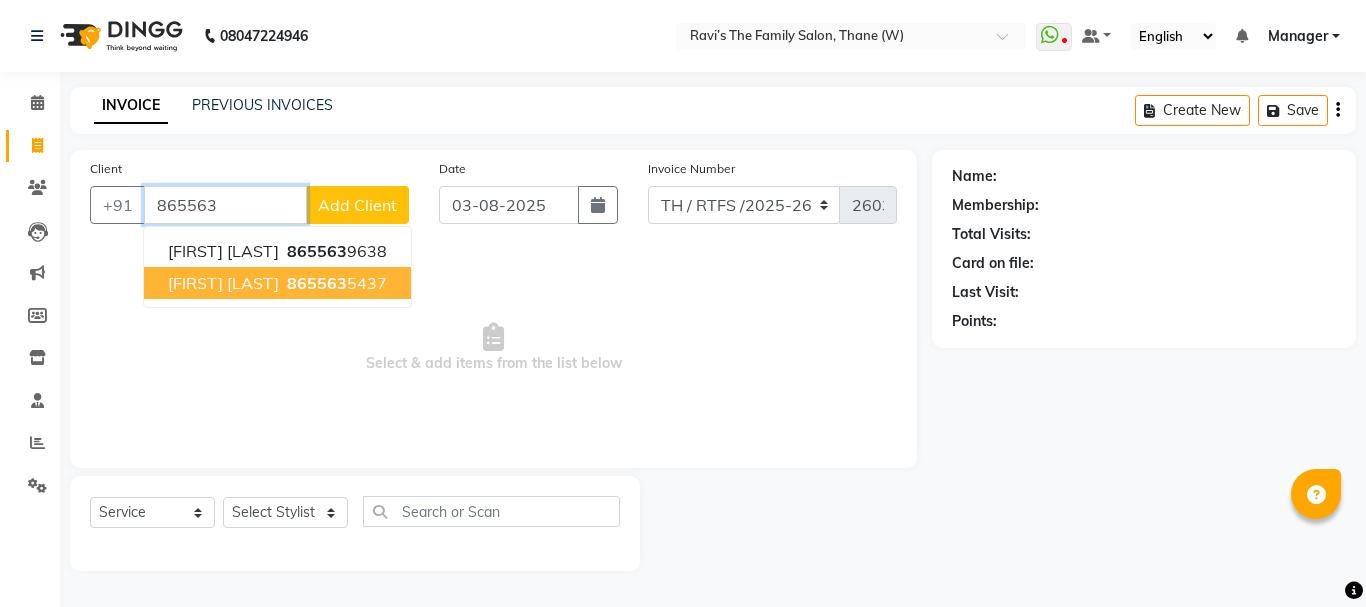 click on "865563" at bounding box center [317, 283] 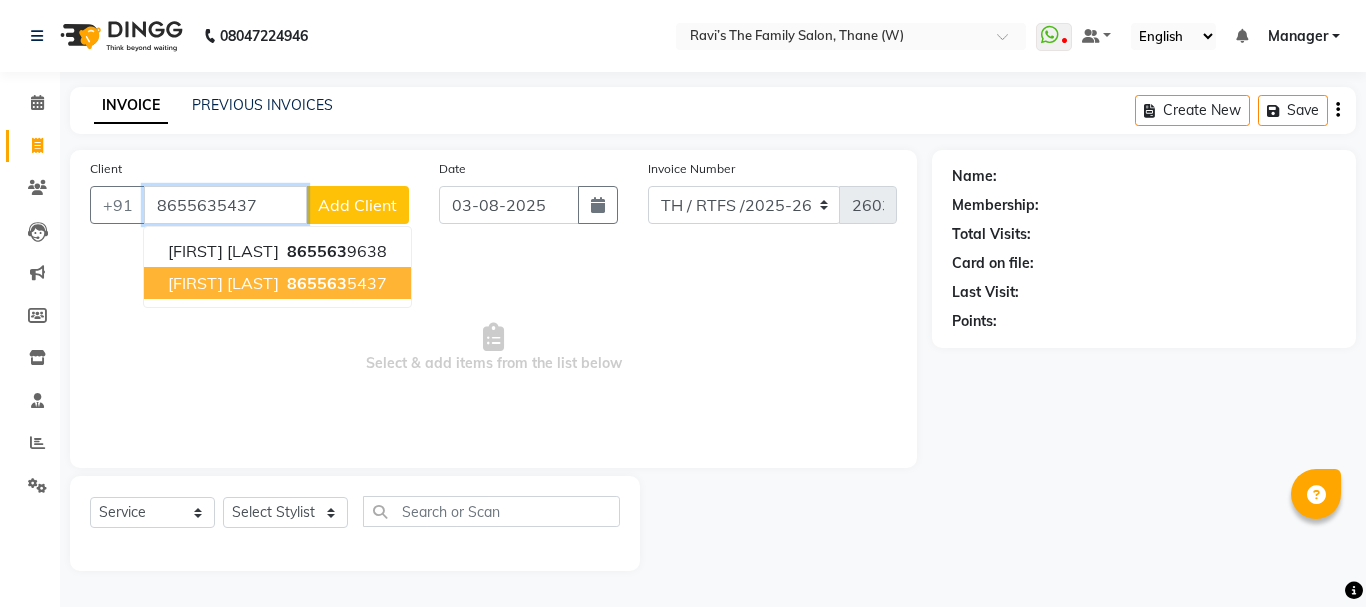 type on "8655635437" 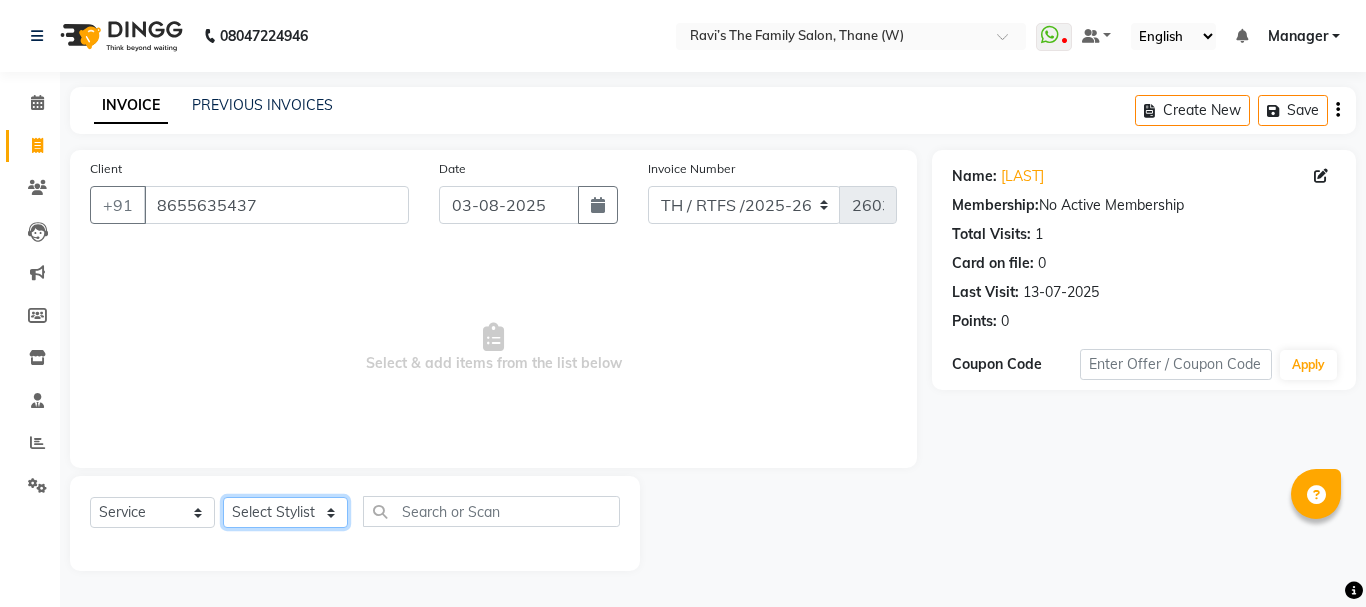 click on "Select Stylist Aarohi P   Aksahy auty Ali  Aniket A  Anuradha arvind Divya gautam .kasrade House sale KAJAL MAURYA Komal Waghmare  Laxmi   Manager Moin salmani Prashant   Ravindra Samrat Kumar Sangita Dighe Sanjana Kharat  Shreepad M  shrishti  jaiwala  vaibhavi  gudekar  Vikas H" 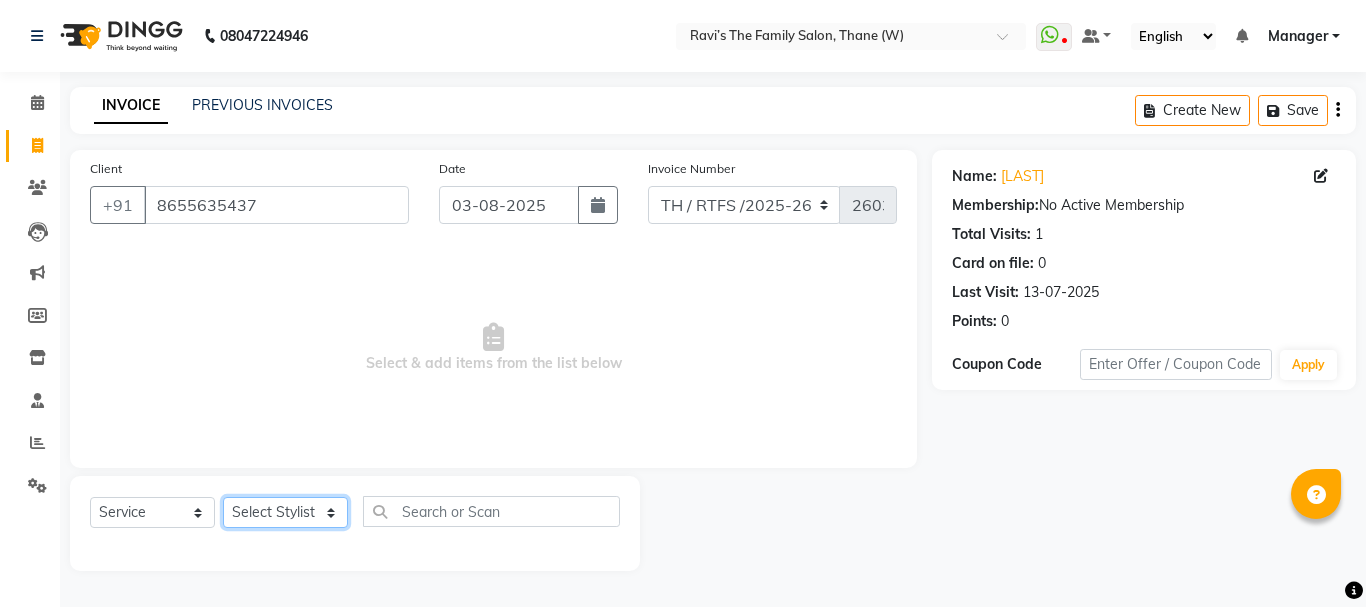 select on "78217" 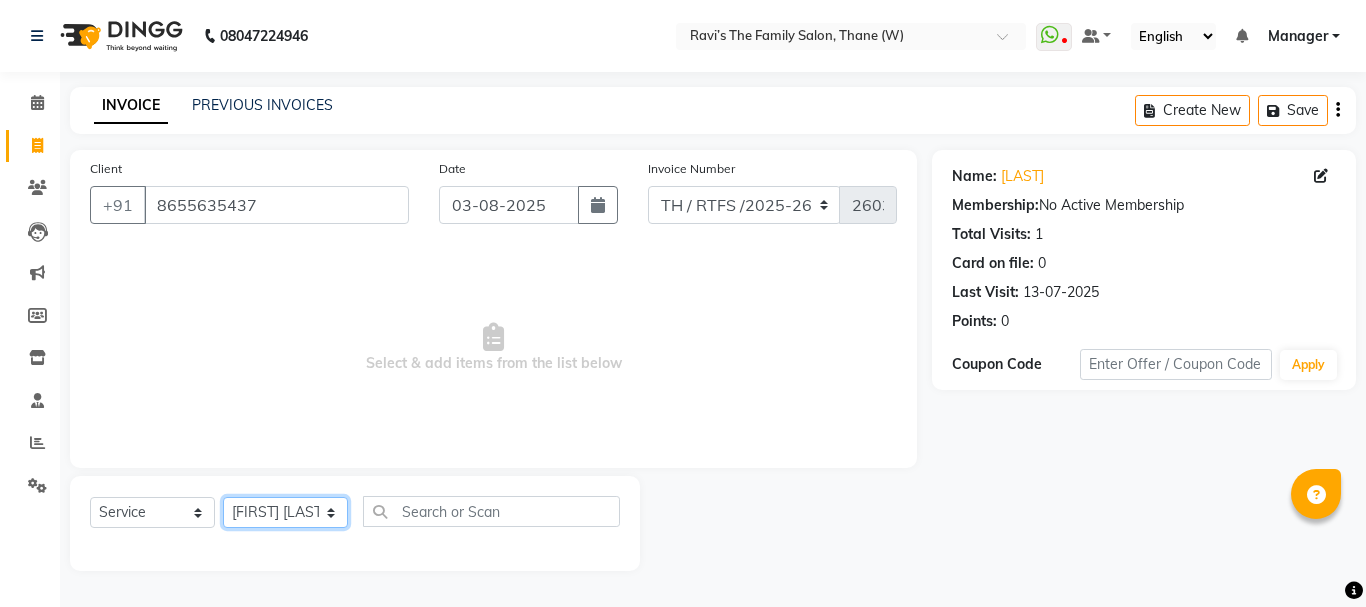 click on "Select Stylist Aarohi P   Aksahy auty Ali  Aniket A  Anuradha arvind Divya gautam .kasrade House sale KAJAL MAURYA Komal Waghmare  Laxmi   Manager Moin salmani Prashant   Ravindra Samrat Kumar Sangita Dighe Sanjana Kharat  Shreepad M  shrishti  jaiwala  vaibhavi  gudekar  Vikas H" 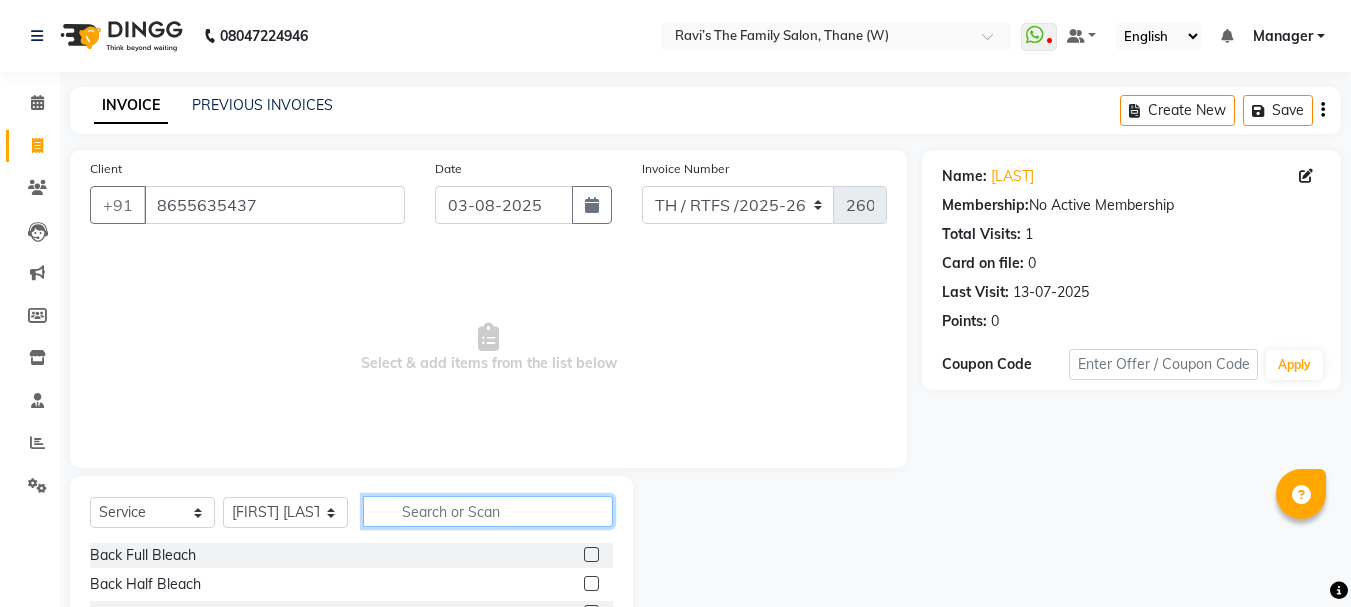 click 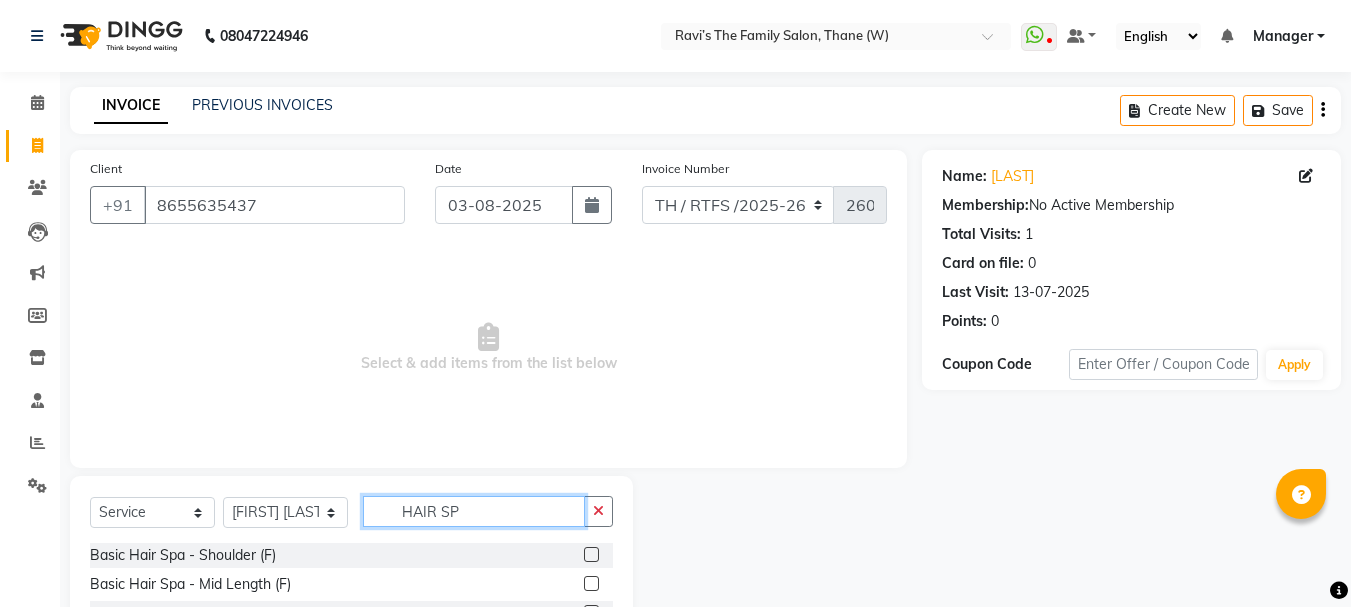 scroll, scrollTop: 194, scrollLeft: 0, axis: vertical 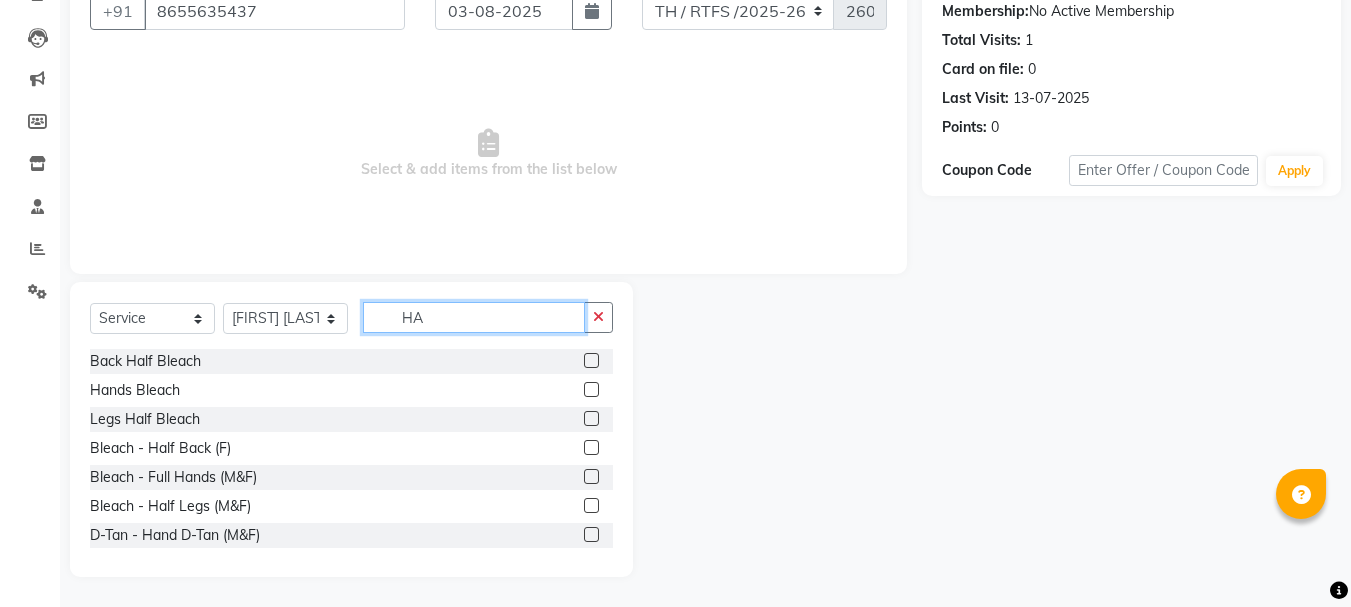 type on "H" 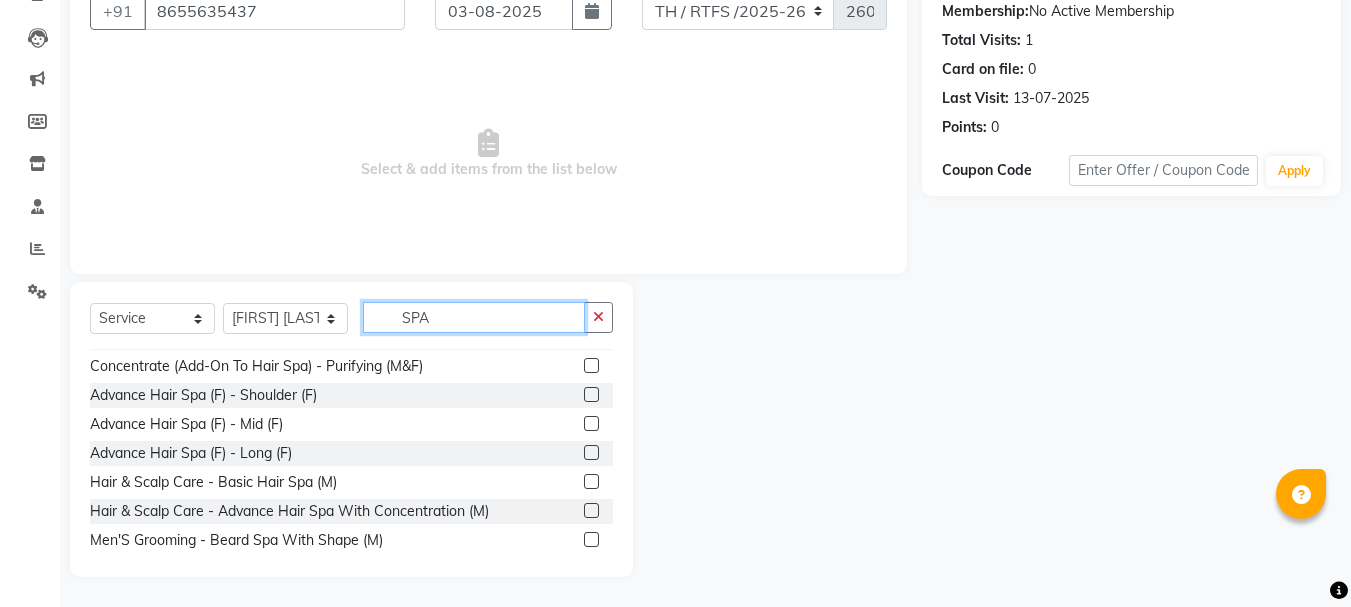 scroll, scrollTop: 160, scrollLeft: 0, axis: vertical 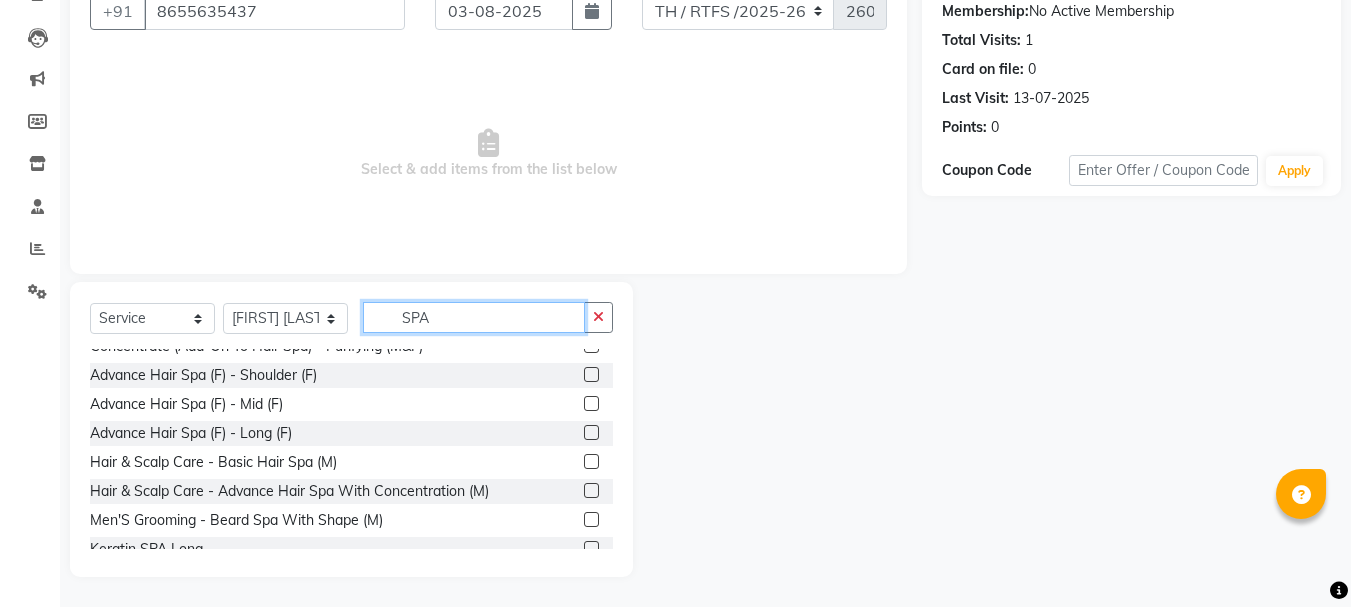 type on "SPA" 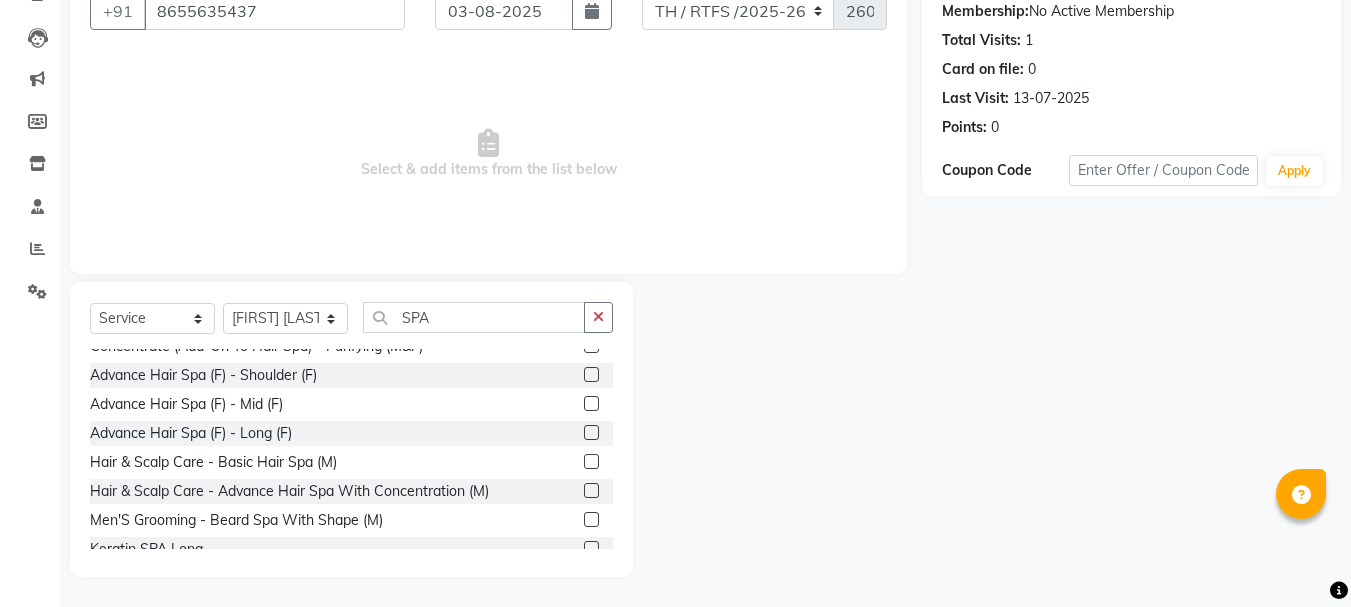 click 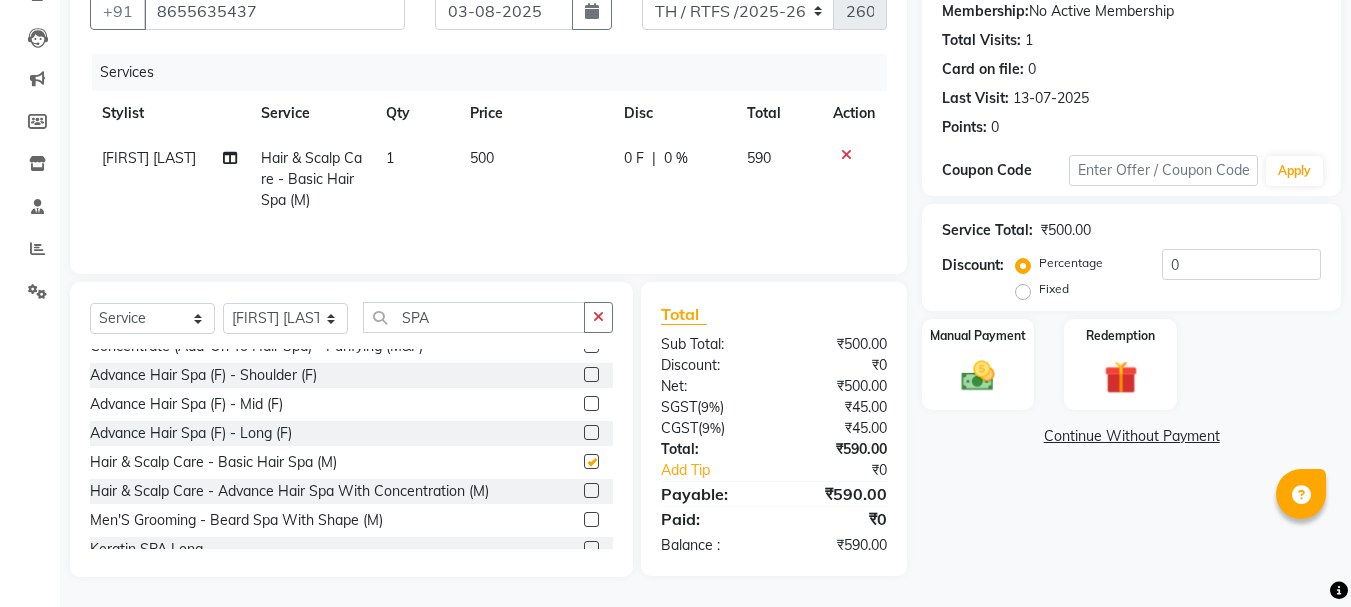 checkbox on "false" 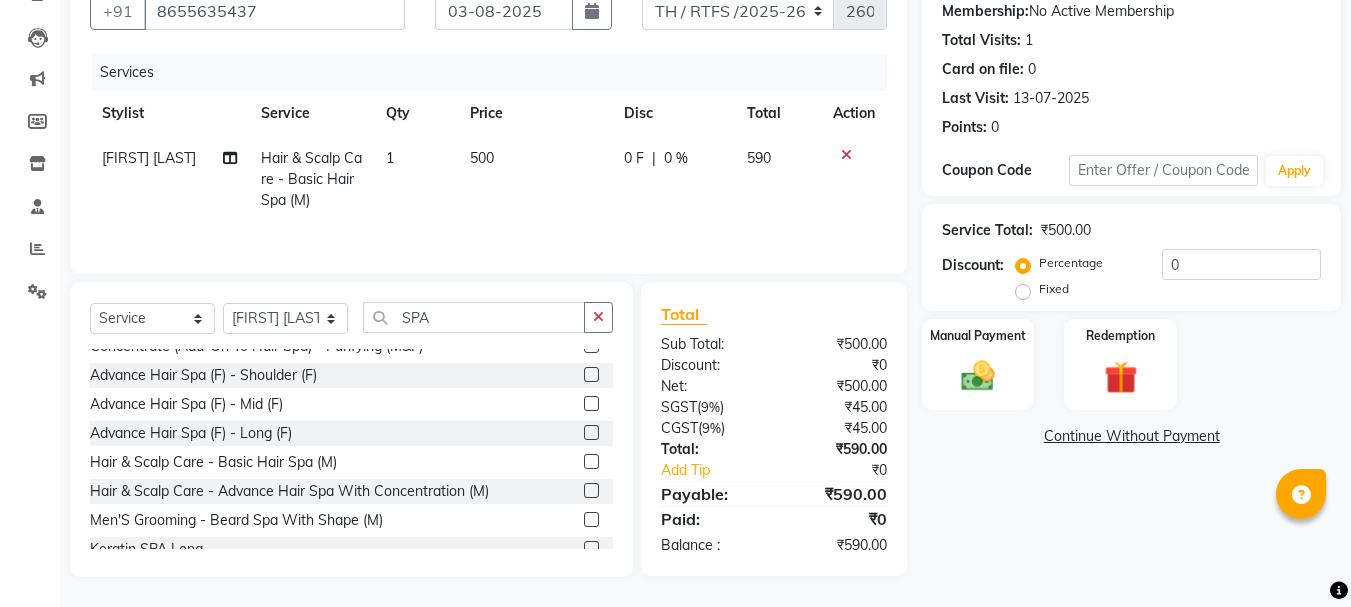 click on "500" 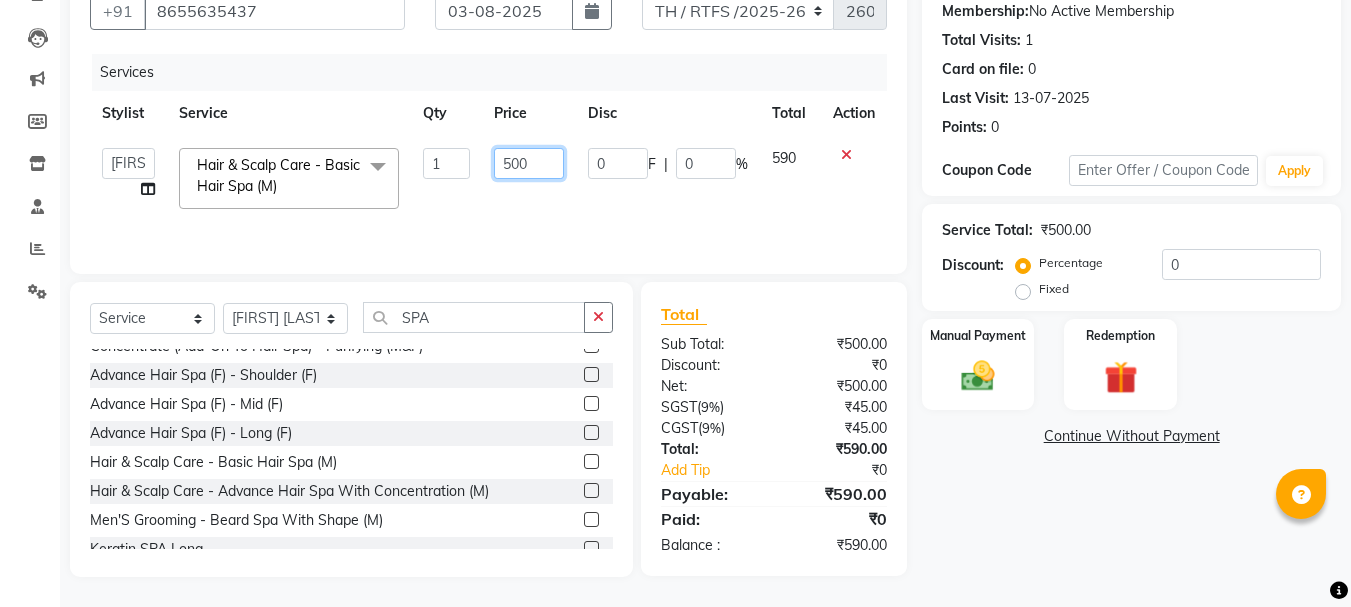 click on "500" 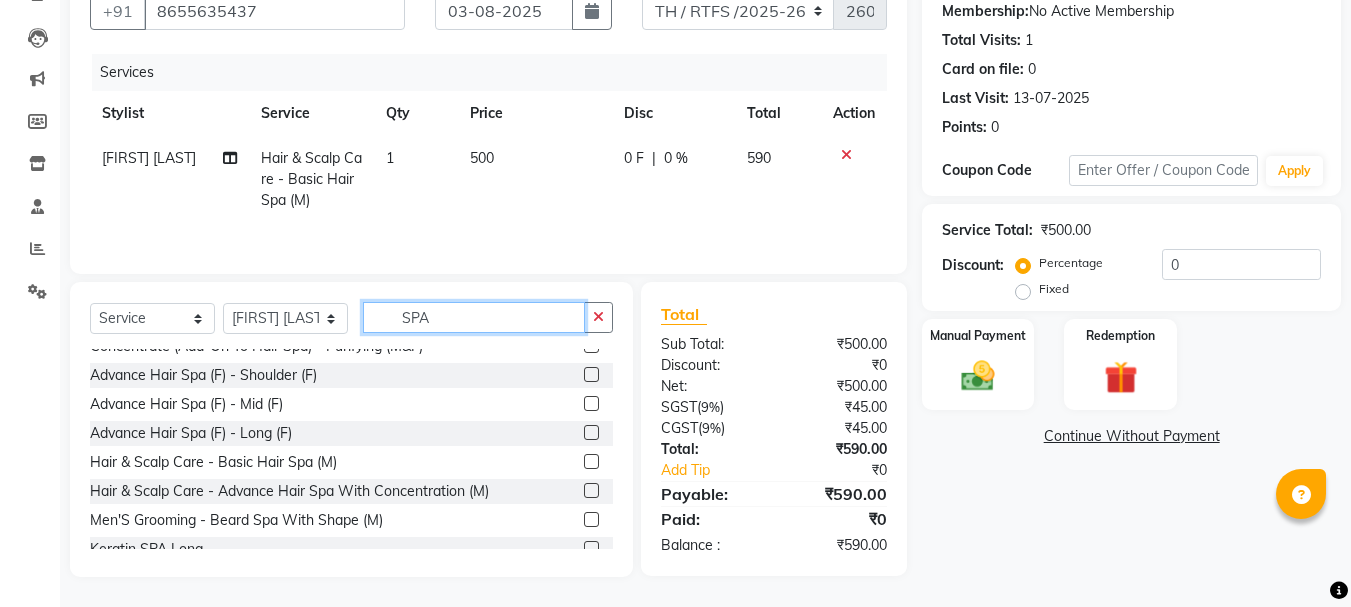 click on "SPA" 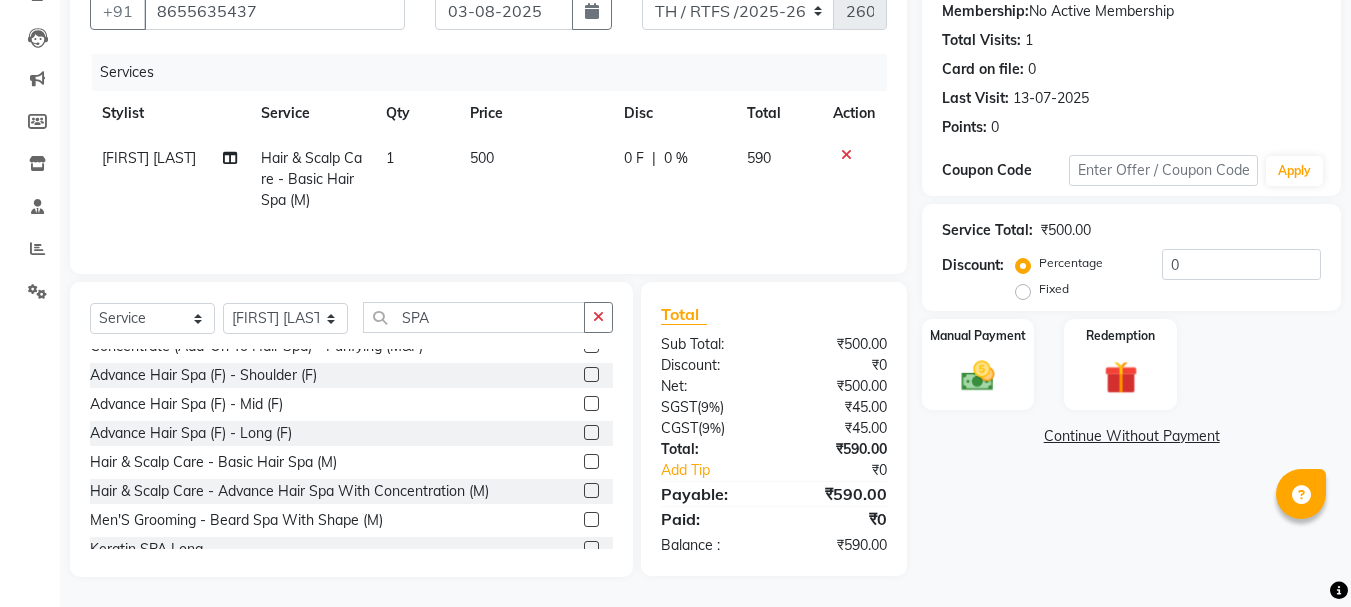 click on "500" 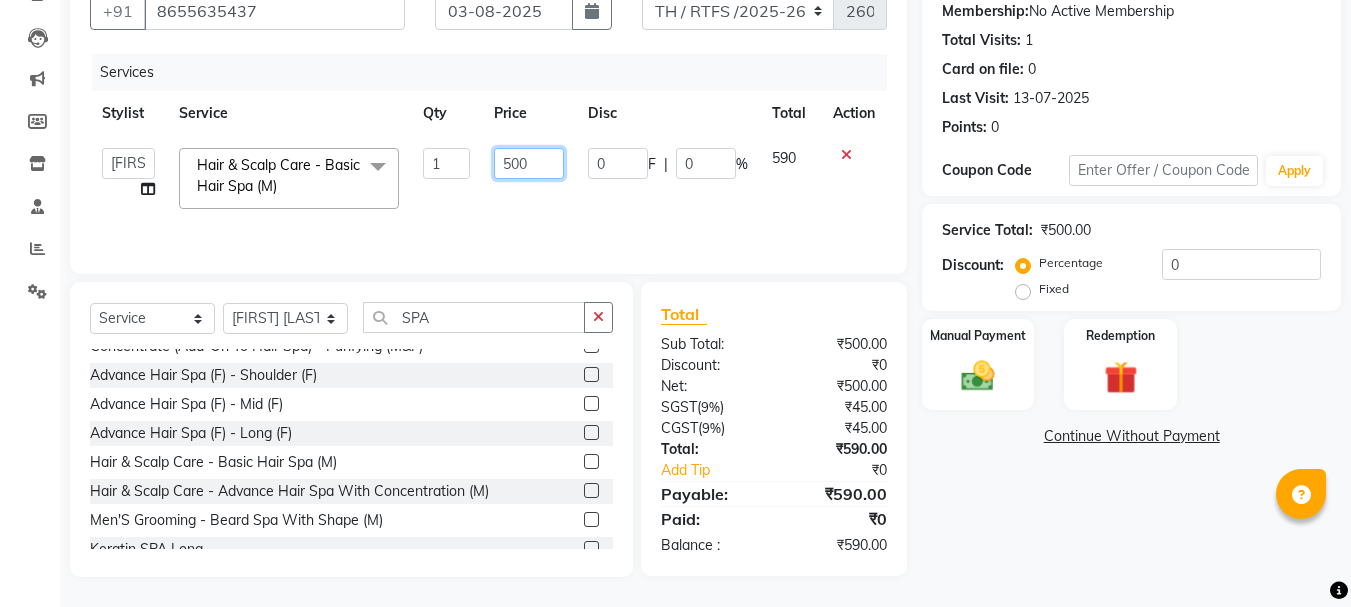 click on "500" 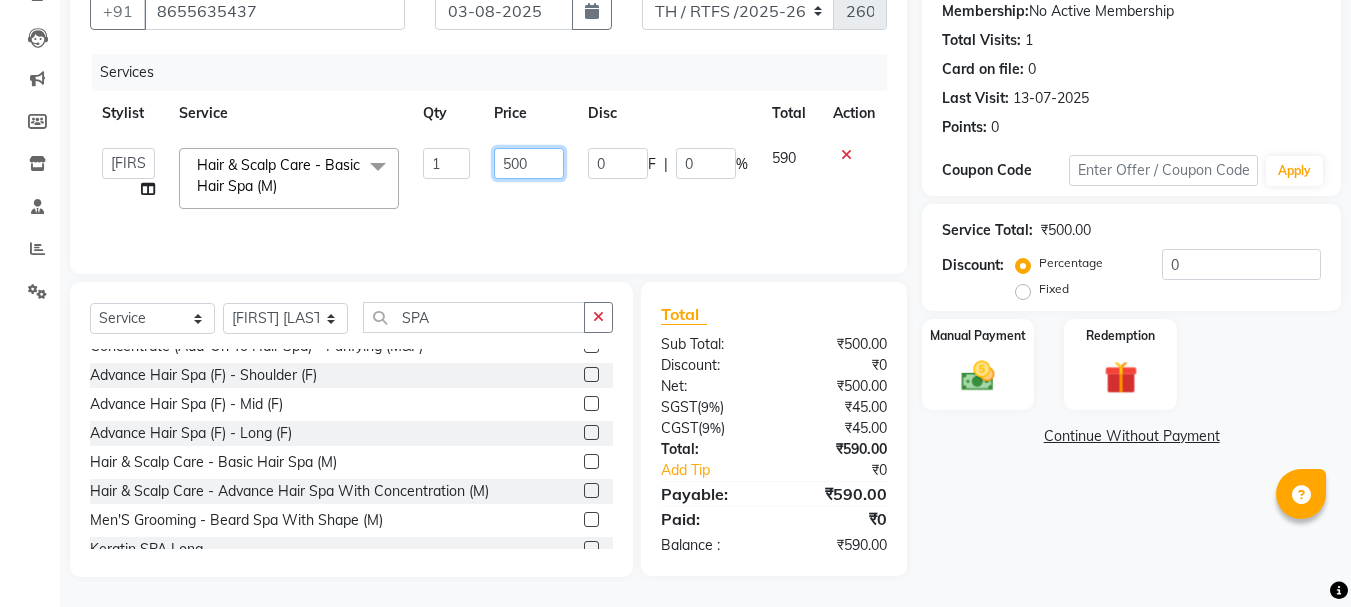 click on "500" 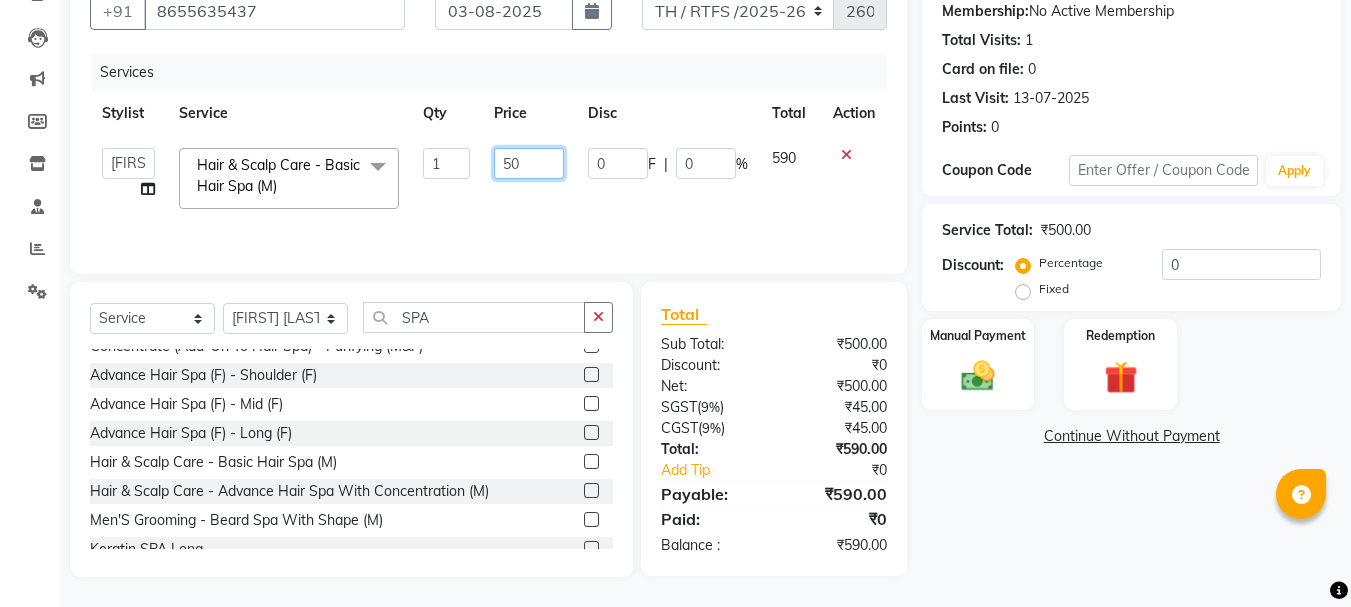 type on "5" 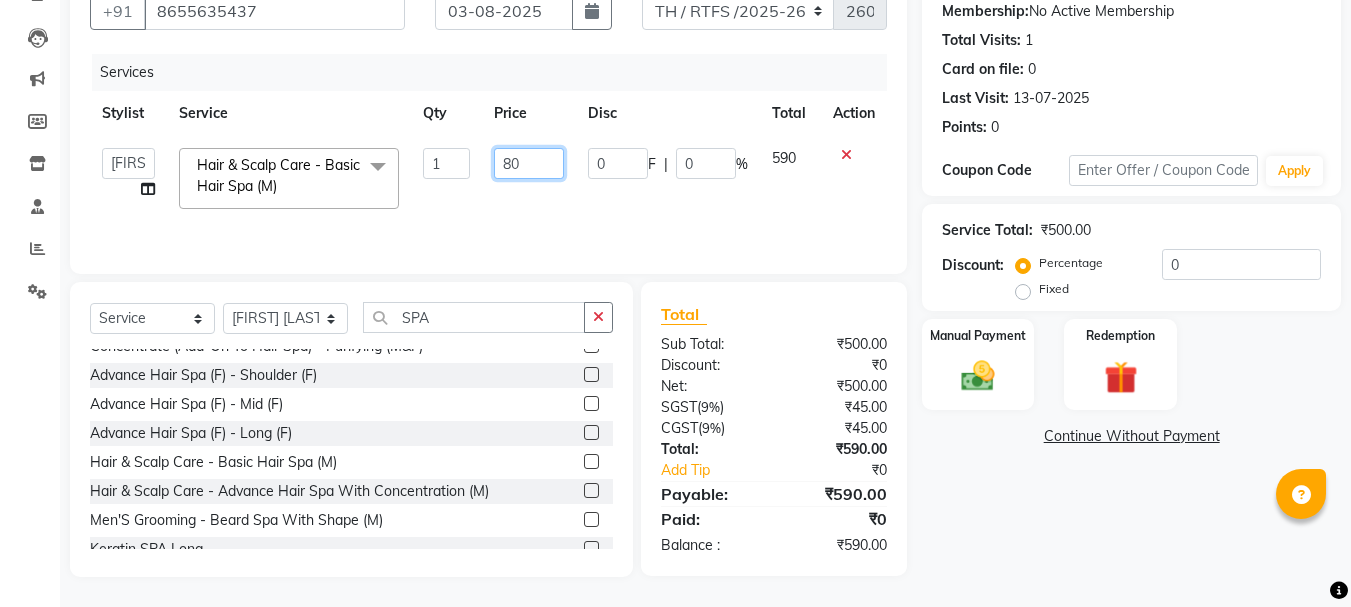 type on "800" 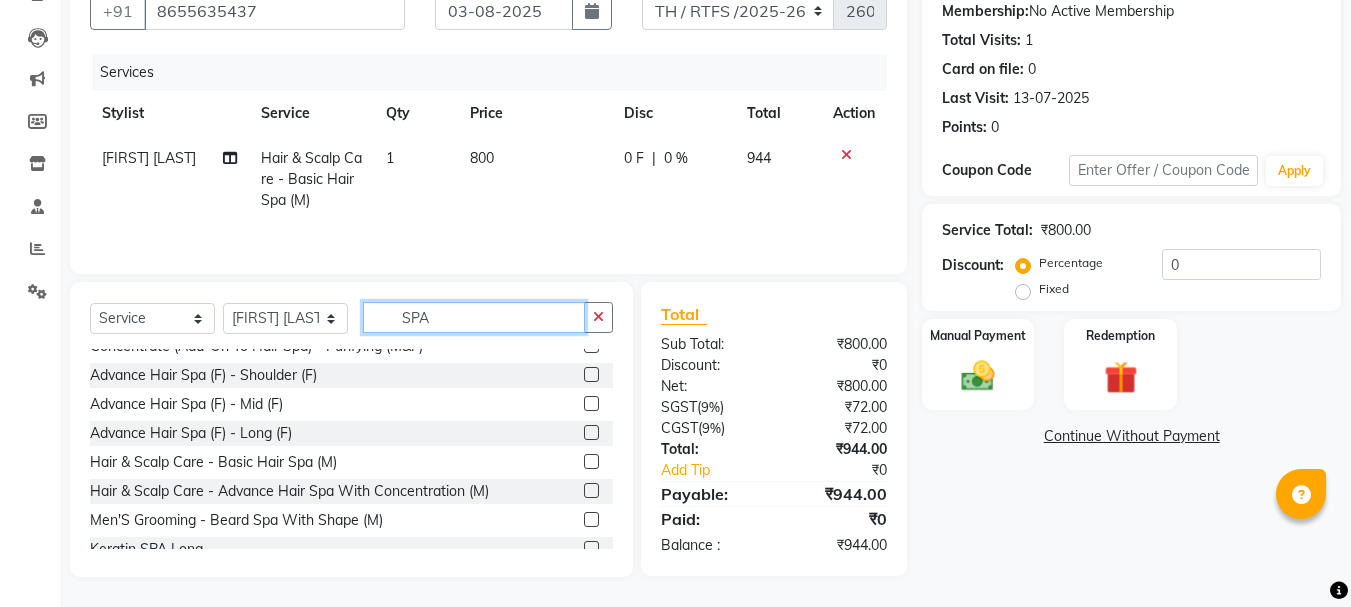click on "SPA" 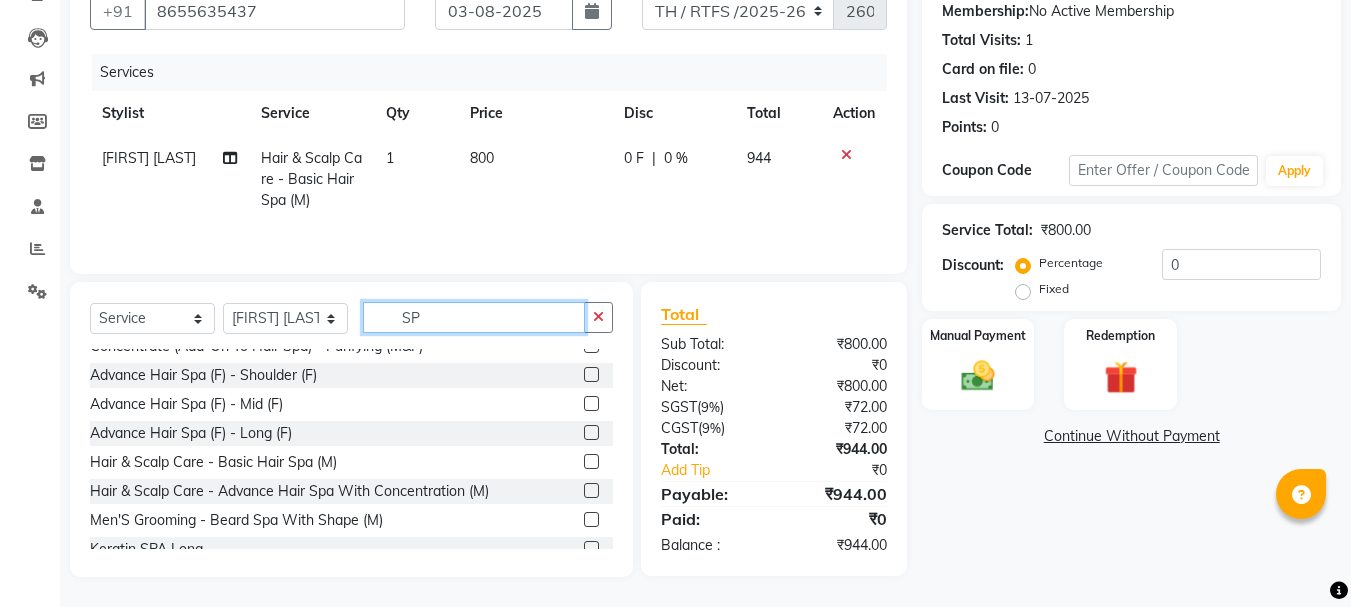 type on "S" 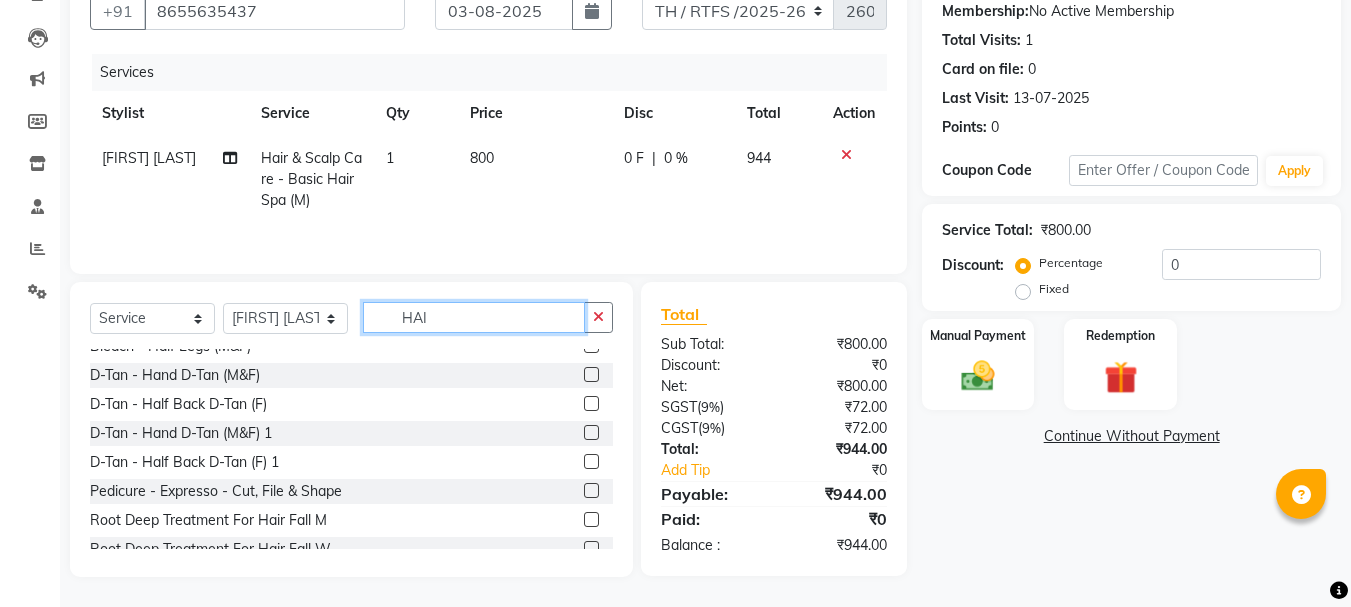 scroll, scrollTop: 44, scrollLeft: 0, axis: vertical 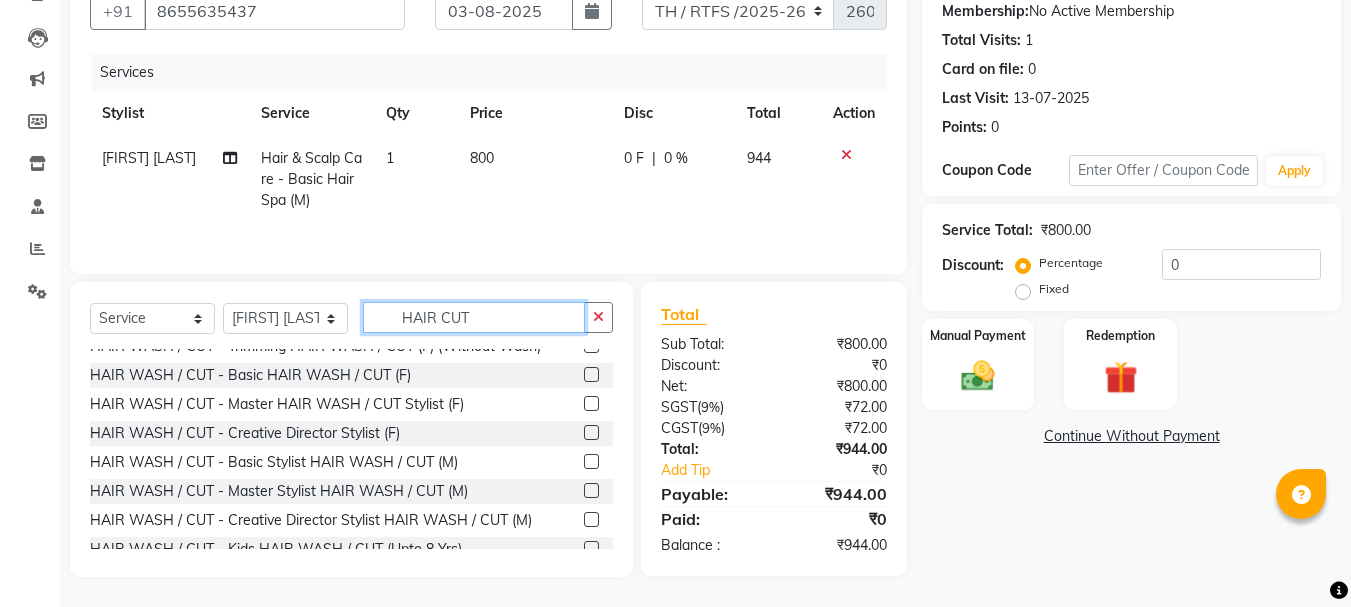 type on "HAIR CUT" 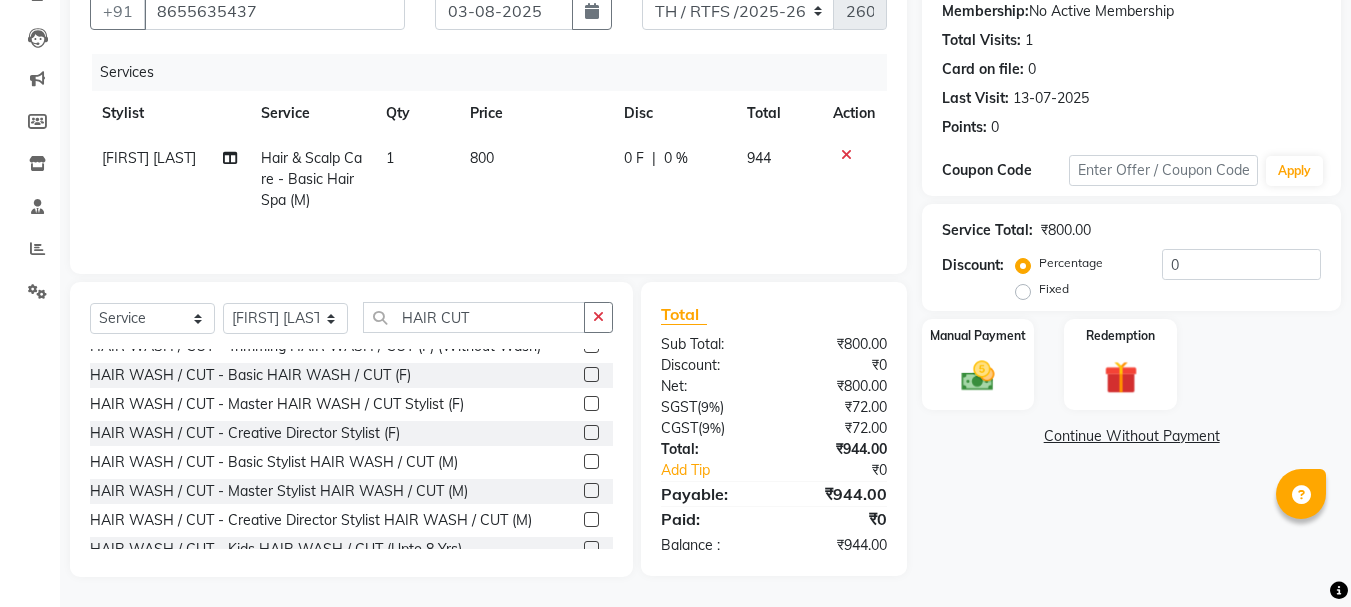 click 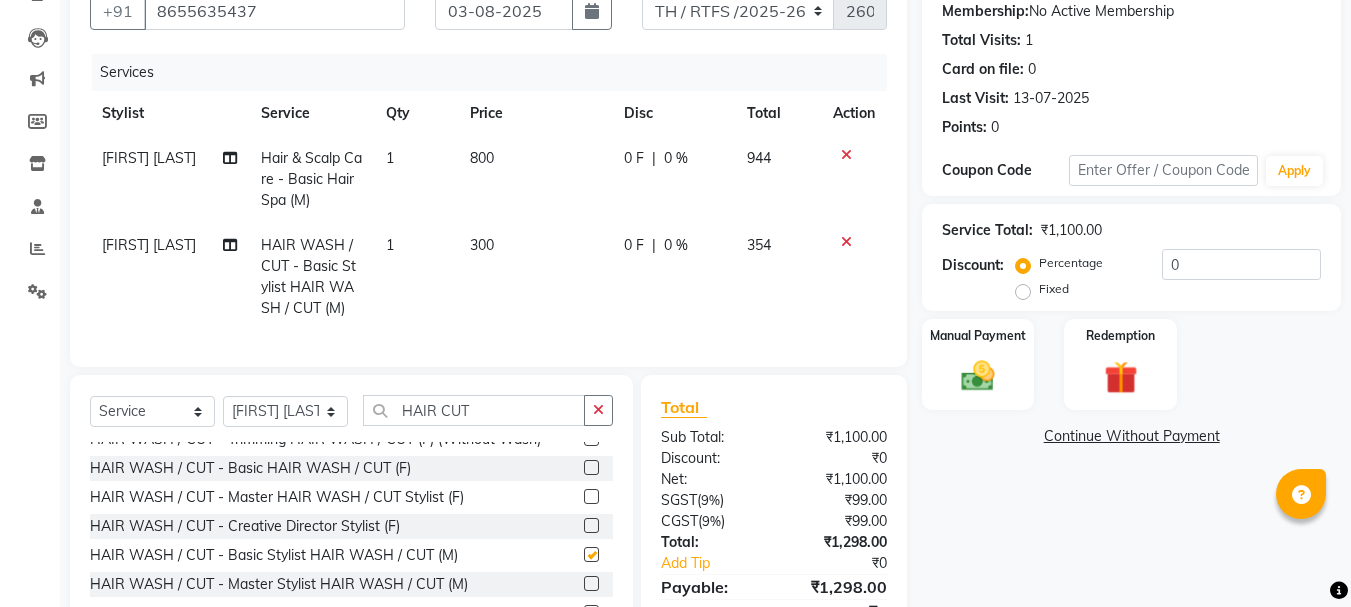 checkbox on "false" 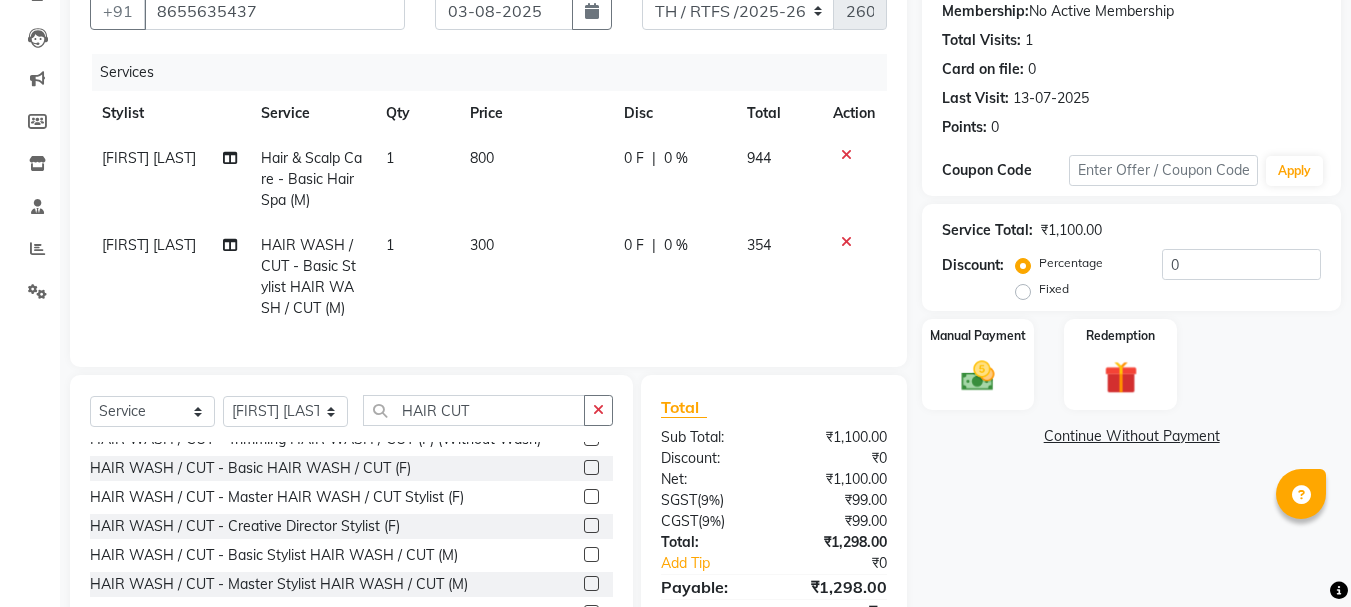 click on "Select  Service  Product  Membership  Package Voucher Prepaid Gift Card  Select Stylist Aarohi P   Aksahy auty Ali  Aniket A  Anuradha arvind Divya gautam .kasrade House sale KAJAL MAURYA Komal Waghmare  Laxmi   Manager Moin salmani Prashant   Ravindra Samrat Kumar Sangita Dighe Sanjana Kharat  Shreepad M  shrishti  jaiwala  vaibhavi  gudekar  Vikas H HAIR CUT" 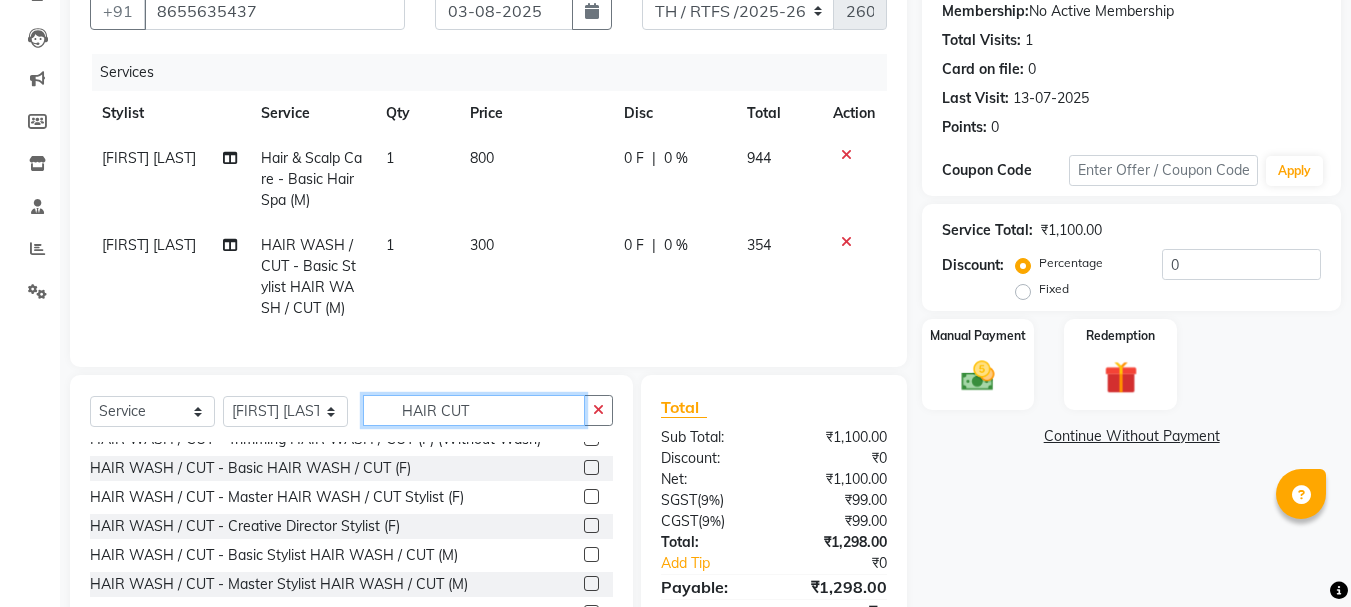 click on "HAIR CUT" 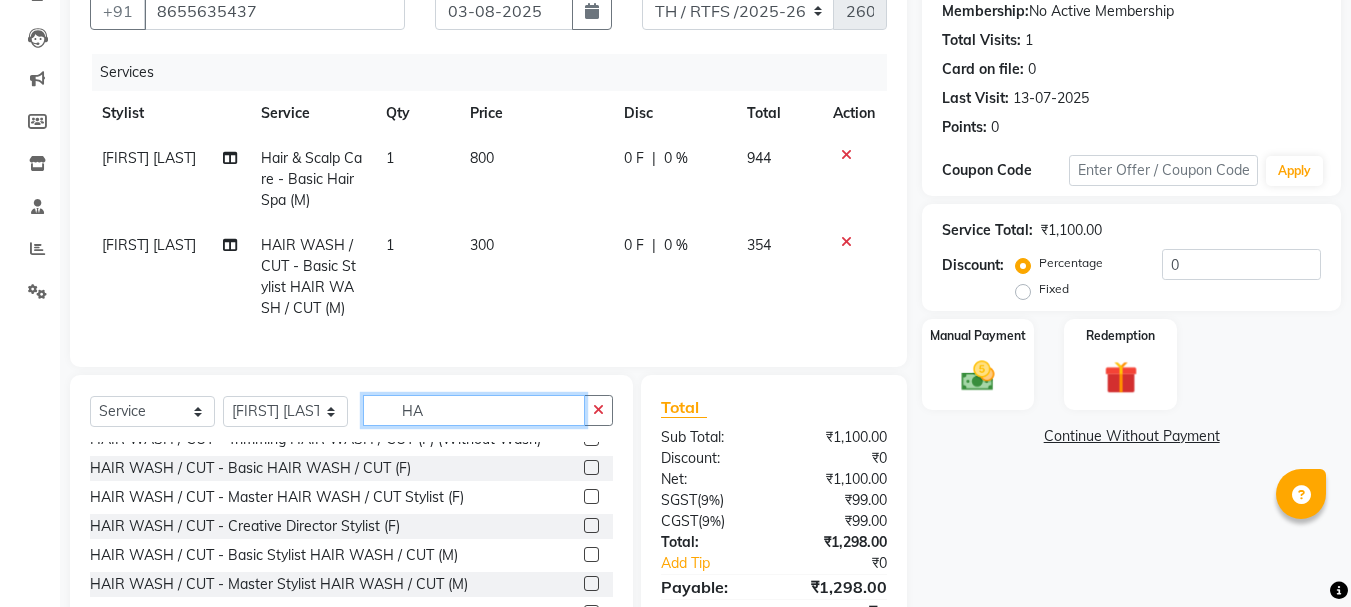 type on "H" 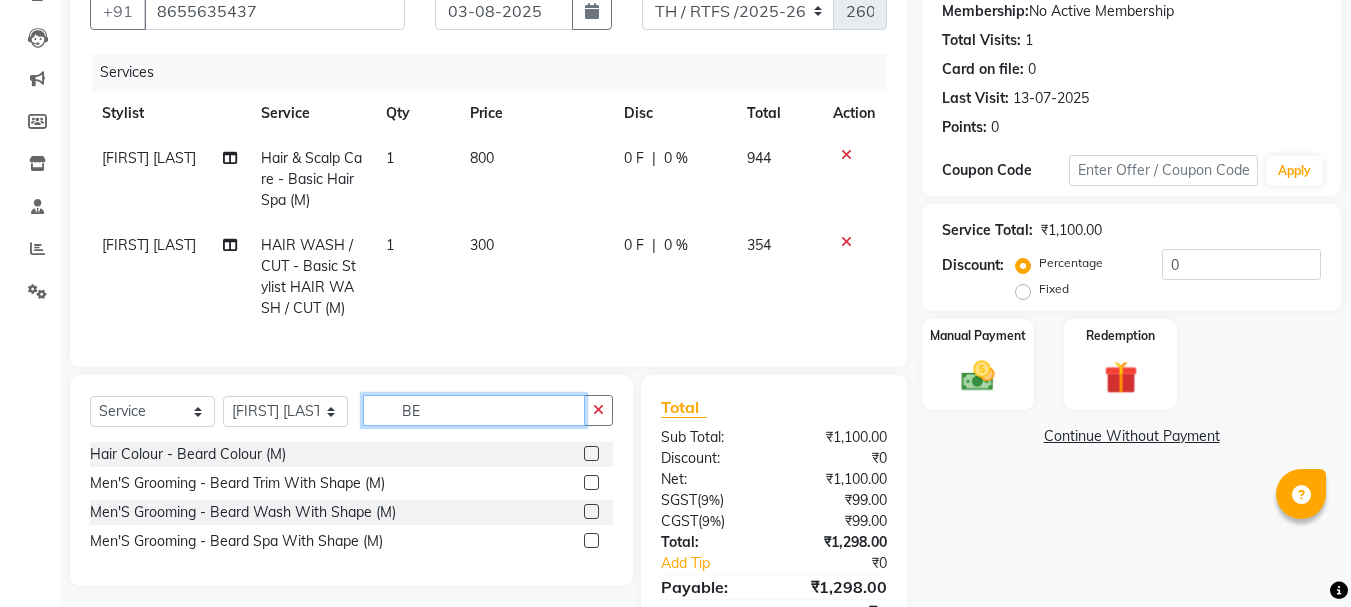 scroll, scrollTop: 0, scrollLeft: 0, axis: both 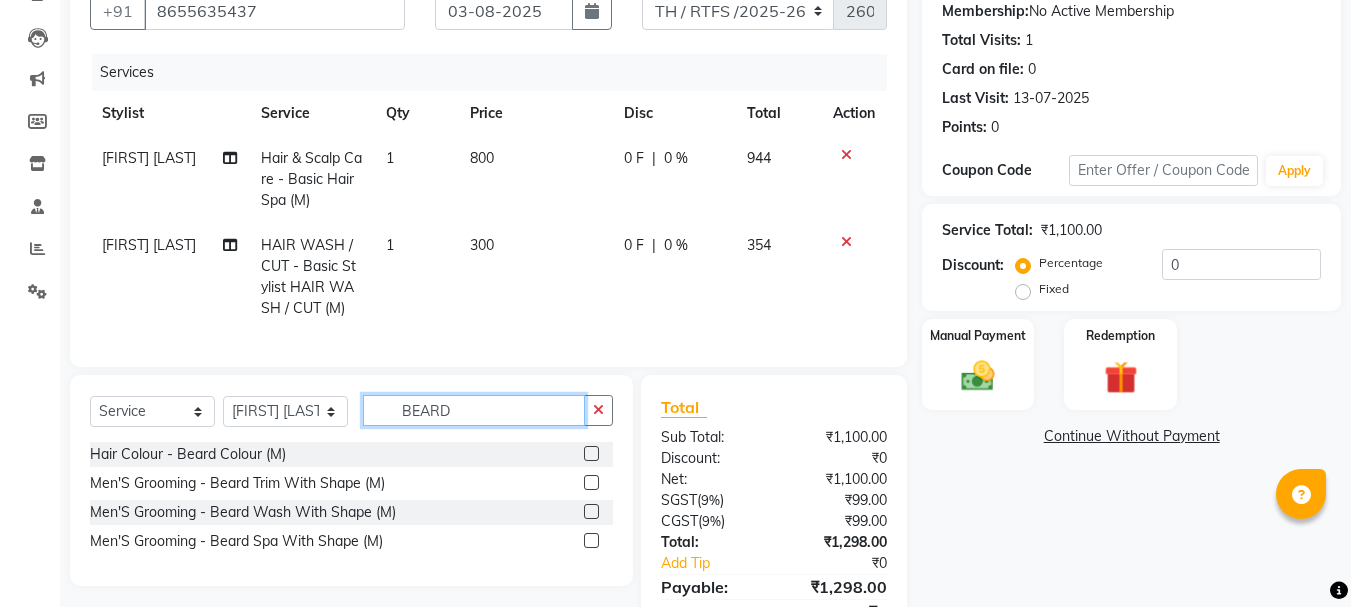 type on "BEARD" 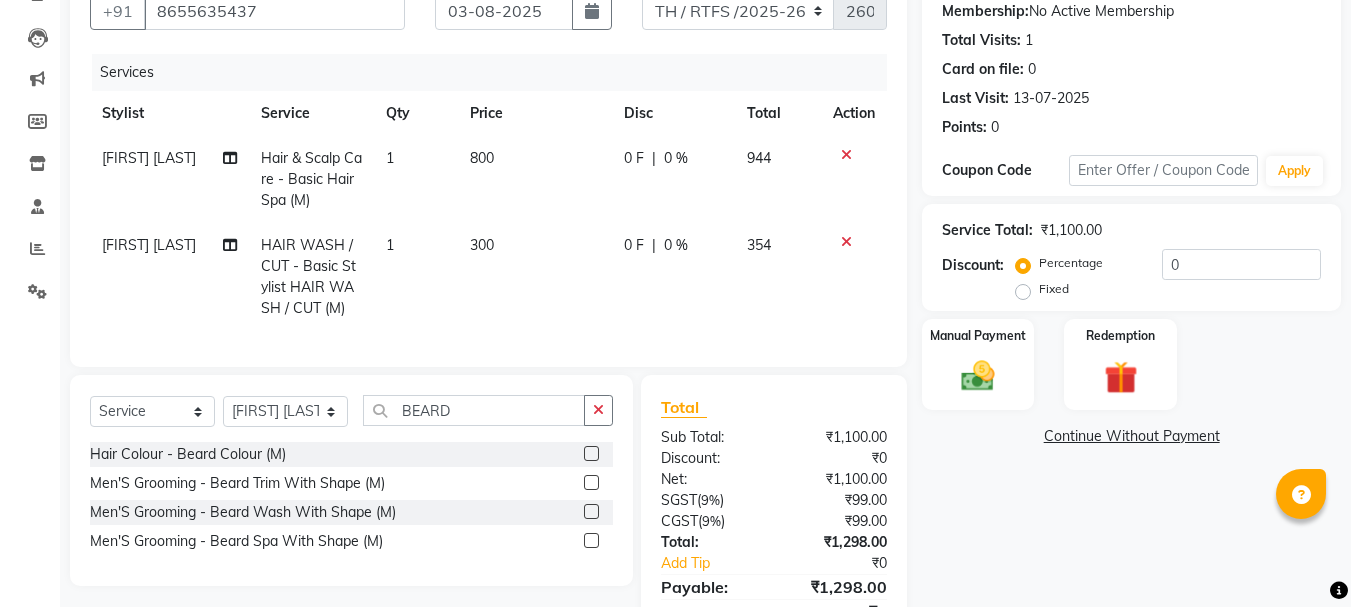 click 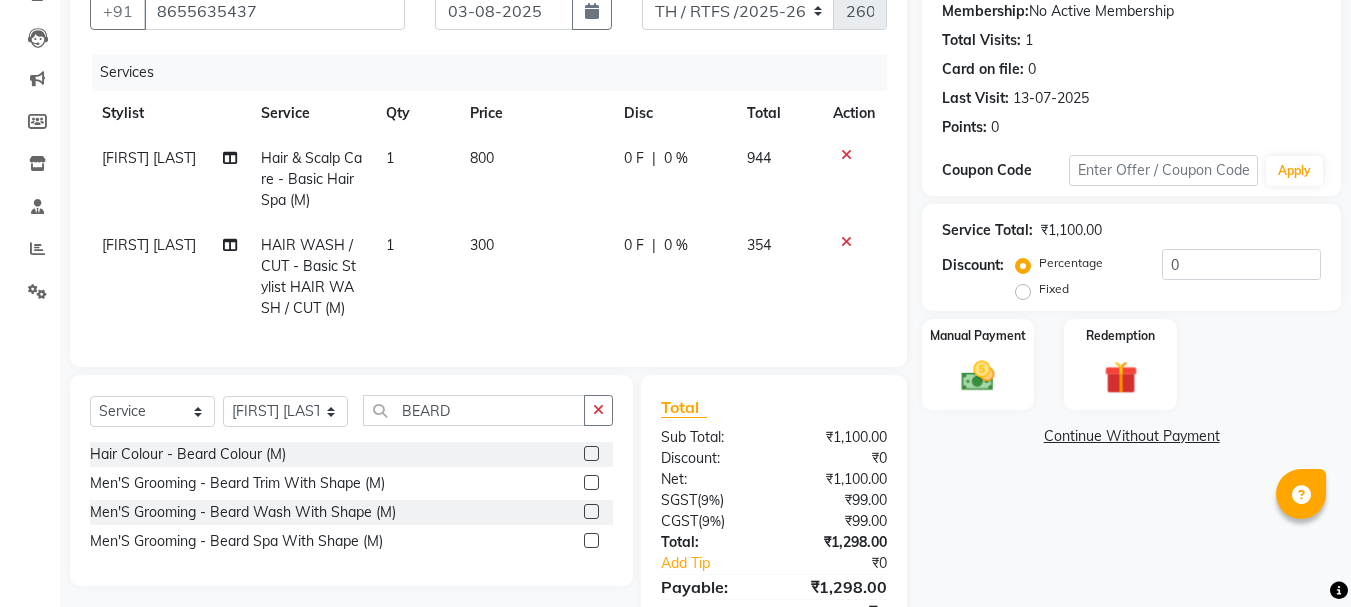 click 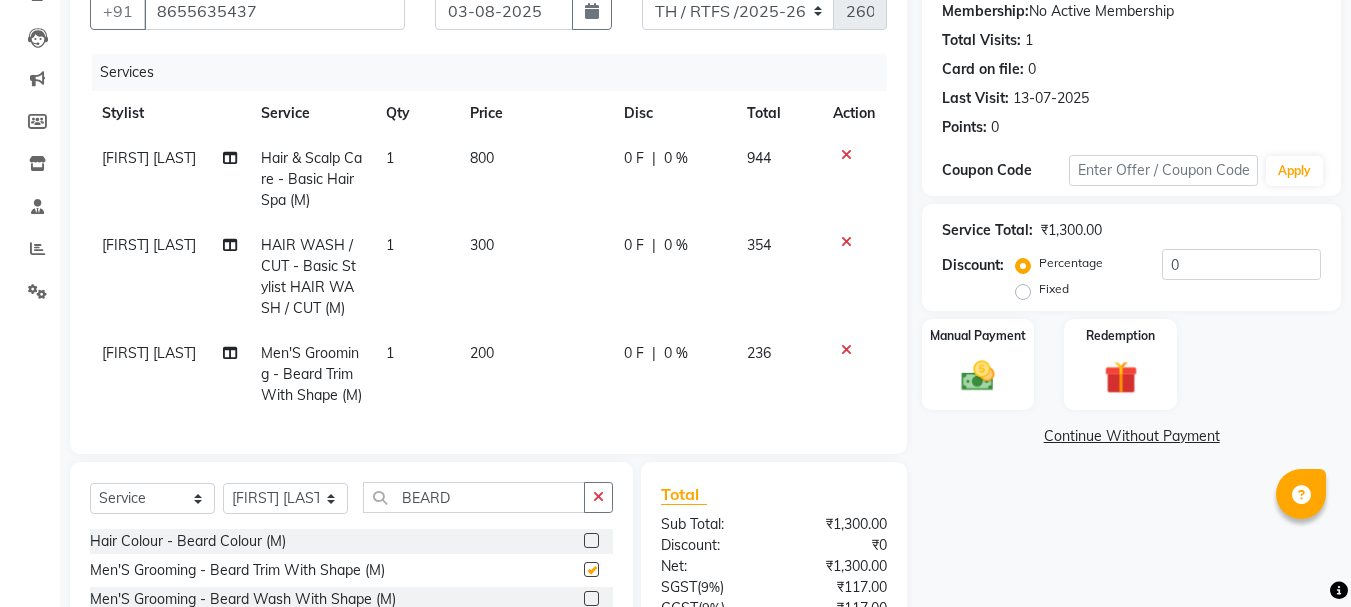 checkbox on "false" 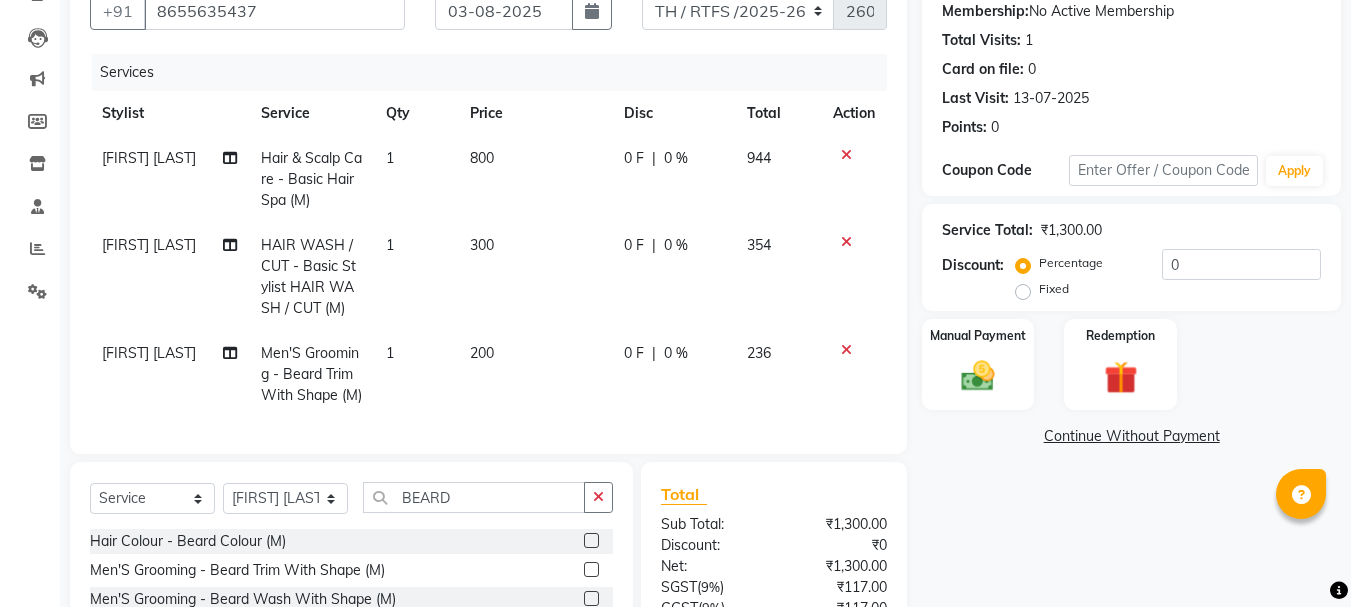 scroll, scrollTop: 409, scrollLeft: 0, axis: vertical 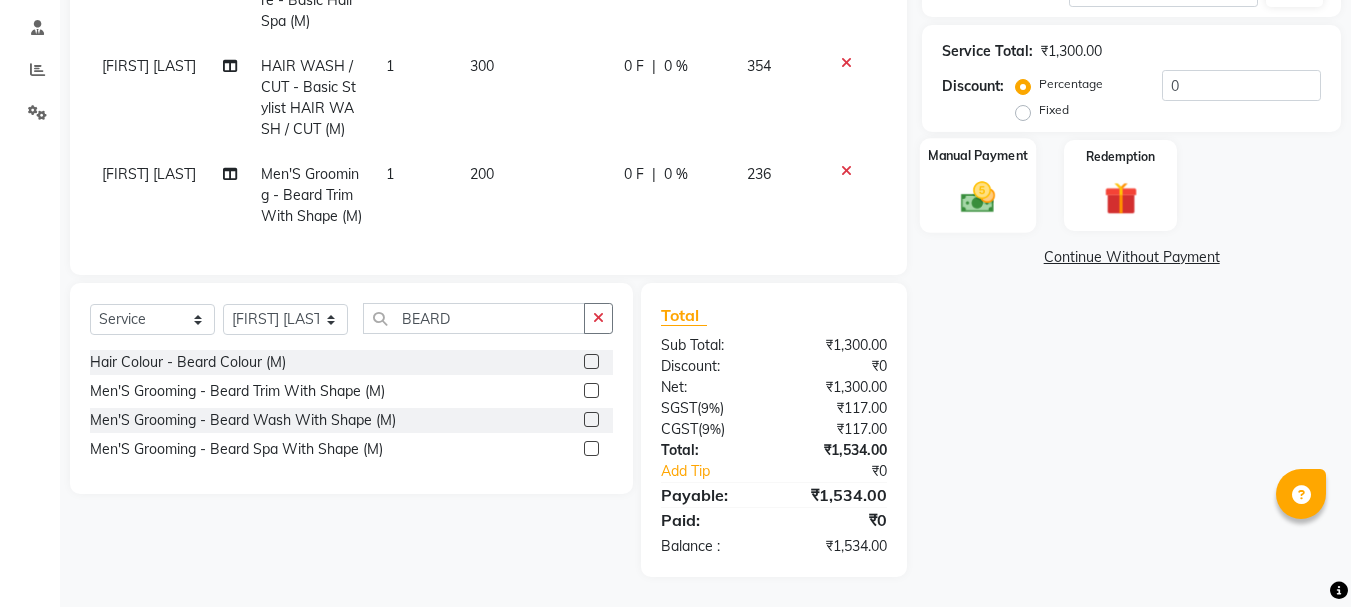 click 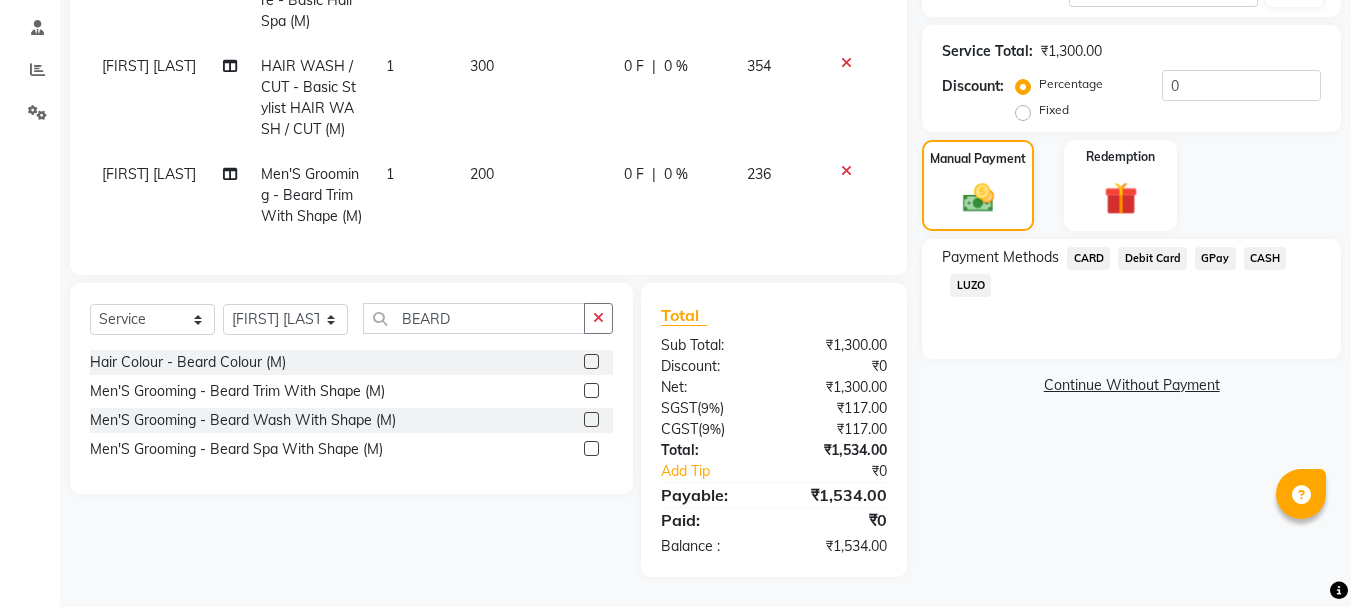 click on "GPay" 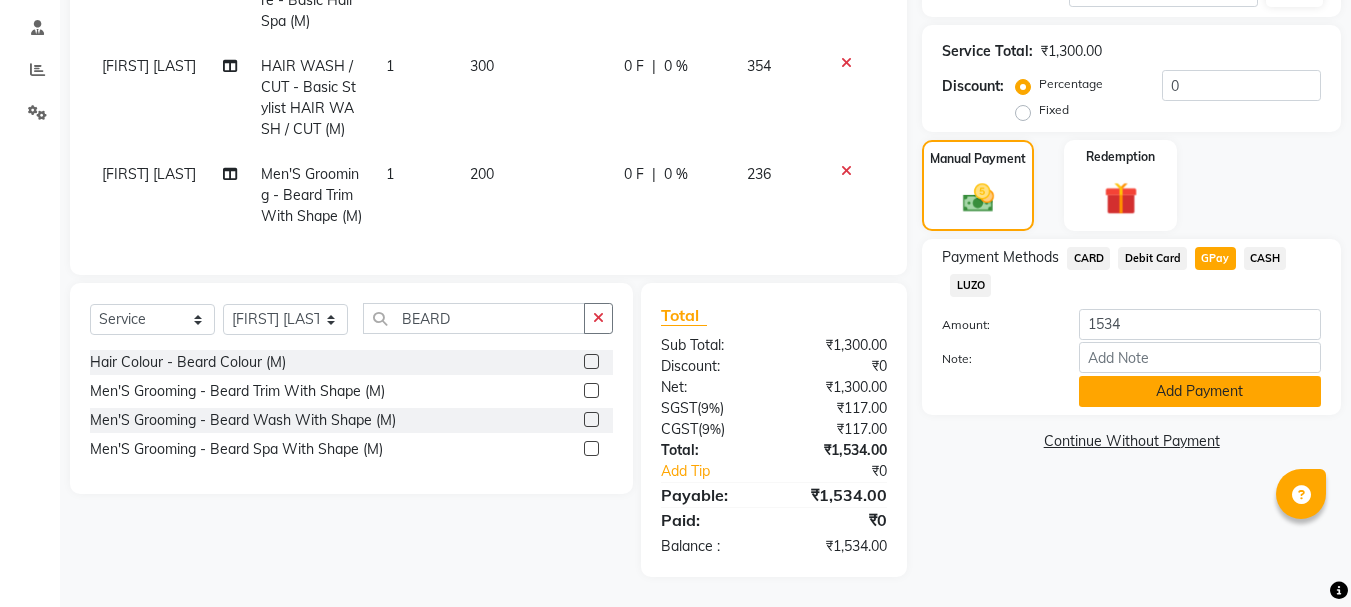 click on "Add Payment" 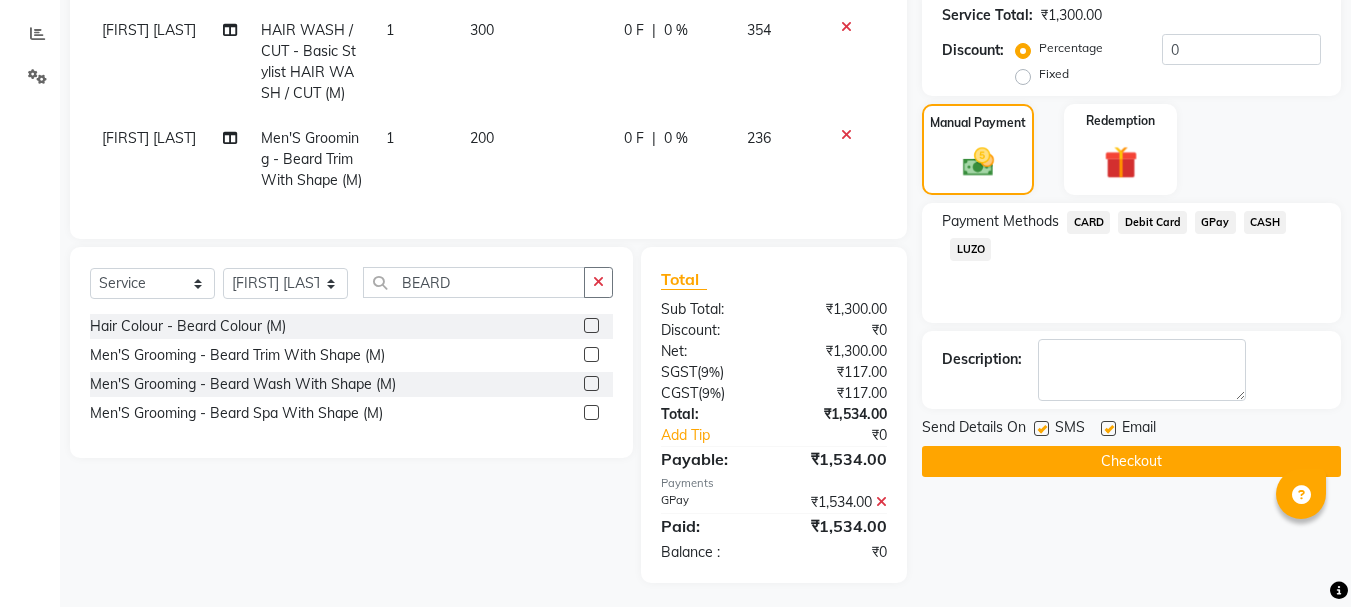 click on "Checkout" 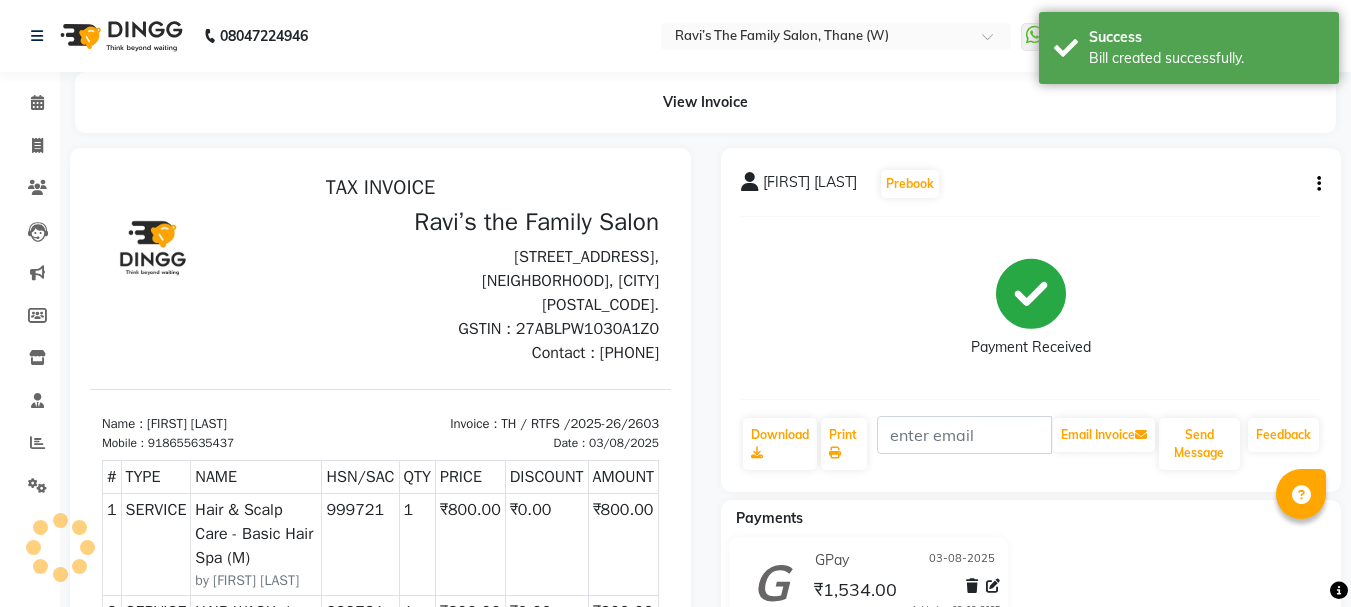 scroll, scrollTop: 0, scrollLeft: 0, axis: both 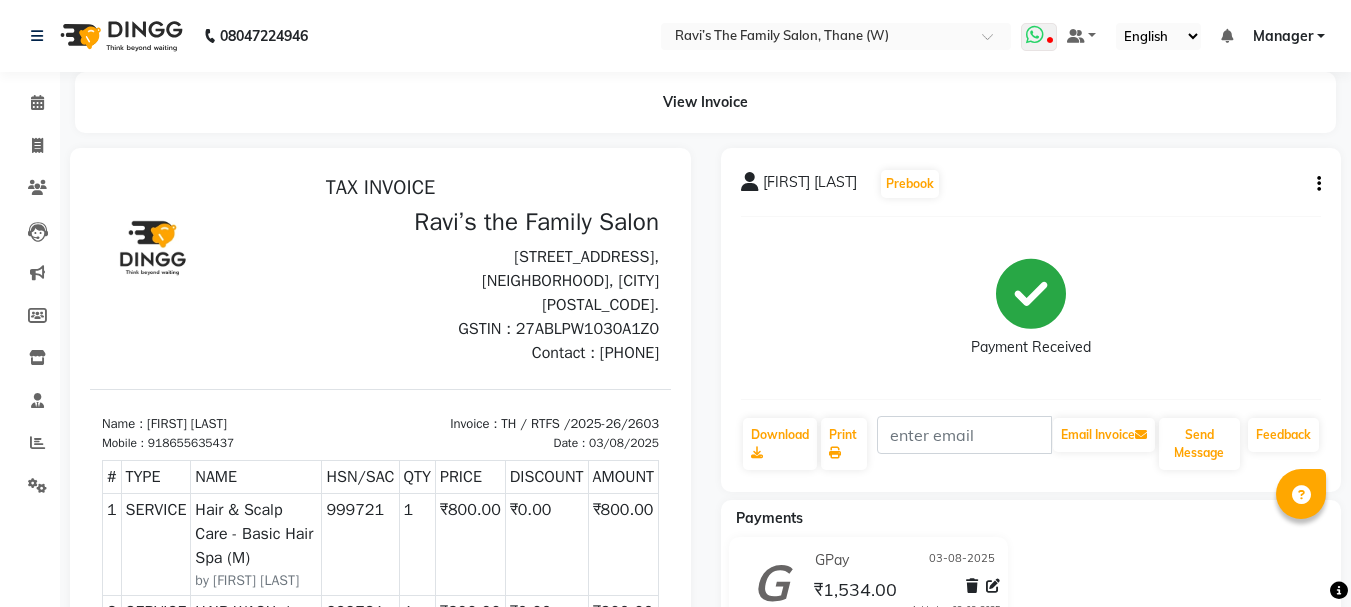 click at bounding box center [1035, 35] 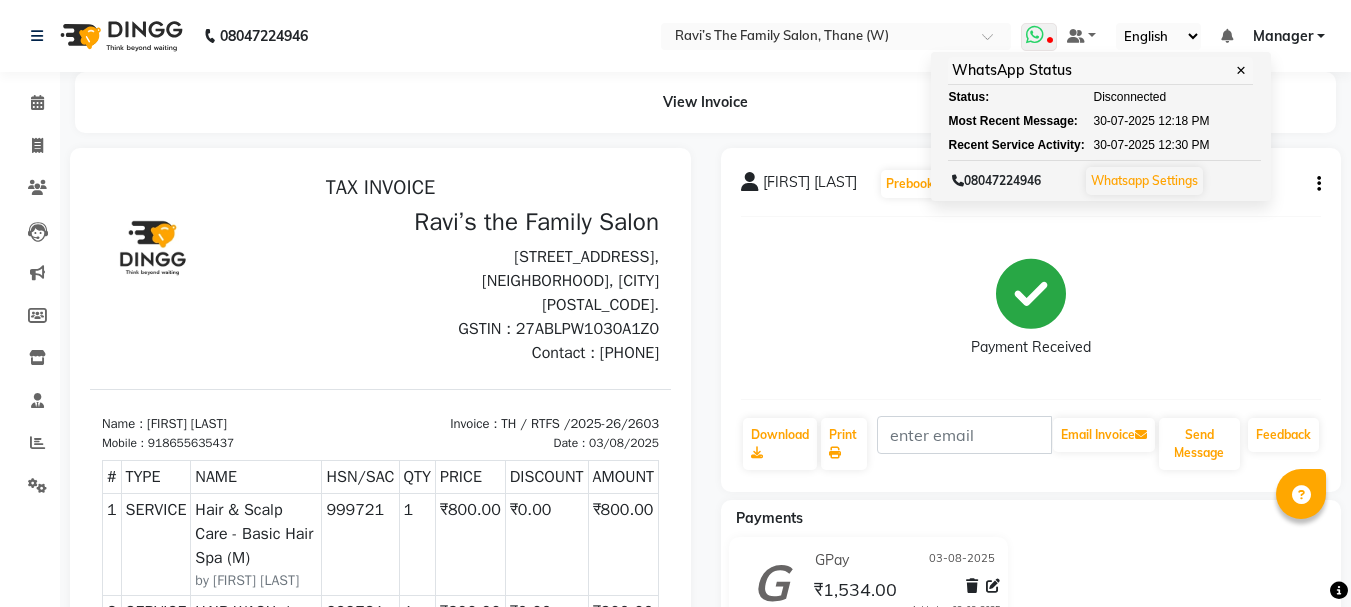 click on "Whatsapp Settings" at bounding box center [1144, 180] 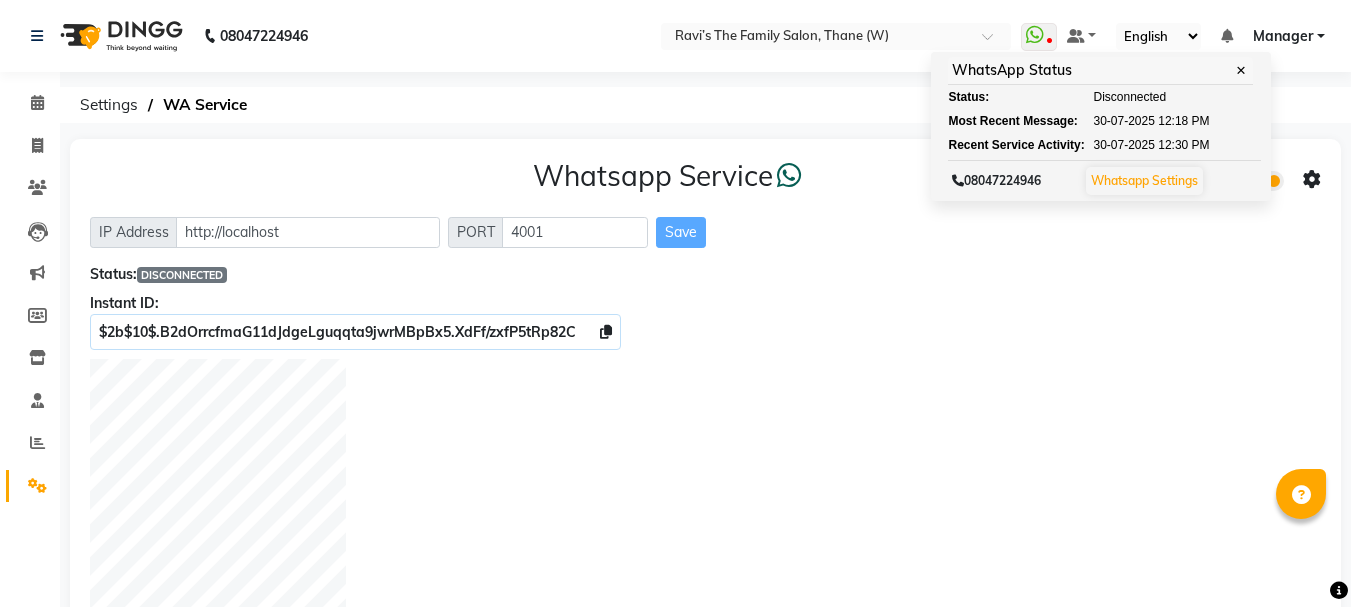 scroll, scrollTop: 531, scrollLeft: 0, axis: vertical 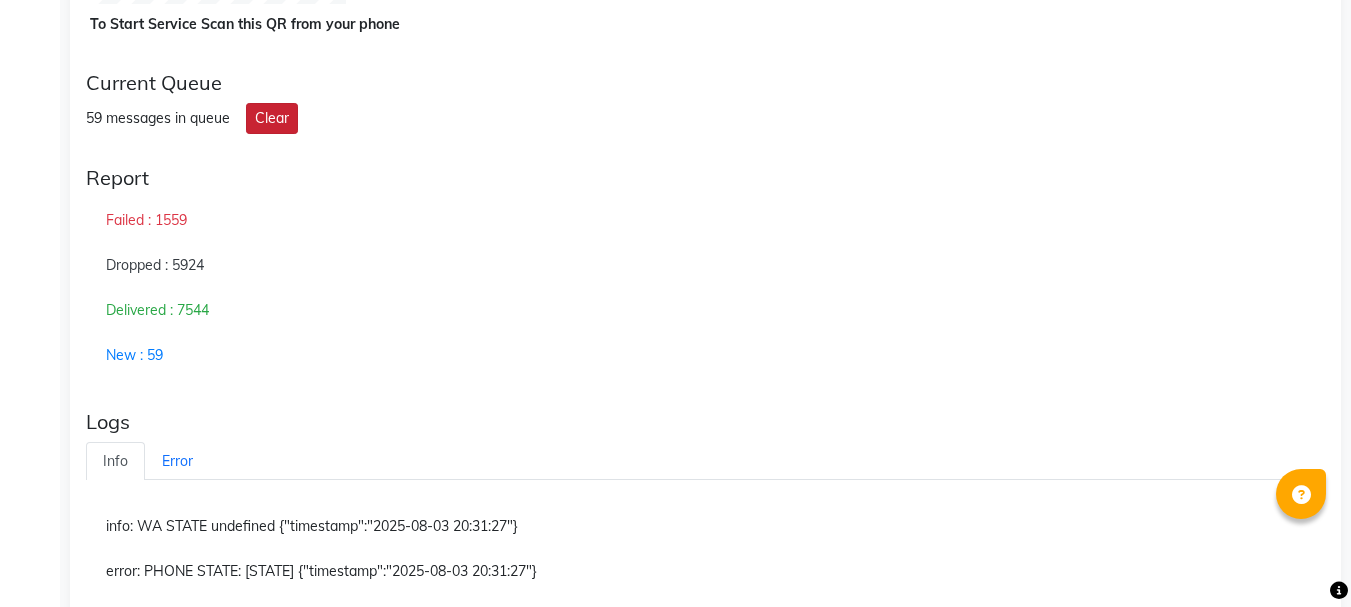 click on "Clear" 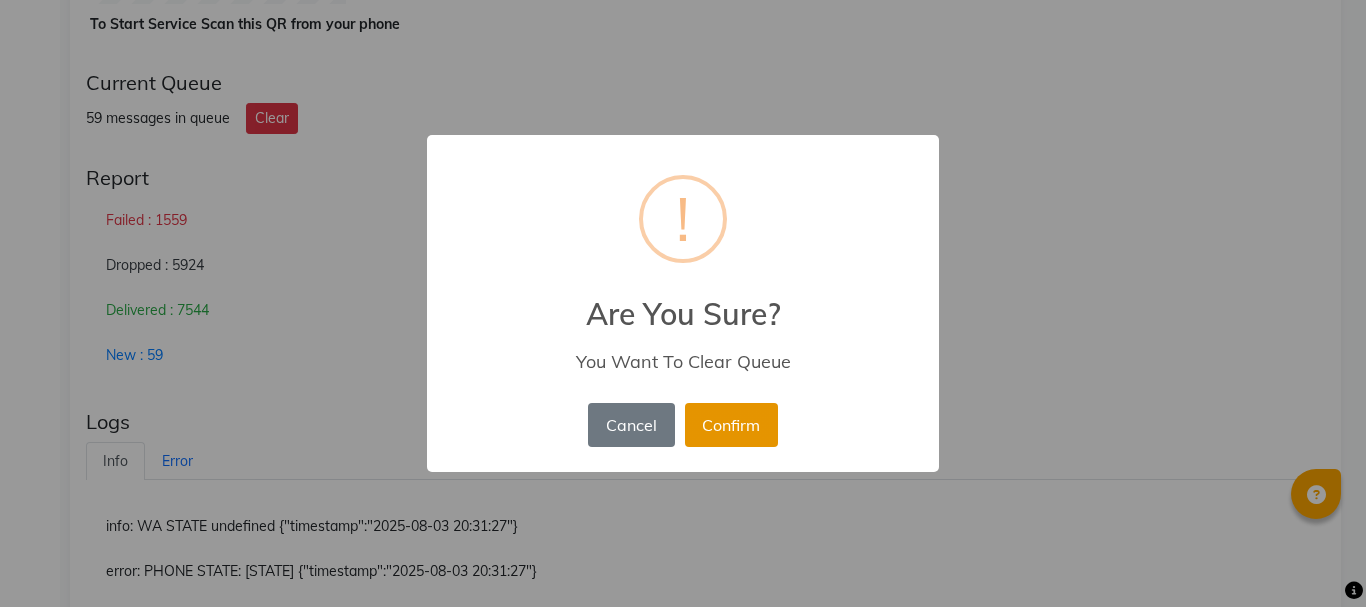 click on "Confirm" at bounding box center (731, 425) 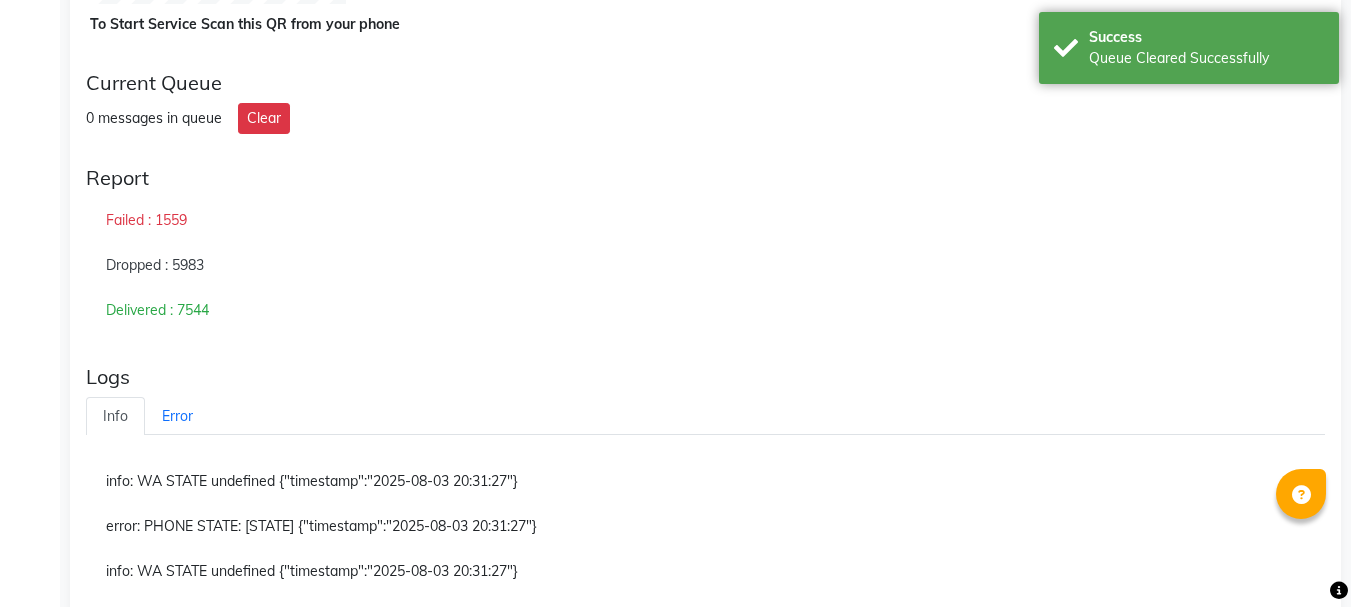 scroll, scrollTop: 80, scrollLeft: 0, axis: vertical 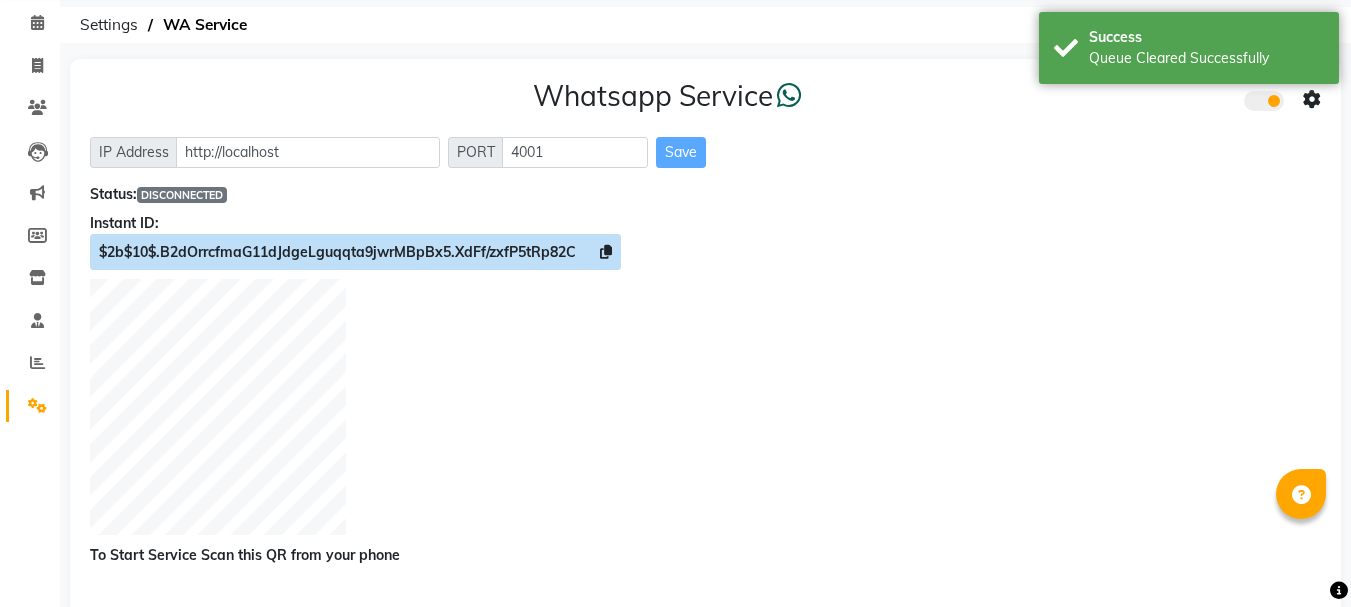 click on "$2b$10$.B2dOrrcfmaG11dJdgeLguqqta9jwrMBpBx5.XdFf/zxfP5tRp82C" 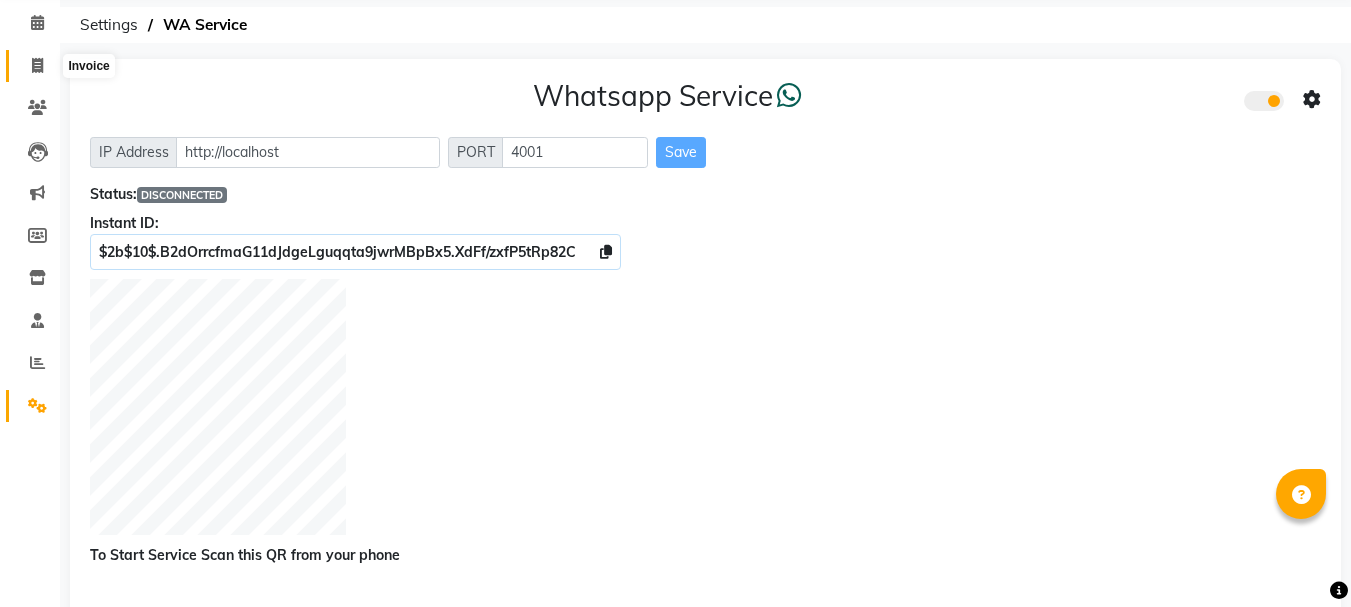 click 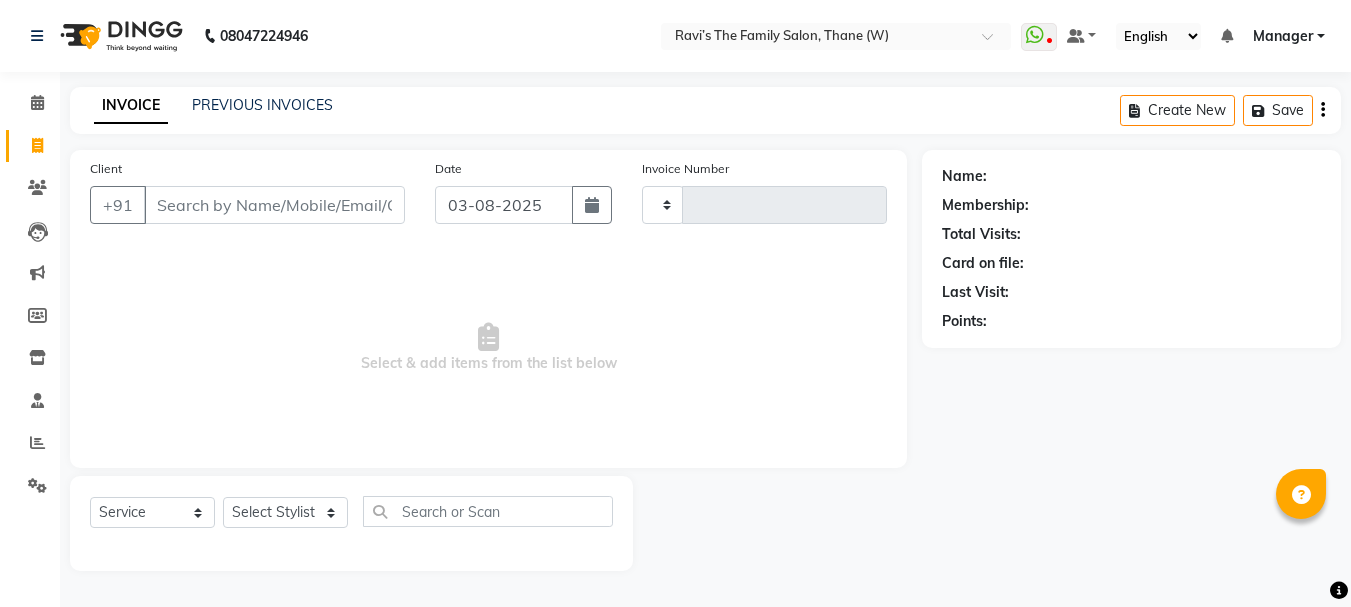 scroll, scrollTop: 0, scrollLeft: 0, axis: both 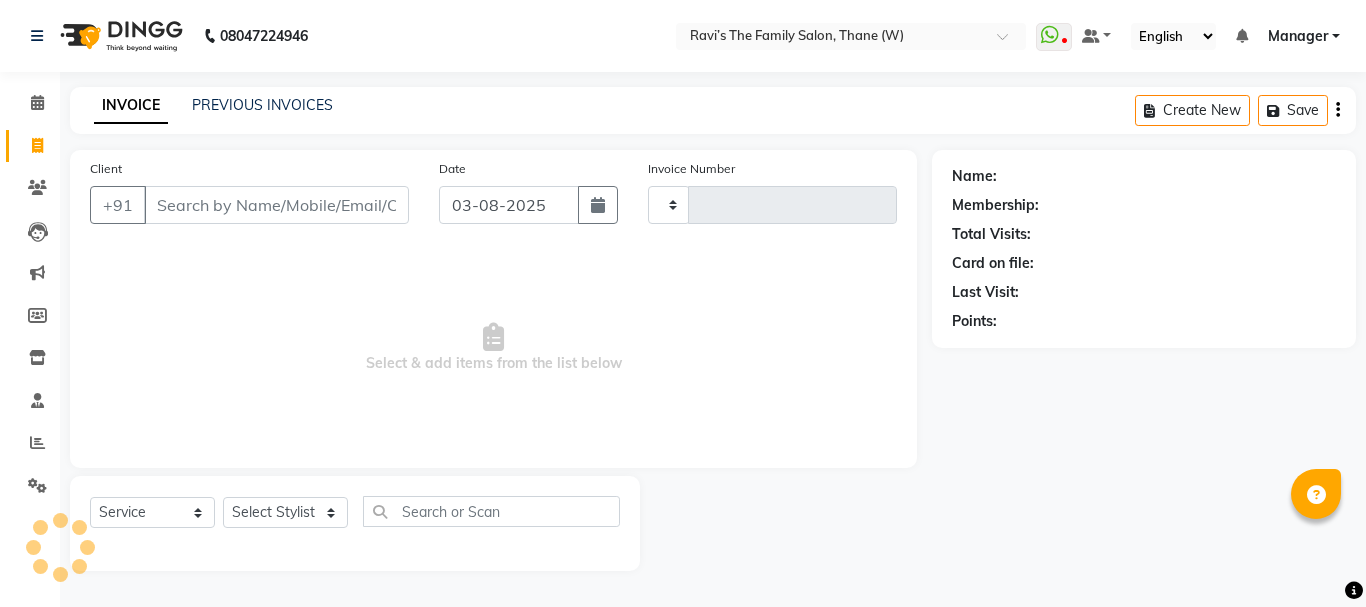 type on "2604" 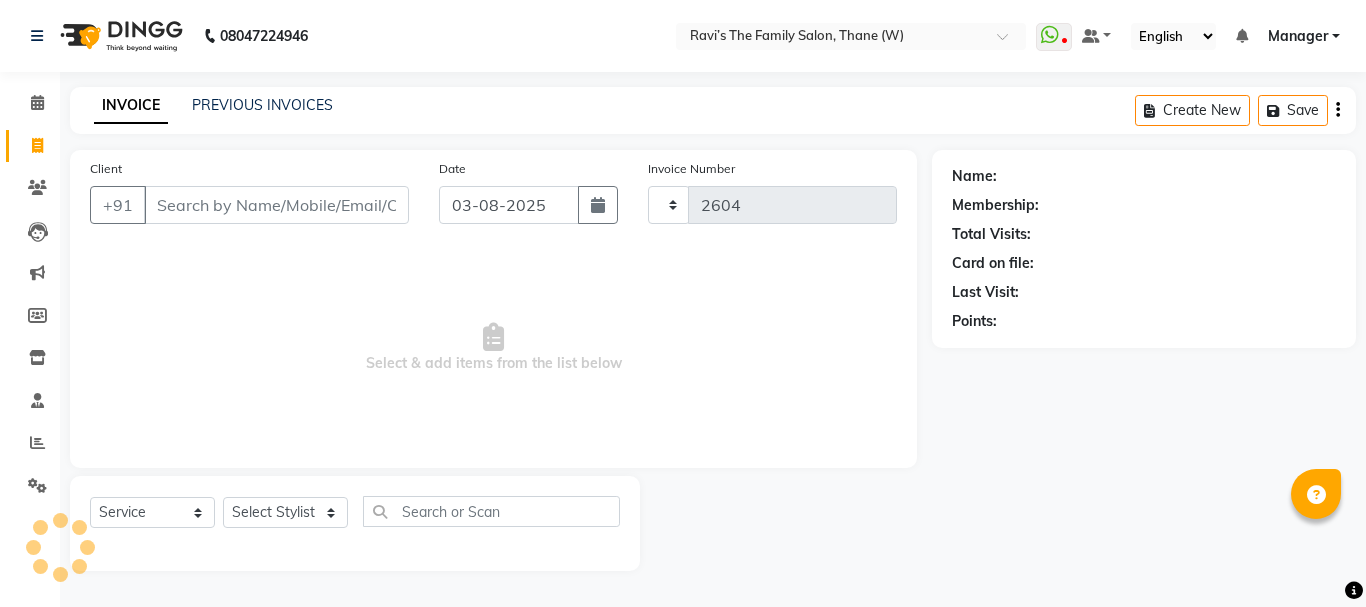 select on "8004" 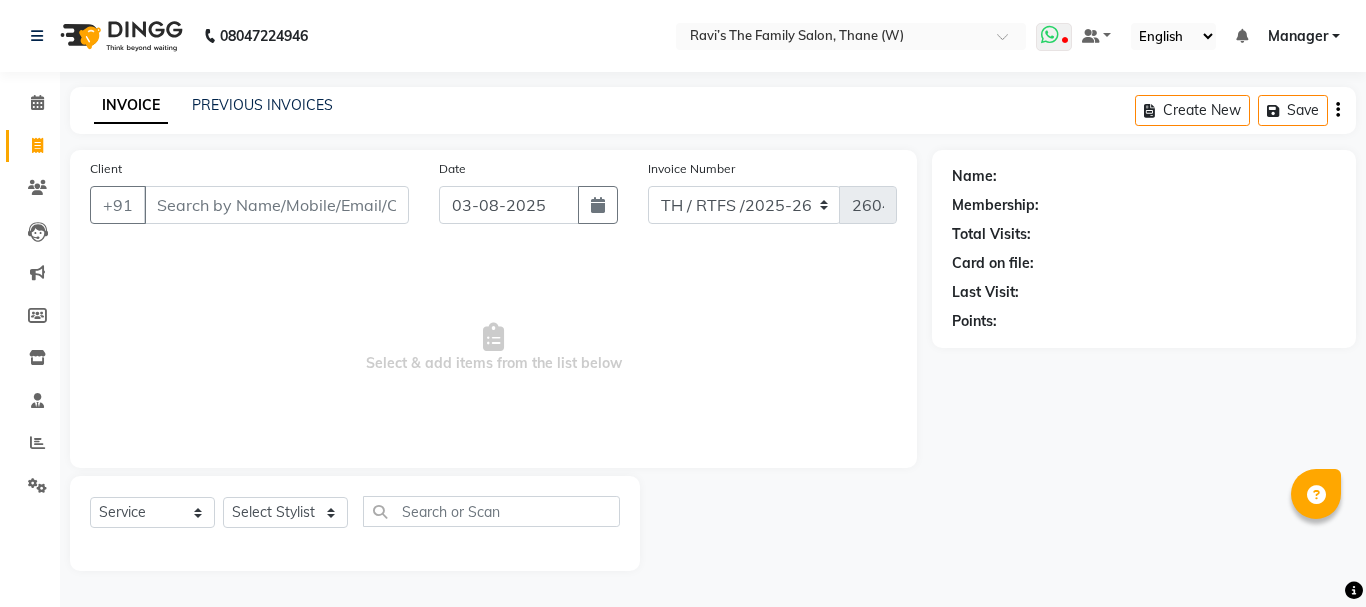 click at bounding box center [1050, 35] 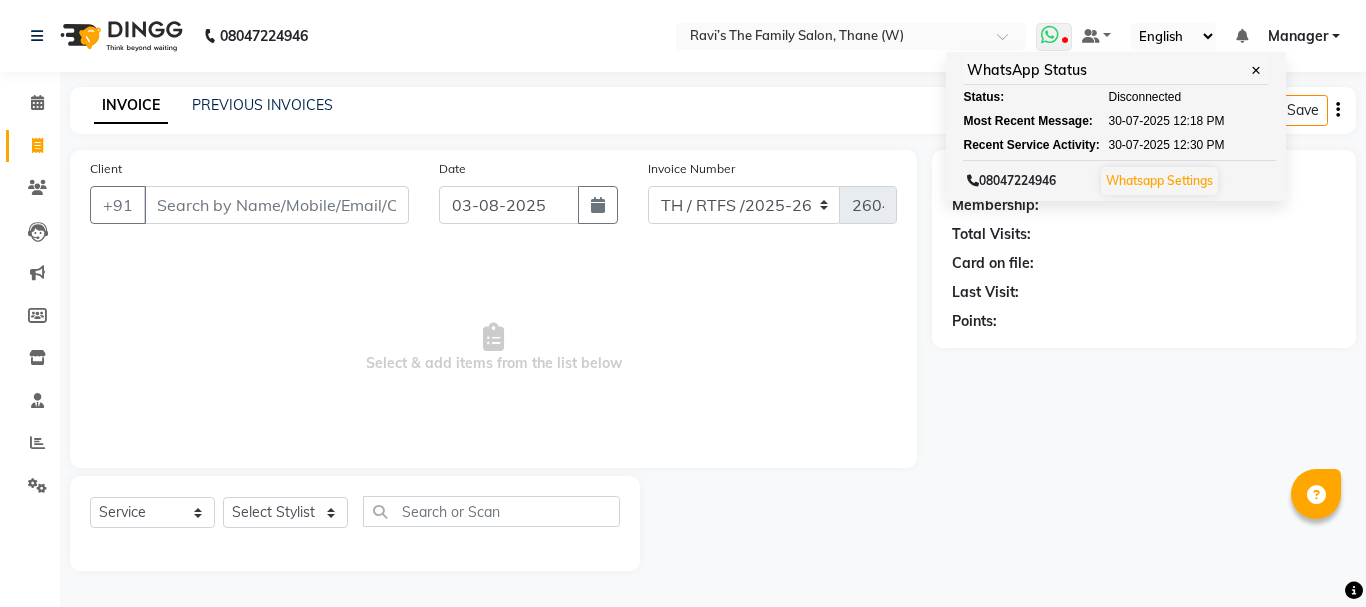 click on "Whatsapp Settings" at bounding box center [1159, 180] 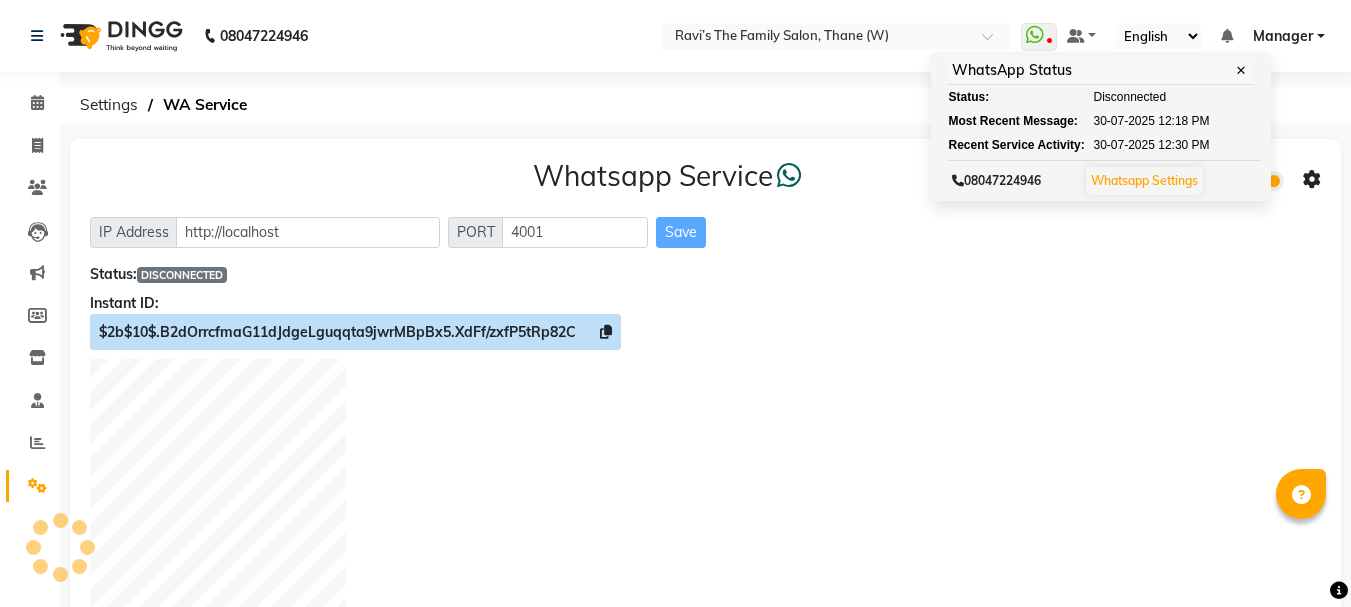 click on "$2b$10$.B2dOrrcfmaG11dJdgeLguqqta9jwrMBpBx5.XdFf/zxfP5tRp82C" 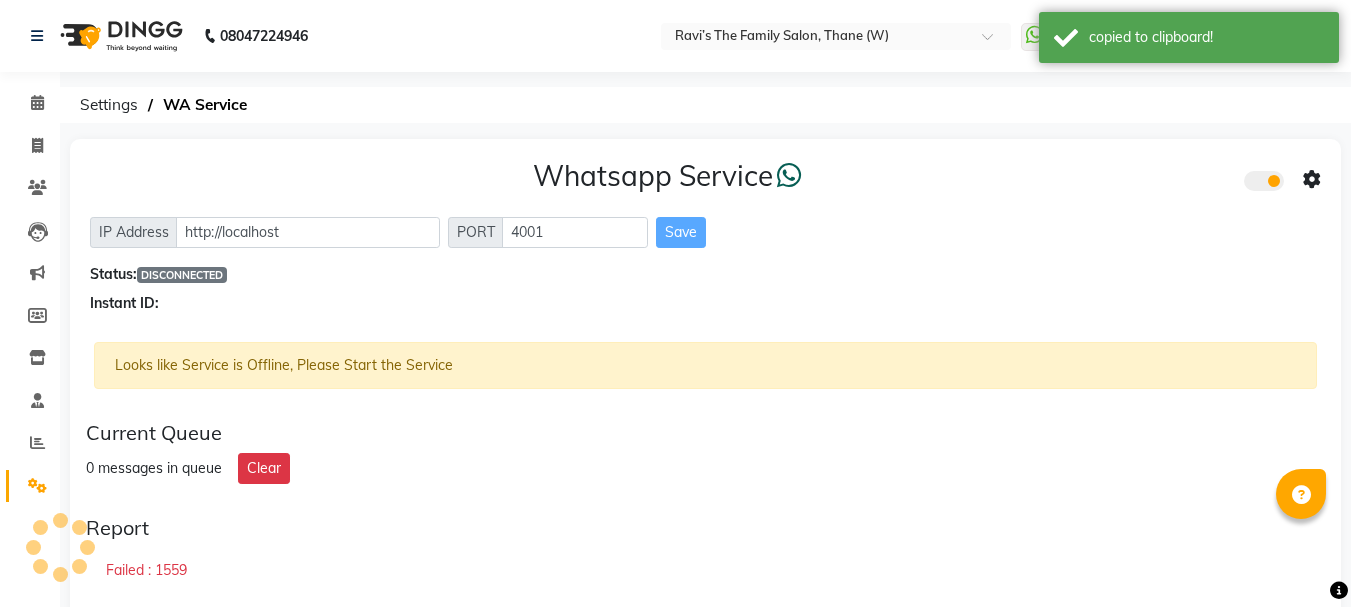 click on "Current Queue" 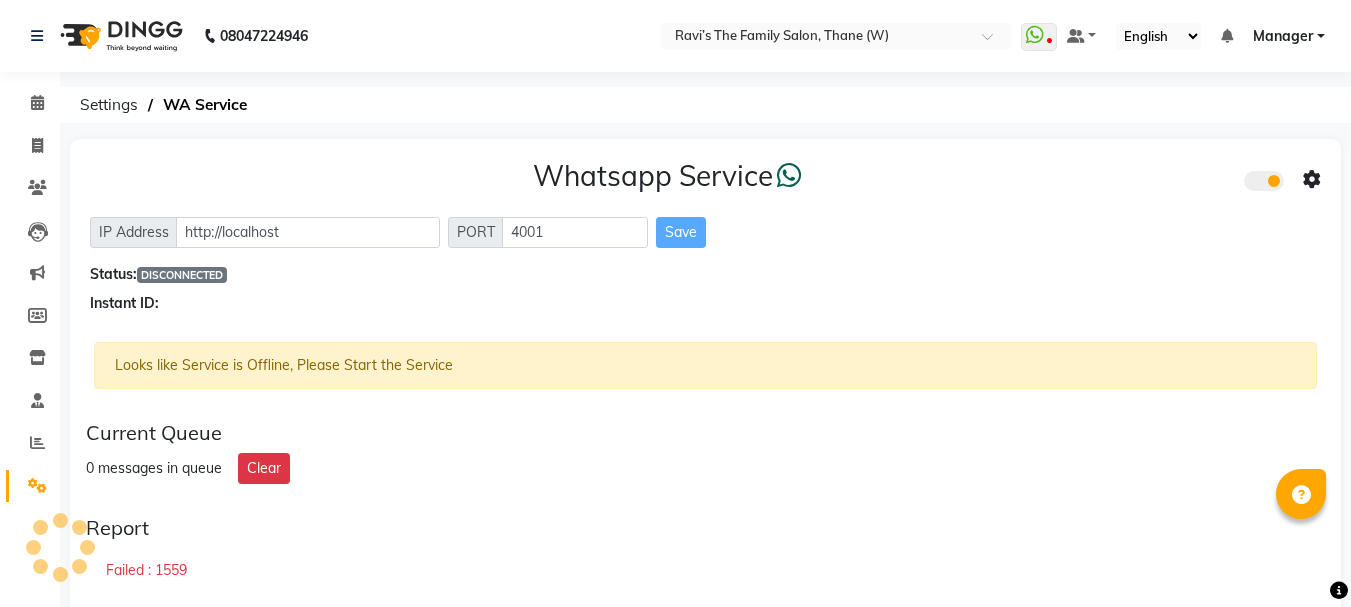 click on "Settings  WA Service" 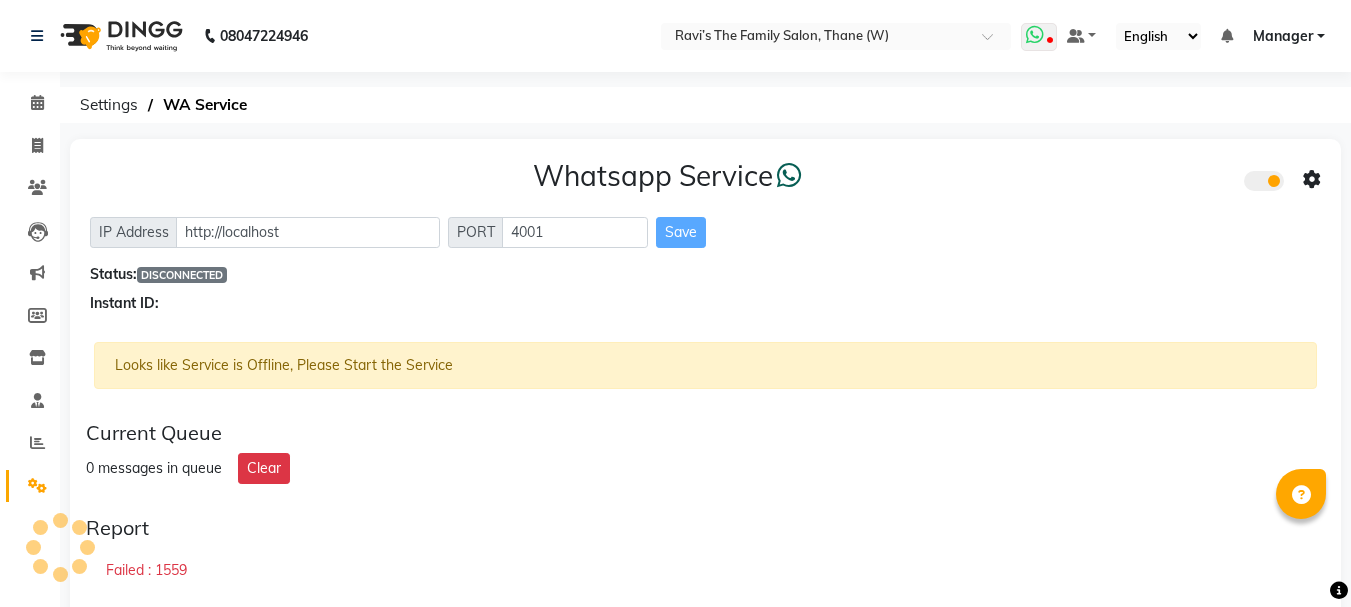click at bounding box center [1035, 35] 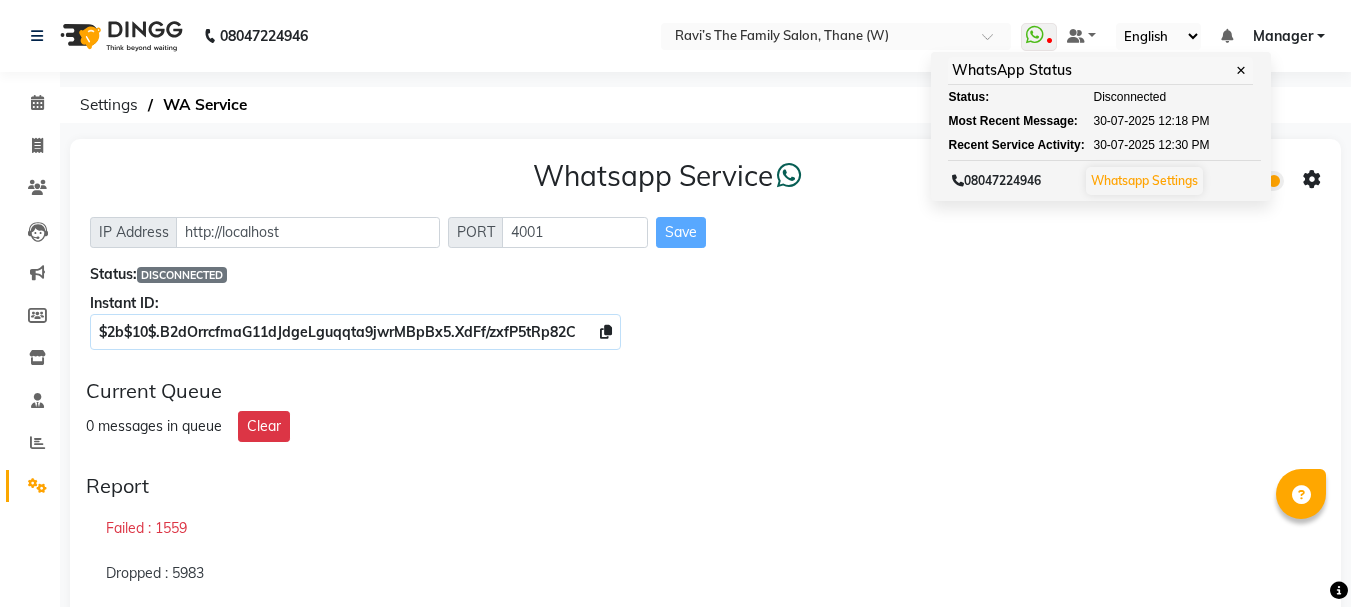 click on "$2b$10$.B2dOrrcfmaG11dJdgeLguqqta9jwrMBpBx5.XdFf/zxfP5tRp82C" 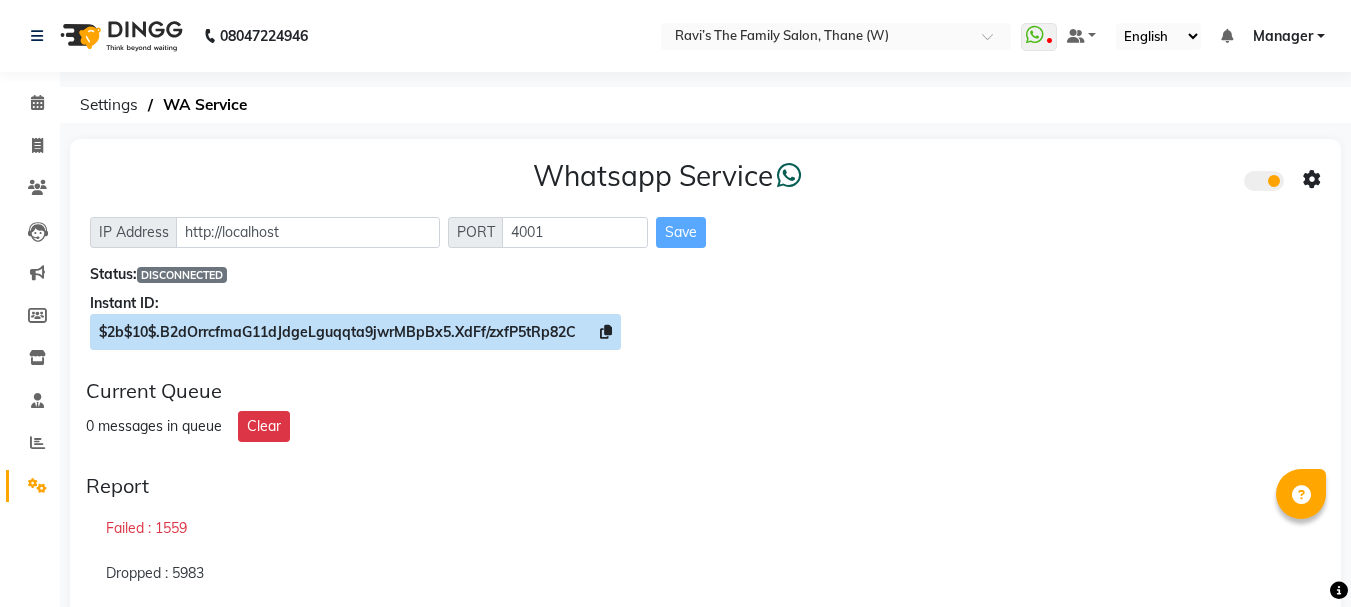 click on "$2b$10$.B2dOrrcfmaG11dJdgeLguqqta9jwrMBpBx5.XdFf/zxfP5tRp82C" 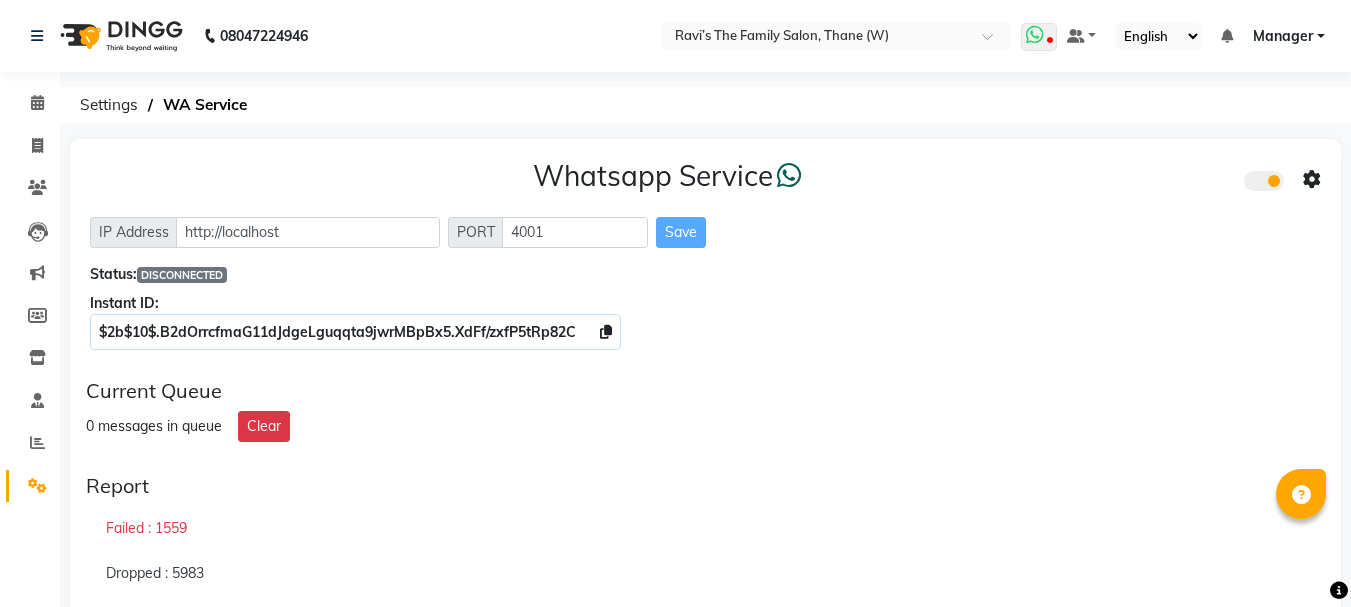 click at bounding box center [1035, 35] 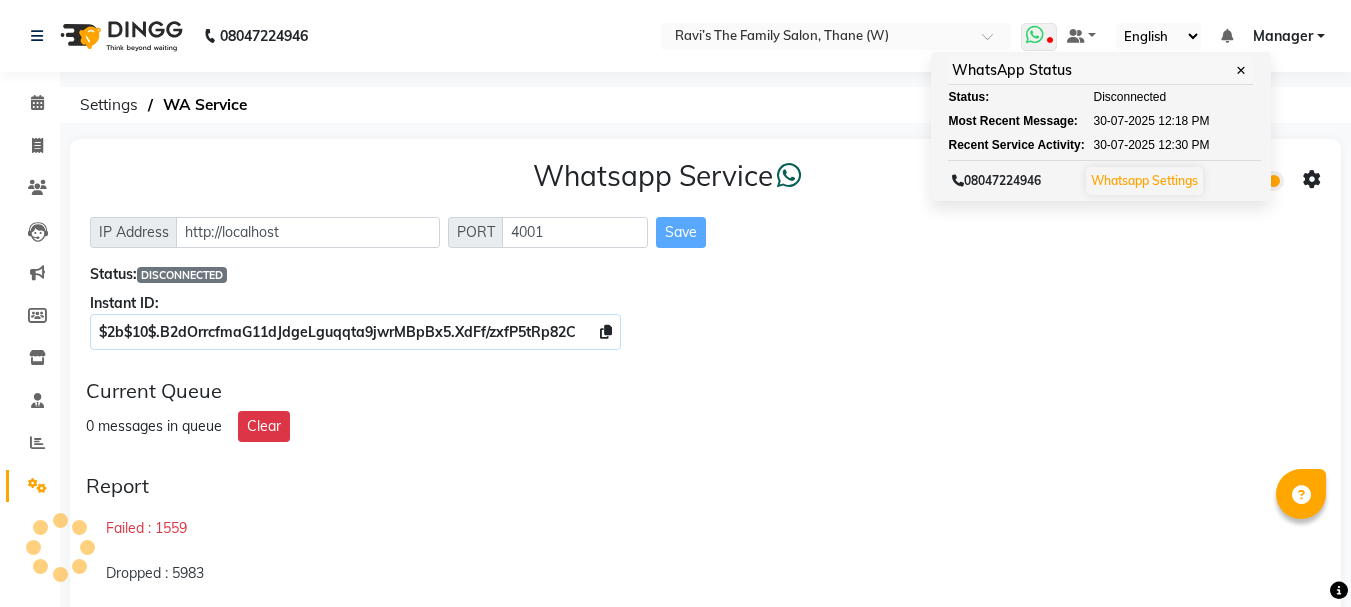 click on "Whatsapp Settings" at bounding box center [1144, 180] 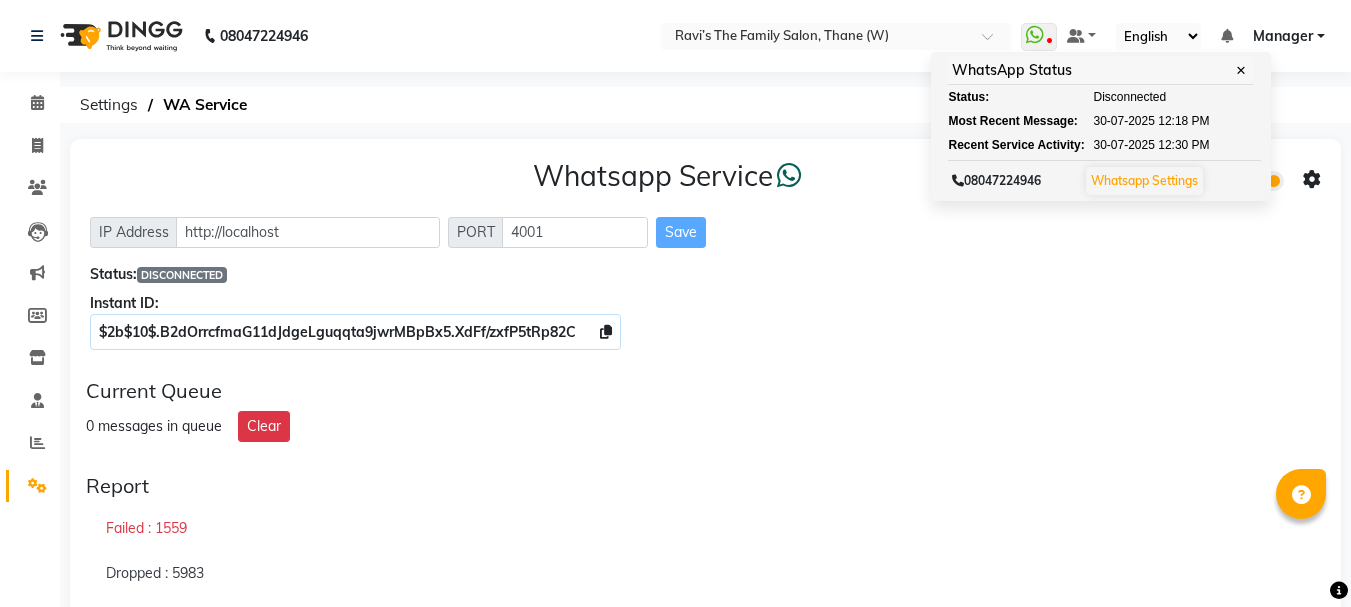 click on "Report" 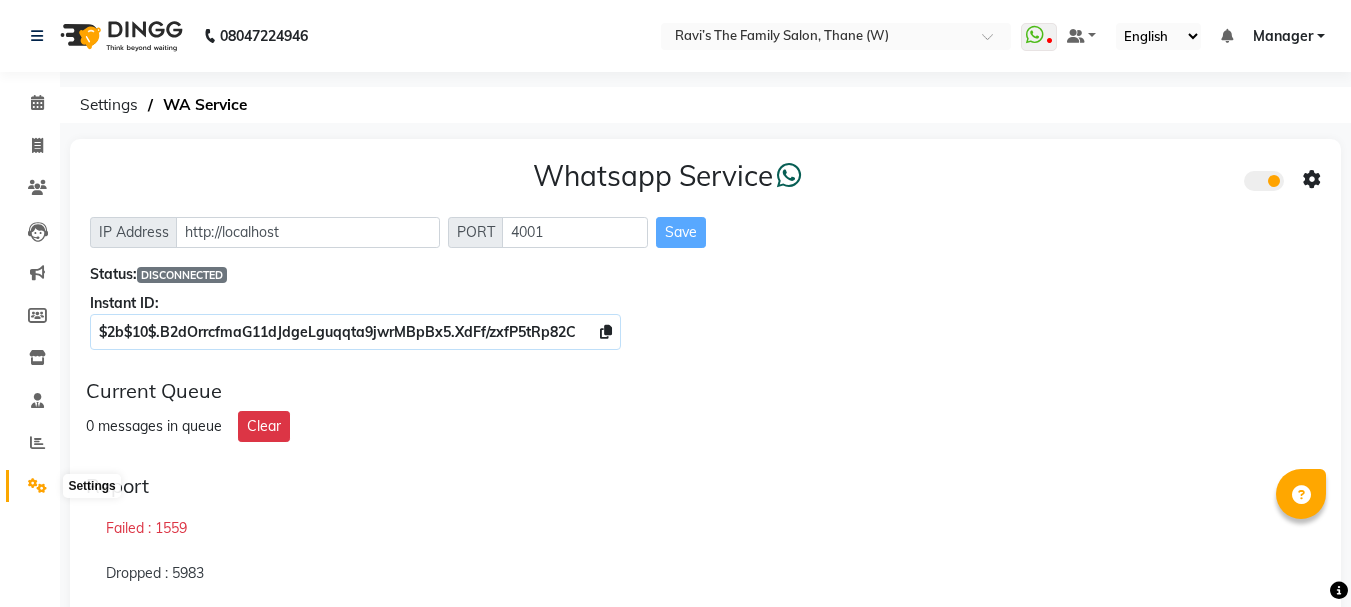 click 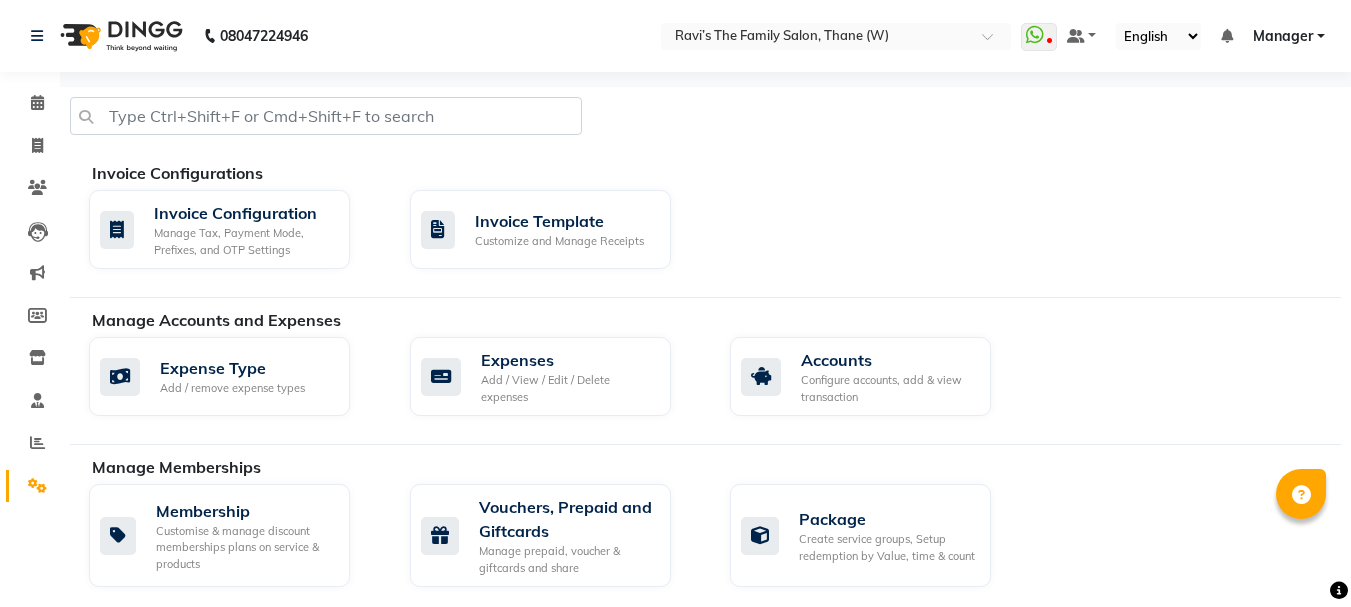 scroll, scrollTop: 531, scrollLeft: 0, axis: vertical 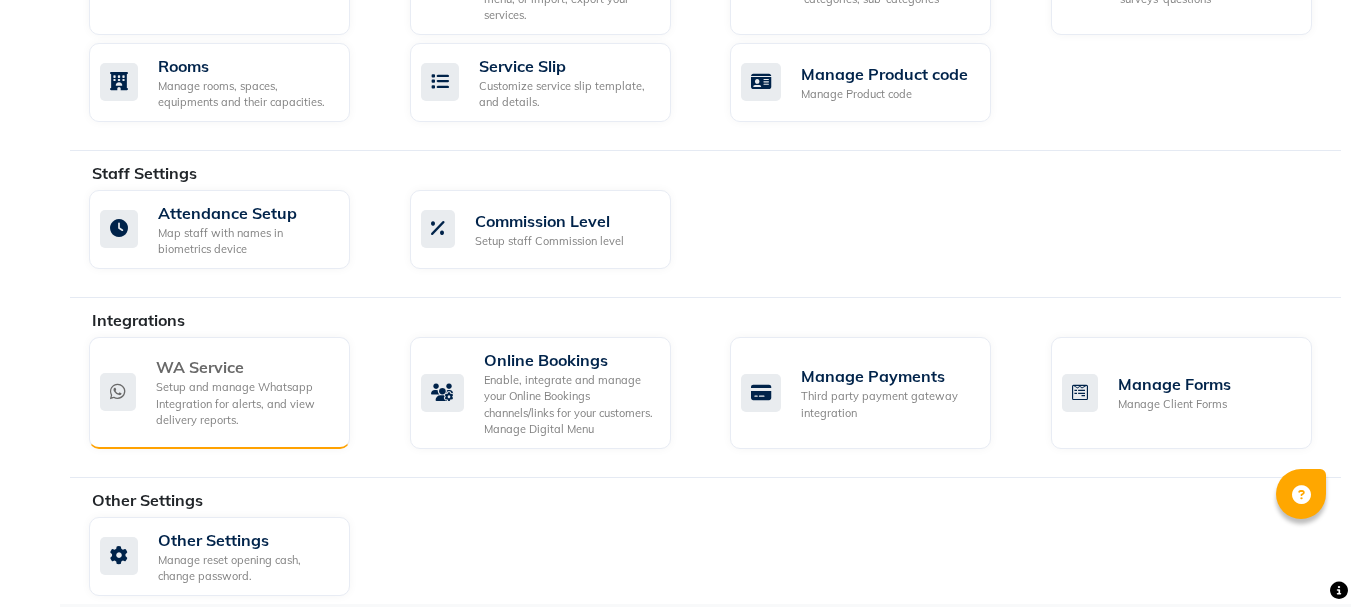 click on "Setup and manage Whatsapp Integration for alerts, and view delivery reports." 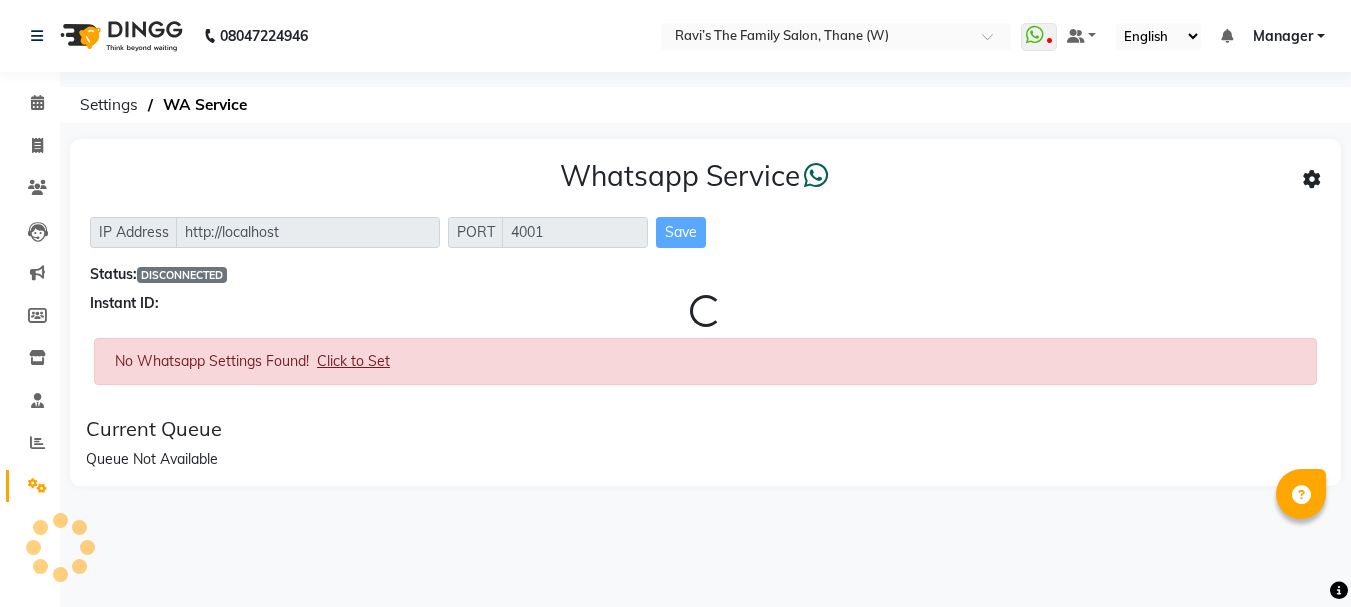 scroll, scrollTop: 0, scrollLeft: 0, axis: both 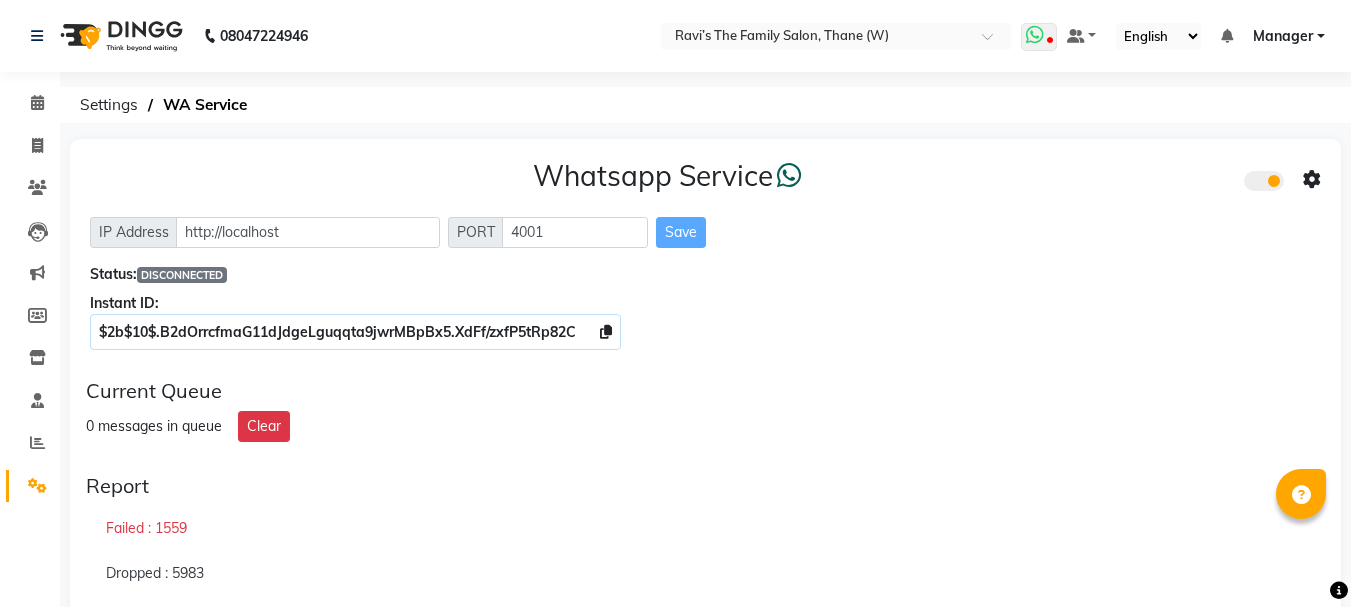click at bounding box center (1035, 35) 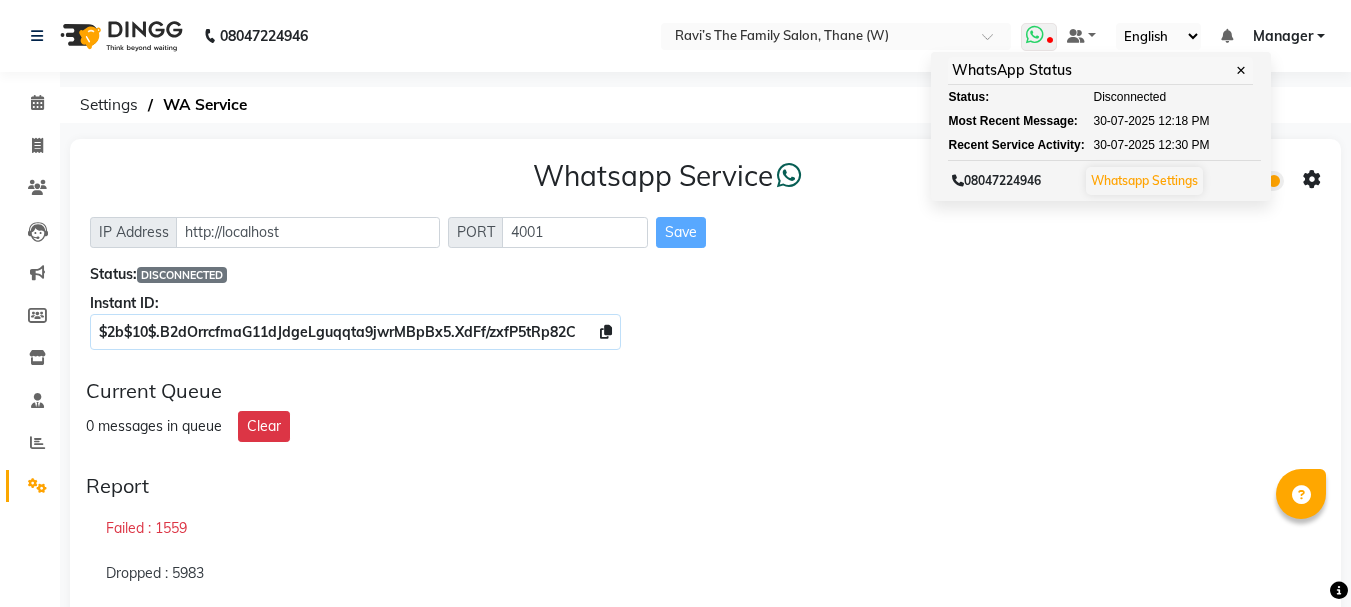 click on "Whatsapp Settings" at bounding box center [1144, 180] 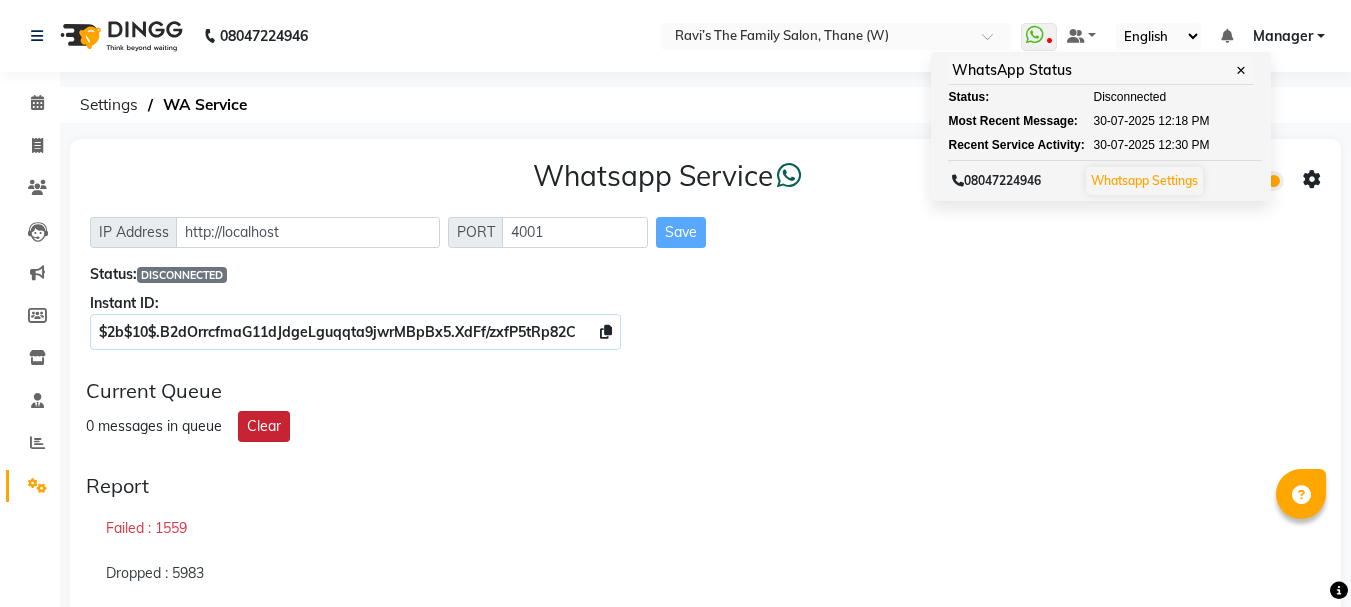click on "Clear" 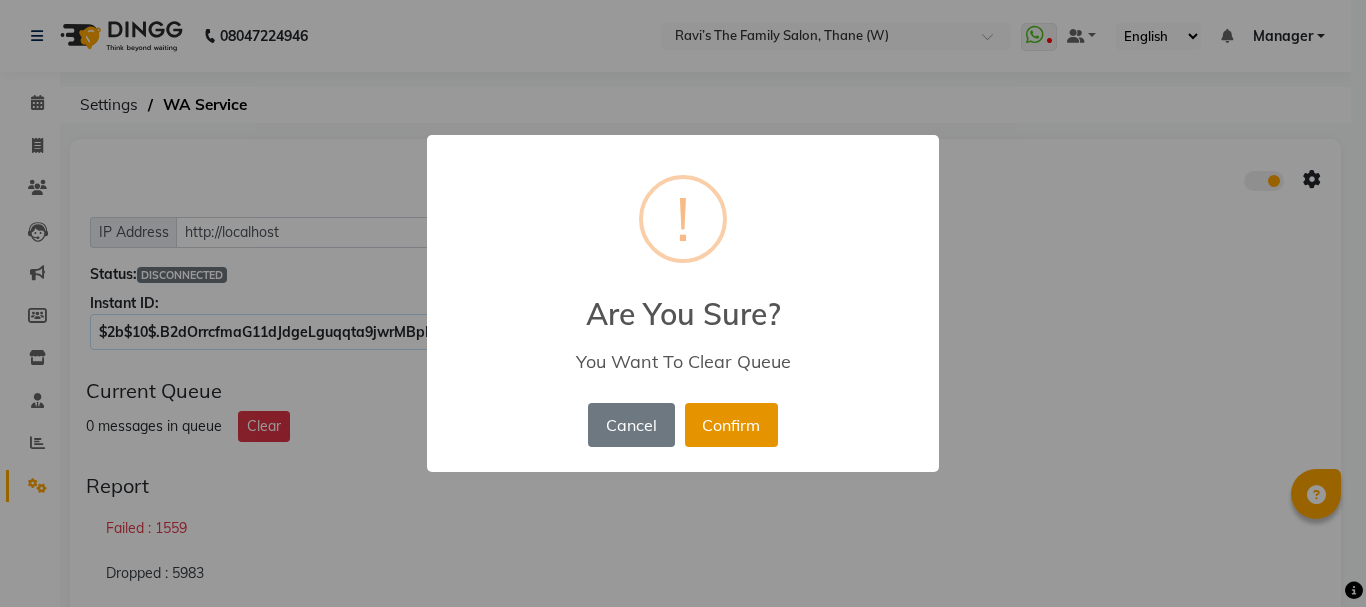click on "Confirm" at bounding box center [731, 425] 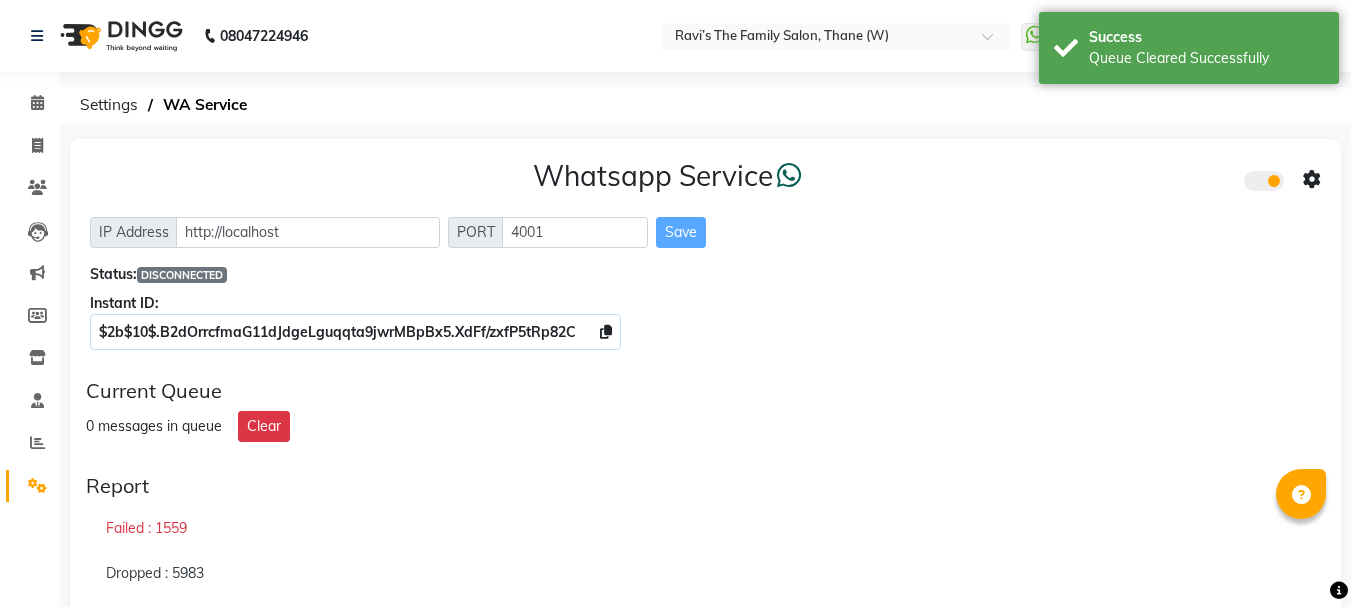 click on "Current Queue 0 messages in queue Clear" 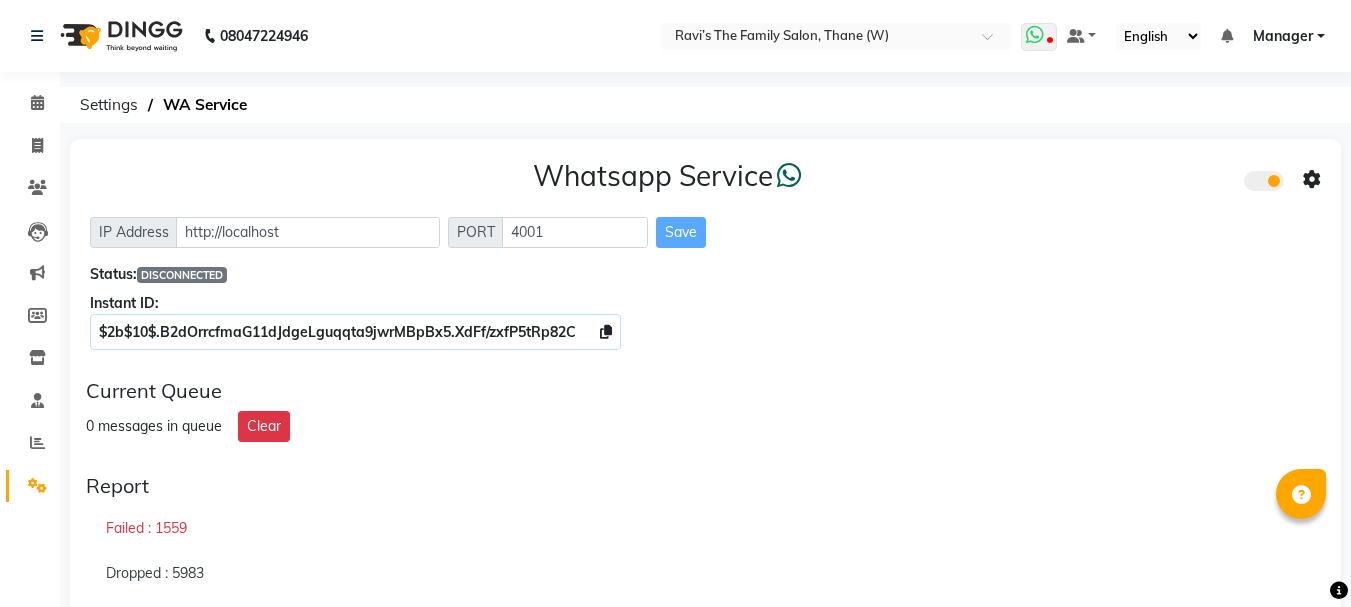 click at bounding box center [1035, 35] 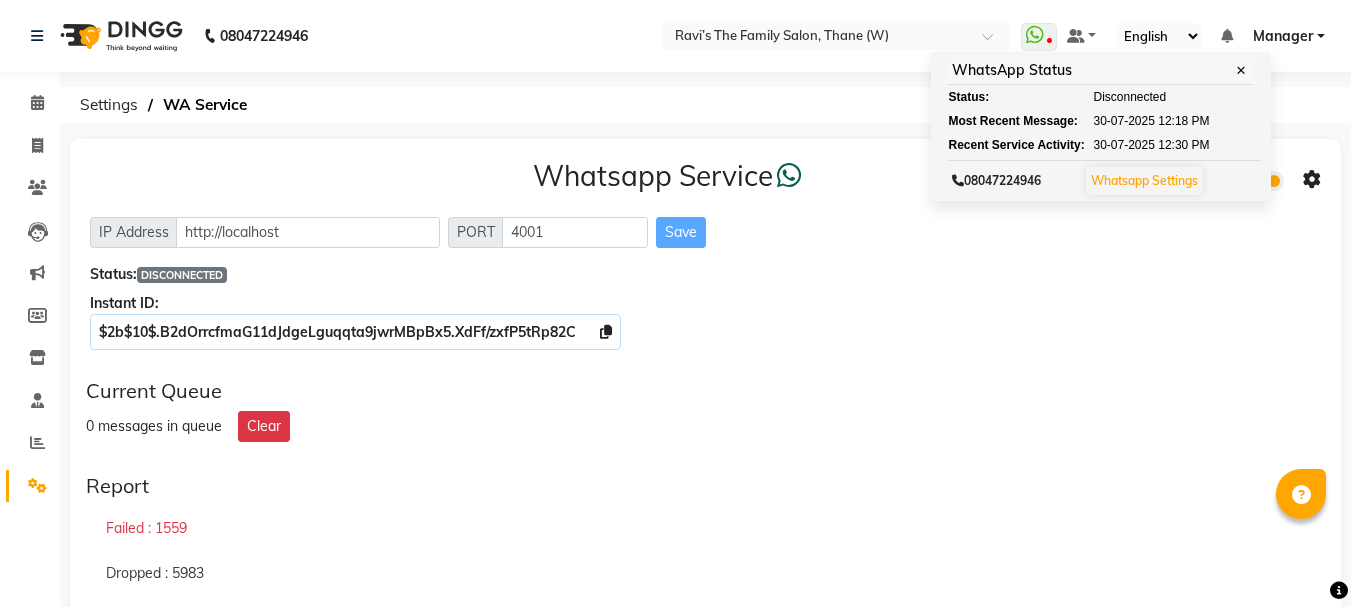 click on "08047224946 Select Location × [BRAND], Thane (W) WhatsApp Status ✕ Status: Disconnected Most Recent Message: 30-07-2025 12:18 PM Recent Service Activity: 30-07-2025 12:30 PM 08047224946 Whatsapp Settings Default Panel My Panel English ENGLISH Español العربية मराठी हिंदी ગુજરાતી தமிழ் 中文 Notifications nothing to show Manager Manage Profile Change Password Sign out Version:3.15.11 ☀ [BRAND], THANE (W) Calendar Invoice Clients Leads Marketing Members Inventory Staff Reports Settings Completed InProgress Upcoming Dropped Tentative Check-In Confirm Bookings Generate Report Segments Page Builder Settings WA Service Whatsapp Service IP Address http://localhost PORT 4001 Save Status: DISCONNECTED Instant ID: $2b$10$.B2dOrrcfmaG11dJdgeLguqqta9jwrMBpBx5.XdFf/zxfP5tRp82C Current Queue 0 messages in queue Clear Report Failed : 1559 Dropped : 5983 Delivered : 7544 Logs Info Error" at bounding box center [675, 631] 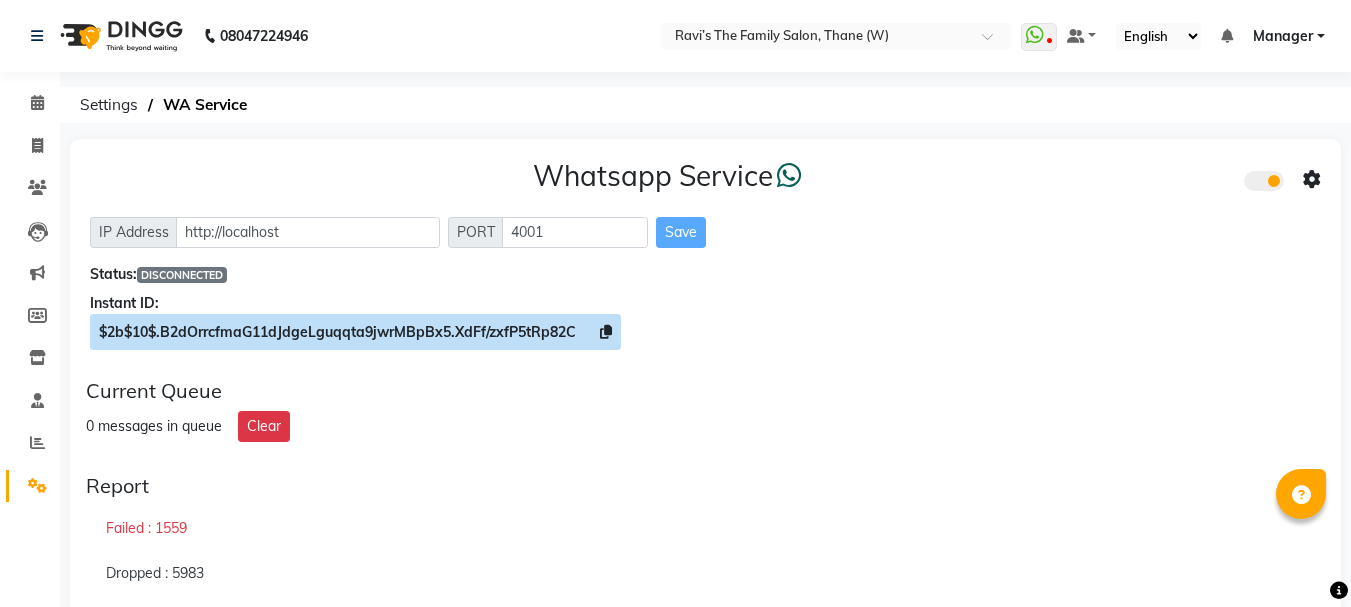 click on "$2b$10$.B2dOrrcfmaG11dJdgeLguqqta9jwrMBpBx5.XdFf/zxfP5tRp82C" 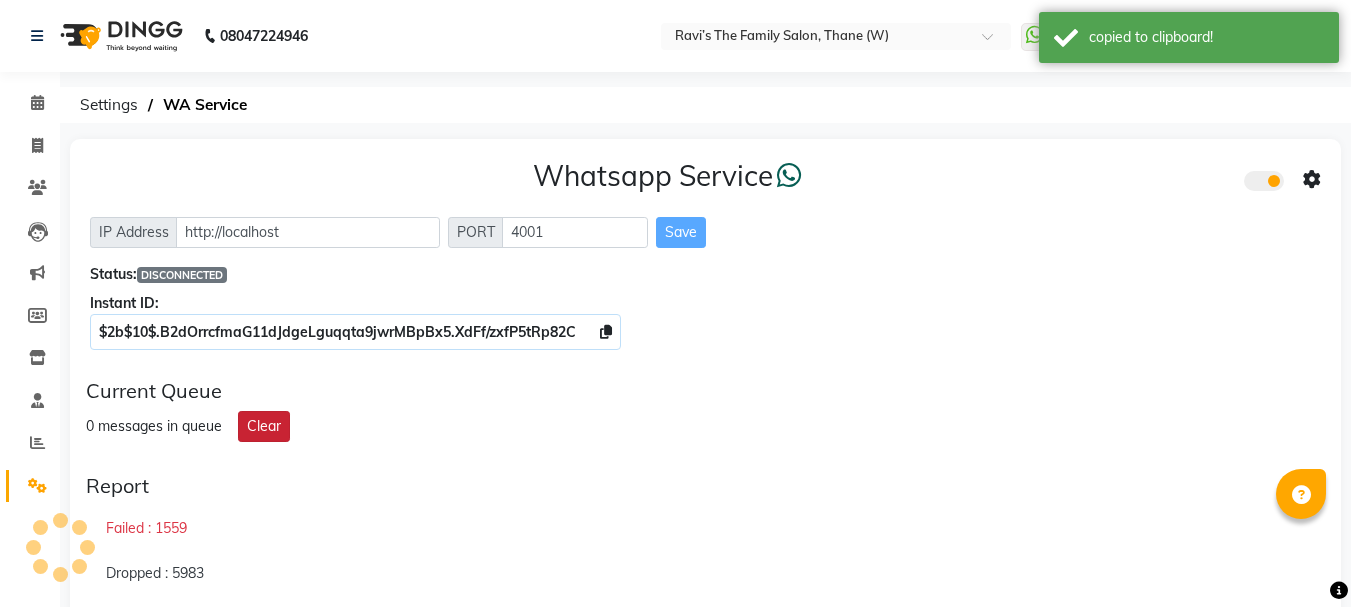 click on "Clear" 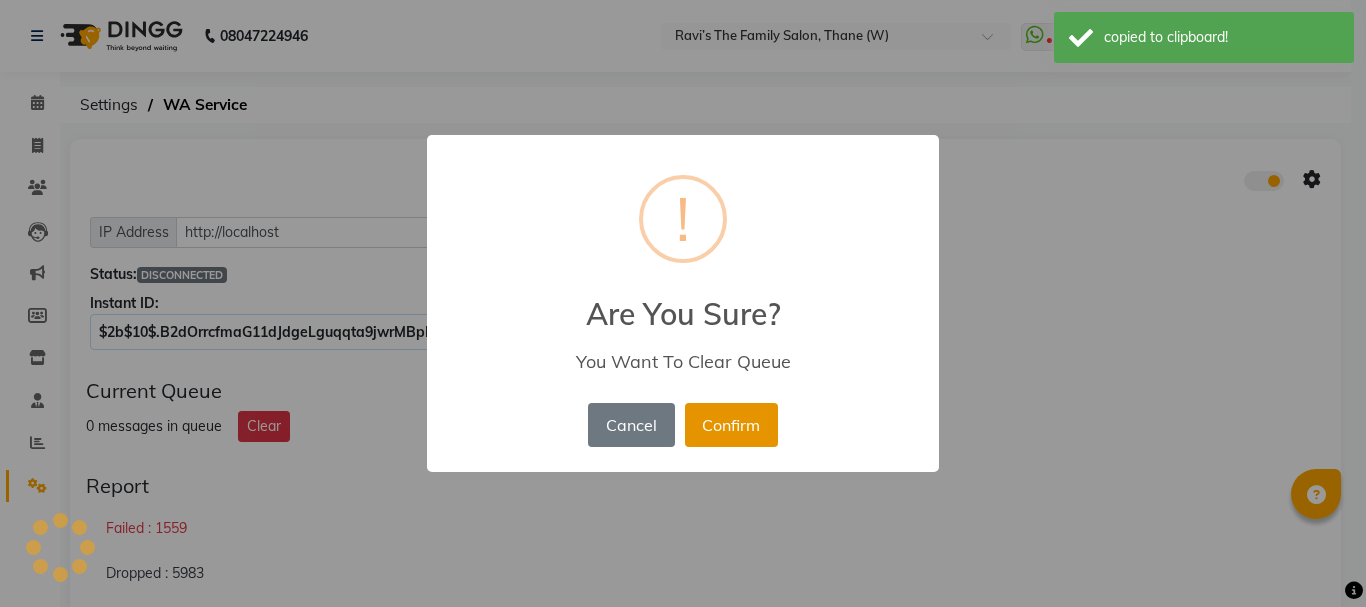 click on "Confirm" at bounding box center (731, 425) 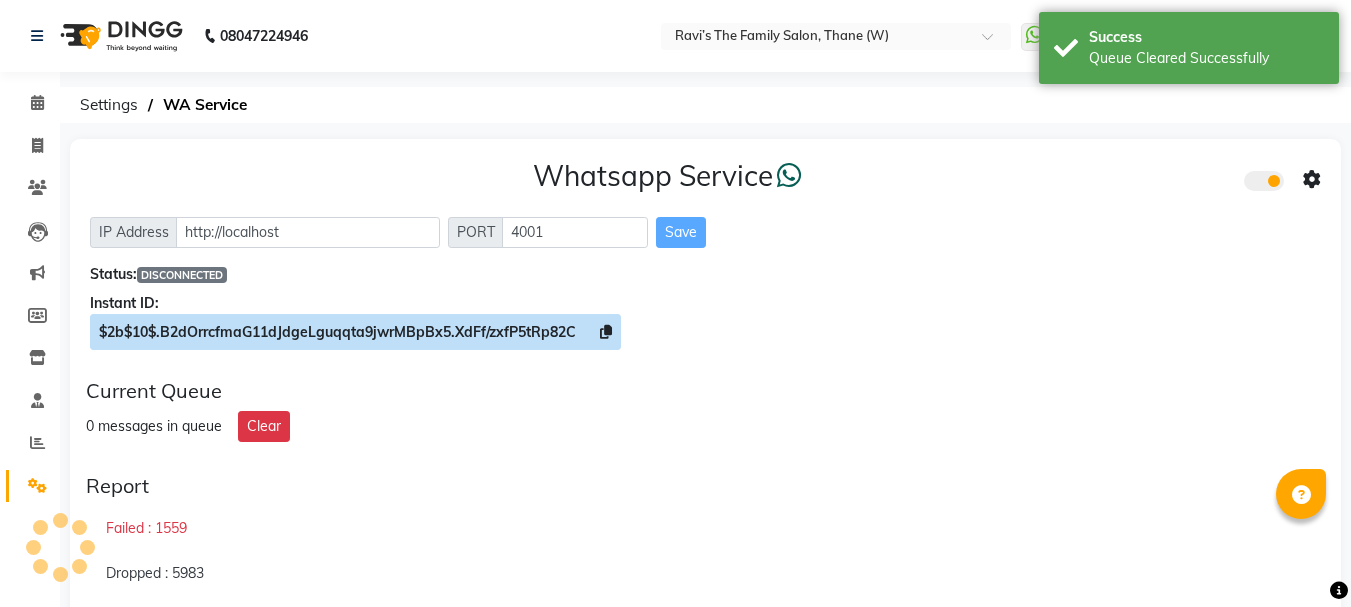 click on "$2b$10$.B2dOrrcfmaG11dJdgeLguqqta9jwrMBpBx5.XdFf/zxfP5tRp82C" 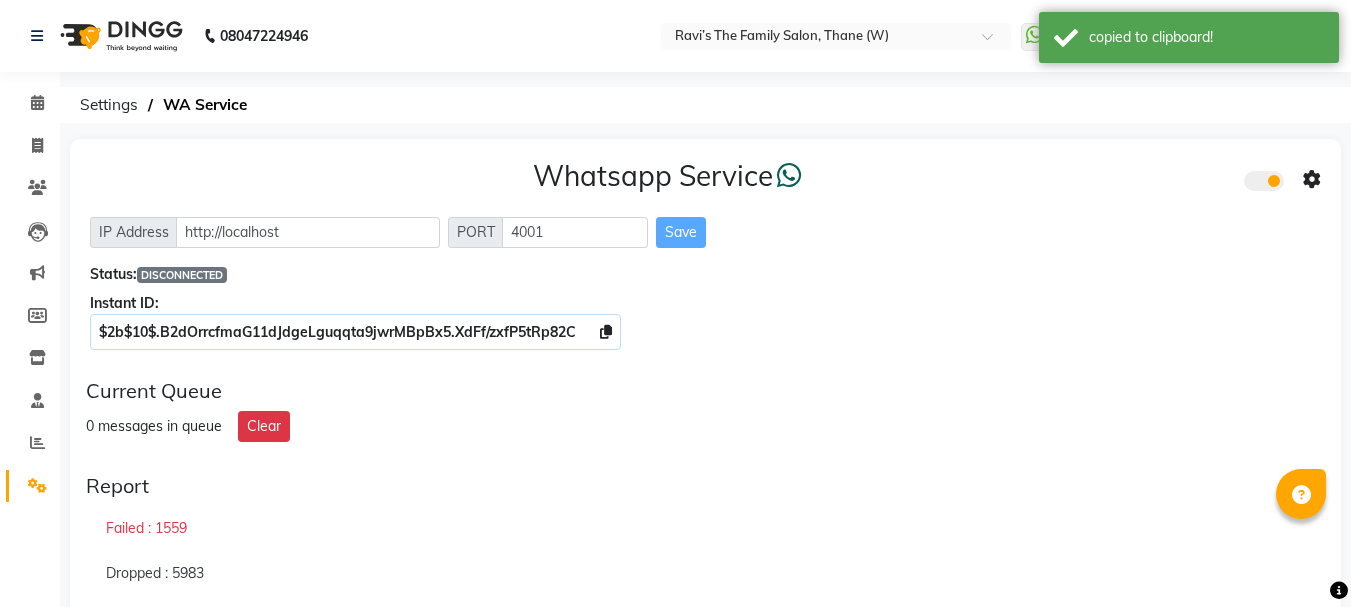 scroll, scrollTop: 531, scrollLeft: 0, axis: vertical 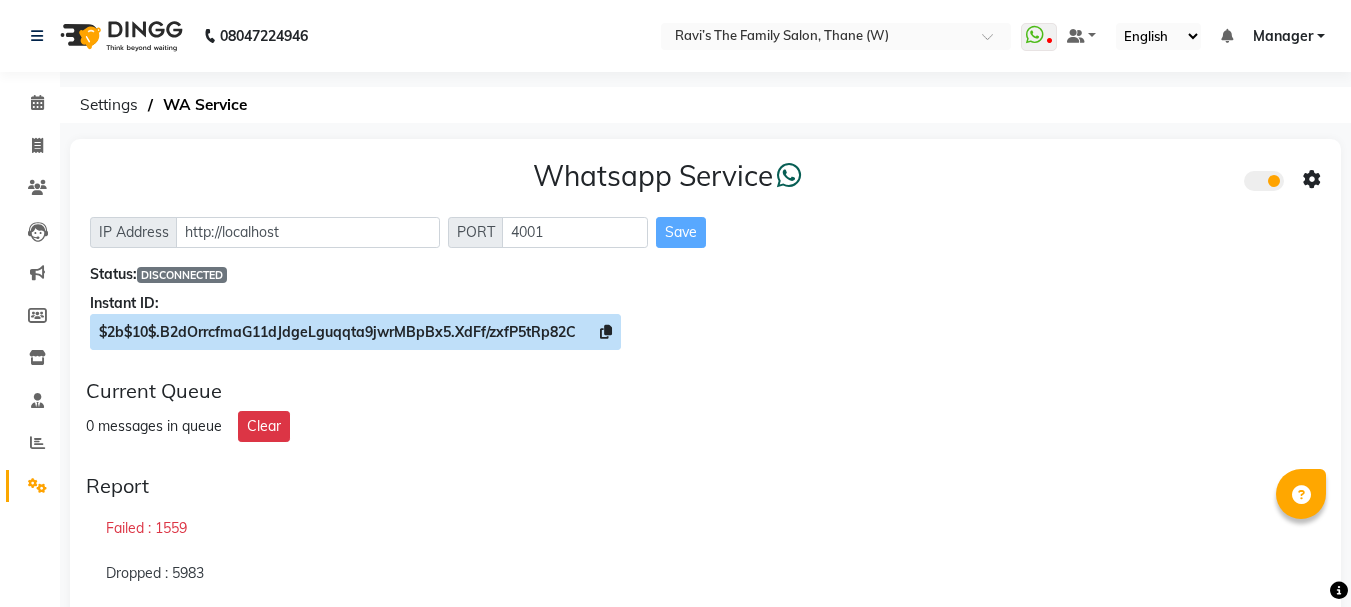 click on "$2b$10$.B2dOrrcfmaG11dJdgeLguqqta9jwrMBpBx5.XdFf/zxfP5tRp82C" 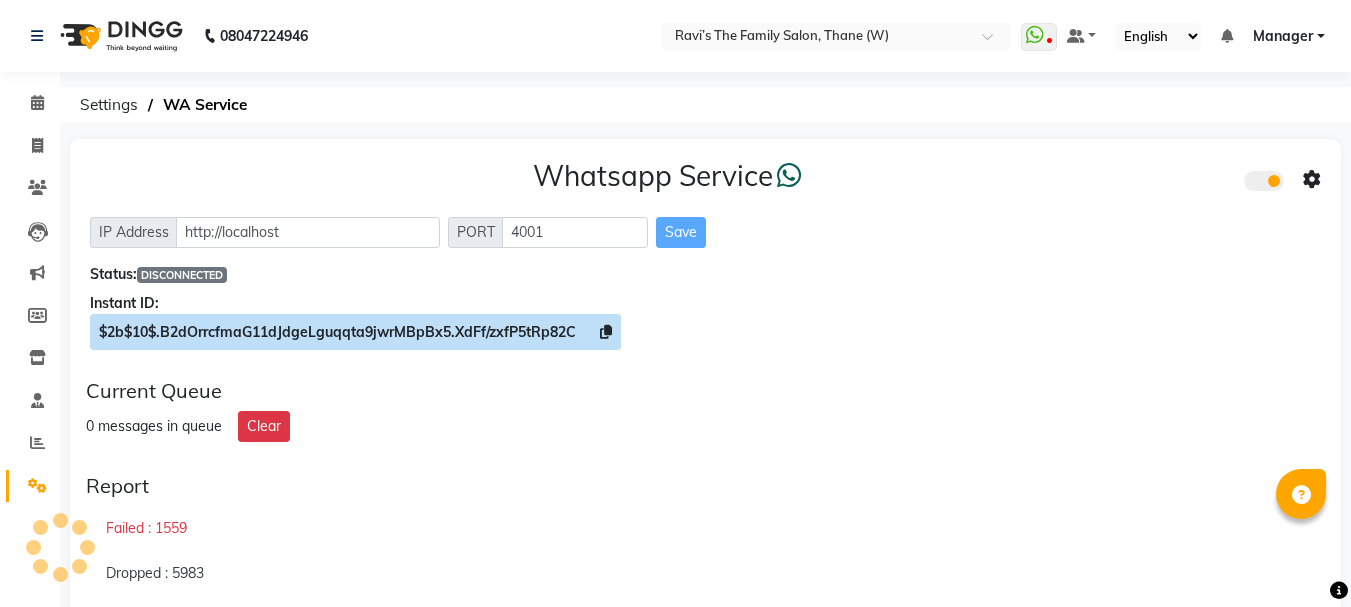click on "$2b$10$.B2dOrrcfmaG11dJdgeLguqqta9jwrMBpBx5.XdFf/zxfP5tRp82C" 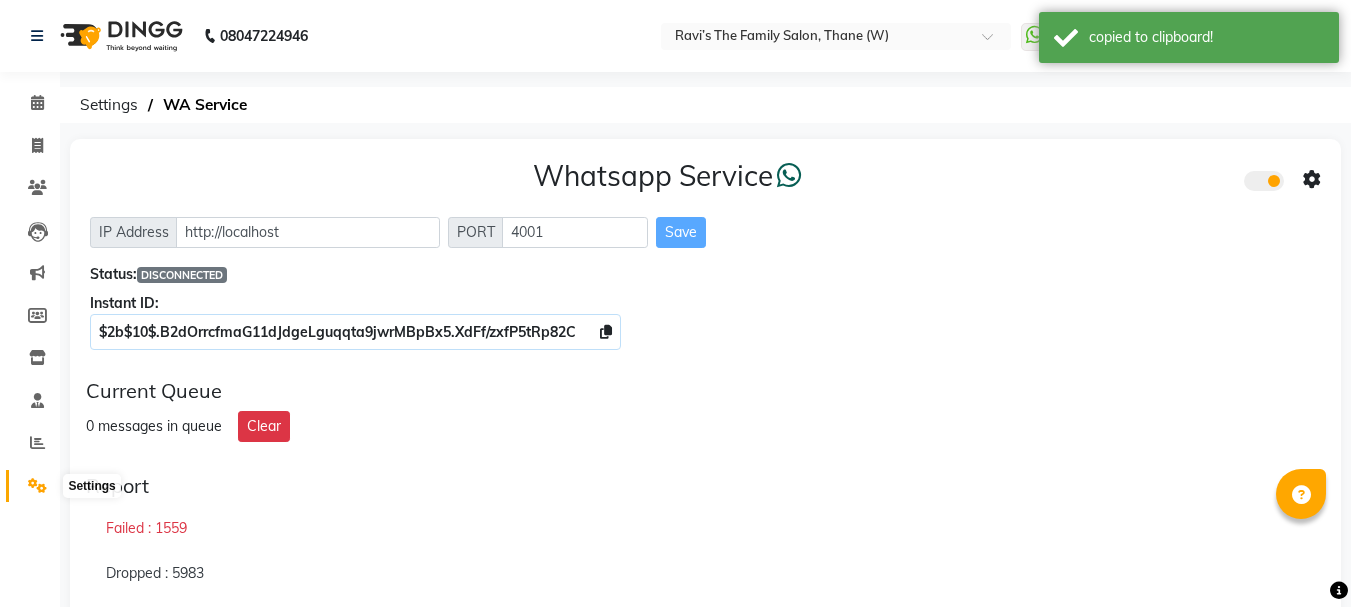click 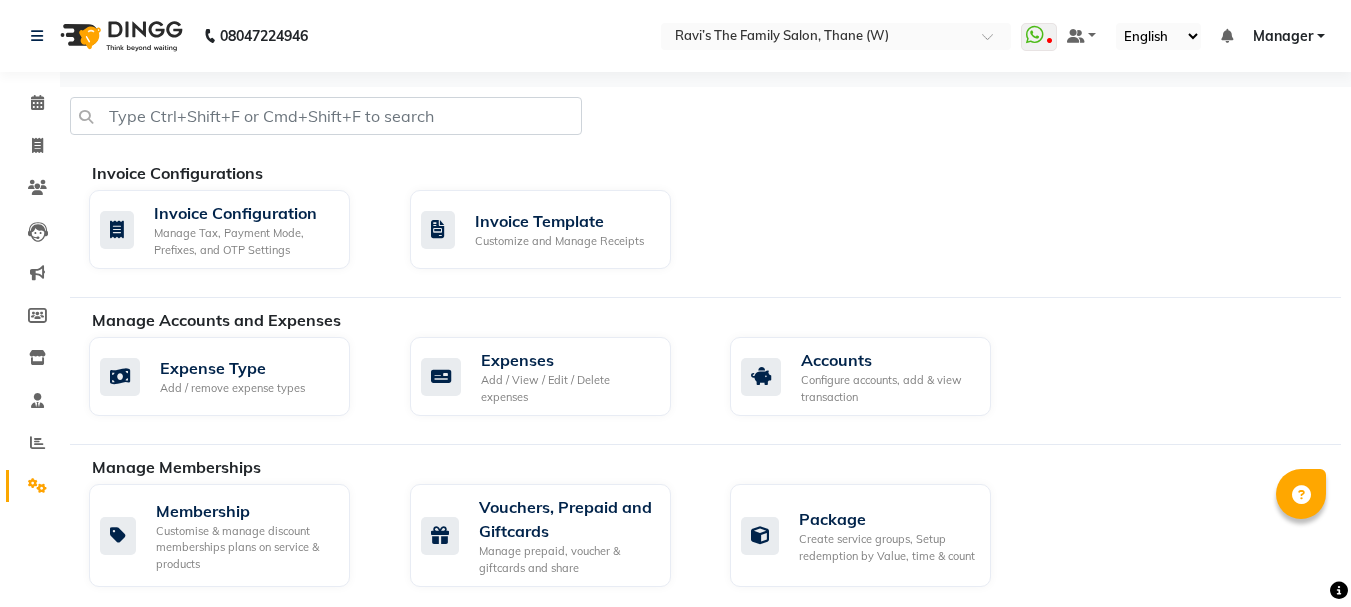 scroll, scrollTop: 531, scrollLeft: 0, axis: vertical 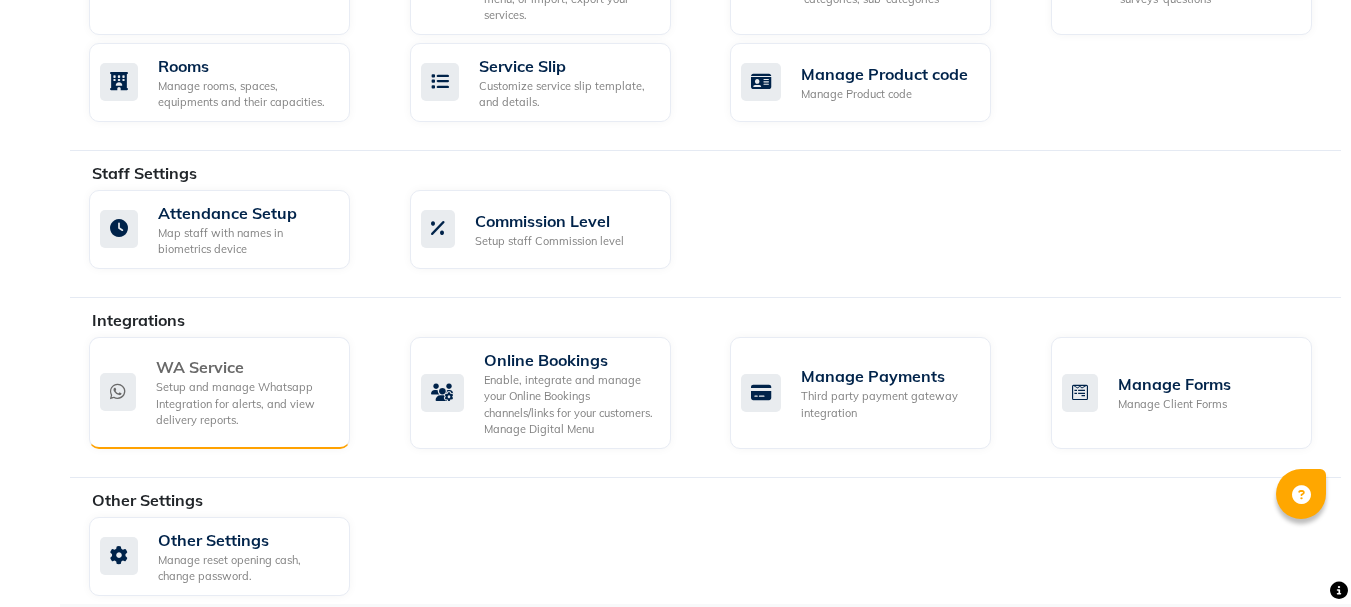 click on "WA Service" 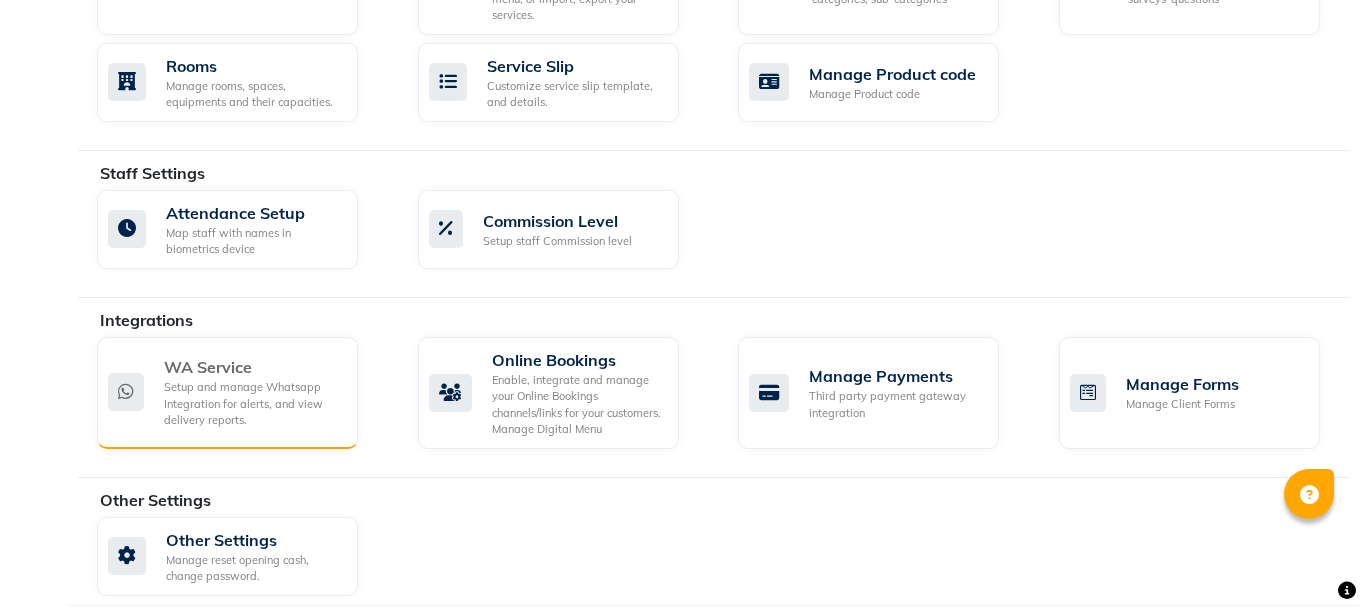 scroll, scrollTop: 0, scrollLeft: 0, axis: both 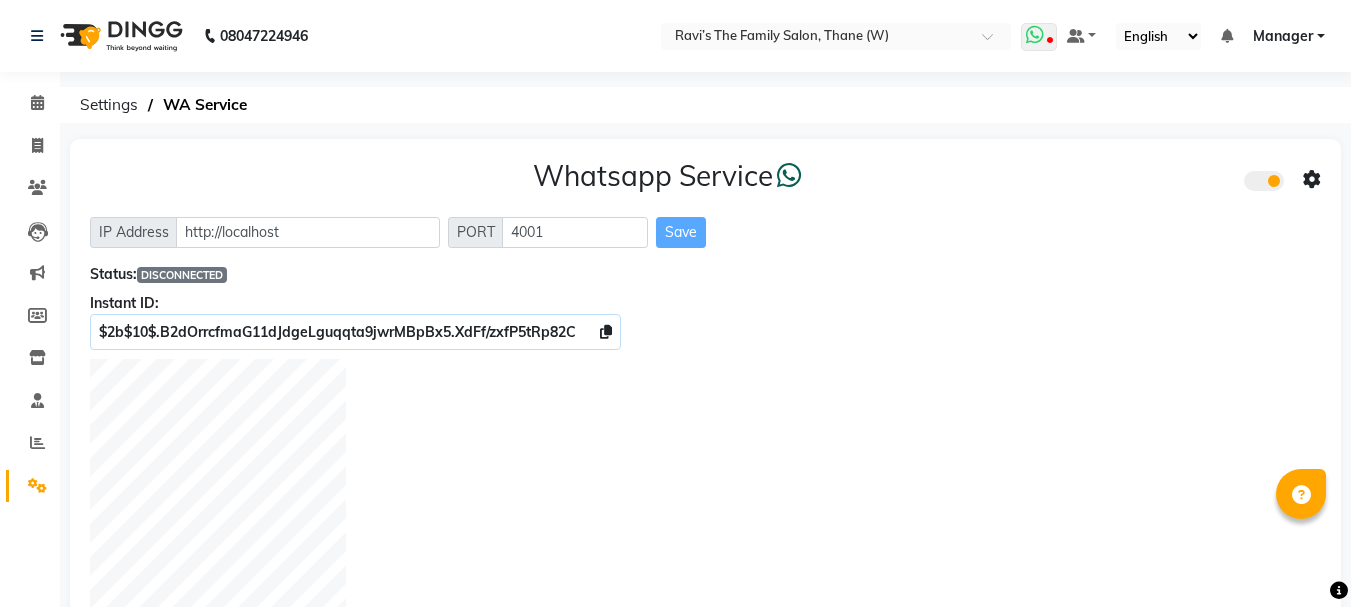 click at bounding box center (1035, 35) 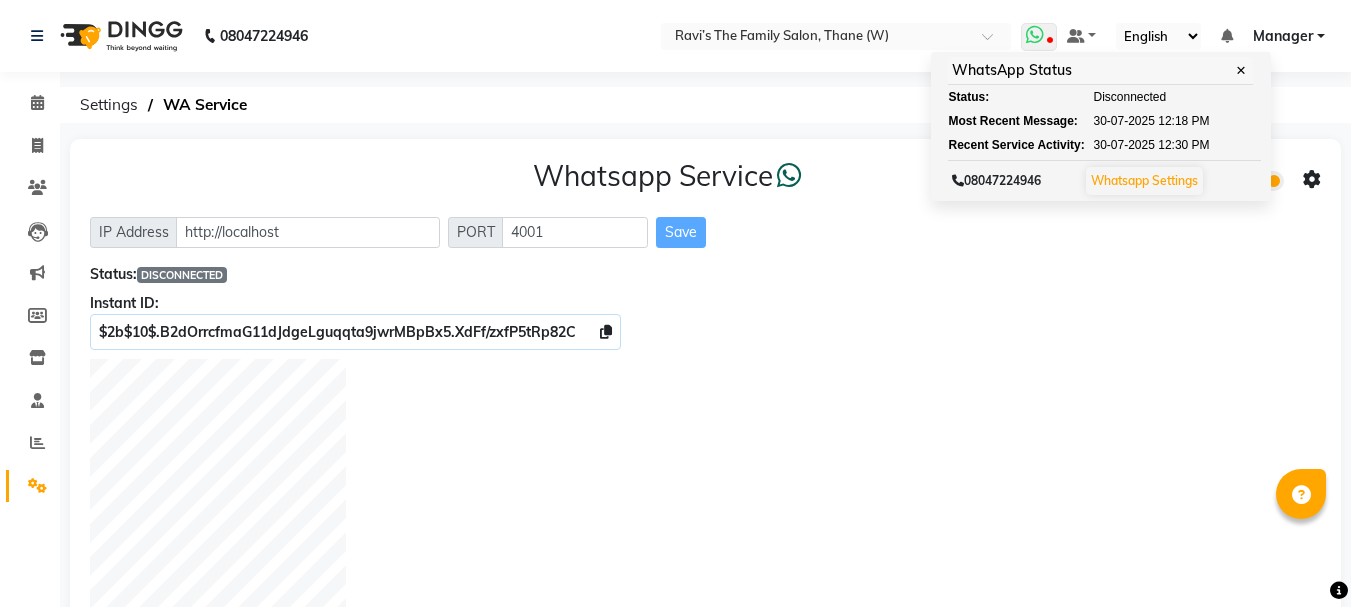 click on "Whatsapp Settings" at bounding box center (1144, 180) 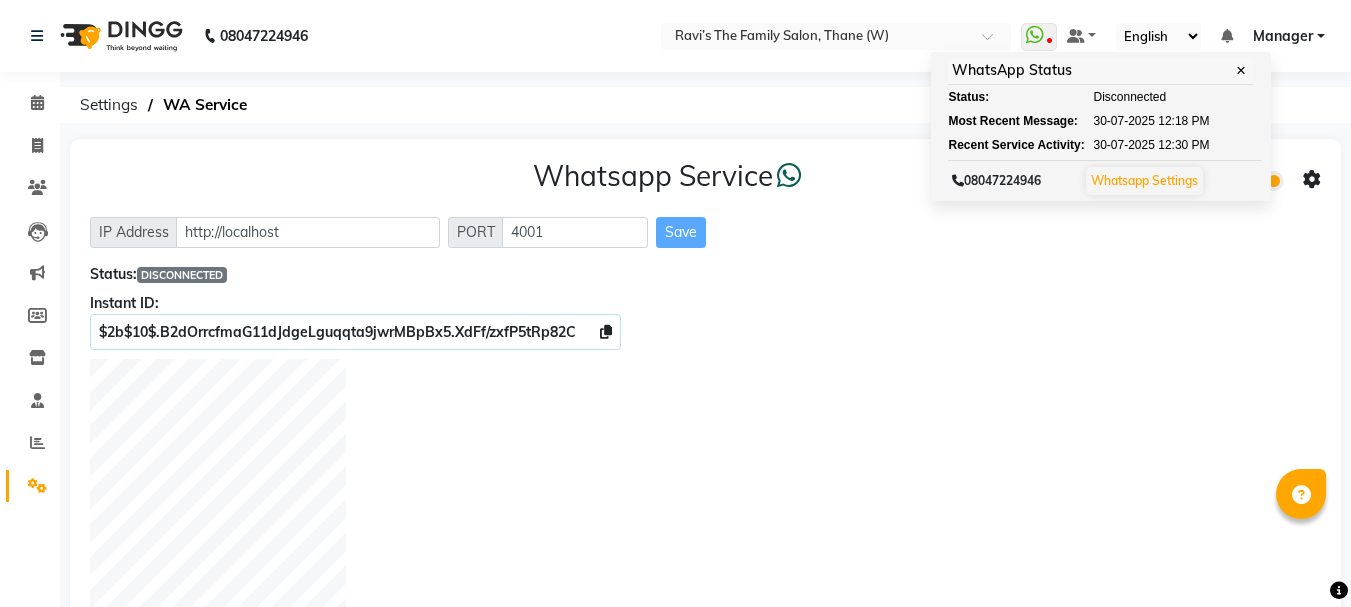 click 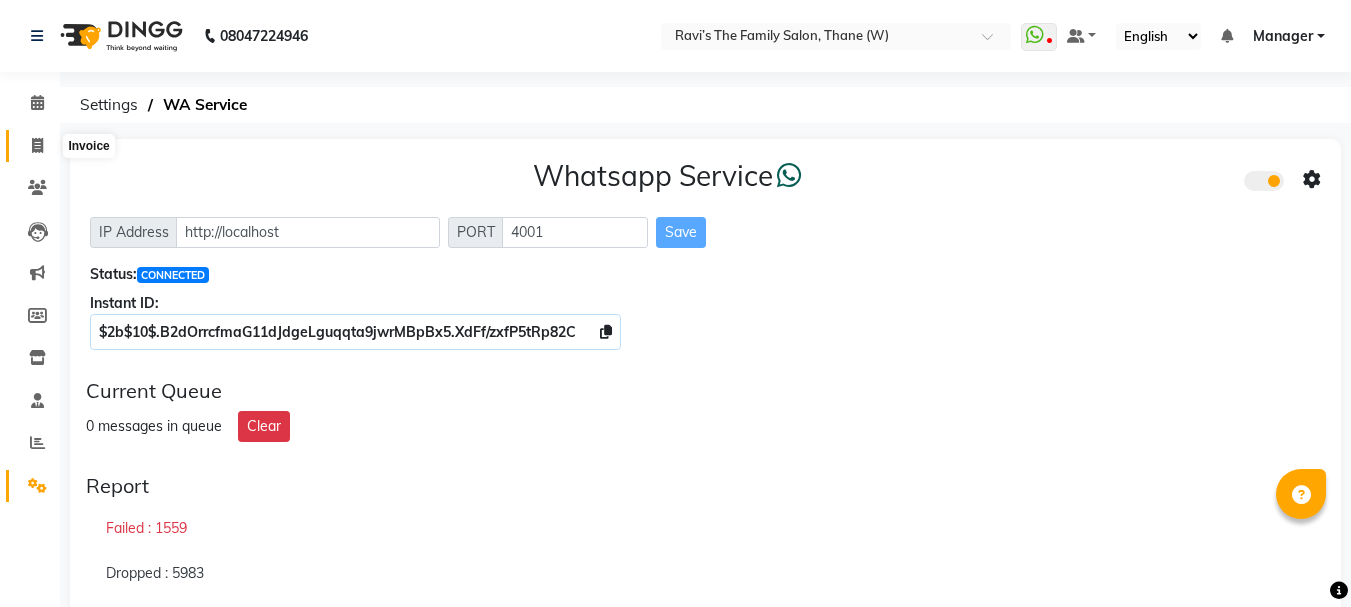 click 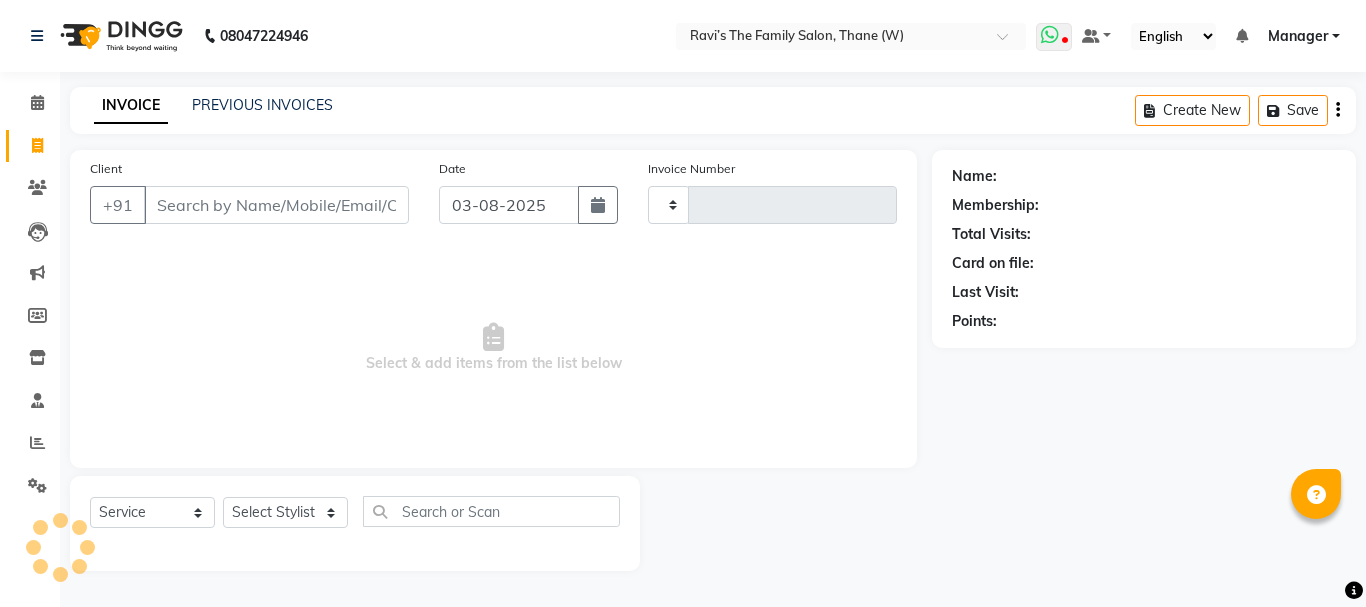 click at bounding box center (1050, 35) 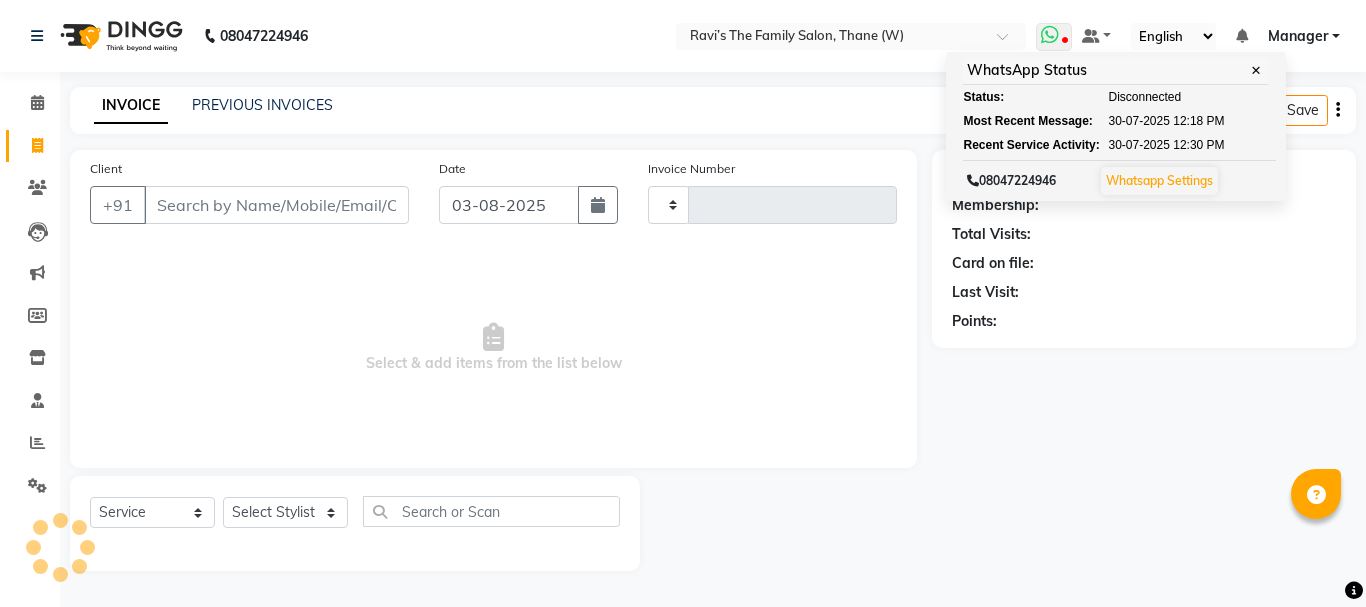 type on "2604" 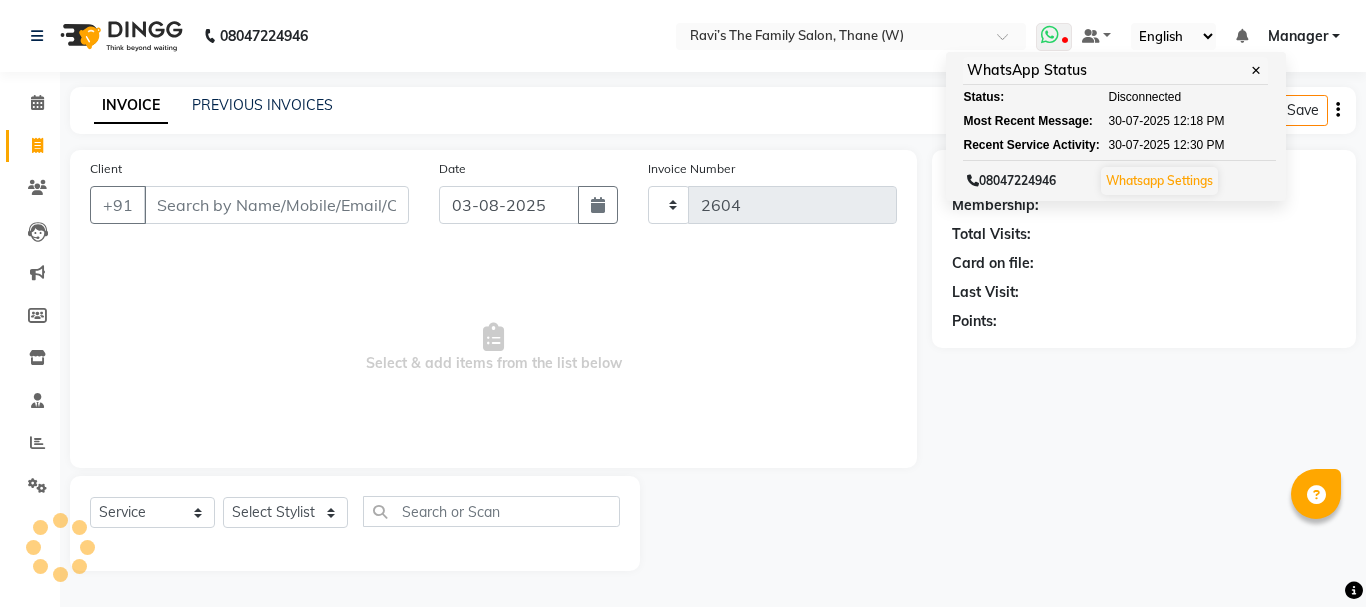 select on "8004" 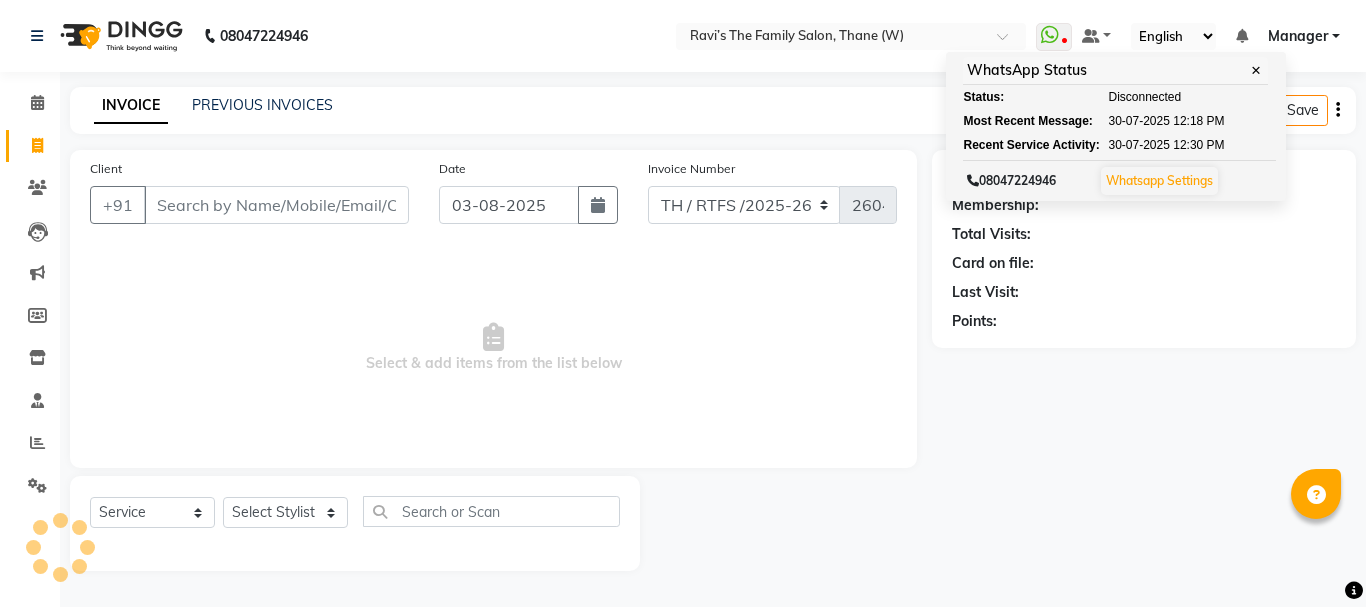 click on "Card on file:" 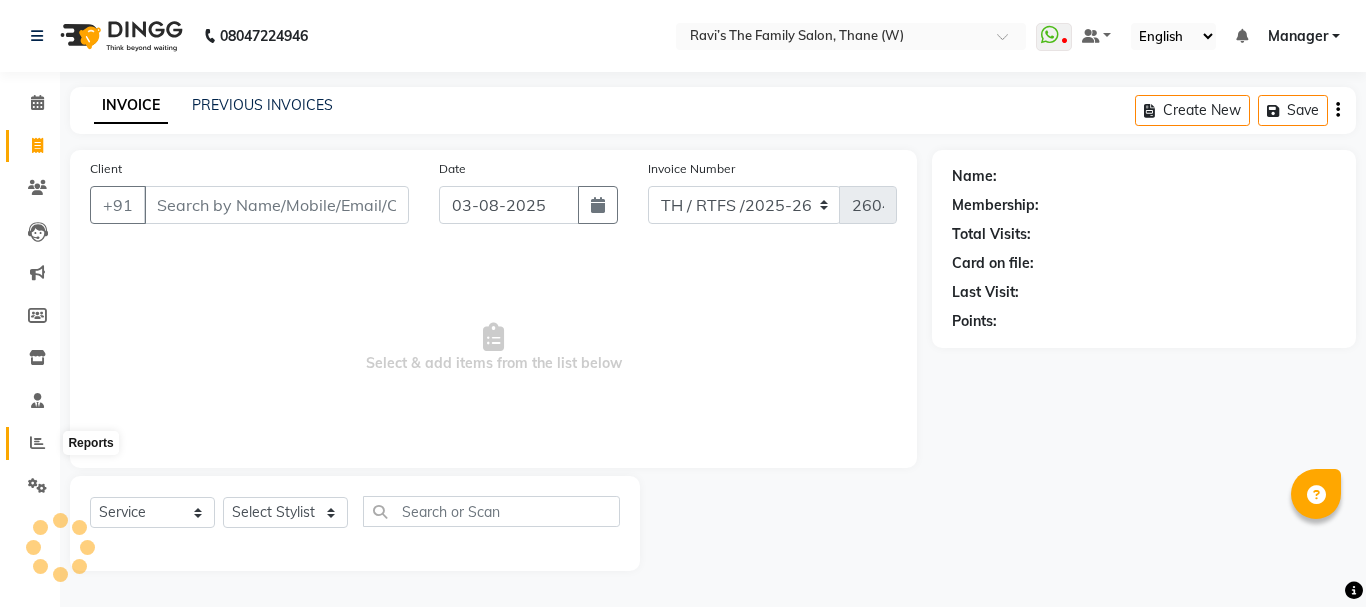 click 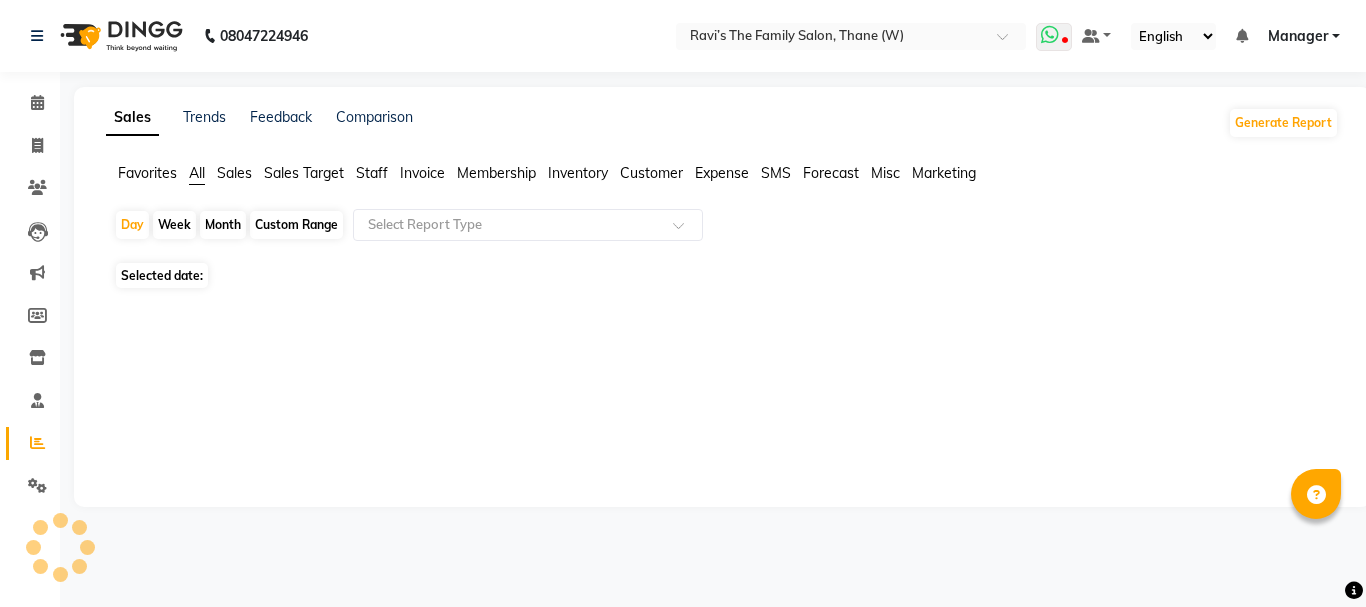 click at bounding box center [1050, 35] 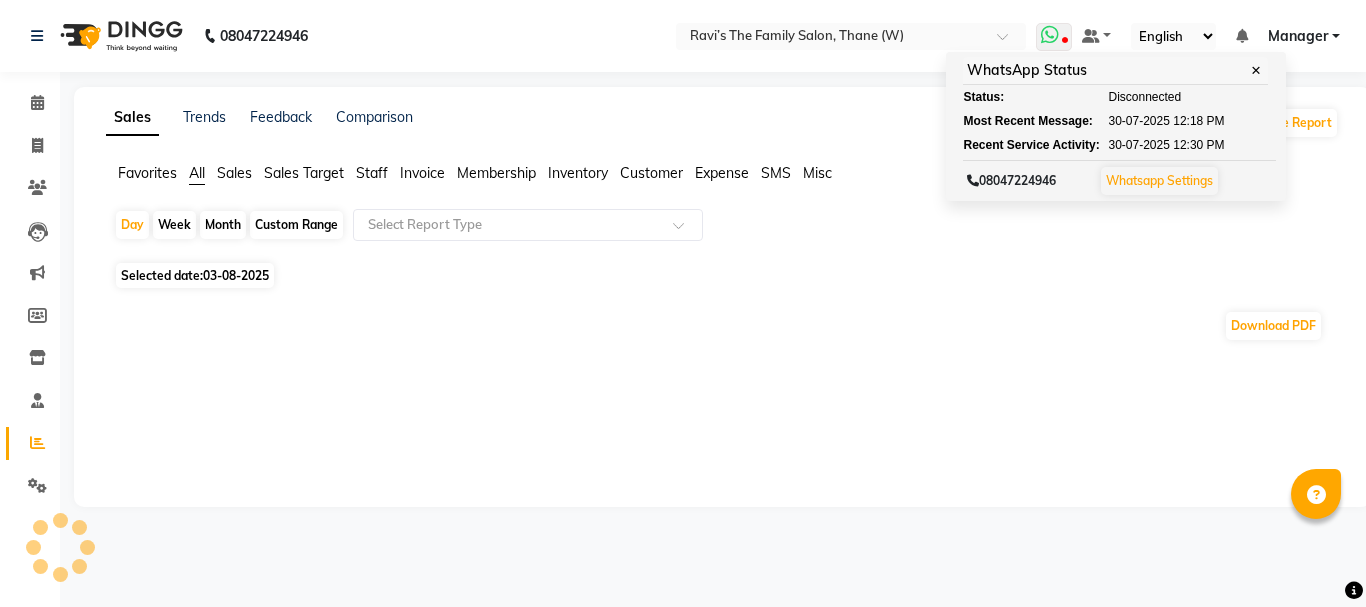 click on "Whatsapp Settings" at bounding box center [1159, 180] 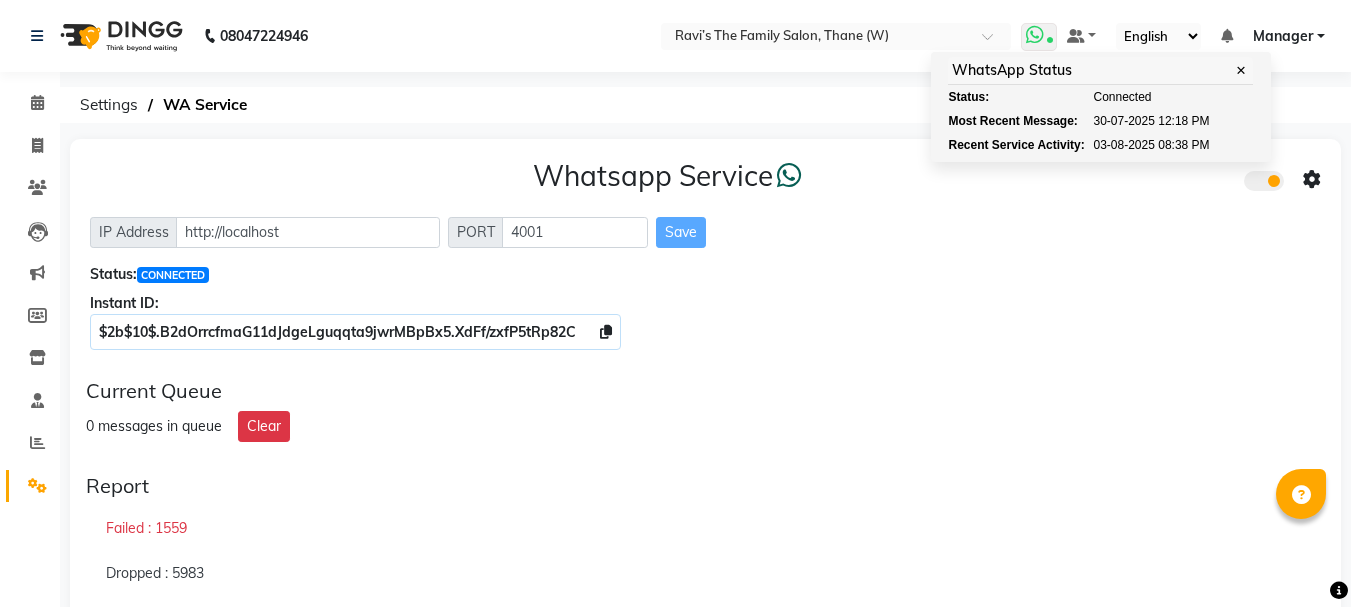click on "$2b$10$.B2dOrrcfmaG11dJdgeLguqqta9jwrMBpBx5.XdFf/zxfP5tRp82C" 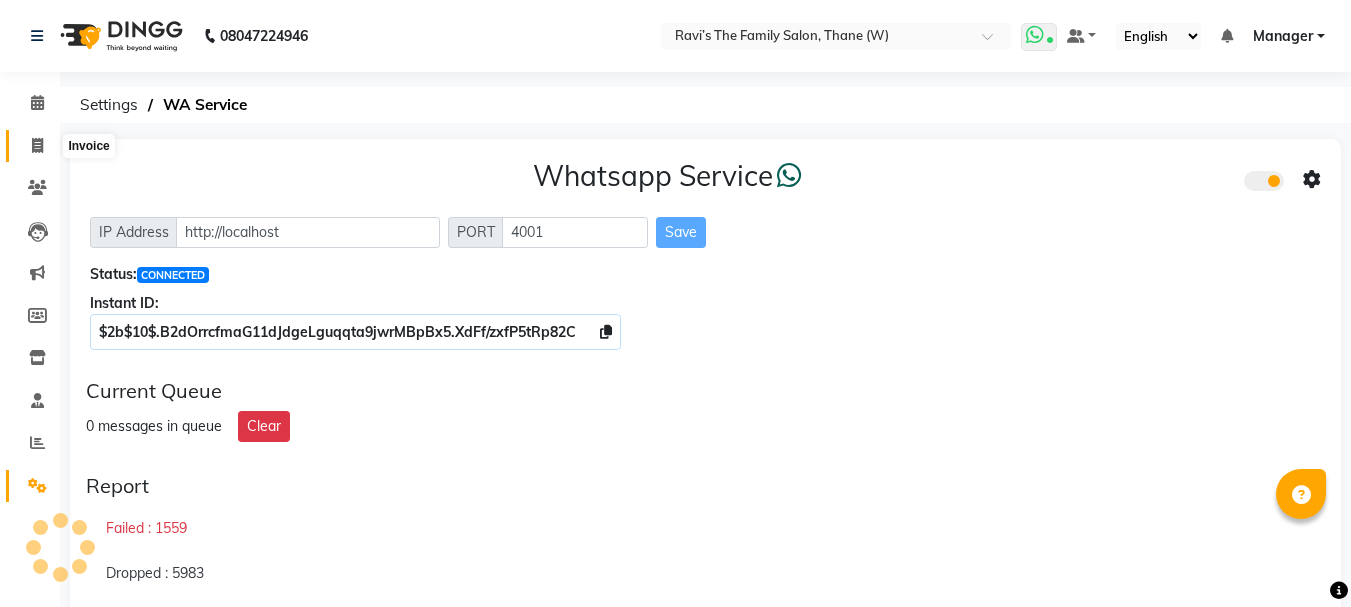 click 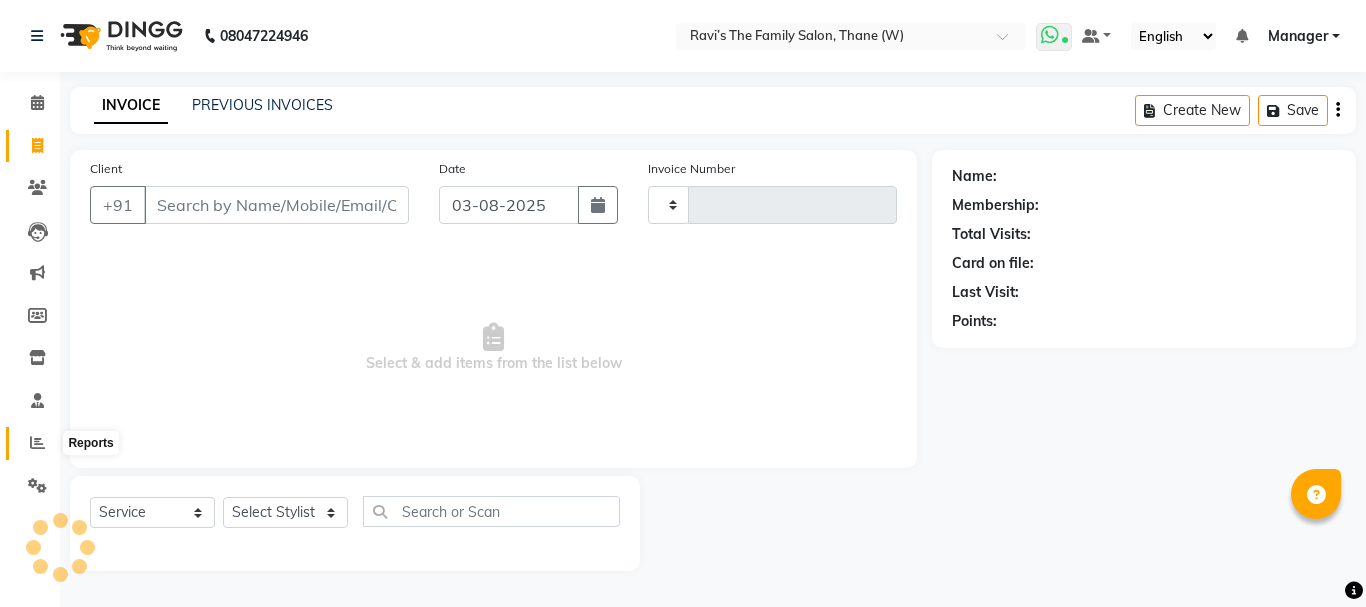 click 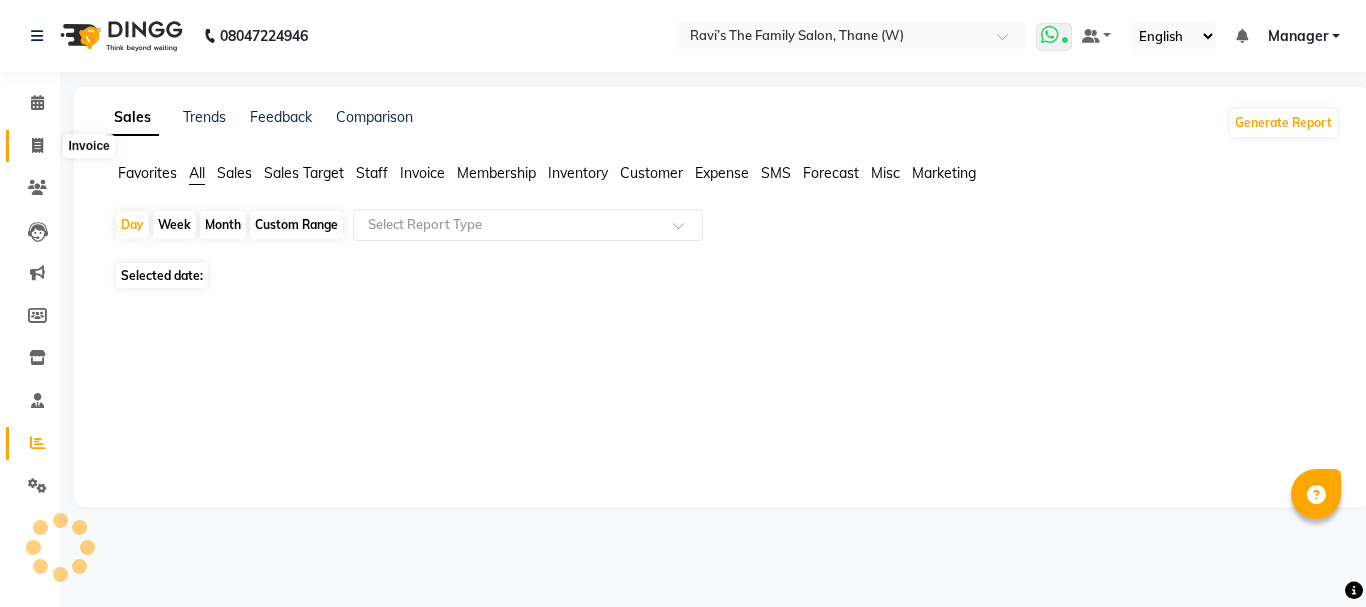 click 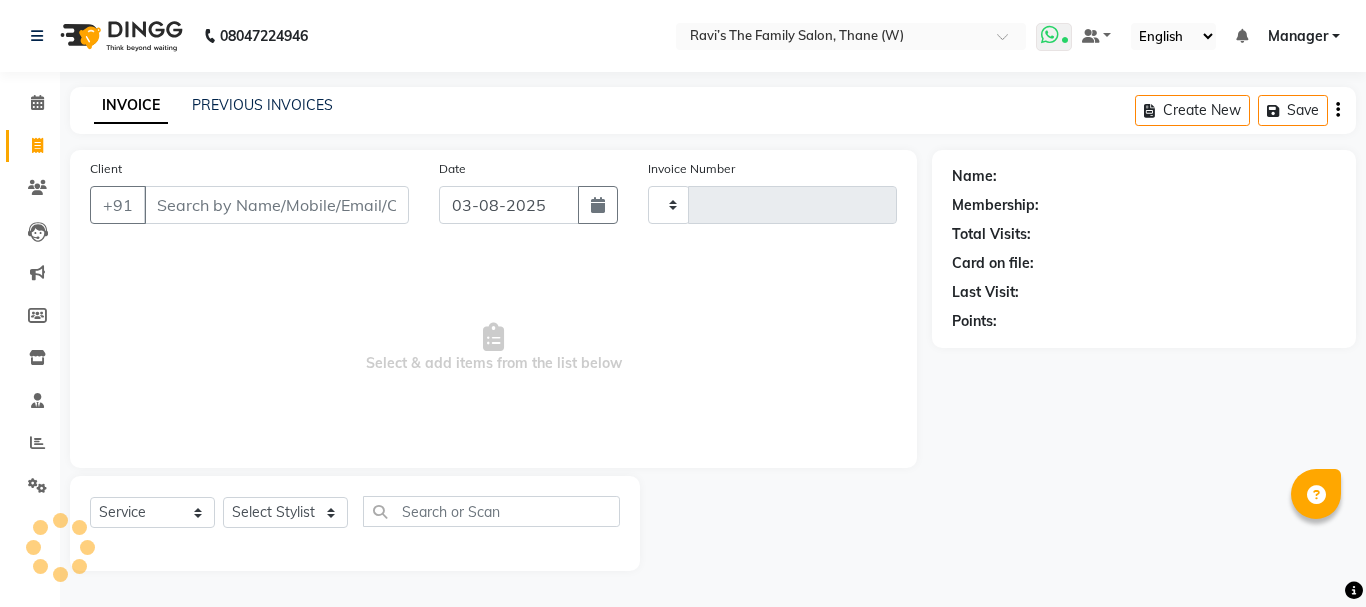 type on "2604" 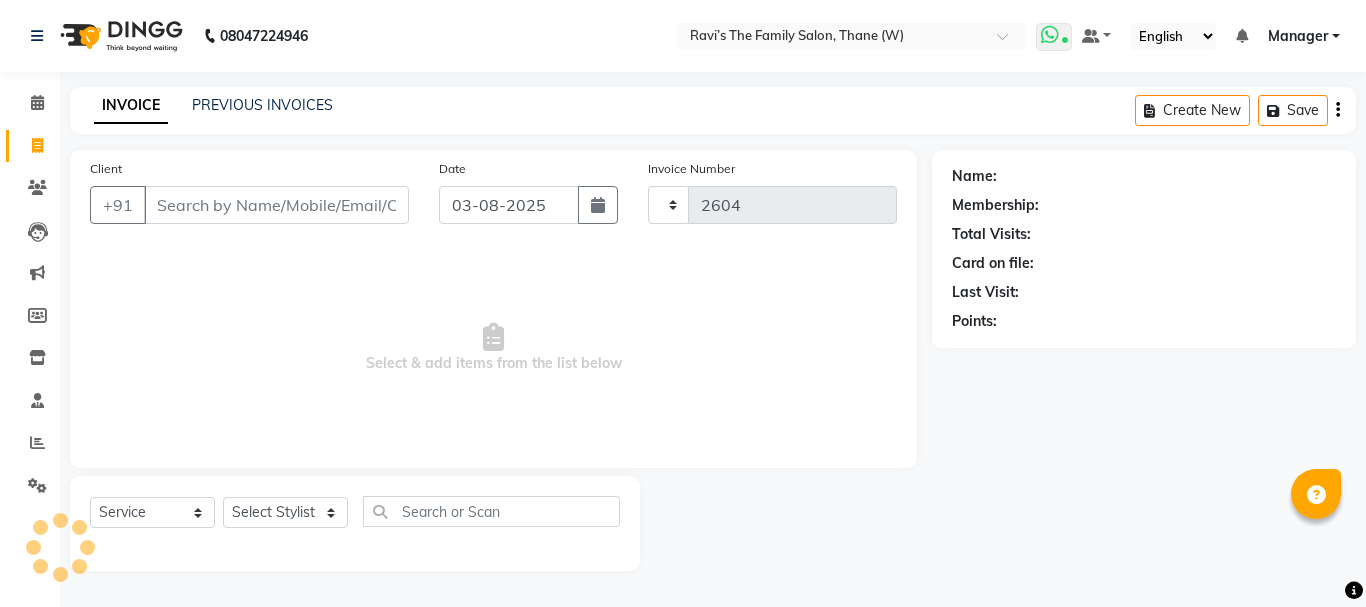 select on "8004" 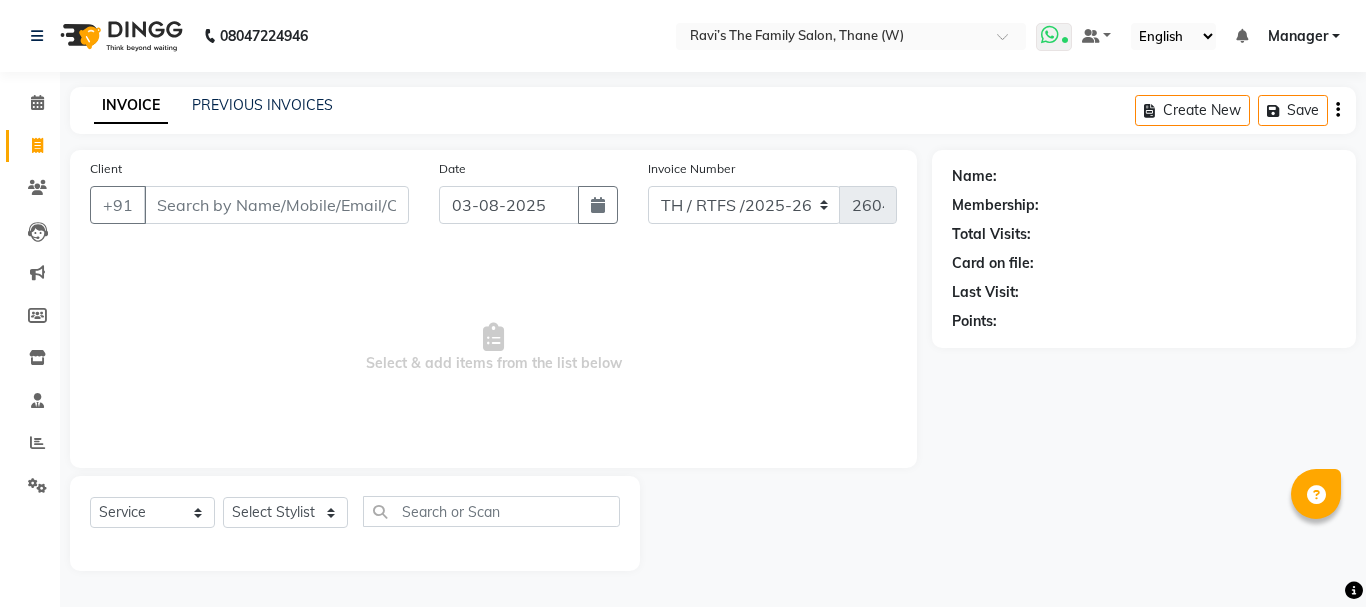 click 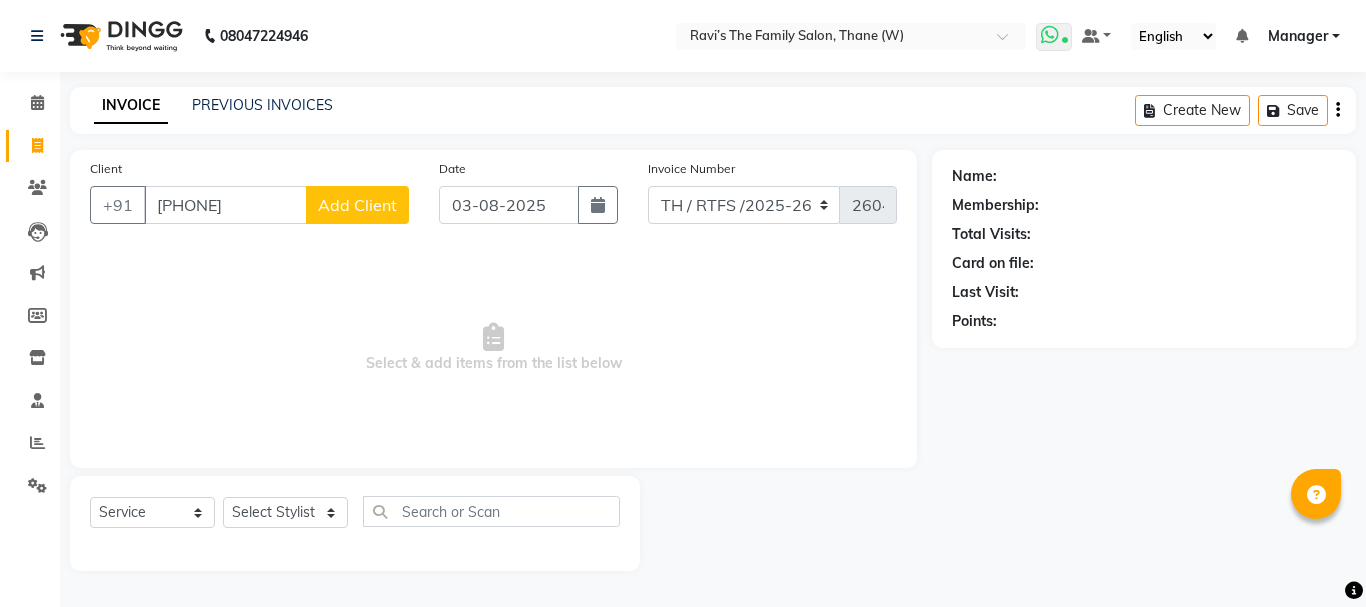 click on "Add Client" 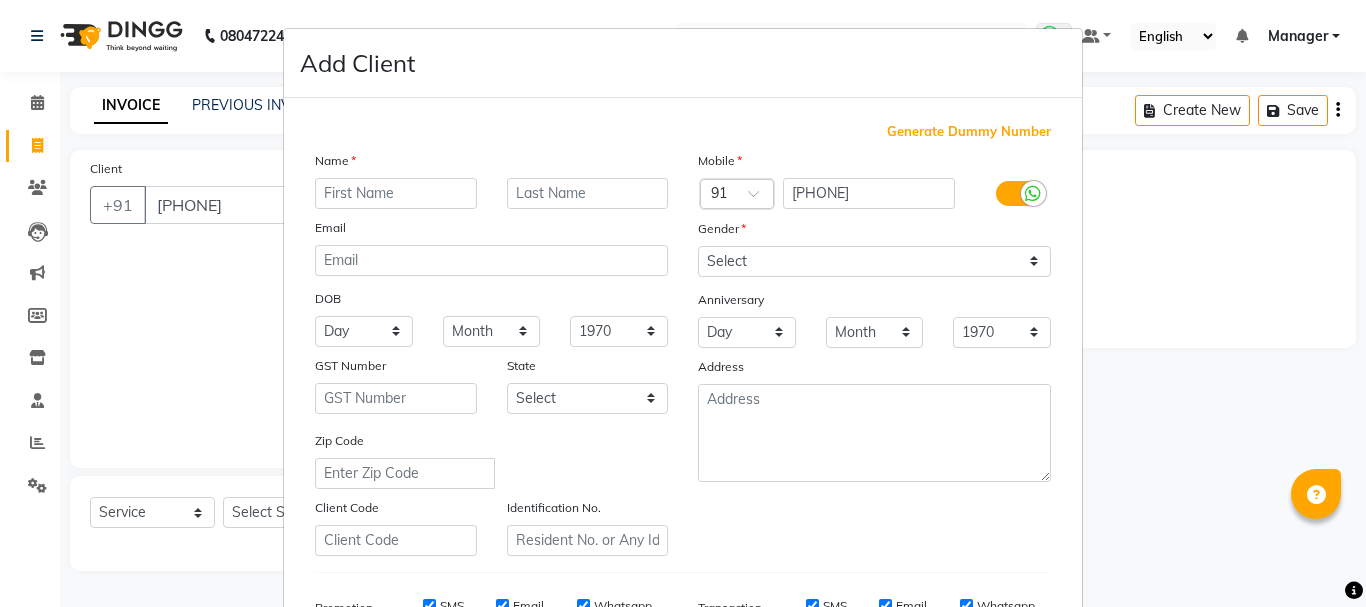 click at bounding box center (396, 193) 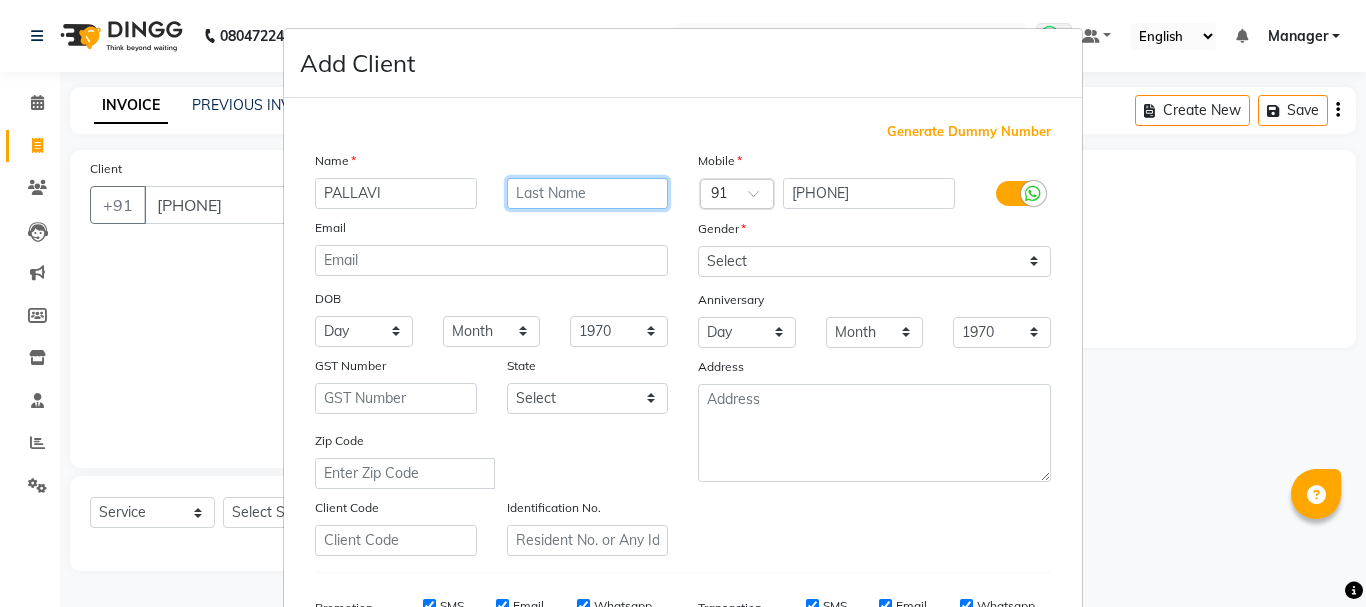 click at bounding box center (588, 193) 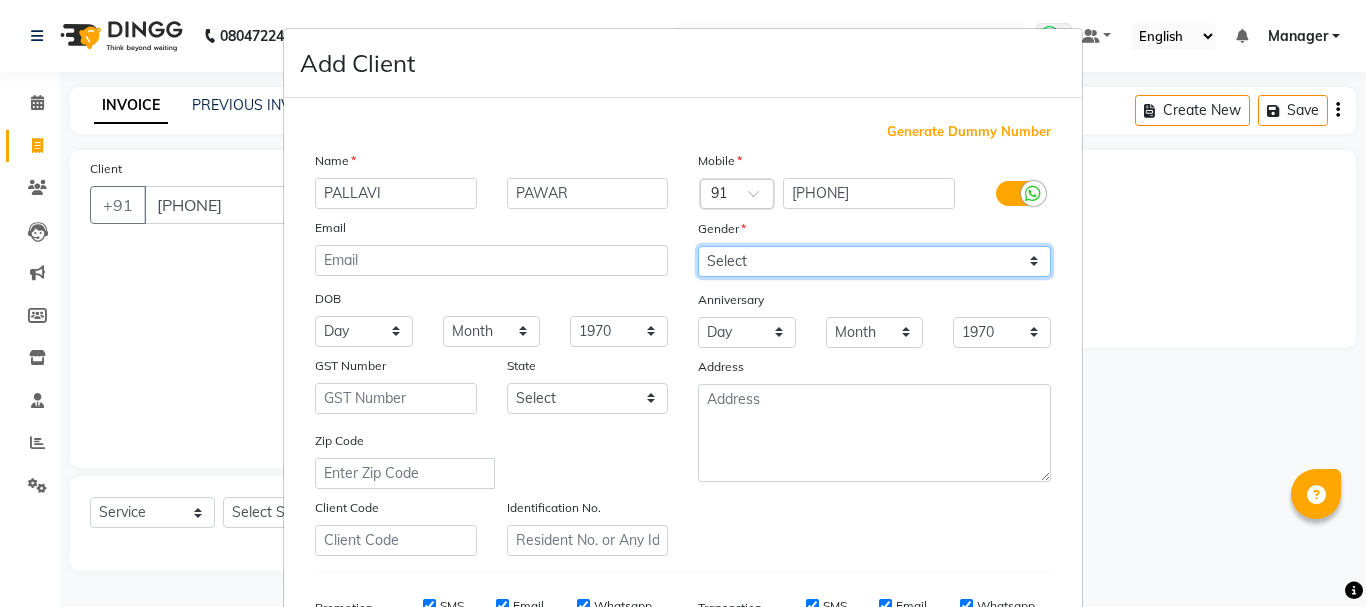 click on "Select Male Female Other Prefer Not To Say" at bounding box center (874, 261) 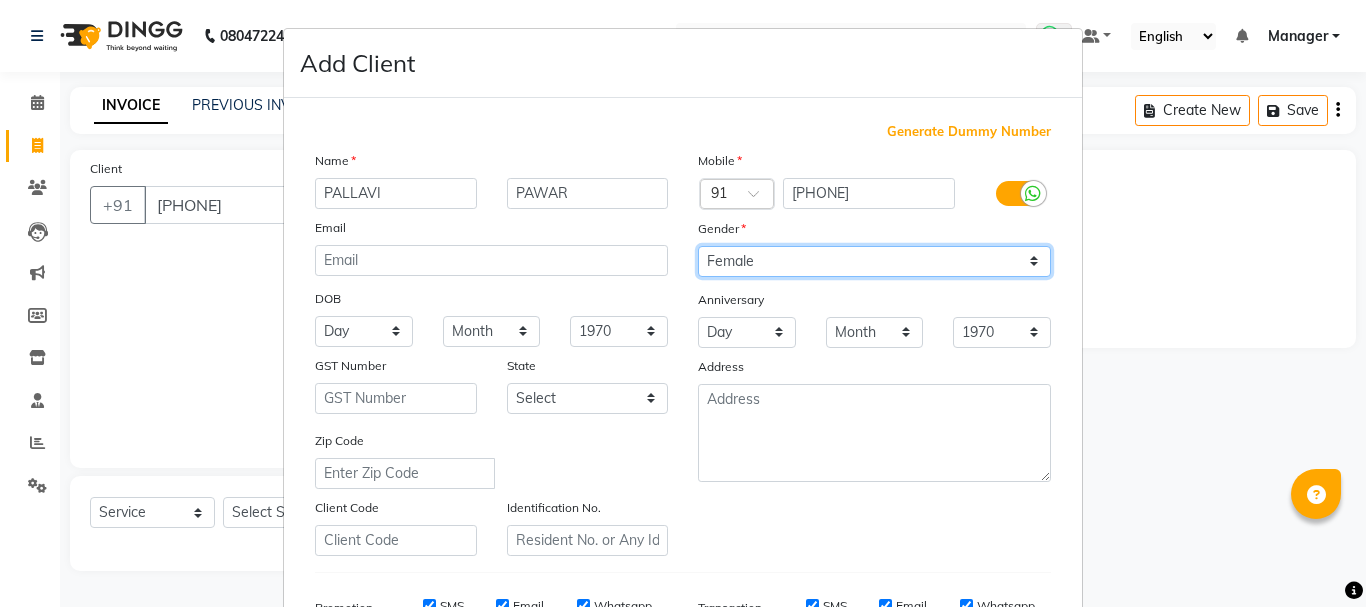 click on "Select Male Female Other Prefer Not To Say" at bounding box center [874, 261] 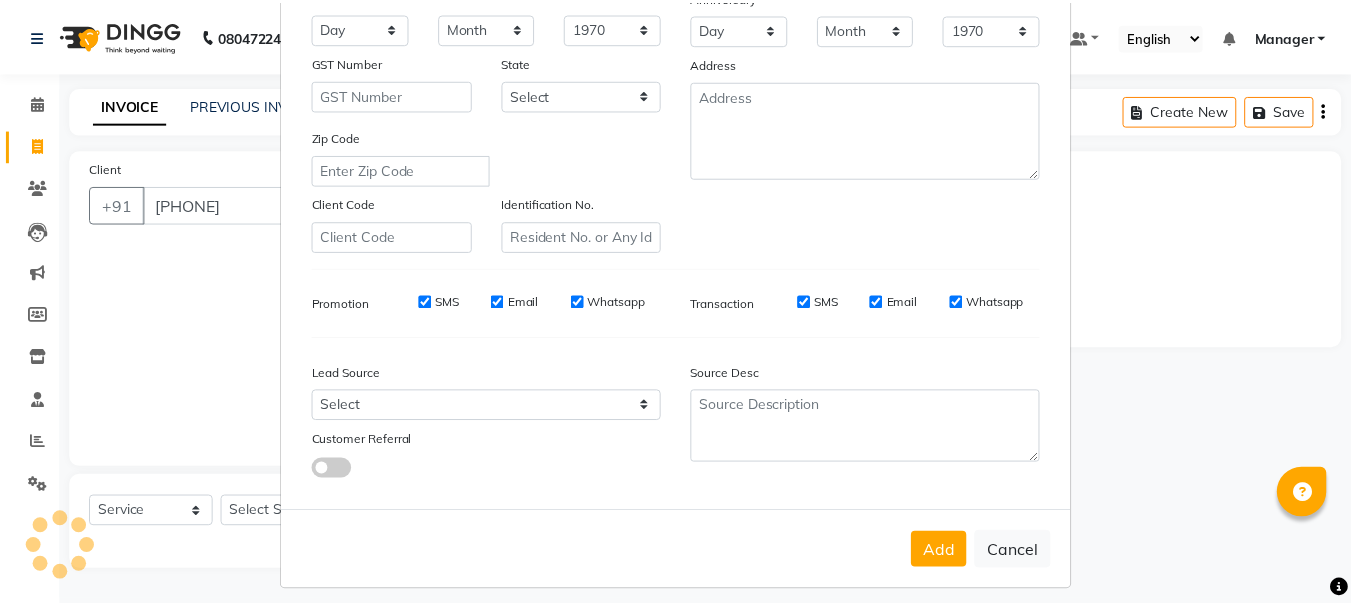 scroll, scrollTop: 316, scrollLeft: 0, axis: vertical 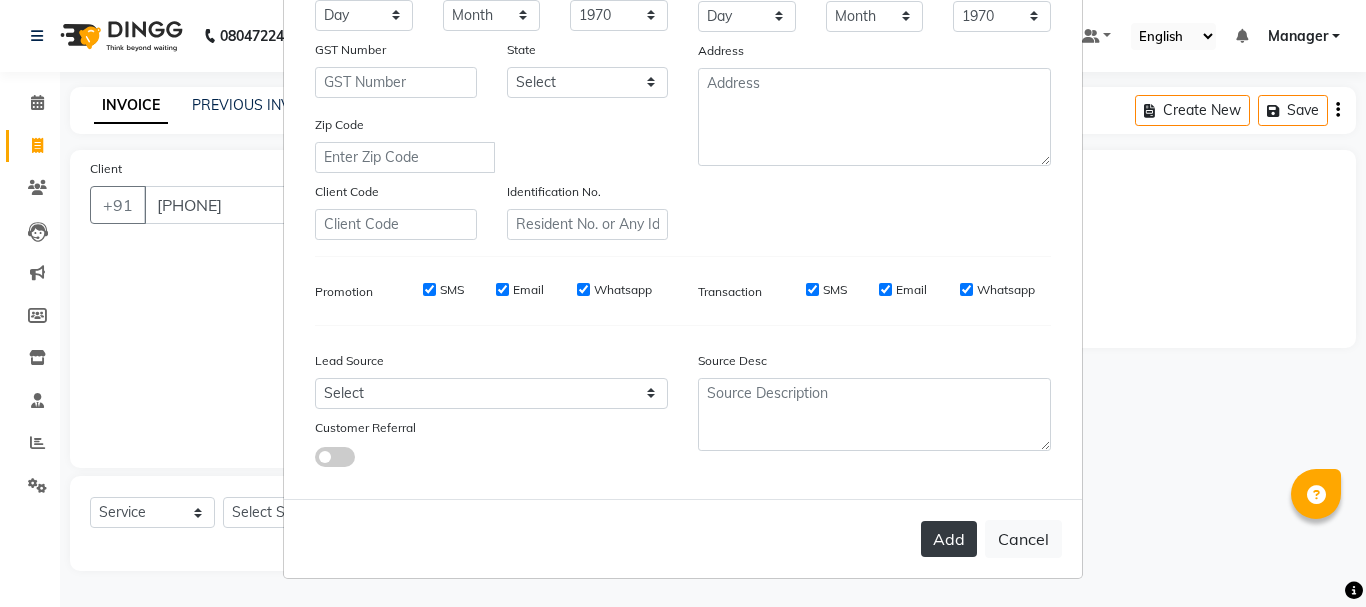 click on "Add" at bounding box center (949, 539) 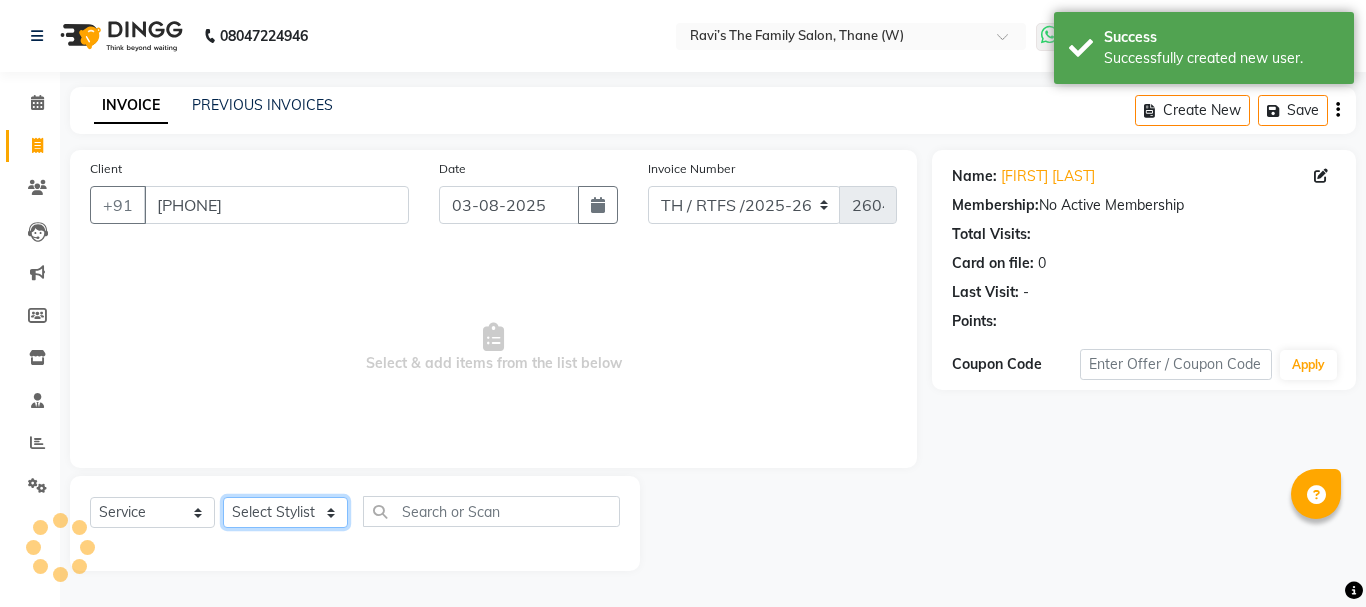 click on "Select Stylist Aarohi P   Aksahy auty Ali  Aniket A  Anuradha arvind Divya gautam .kasrade House sale KAJAL MAURYA Komal Waghmare  Laxmi   Manager Moin salmani Prashant   Ravindra Samrat Kumar Sangita Dighe Sanjana Kharat  Shreepad M  shrishti  jaiwala  vaibhavi  gudekar  Vikas H" 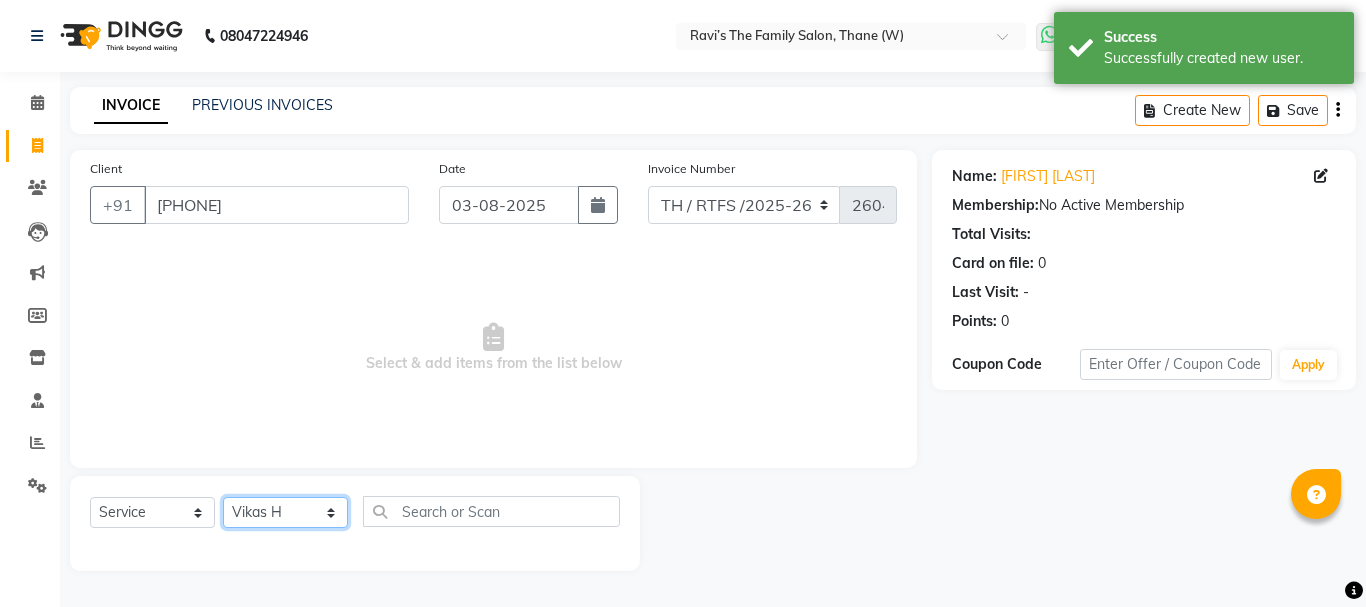 click on "Select Stylist Aarohi P   Aksahy auty Ali  Aniket A  Anuradha arvind Divya gautam .kasrade House sale KAJAL MAURYA Komal Waghmare  Laxmi   Manager Moin salmani Prashant   Ravindra Samrat Kumar Sangita Dighe Sanjana Kharat  Shreepad M  shrishti  jaiwala  vaibhavi  gudekar  Vikas H" 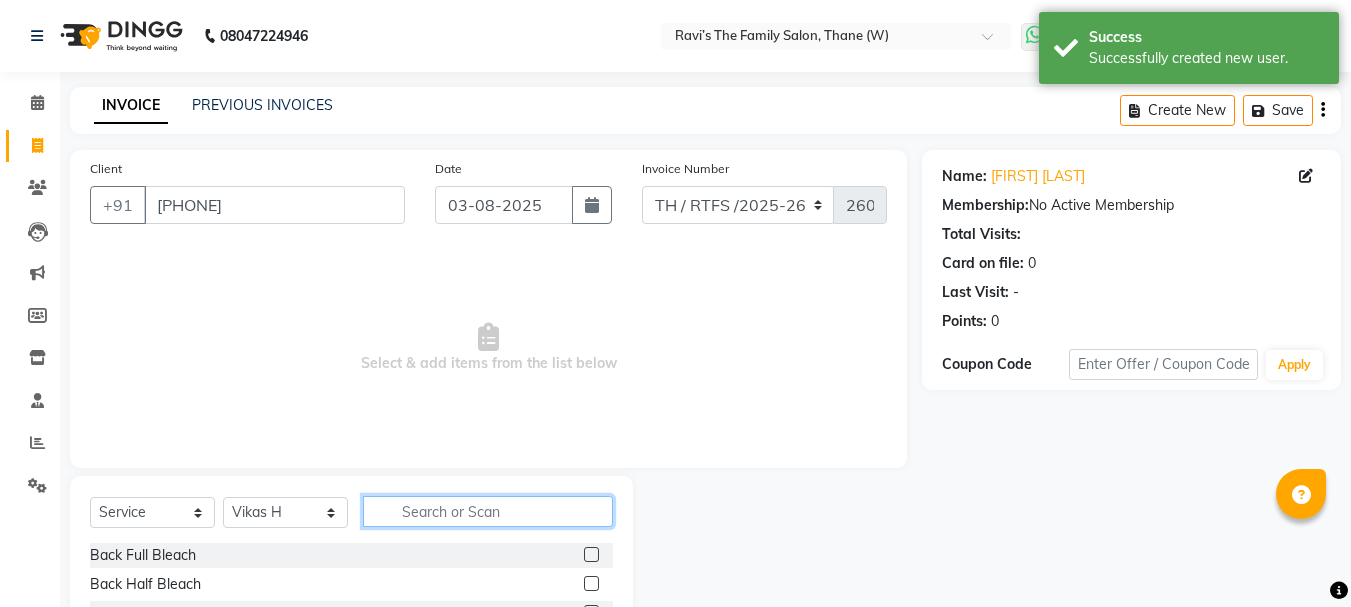 click 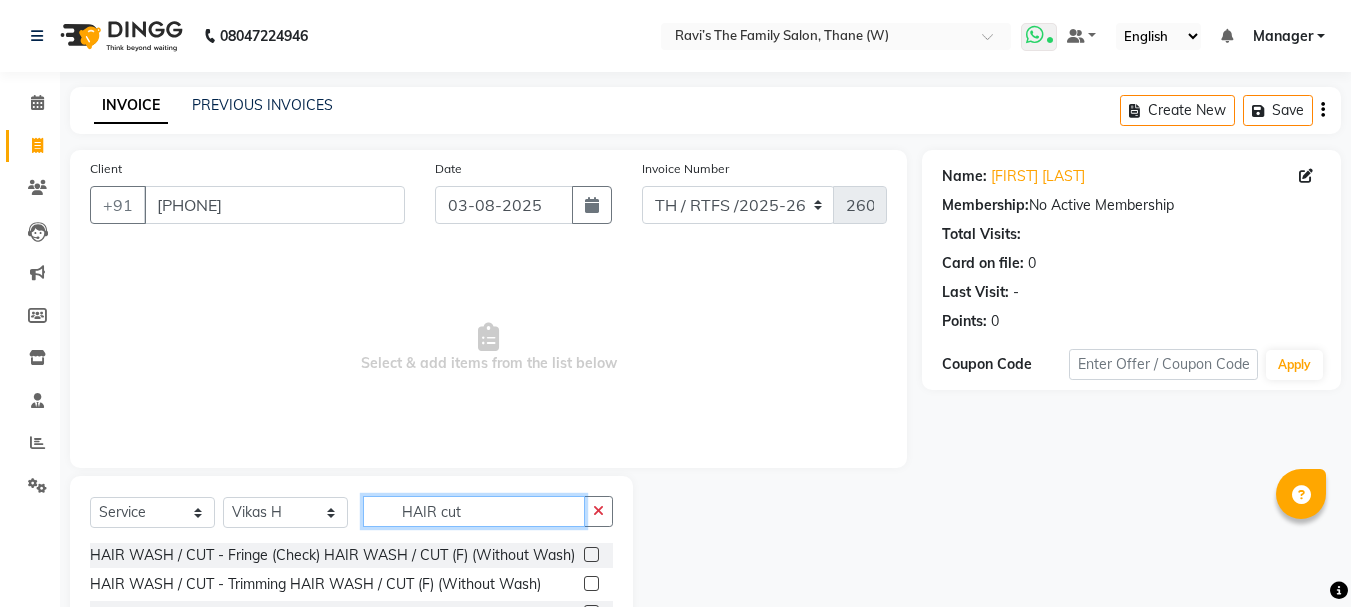 scroll, scrollTop: 194, scrollLeft: 0, axis: vertical 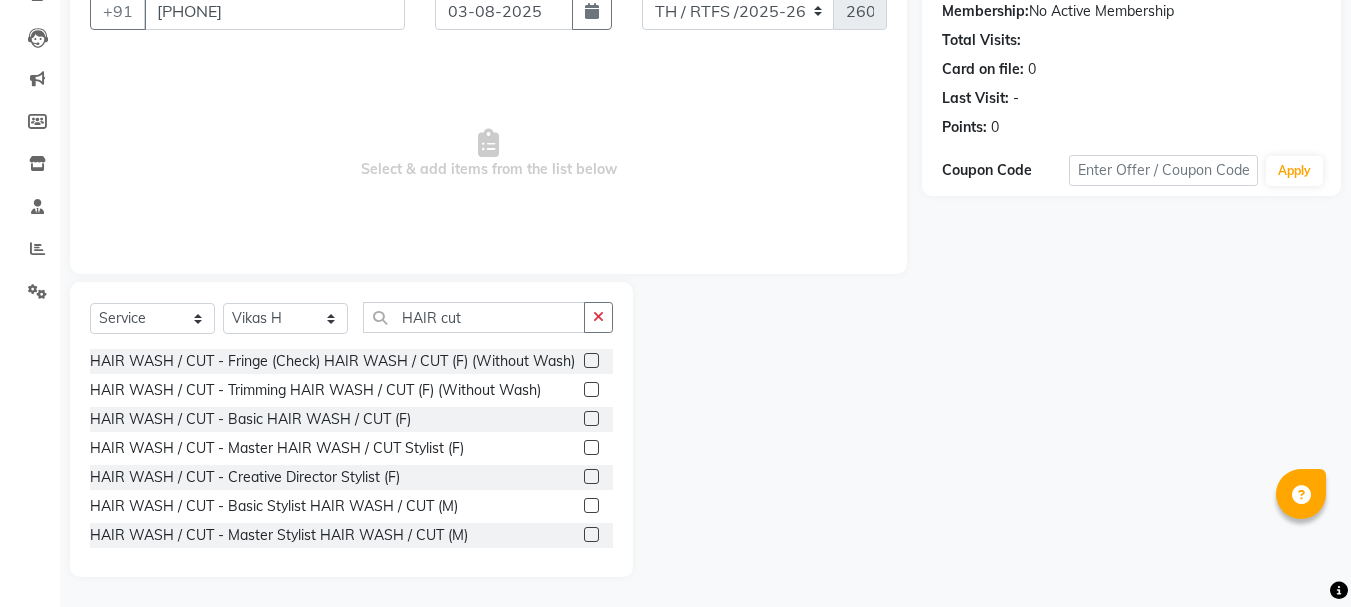 click 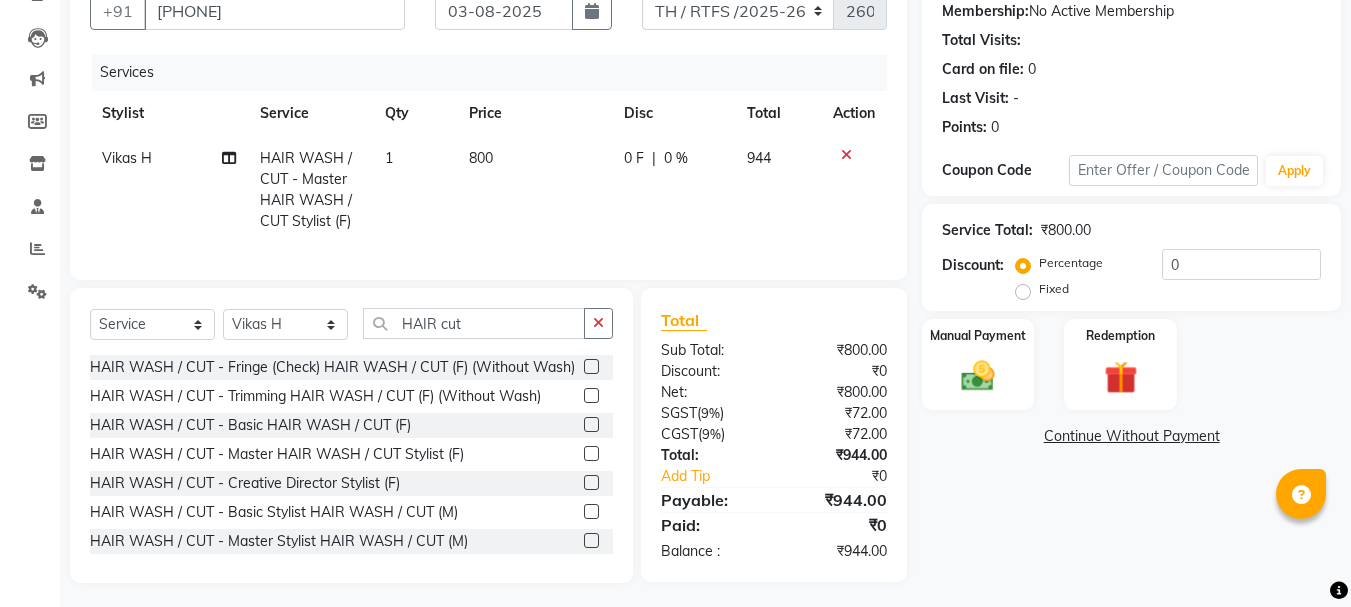 click 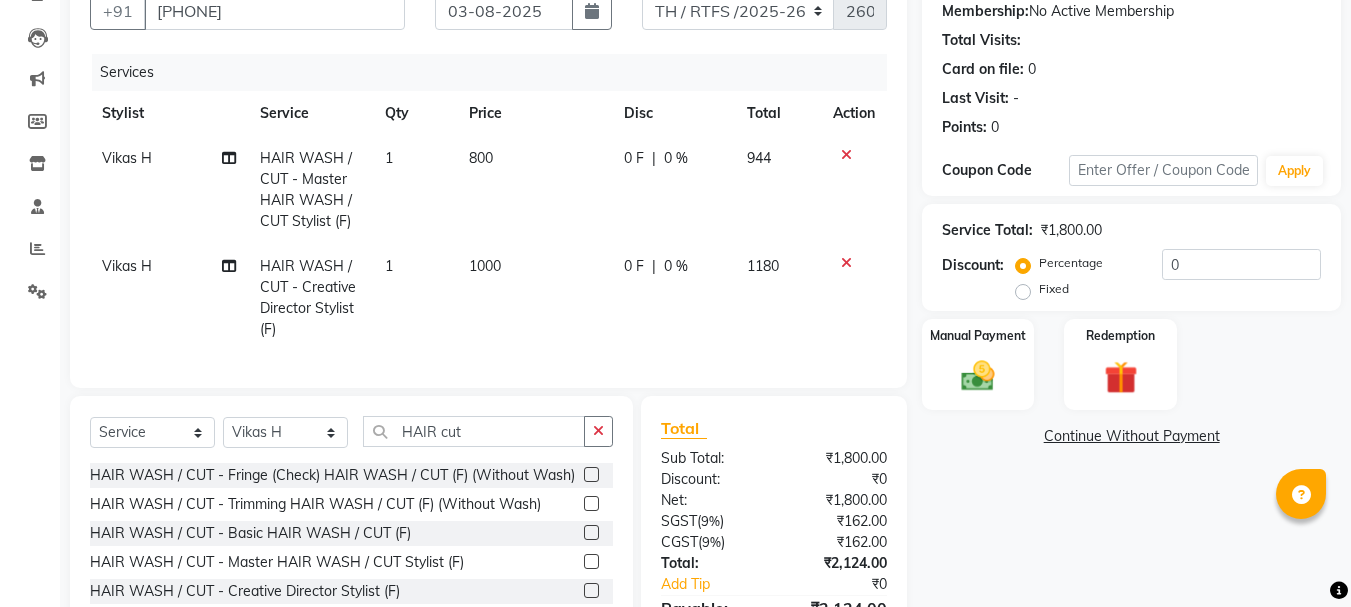 click 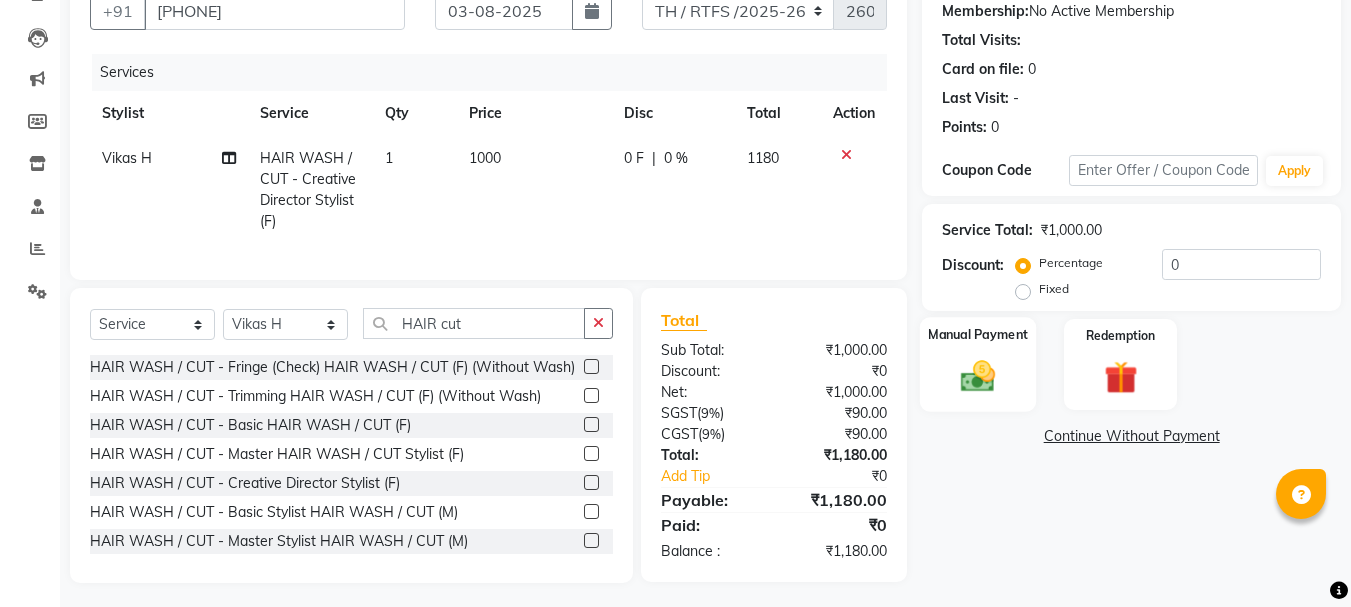 click 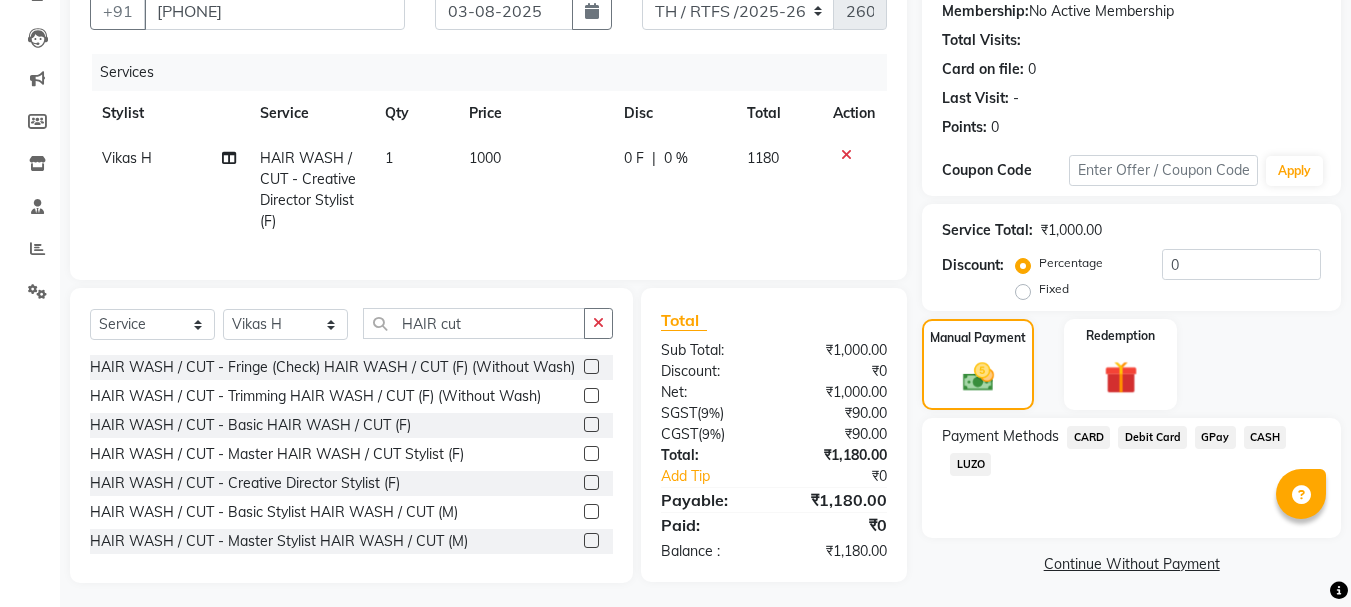 click on "GPay" 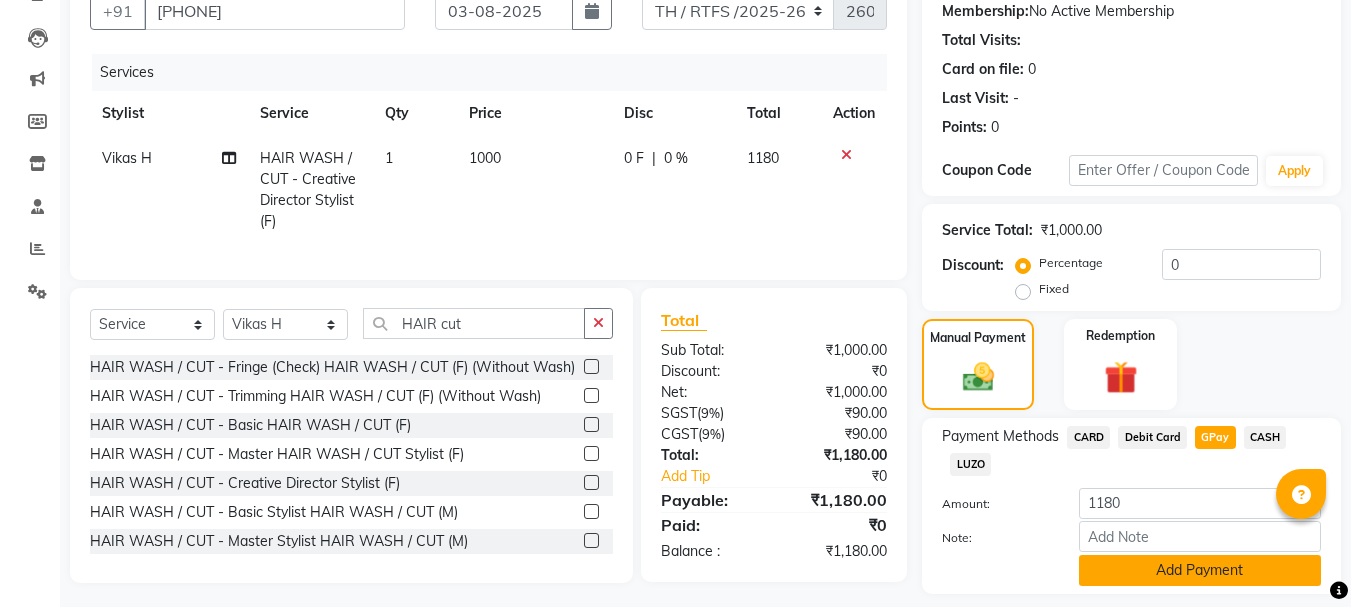 click on "Add Payment" 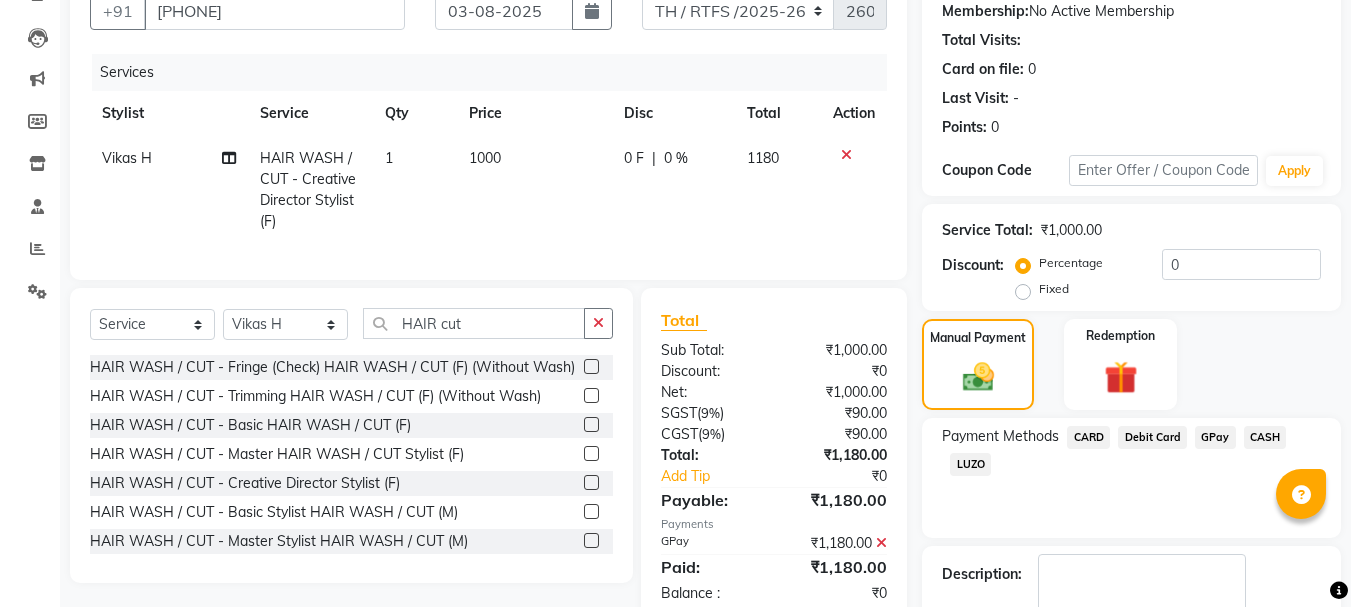 scroll, scrollTop: 309, scrollLeft: 0, axis: vertical 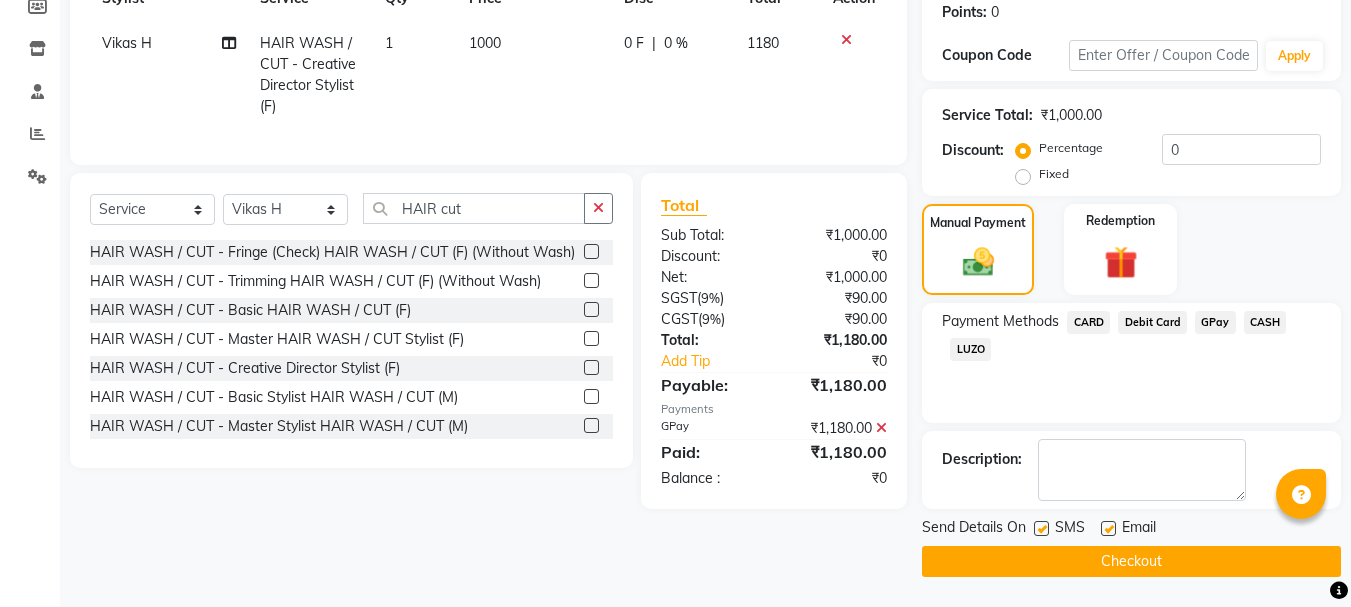 click on "Checkout" 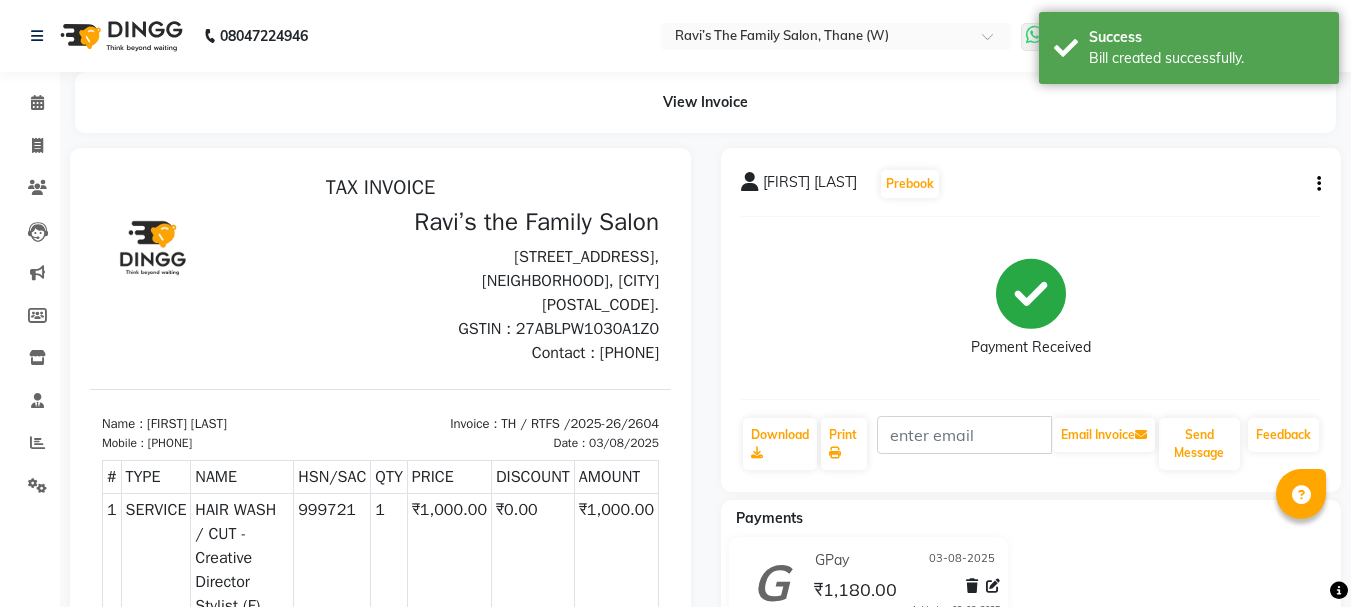 scroll, scrollTop: 0, scrollLeft: 0, axis: both 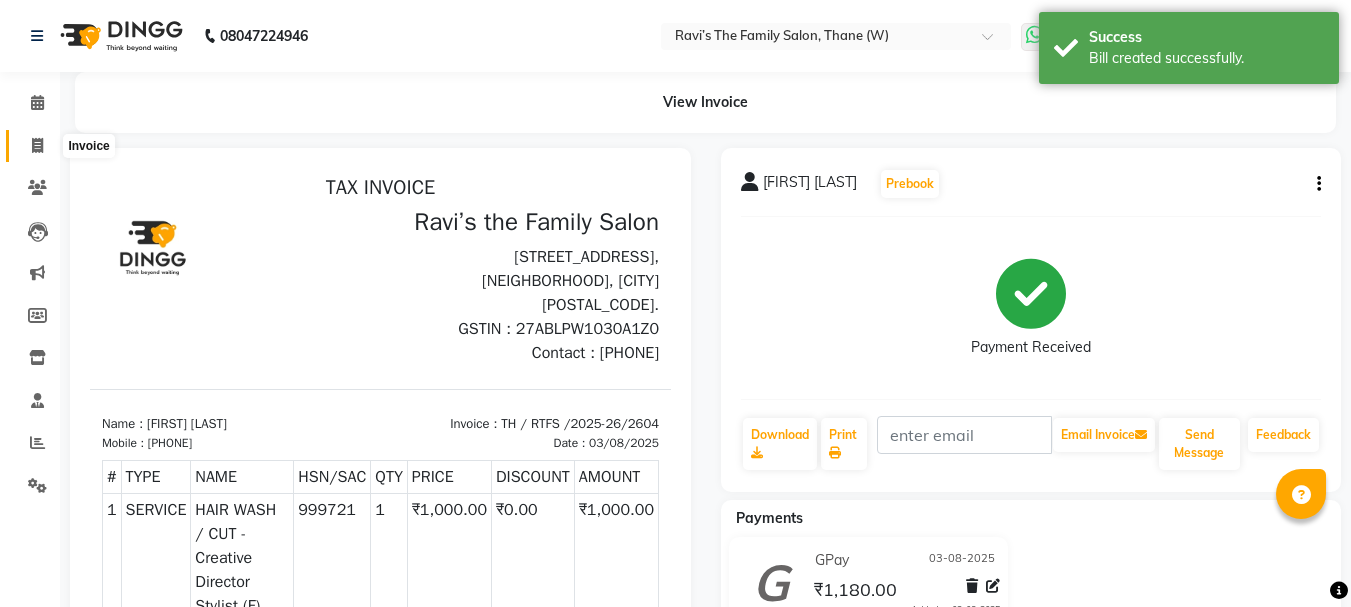 click 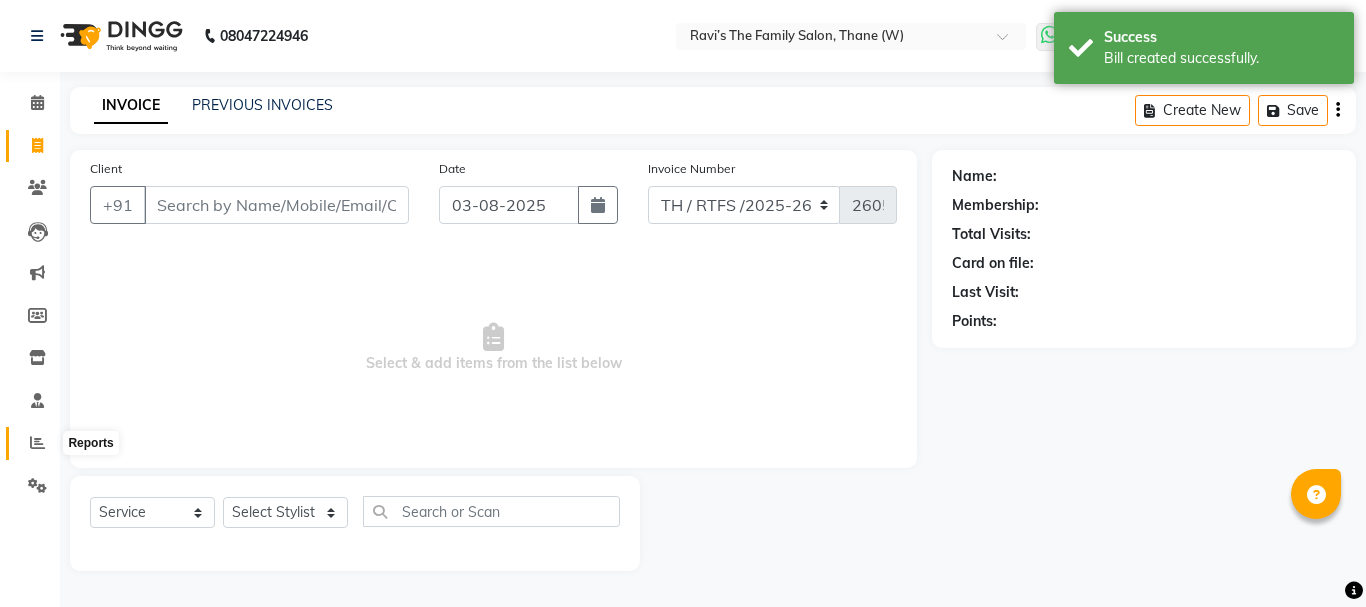 click 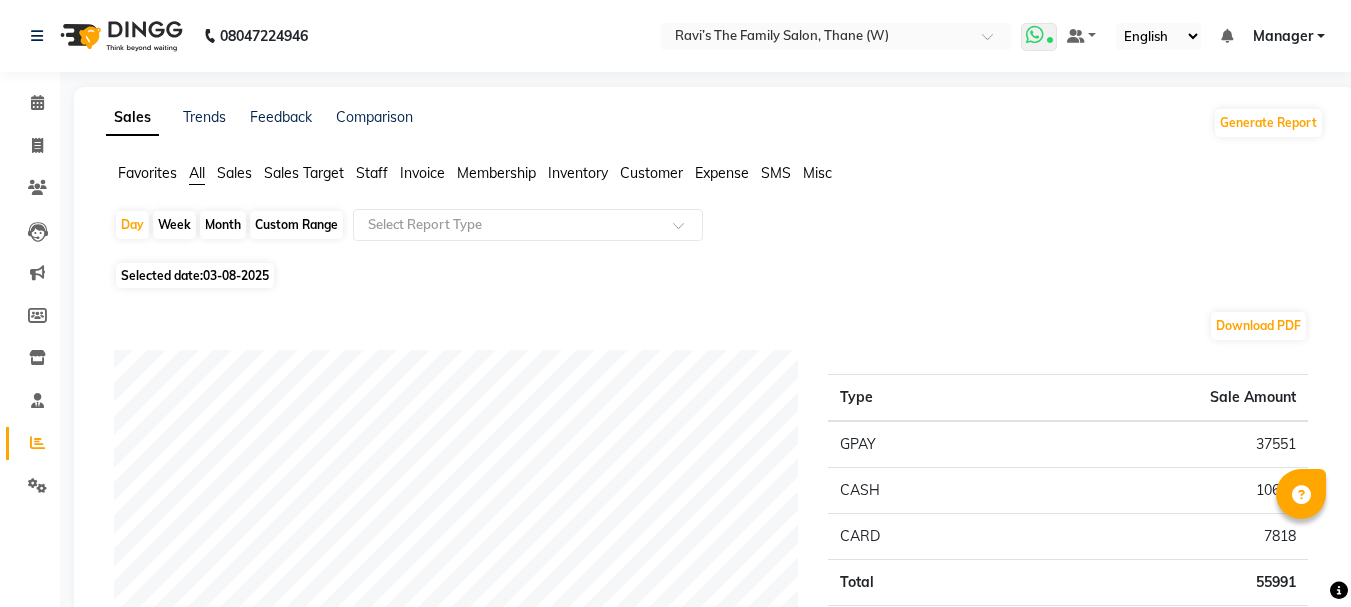 click on "Staff" 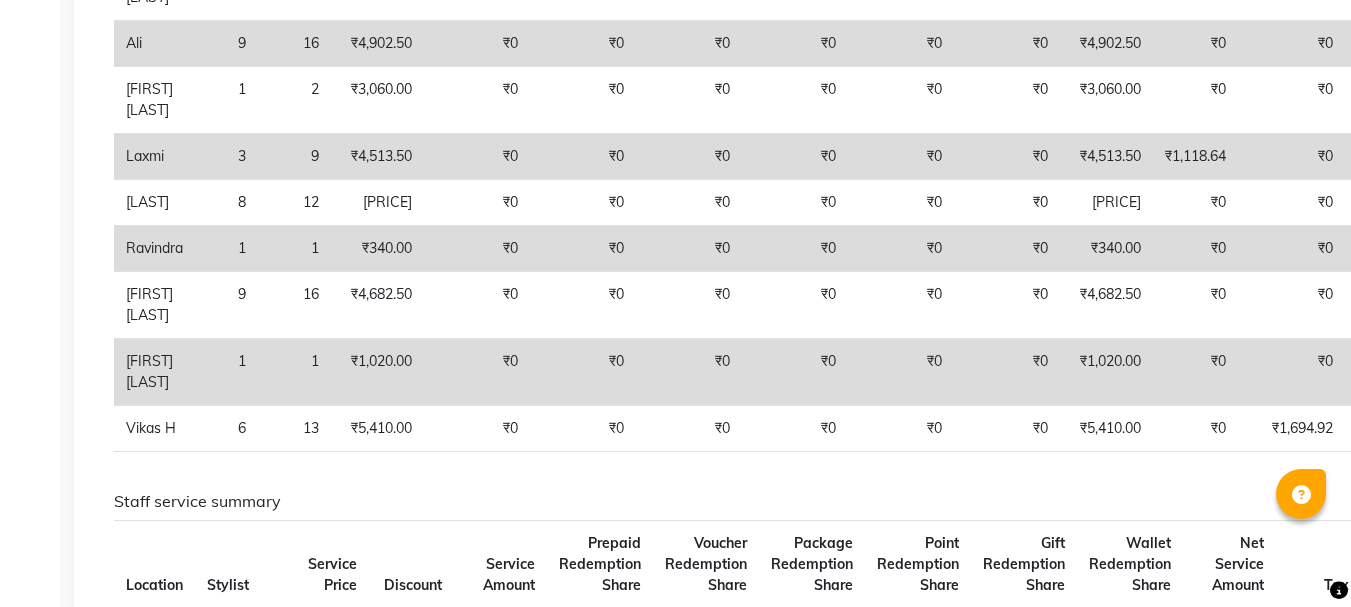 scroll, scrollTop: 0, scrollLeft: 0, axis: both 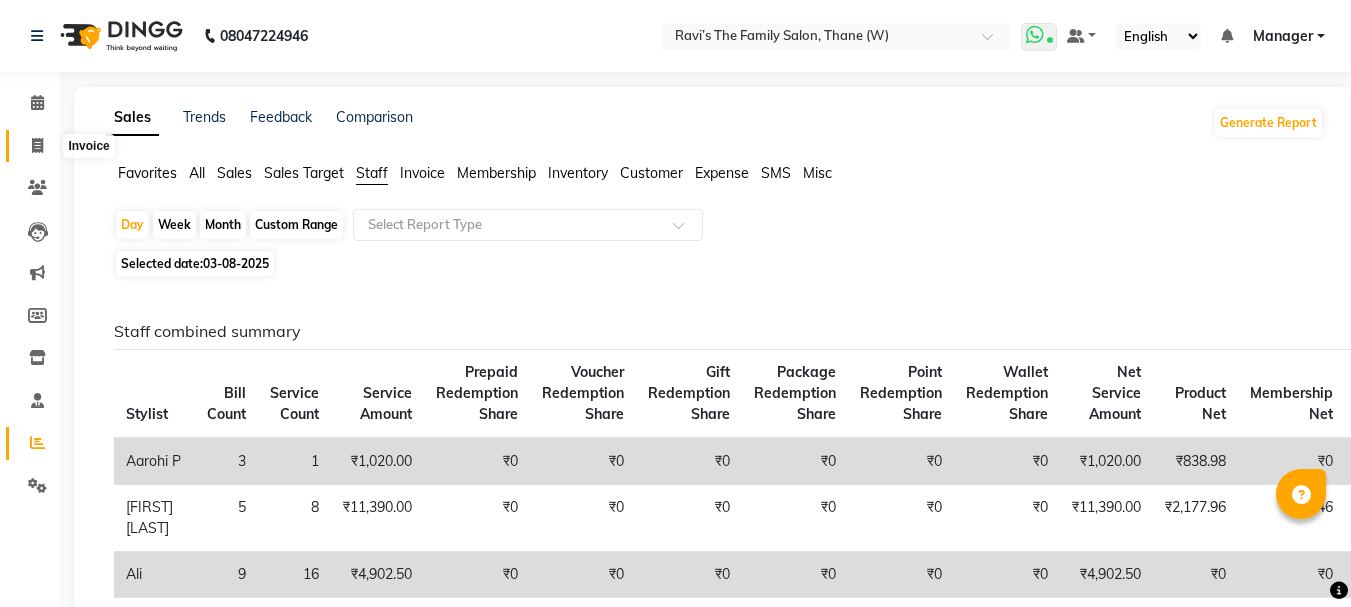 click 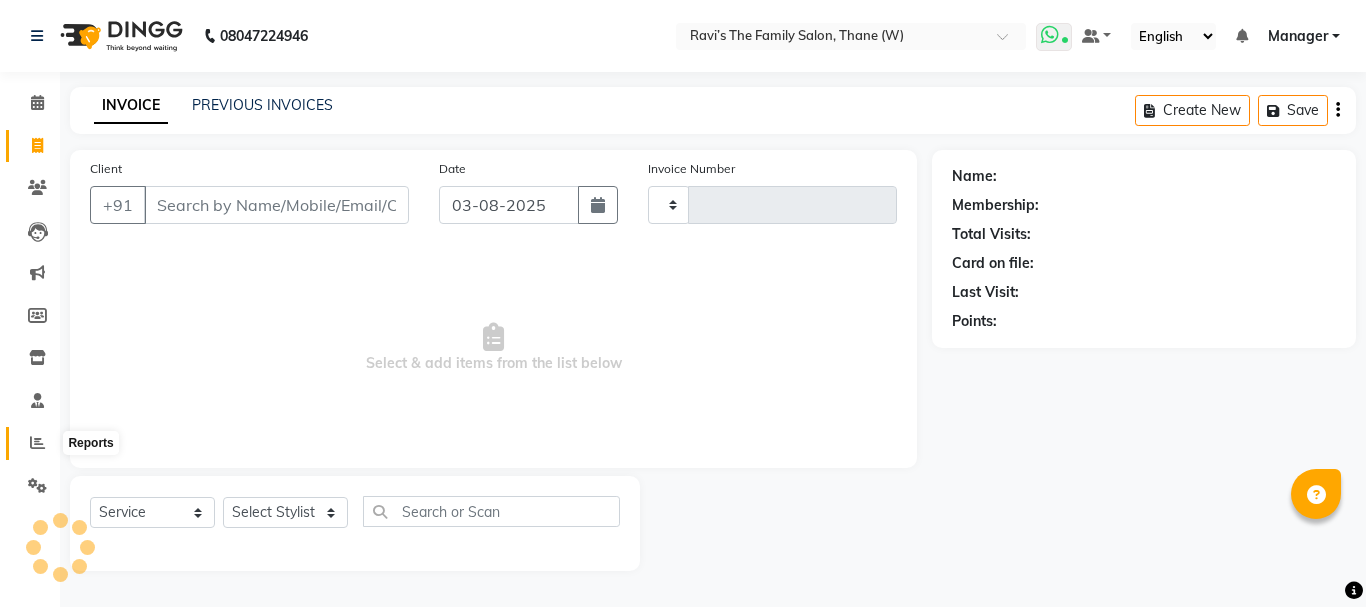click 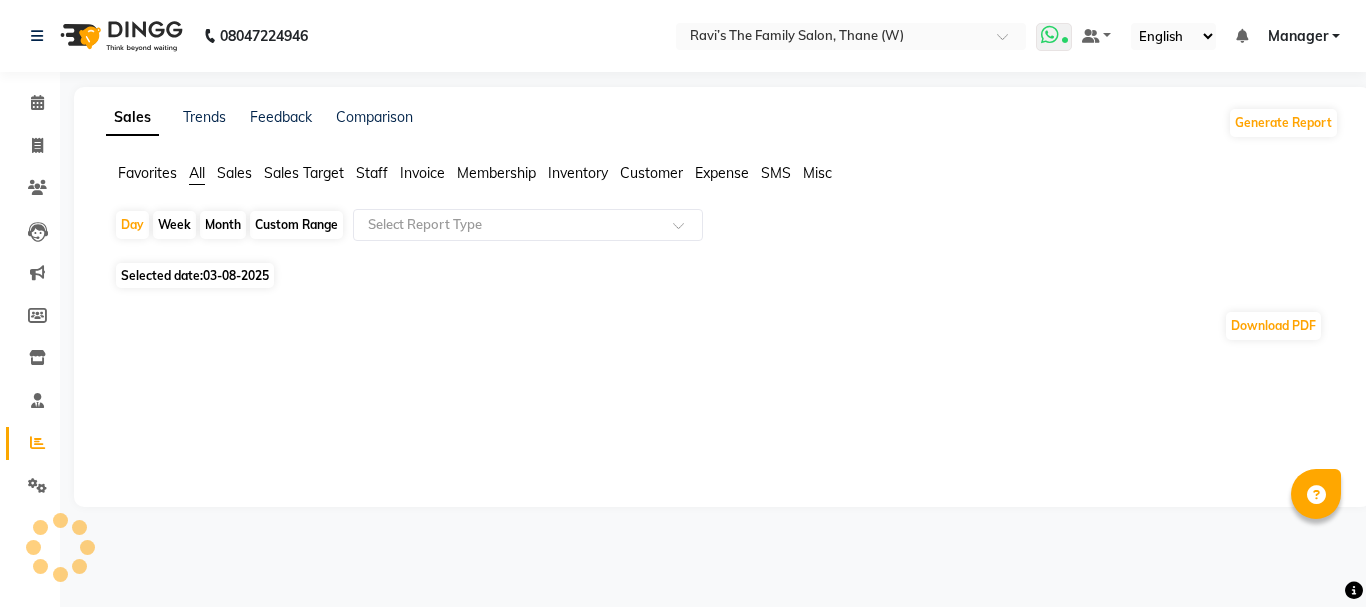 click on "Staff" 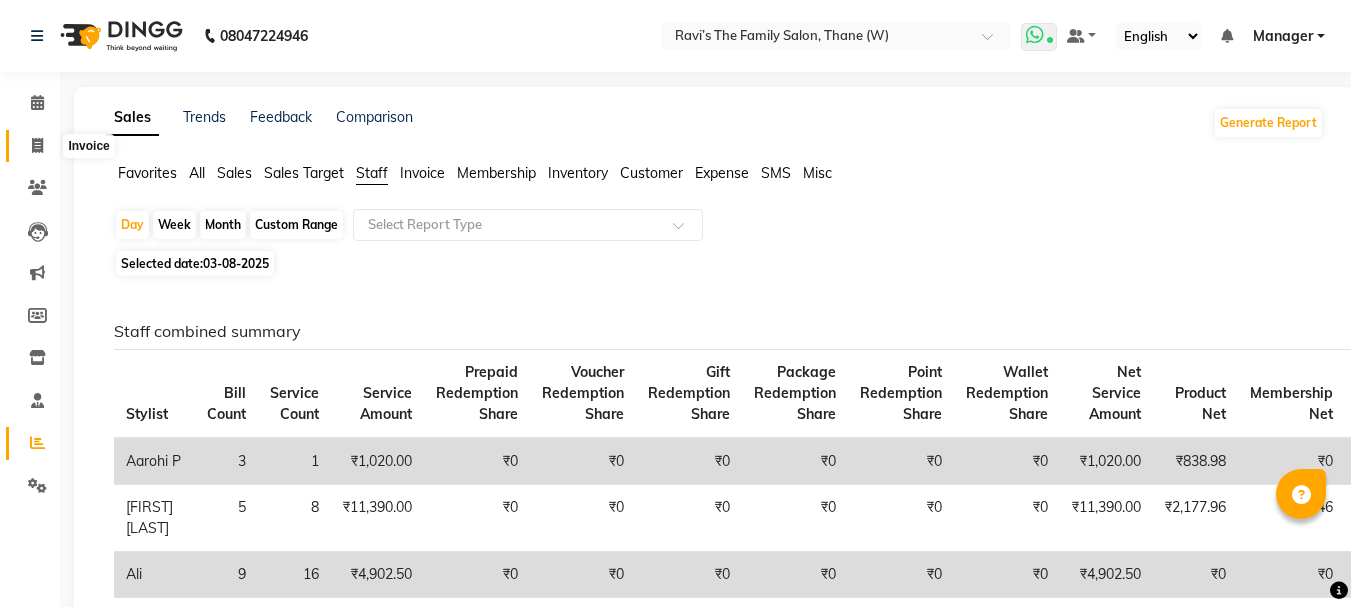 click 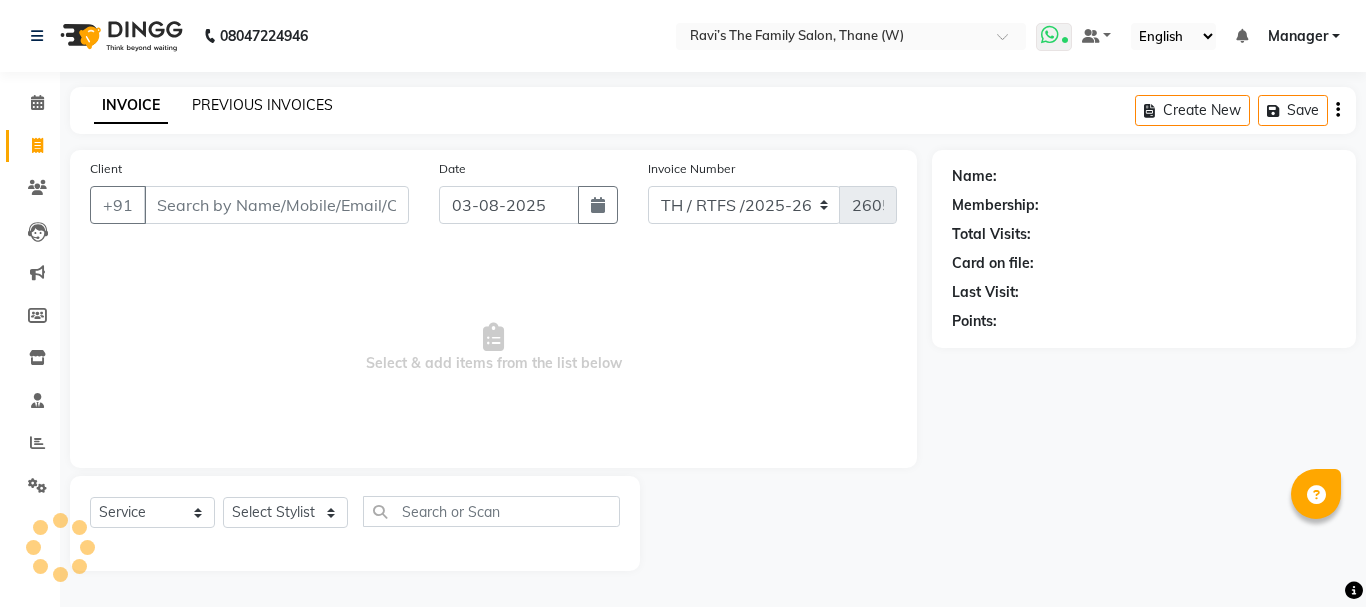 click on "PREVIOUS INVOICES" 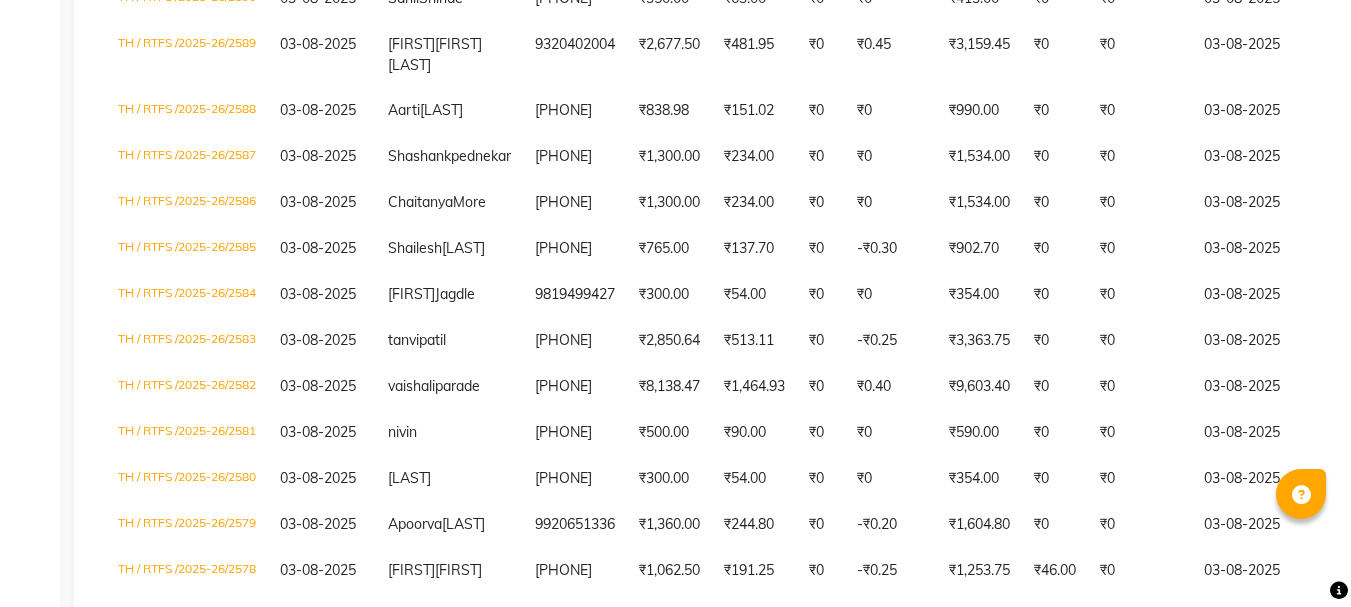 scroll, scrollTop: 0, scrollLeft: 0, axis: both 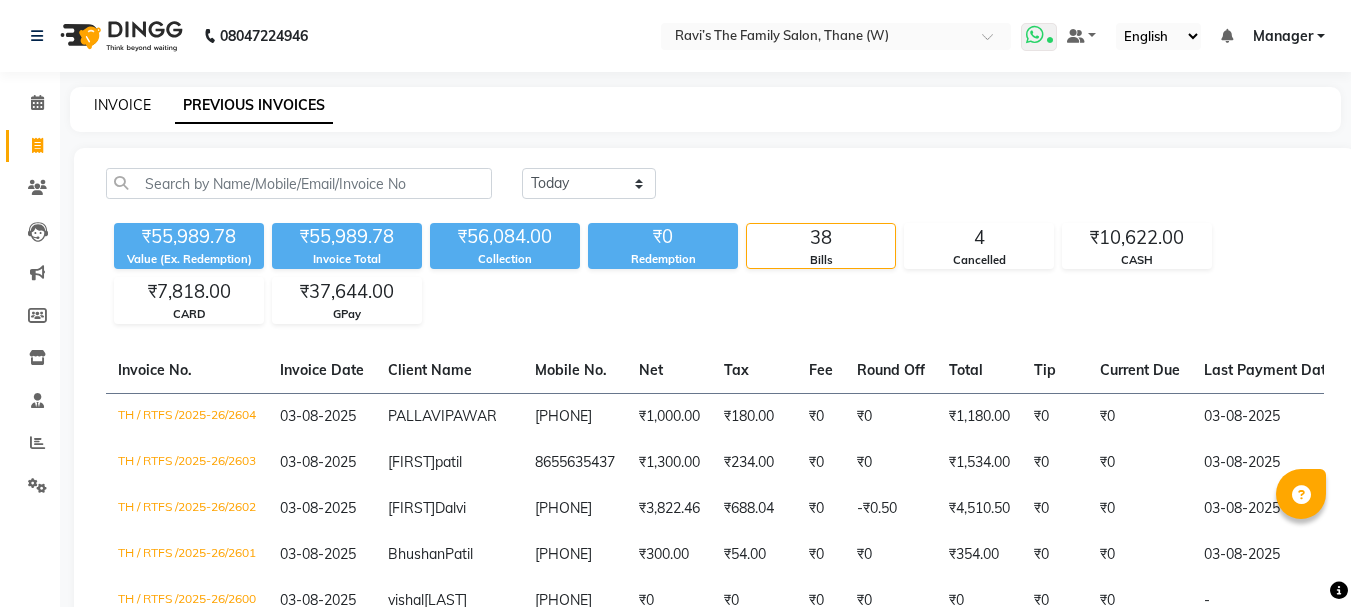 click on "INVOICE" 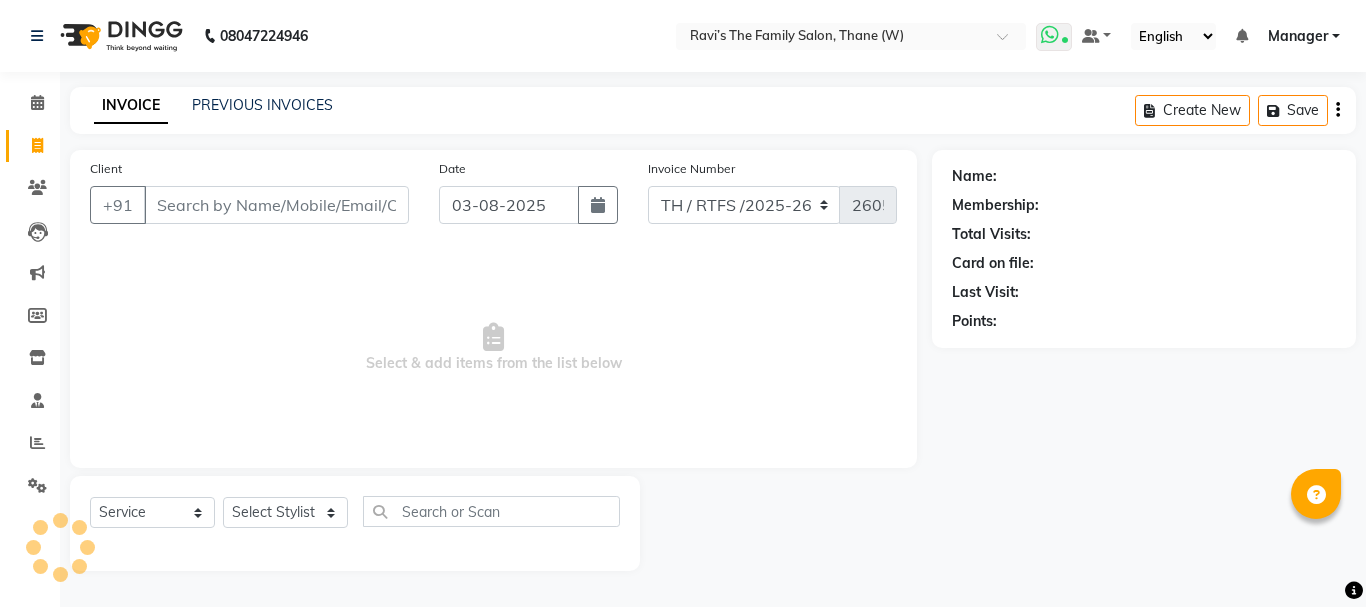 click on "Client" at bounding box center [276, 205] 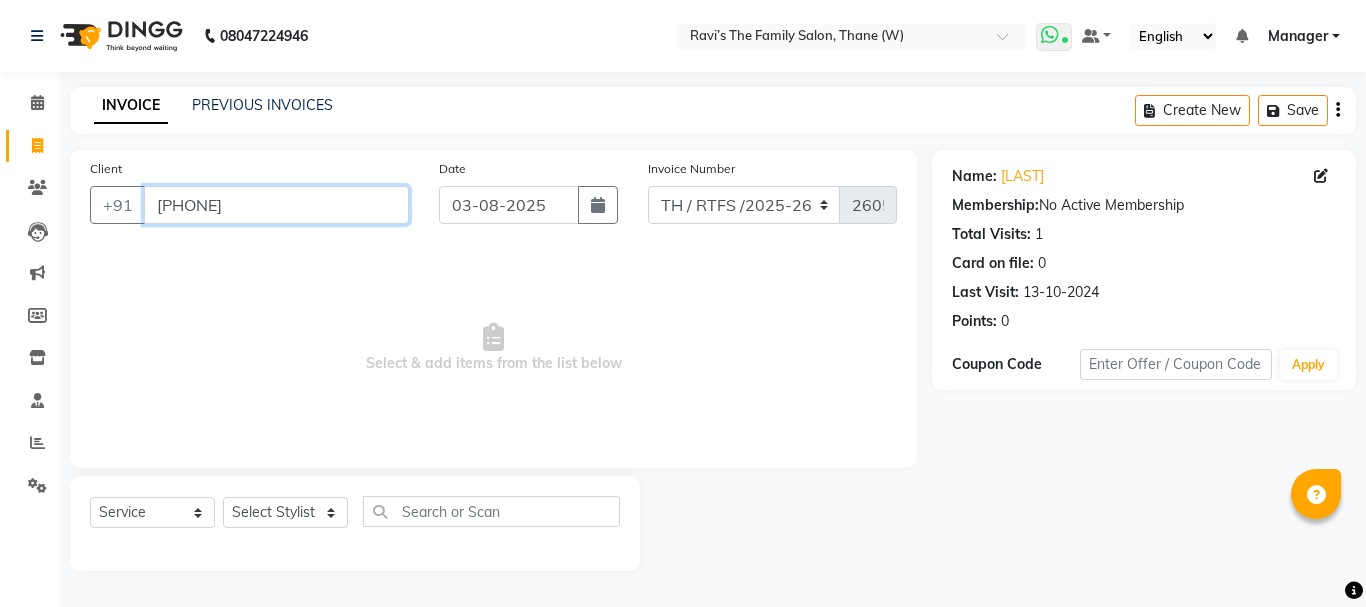 click on "[PHONE]" at bounding box center [276, 205] 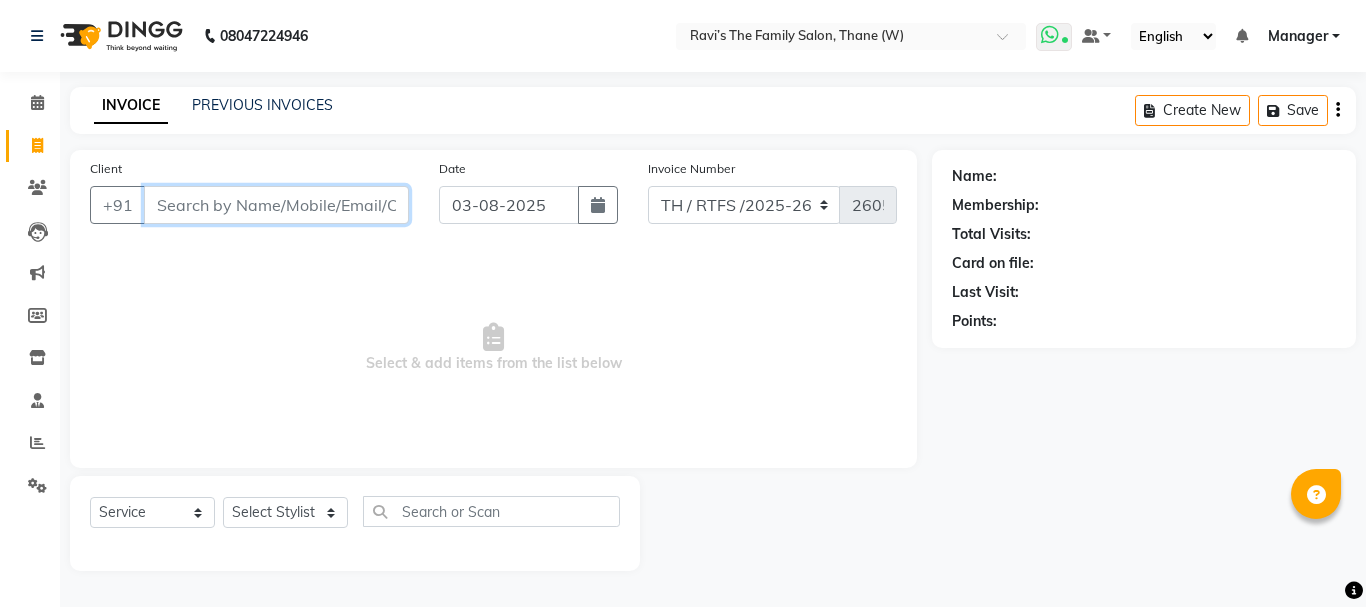 click on "Client" at bounding box center (276, 205) 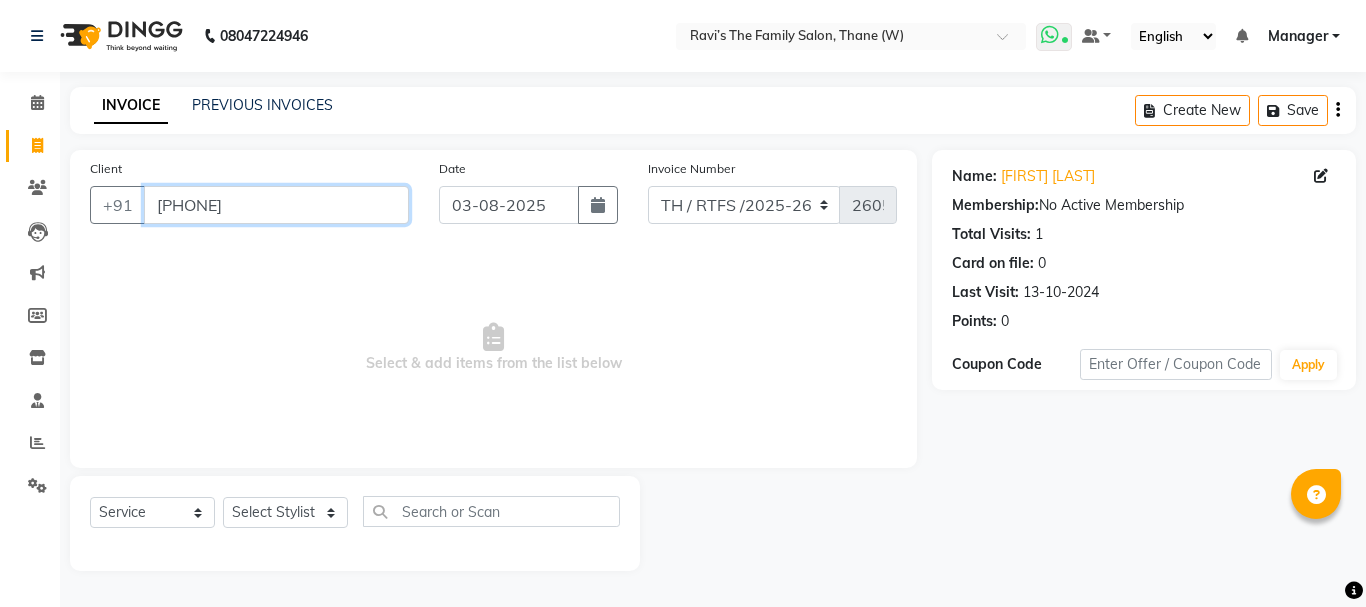 click on "[PHONE]" at bounding box center [276, 205] 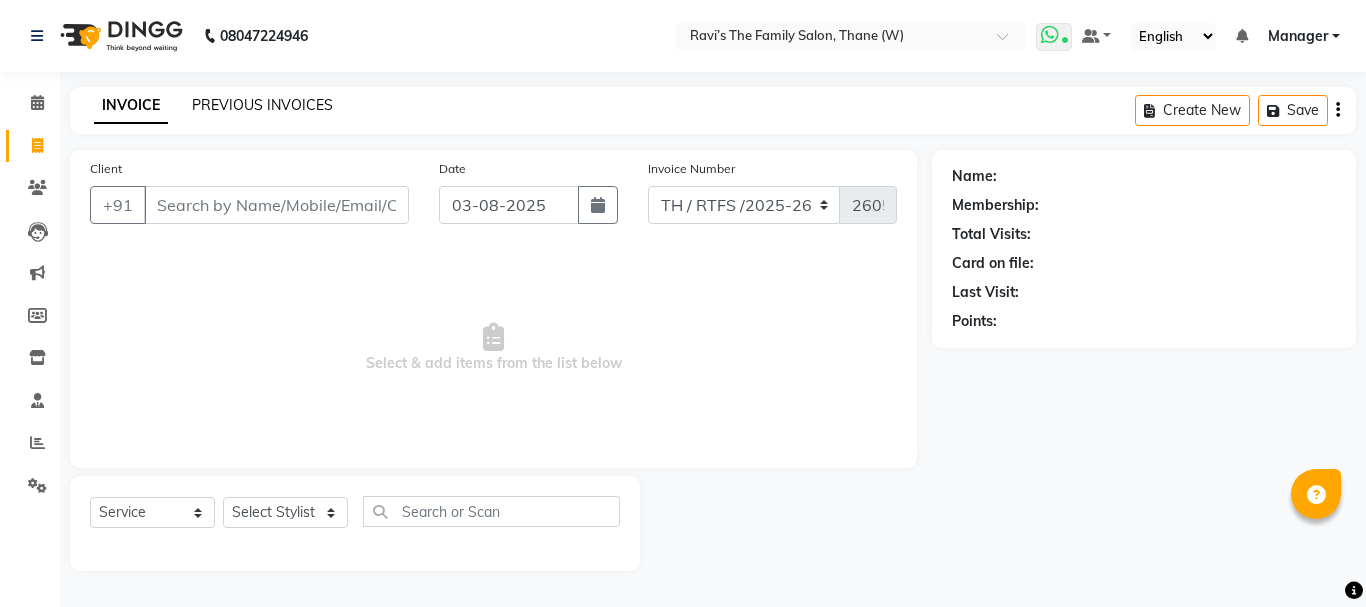 click on "PREVIOUS INVOICES" 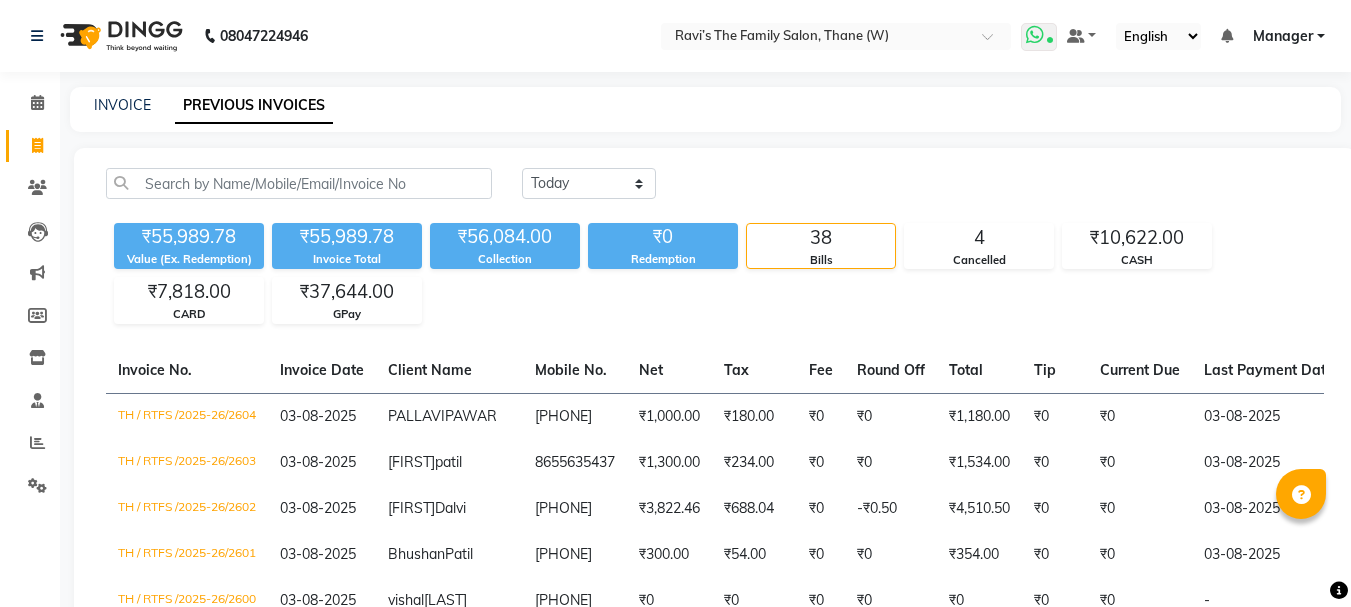 click on "INVOICE PREVIOUS INVOICES" 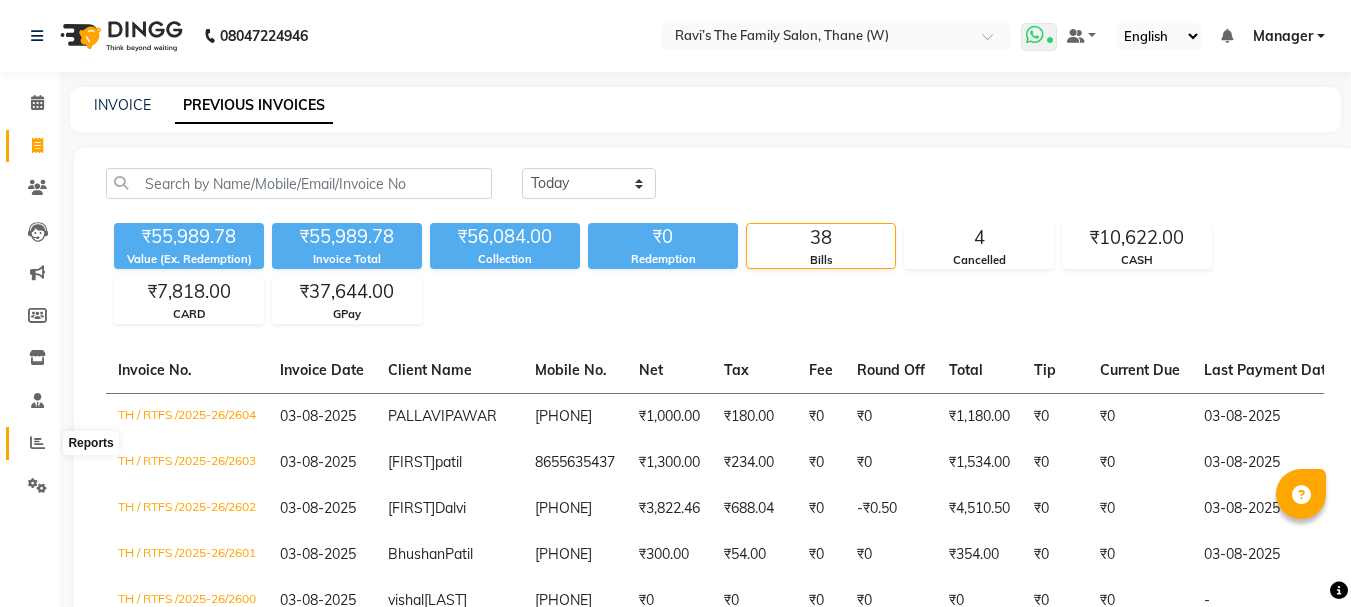 click 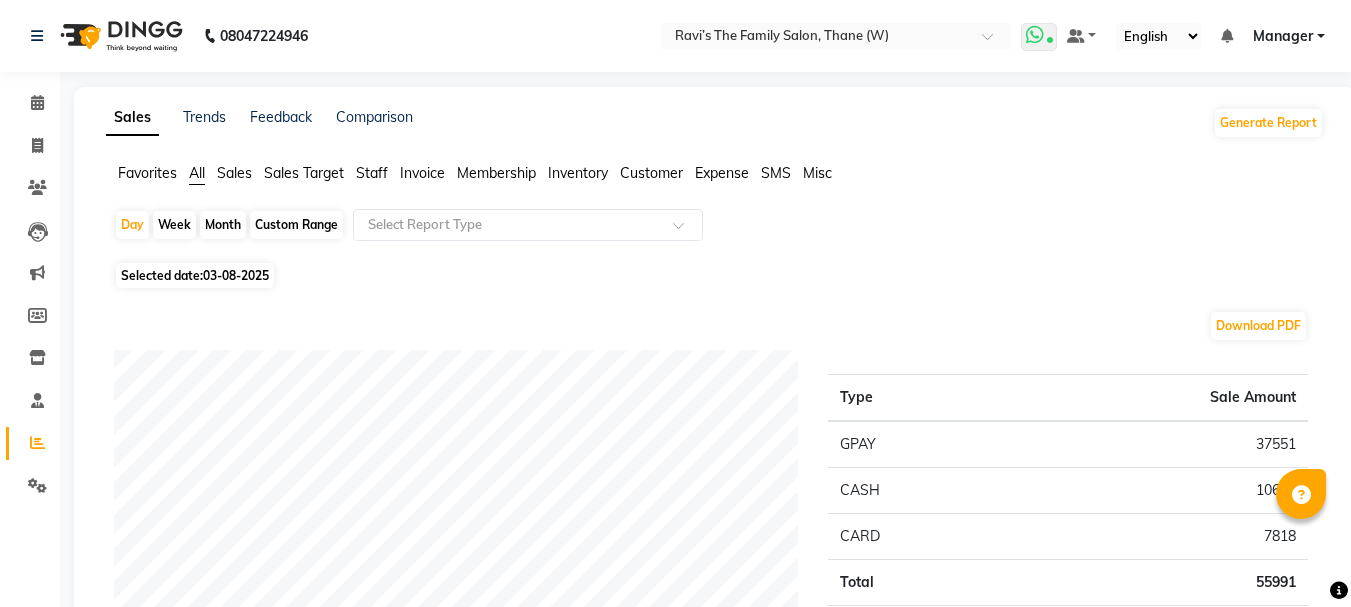 click on "Custom Range" 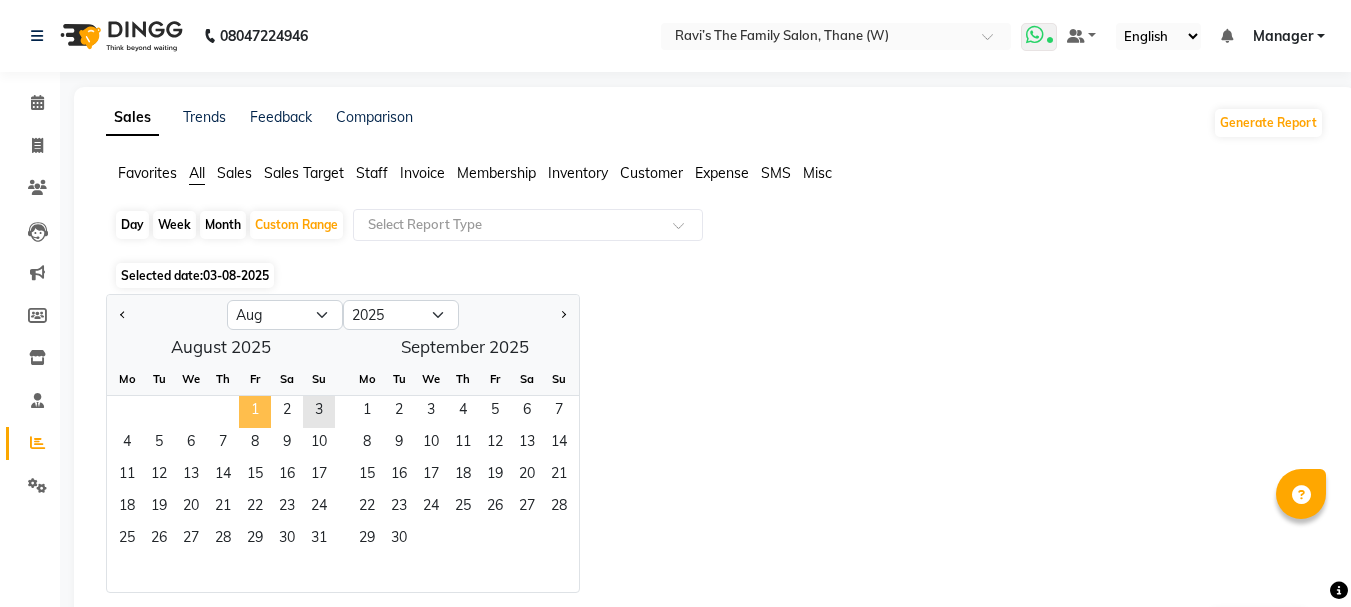 click on "1" 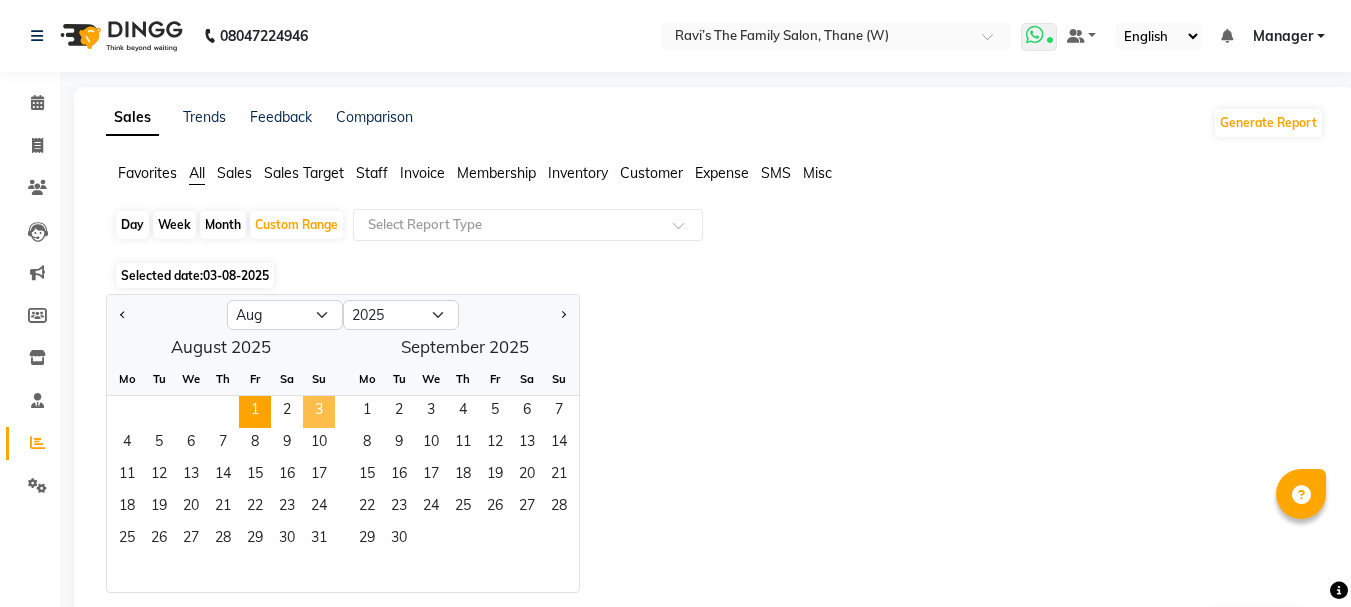 click on "3" 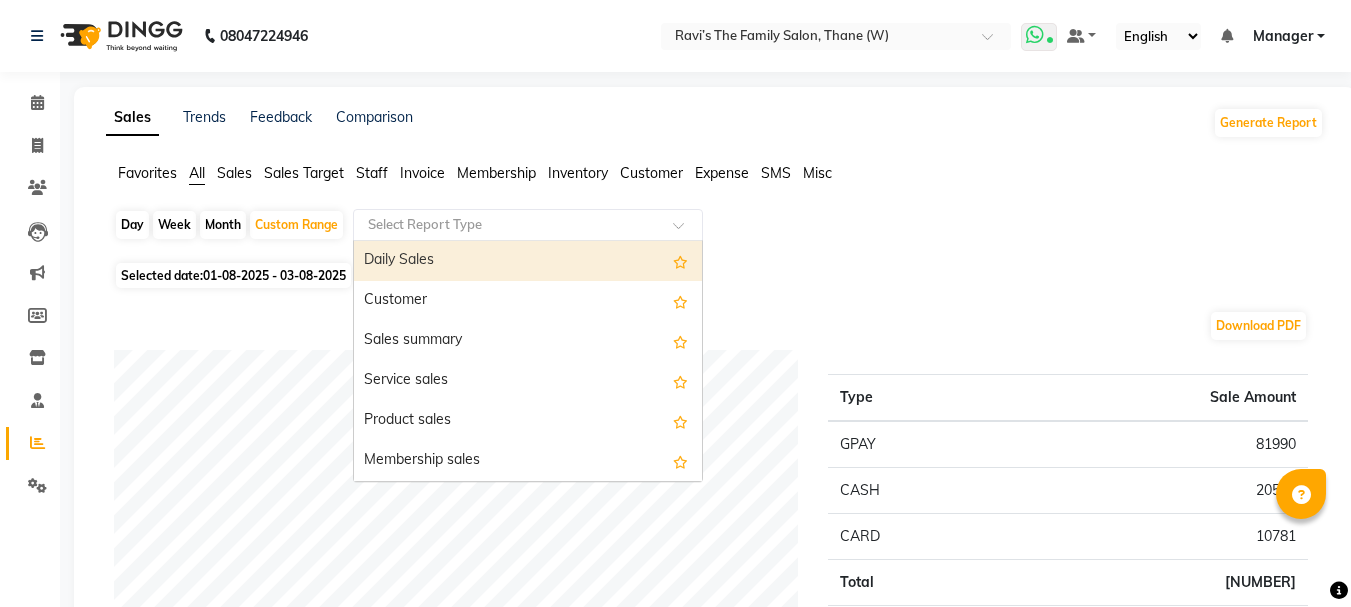 click 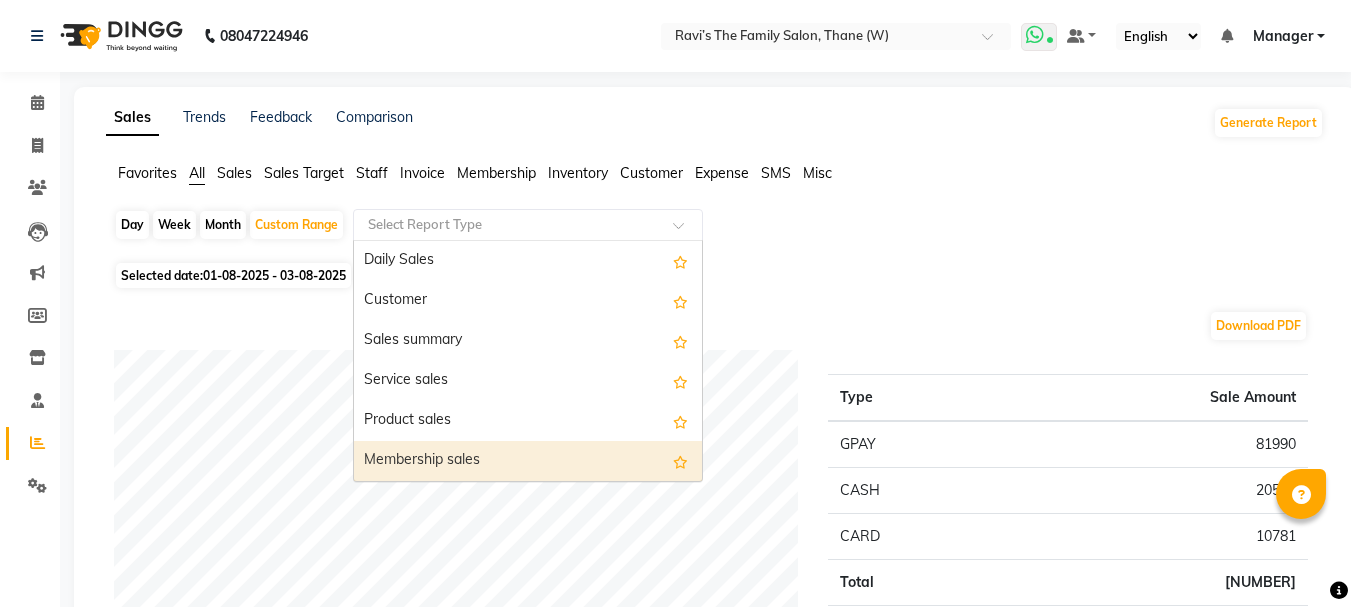 click on "Membership sales" at bounding box center (528, 461) 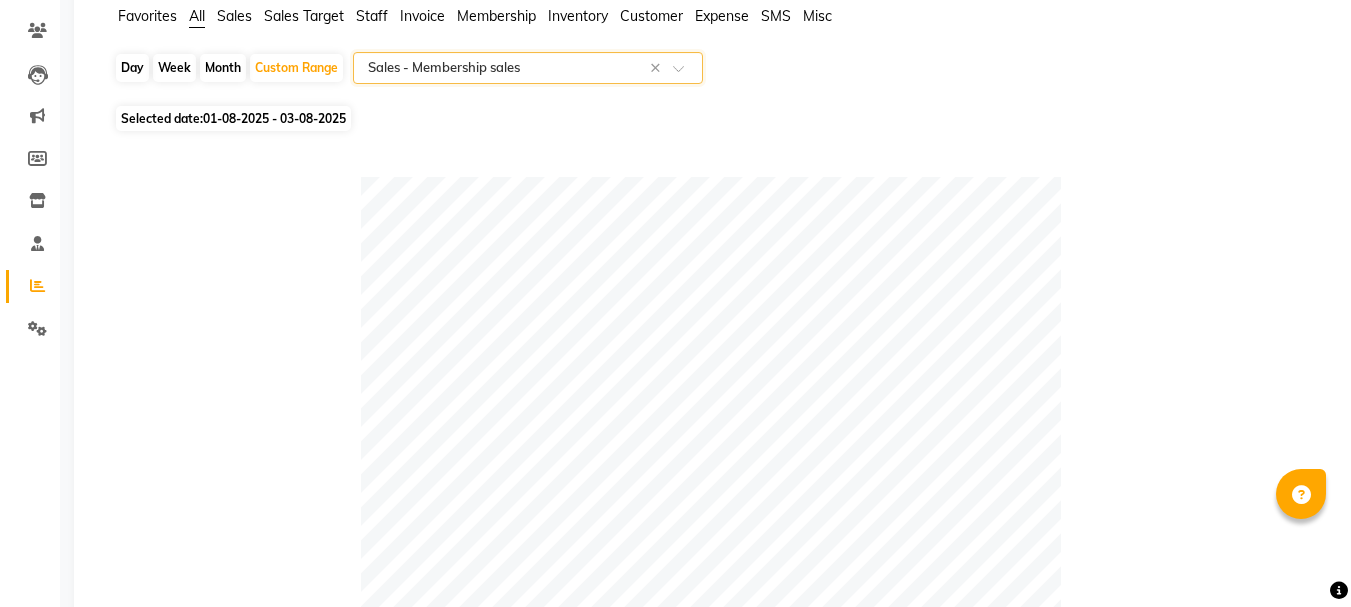 scroll, scrollTop: 160, scrollLeft: 0, axis: vertical 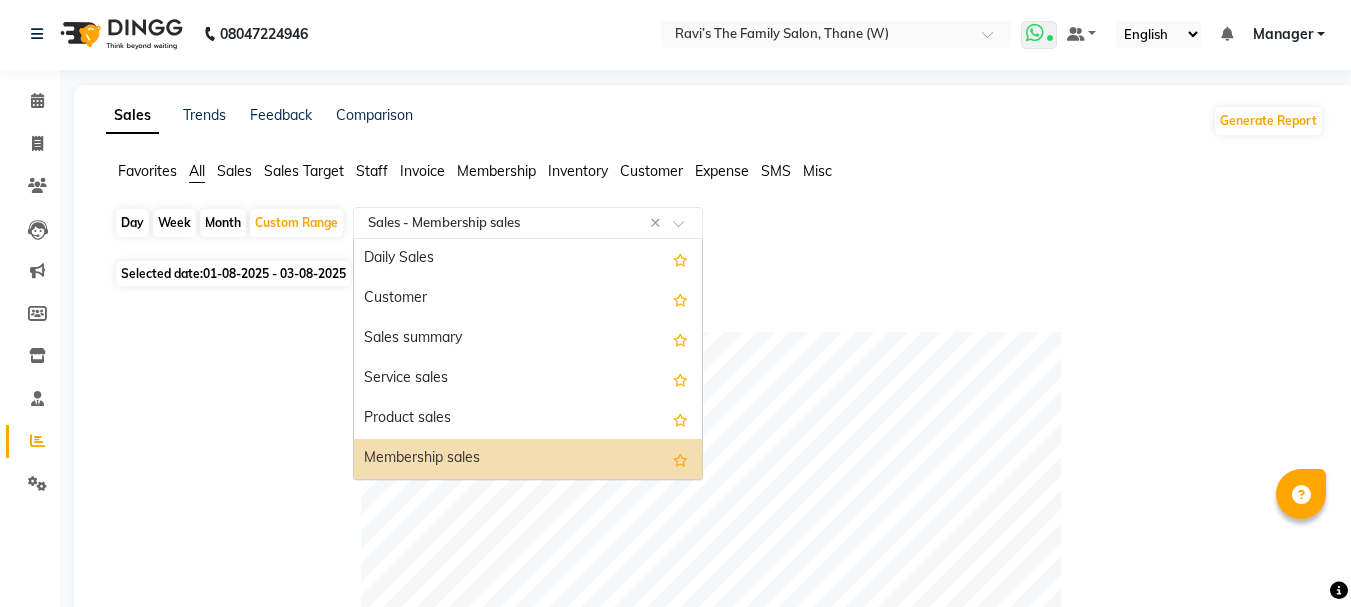 click 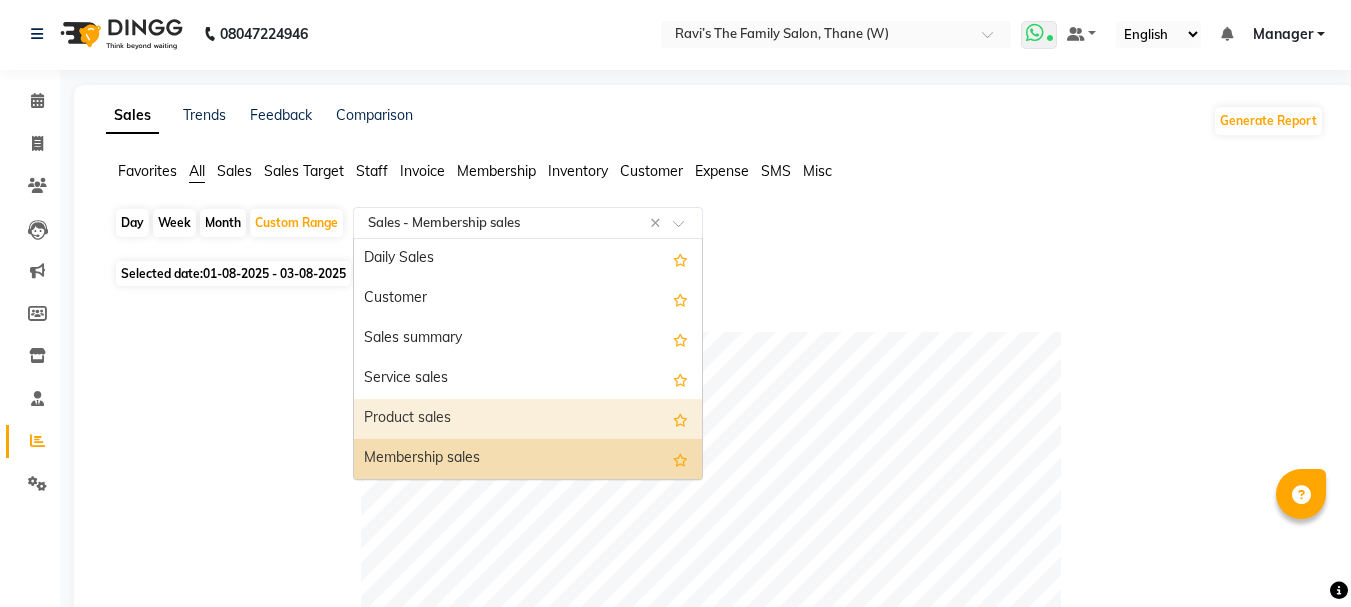 click on "Product sales" at bounding box center [528, 419] 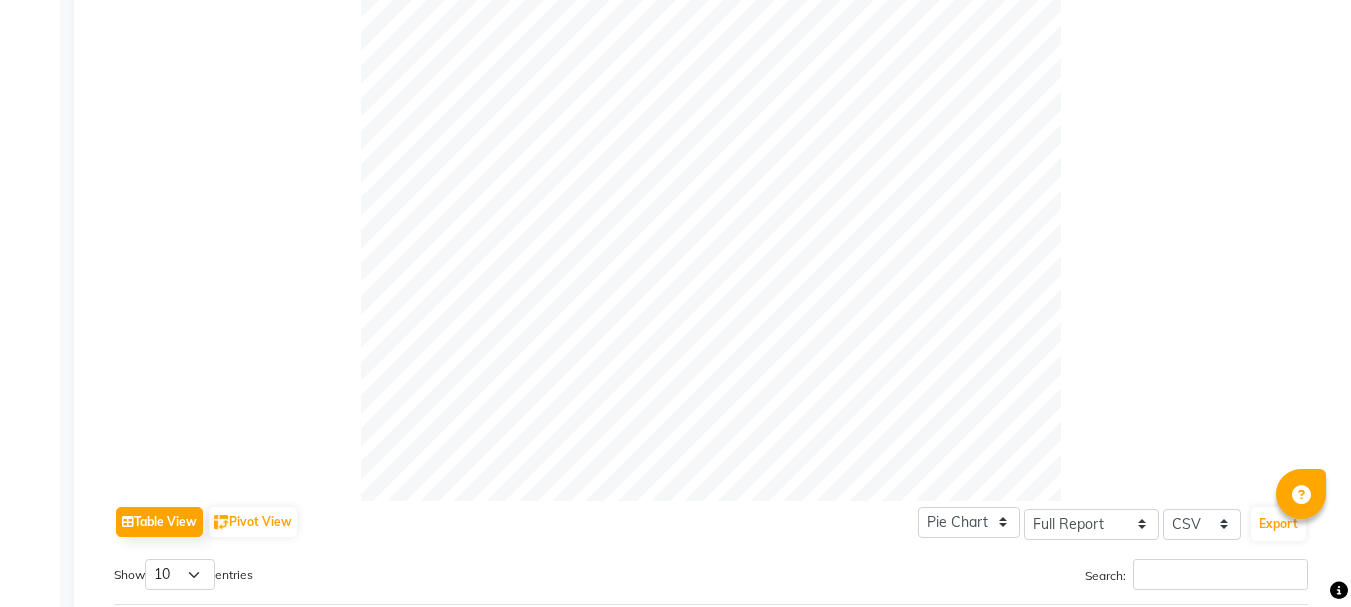 scroll, scrollTop: 1177, scrollLeft: 0, axis: vertical 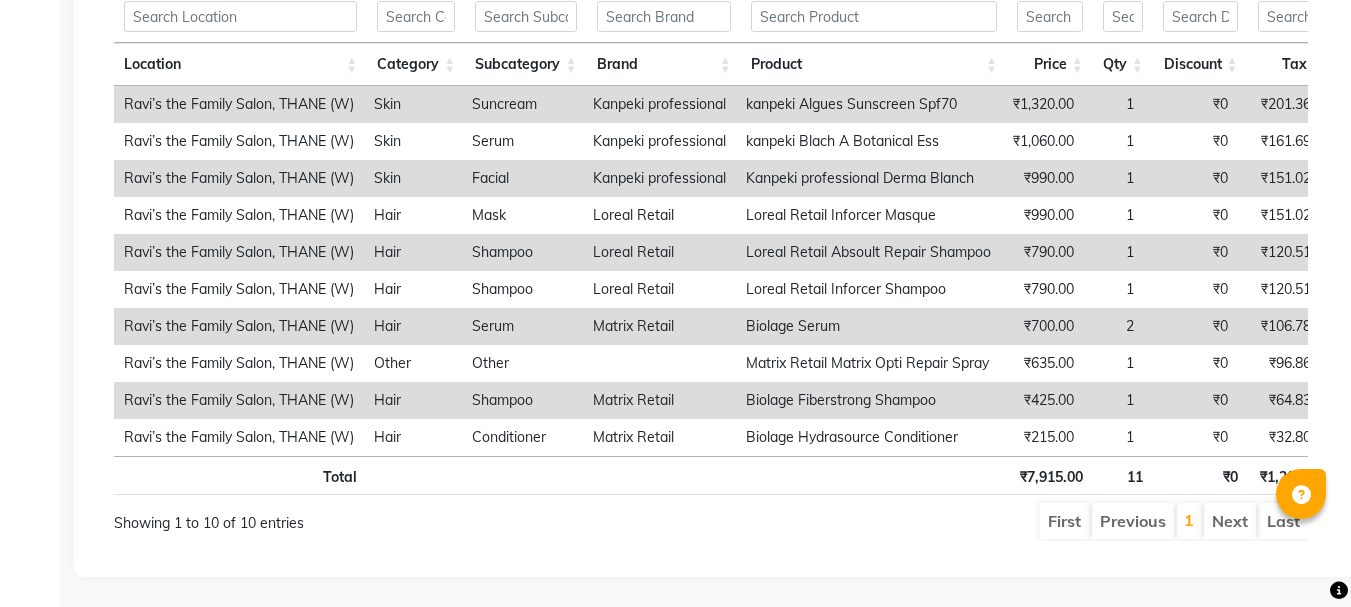 click on "Sales Trends Feedback Comparison Generate Report Favorites All Sales Sales Target Staff Invoice Membership Inventory Customer Expense SMS Misc  Day   Week   Month   Custom Range  Select Report Type × Sales -  Product sales × Selected date:  01-08-2025 - 03-08-2025   Table View   Pivot View  Pie Chart Bar Chart Select Full Report Filtered Report Select CSV PDF  Export  Show  10 25 50 100  entries Search: Location Category Subcategory Brand Product Price Qty Discount Tax Total Location Category Subcategory Brand Product Price Qty Discount Tax Total Total ₹7,915.00 11 ₹0 ₹1,207.38 ₹7,915.00 Ravi’s the Family Salon, THANE (W)  Skin Suncream Kanpeki professional kanpeki Algues Sunscreen Spf70 ₹1,320.00 1 ₹0 ₹201.36 ₹1,320.00 Ravi’s the Family Salon, THANE (W)  Skin Serum Kanpeki professional kanpeki Blach A Botanical Ess ₹1,060.00 1 ₹0 ₹161.69 ₹1,060.00 Ravi’s the Family Salon, THANE (W)  Skin Facial Kanpeki professional Kanpeki professional Derma Blanch ₹990.00 1 ₹0 ₹151.02" 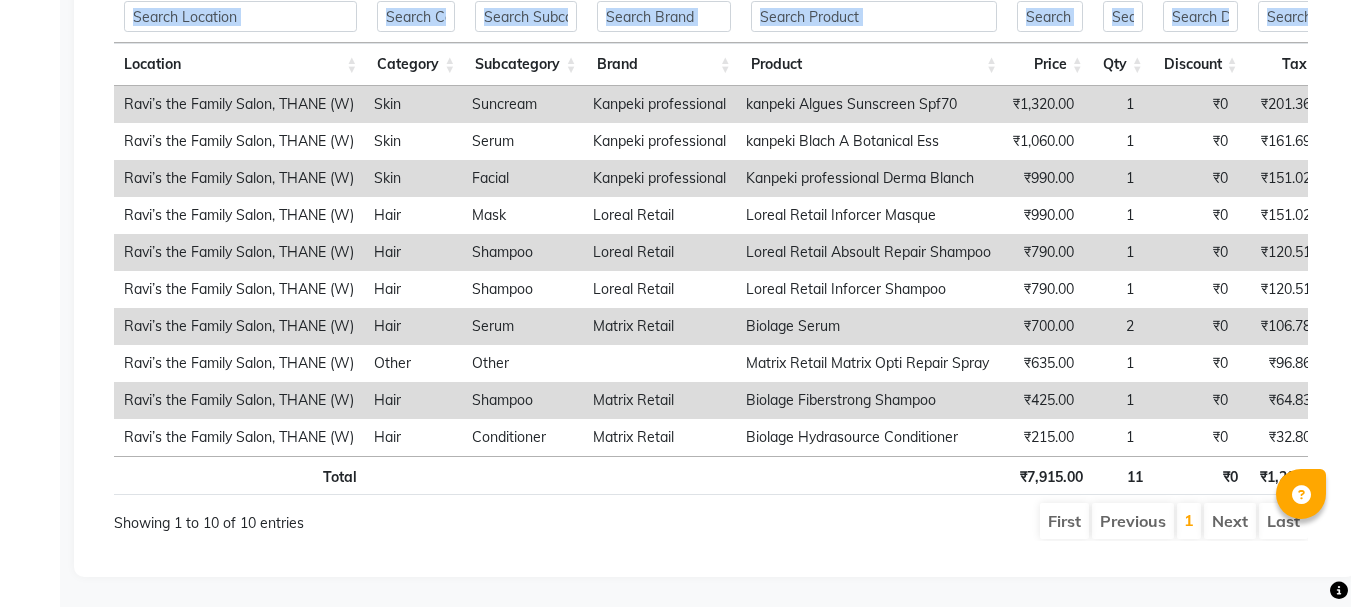 click on "08047224946 Select Location × Ravi’s The Family Salon, Thane (W)   WhatsApp Status  ✕ Status:  Connected Most Recent Message: 30-07-2025     12:18 PM Recent Service Activity: 03-08-2025     08:38 PM Default Panel My Panel English ENGLISH Español العربية मराठी हिंदी ગુજરાતી தமிழ் 中文 Notifications nothing to show Manager Manage Profile Change Password Sign out  Version:3.15.11  ☀ Ravi’s the Family Salon, THANE (W)   Calendar  Invoice  Clients  Leads   Marketing  Members  Inventory  Staff  Reports  Settings Completed InProgress Upcoming Dropped Tentative Check-In Confirm Bookings Generate Report Segments Page Builder Sales Trends Feedback Comparison Generate Report Favorites All Sales Sales Target Staff Invoice Membership Inventory Customer Expense SMS Misc  Day   Week   Month   Custom Range  Select Report Type × Sales -  Product sales × Selected date:  01-08-2025 - 03-08-2025   Table View   Pivot View  Pie Chart Bar Chart Select" at bounding box center [675, -844] 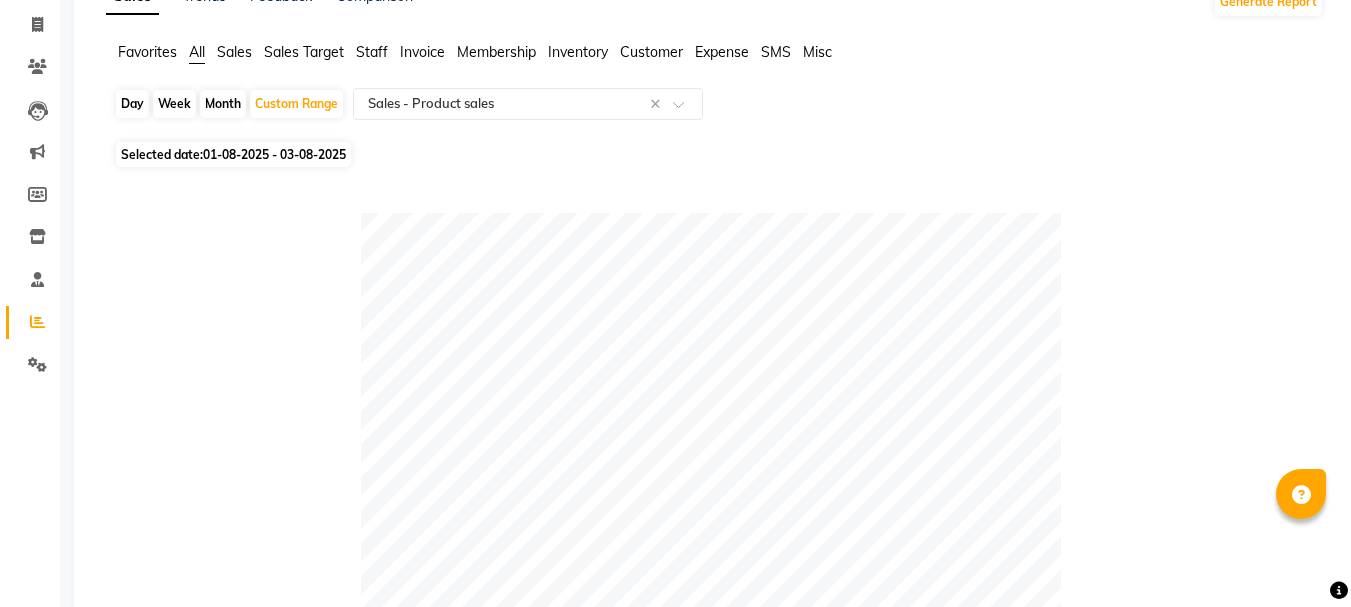 scroll, scrollTop: 41, scrollLeft: 0, axis: vertical 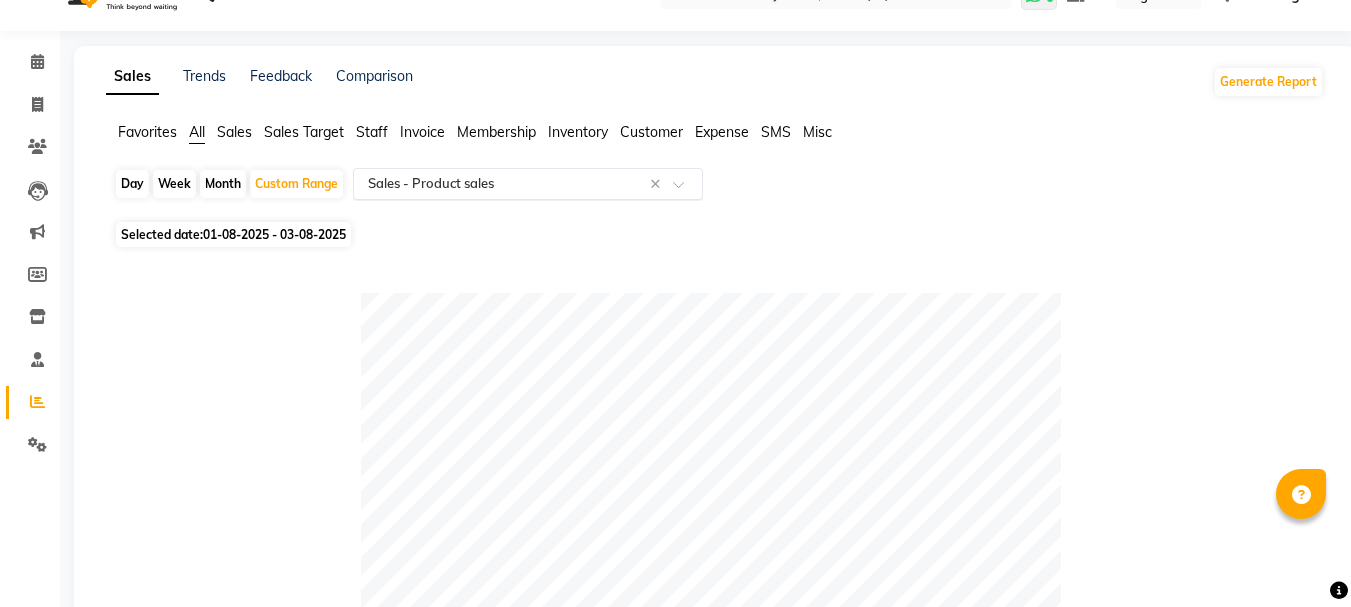 click on "Select Report Type × Sales -  Product sales ×" 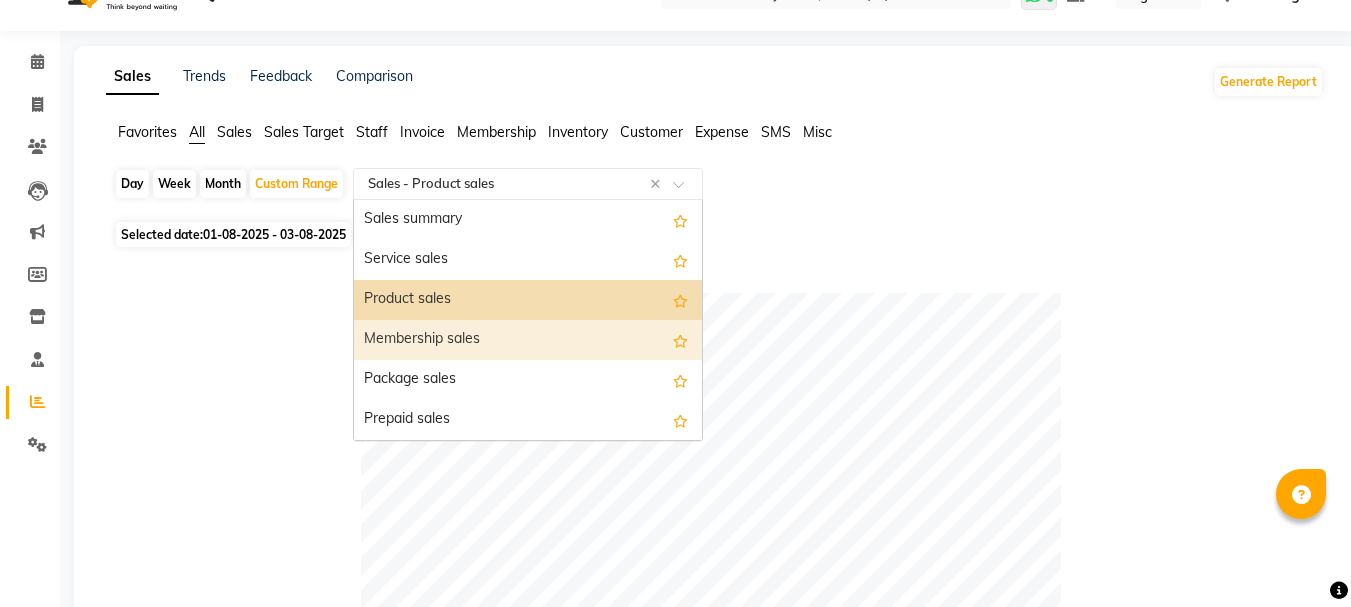 scroll, scrollTop: 120, scrollLeft: 0, axis: vertical 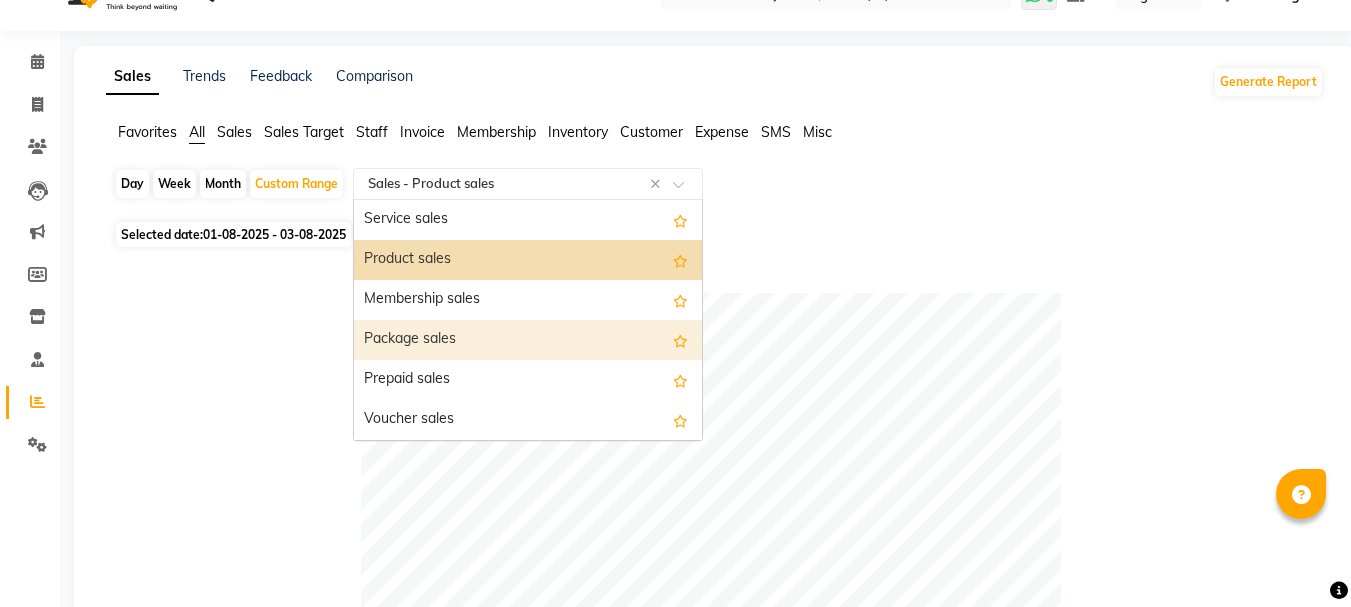 click on "Package sales" at bounding box center [528, 340] 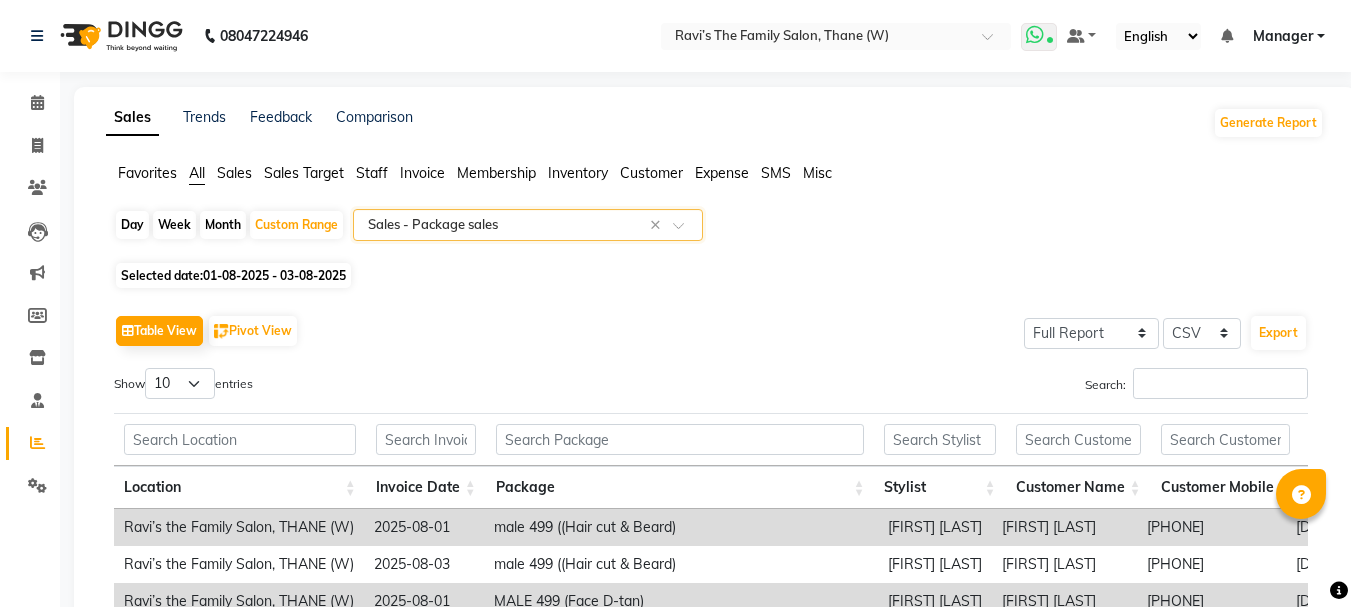scroll, scrollTop: 342, scrollLeft: 0, axis: vertical 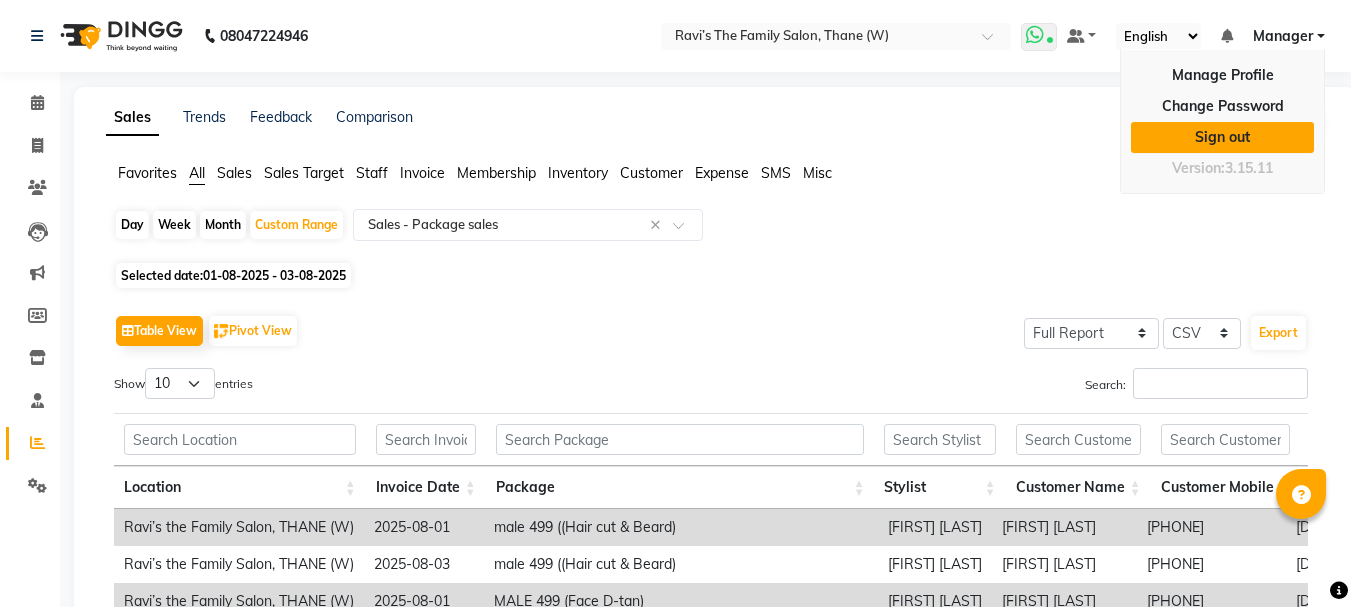 click on "Sign out" at bounding box center [1222, 137] 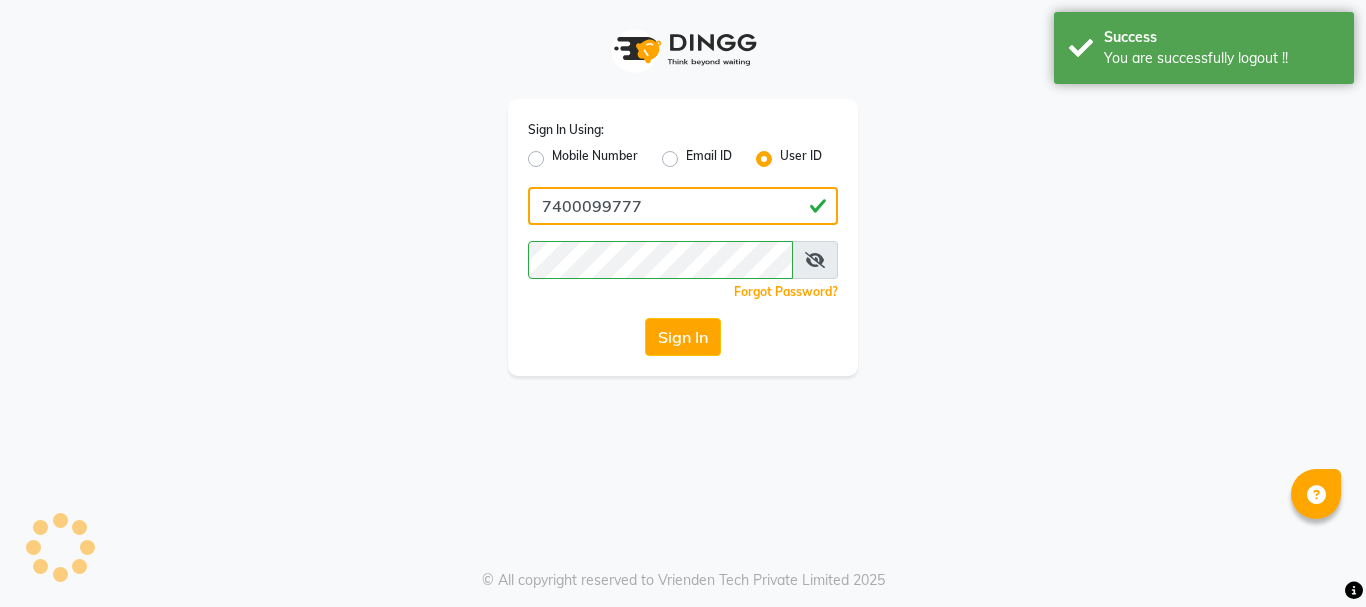 click on "7400099777" 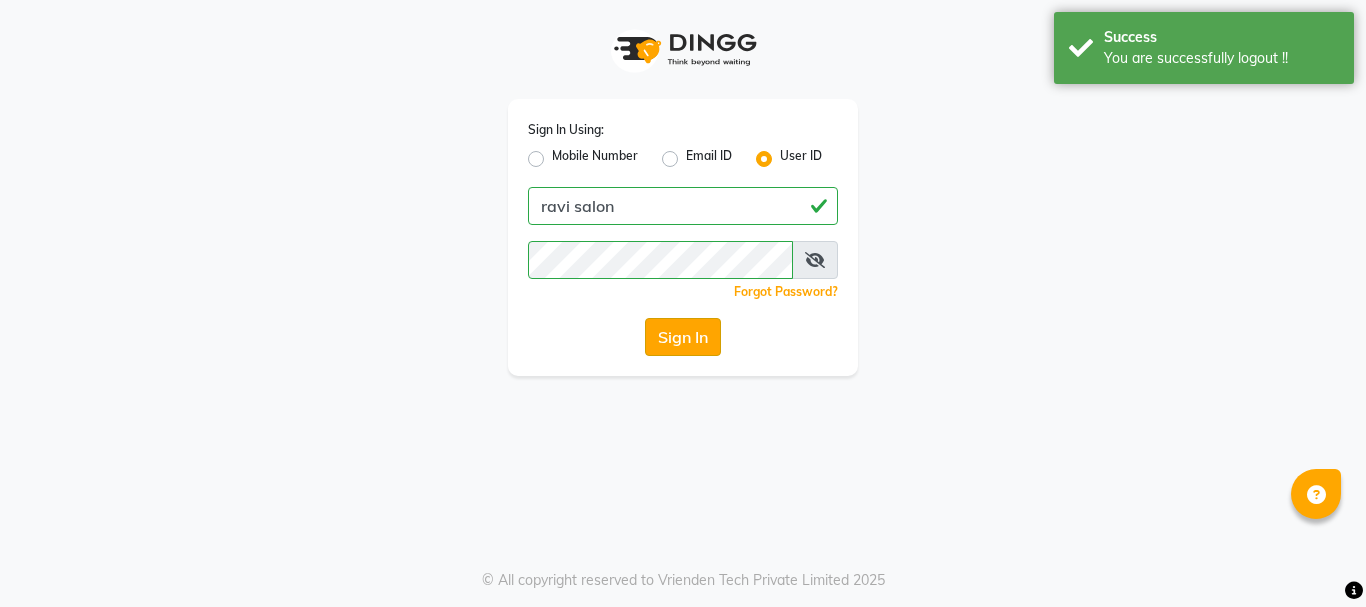 click on "Sign In" 